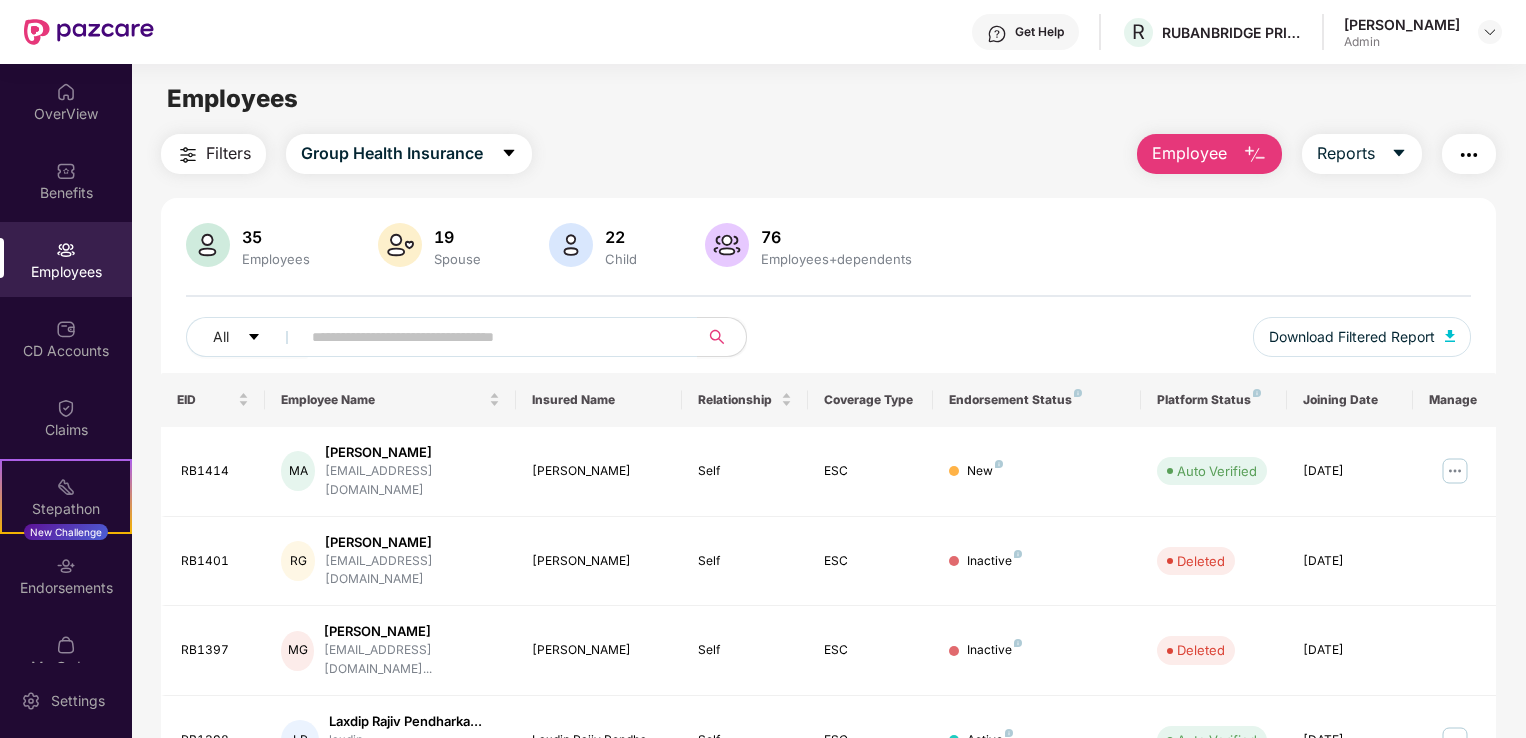 scroll, scrollTop: 0, scrollLeft: 0, axis: both 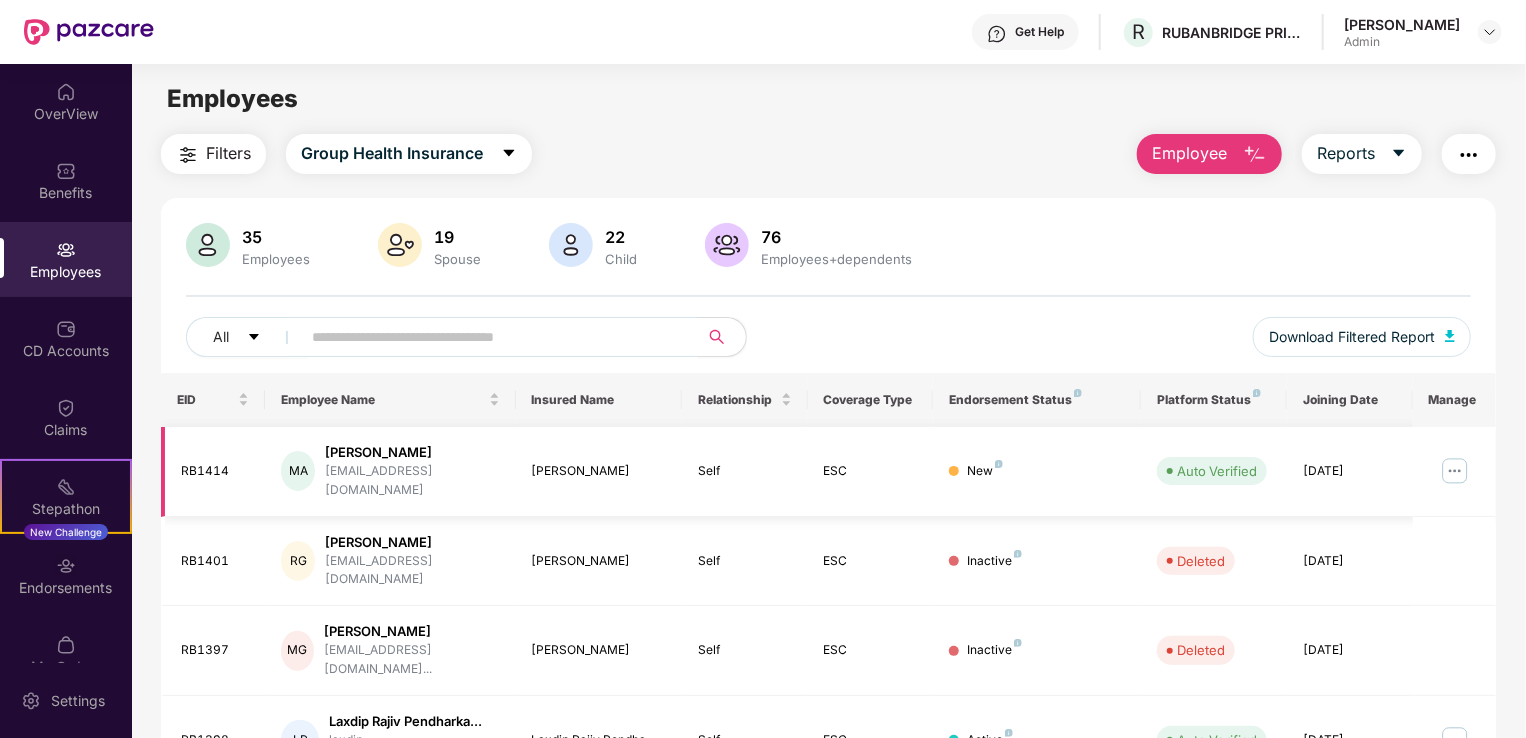 click at bounding box center [1455, 471] 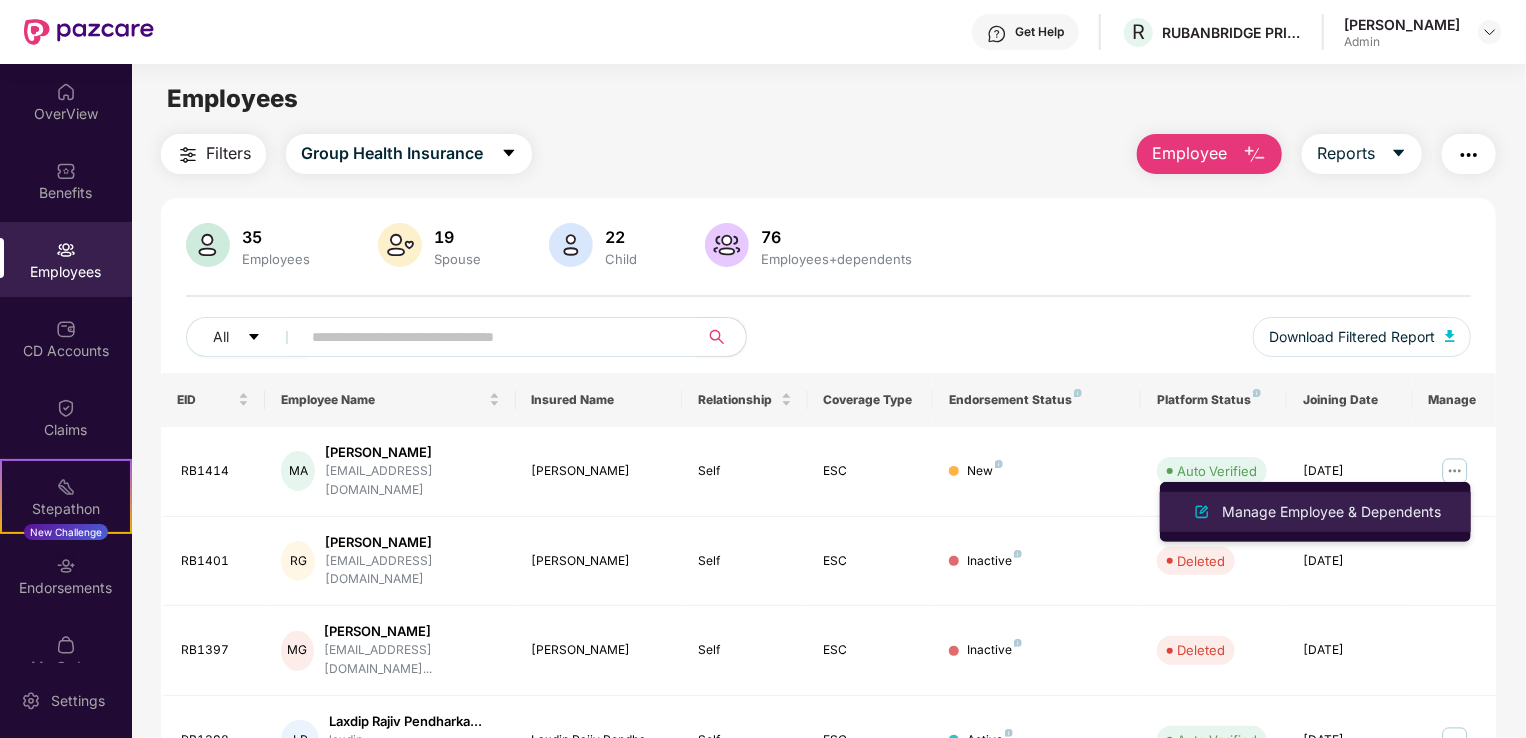 click on "Manage Employee & Dependents" at bounding box center (1331, 512) 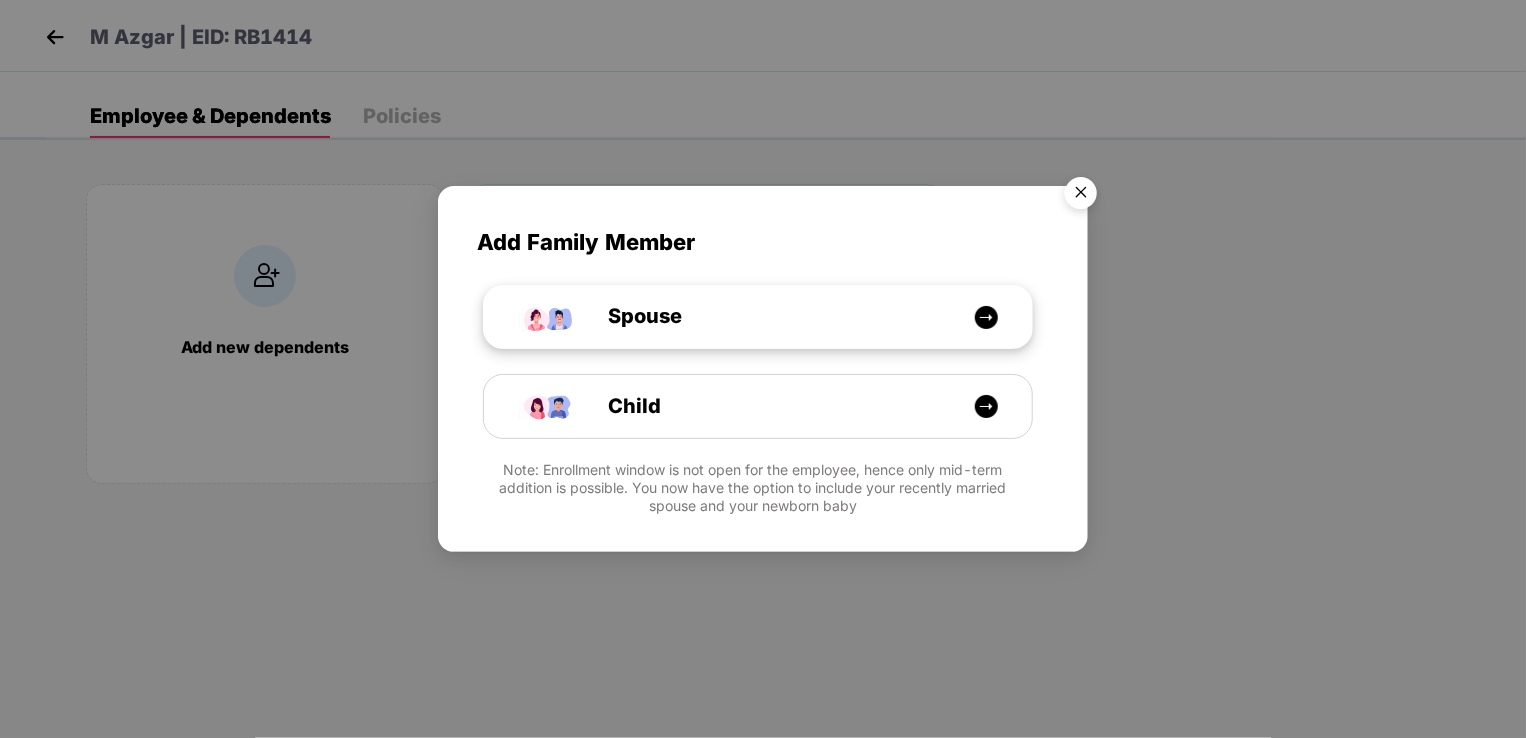 click at bounding box center (986, 317) 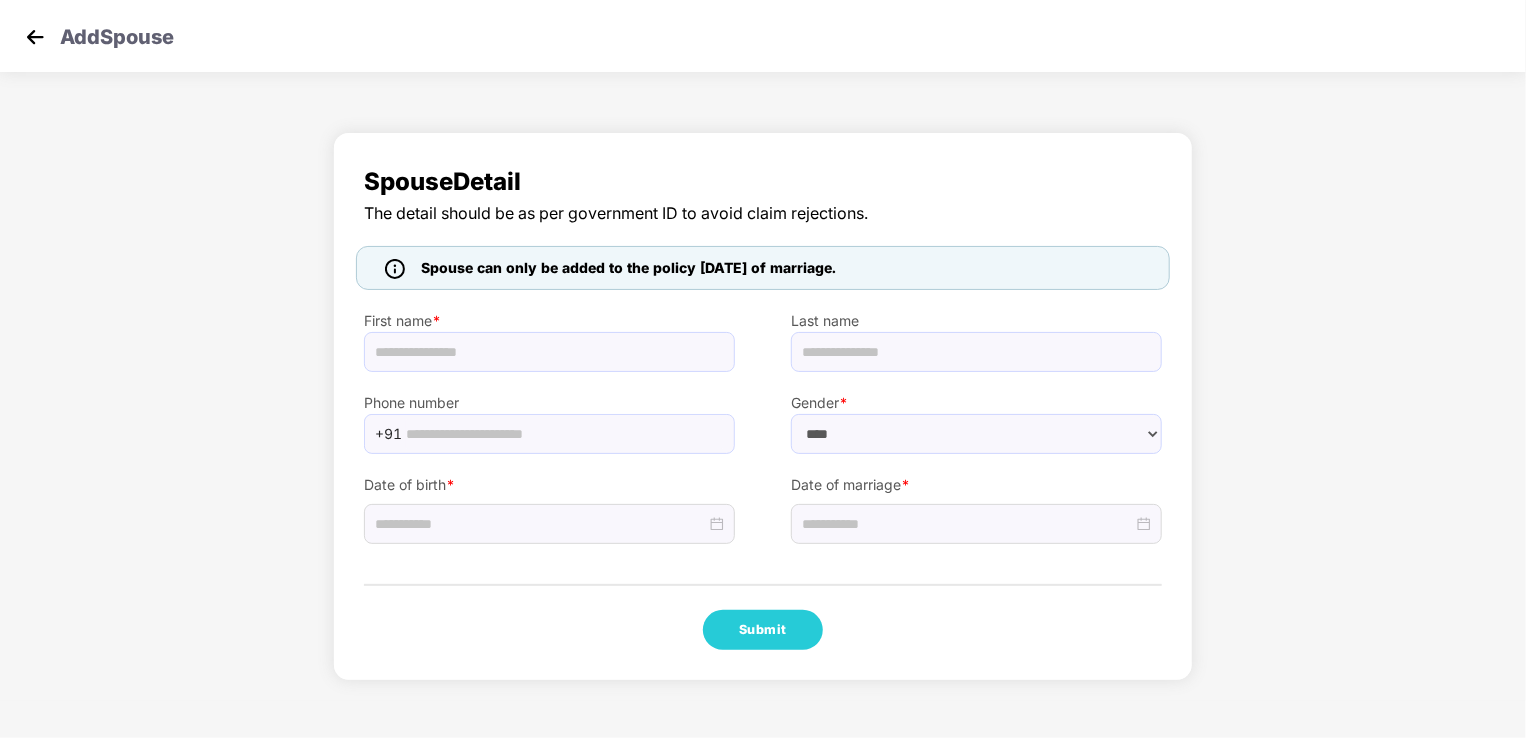 select on "******" 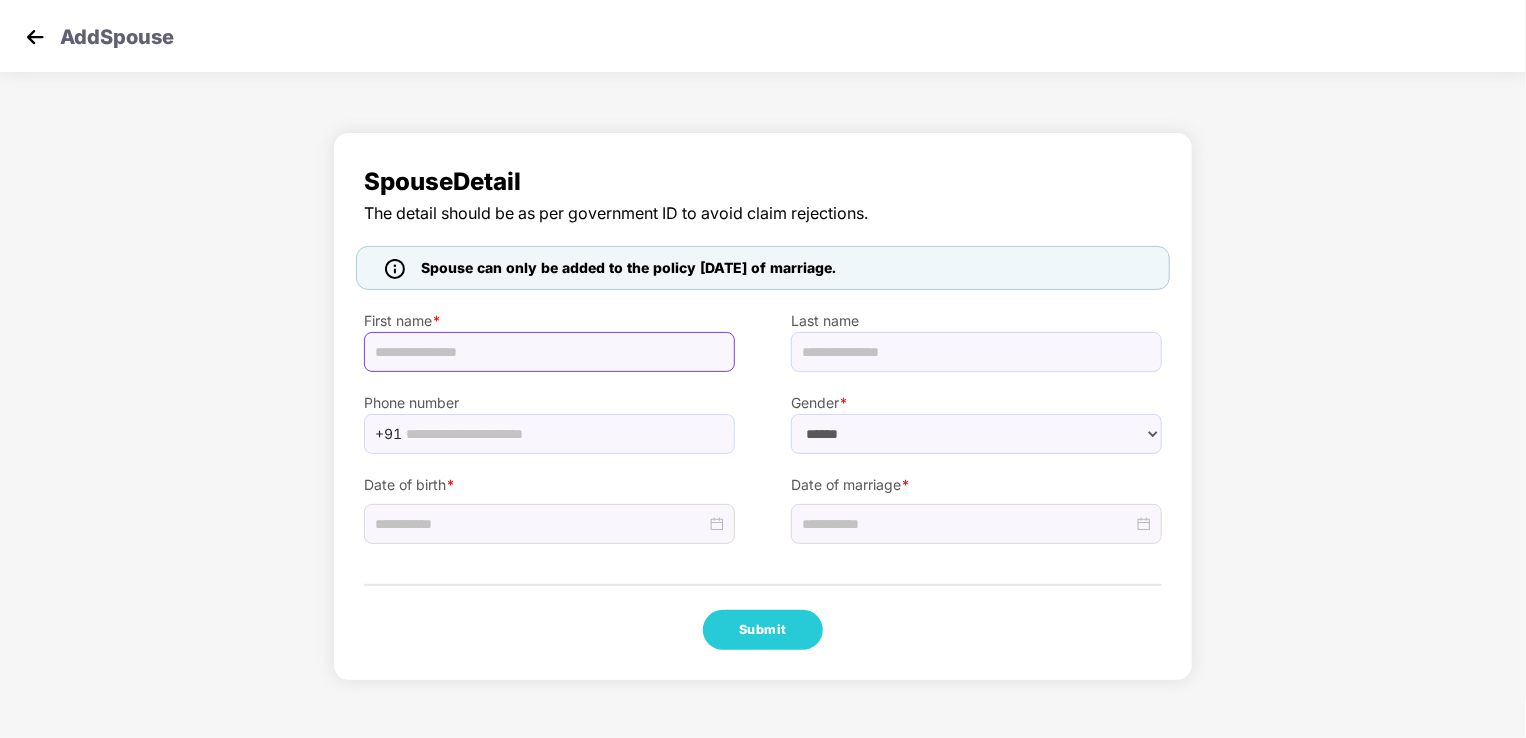 click at bounding box center (549, 352) 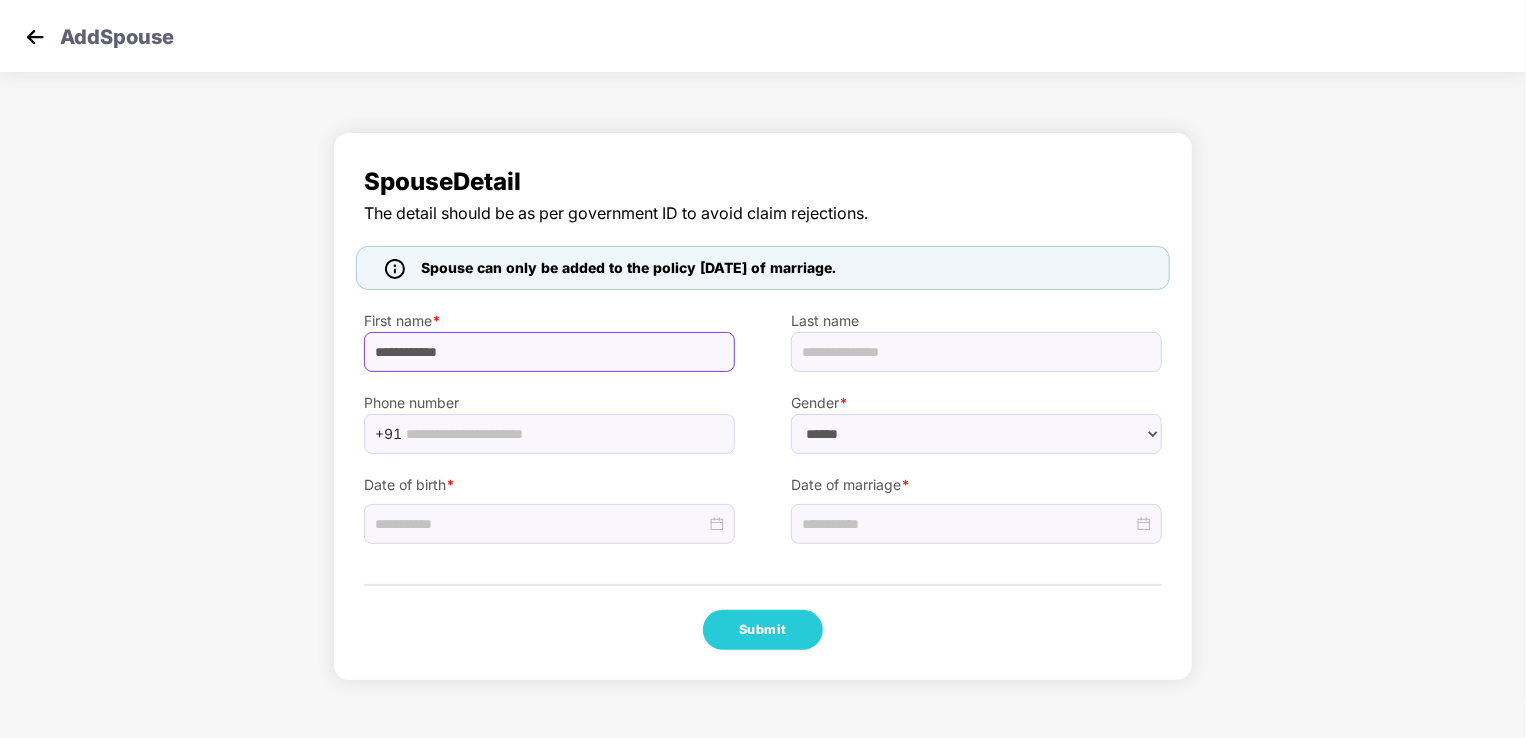 type on "**********" 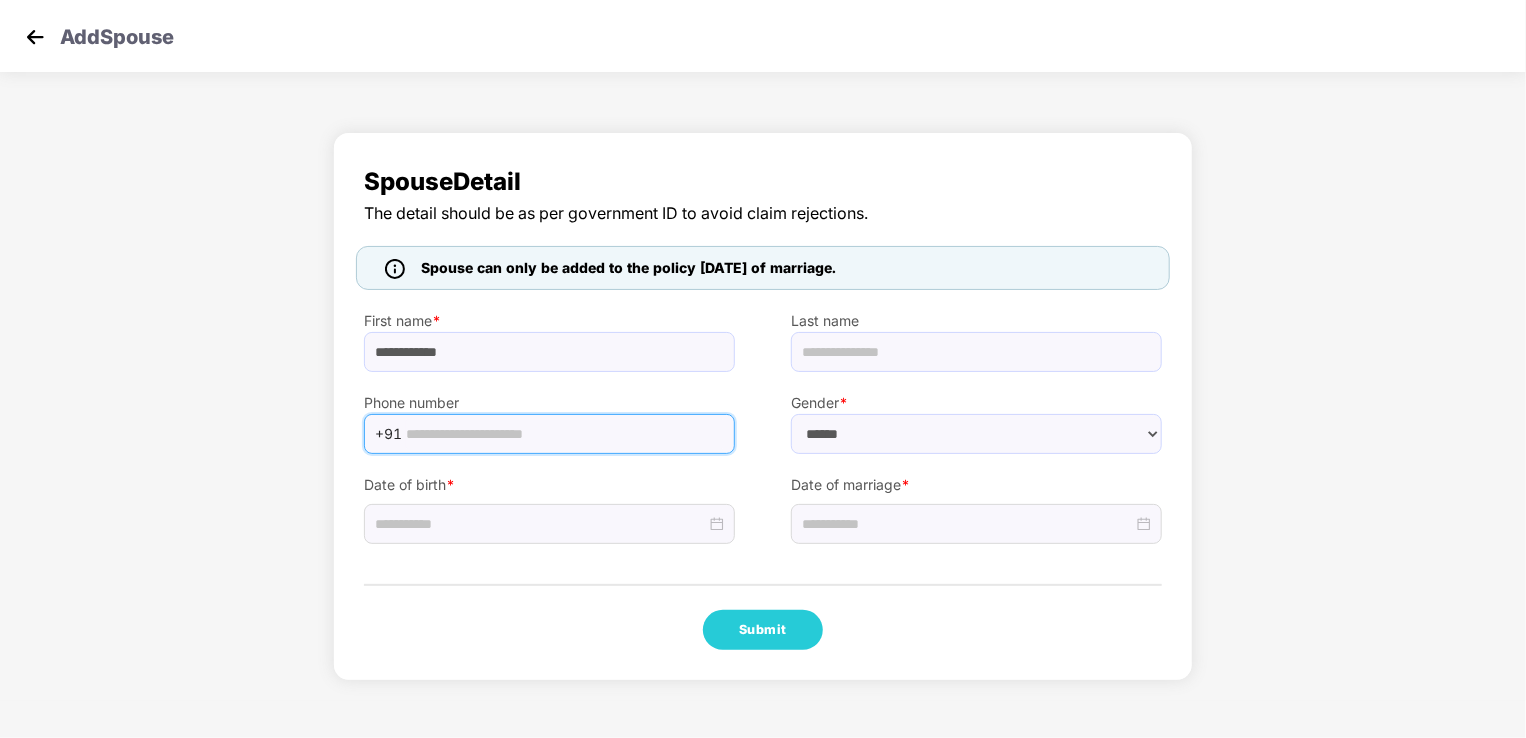 click at bounding box center [564, 434] 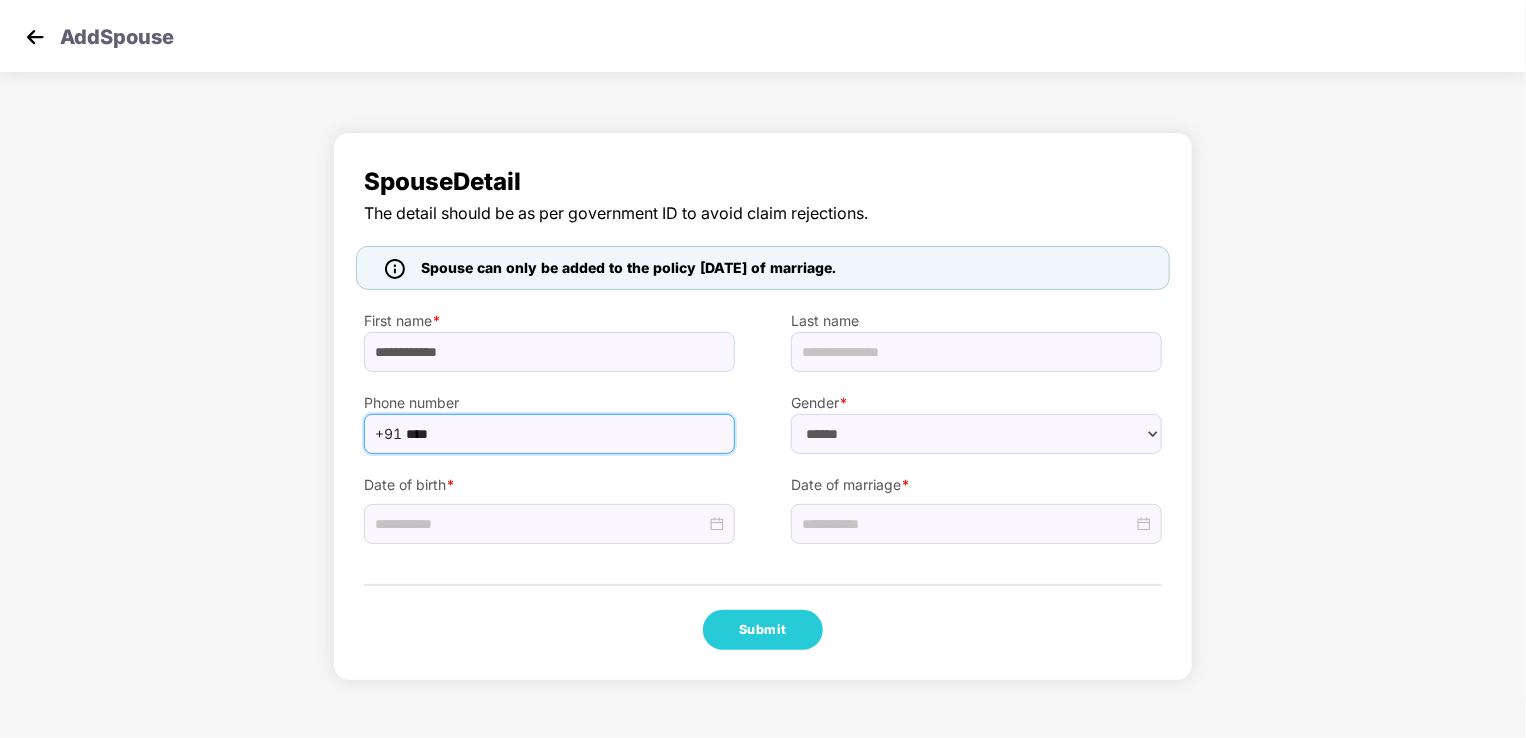 type on "**********" 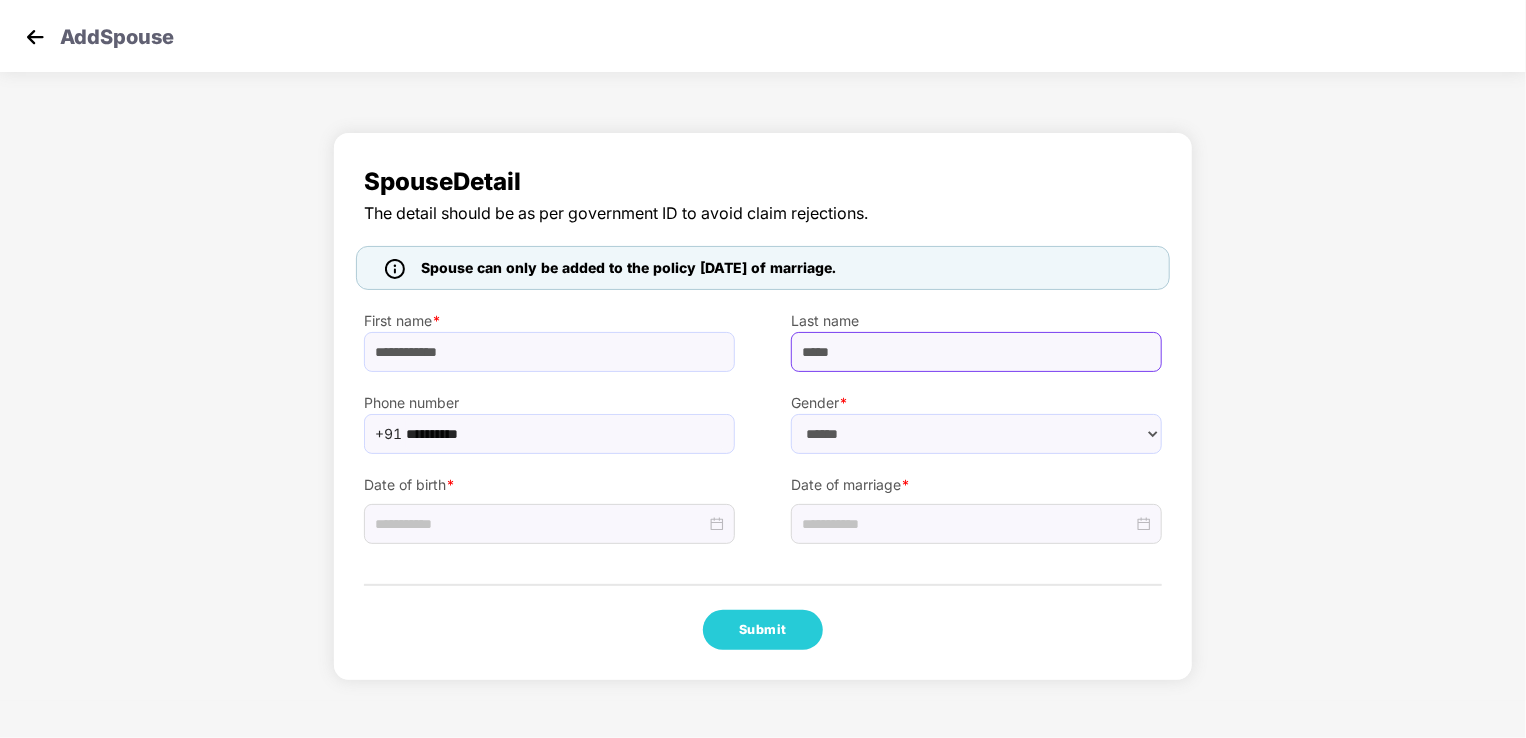 click on "*****" at bounding box center [976, 352] 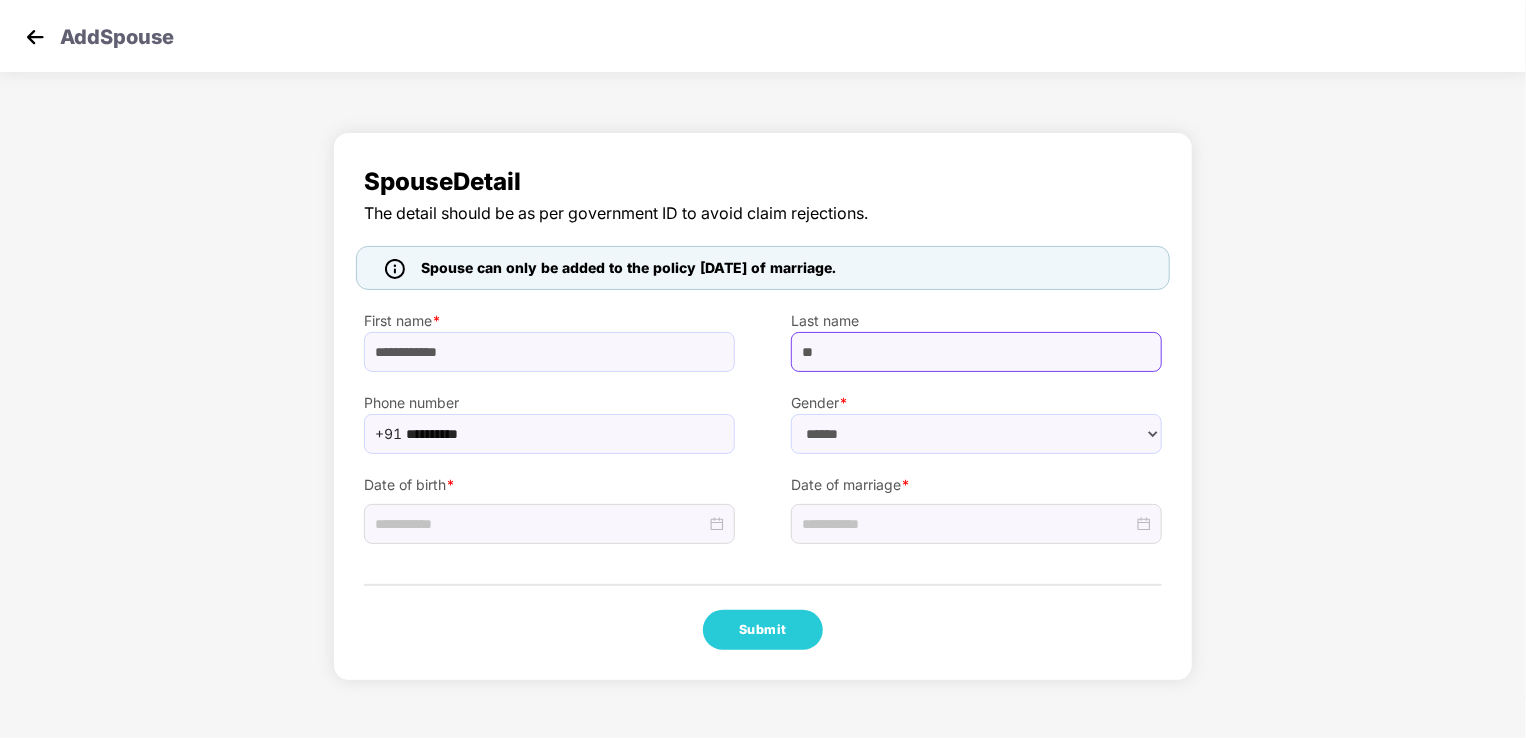 type on "*" 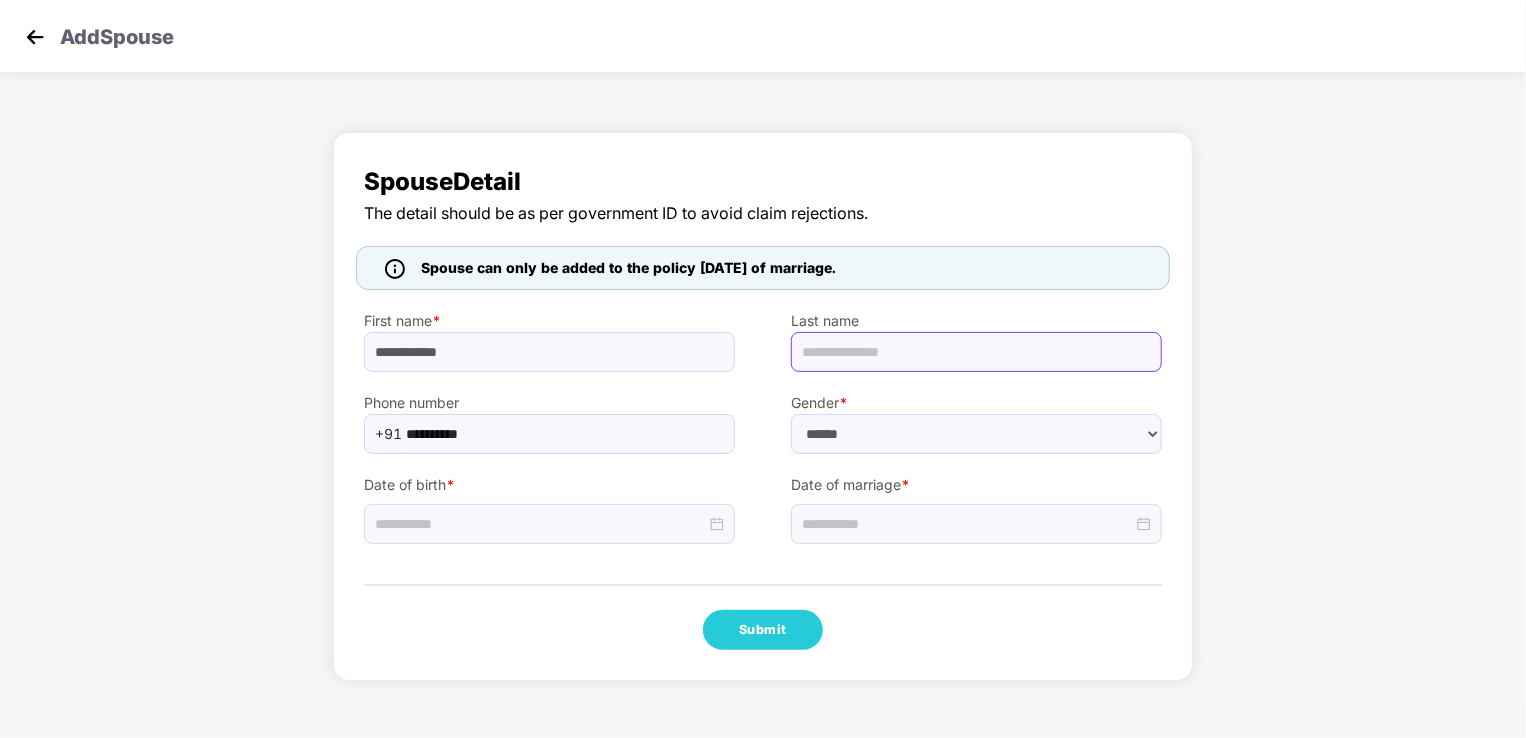 type 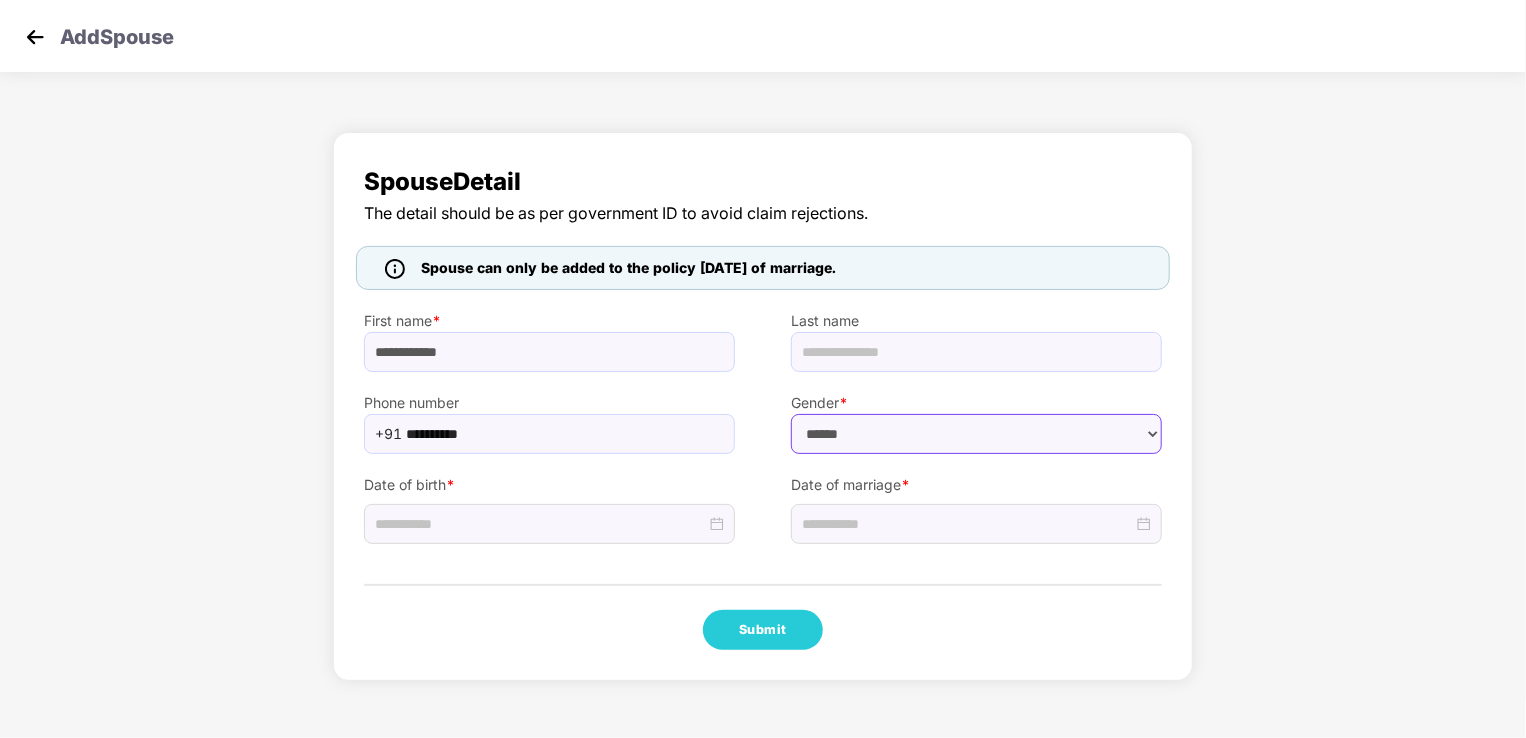 click on "****** **** ******" at bounding box center [976, 434] 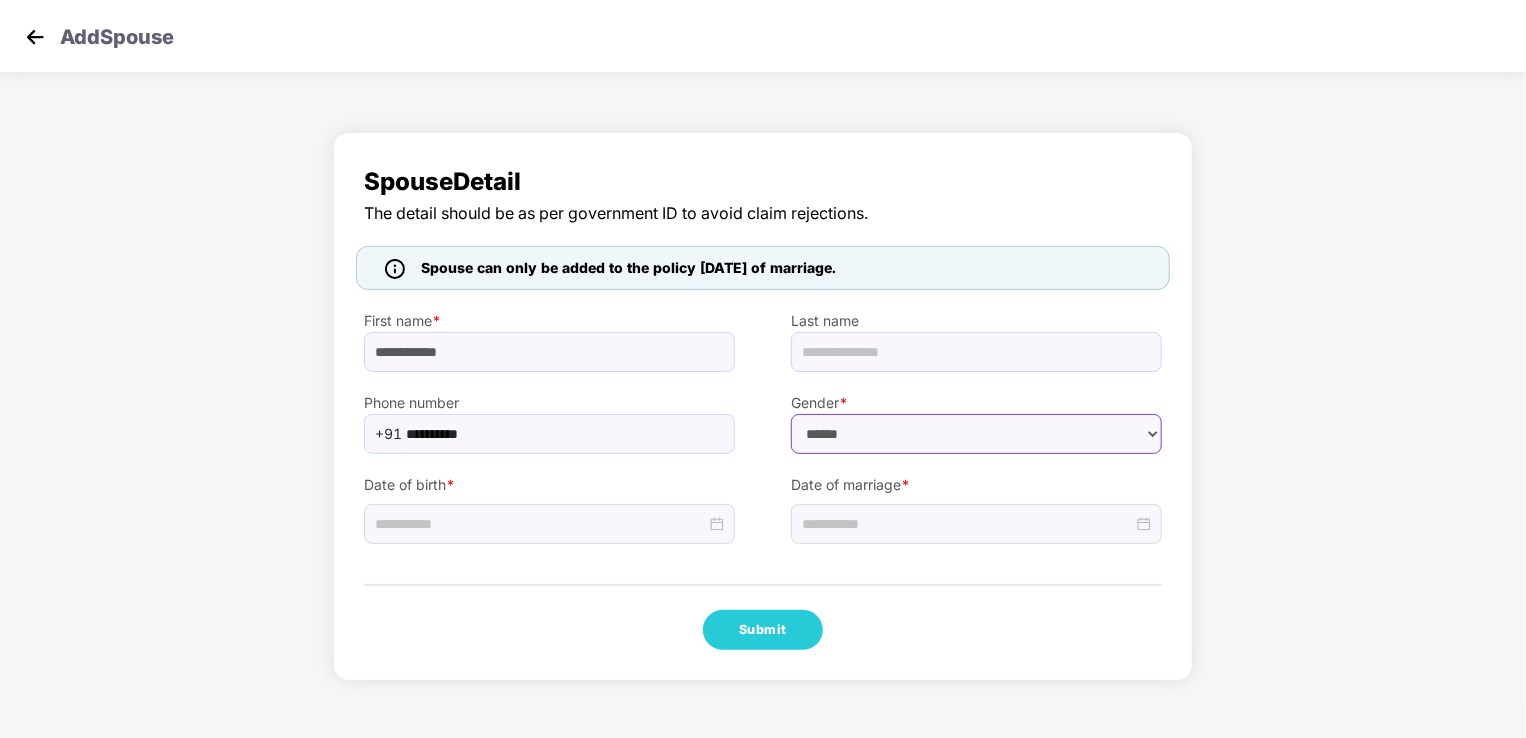 click on "****** **** ******" at bounding box center (976, 434) 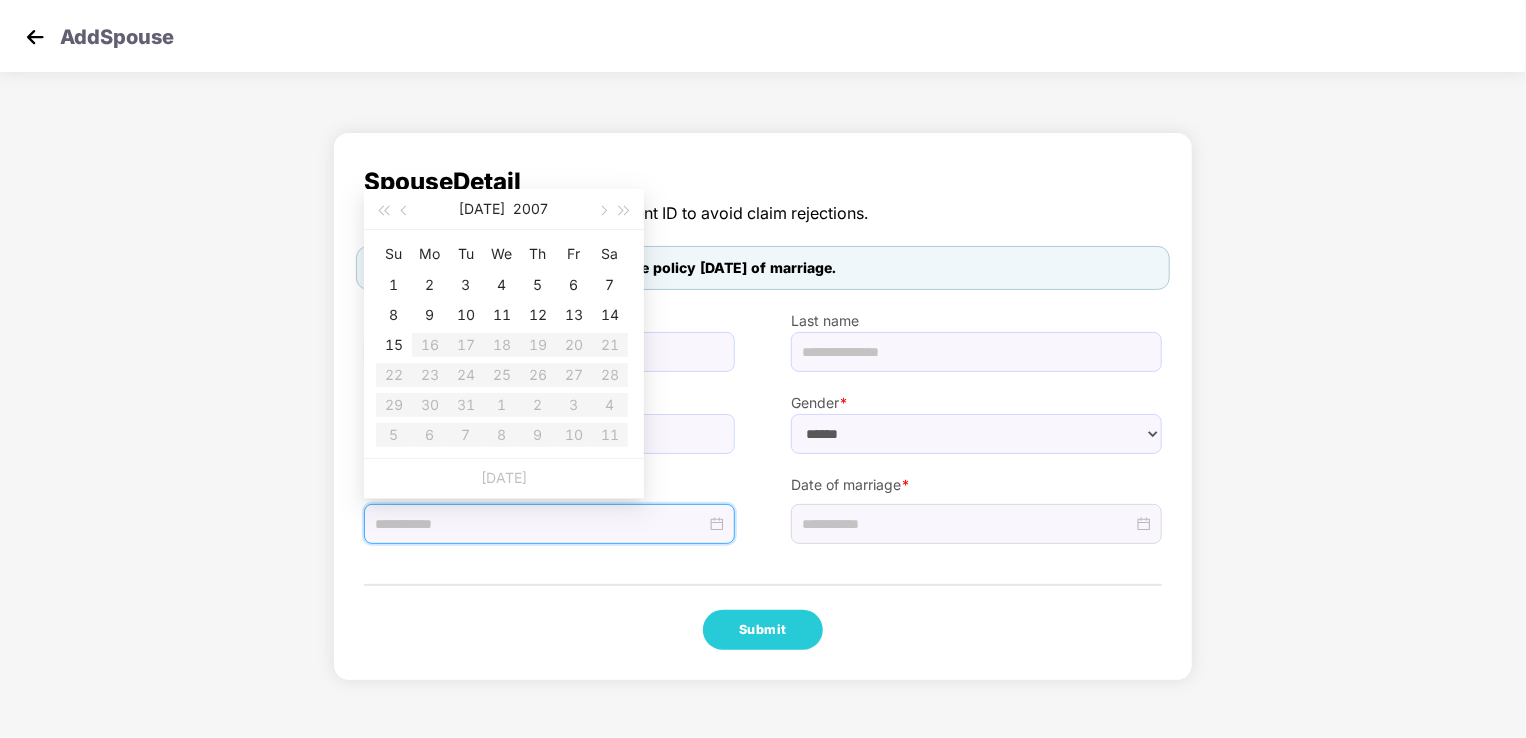 click at bounding box center (540, 524) 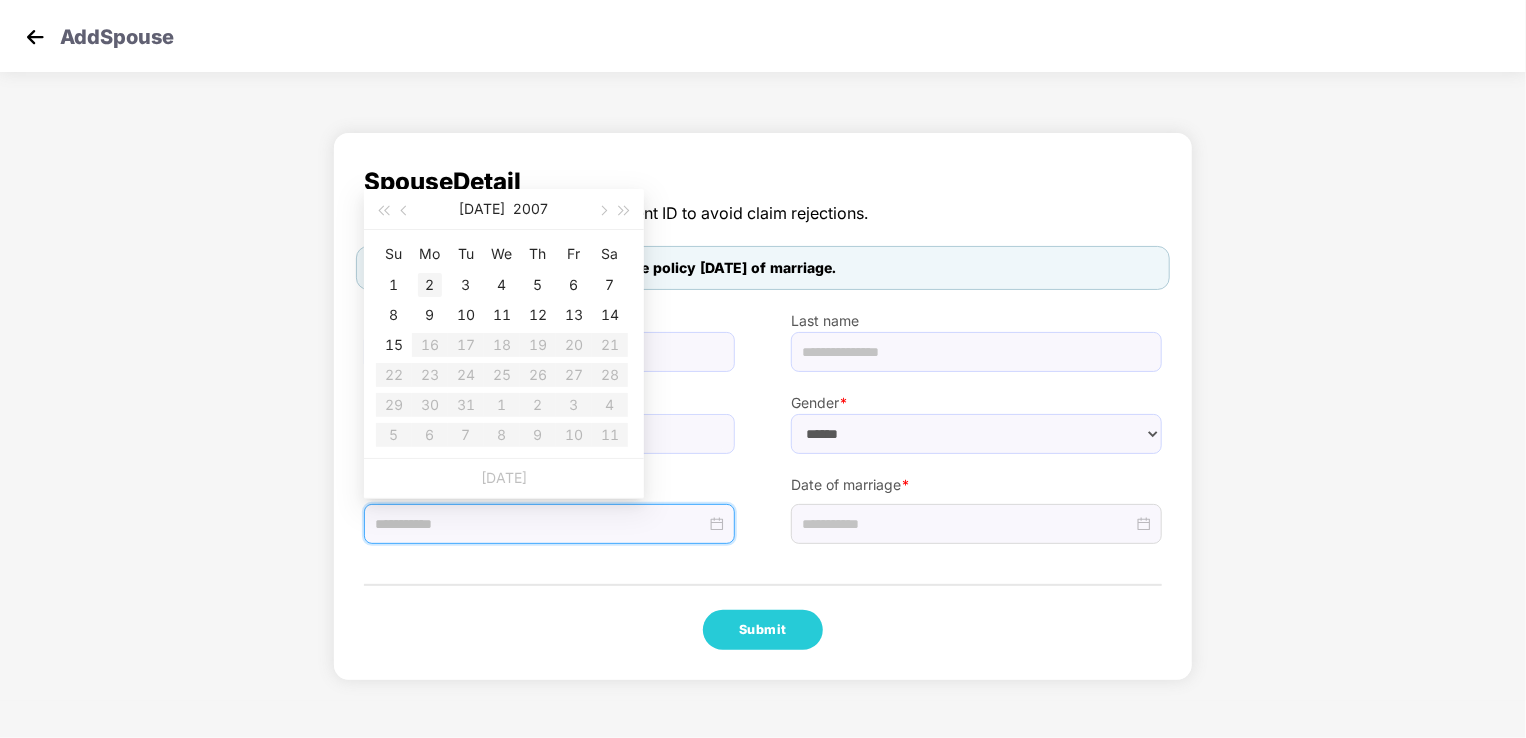 type on "**********" 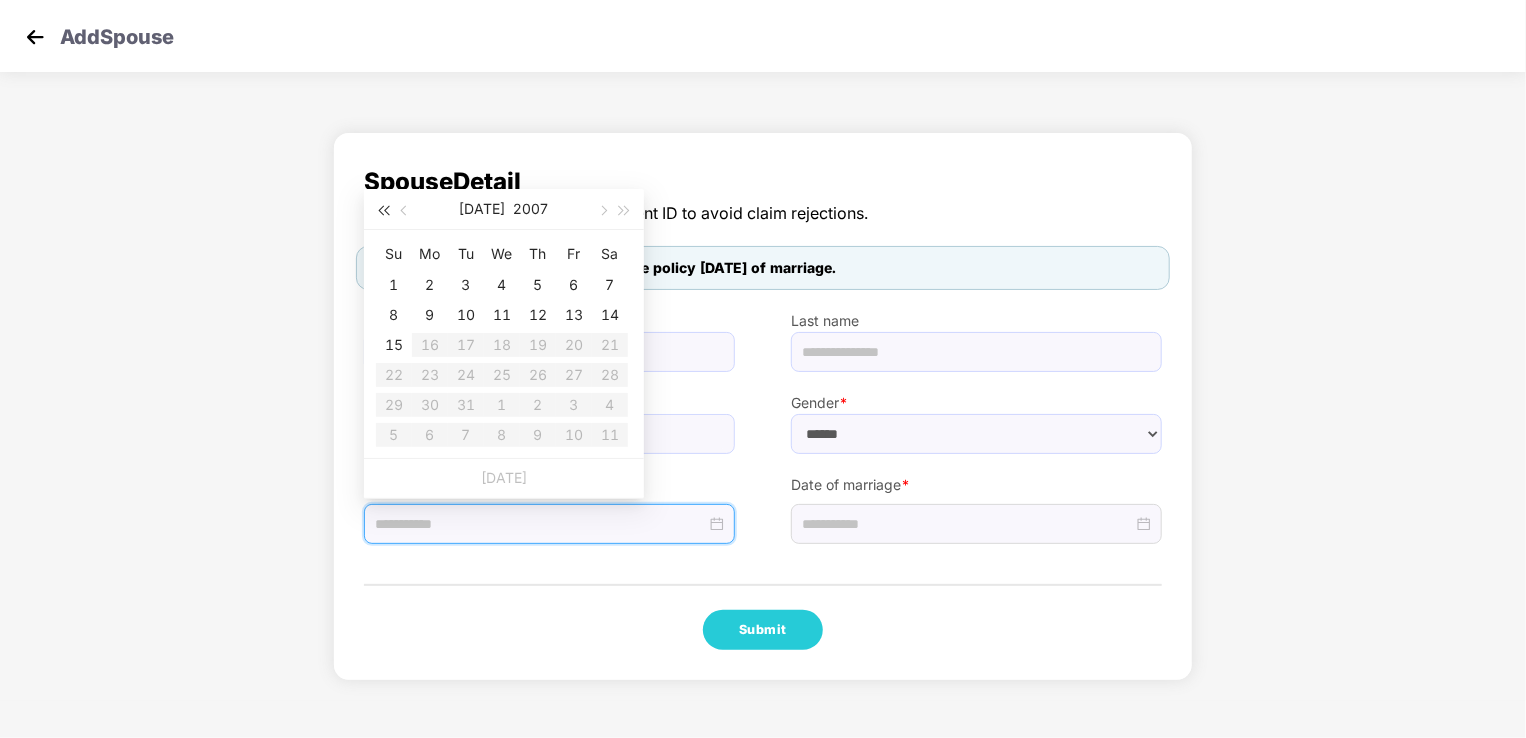 click at bounding box center [383, 211] 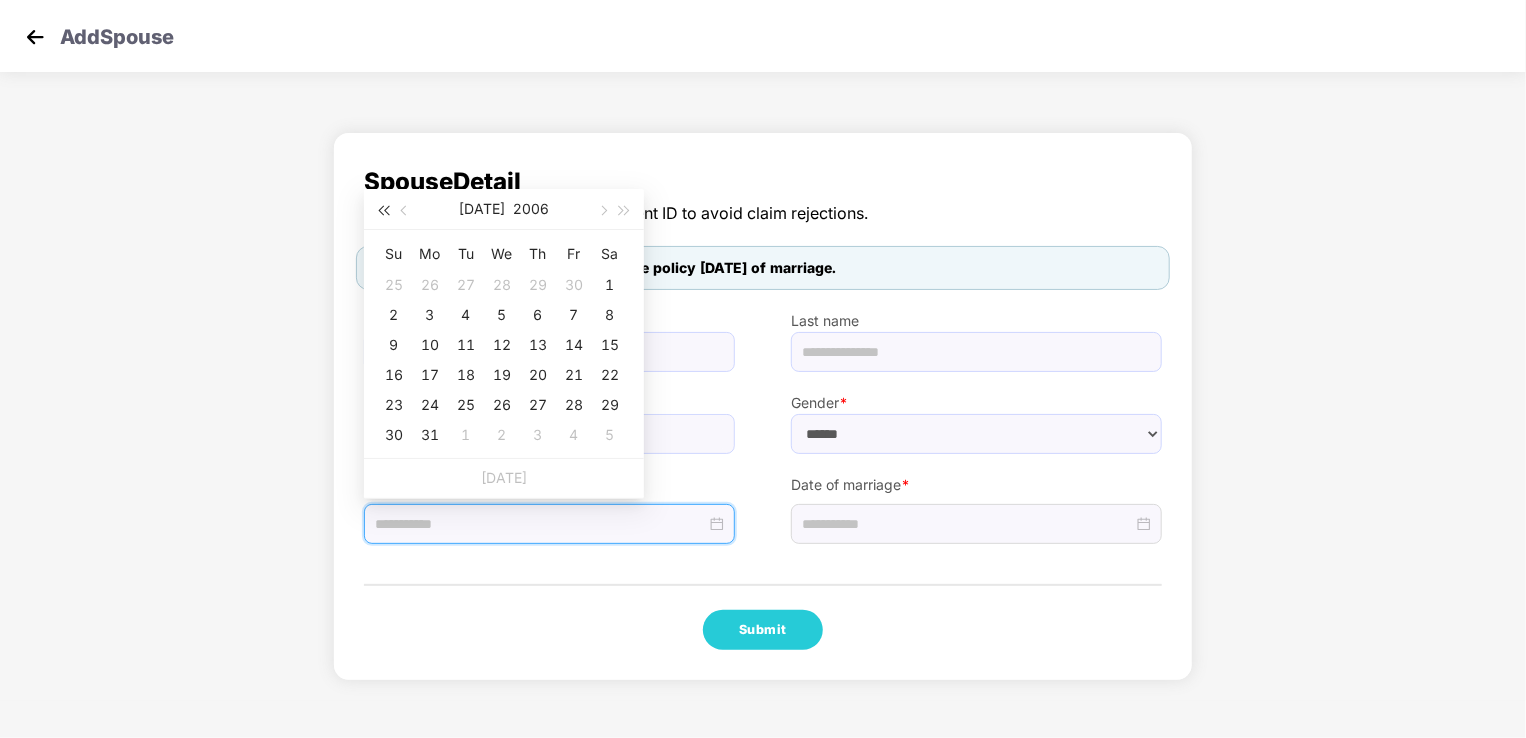 click at bounding box center (383, 211) 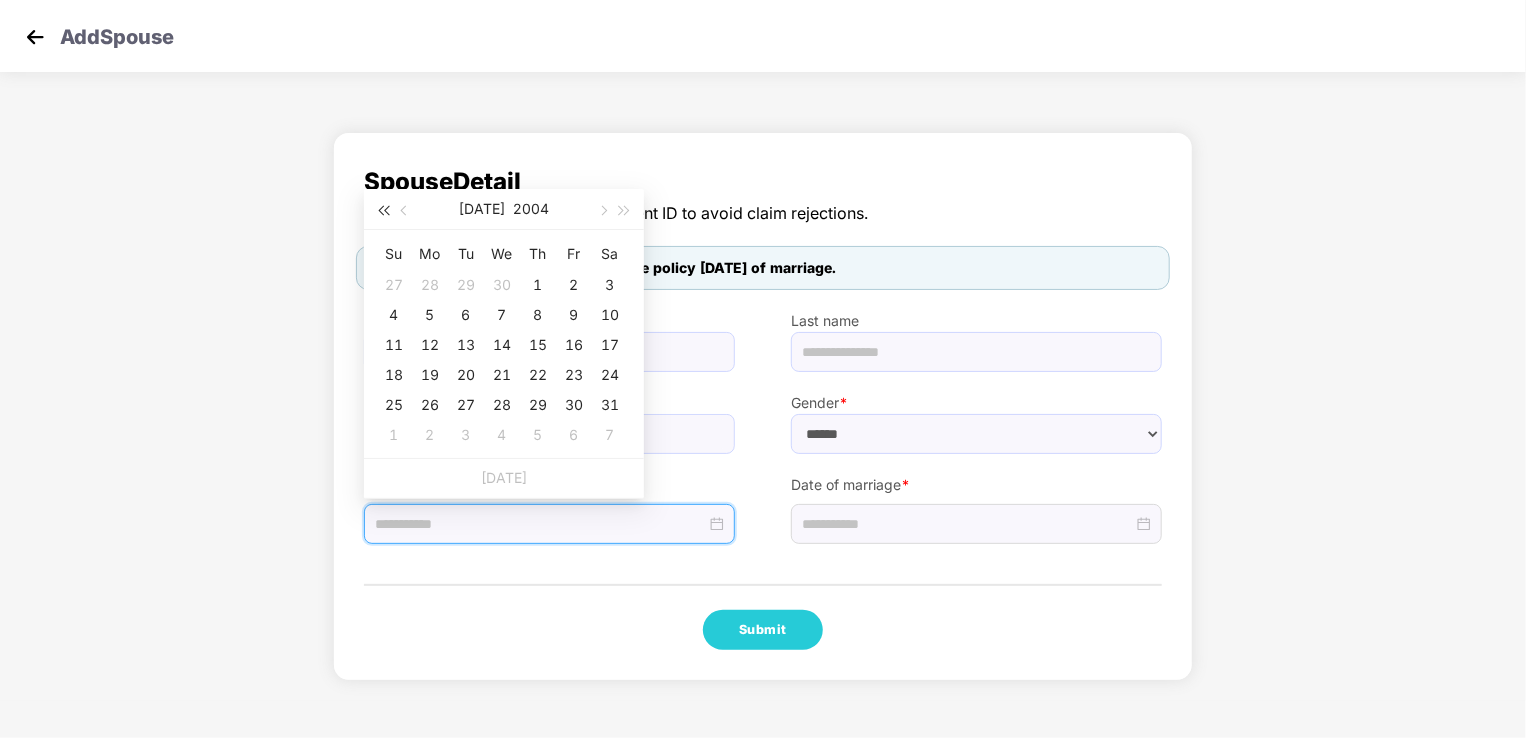 click at bounding box center (383, 211) 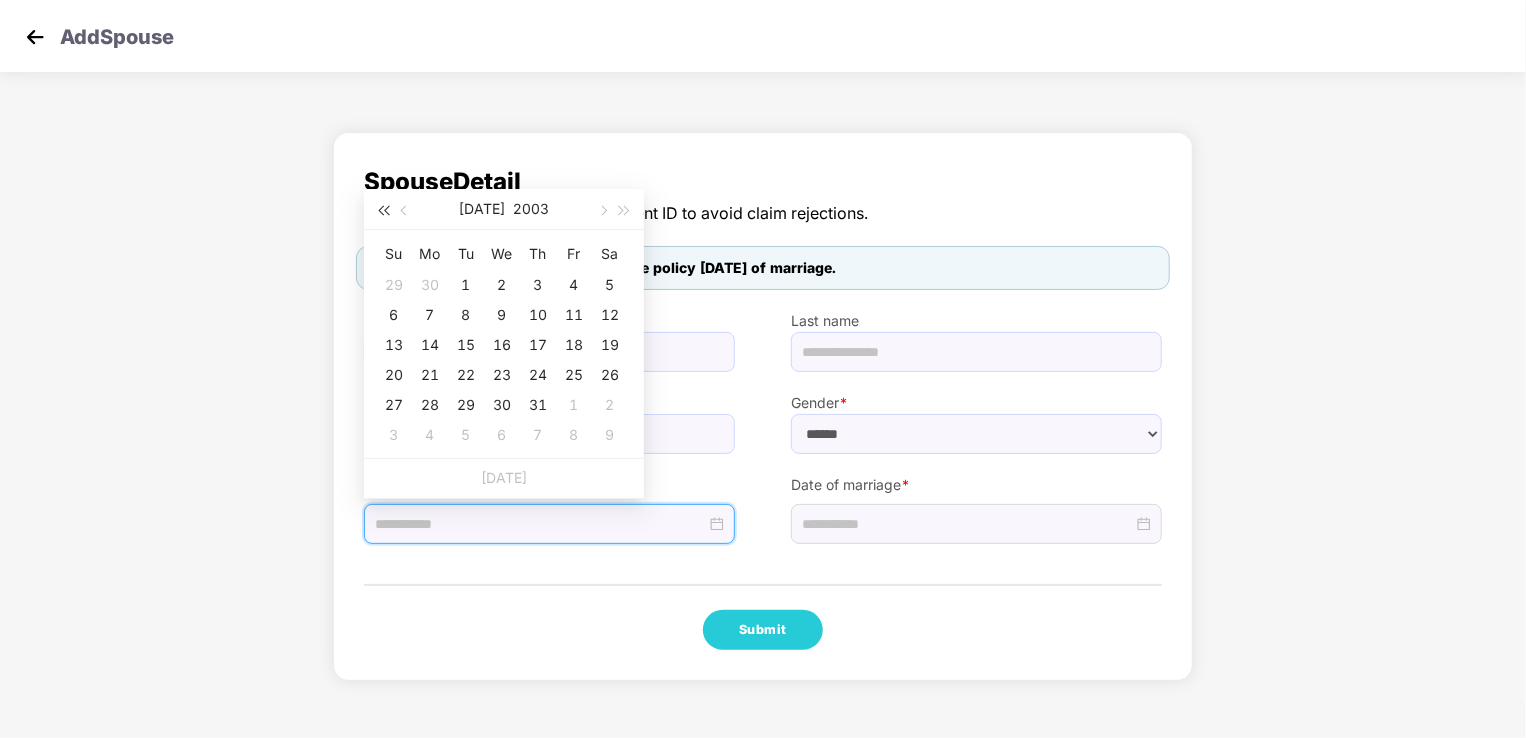 click at bounding box center [383, 211] 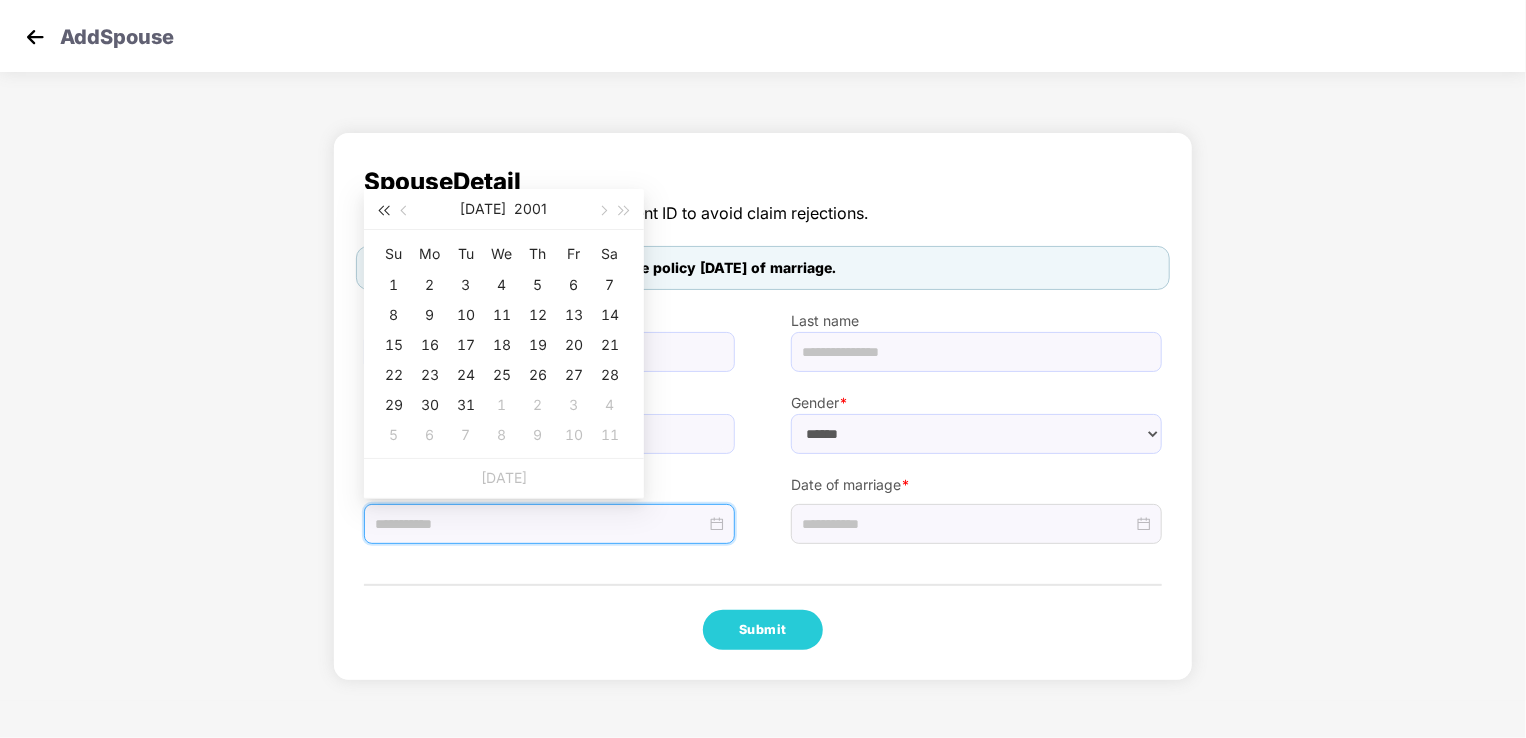 click at bounding box center [383, 211] 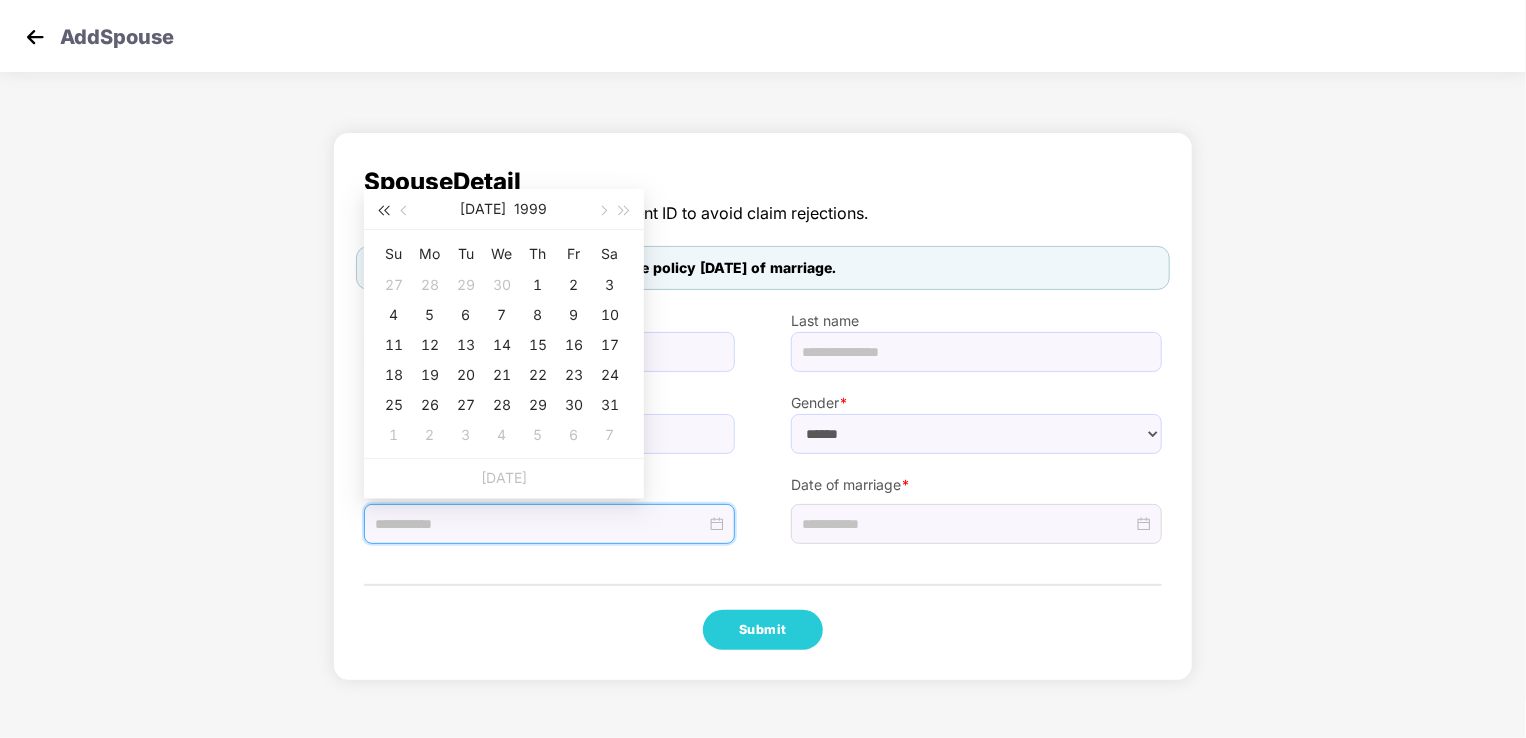 click at bounding box center (383, 211) 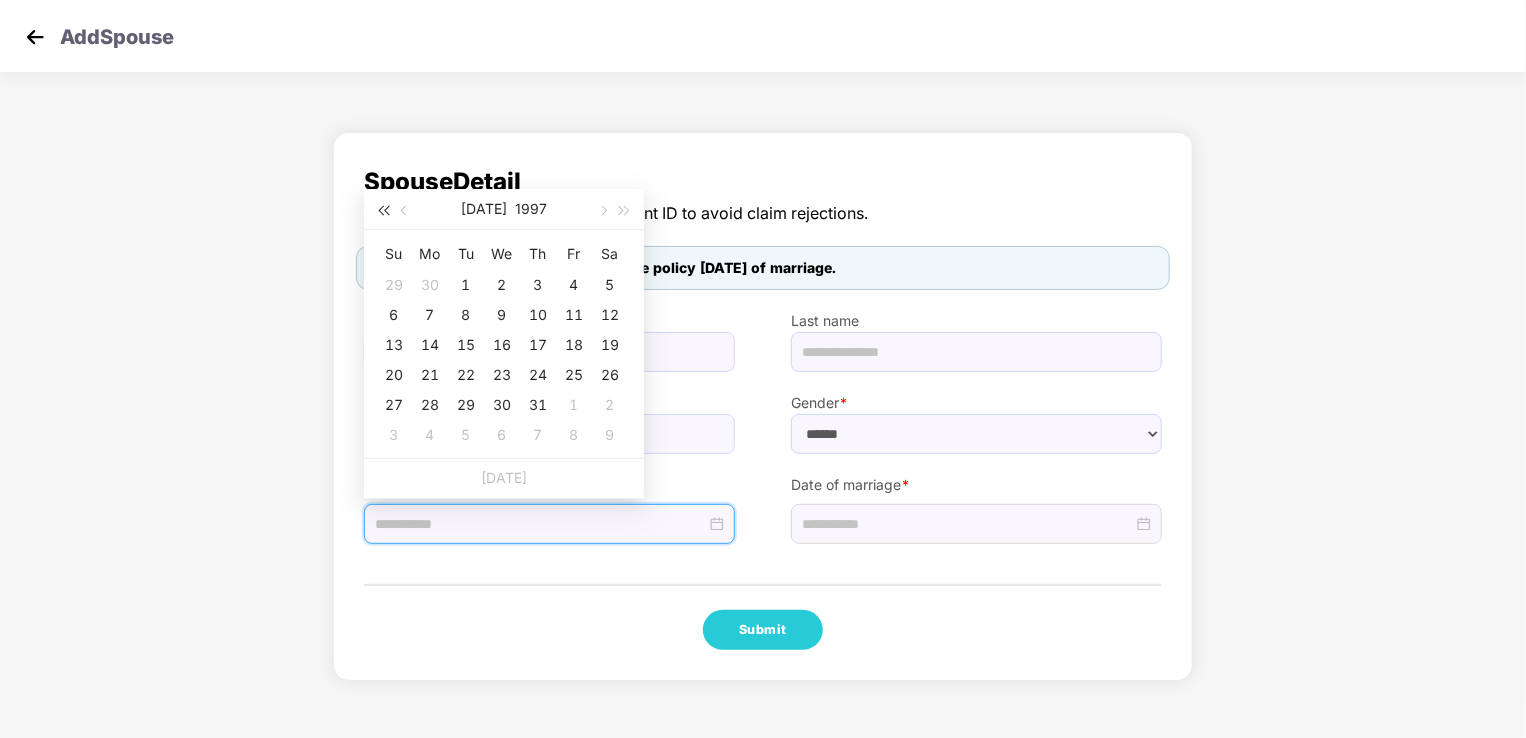 click at bounding box center (383, 211) 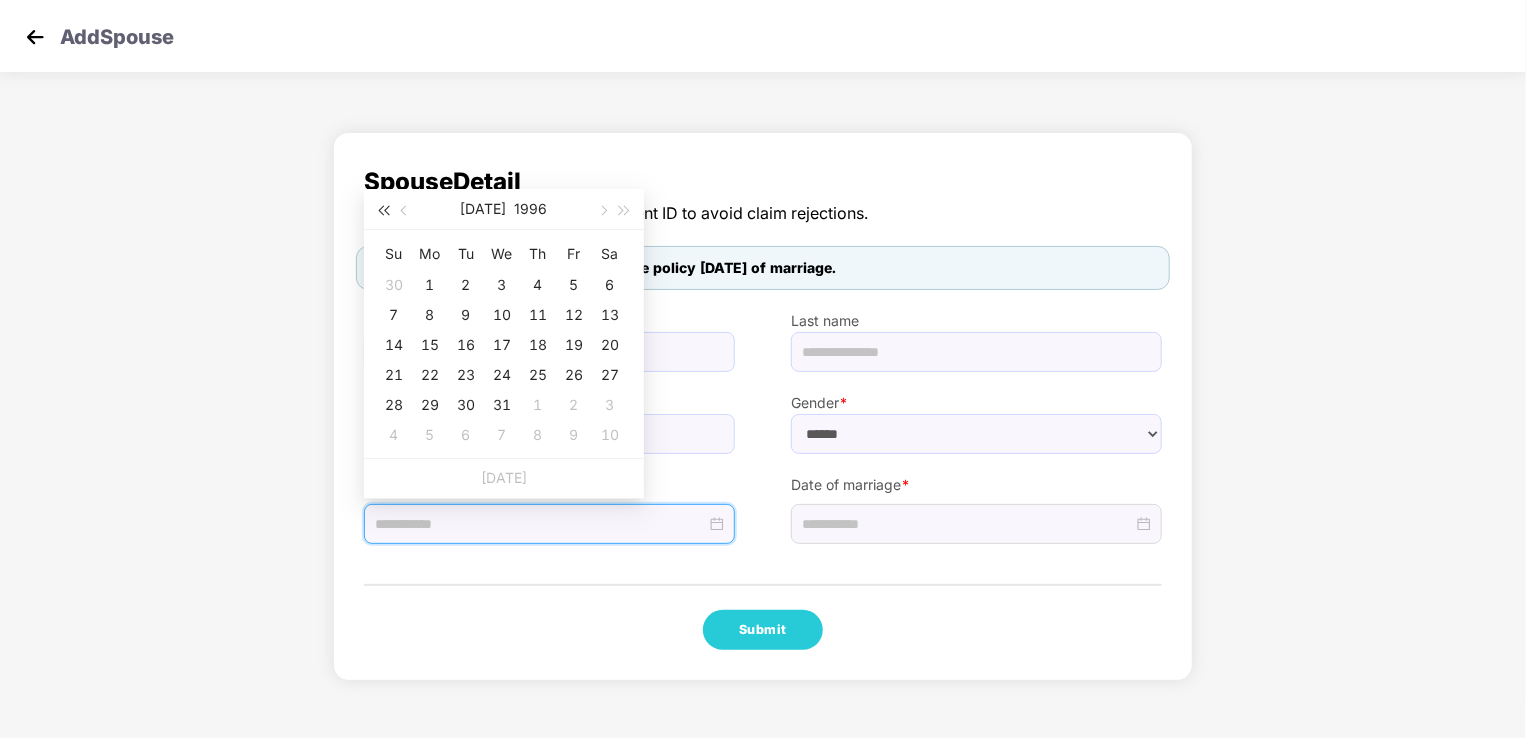 click at bounding box center (383, 211) 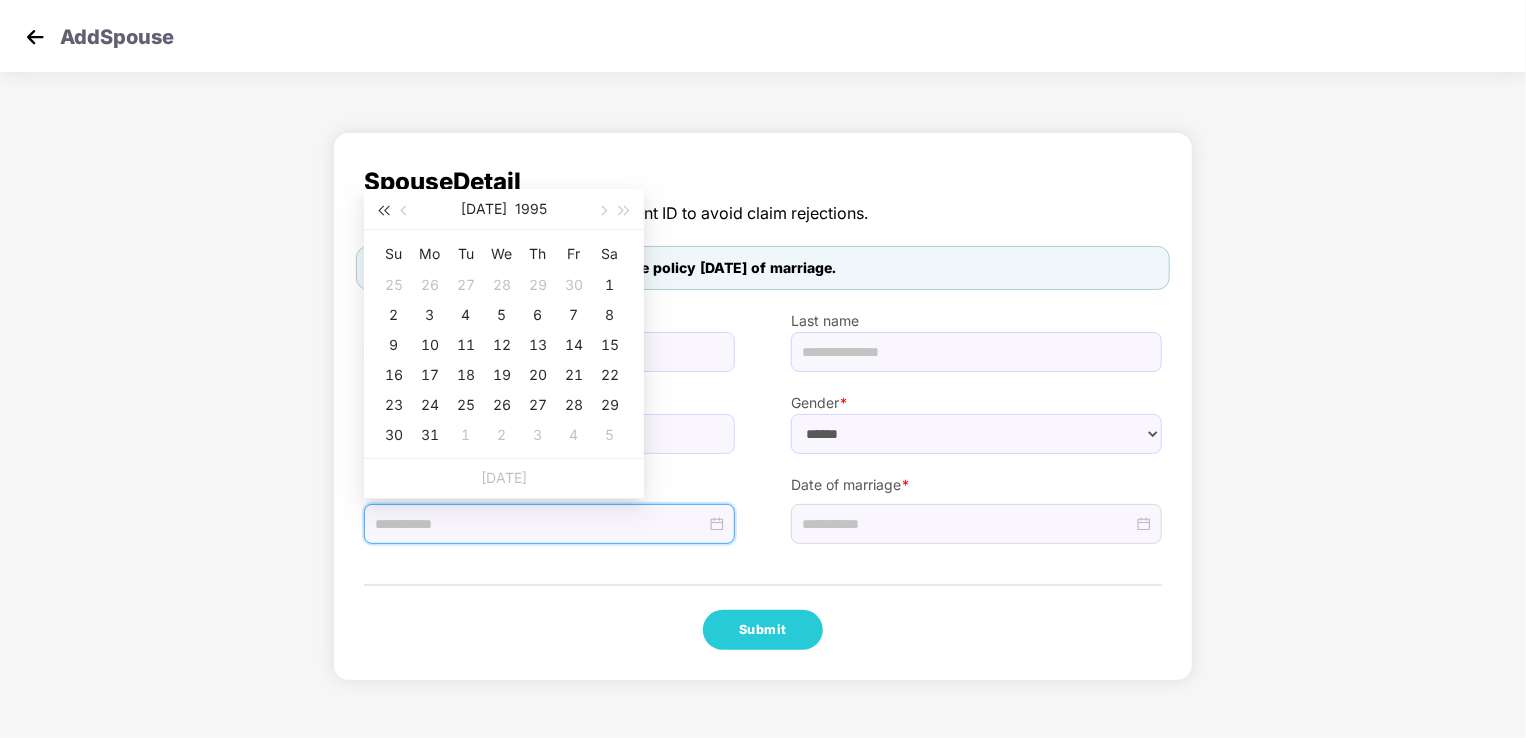 click at bounding box center (383, 211) 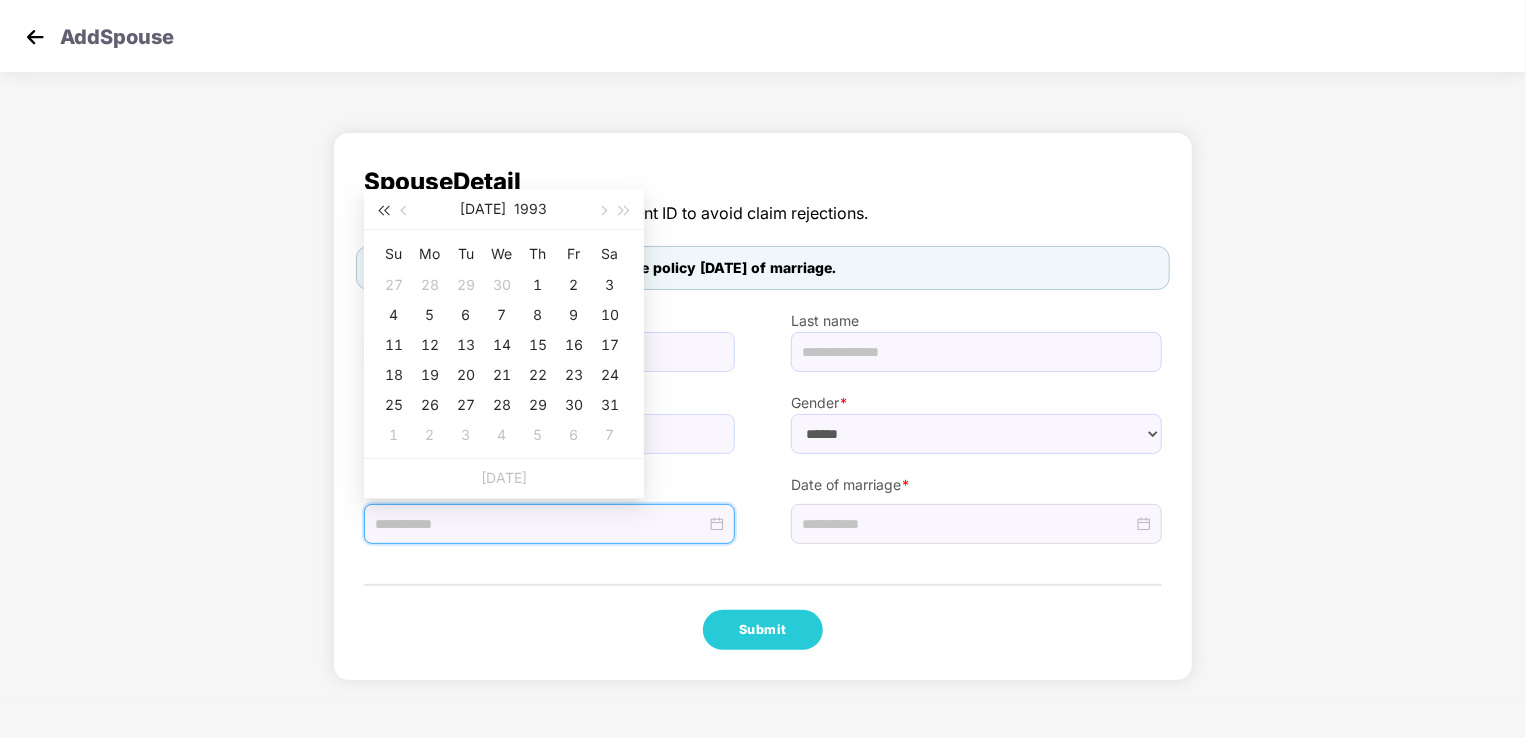 click at bounding box center (383, 211) 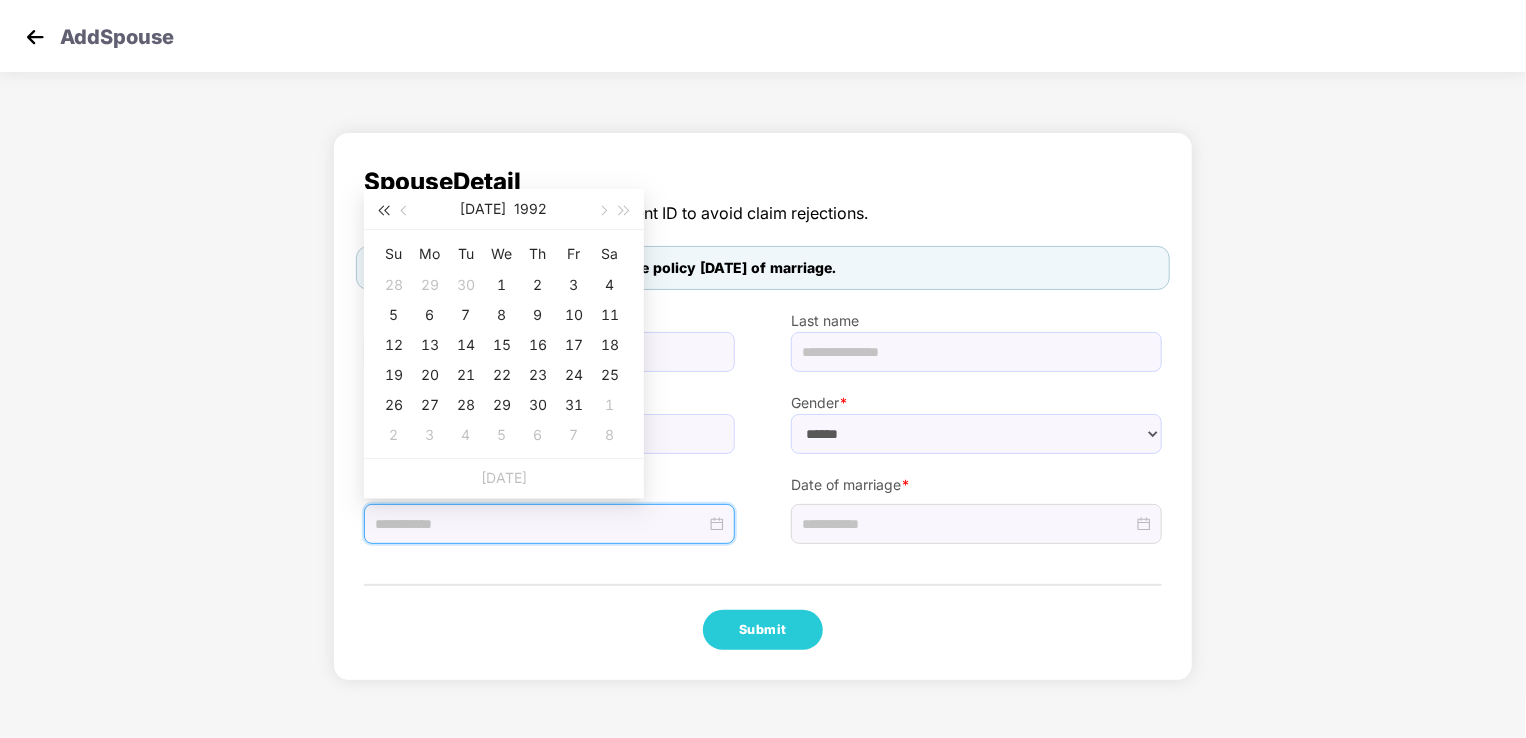 click at bounding box center (383, 211) 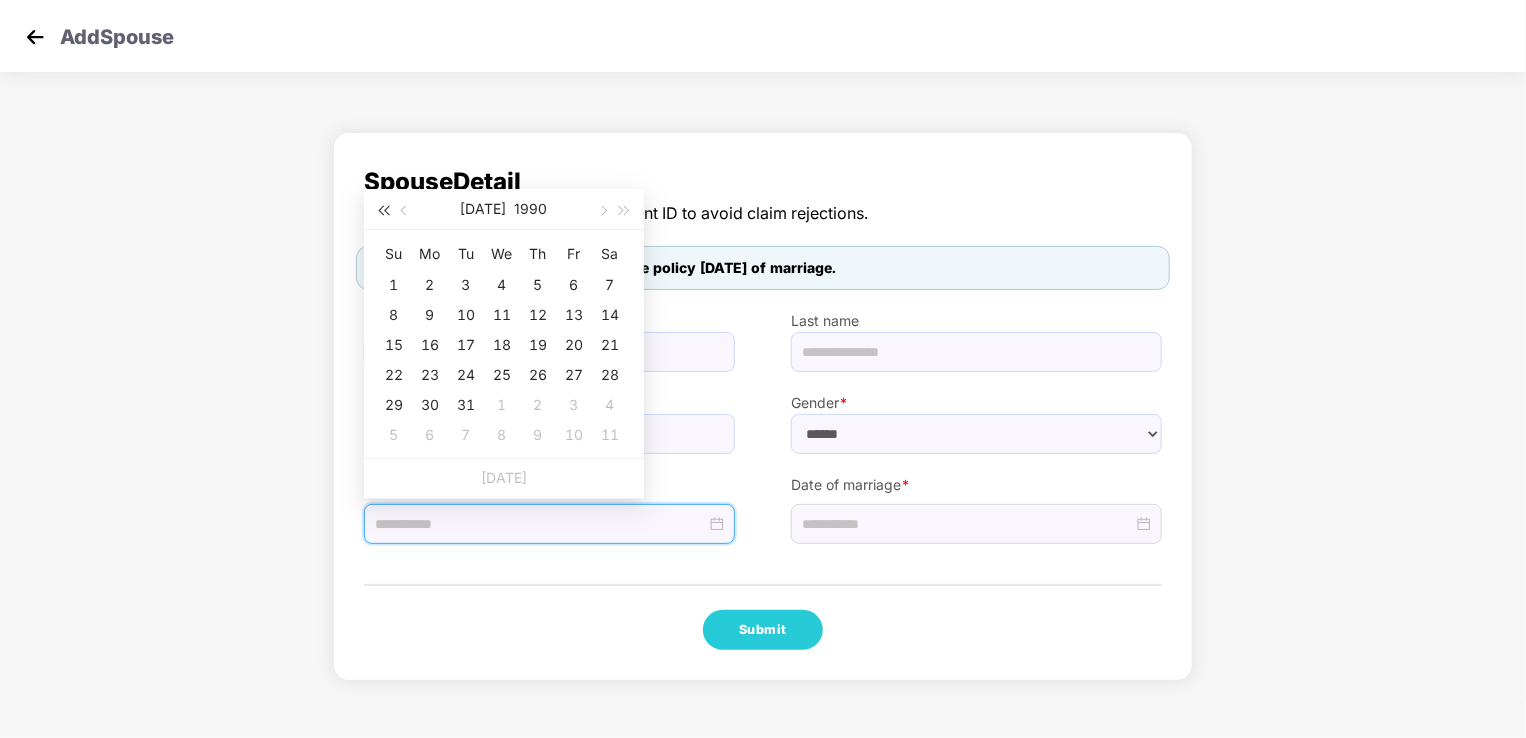 click at bounding box center (383, 211) 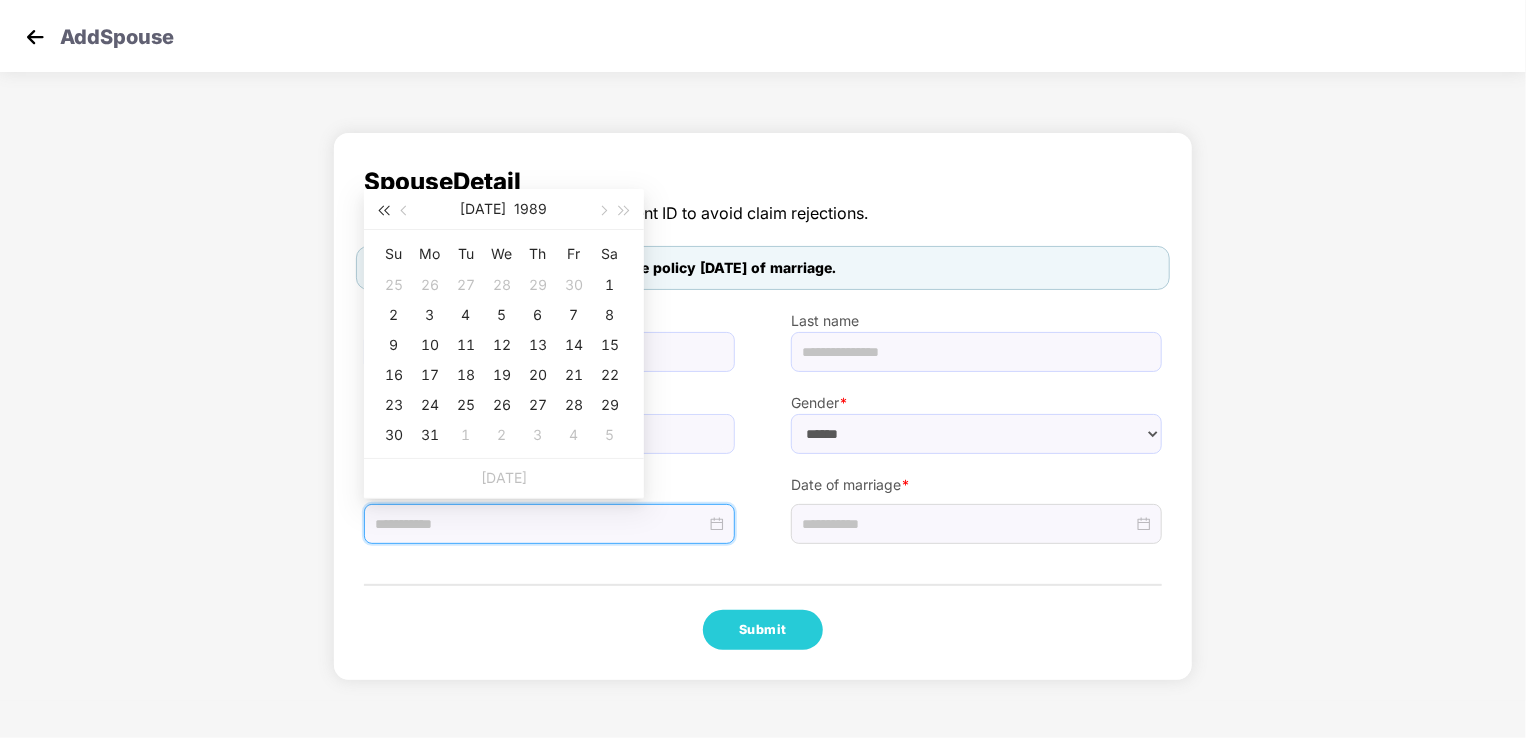 click at bounding box center [383, 211] 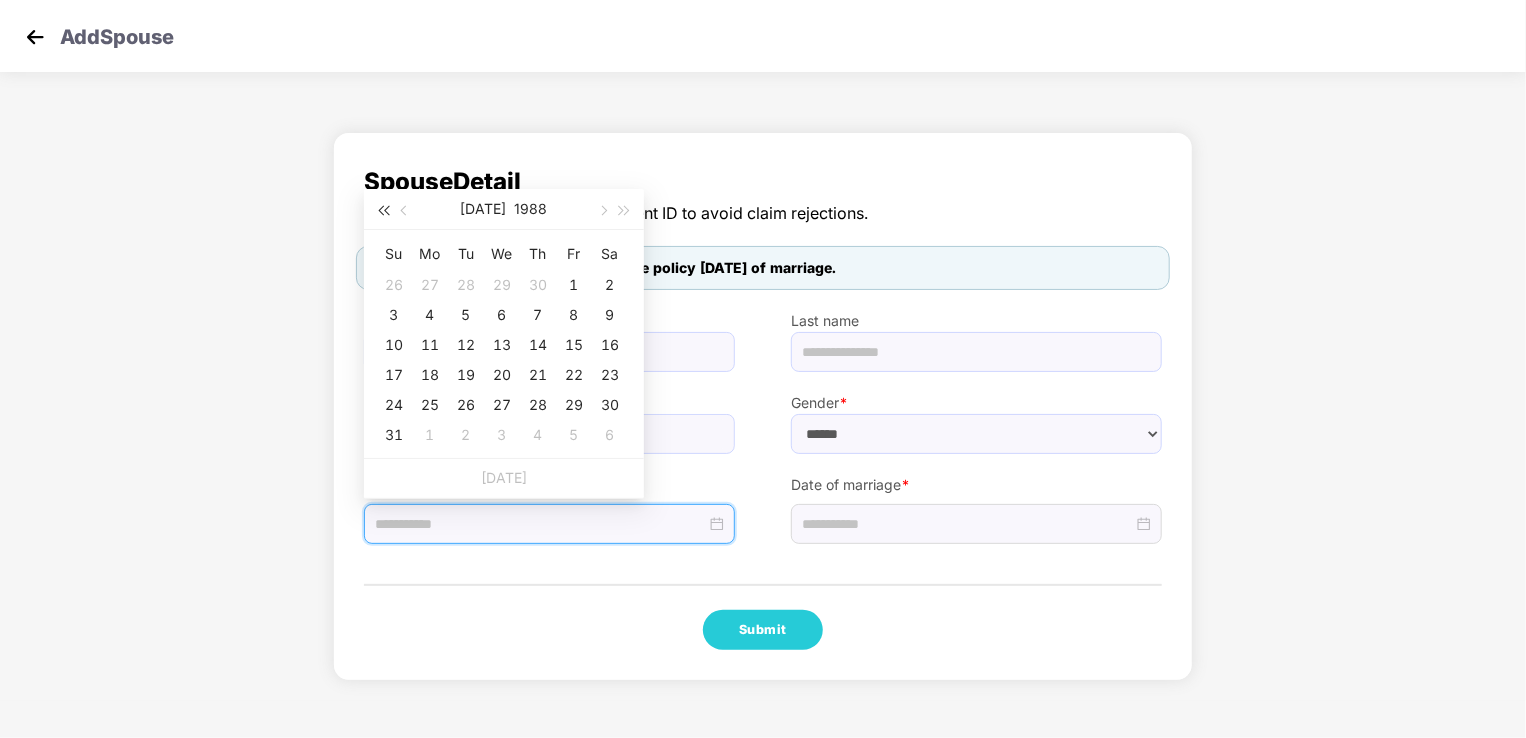 click at bounding box center [383, 211] 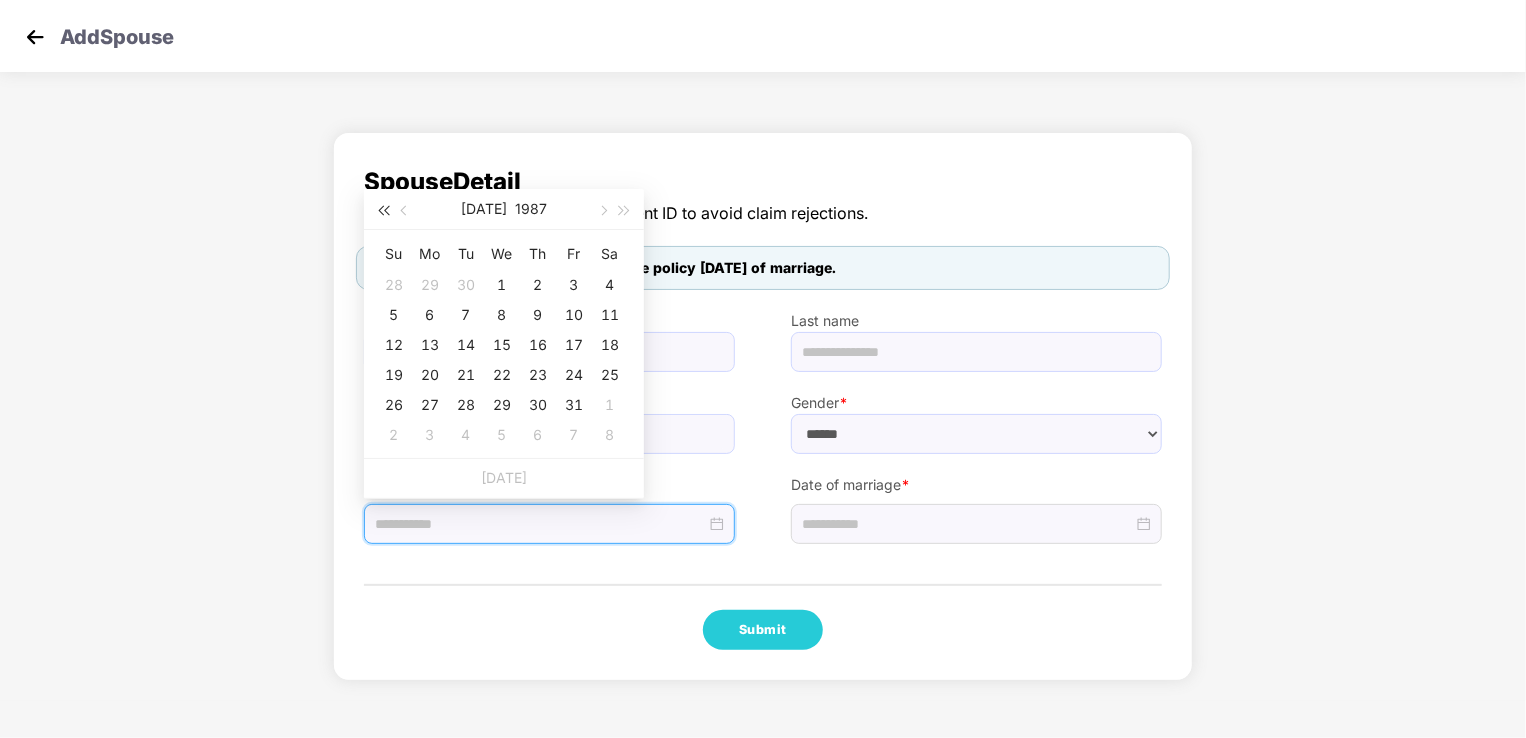 click at bounding box center (383, 211) 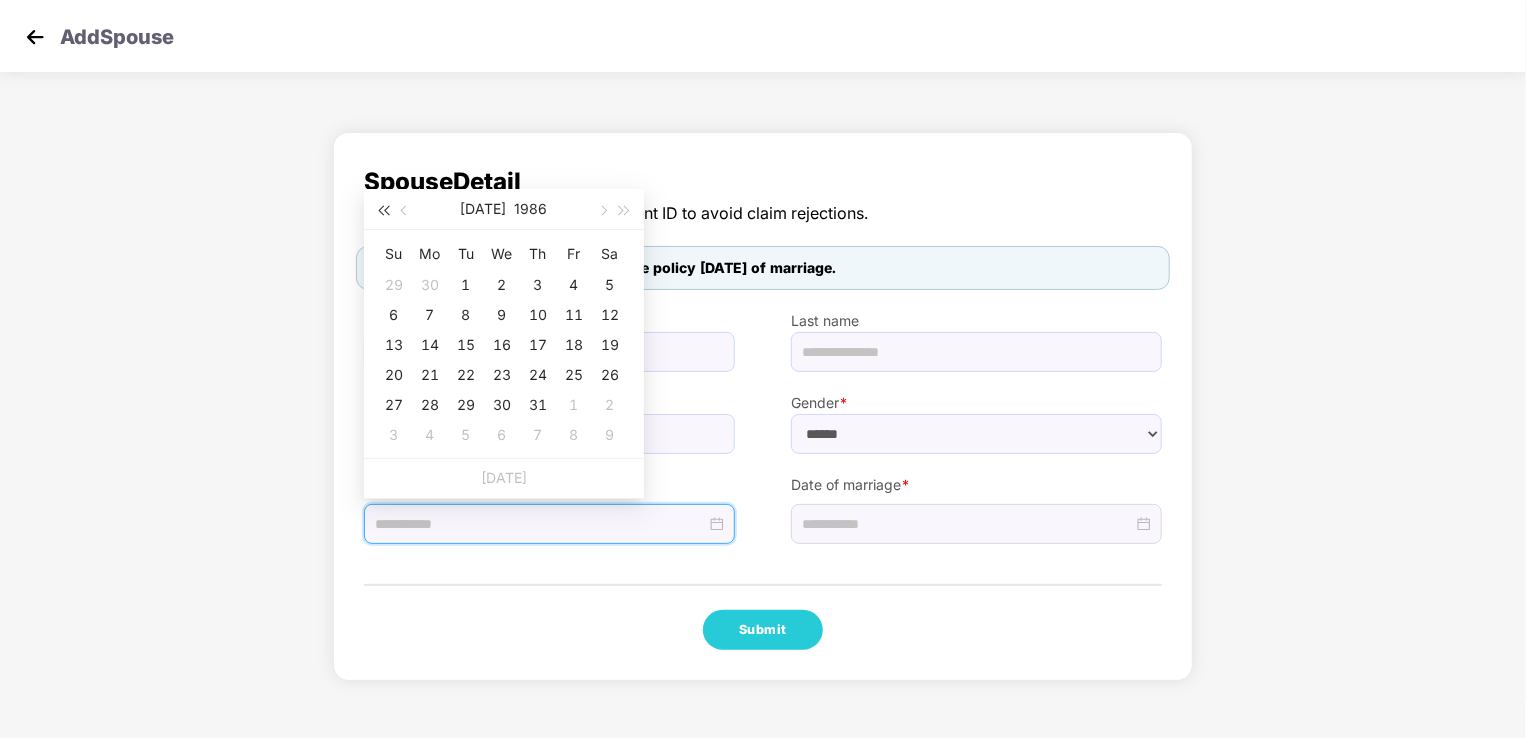 click at bounding box center [383, 211] 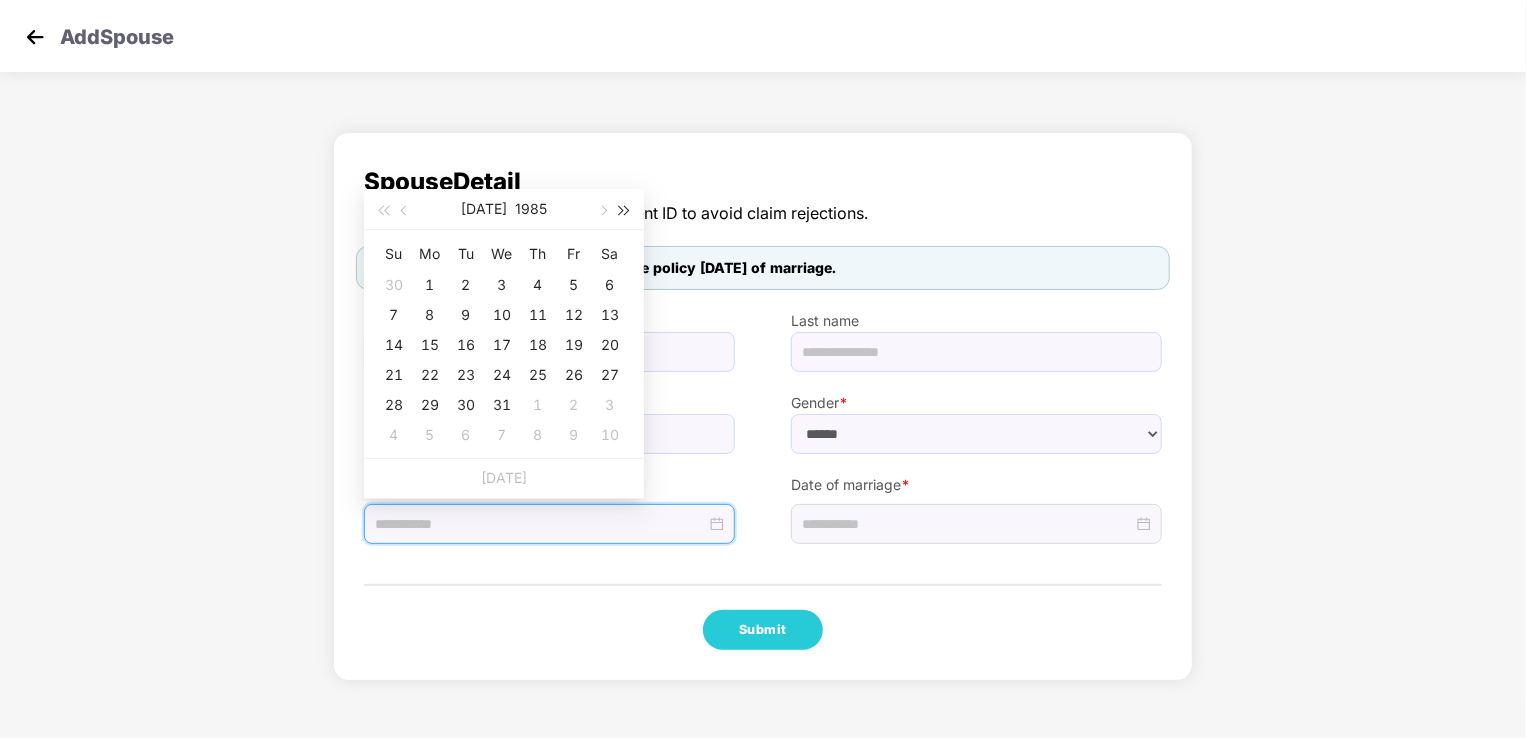click at bounding box center [625, 211] 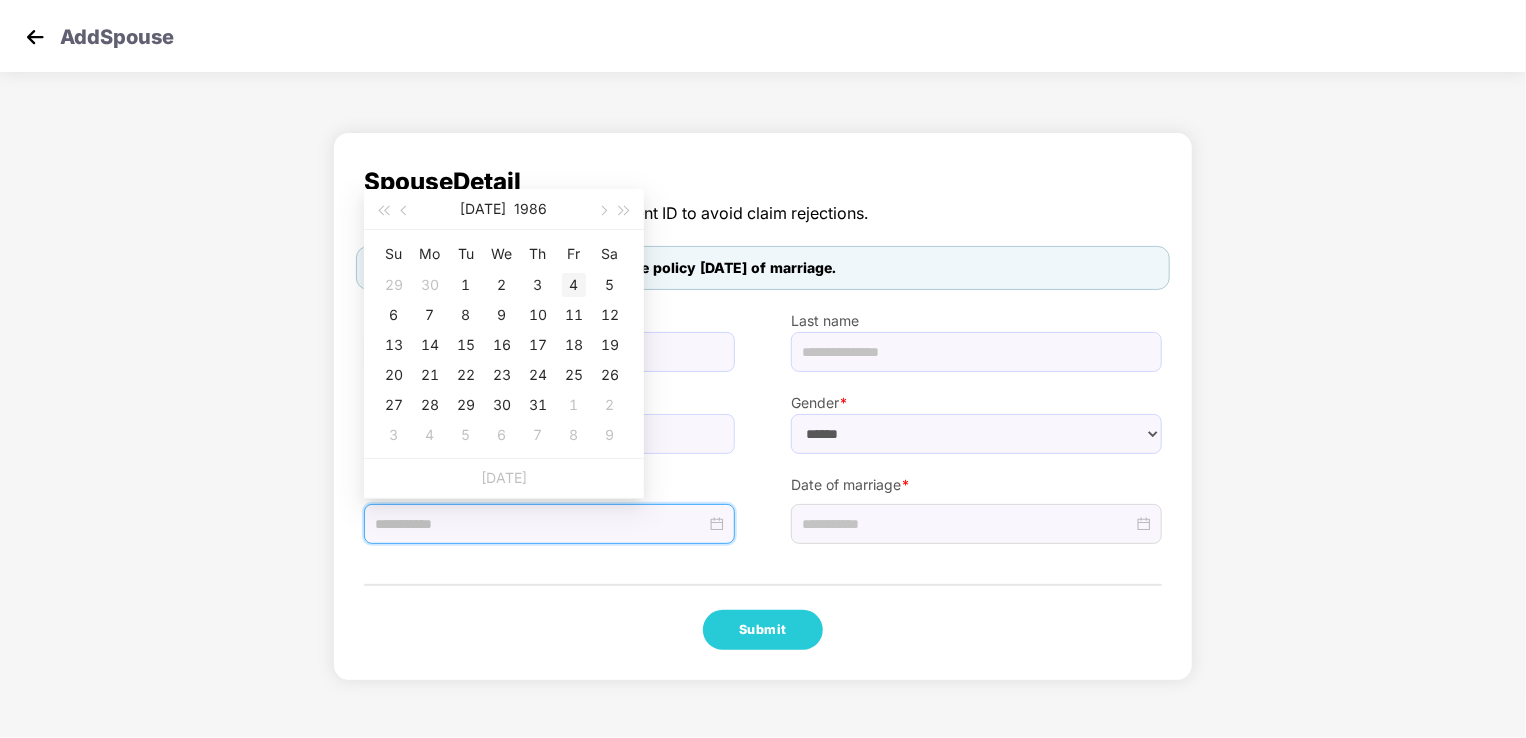type on "**********" 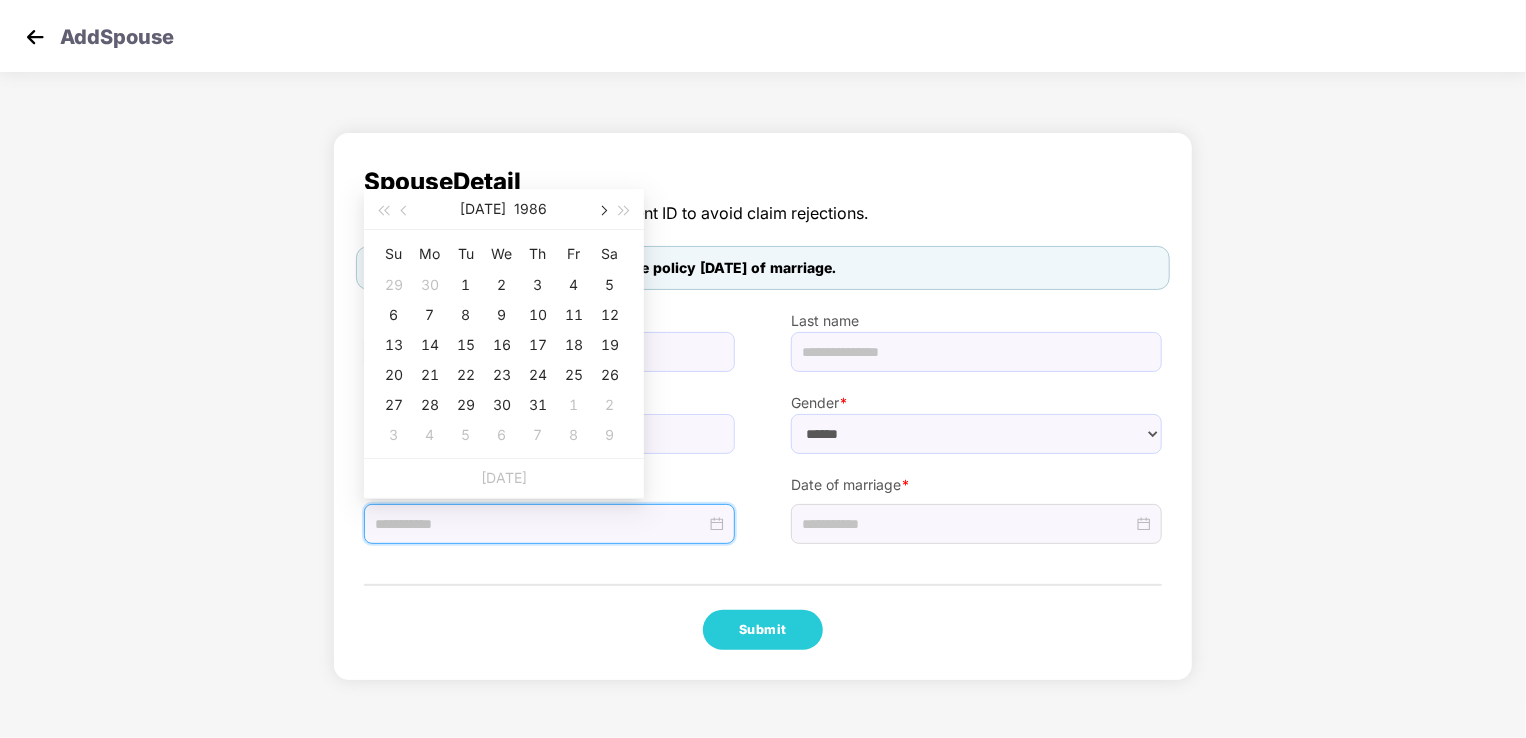 click at bounding box center (602, 209) 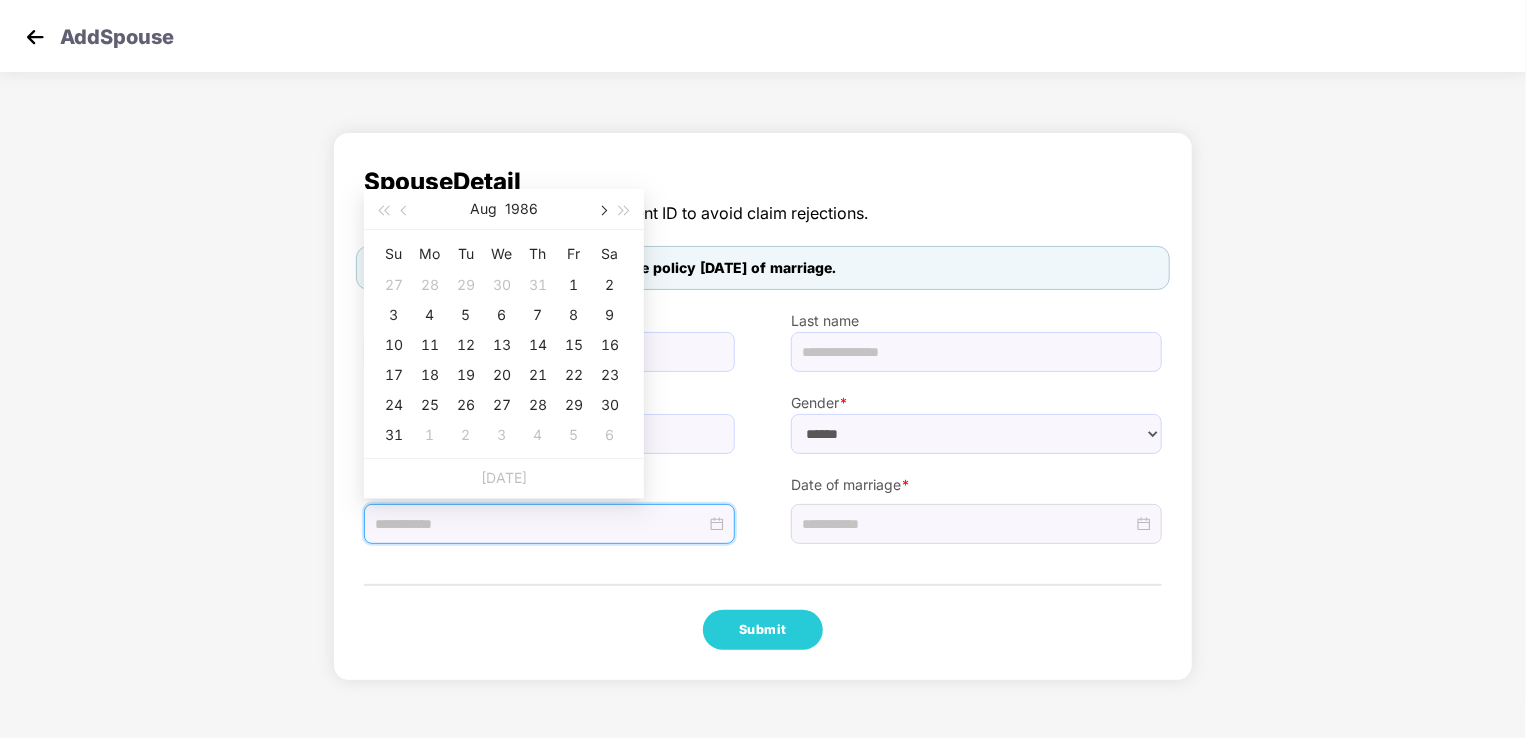 click at bounding box center [602, 209] 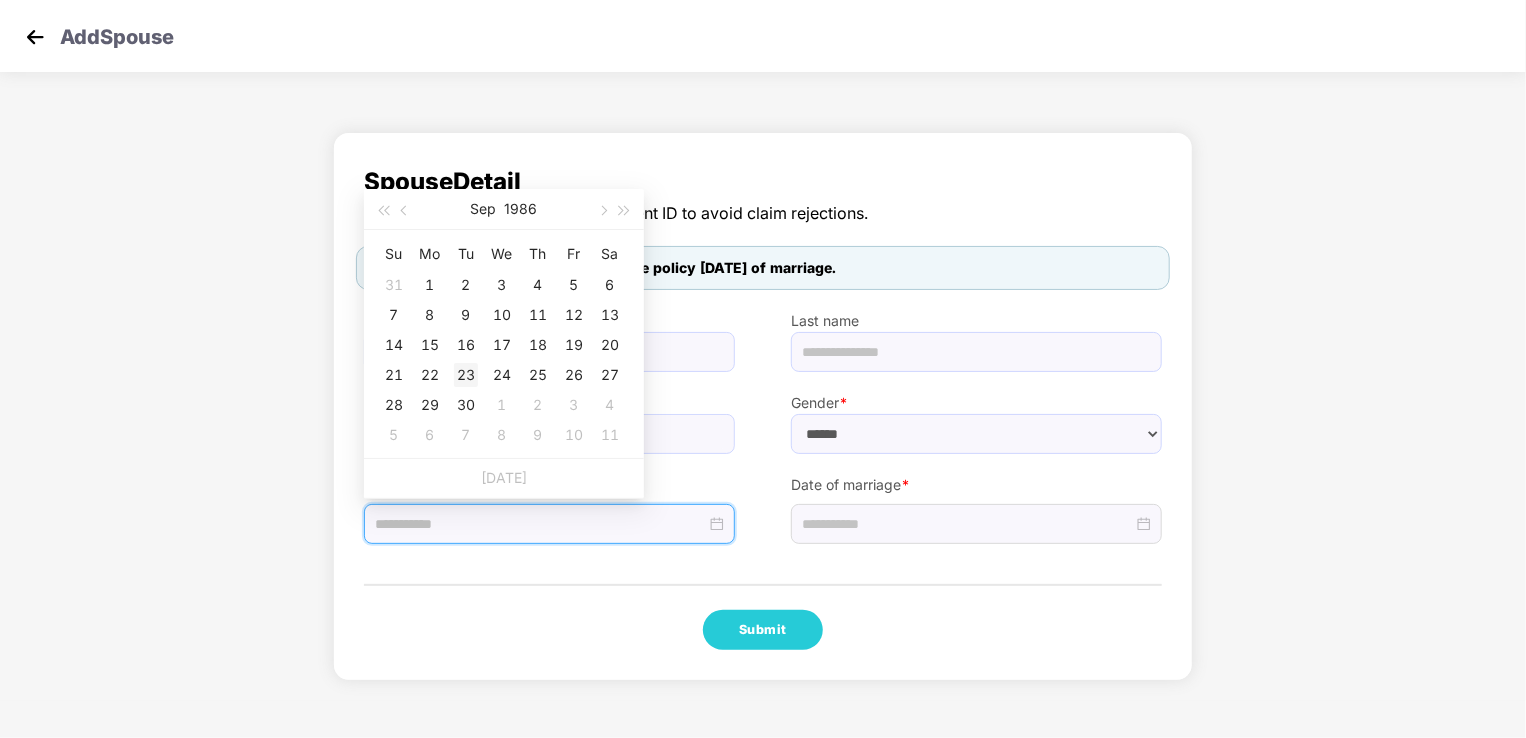 click on "23" at bounding box center (466, 375) 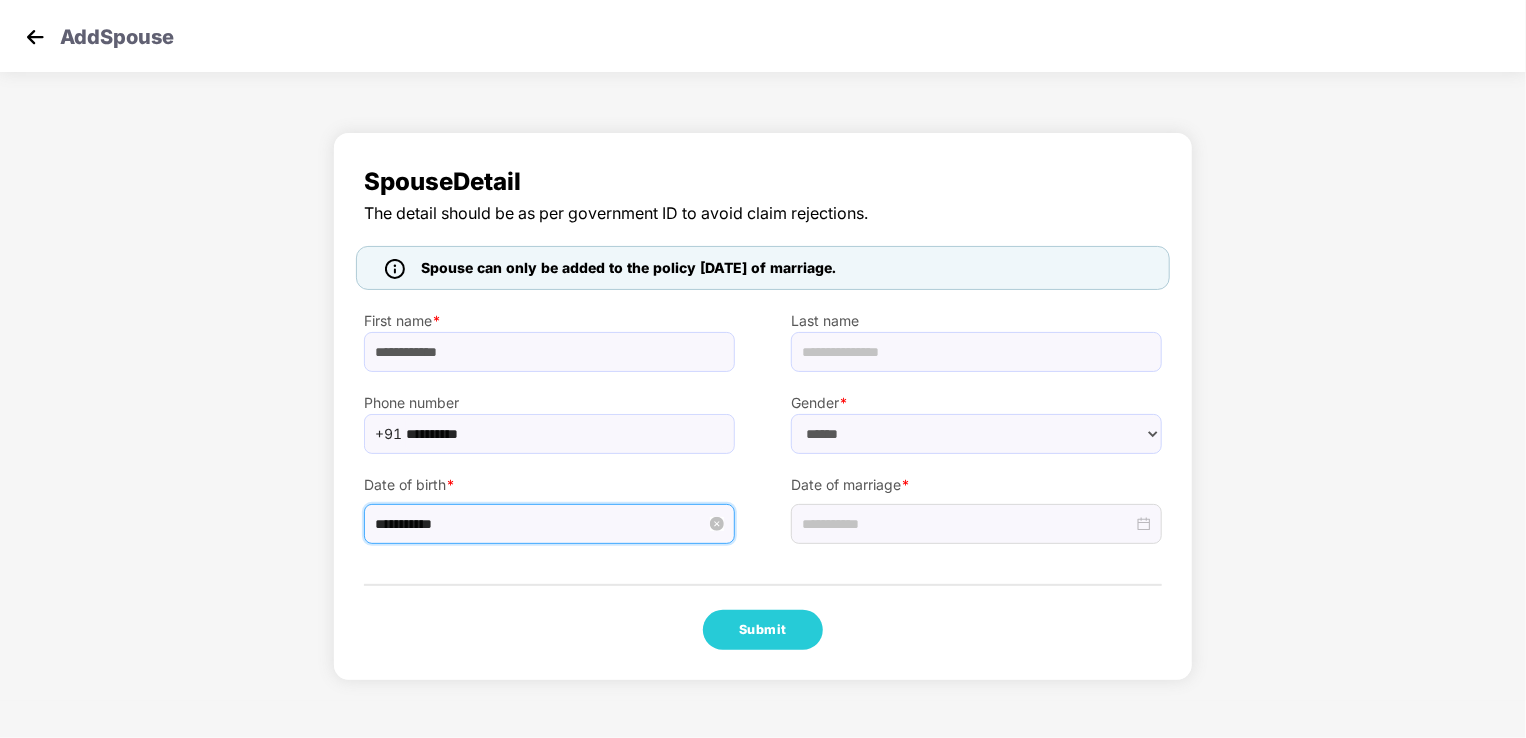 click on "**********" at bounding box center (540, 524) 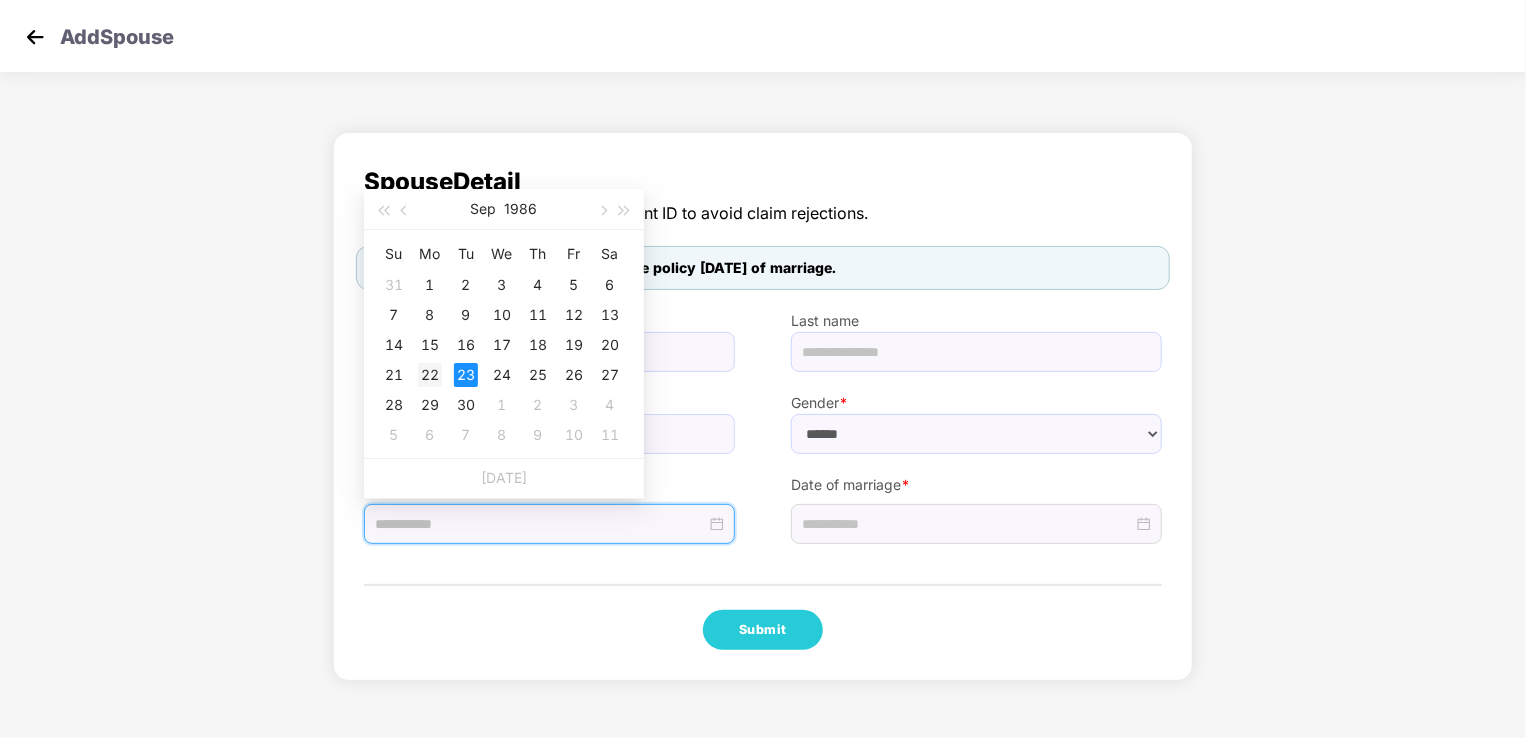 click on "22" at bounding box center (430, 375) 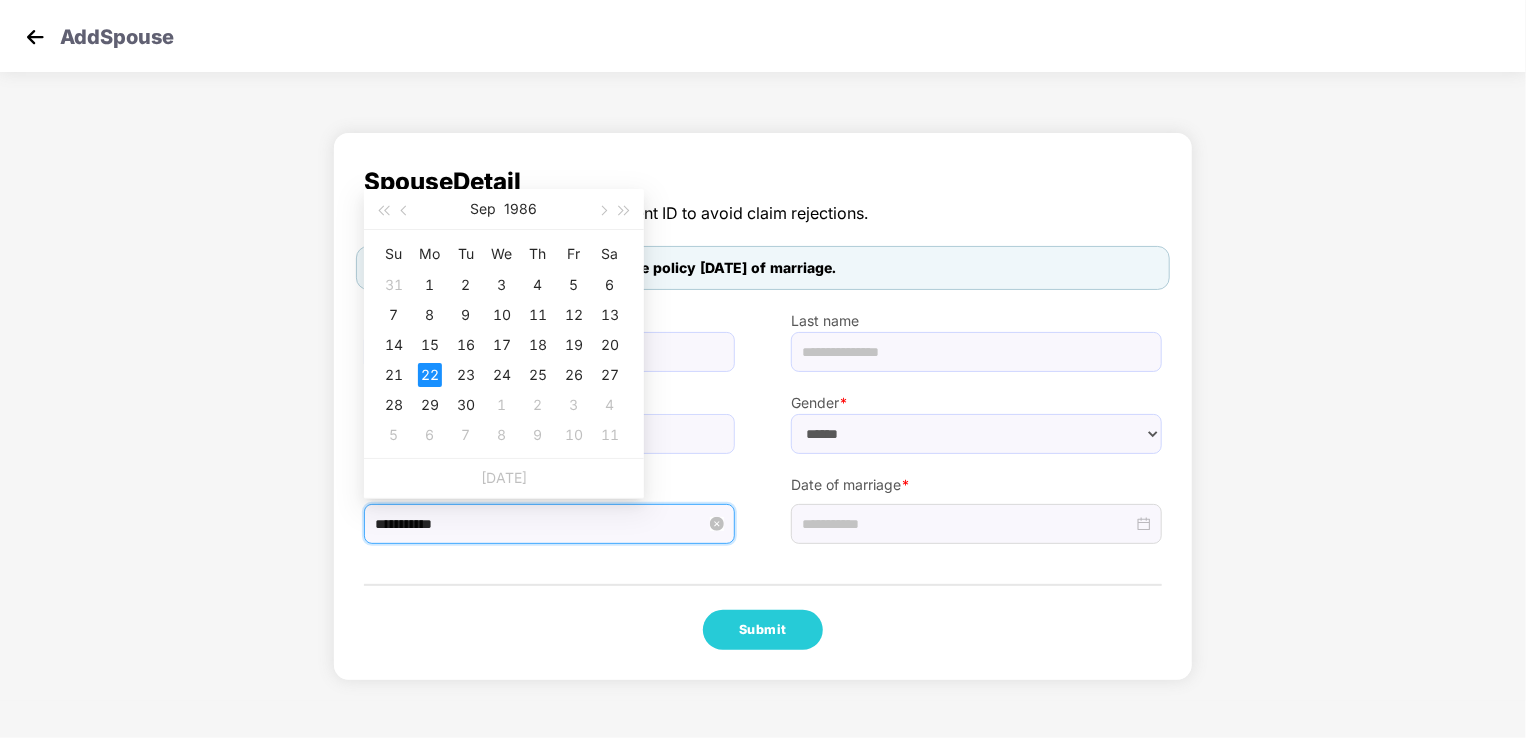 click on "**********" at bounding box center [540, 524] 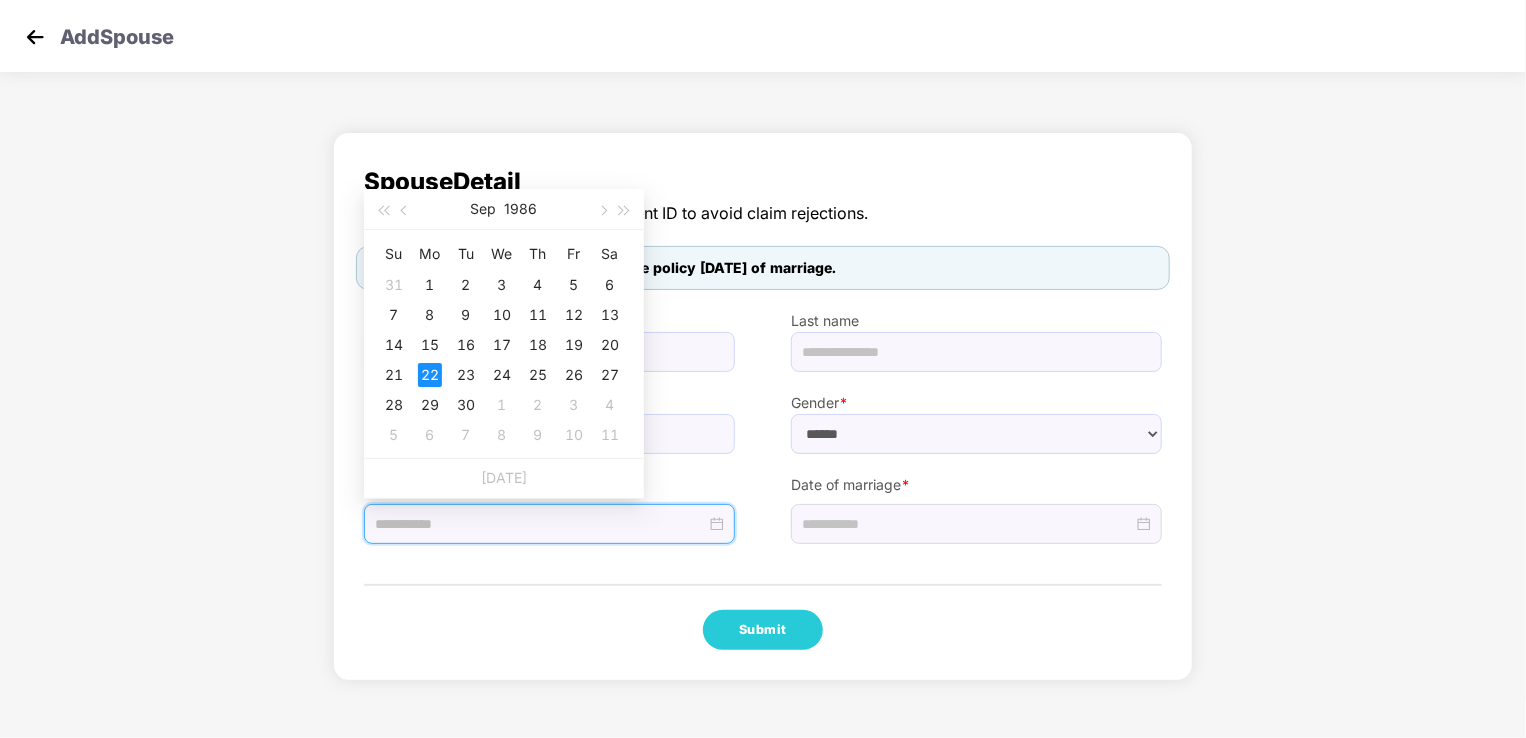 type on "**********" 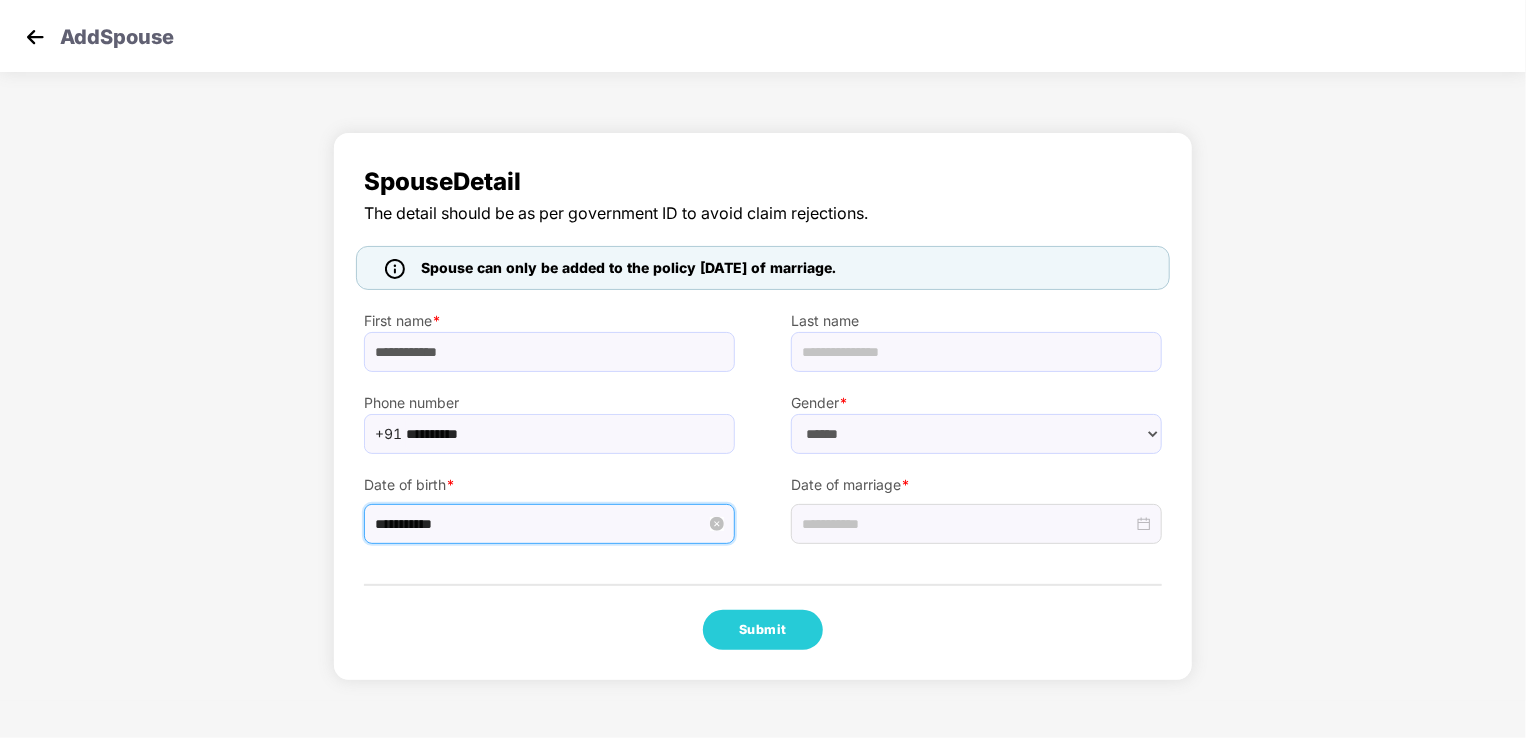 click on "**********" at bounding box center [540, 524] 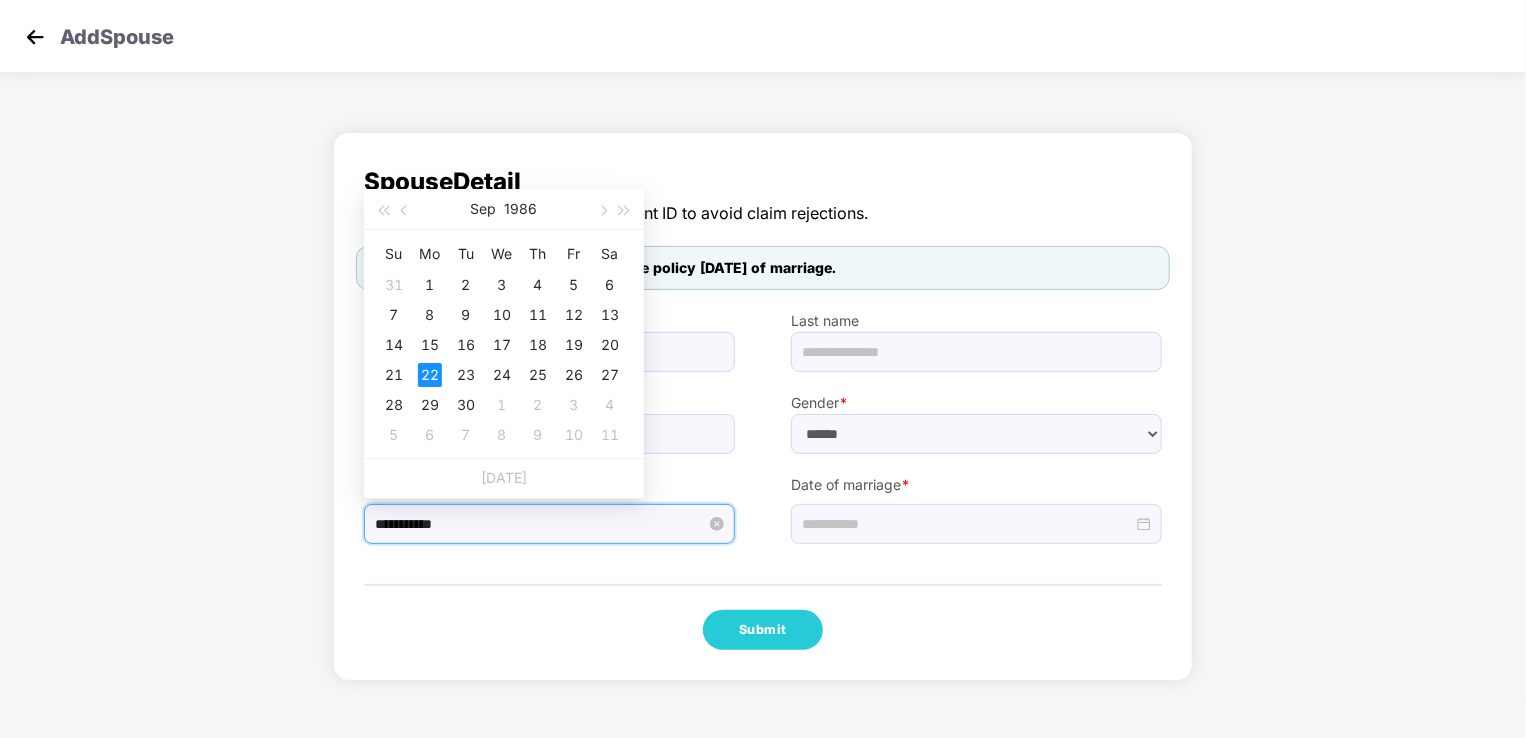 click on "**********" at bounding box center [540, 524] 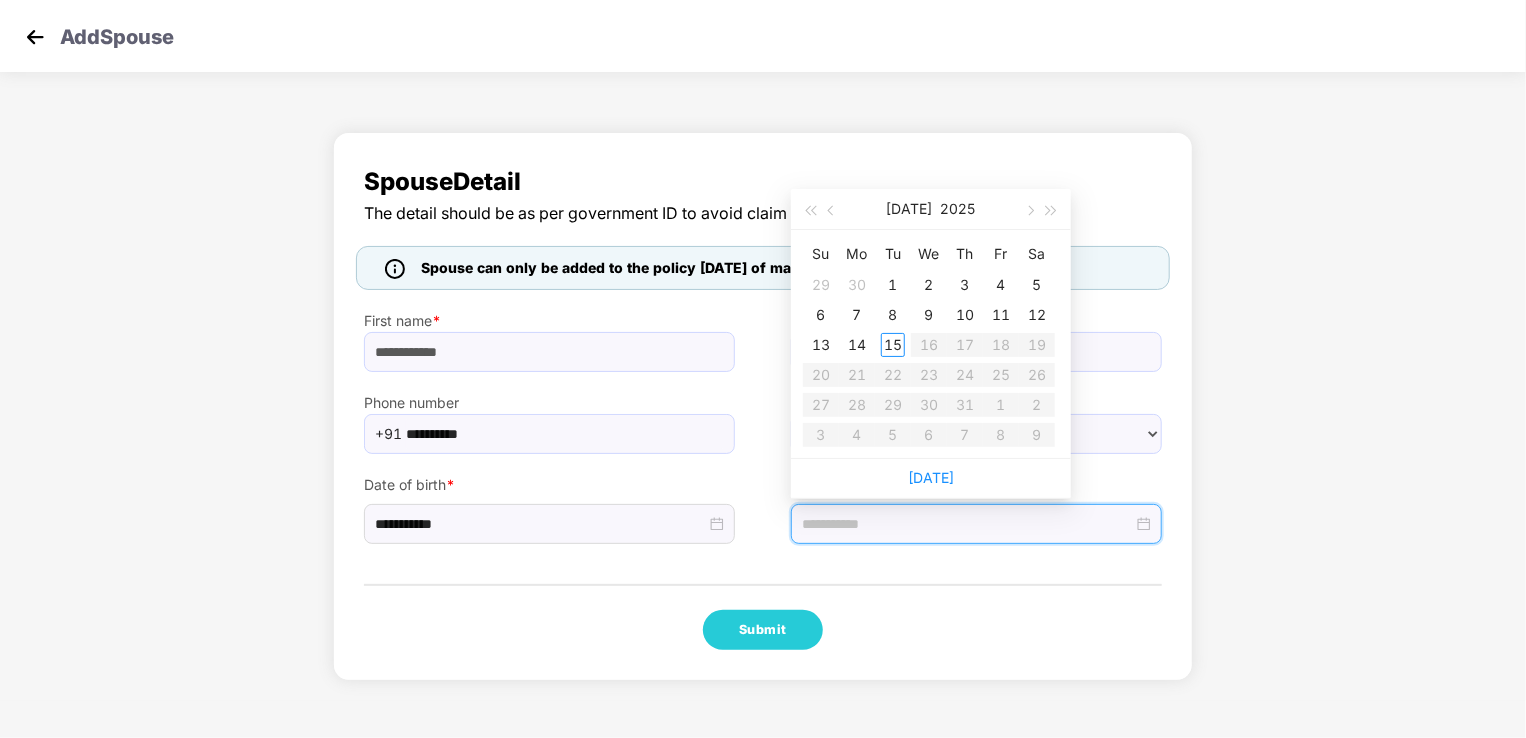 click at bounding box center [967, 524] 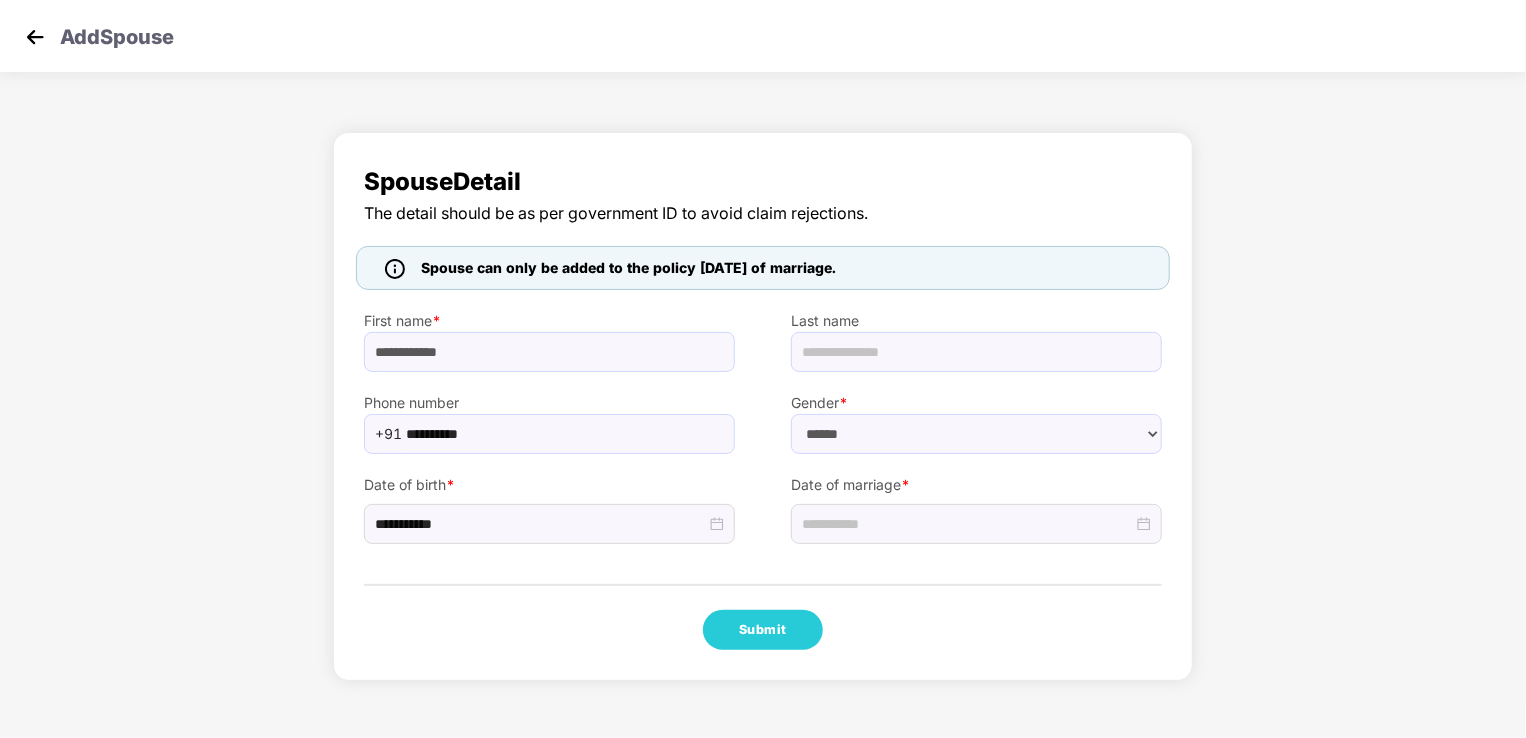 click on "Submit" at bounding box center (763, 630) 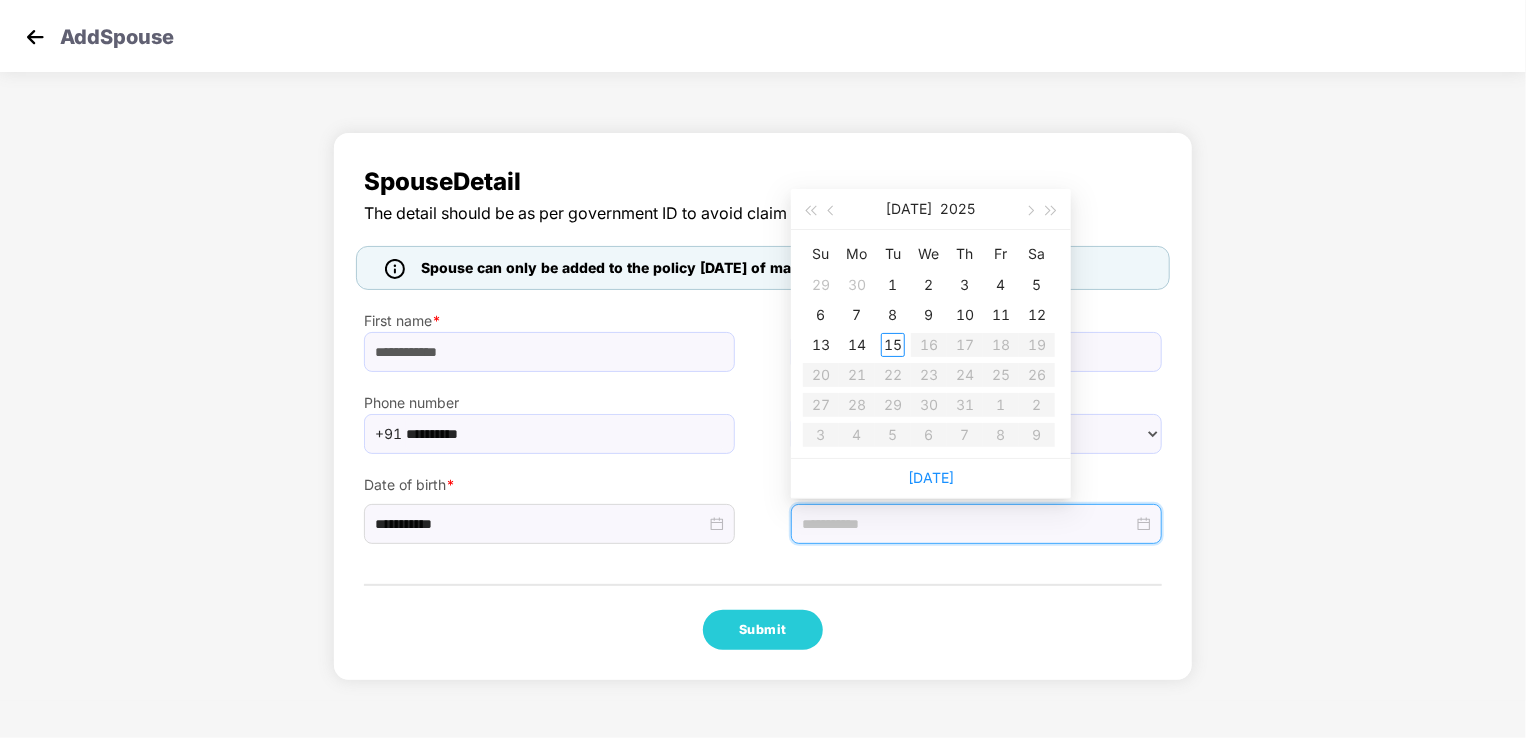 click at bounding box center [967, 524] 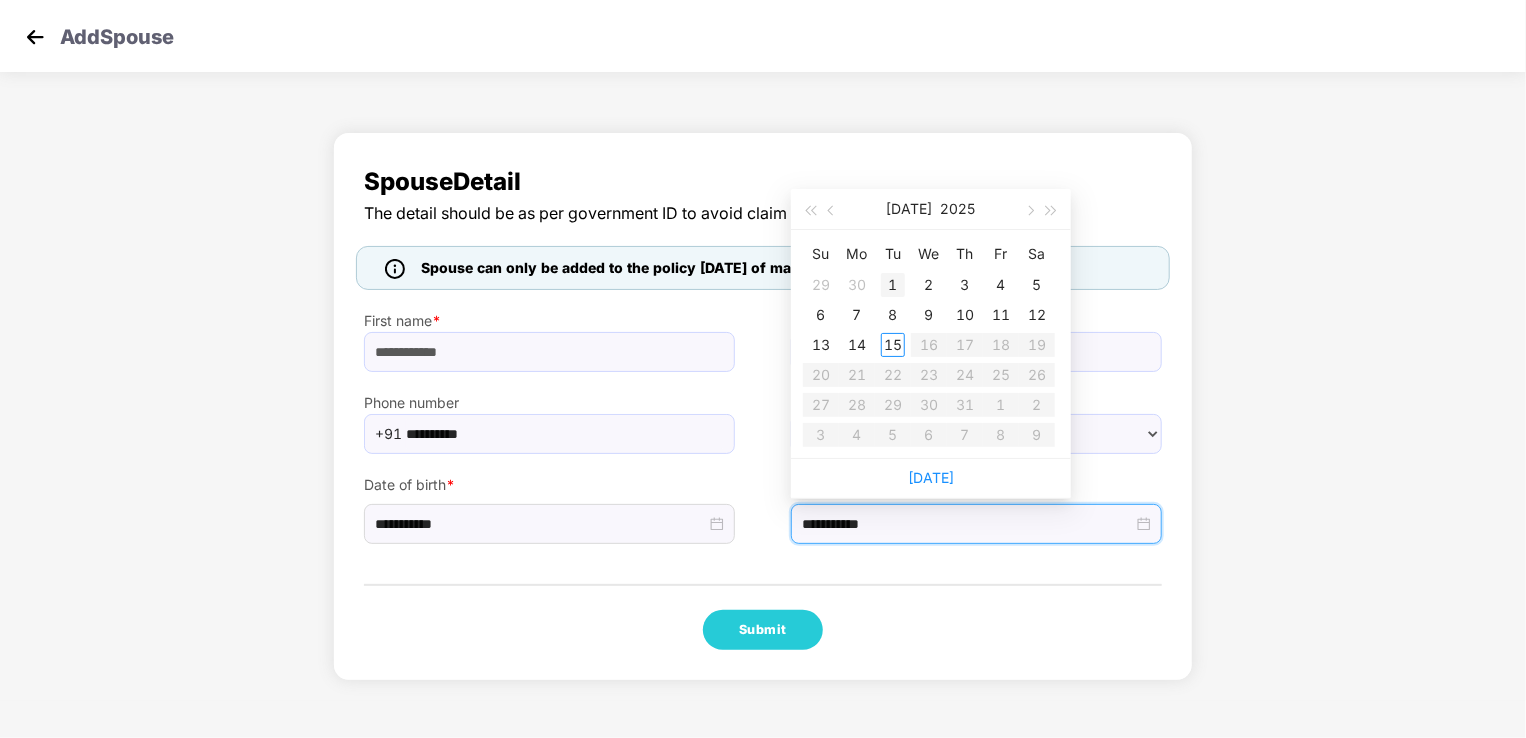 type on "**********" 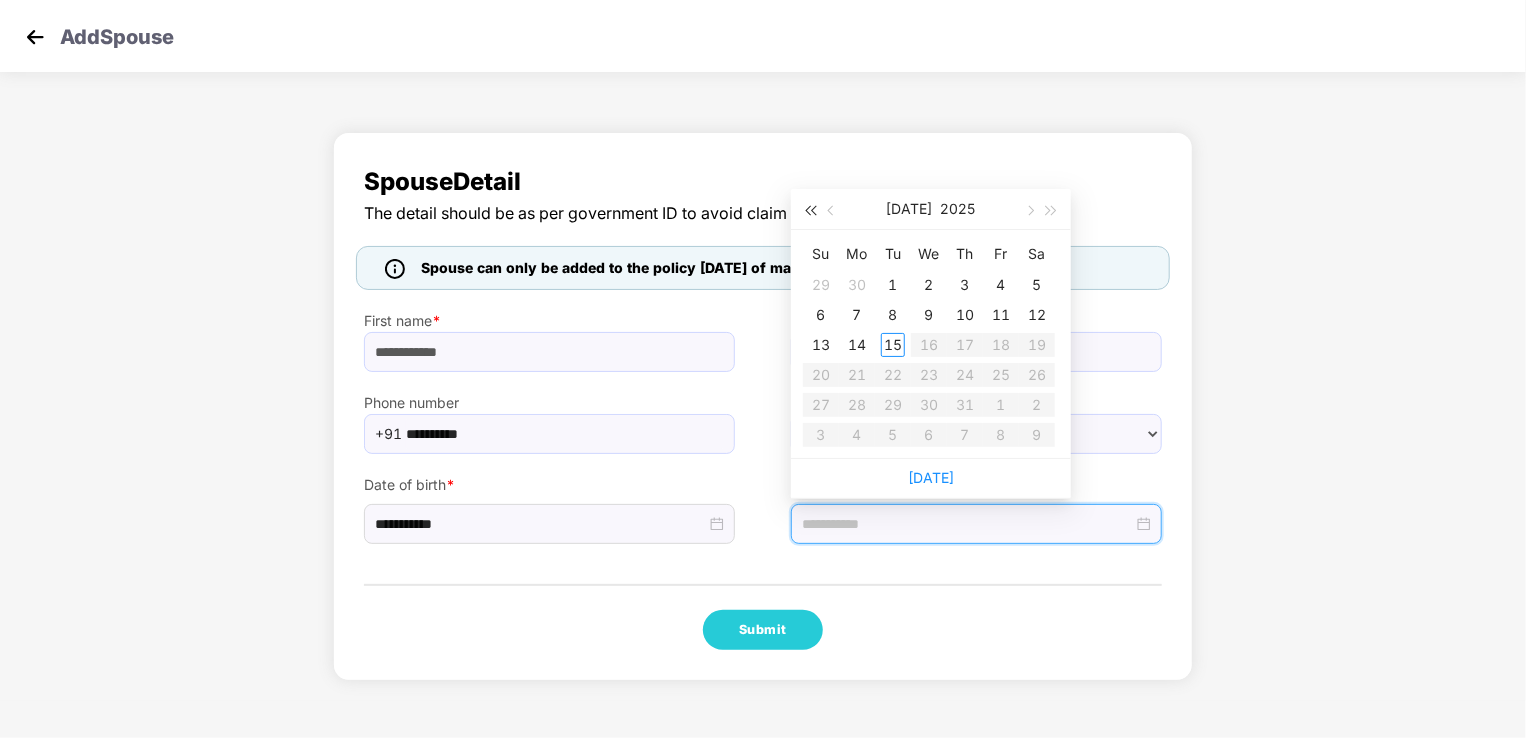 click at bounding box center [810, 209] 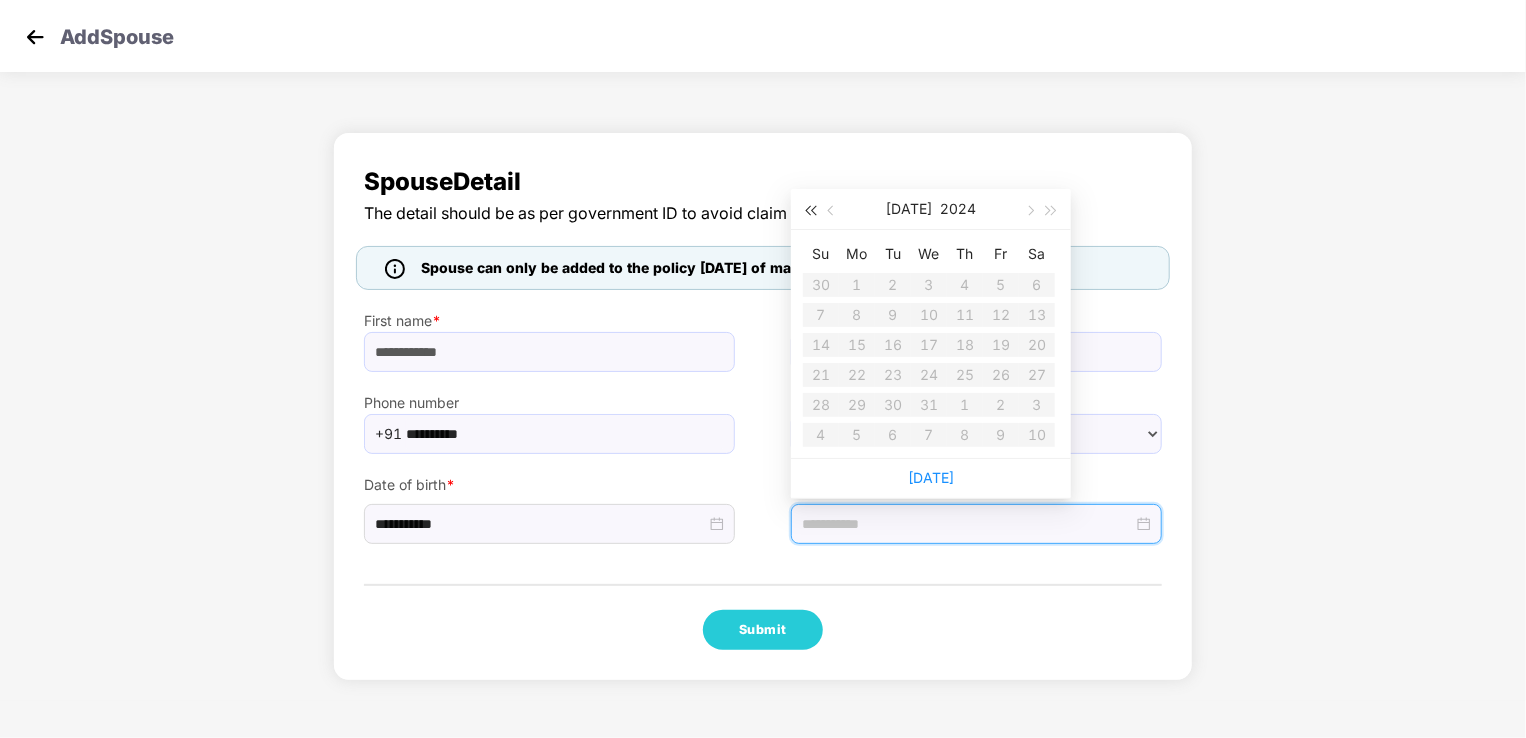 click at bounding box center [810, 209] 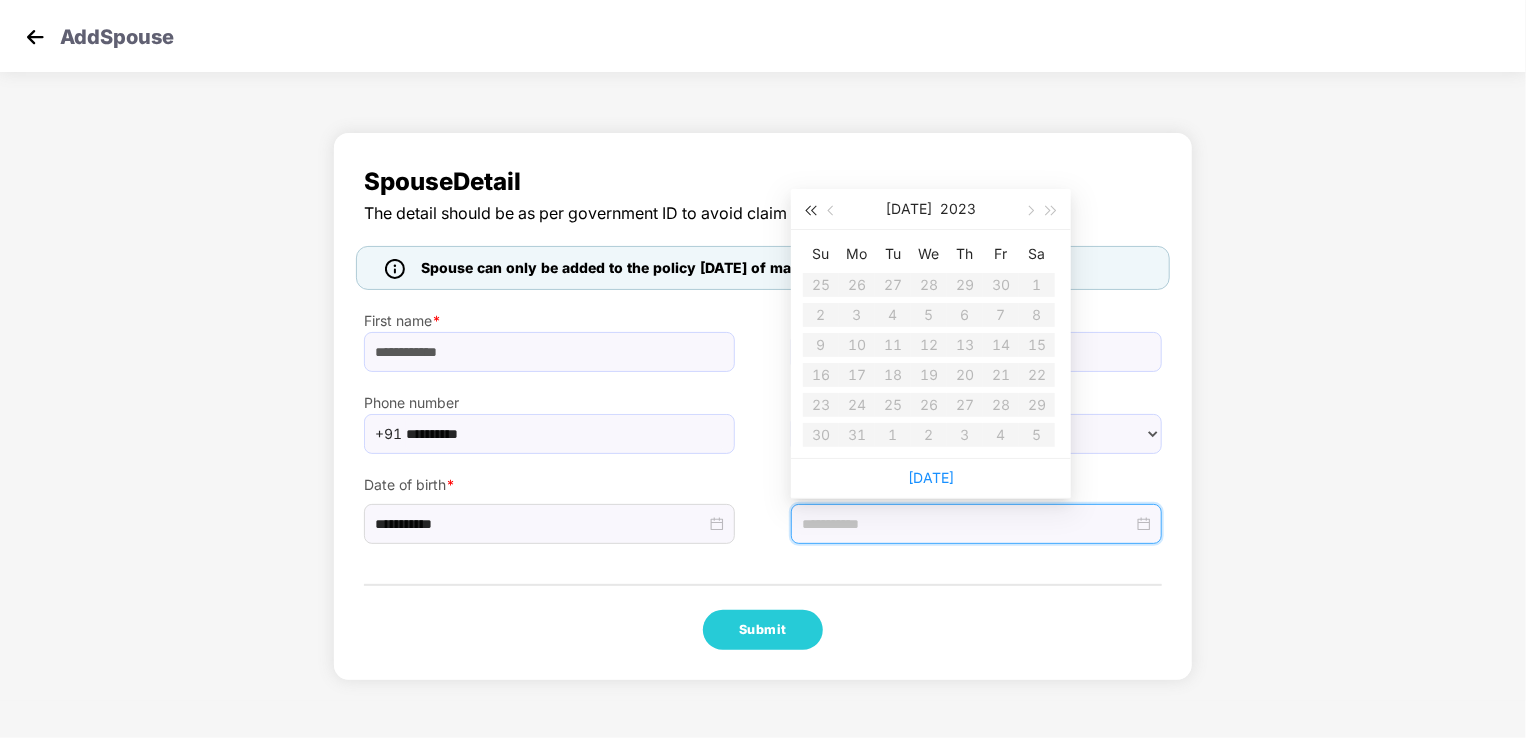 click at bounding box center [810, 211] 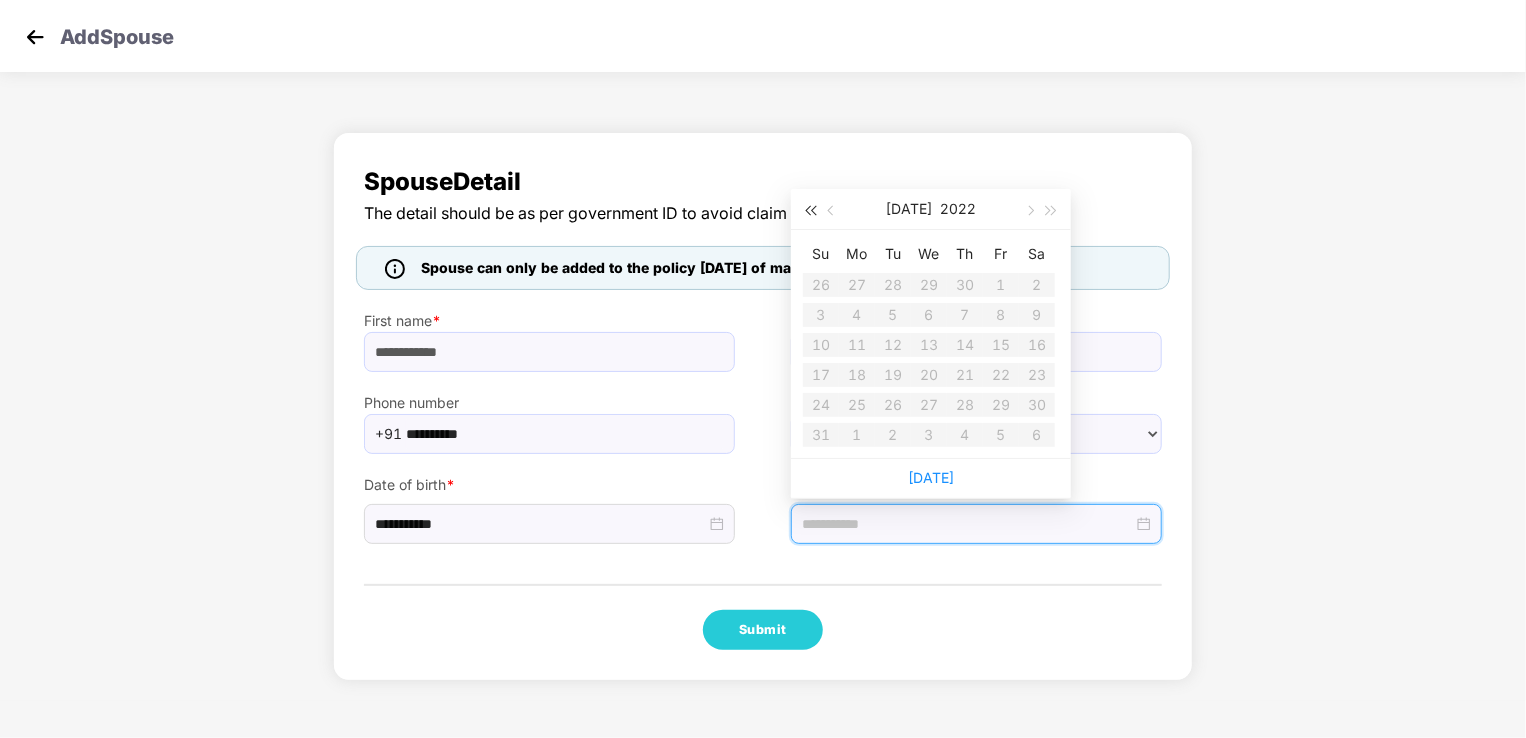 click at bounding box center (810, 211) 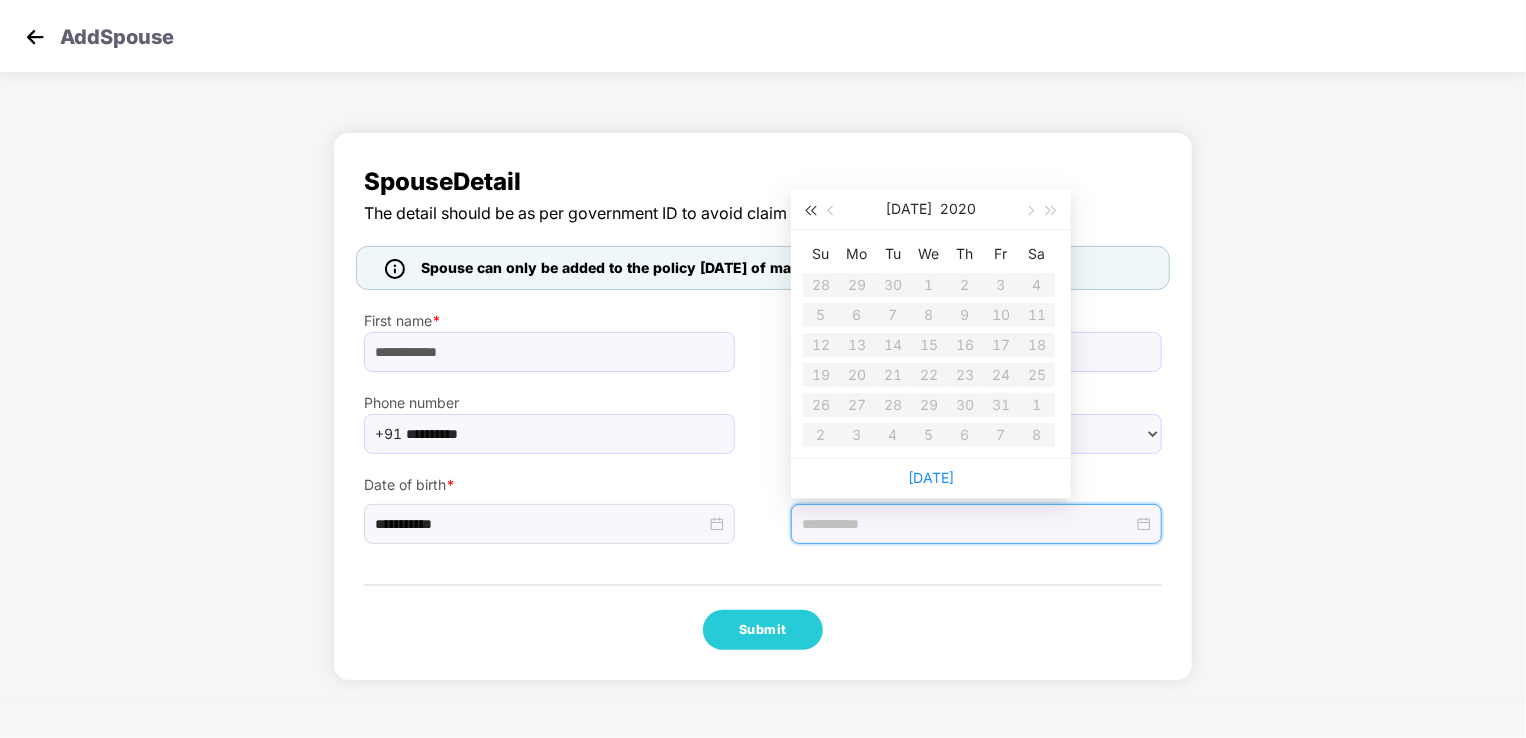 click at bounding box center (810, 211) 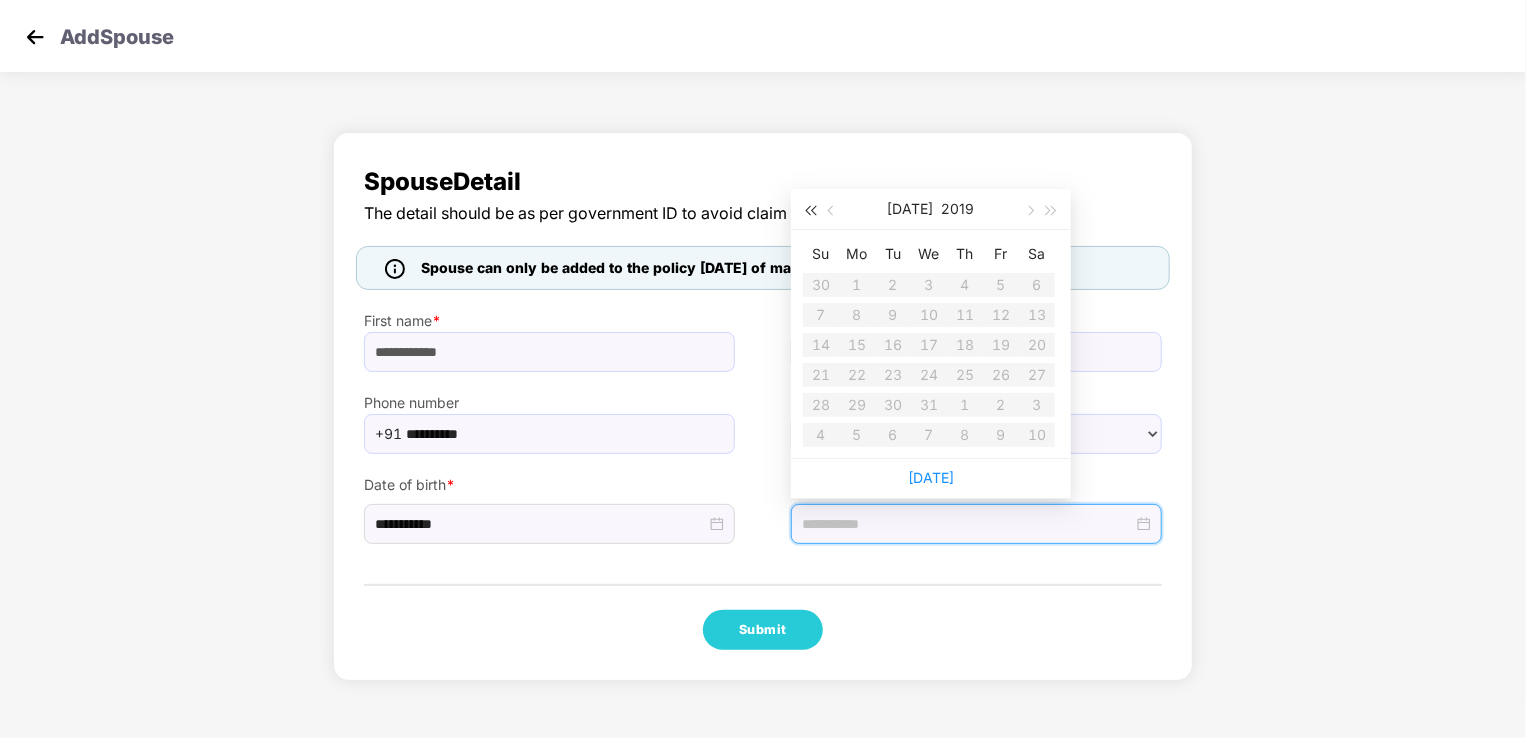 click at bounding box center [810, 211] 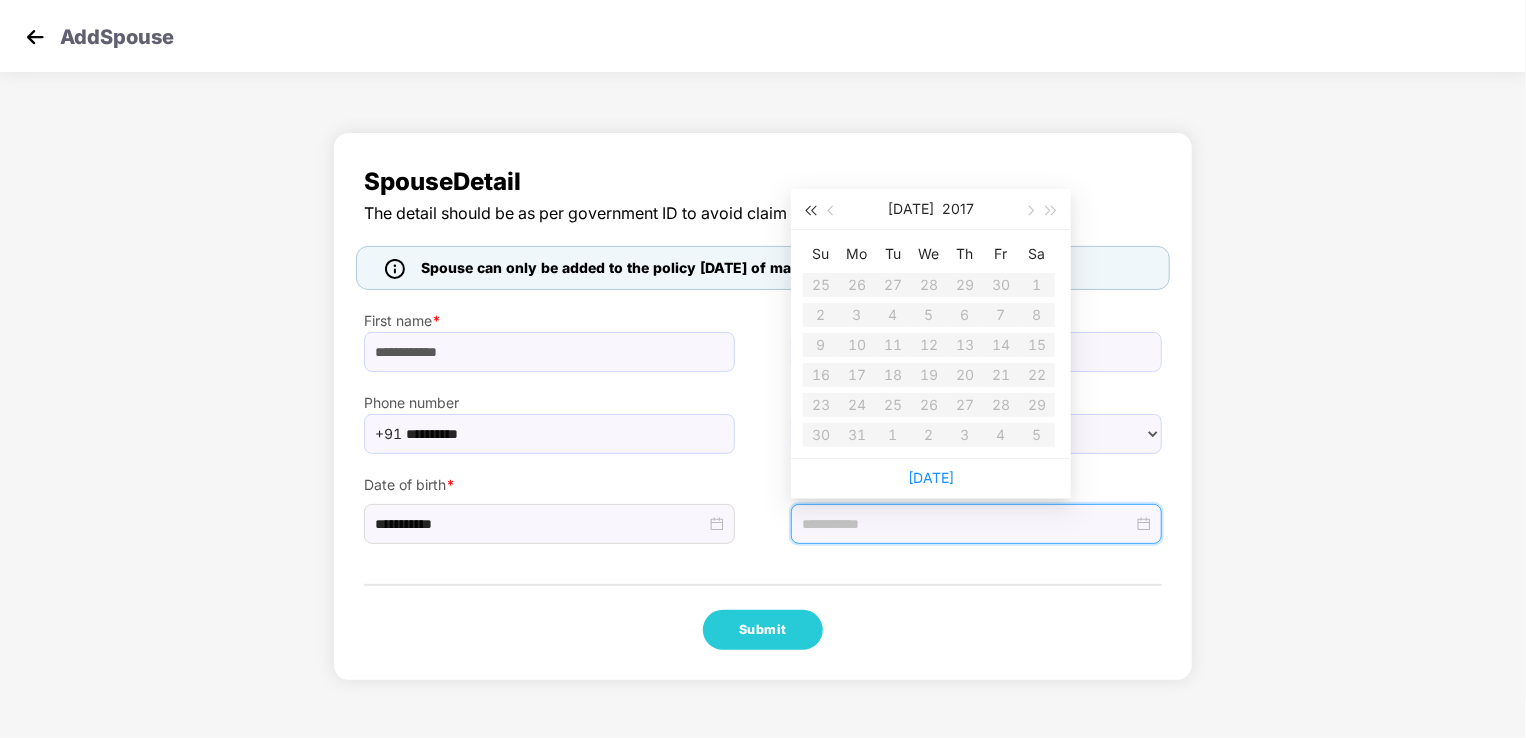click at bounding box center [810, 211] 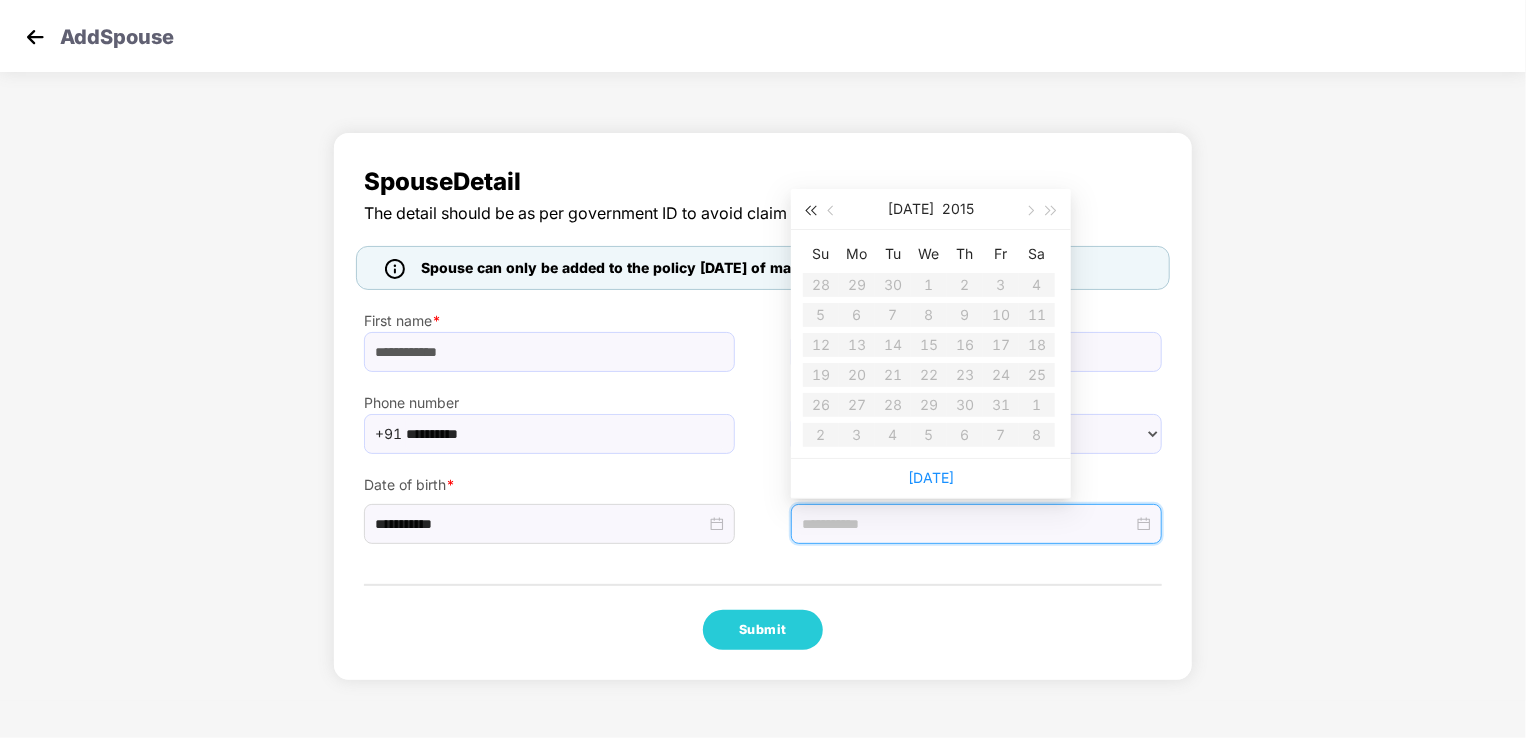 click at bounding box center (810, 211) 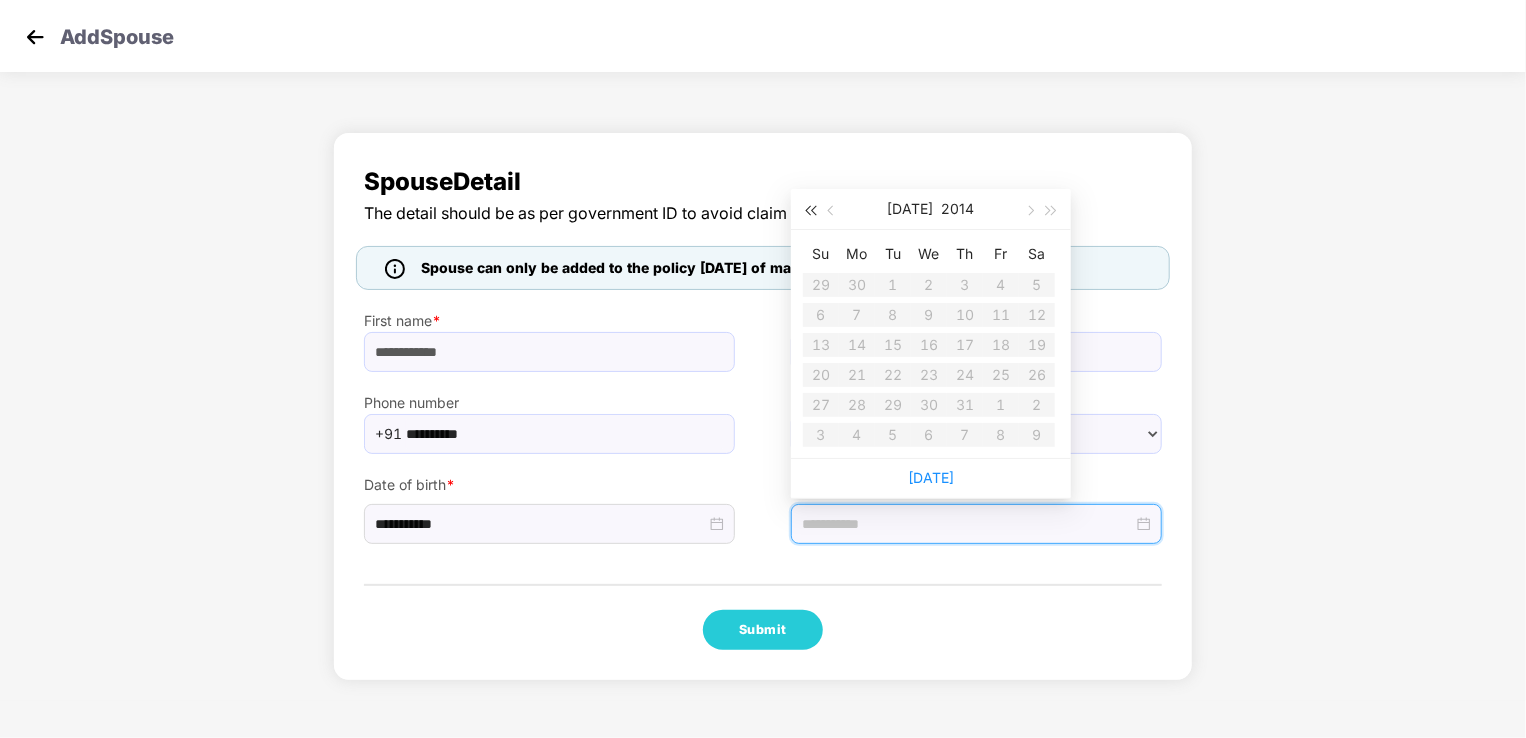 click at bounding box center [810, 211] 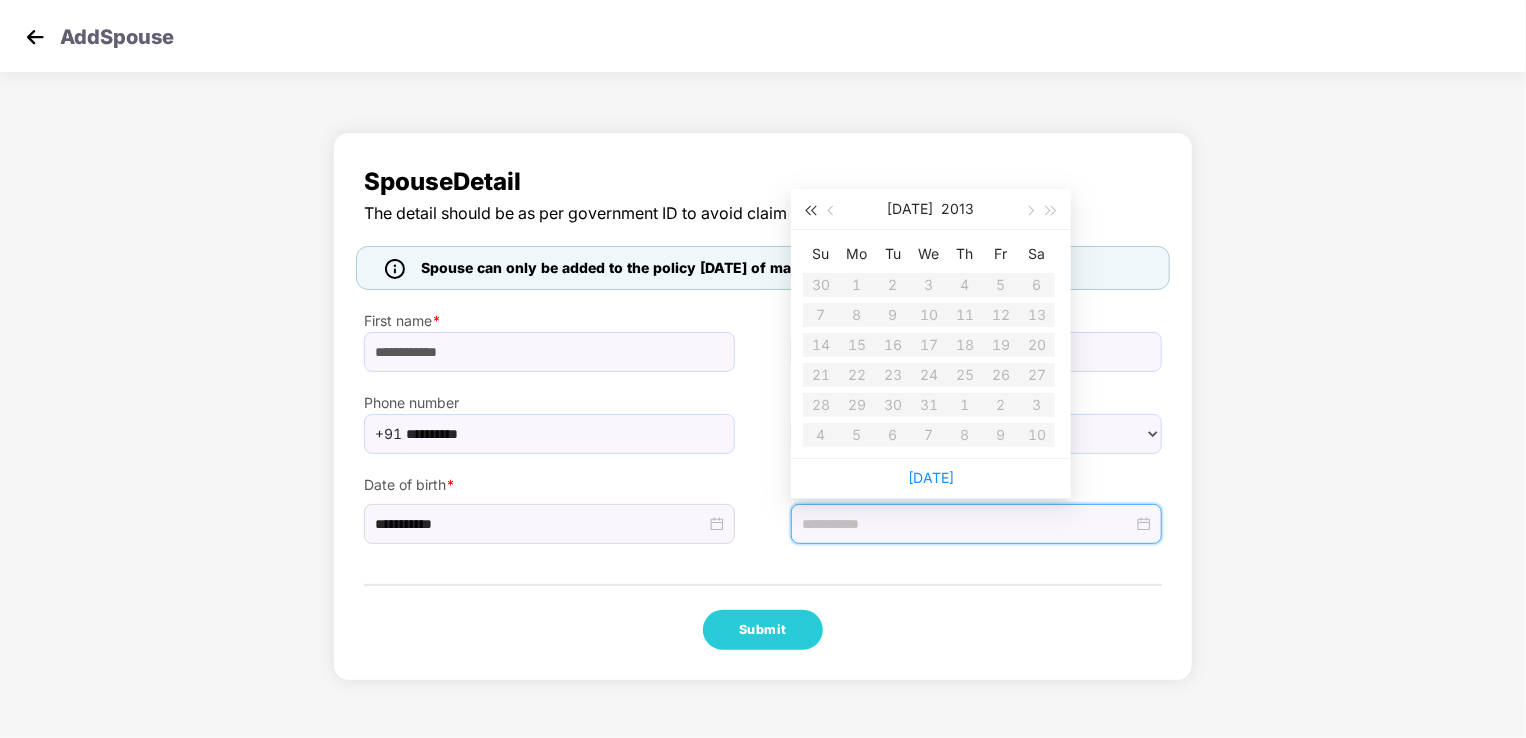 click at bounding box center [810, 211] 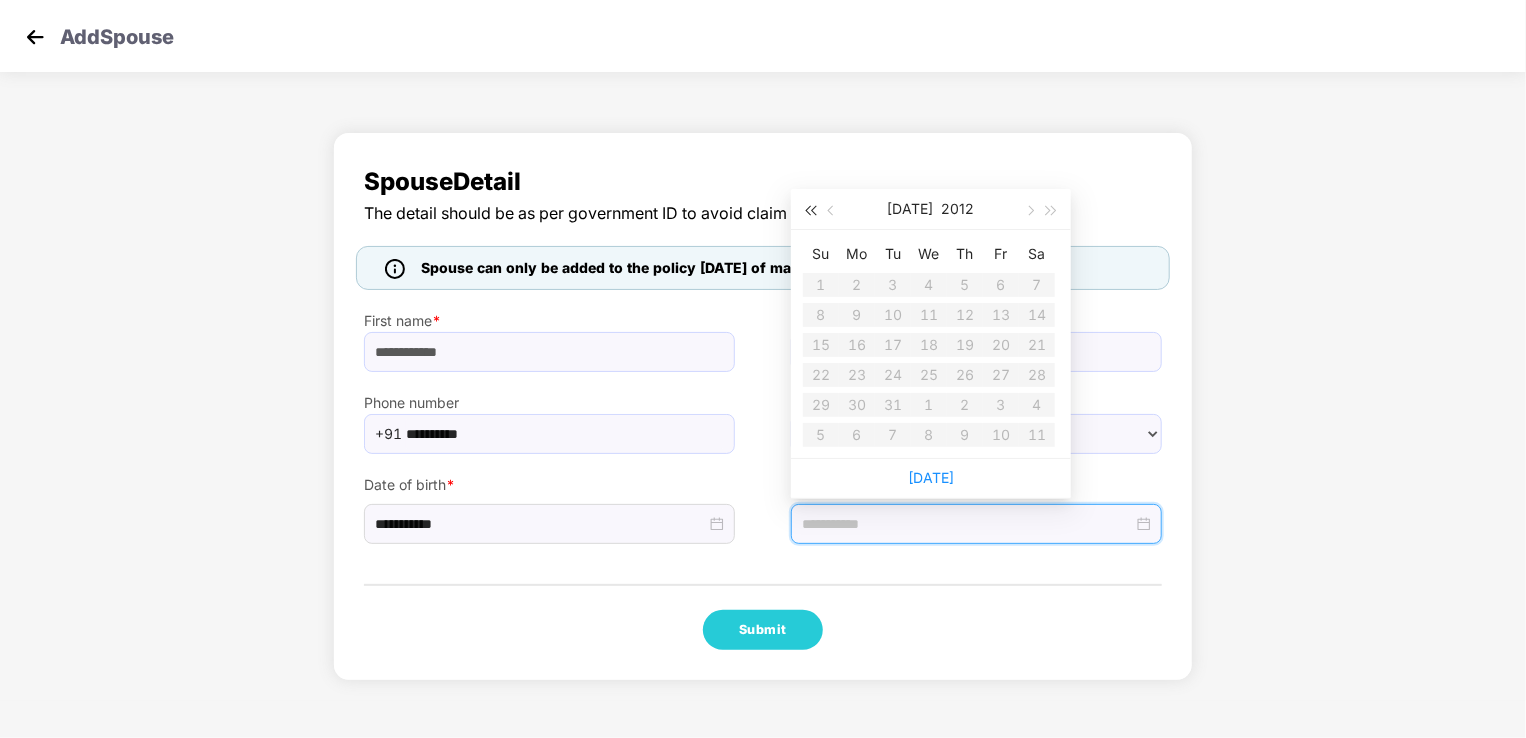 click at bounding box center [810, 211] 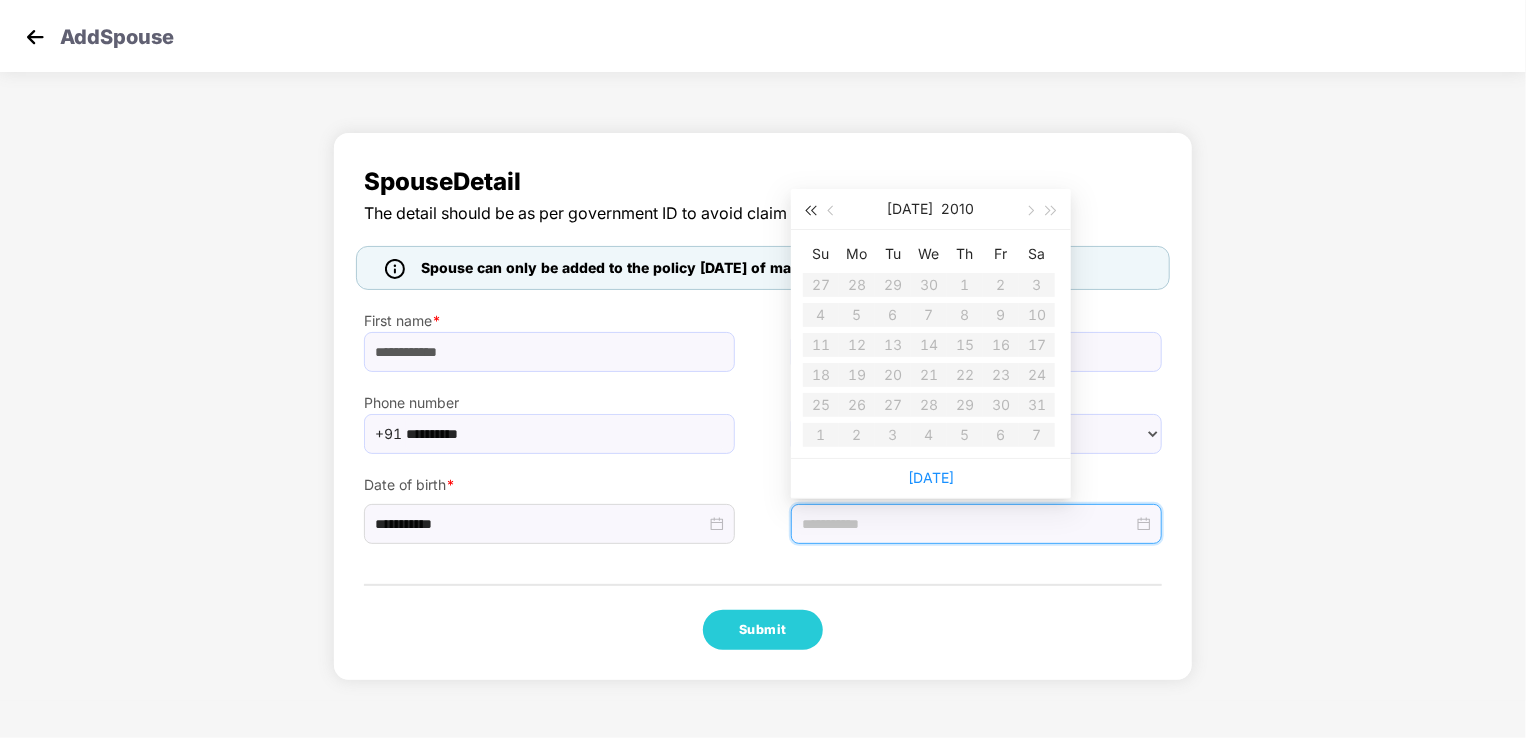 click at bounding box center [810, 211] 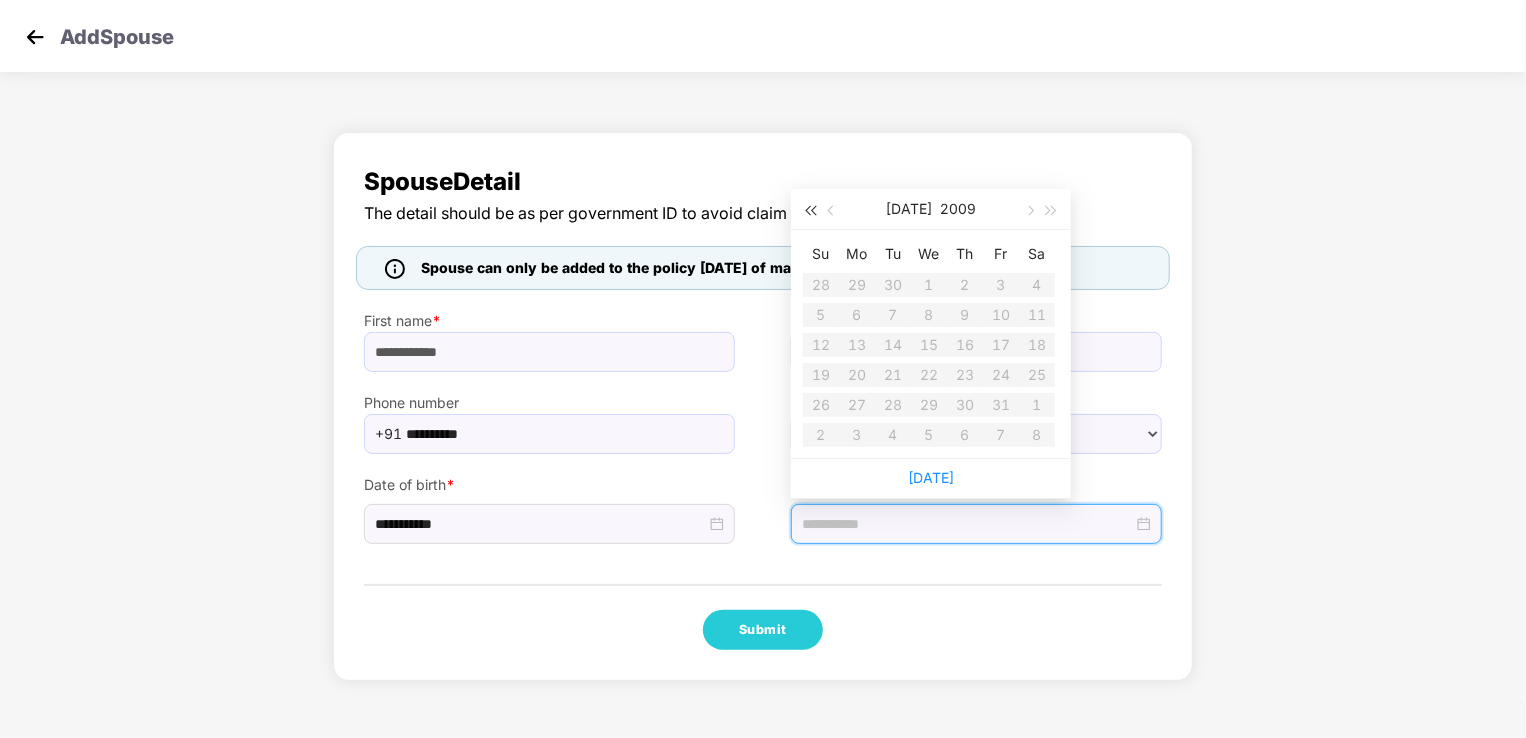 click at bounding box center (810, 211) 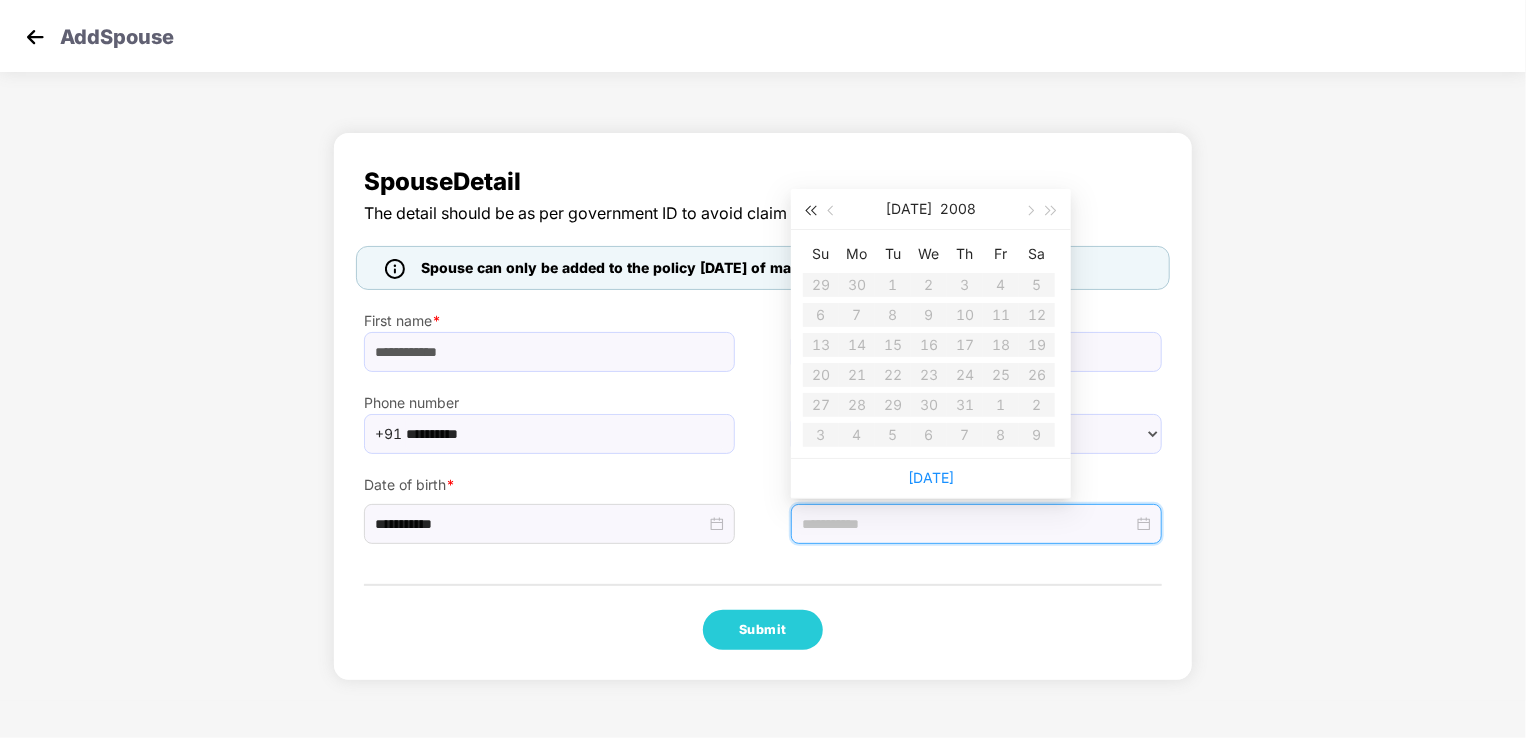 click at bounding box center (810, 211) 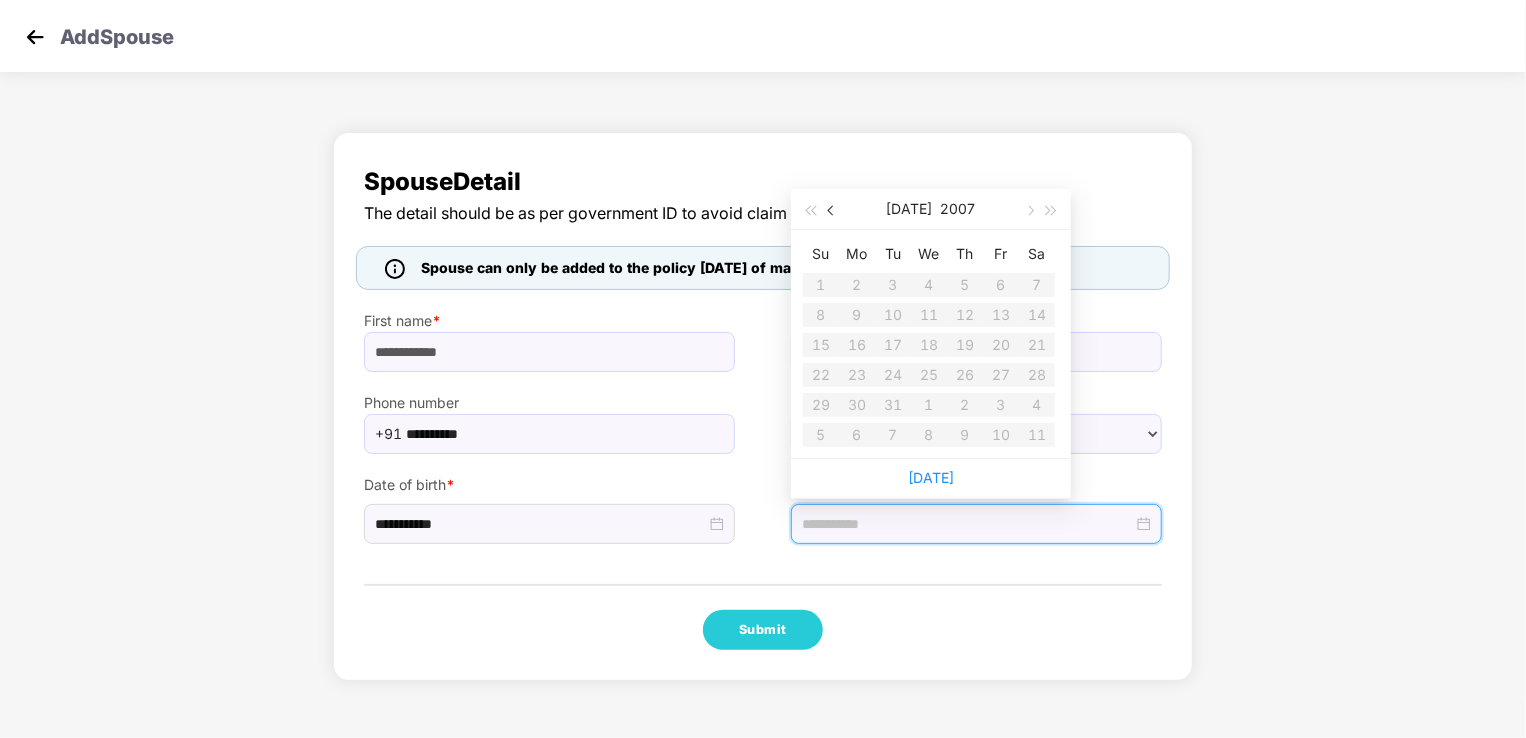 click at bounding box center [833, 211] 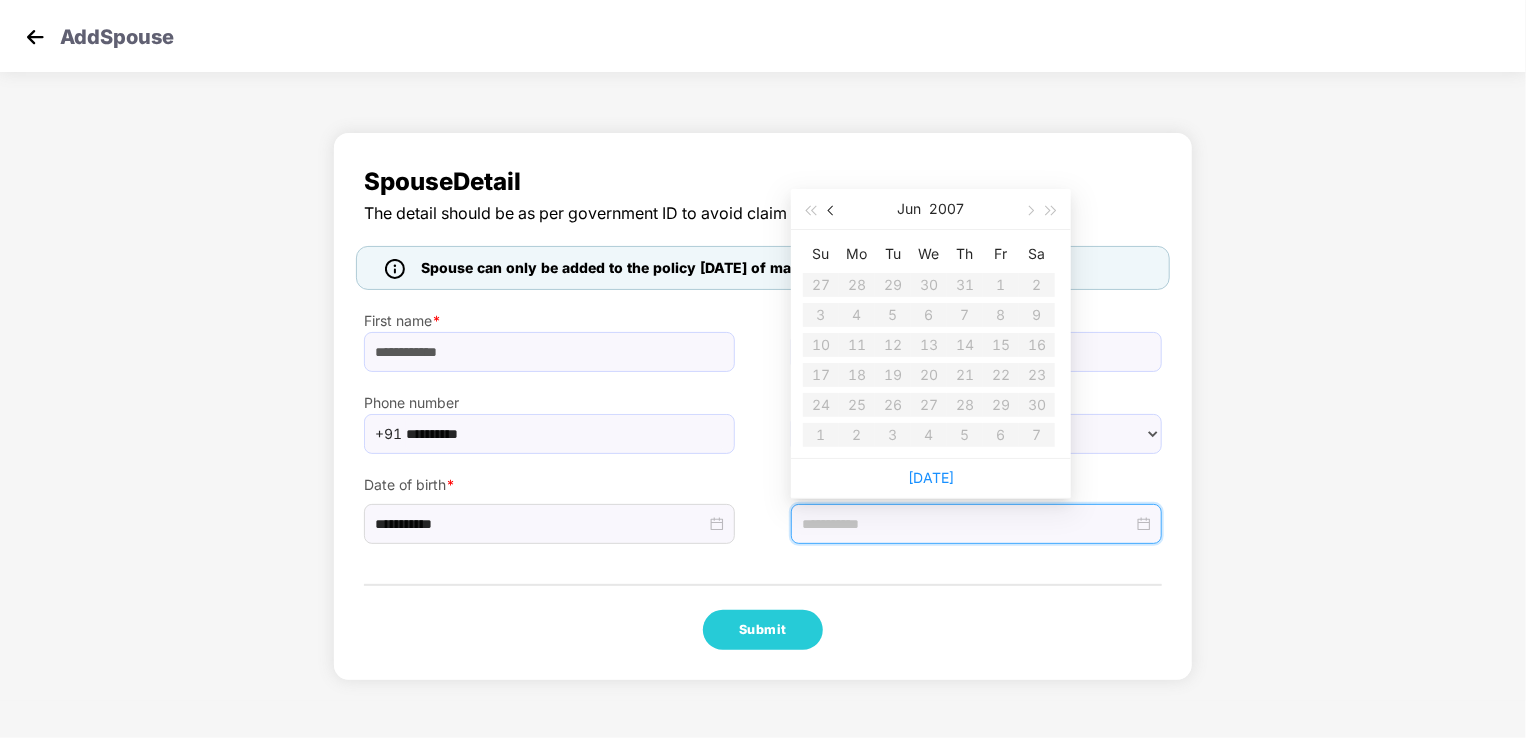 click at bounding box center (833, 211) 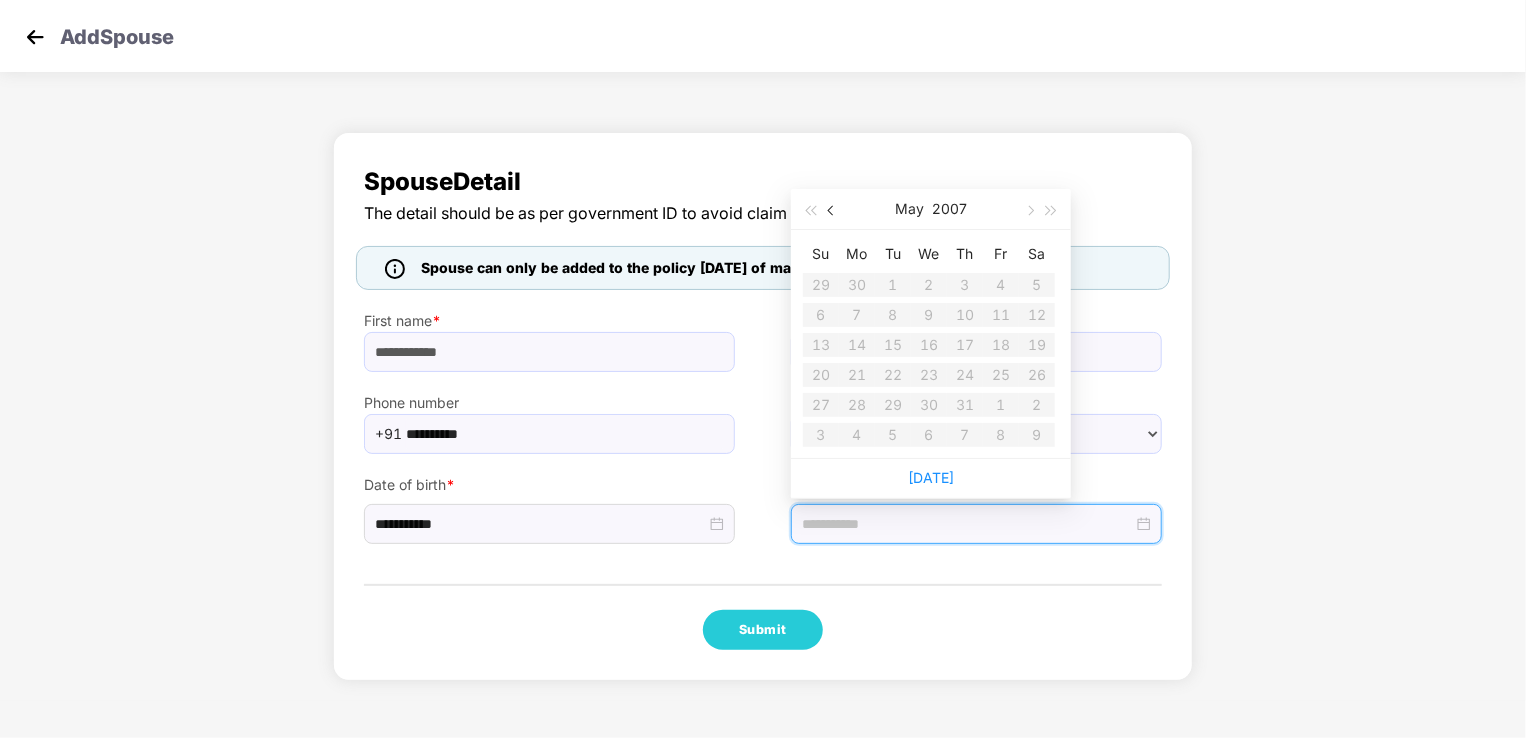 click at bounding box center [833, 211] 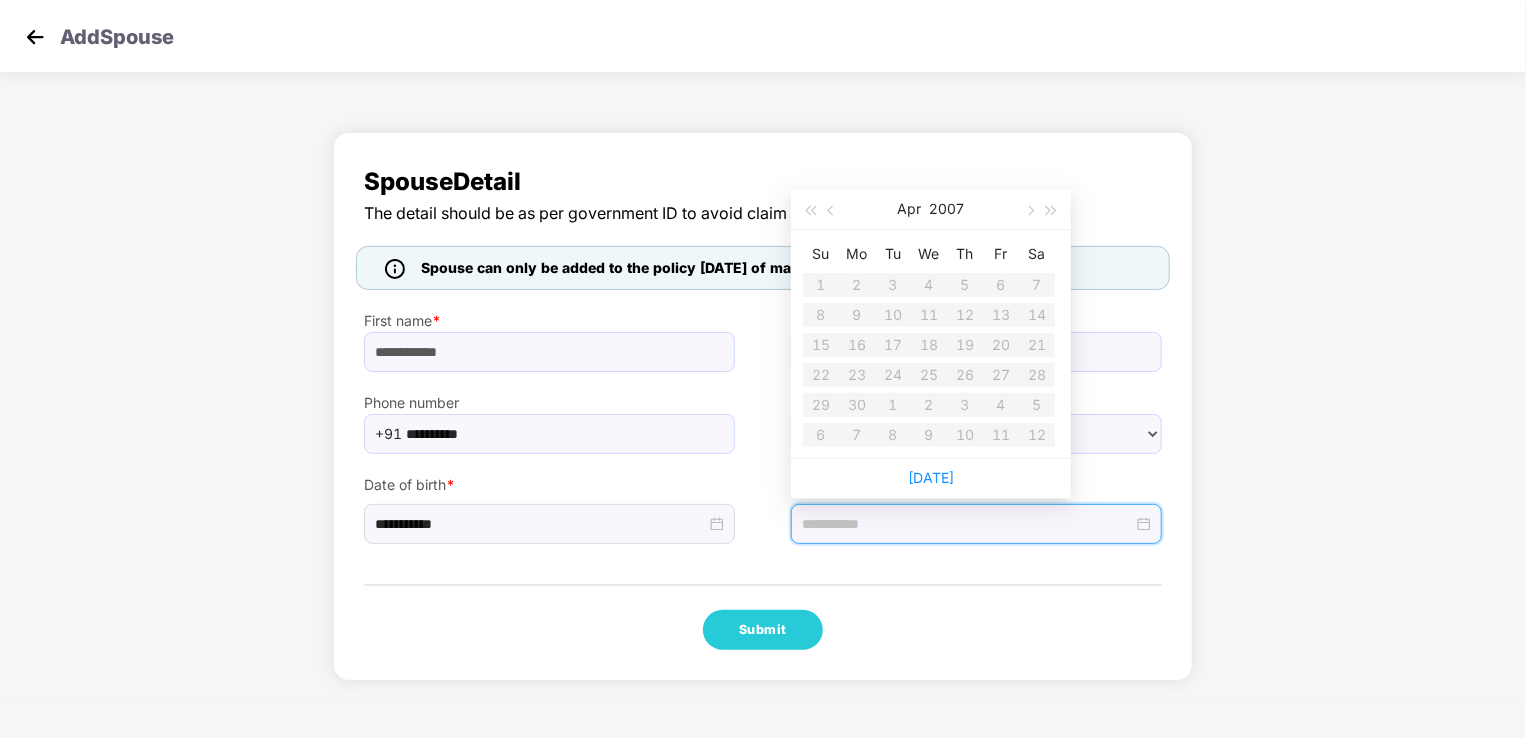 click on "Su Mo Tu We Th Fr Sa 1 2 3 4 5 6 7 8 9 10 11 12 13 14 15 16 17 18 19 20 21 22 23 24 25 26 27 28 29 30 1 2 3 4 5 6 7 8 9 10 11 12" at bounding box center (929, 344) 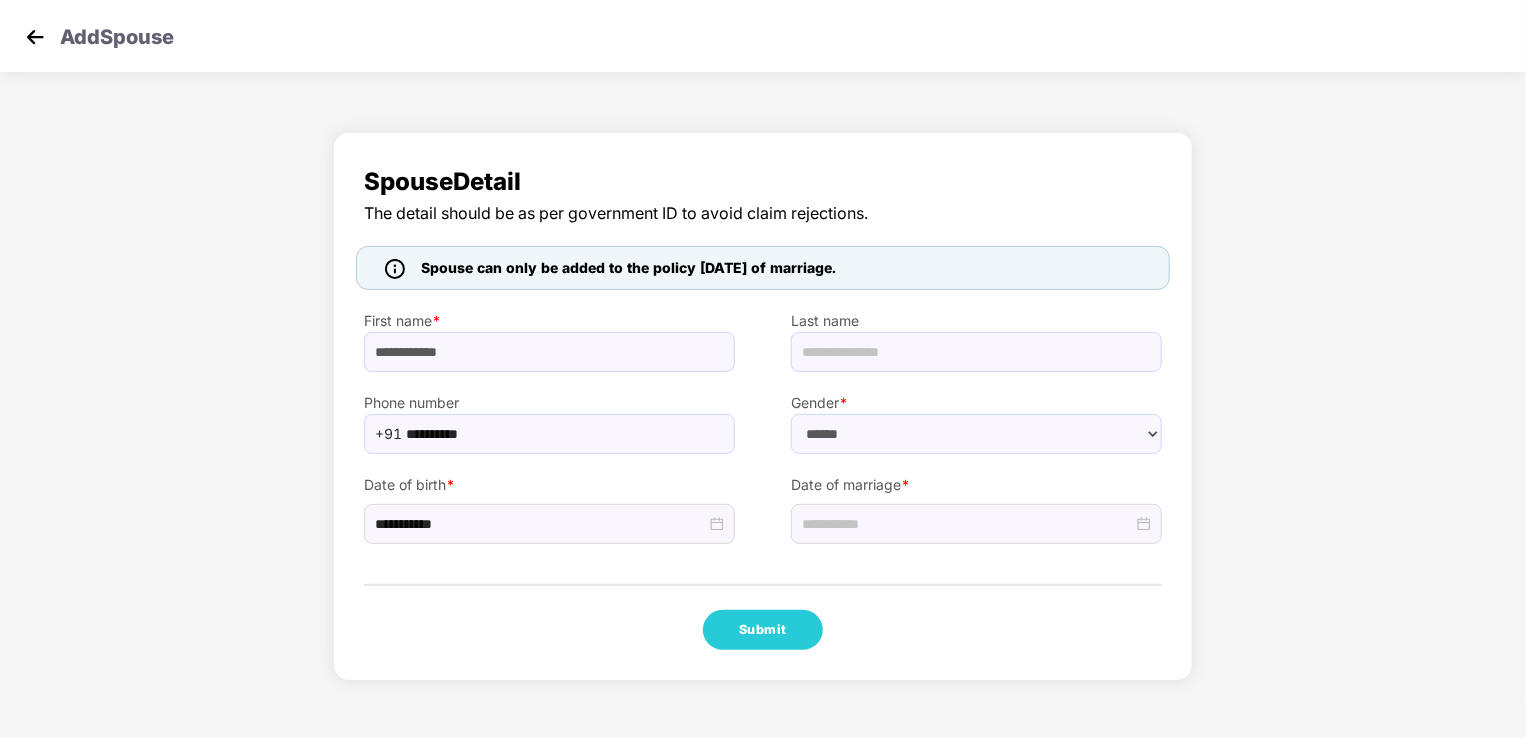 click on "**********" at bounding box center (763, 411) 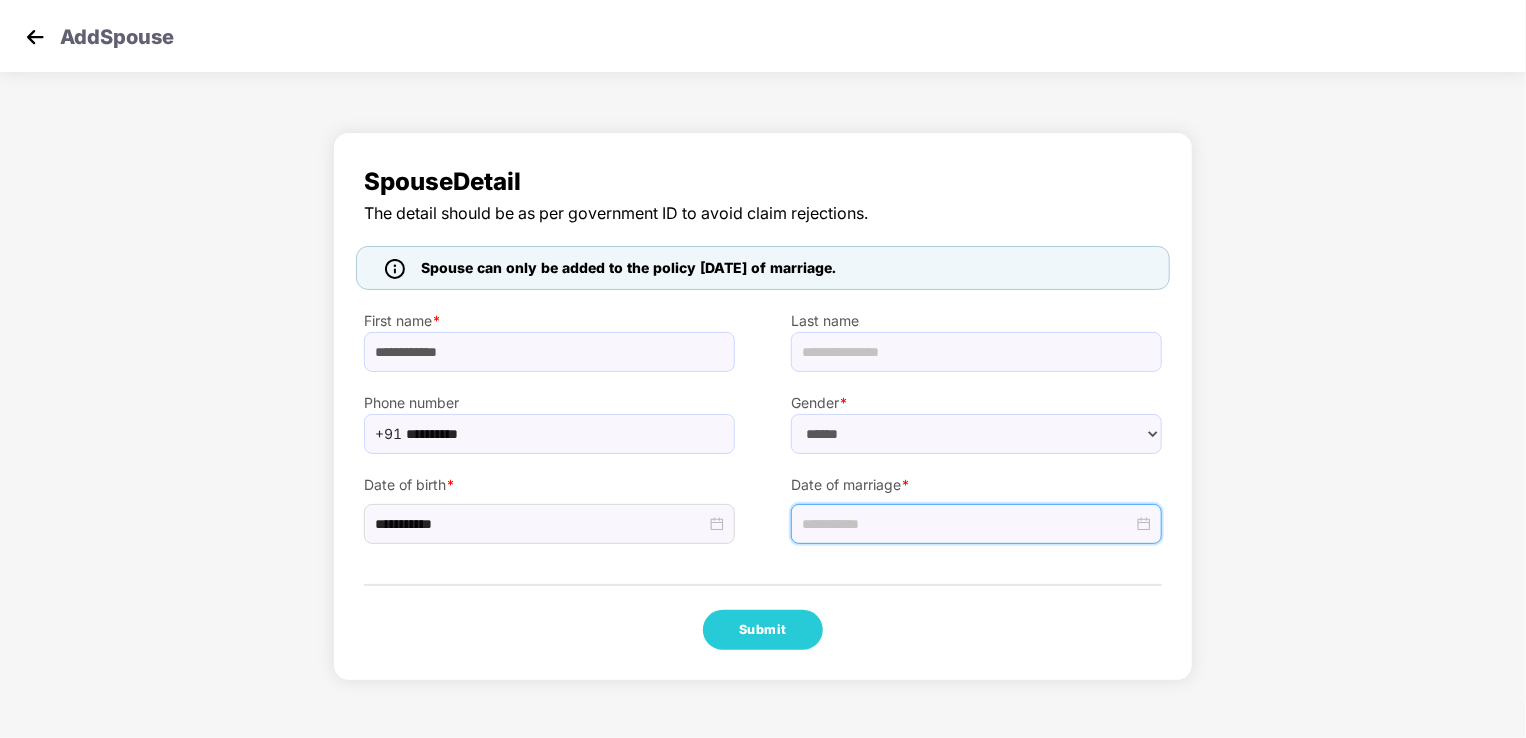click at bounding box center (967, 524) 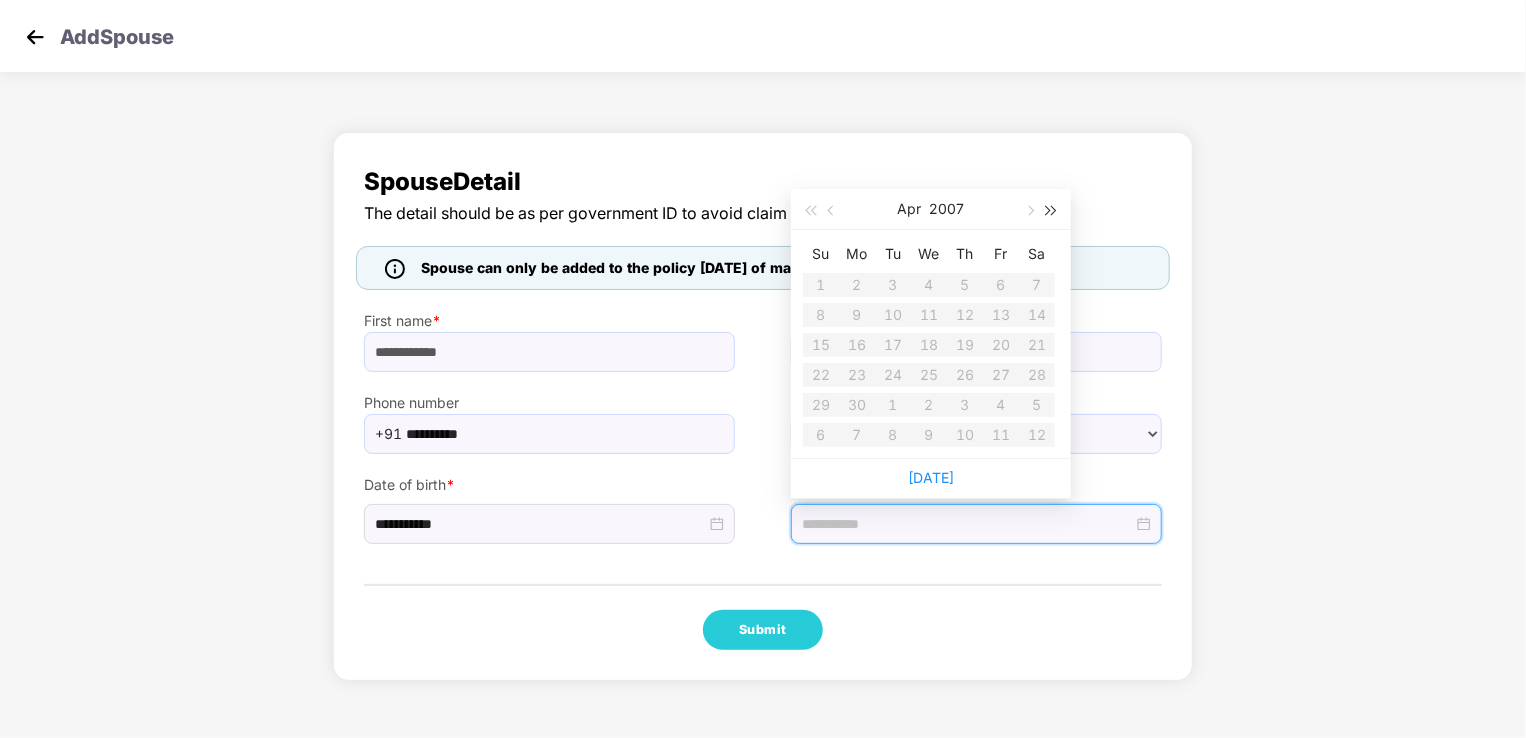 click at bounding box center [1052, 209] 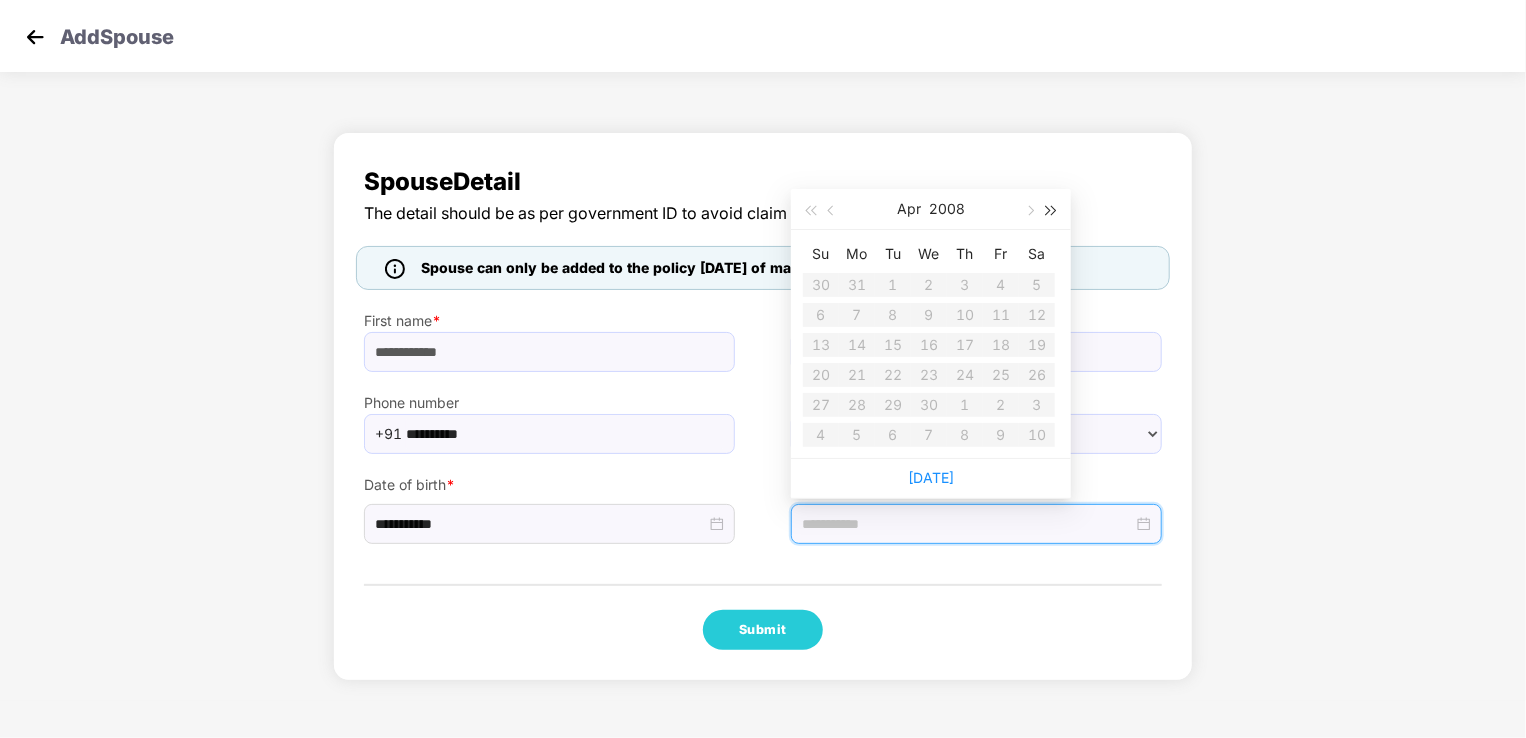 click at bounding box center (1052, 209) 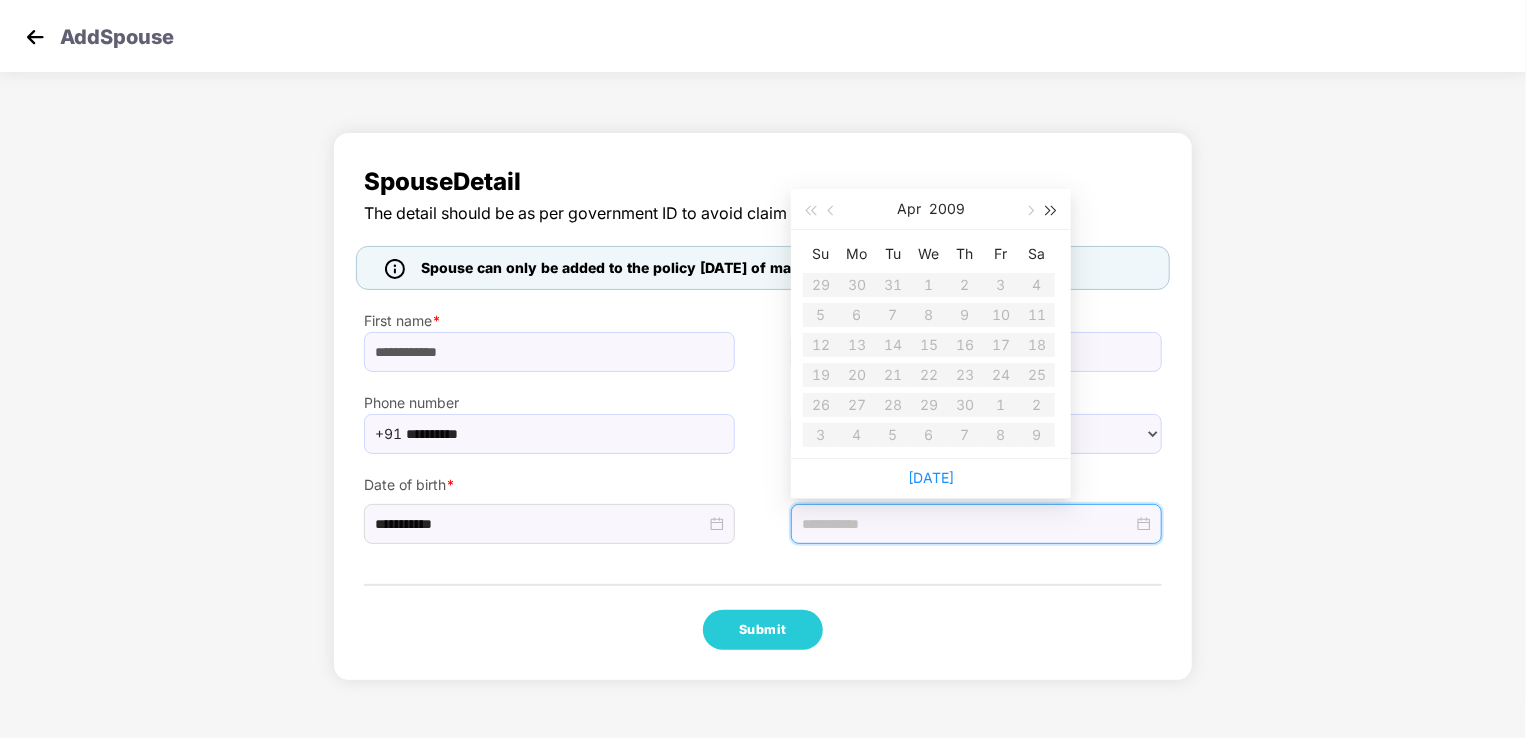 click at bounding box center (1052, 209) 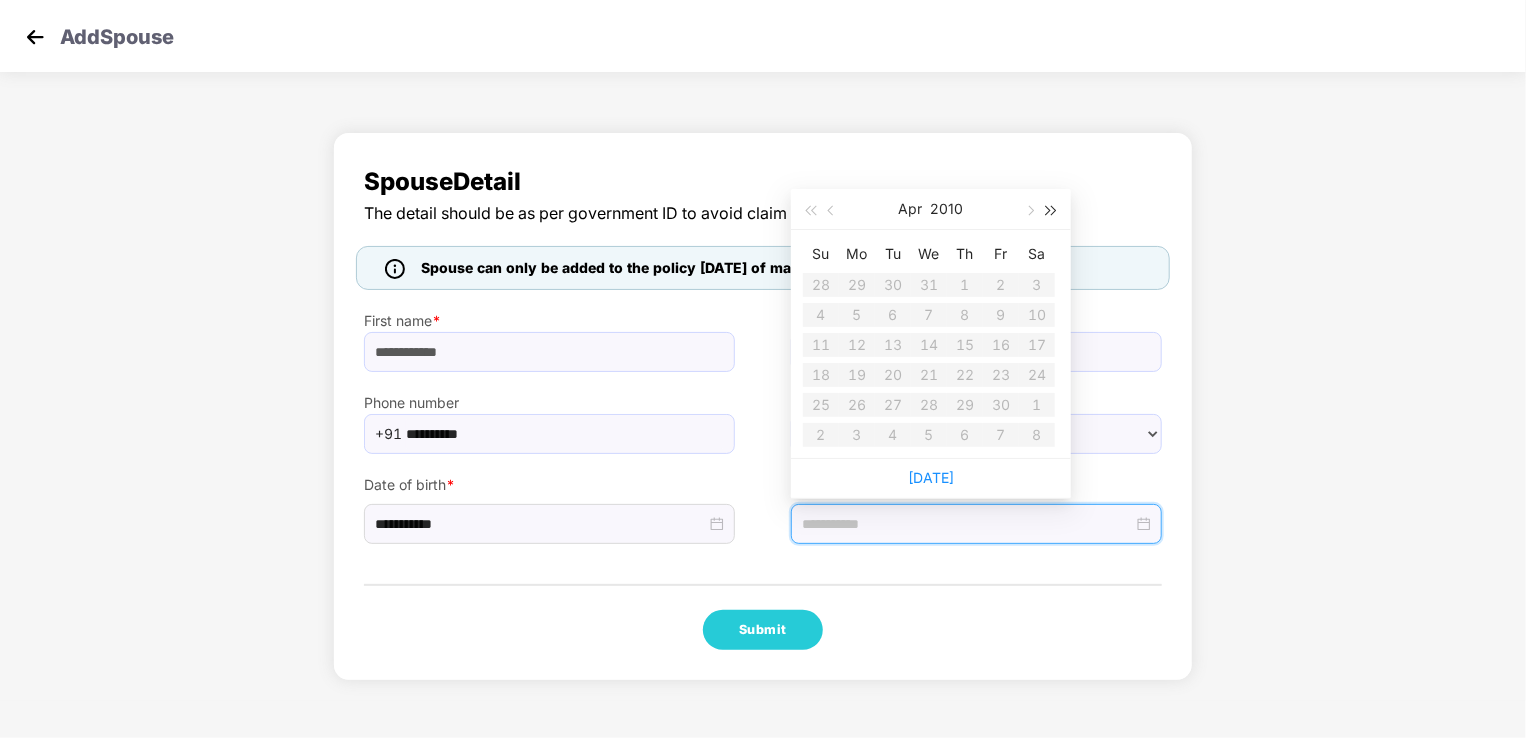 click at bounding box center [1052, 209] 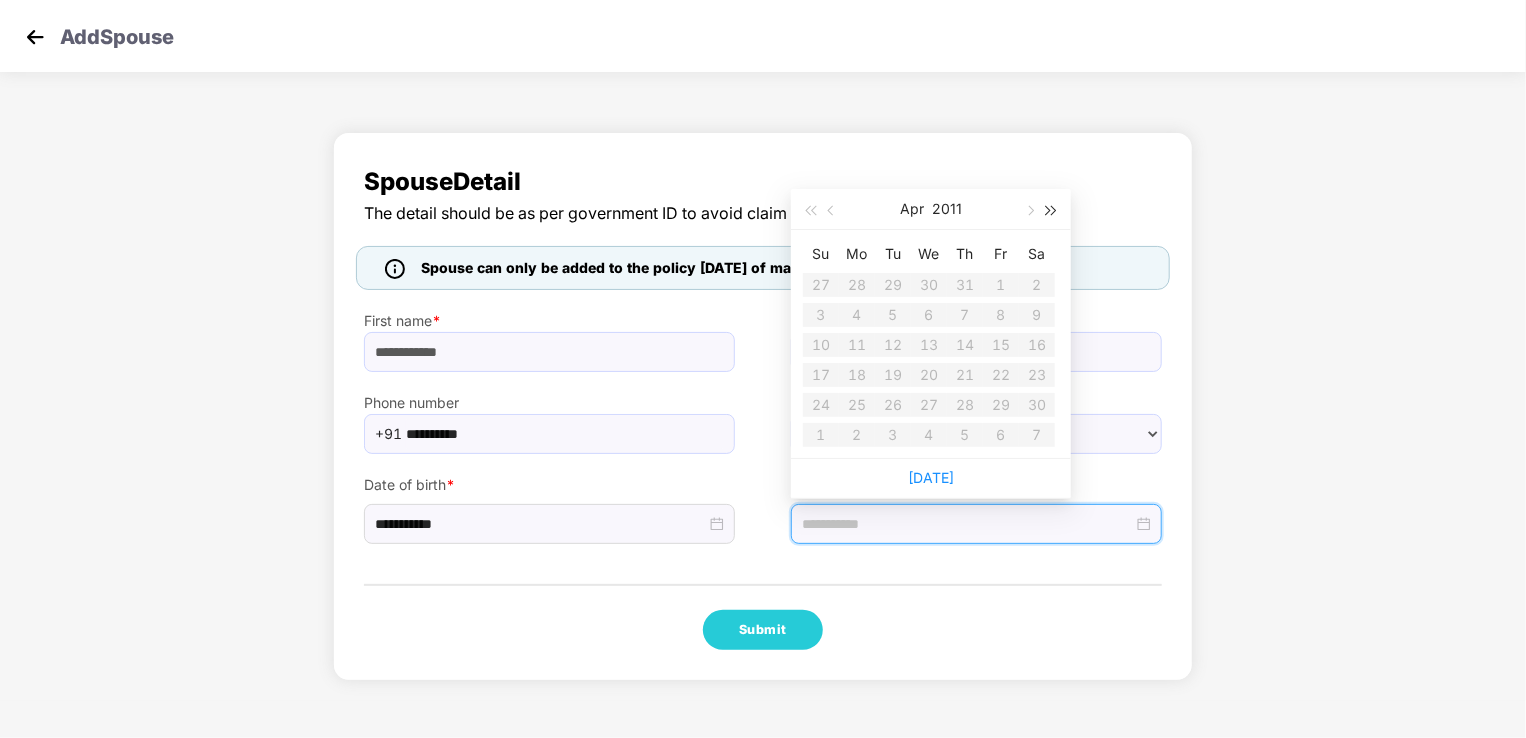 click at bounding box center [1052, 209] 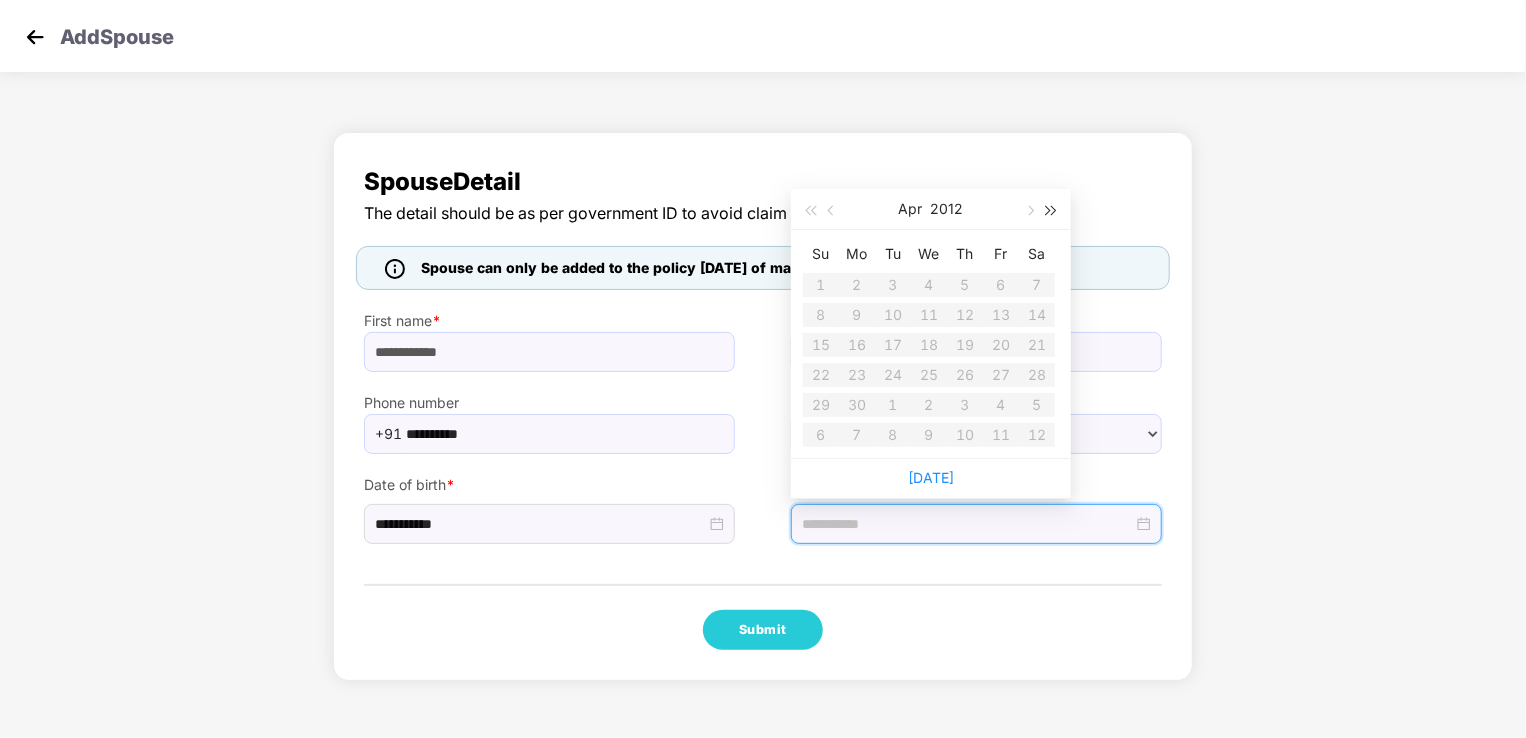 click at bounding box center [1052, 209] 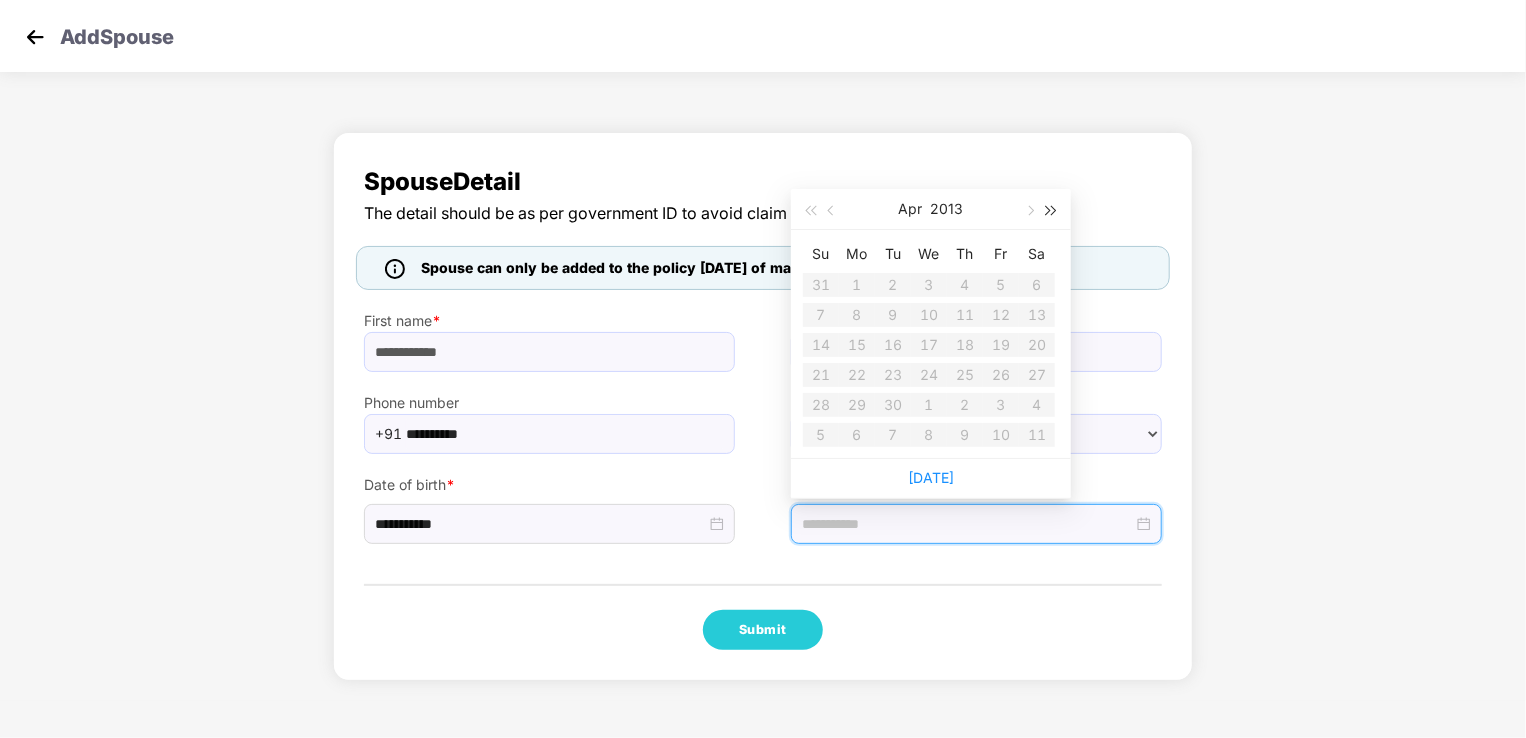 click at bounding box center [1052, 209] 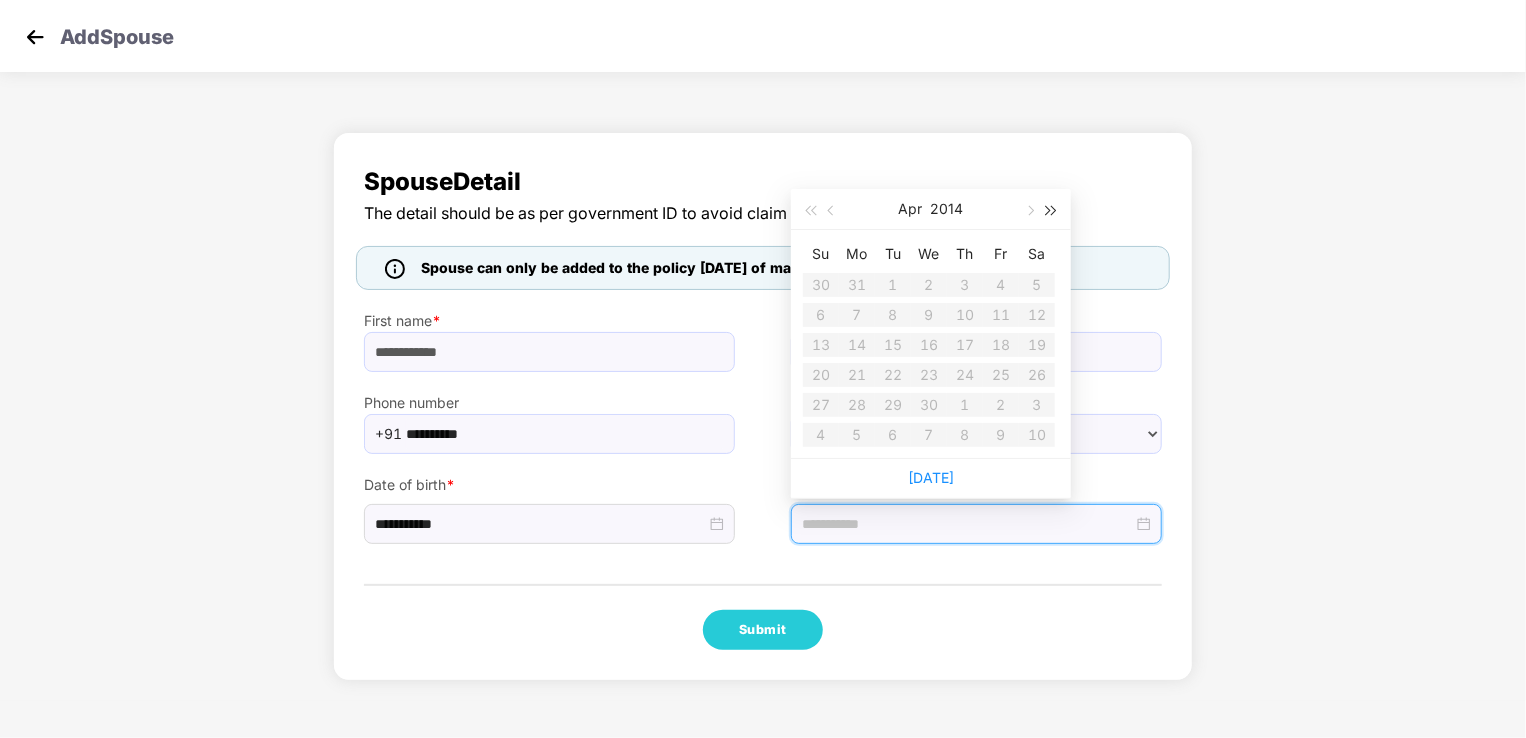click at bounding box center (1052, 209) 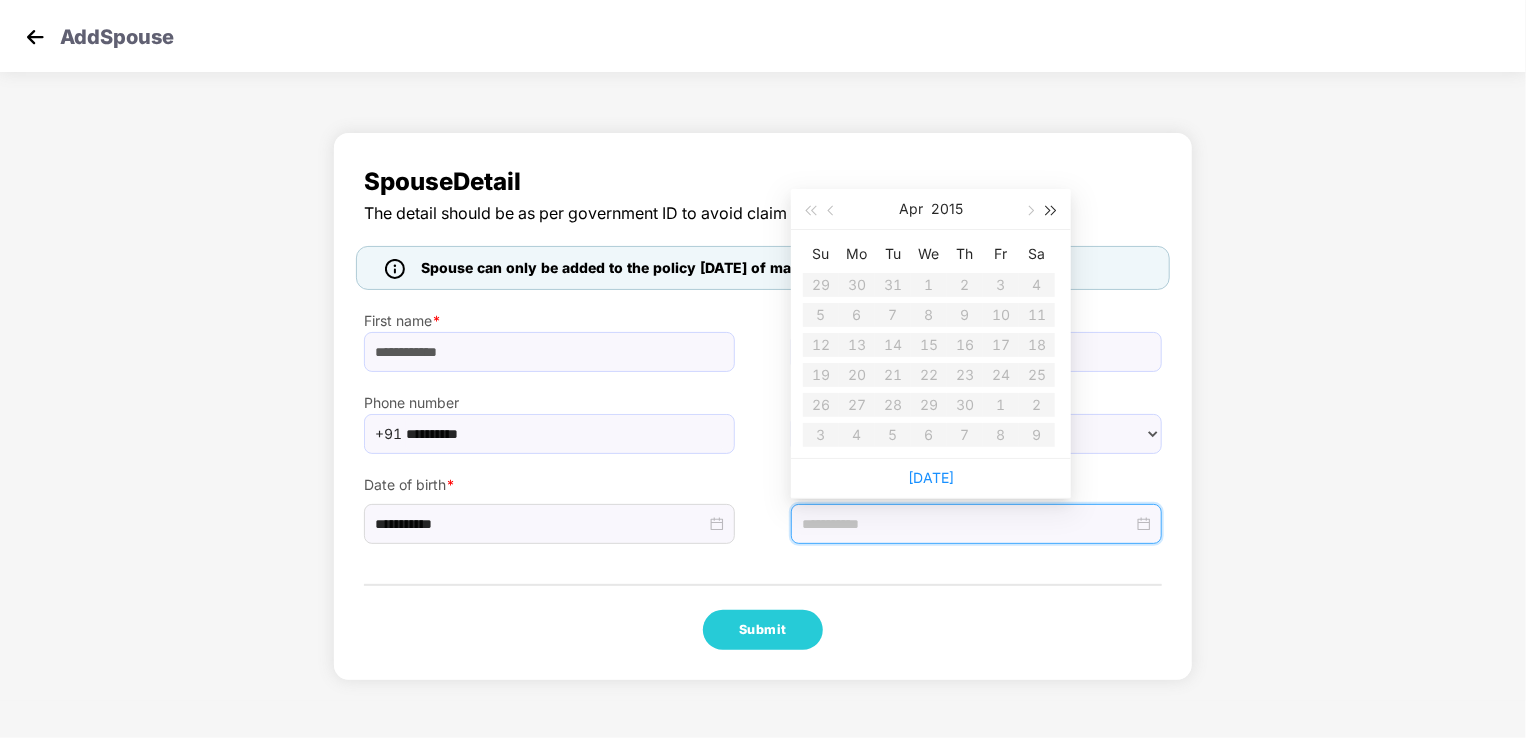 click at bounding box center (1052, 209) 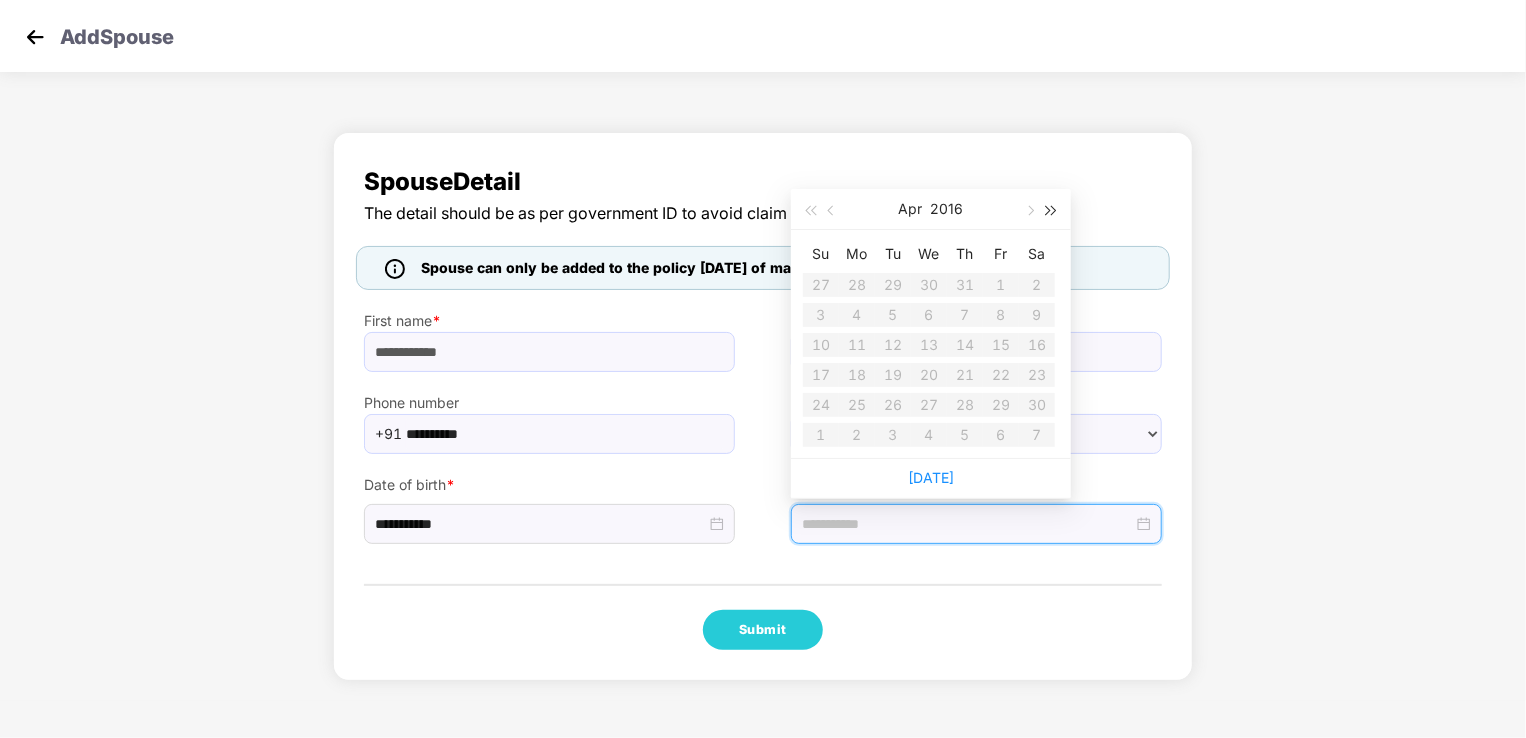 click at bounding box center [1052, 209] 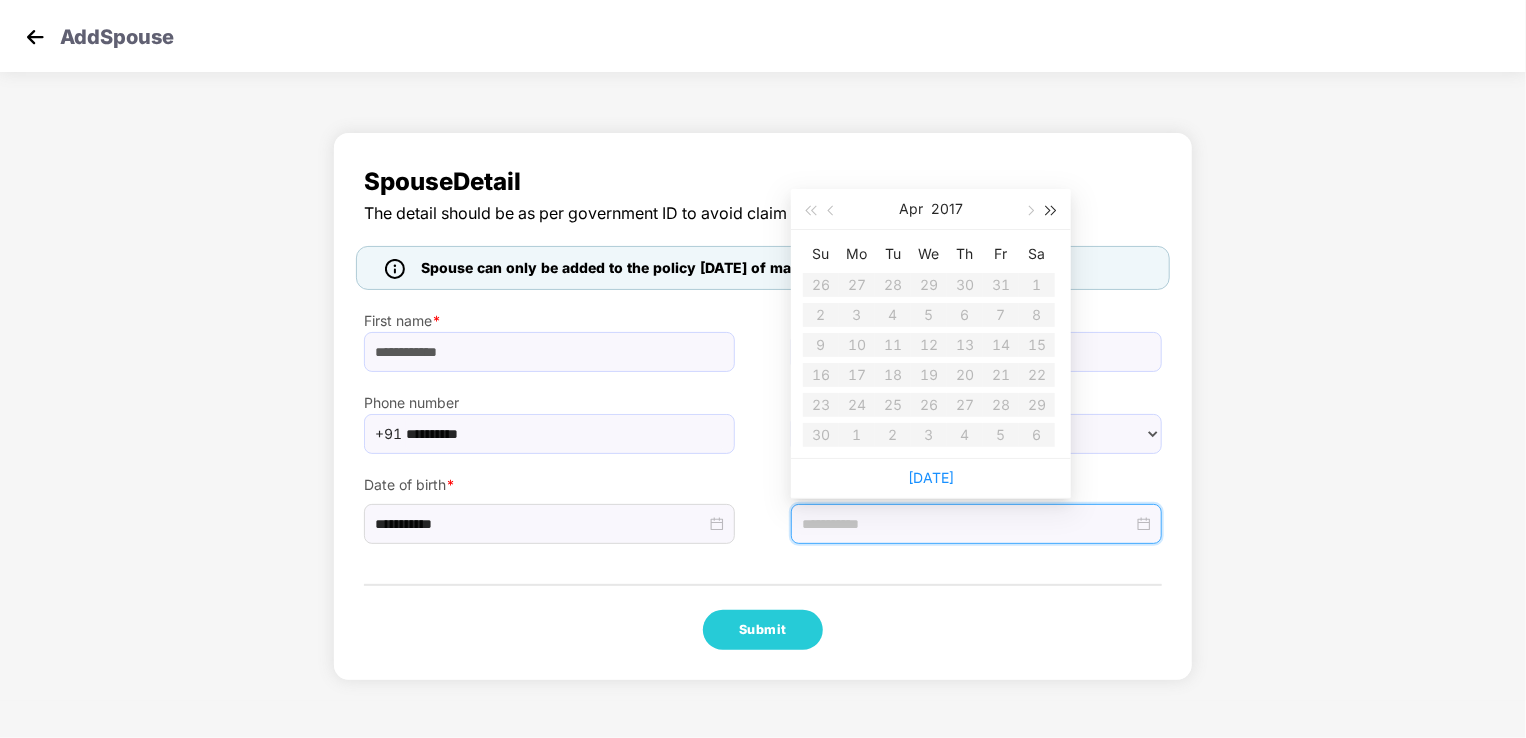 click at bounding box center (1052, 209) 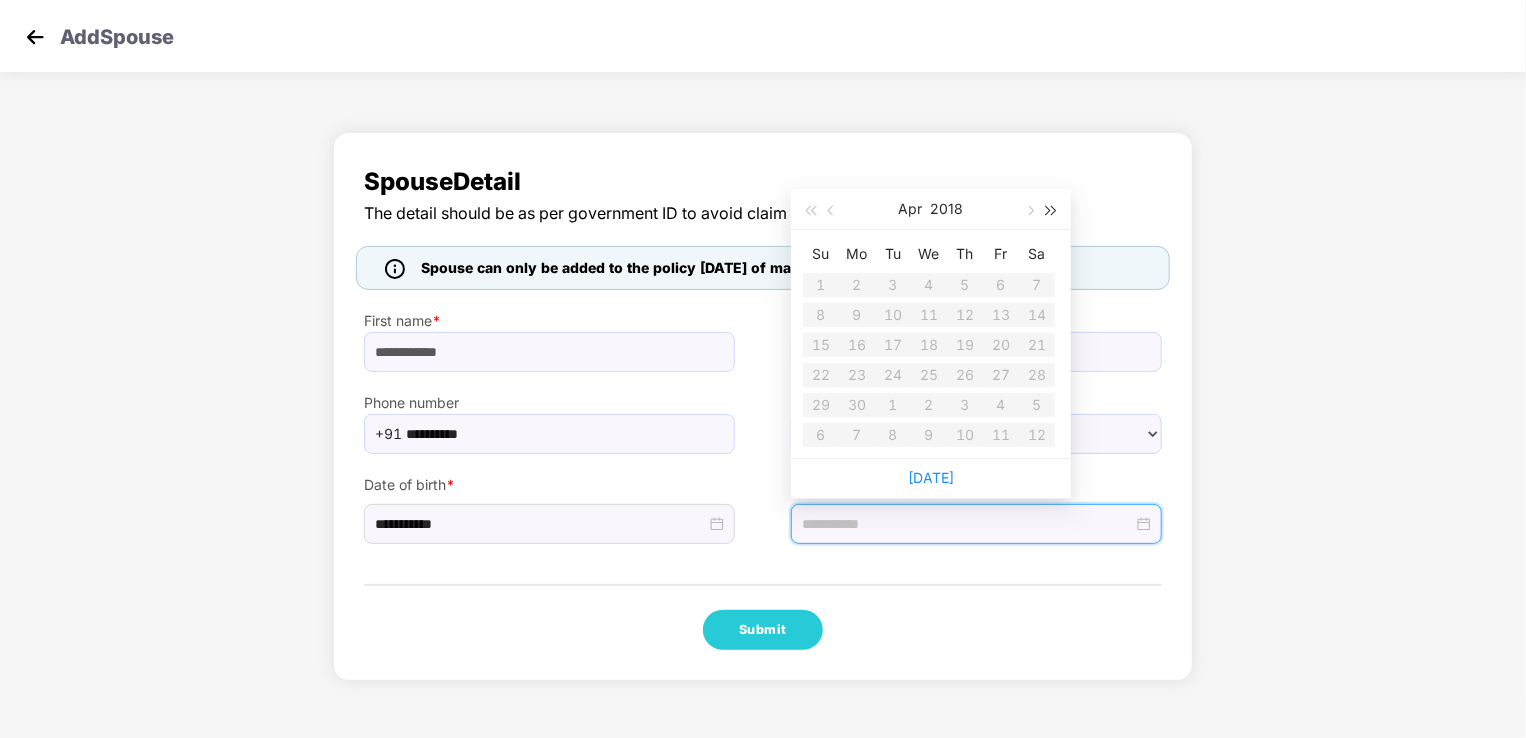 click at bounding box center [1052, 209] 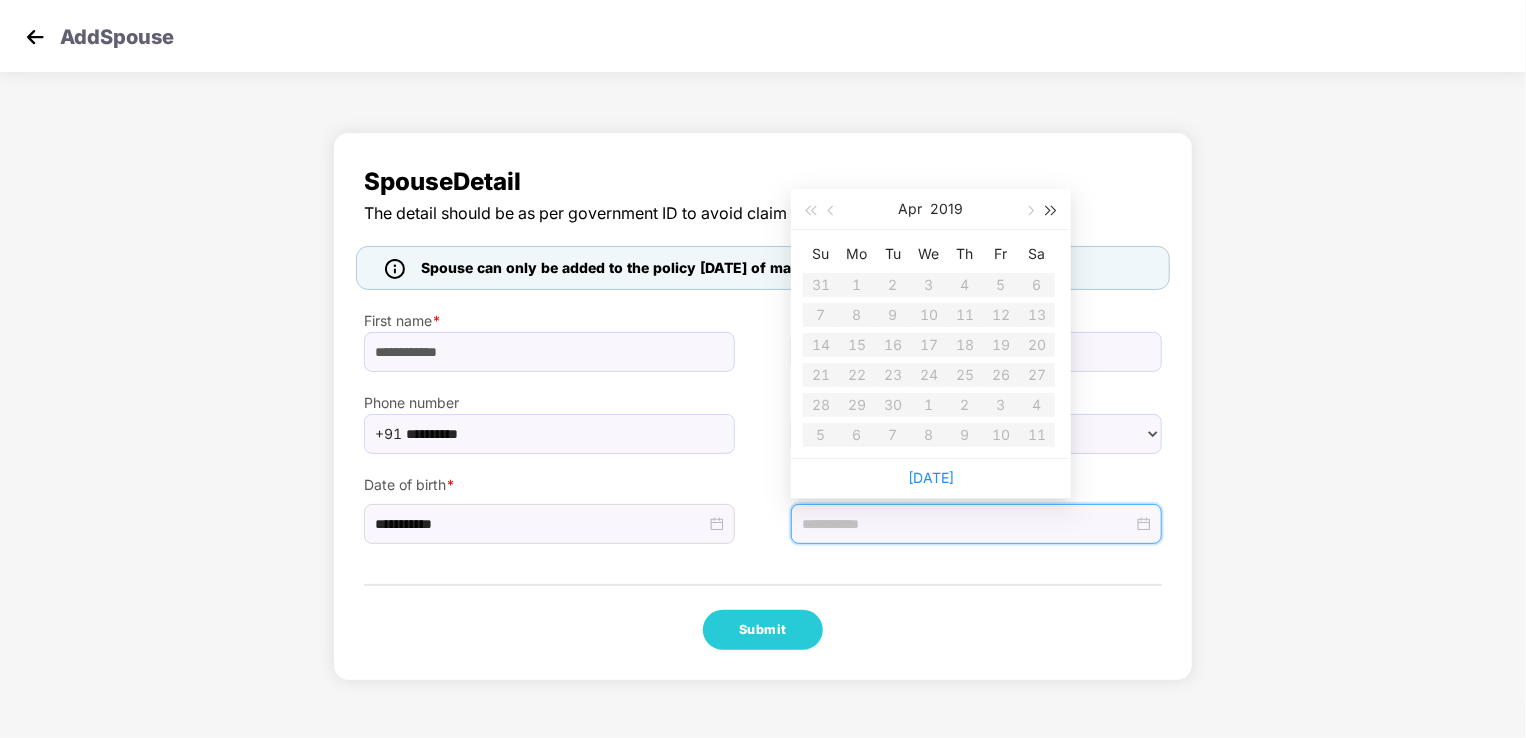 click at bounding box center (1052, 209) 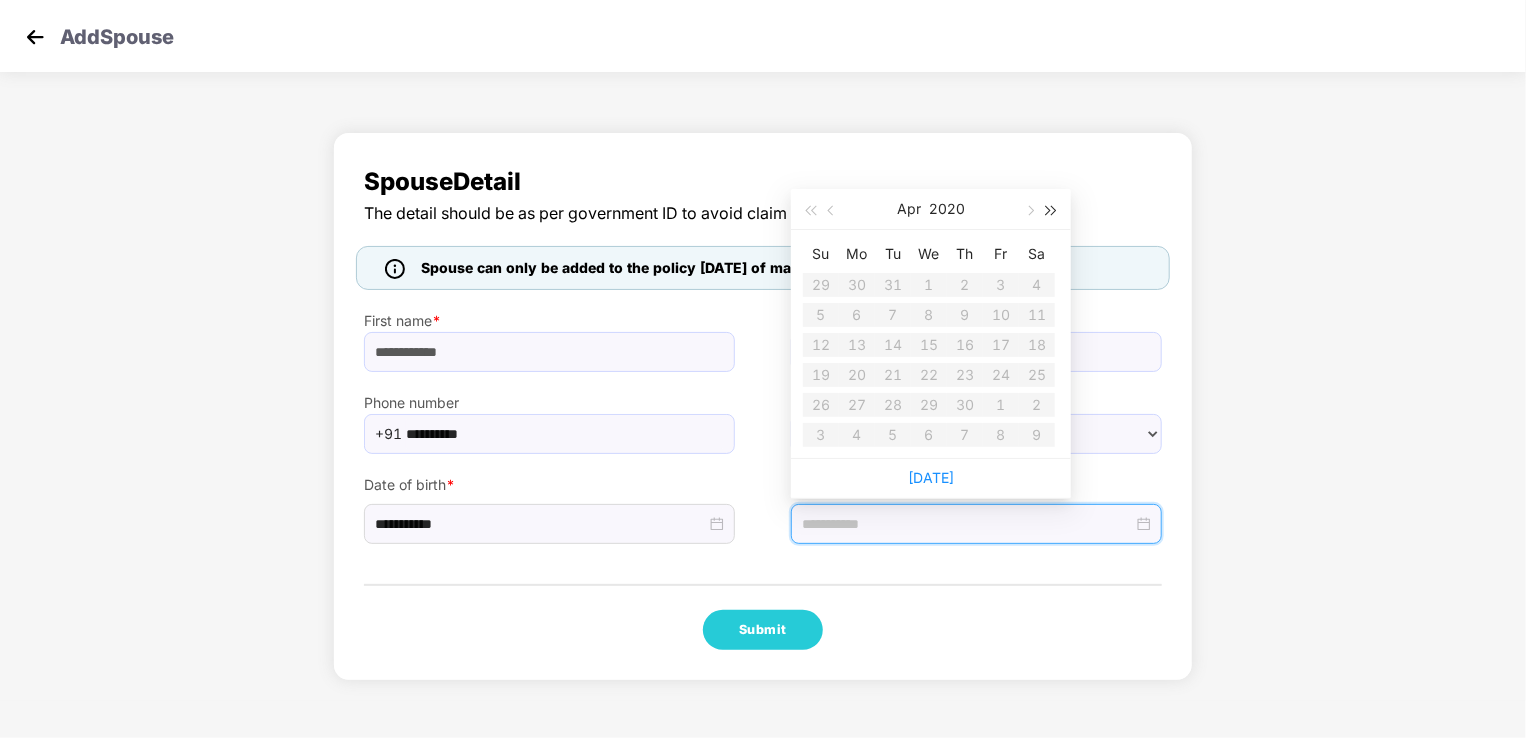 click at bounding box center (1052, 209) 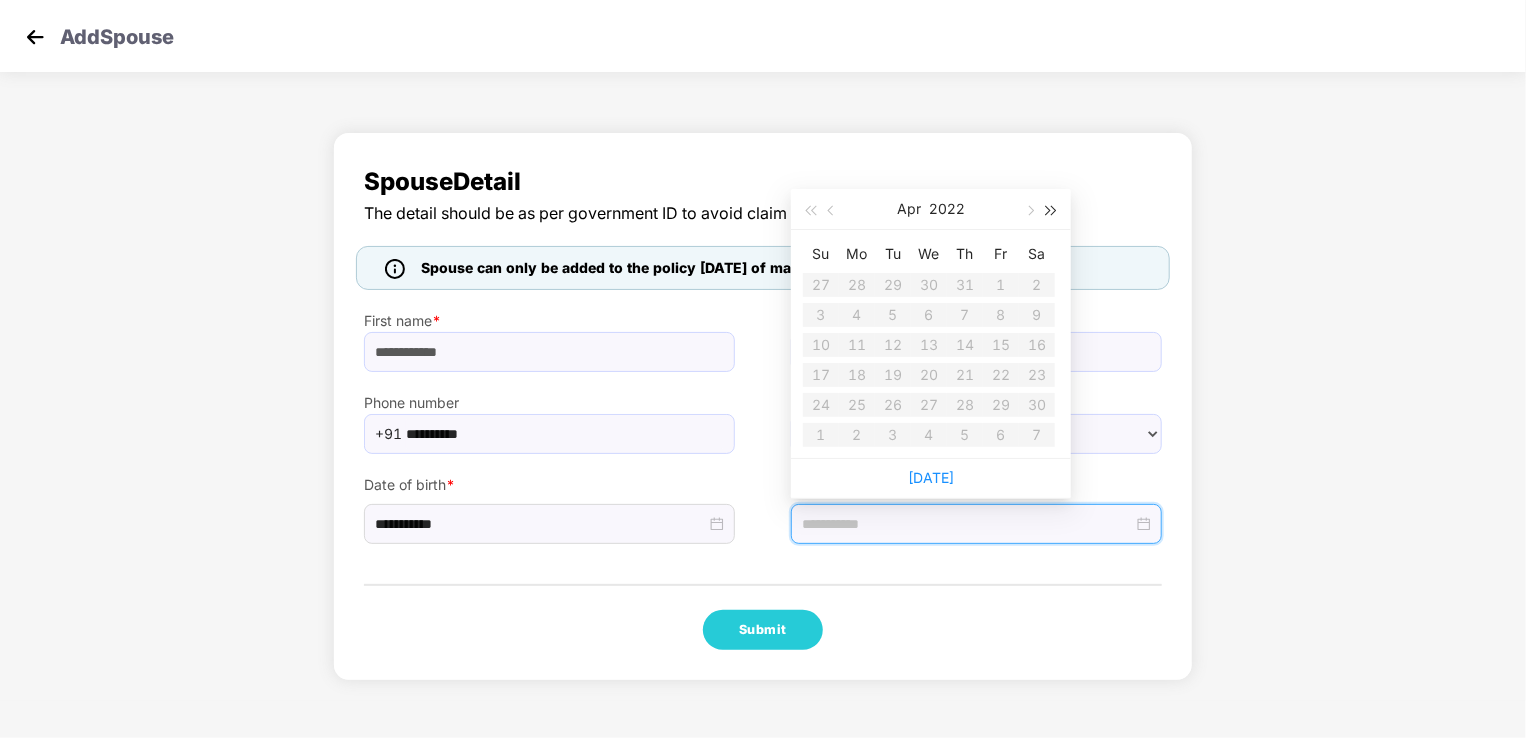 click at bounding box center (1052, 209) 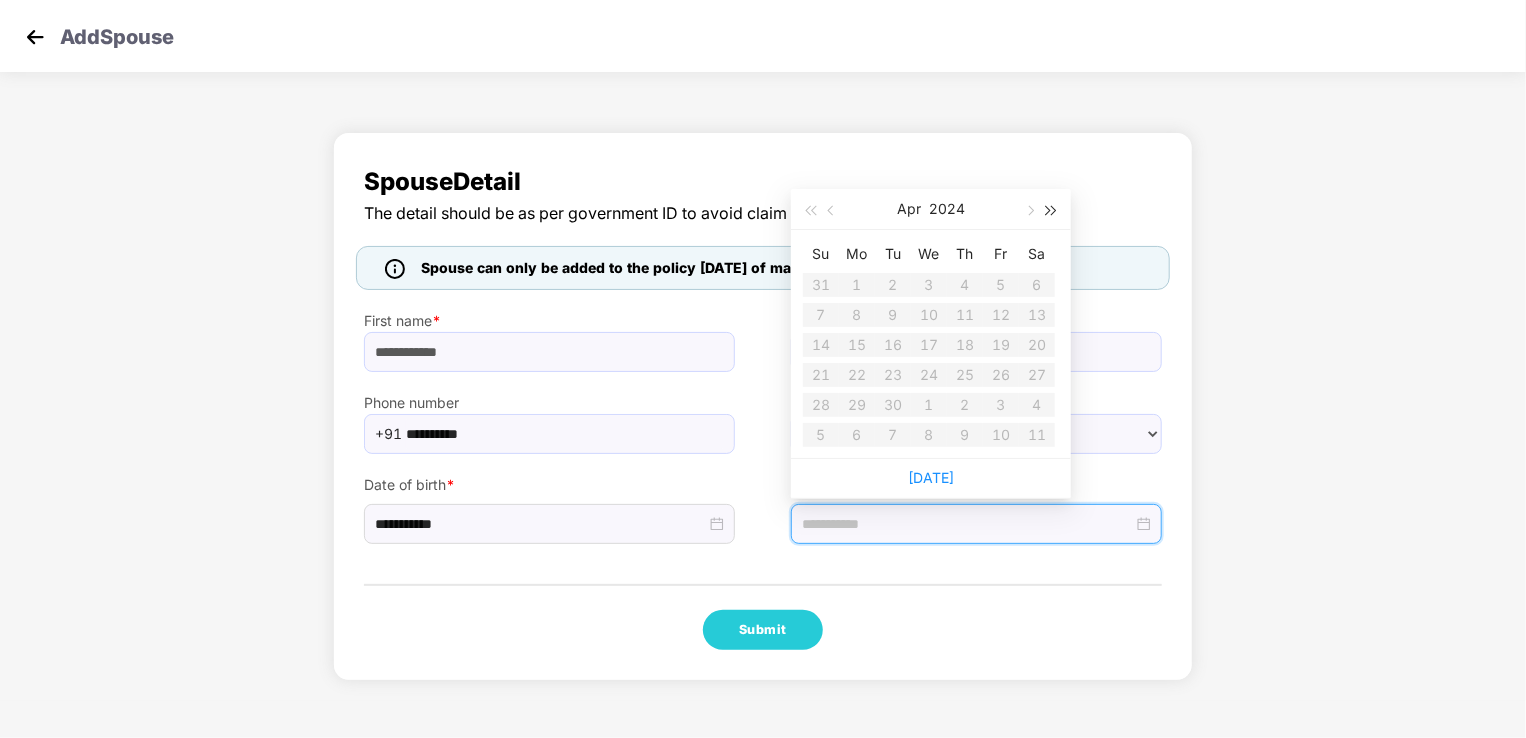 click at bounding box center (1052, 209) 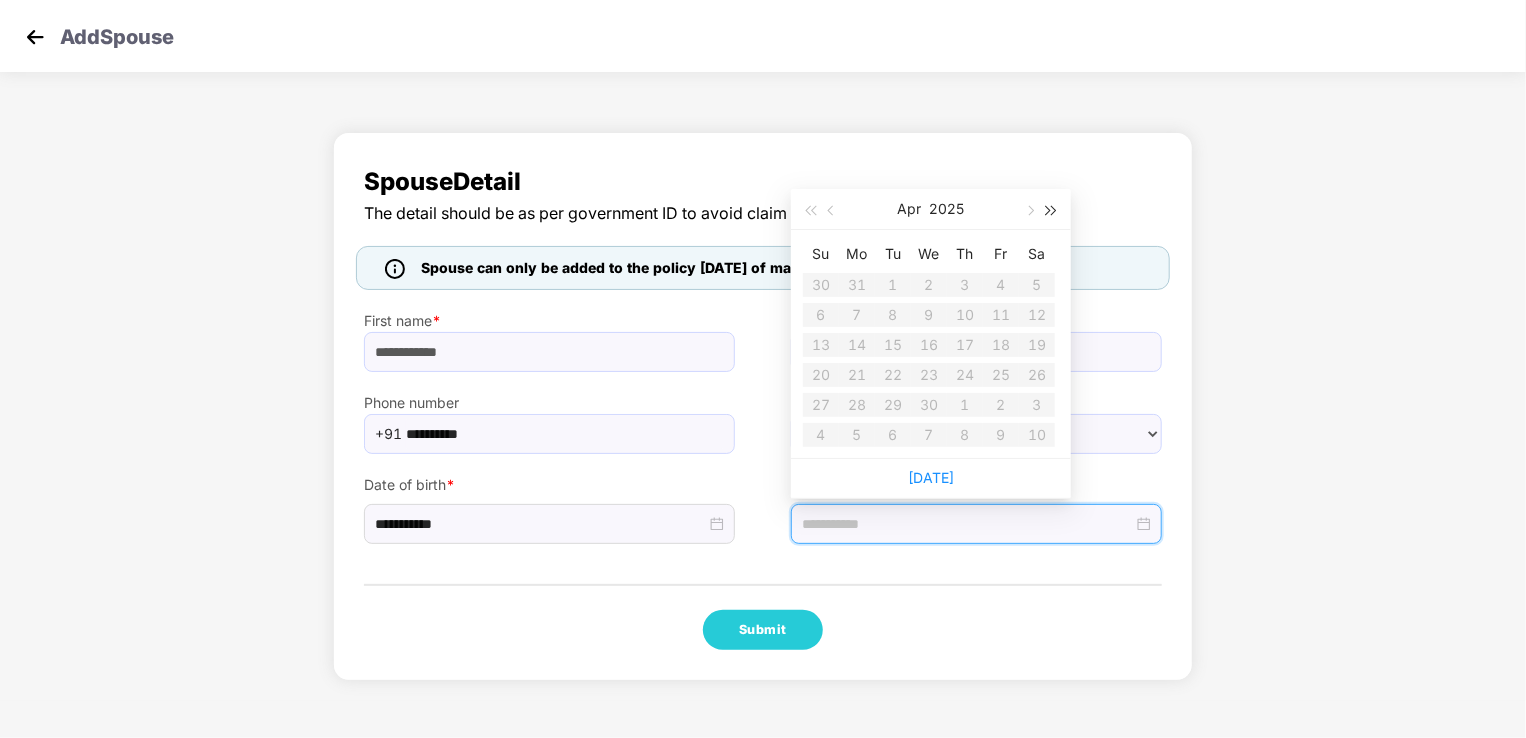 click at bounding box center [1052, 209] 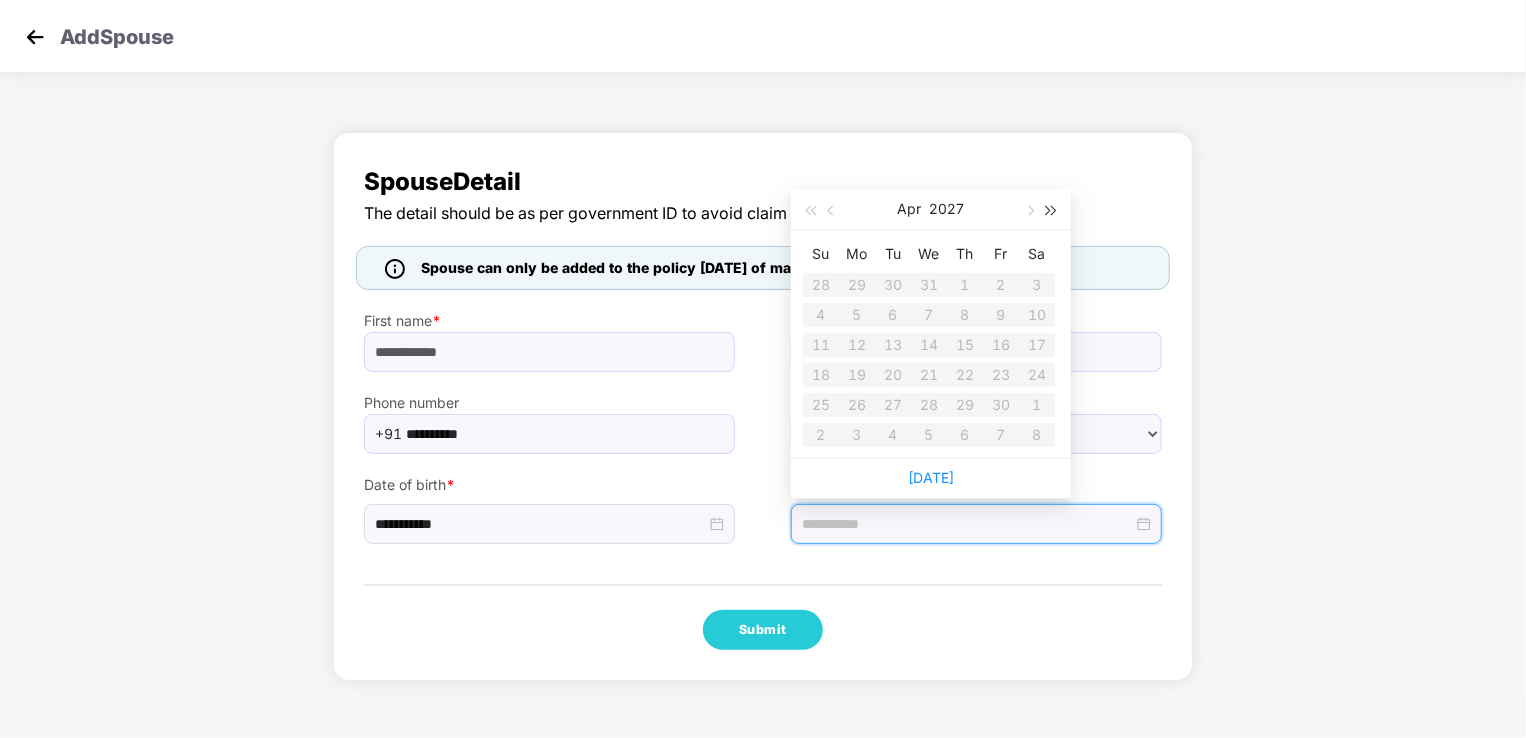 click at bounding box center [1052, 209] 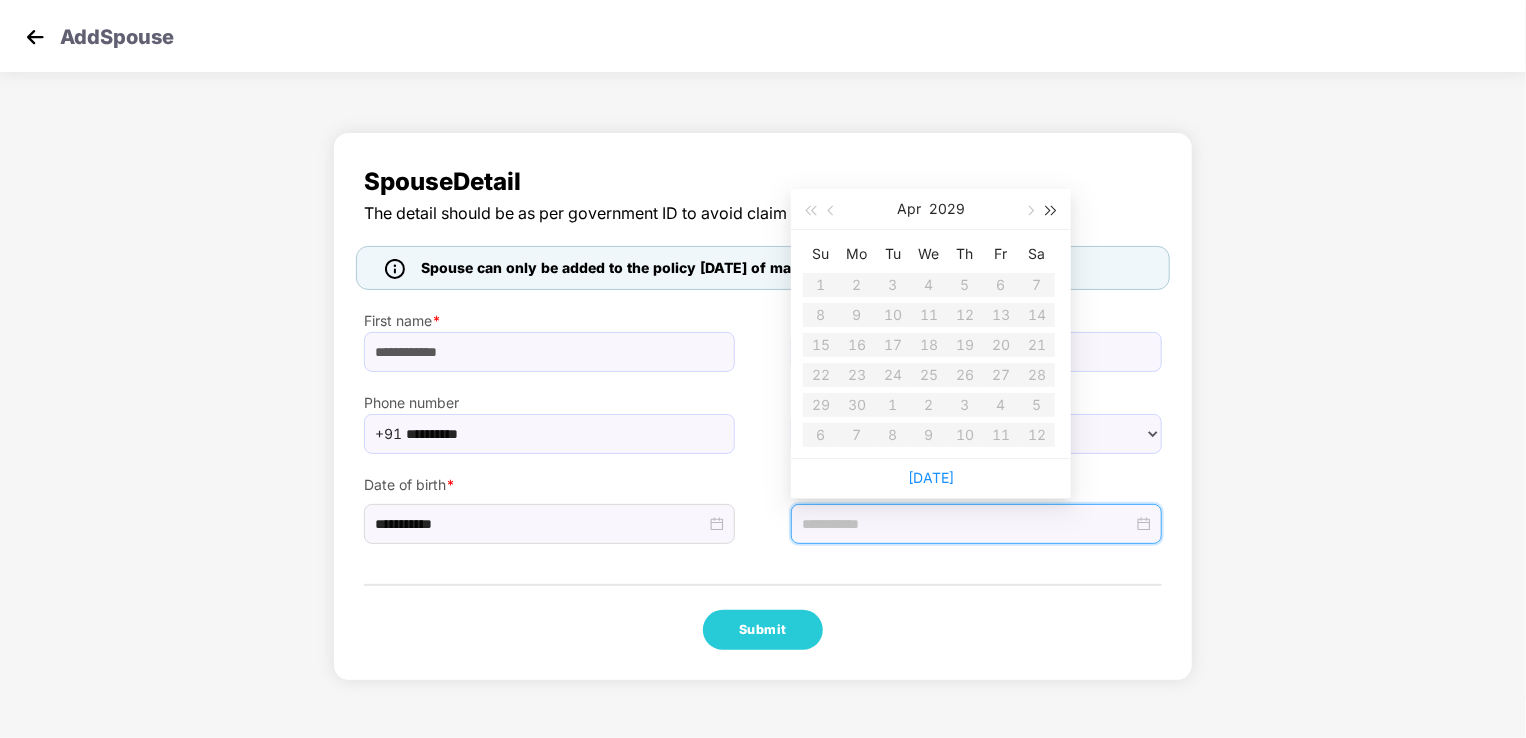 click at bounding box center [1052, 209] 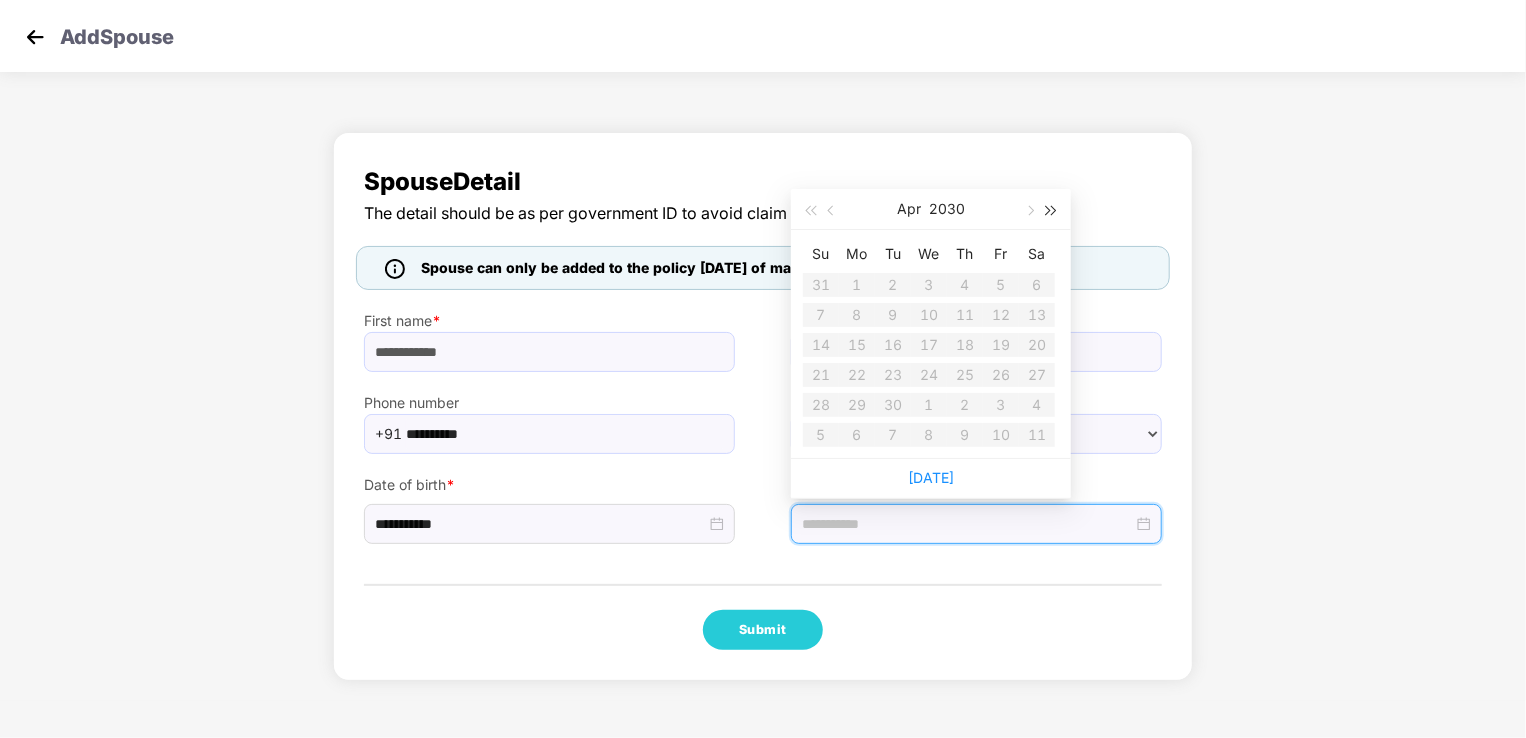 click at bounding box center [1052, 209] 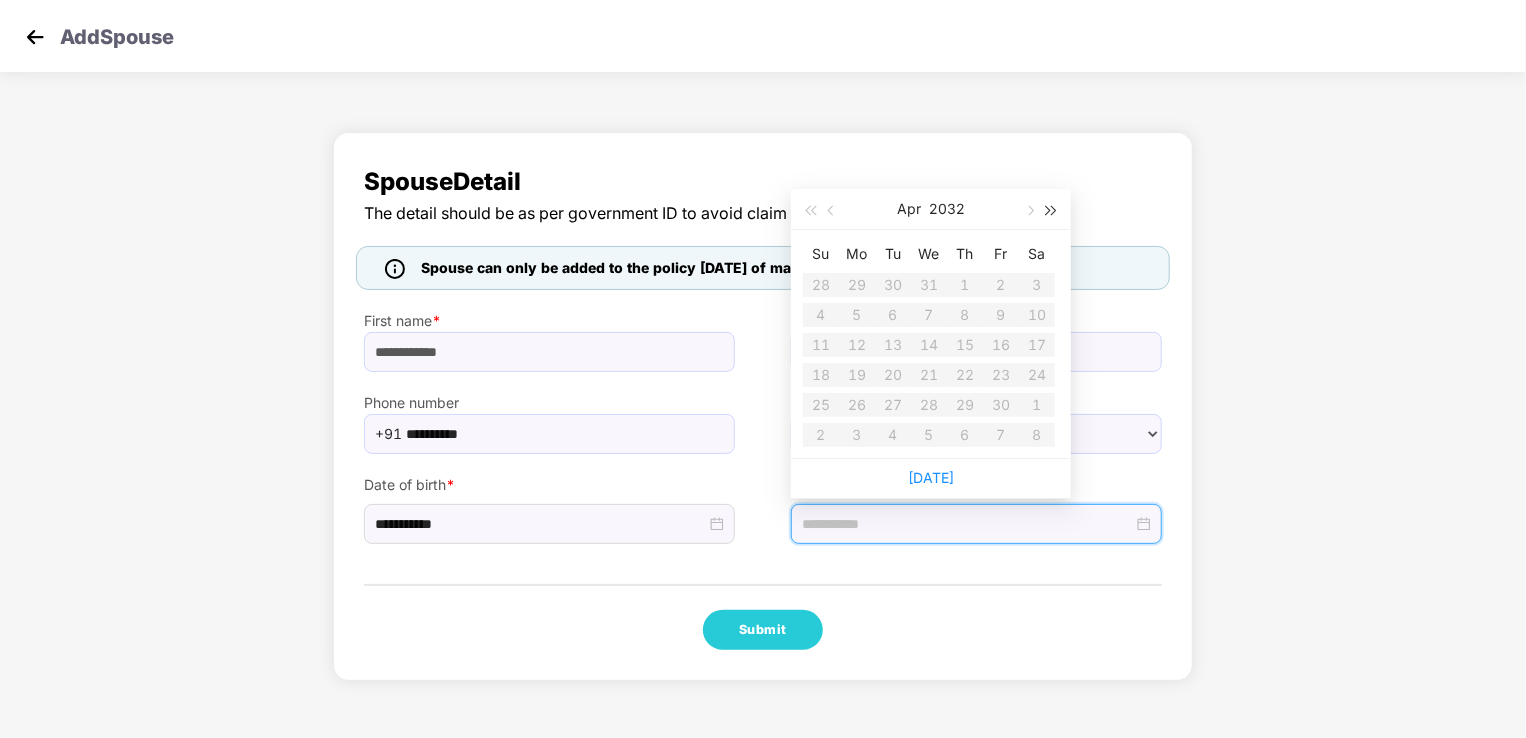 click at bounding box center (1052, 209) 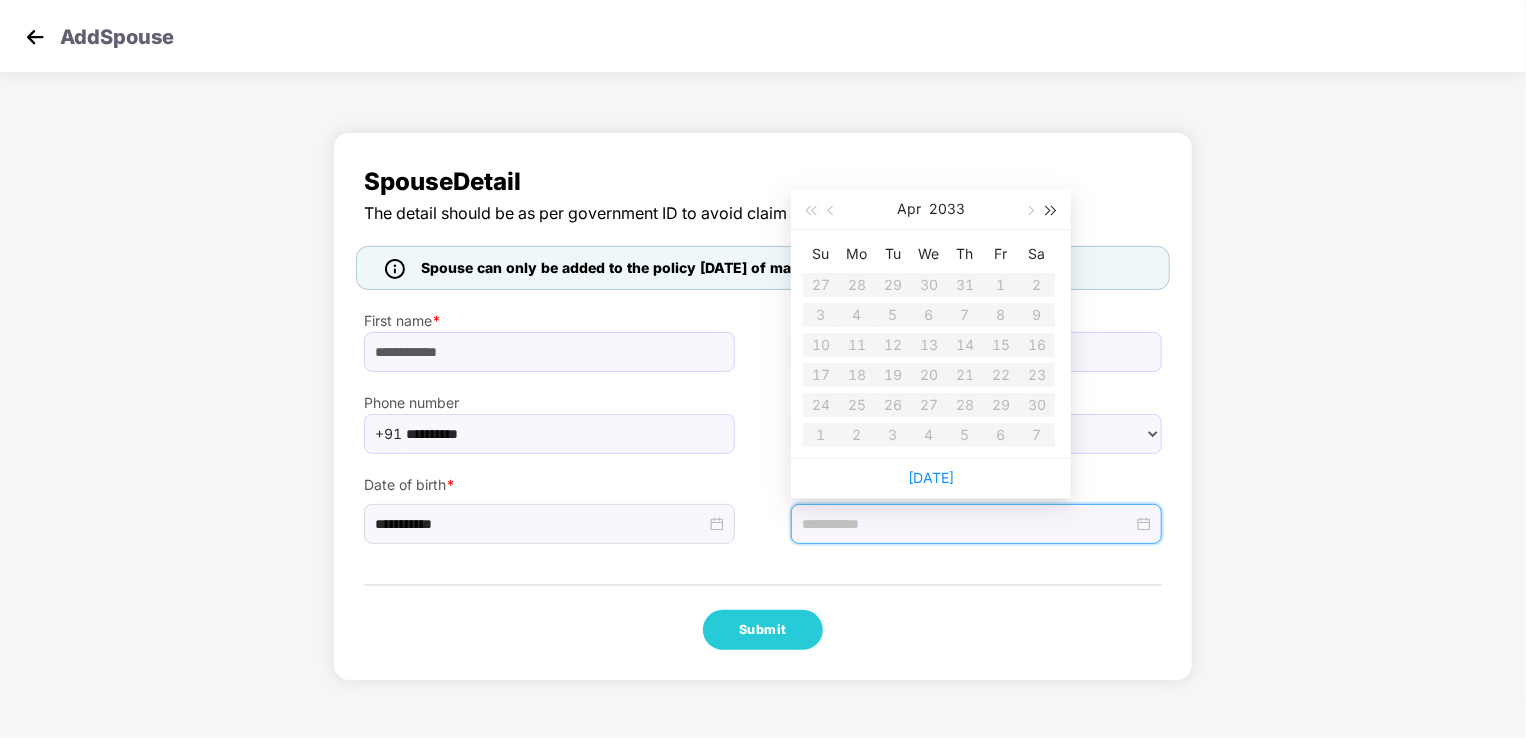 click at bounding box center [1052, 209] 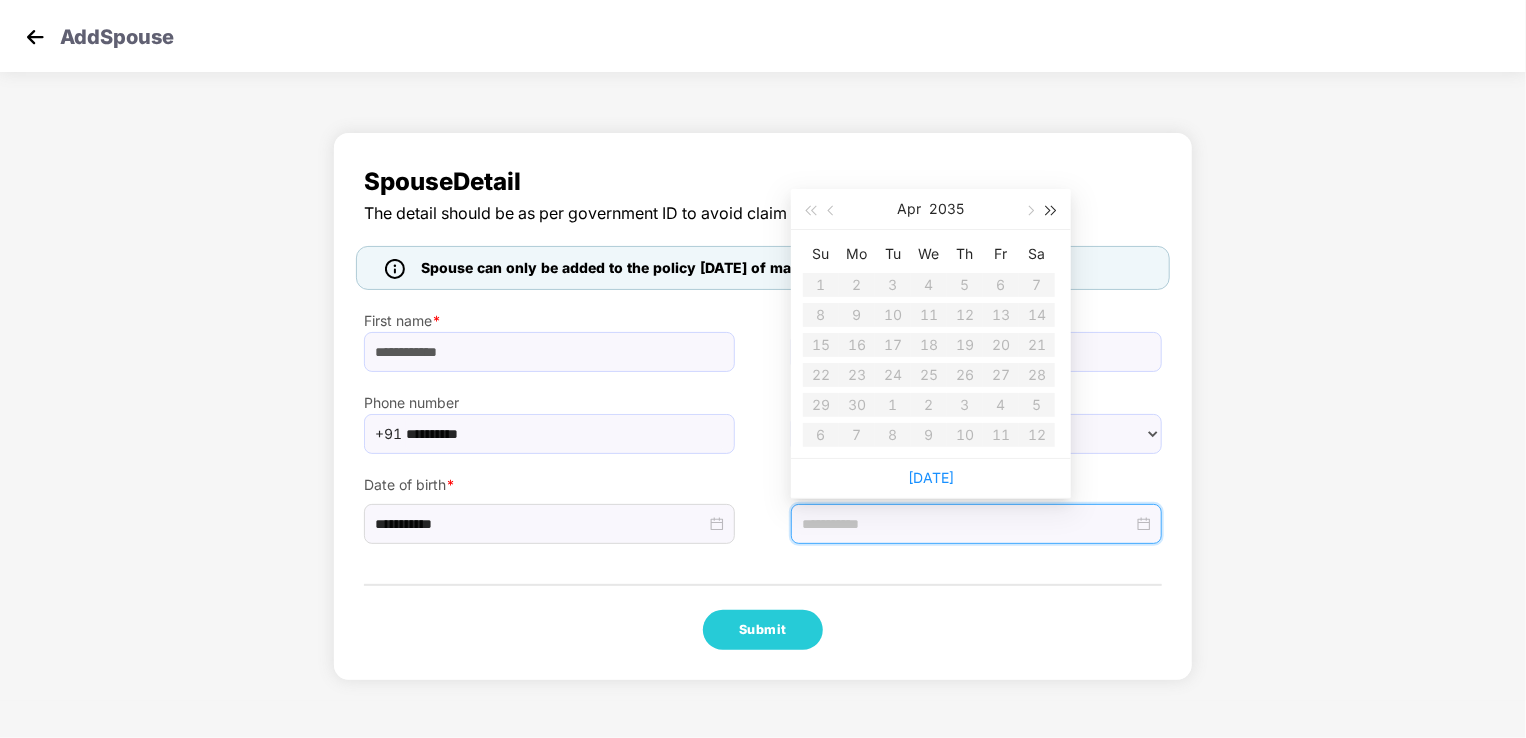 click at bounding box center [1052, 209] 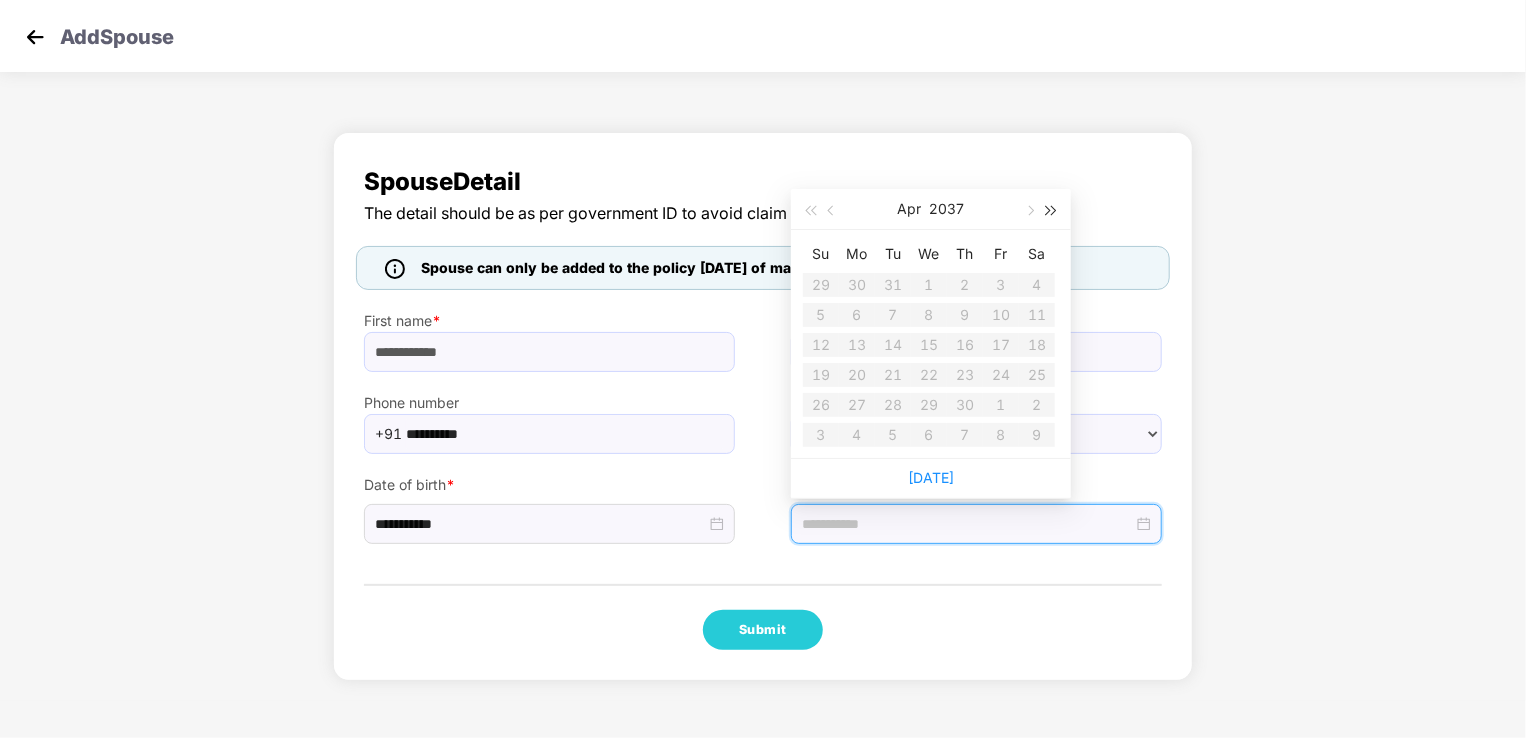 click at bounding box center [1052, 209] 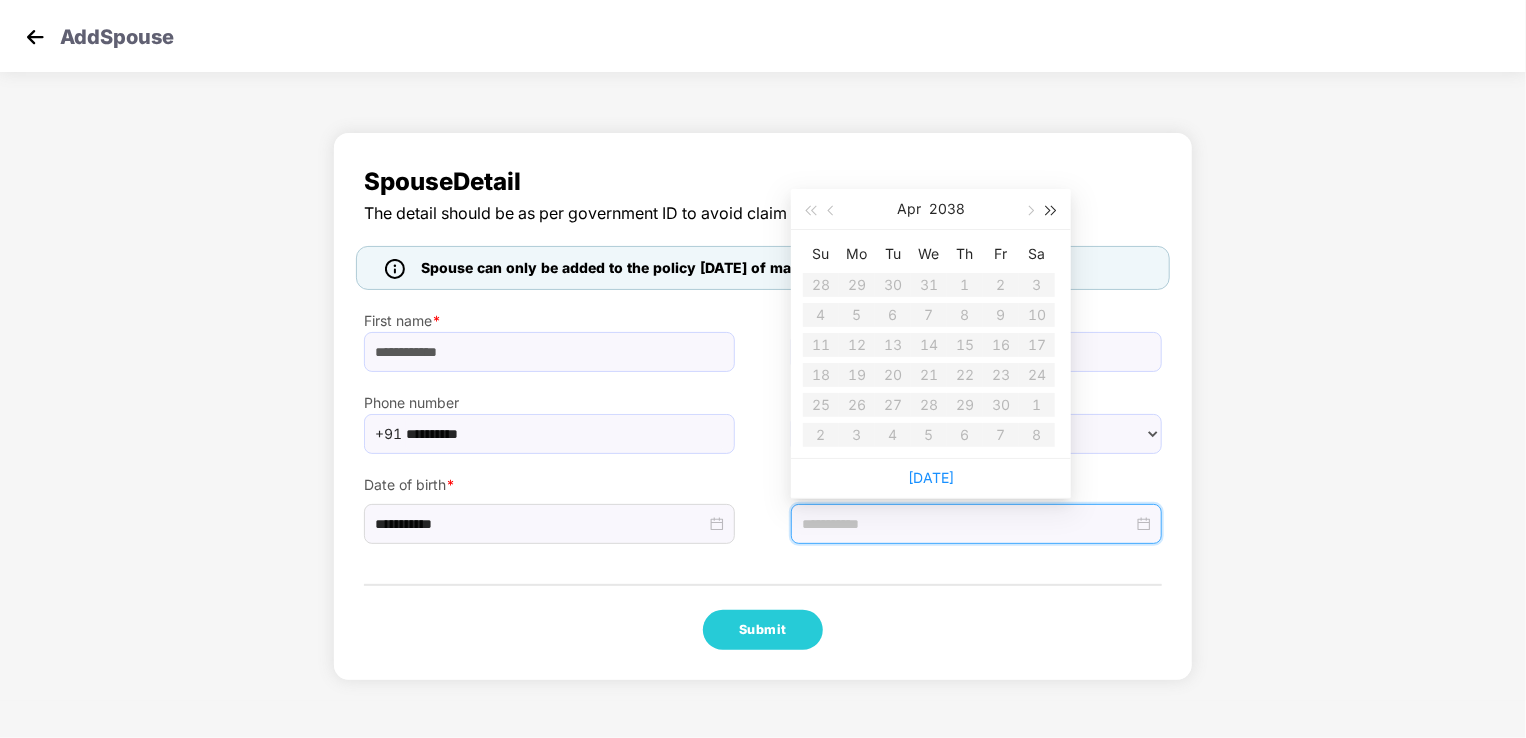 click at bounding box center (1052, 209) 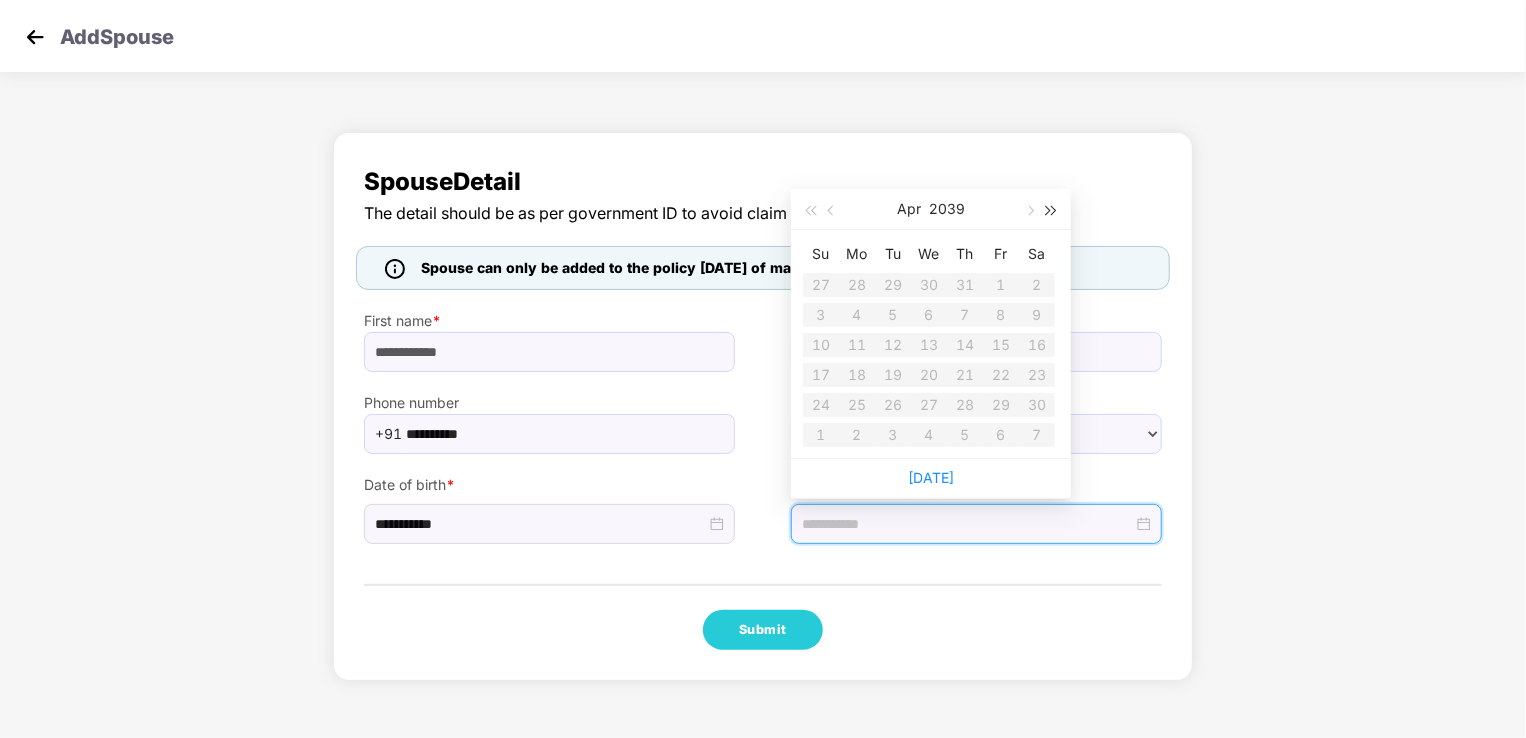 click at bounding box center [1052, 209] 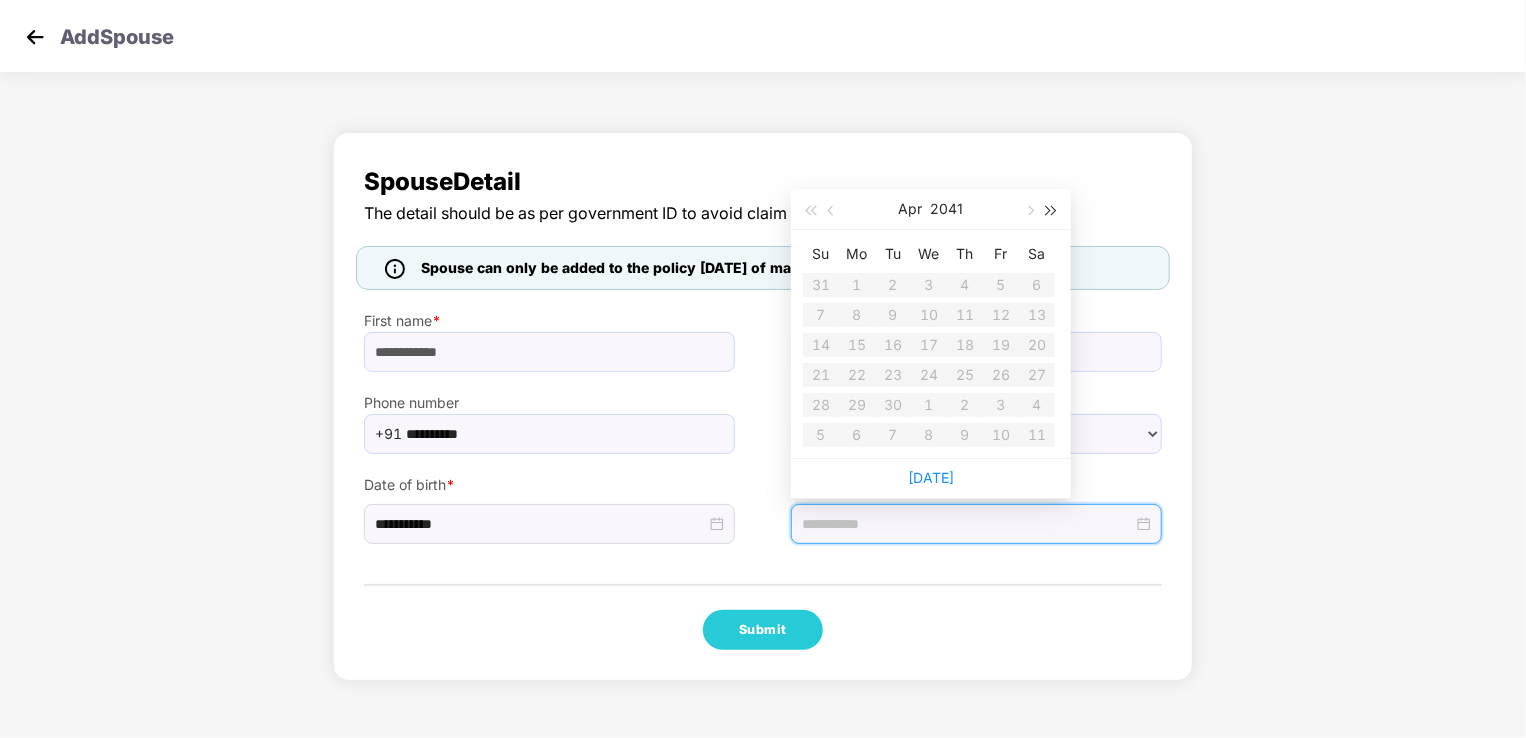 click at bounding box center (1052, 209) 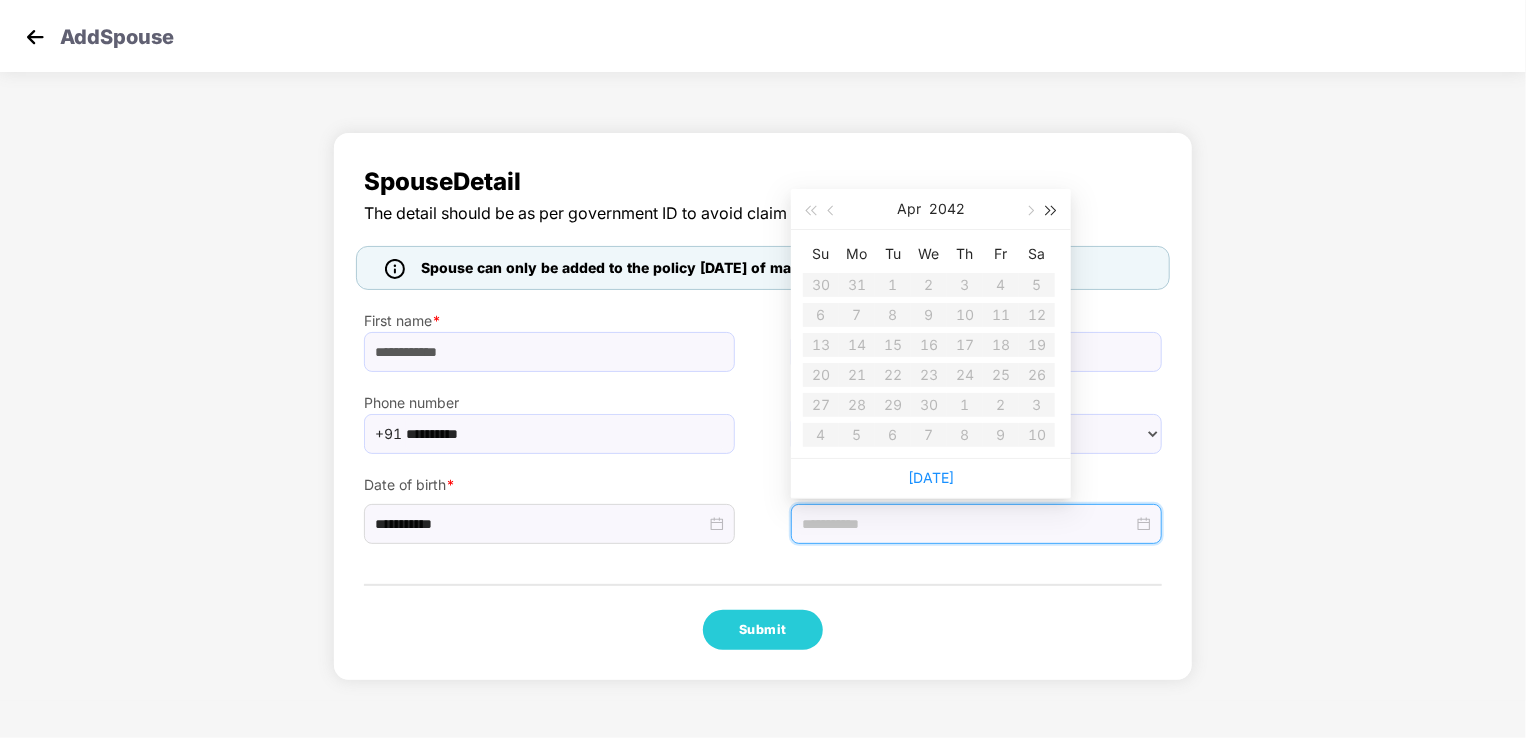 click at bounding box center [1052, 209] 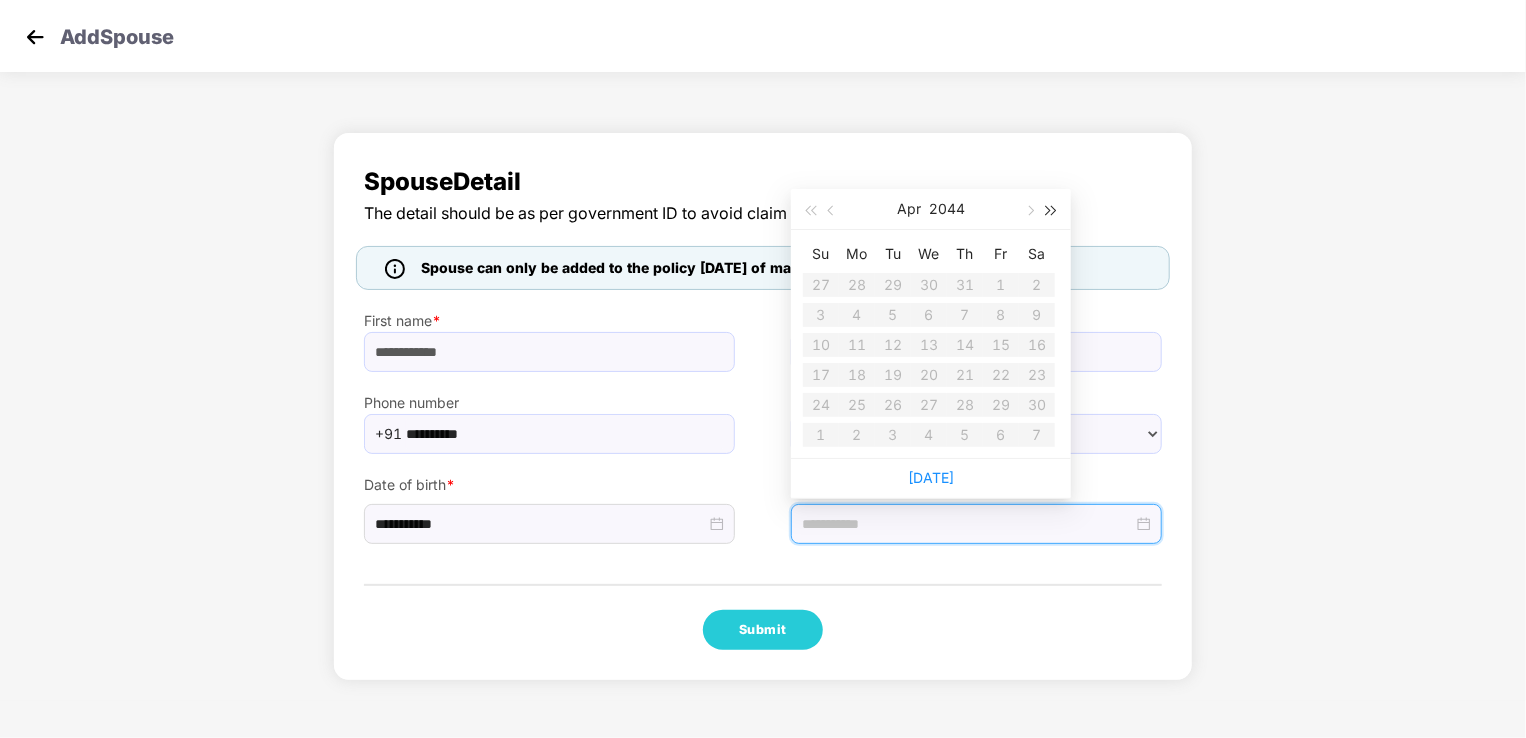 click at bounding box center (1052, 209) 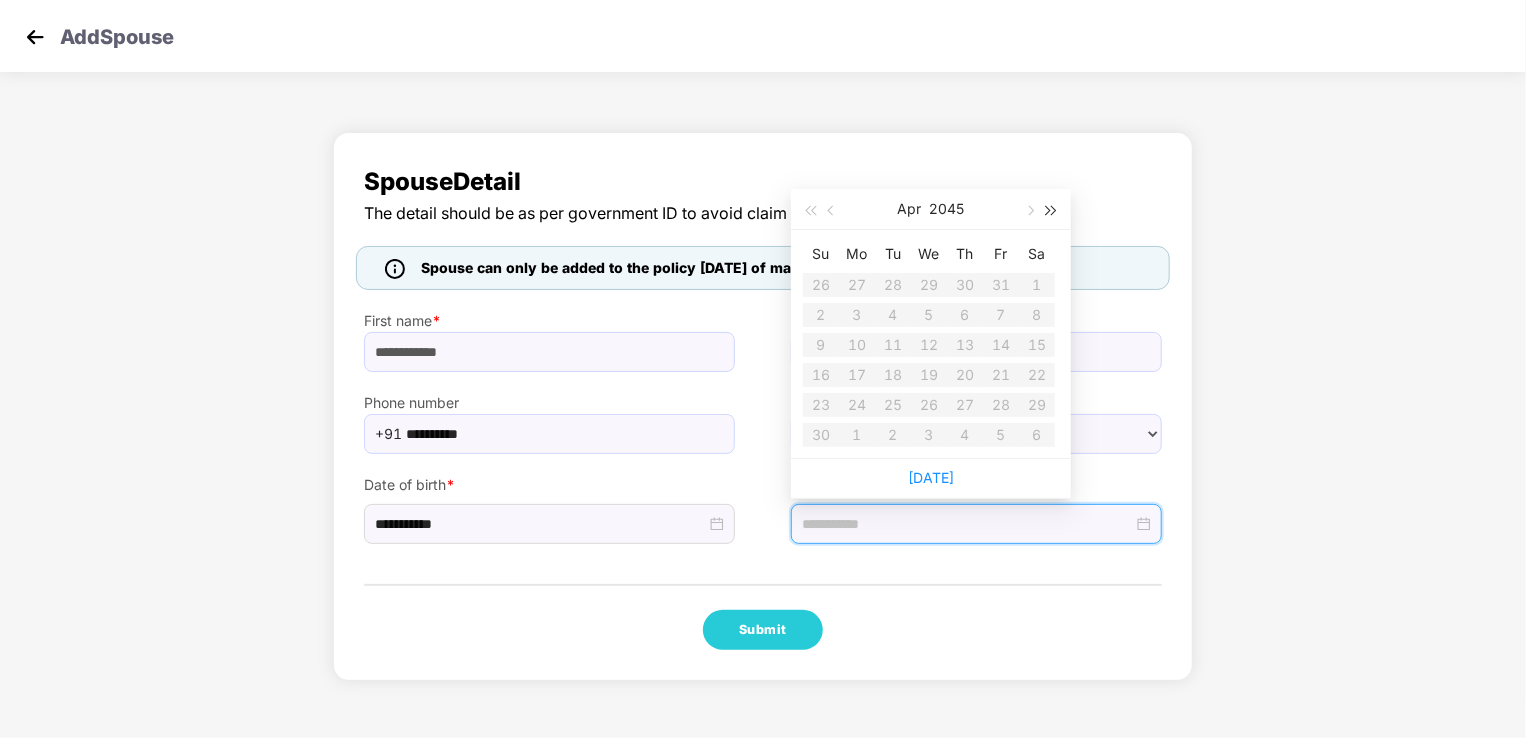 click at bounding box center [1052, 209] 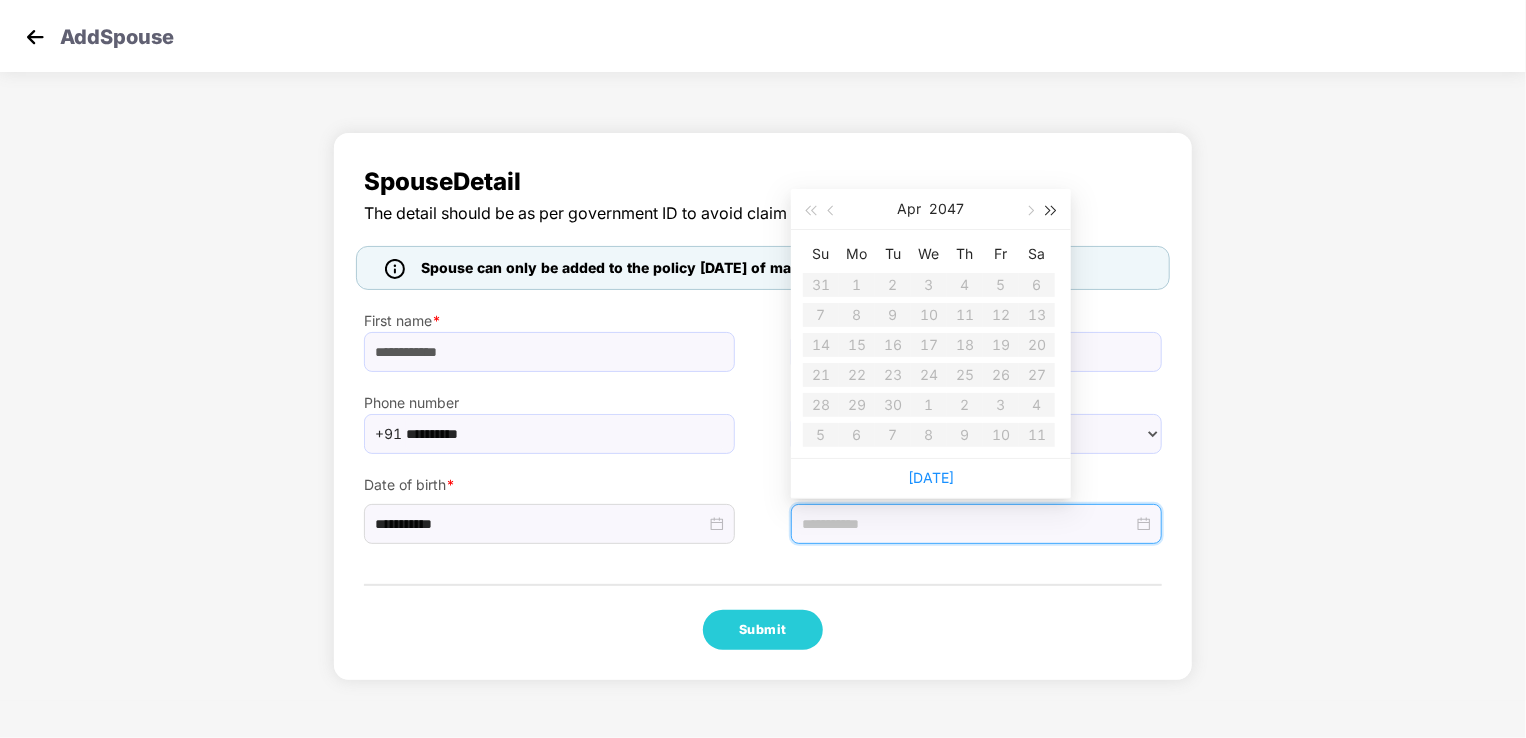click at bounding box center [1052, 209] 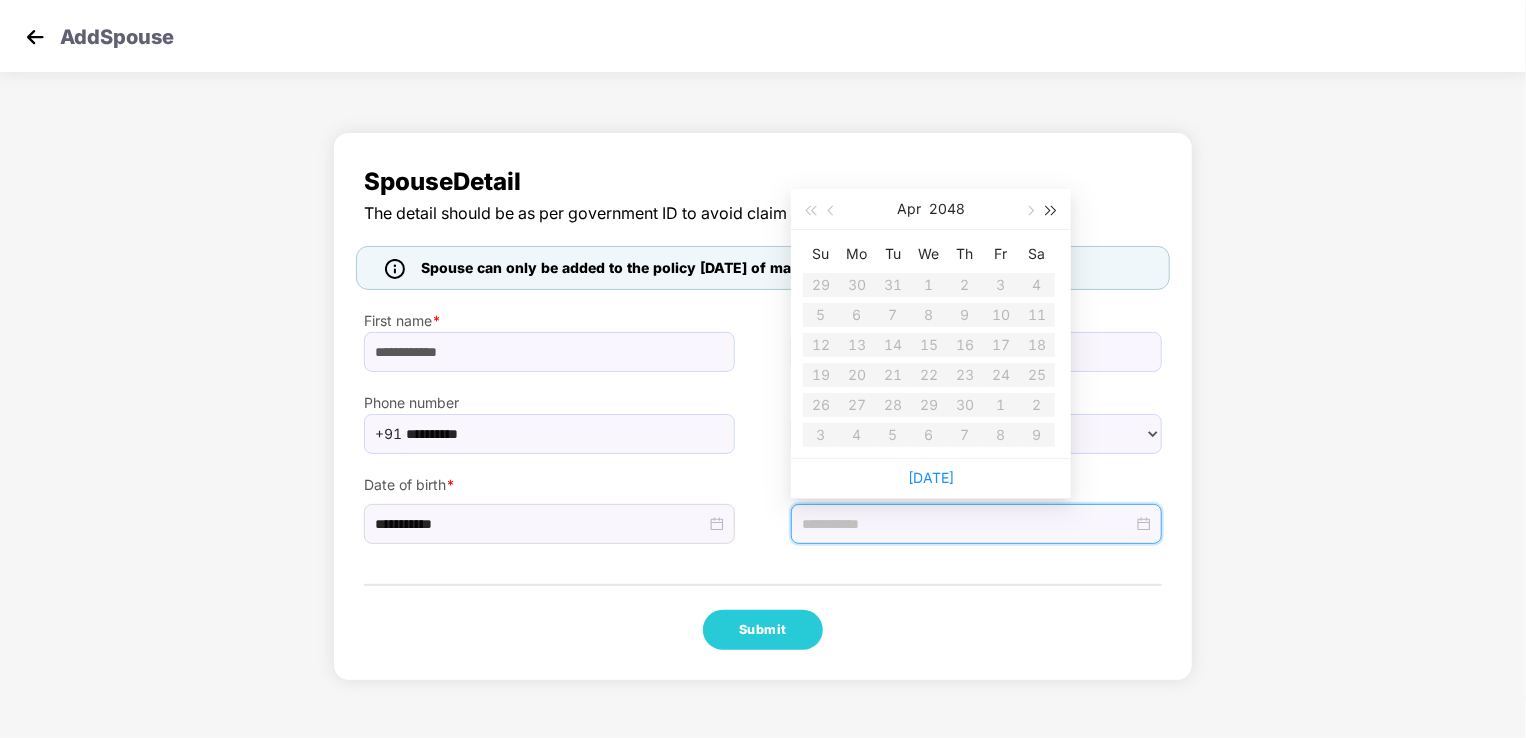 click at bounding box center [1052, 209] 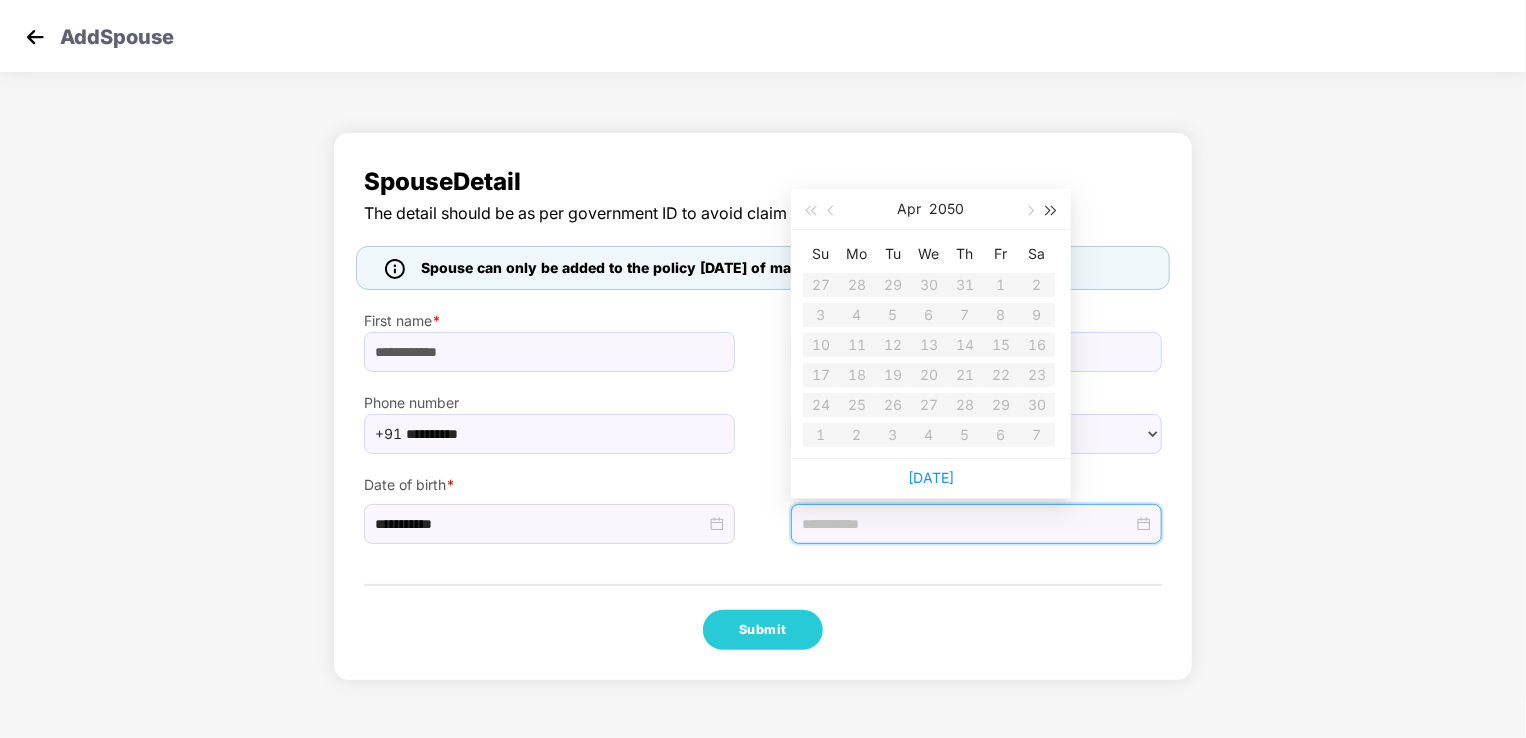 click at bounding box center [1052, 209] 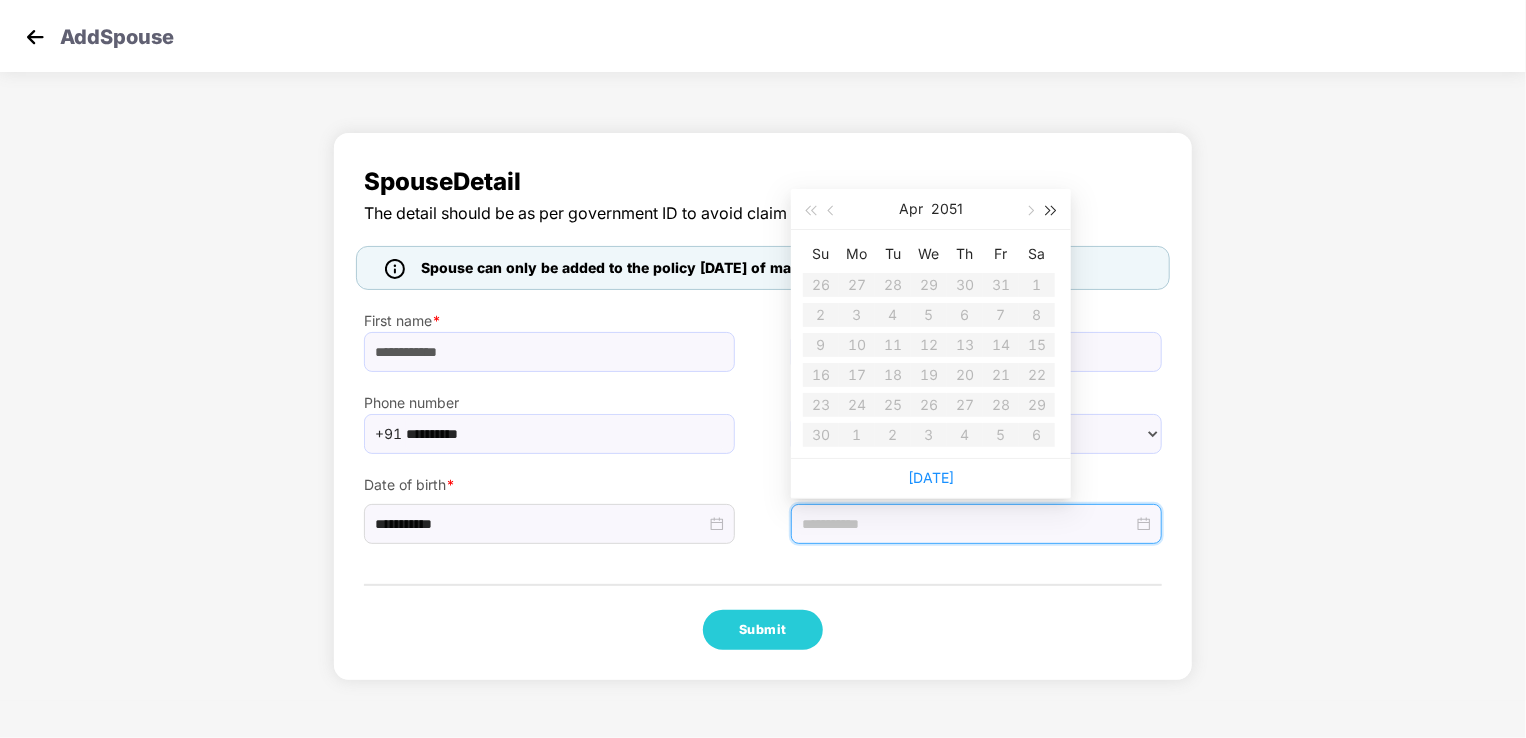 click at bounding box center [1052, 209] 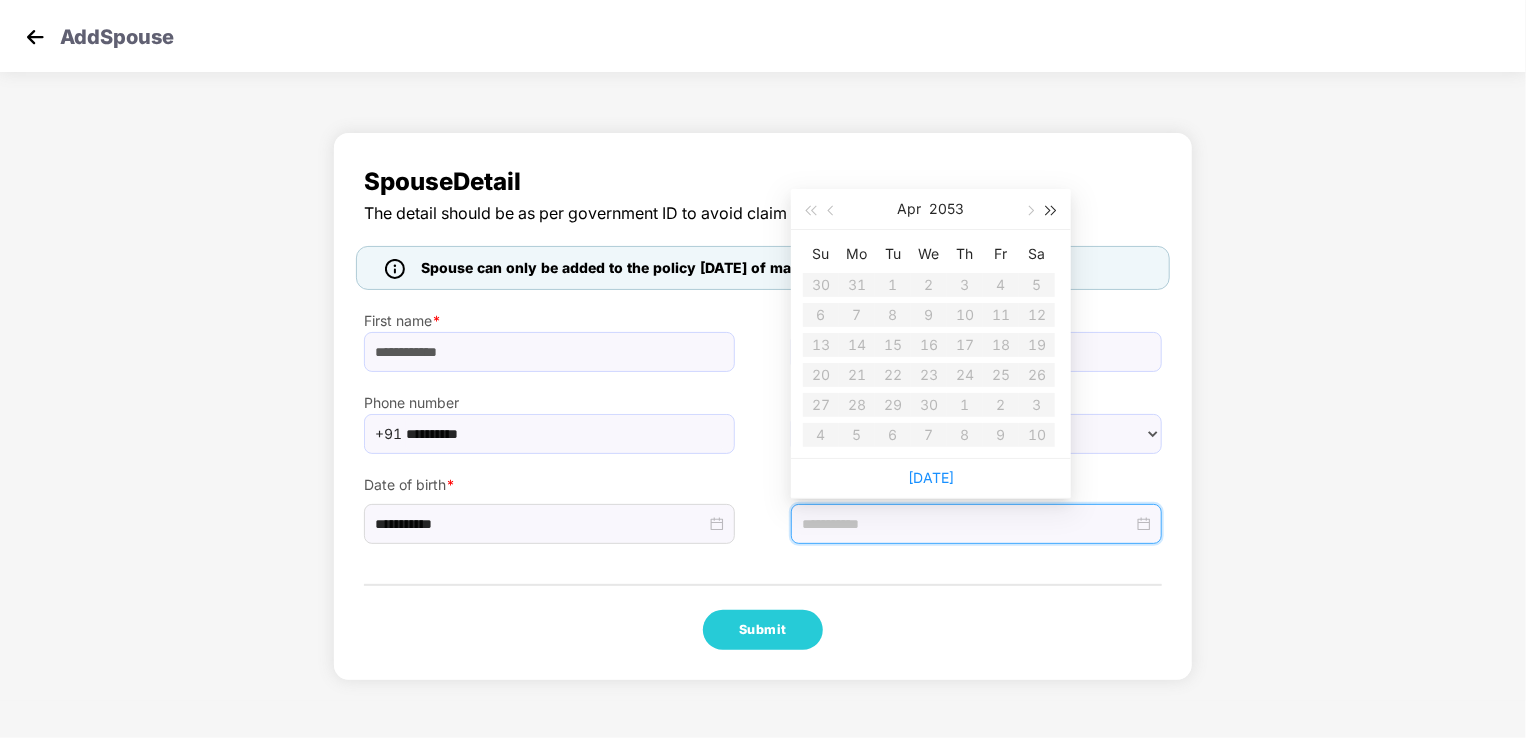 click at bounding box center (1052, 209) 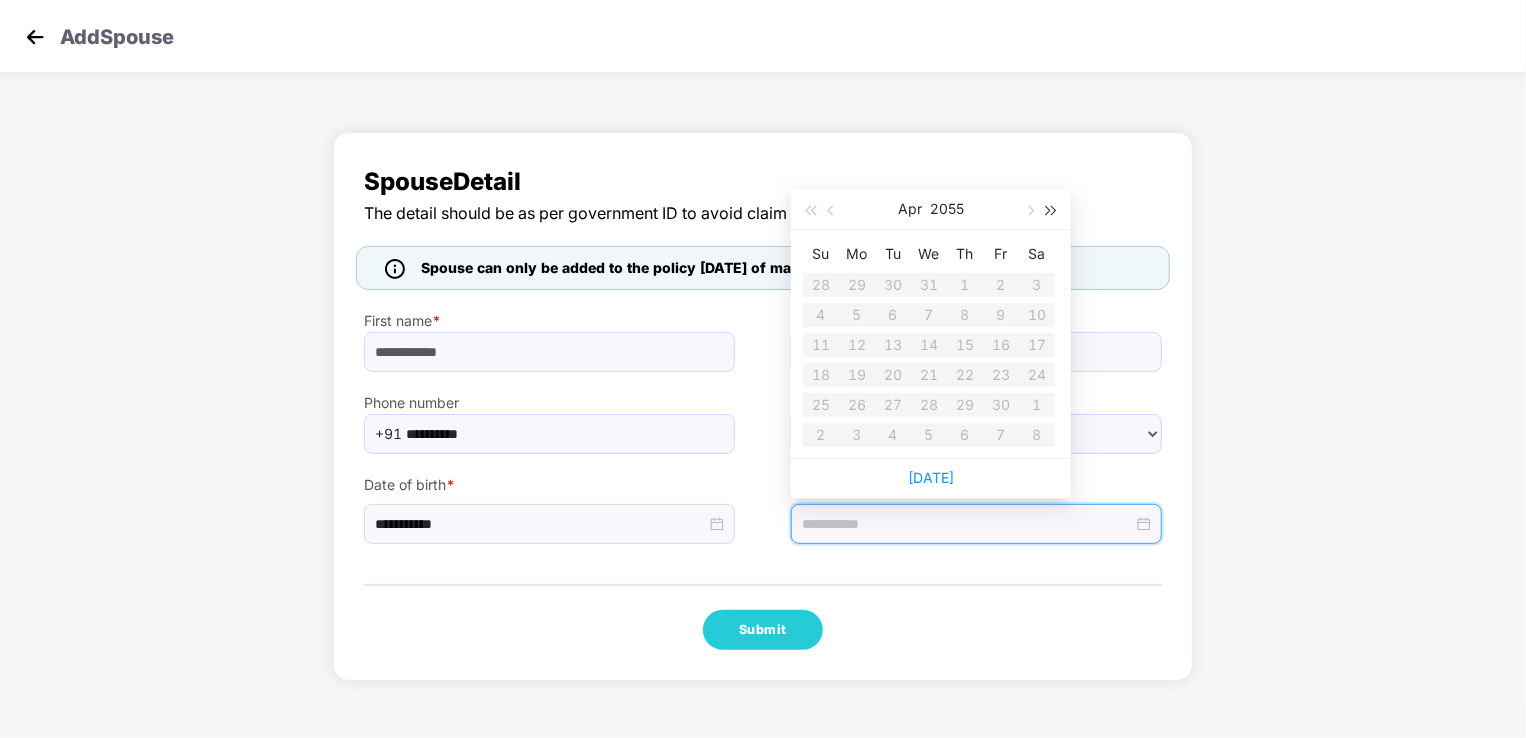 click at bounding box center [1052, 209] 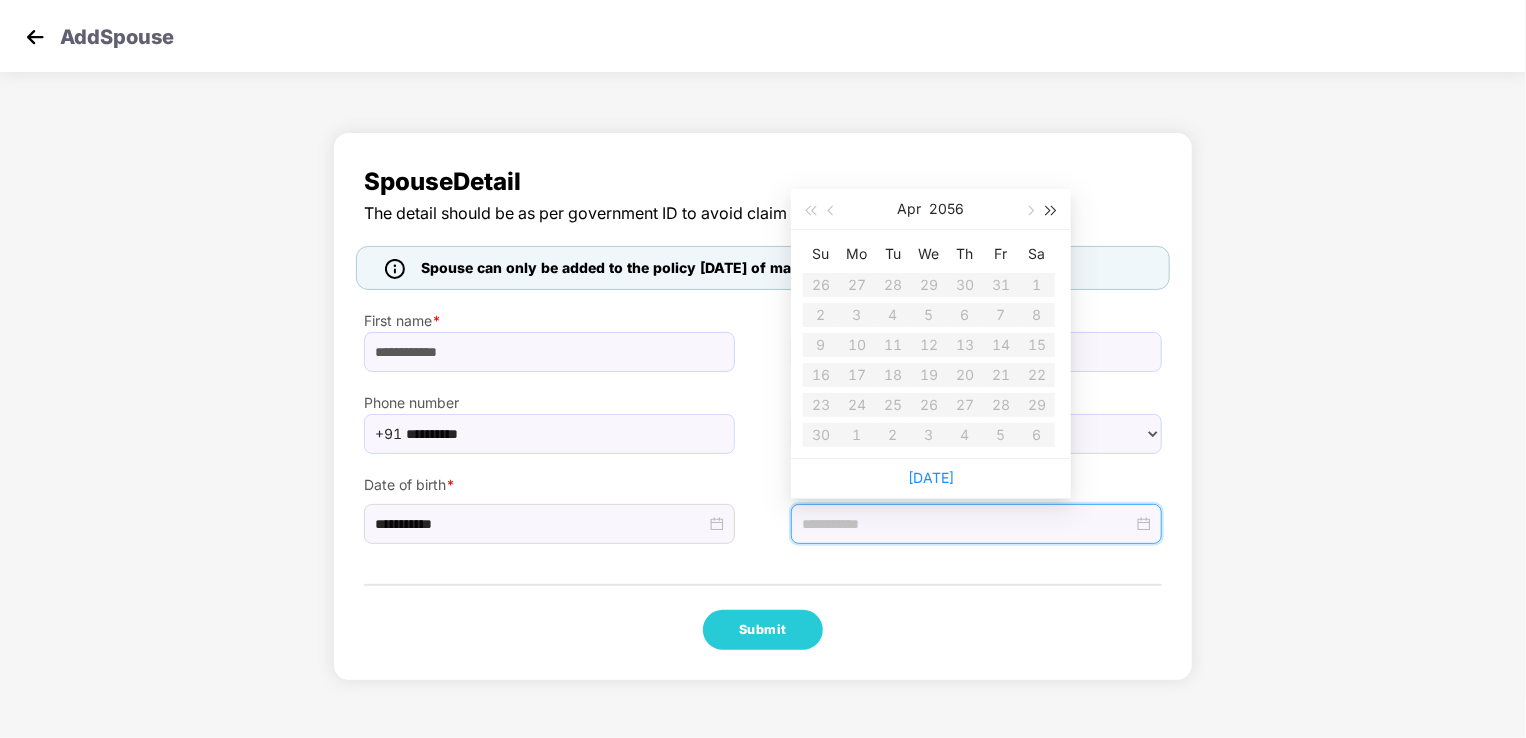 click at bounding box center (1052, 209) 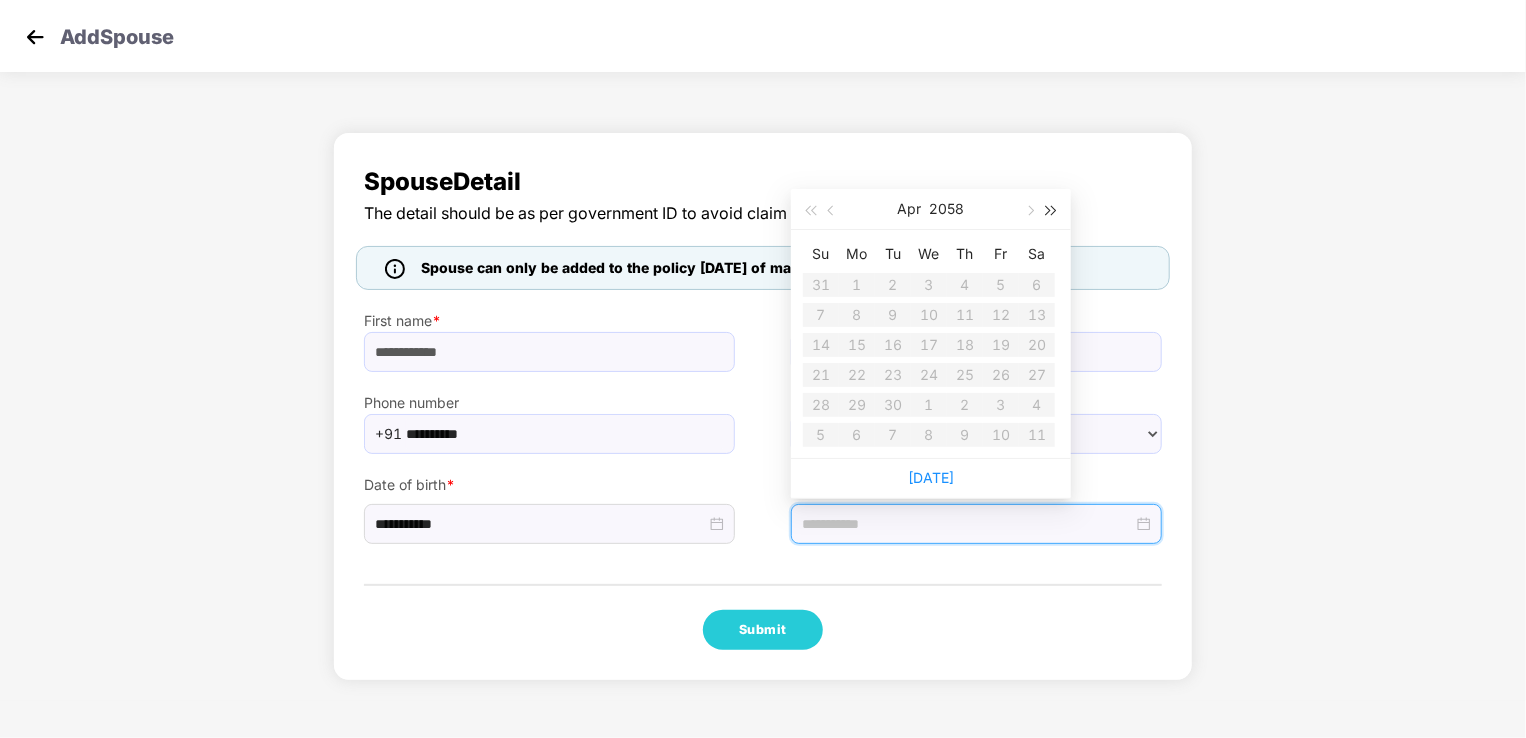click at bounding box center (1052, 209) 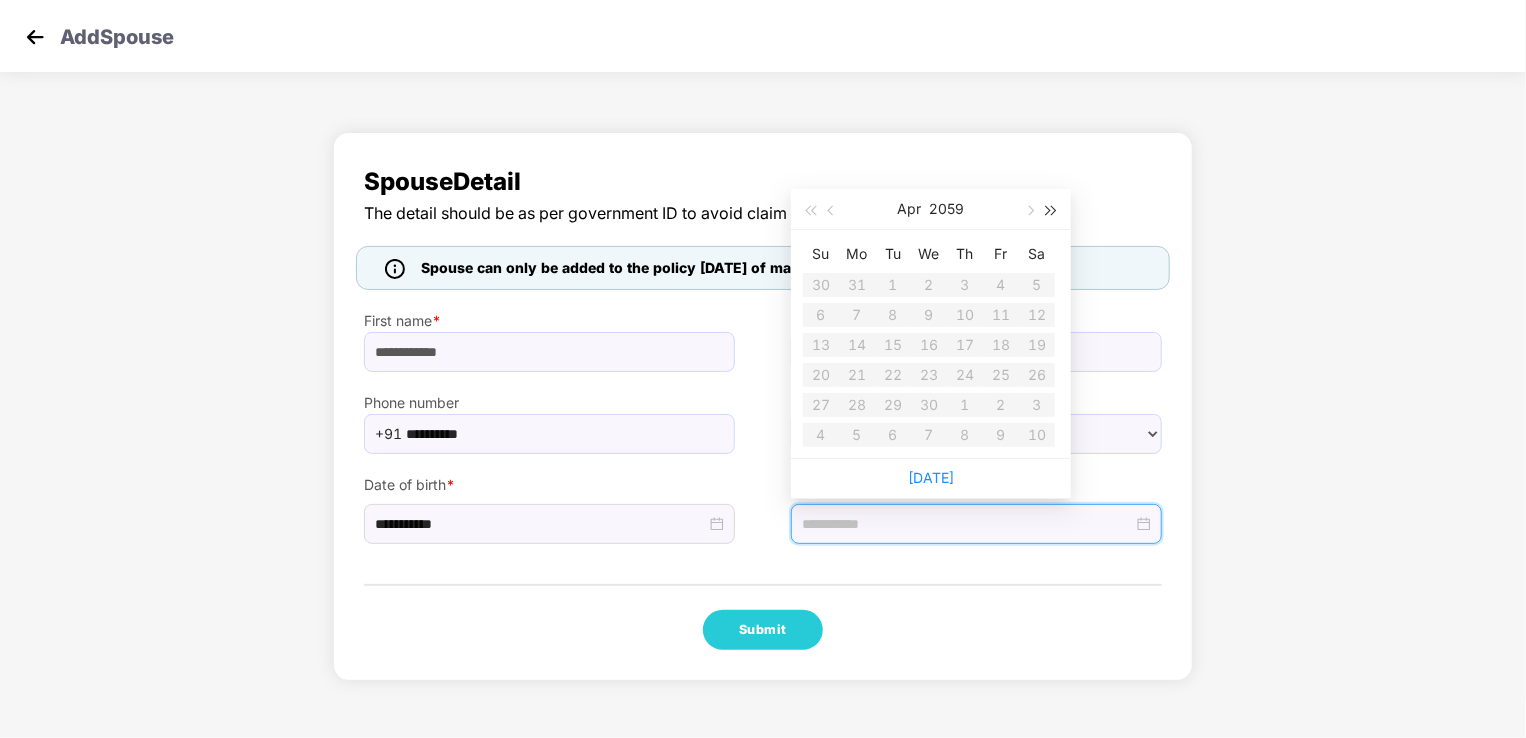 click at bounding box center [1052, 209] 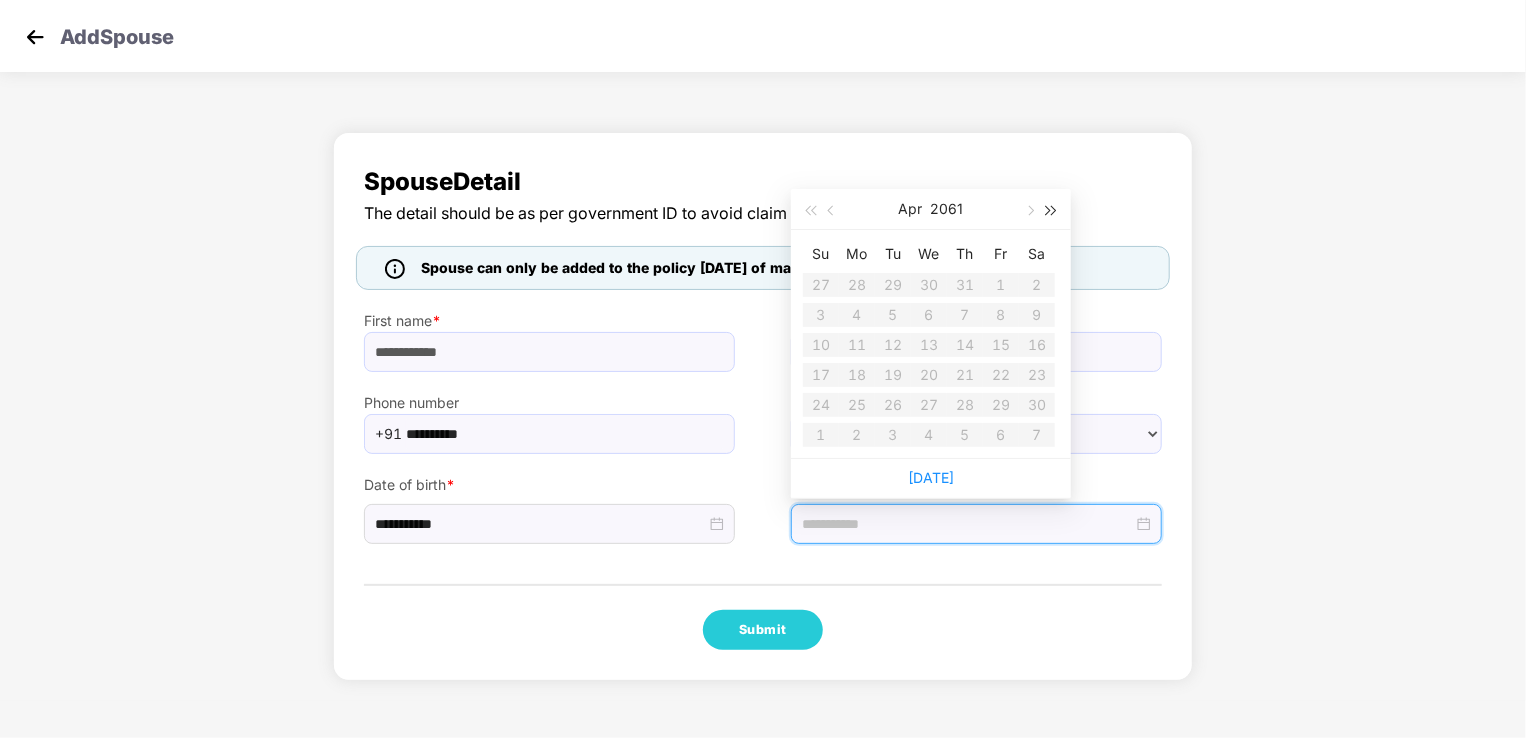 click at bounding box center [1052, 209] 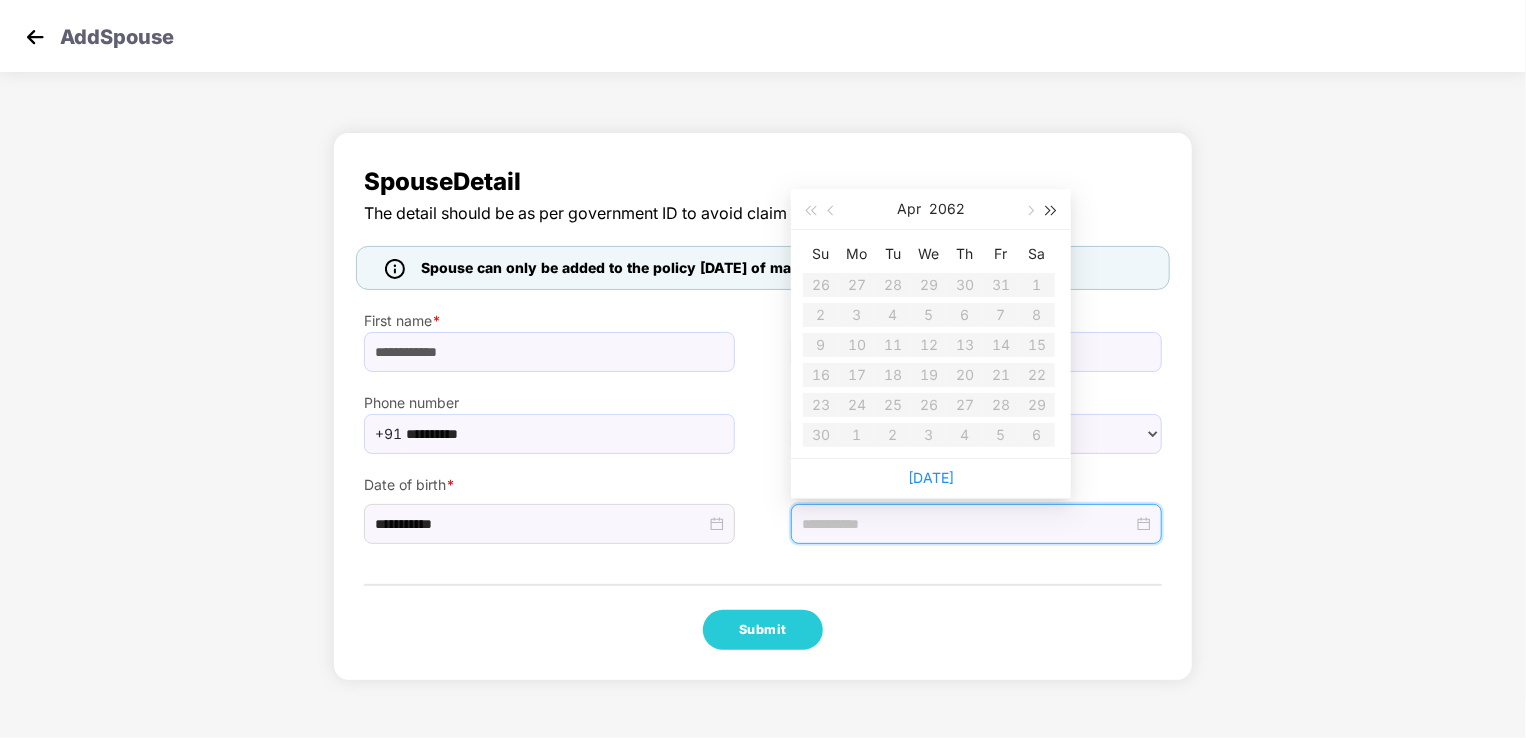 click at bounding box center (1052, 209) 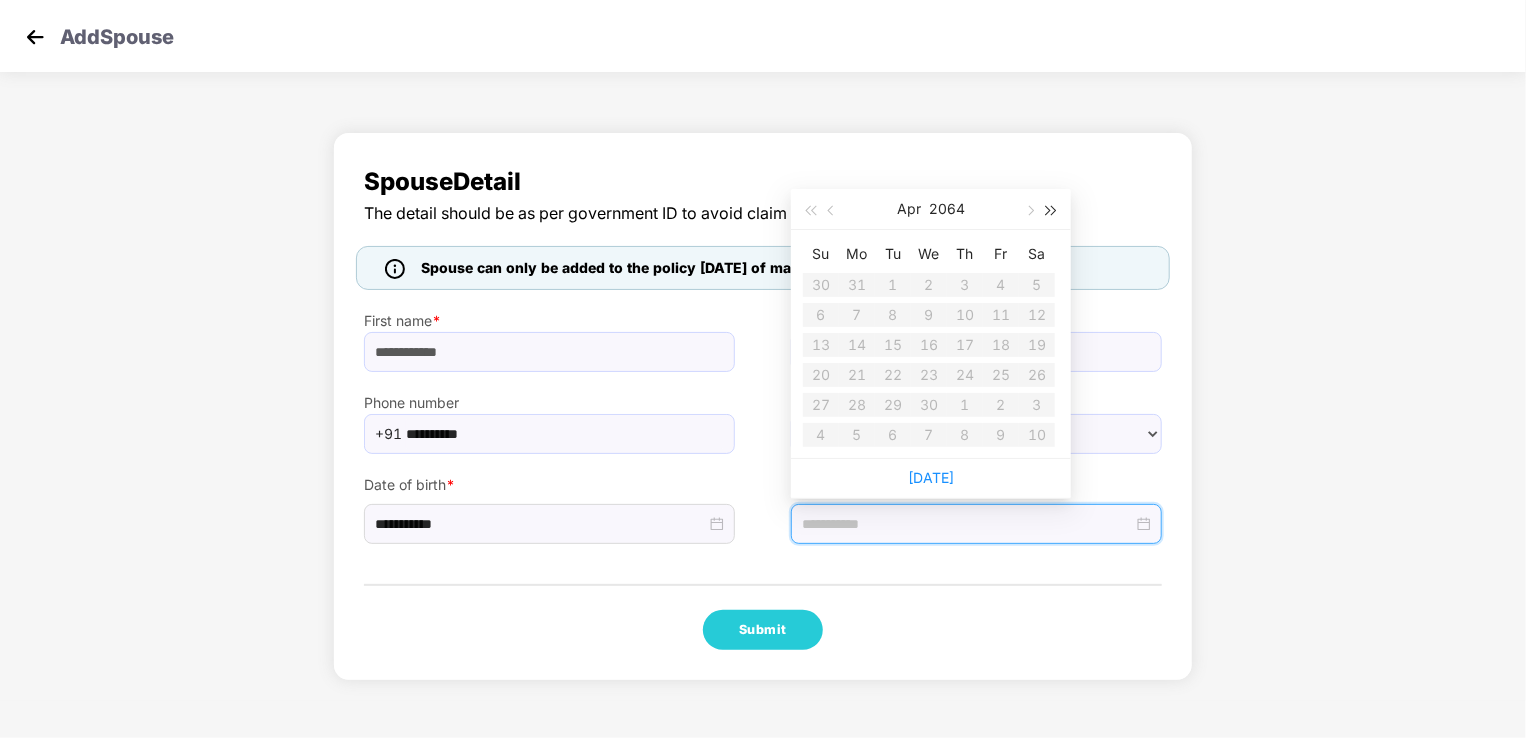 click at bounding box center [1052, 209] 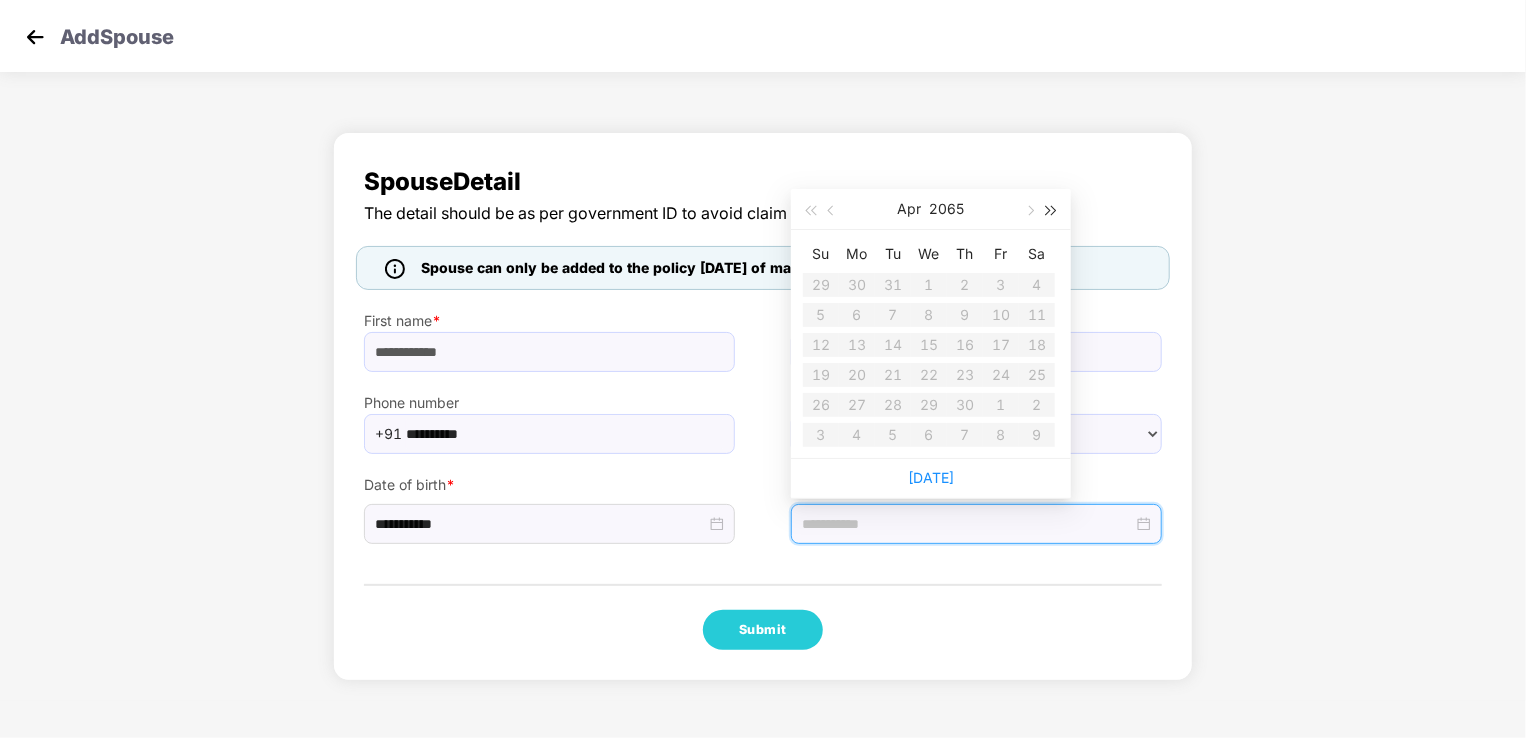 click at bounding box center [1052, 209] 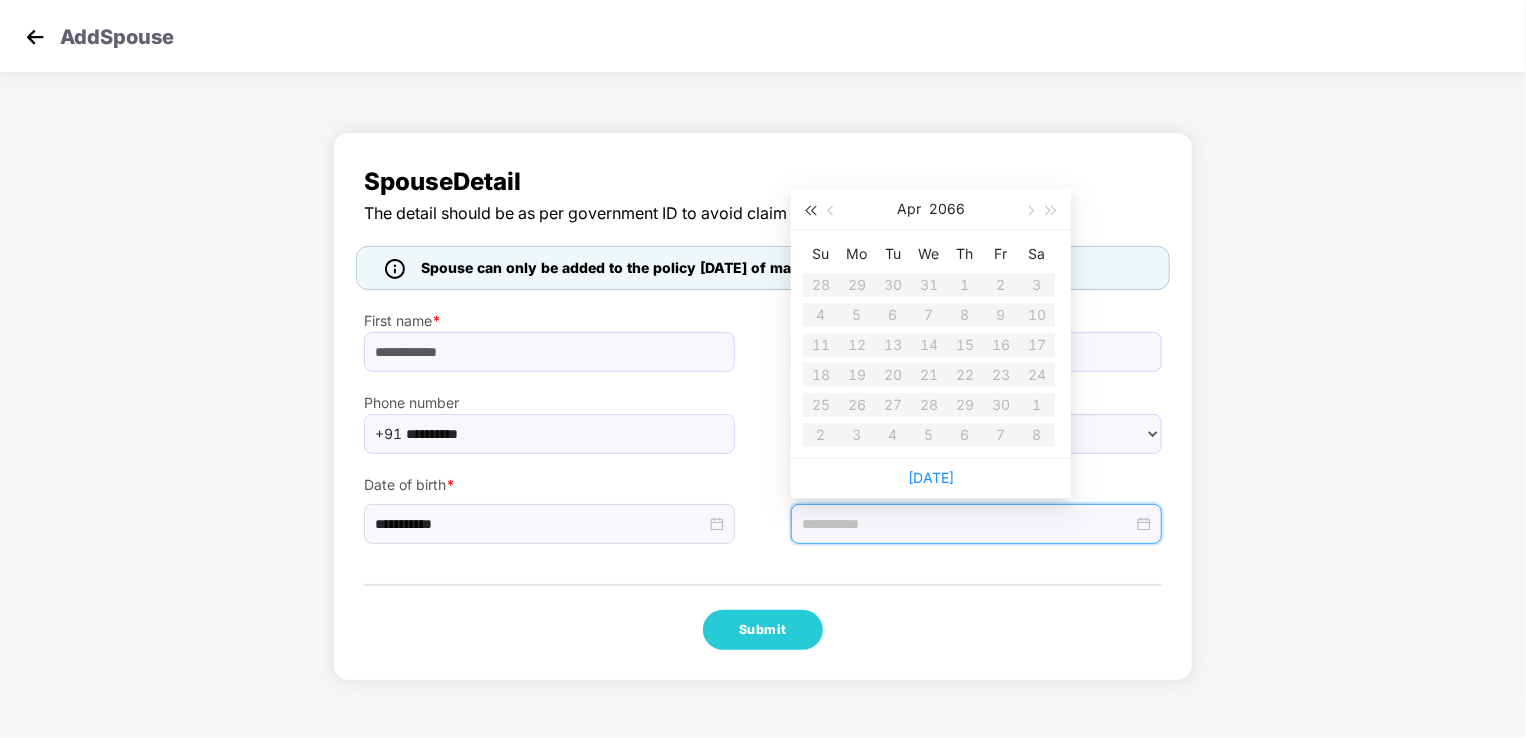click at bounding box center [810, 209] 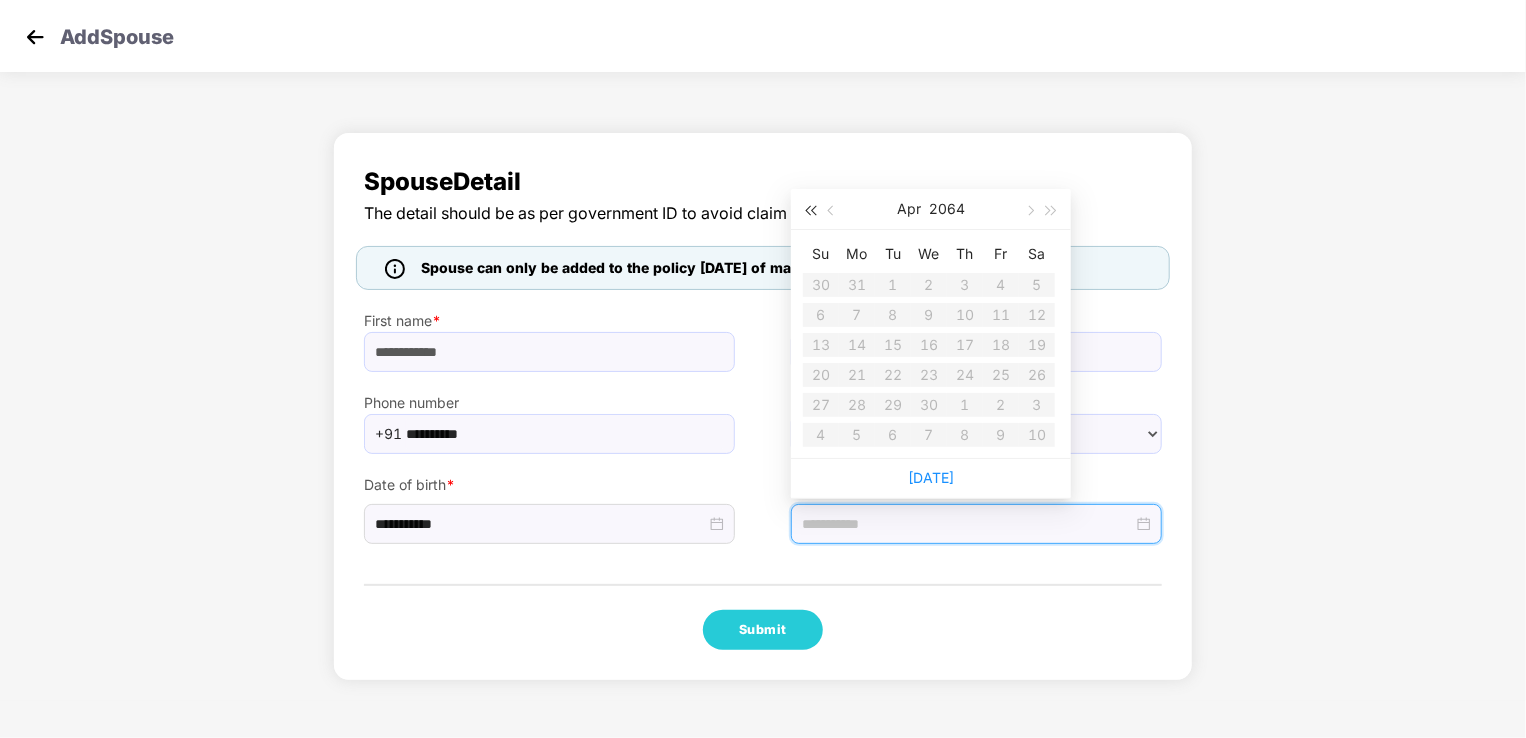 click at bounding box center [810, 209] 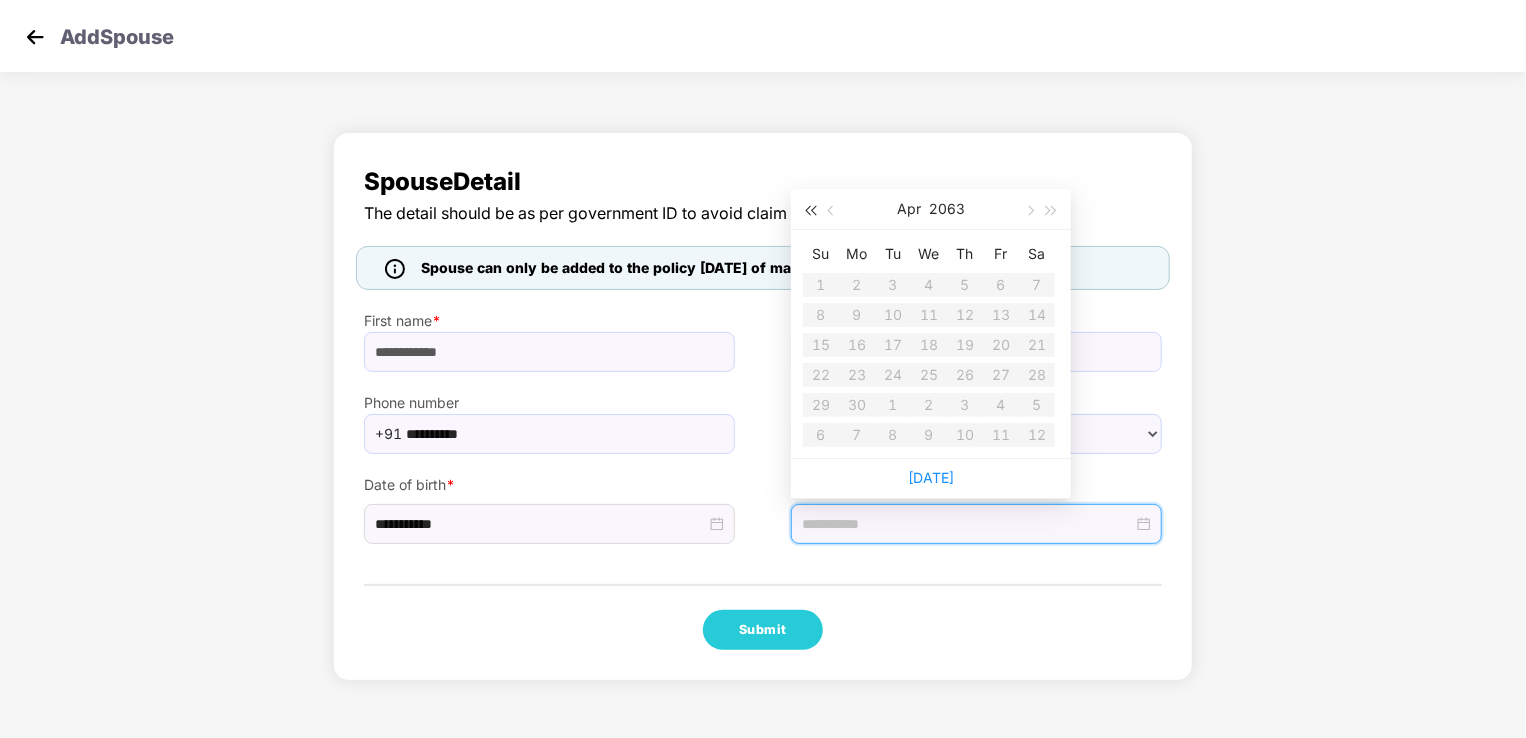 click at bounding box center [810, 209] 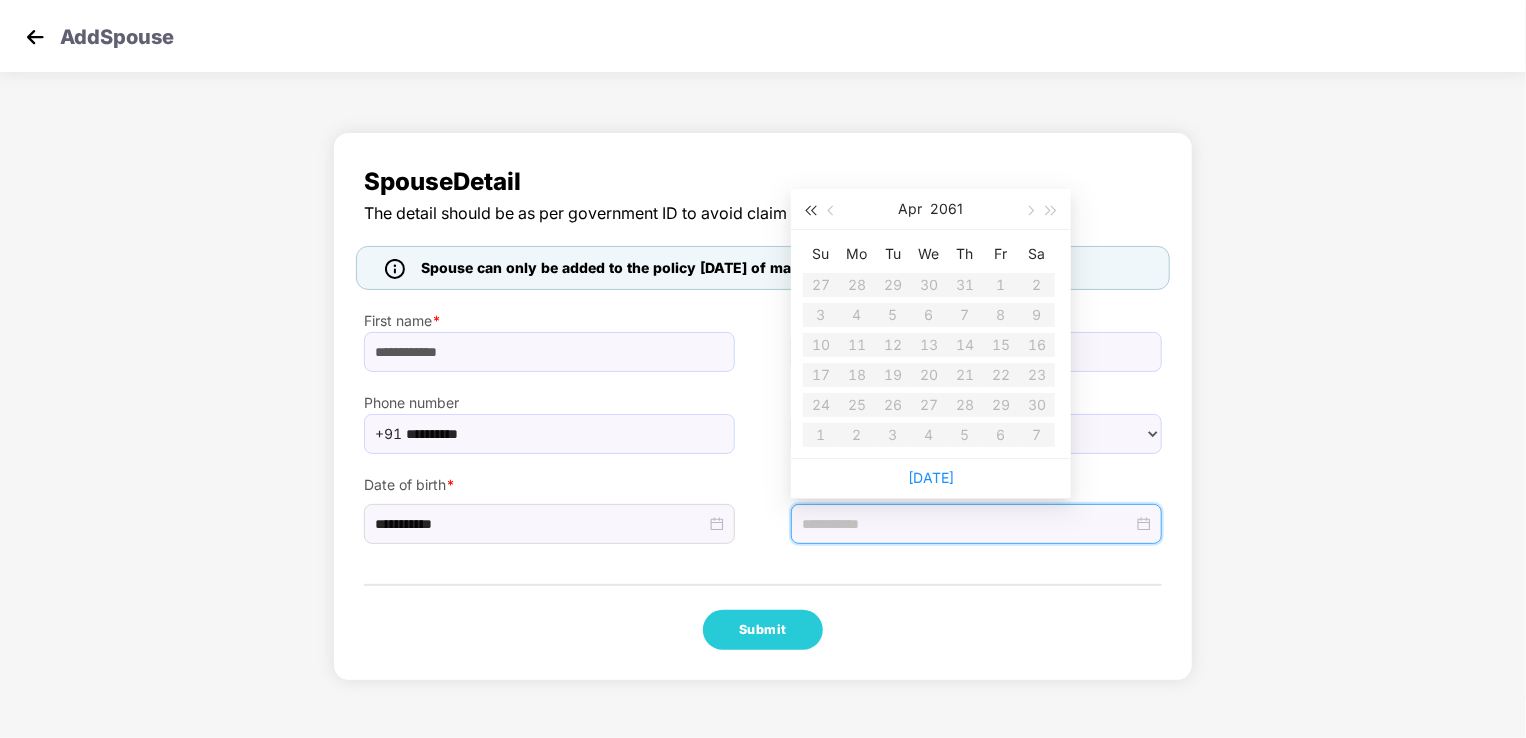 click at bounding box center (810, 209) 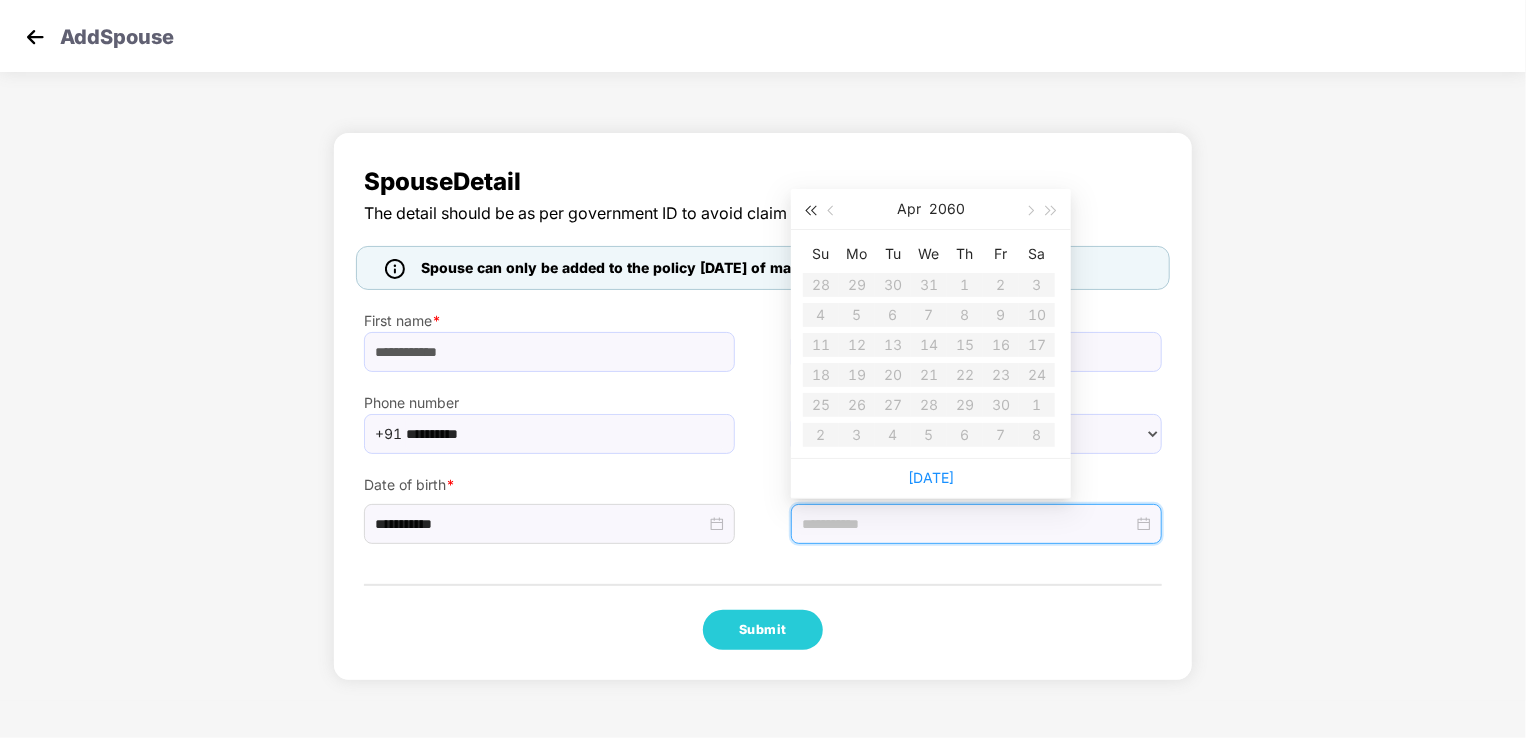 click at bounding box center (810, 209) 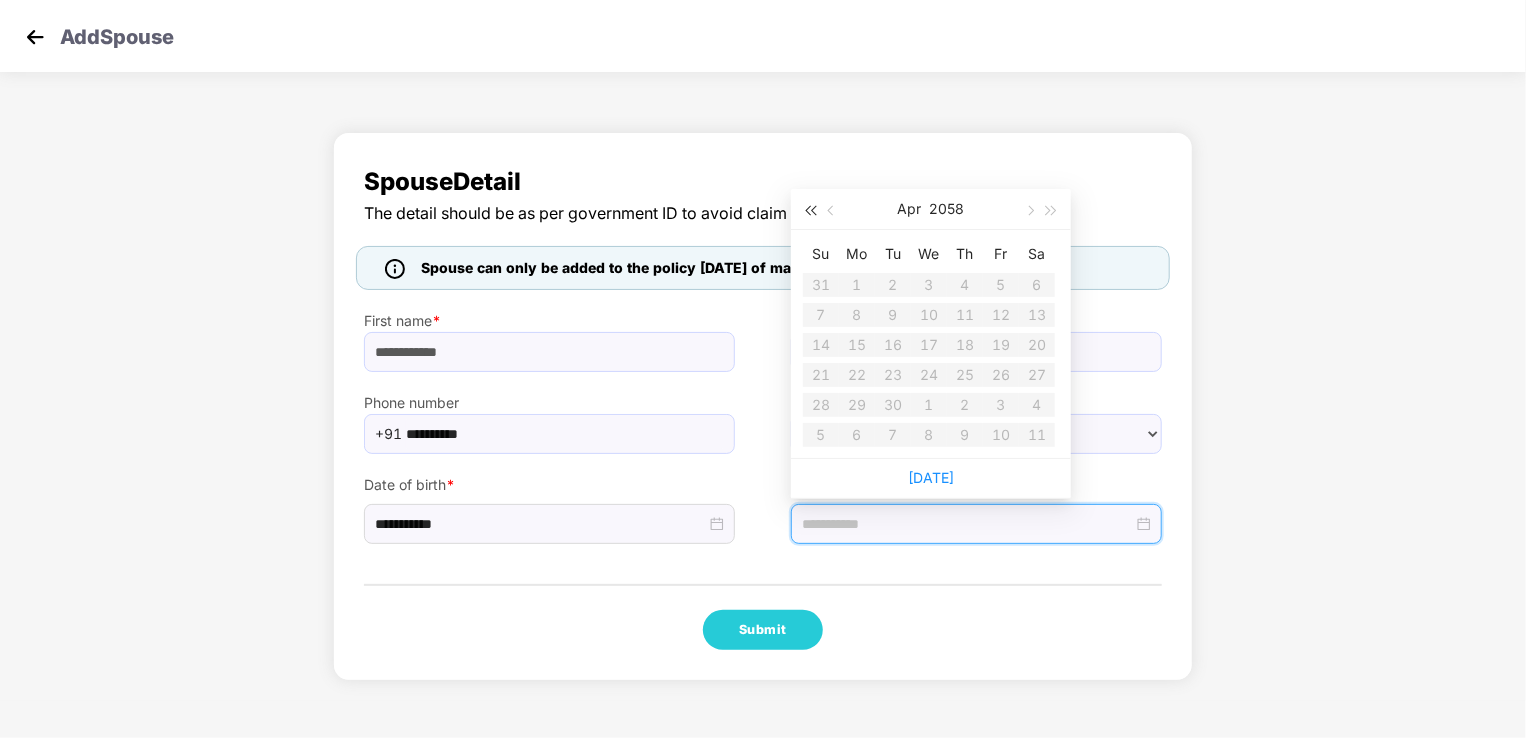 click at bounding box center [810, 209] 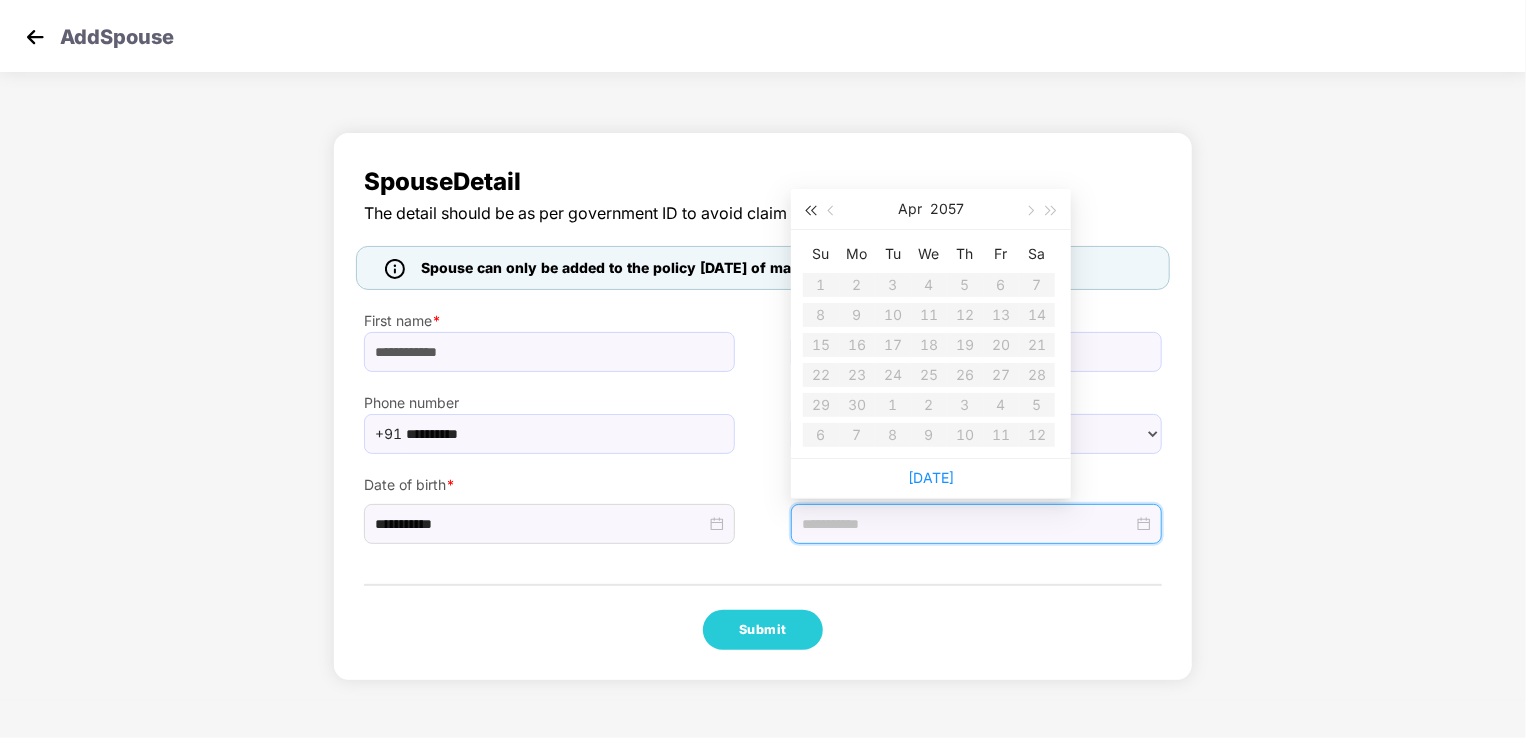 click at bounding box center [810, 209] 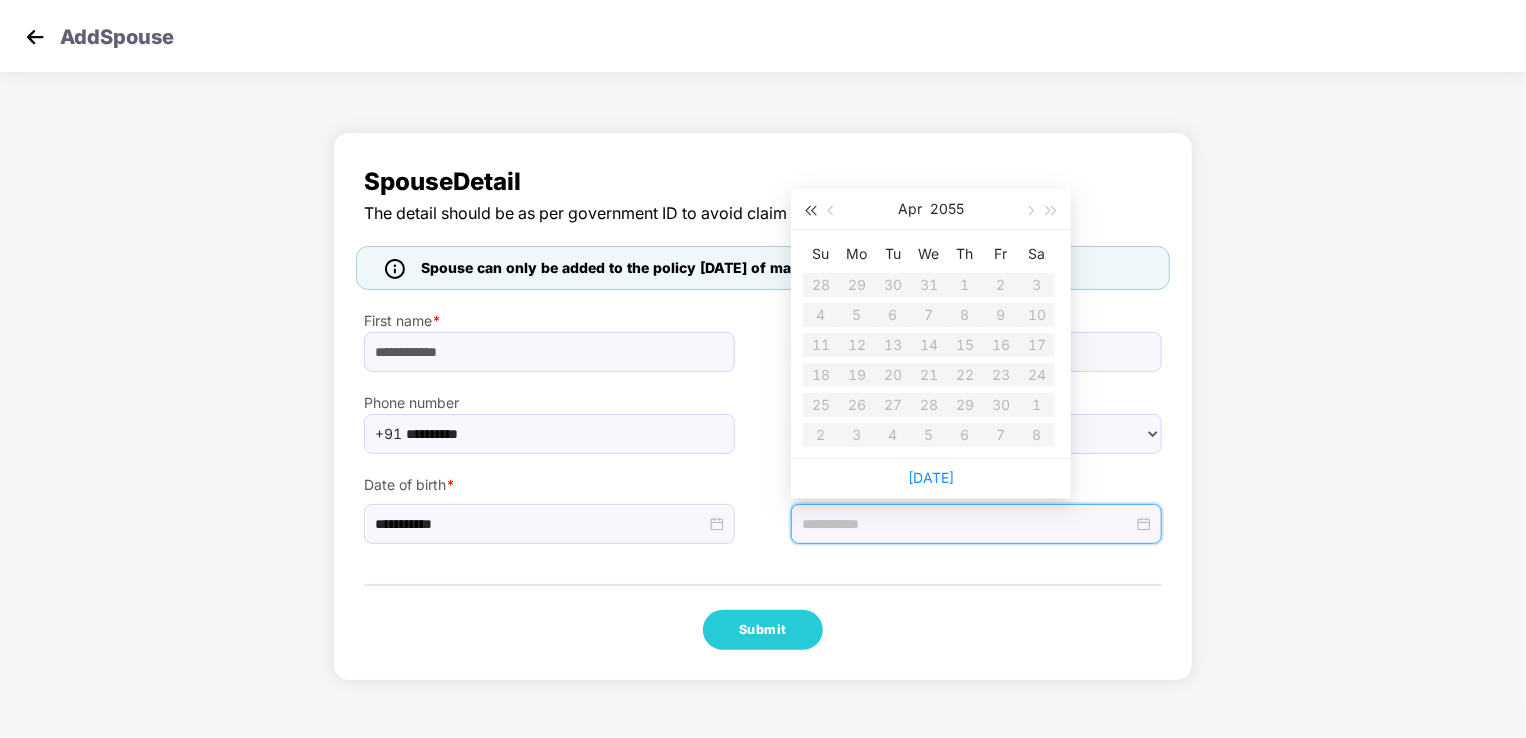 click at bounding box center [810, 209] 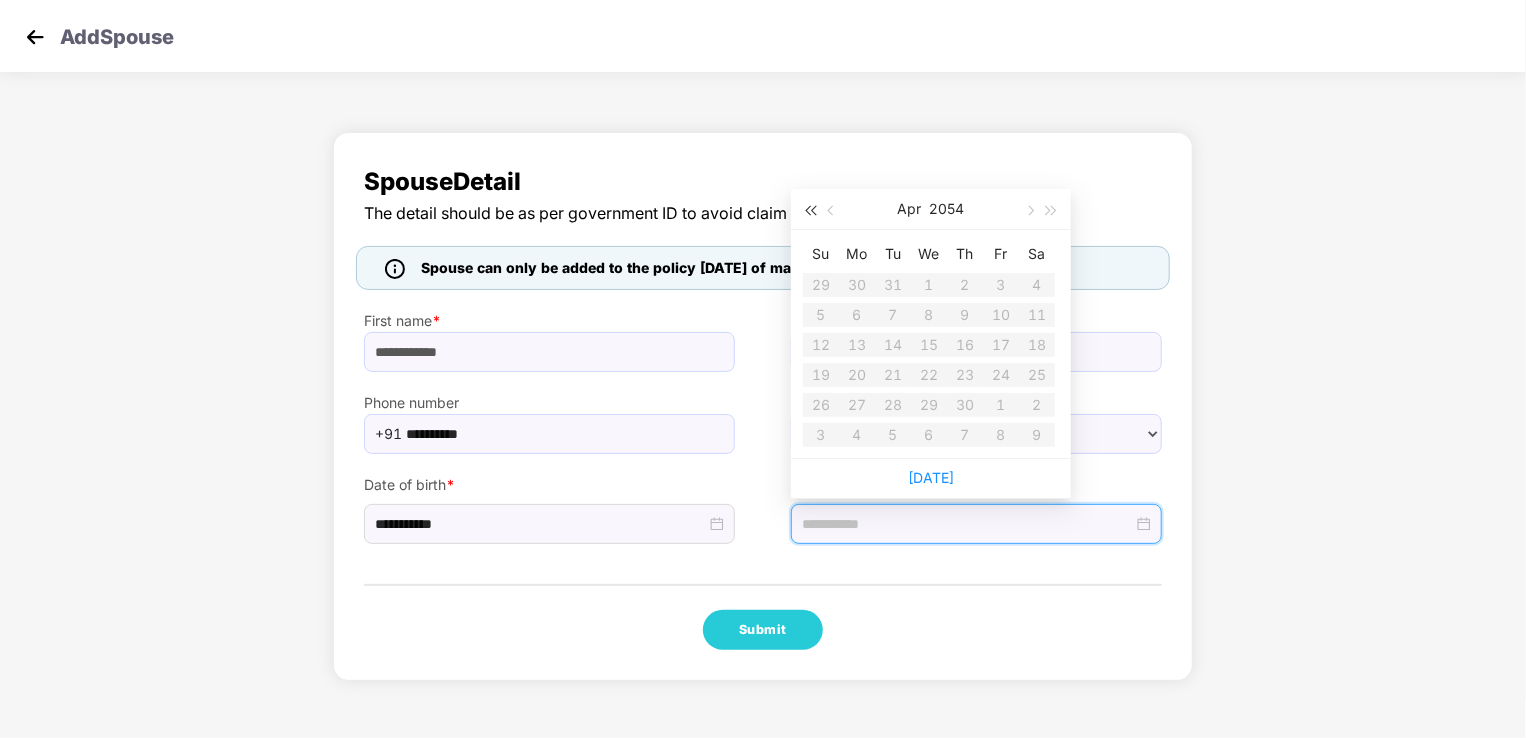 click at bounding box center (810, 209) 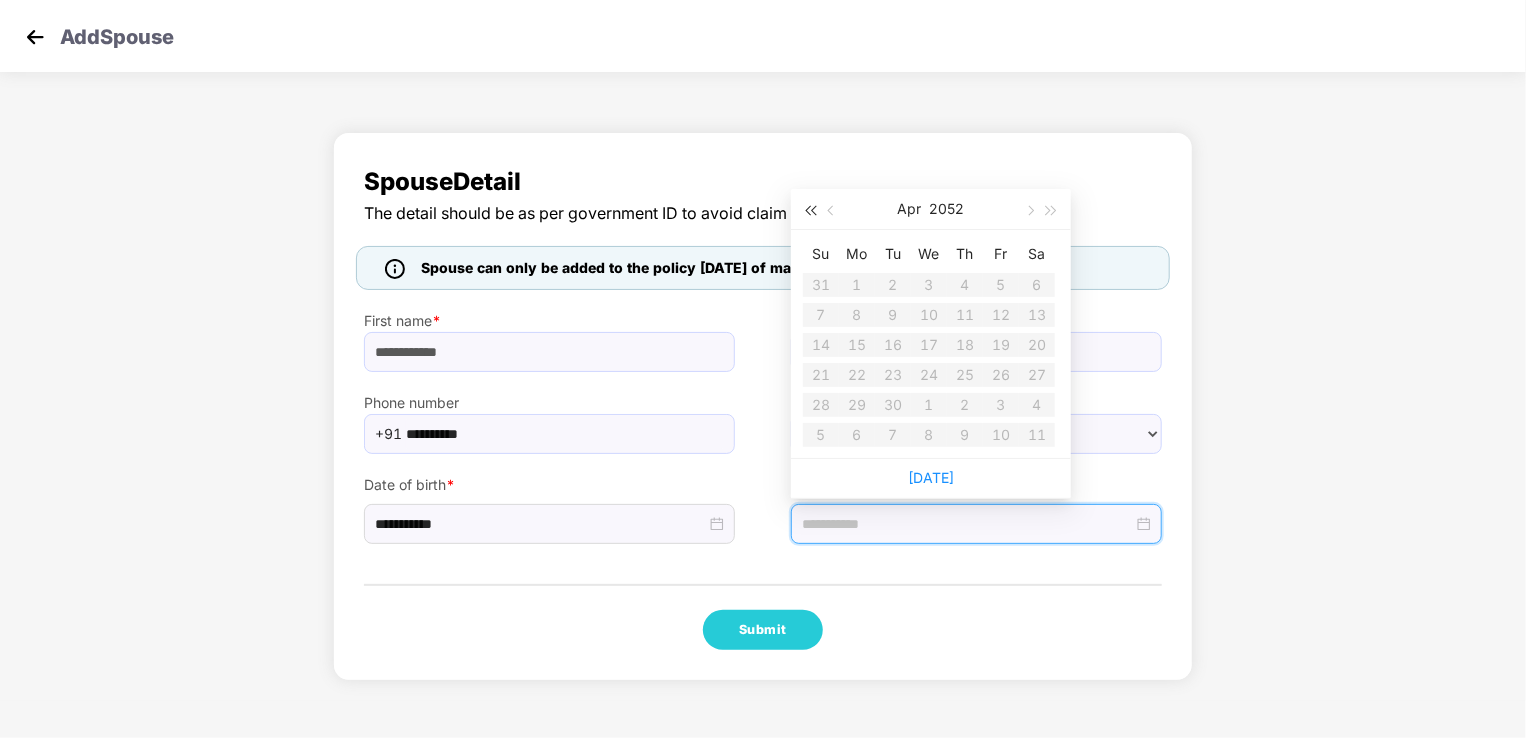 click at bounding box center (810, 209) 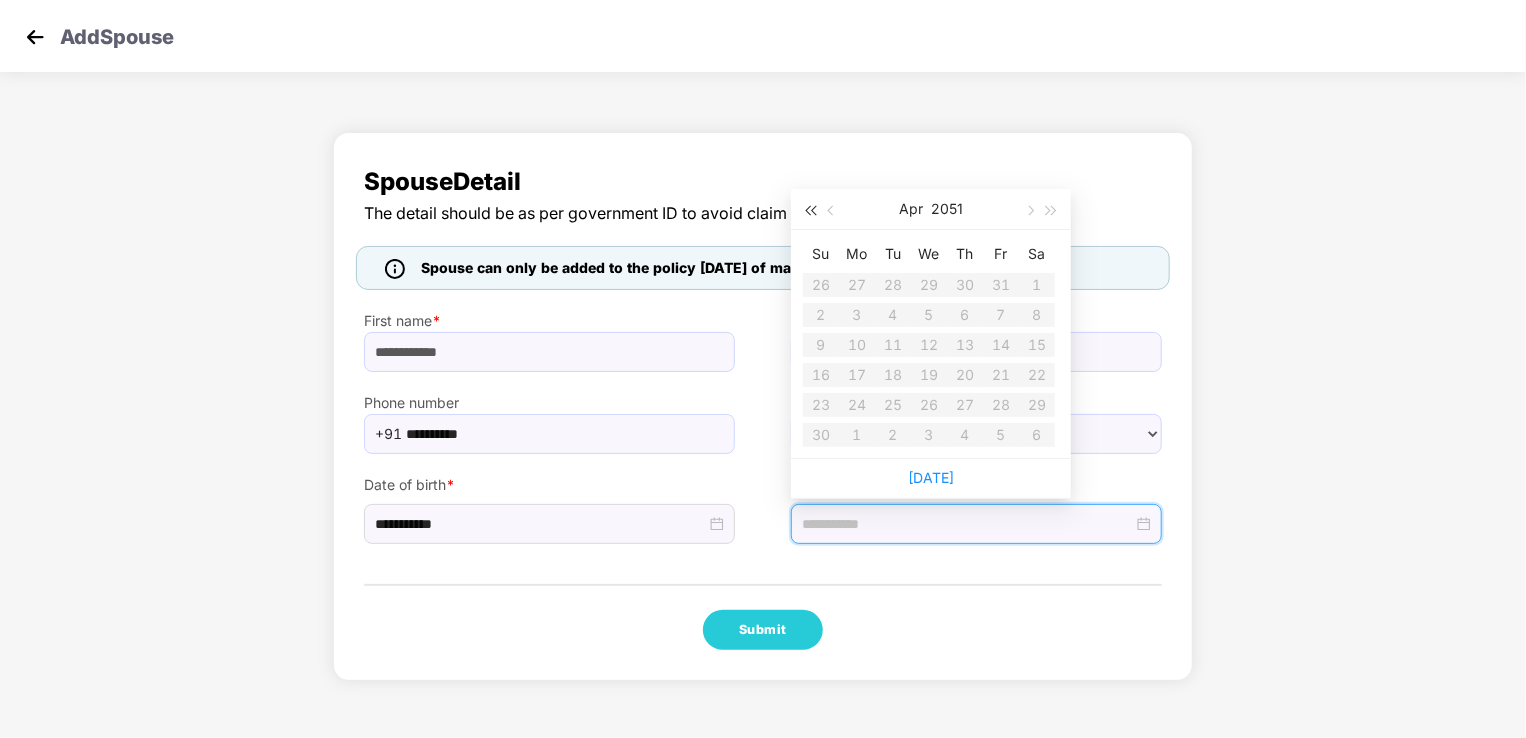 click at bounding box center [810, 209] 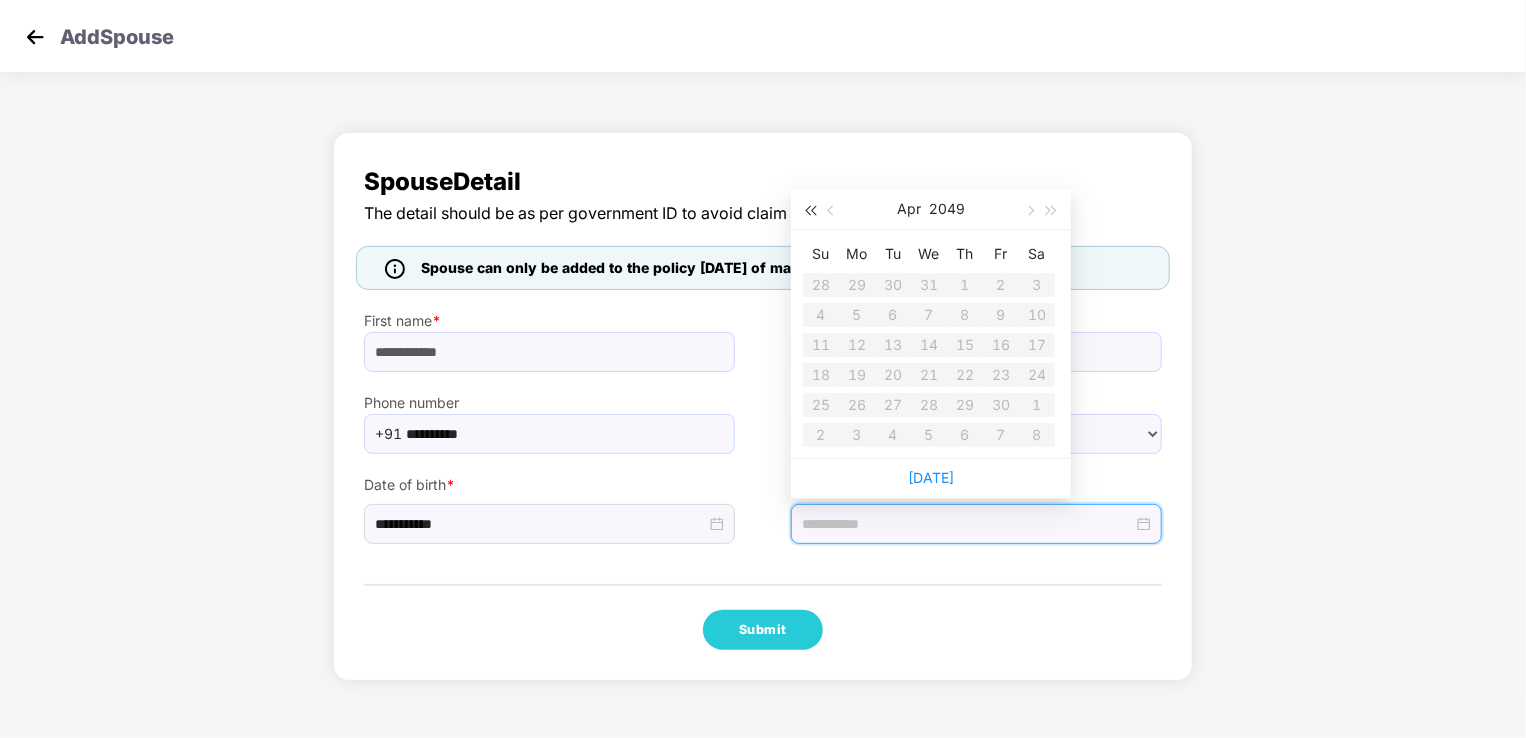 click at bounding box center (810, 209) 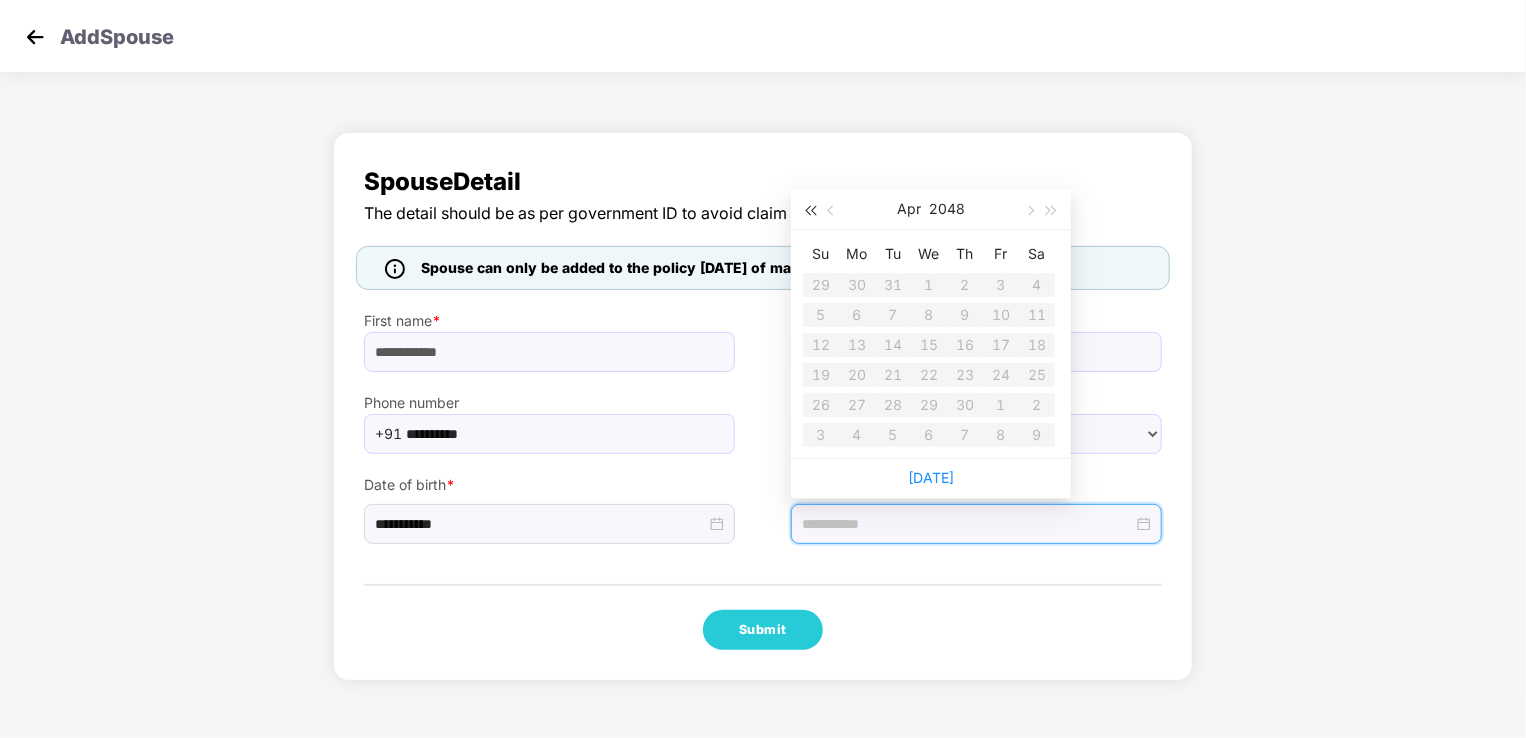 click at bounding box center [810, 209] 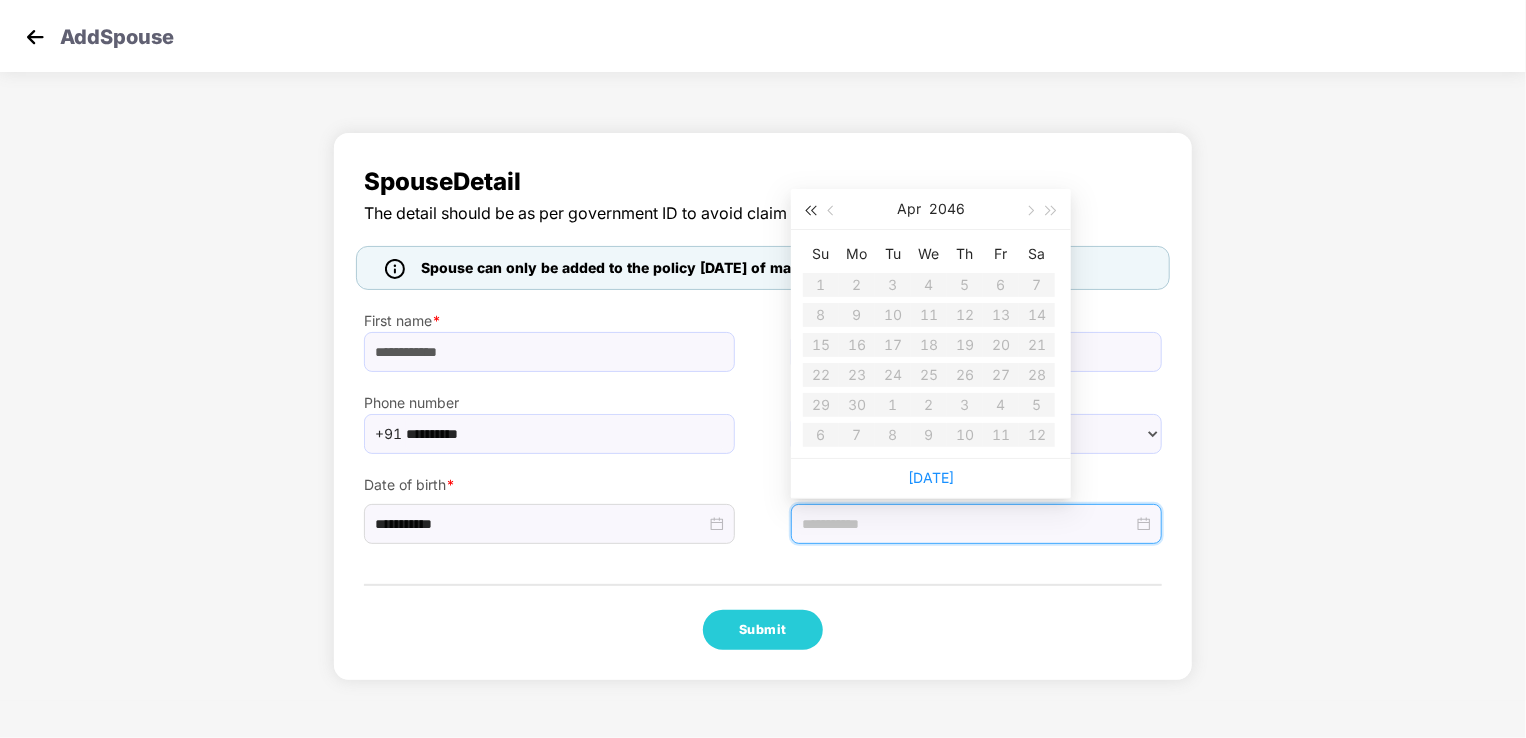 click at bounding box center (810, 209) 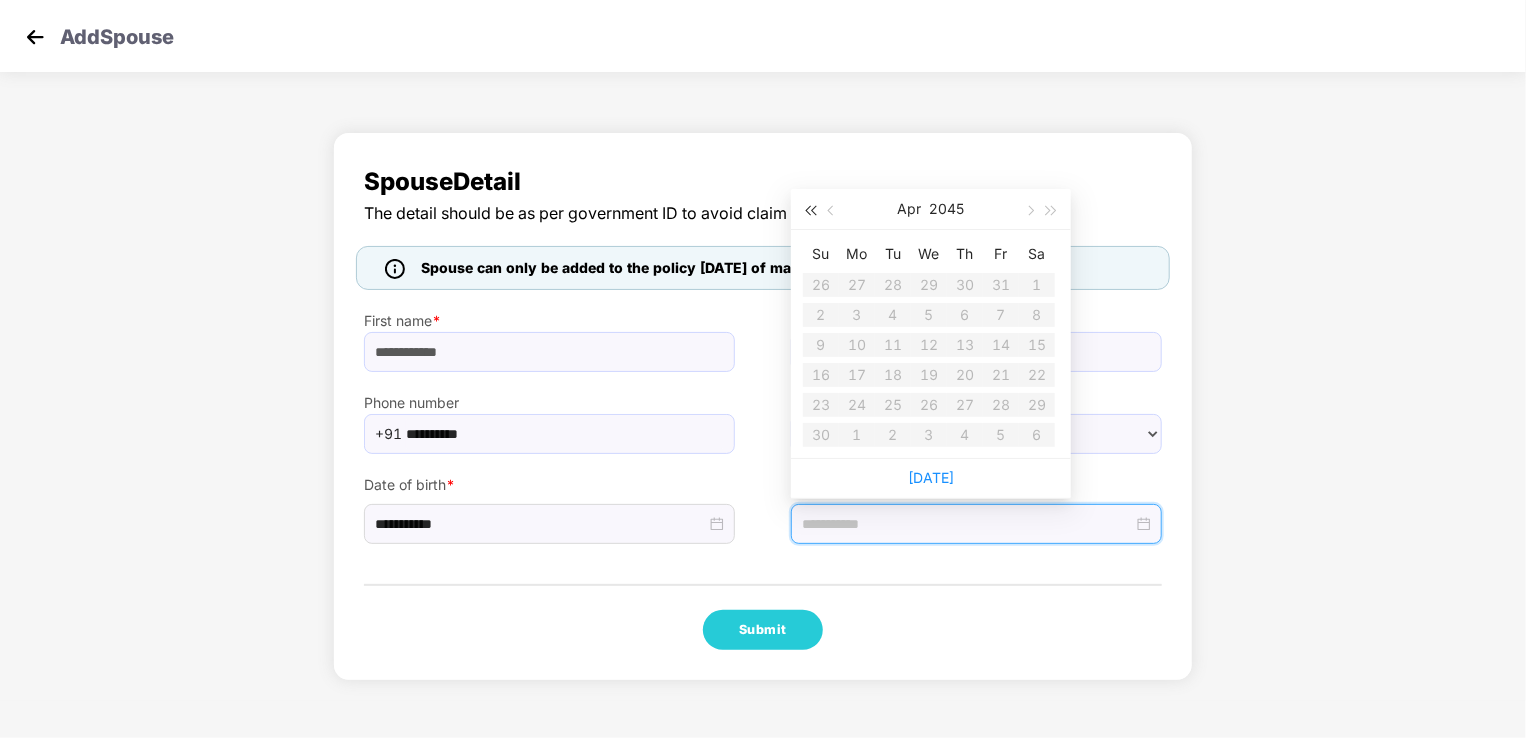 click at bounding box center (810, 209) 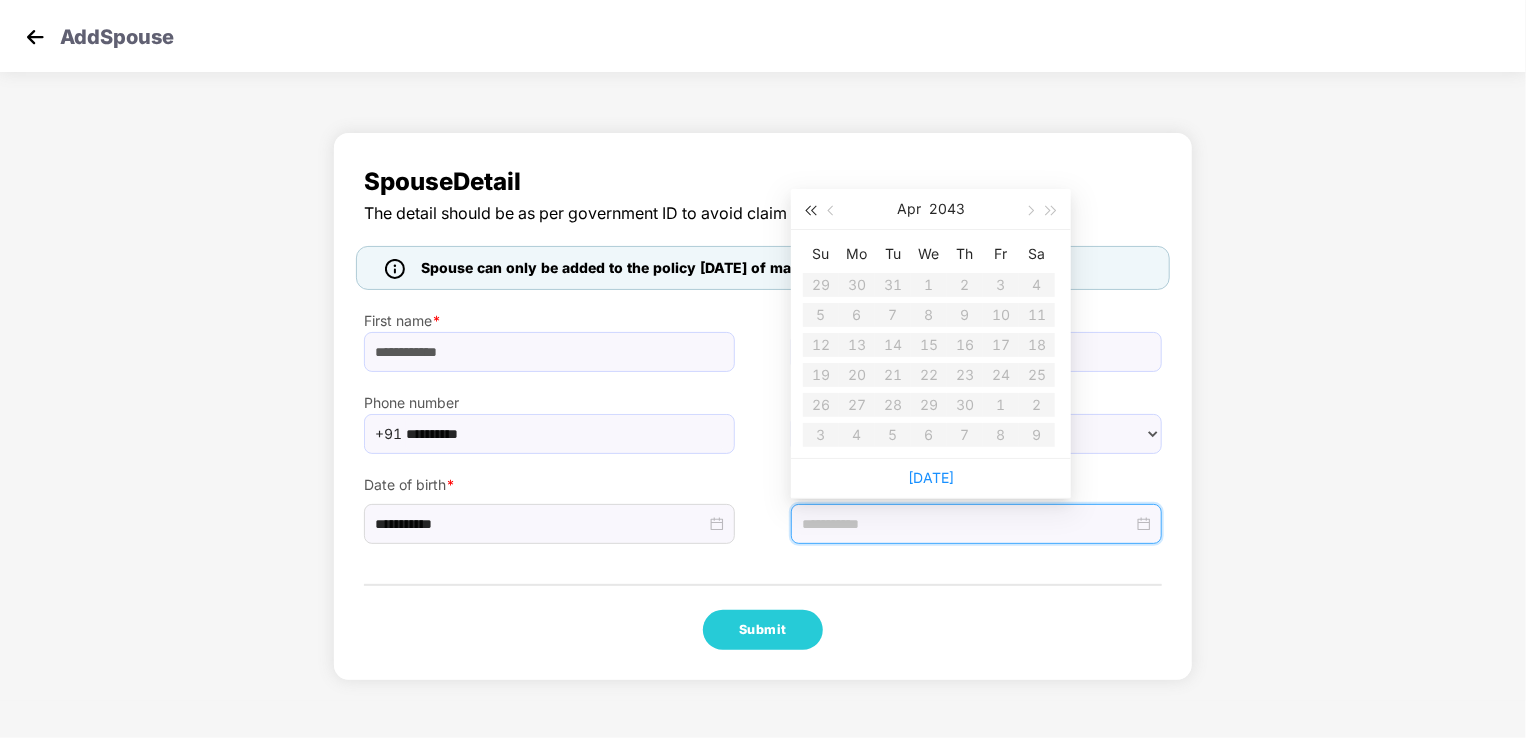 click at bounding box center [810, 209] 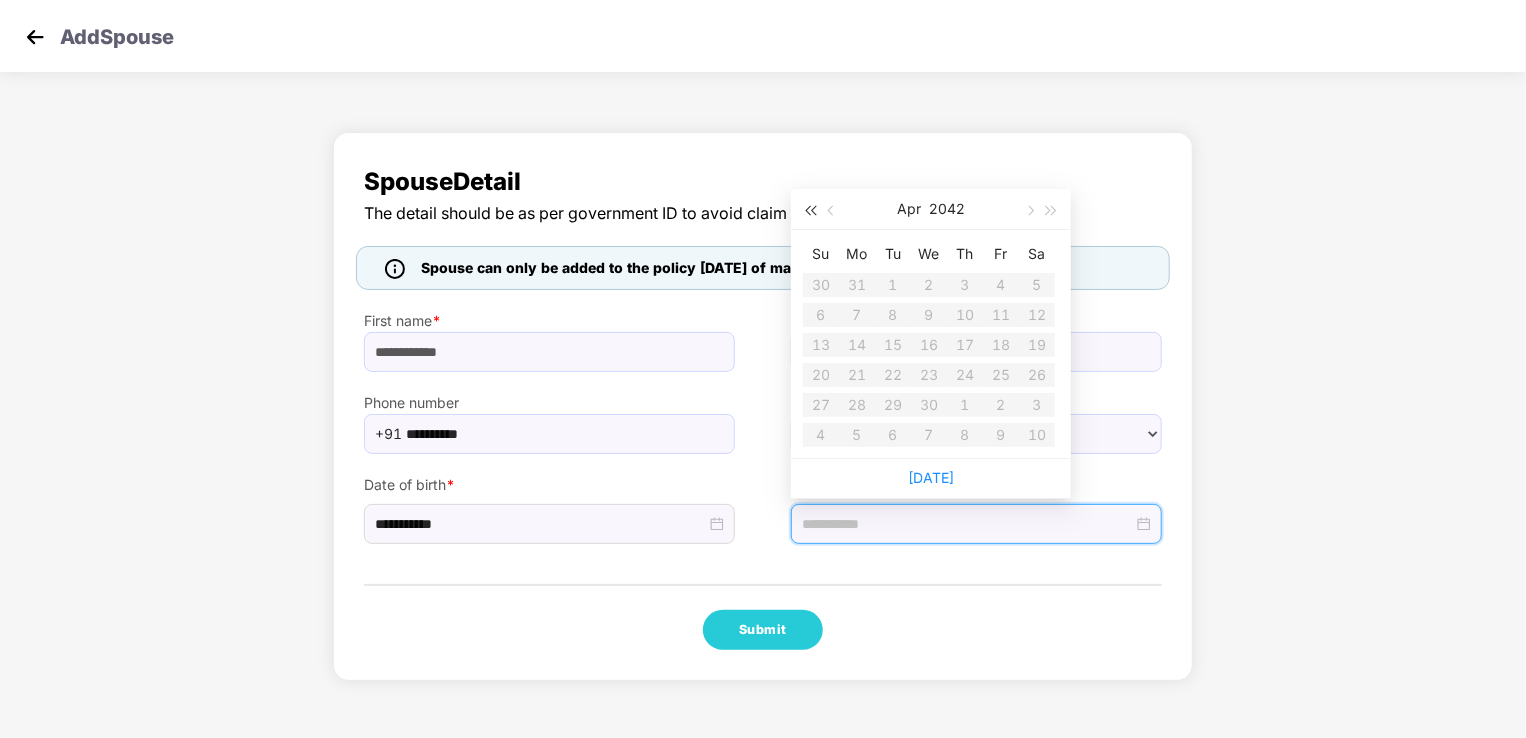 click at bounding box center [810, 209] 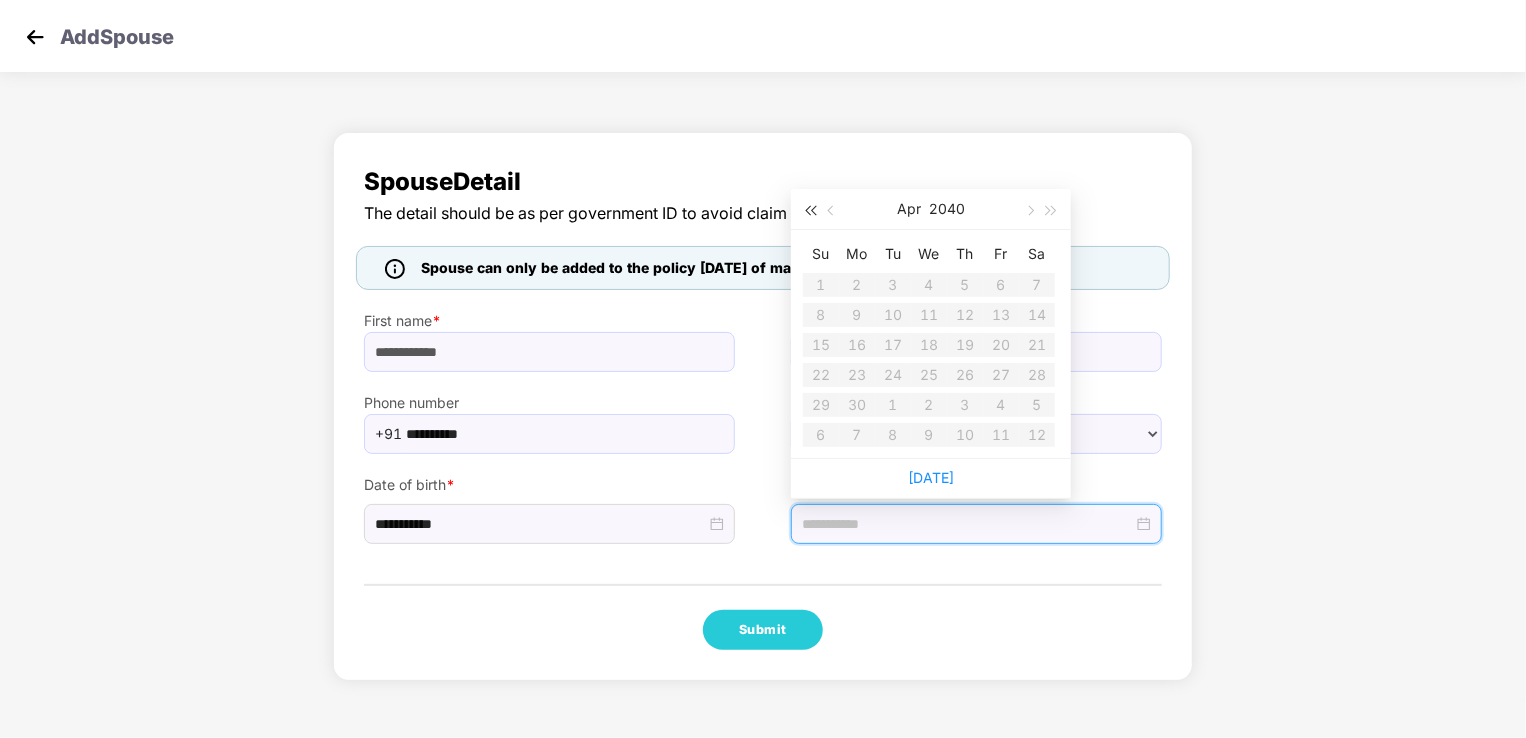 click at bounding box center [810, 209] 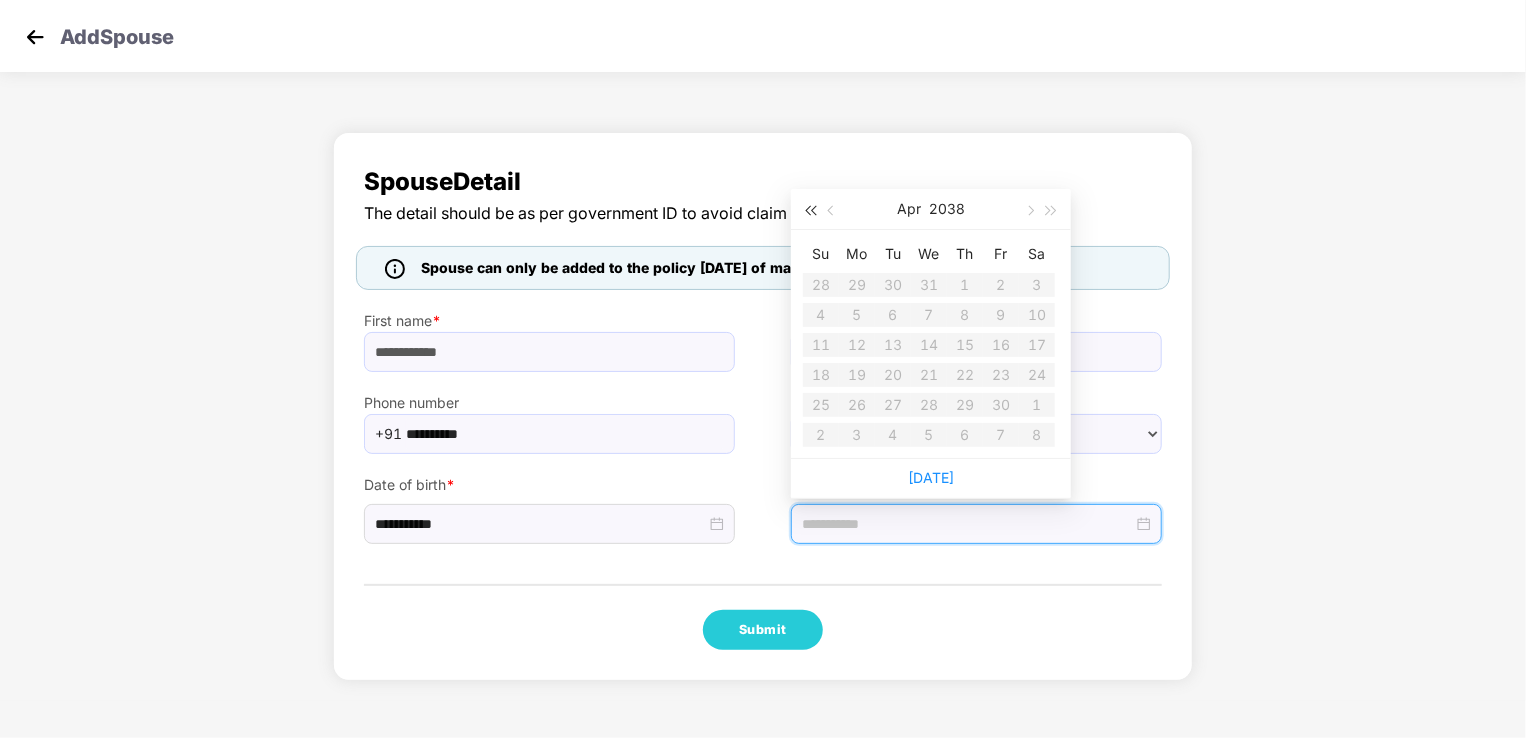 click at bounding box center [810, 209] 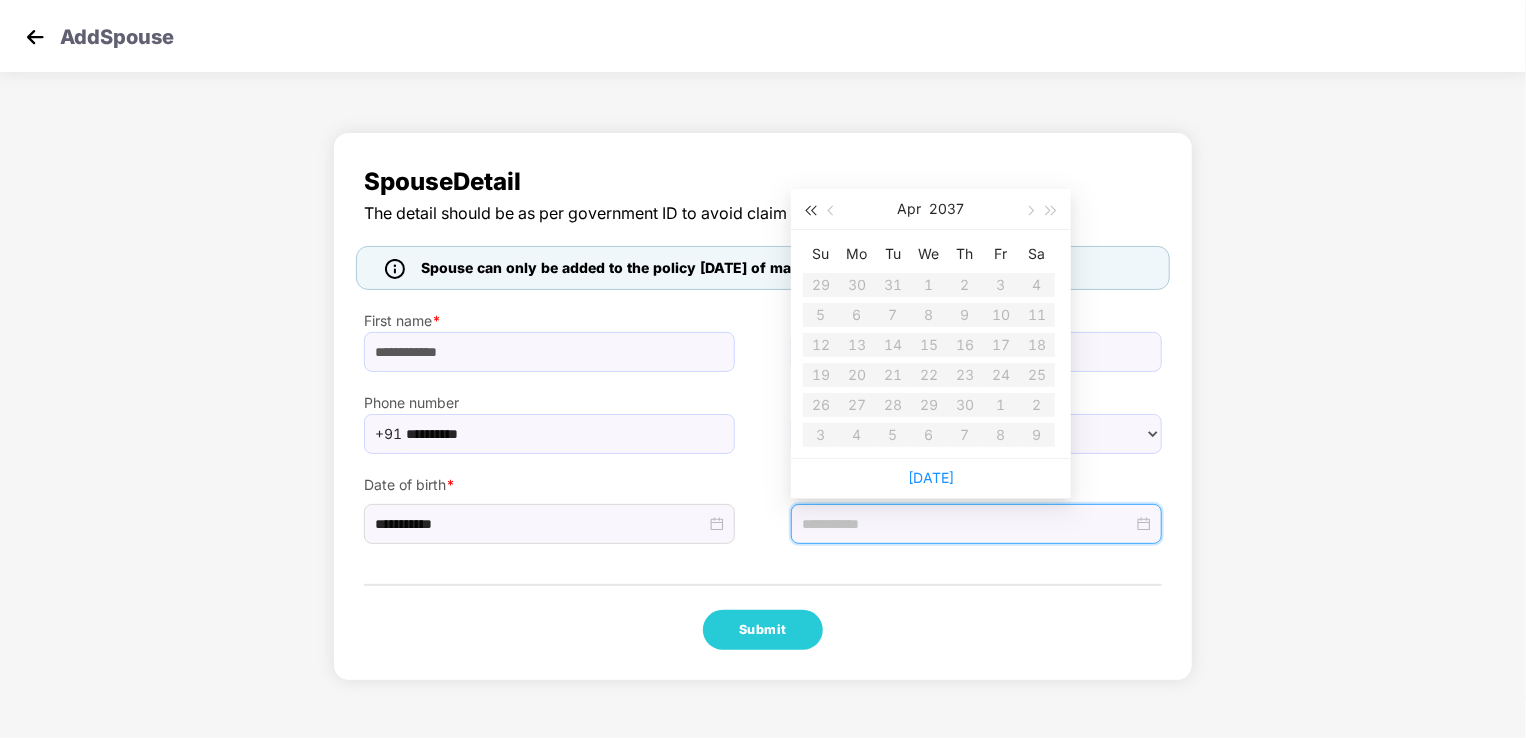 click at bounding box center (810, 209) 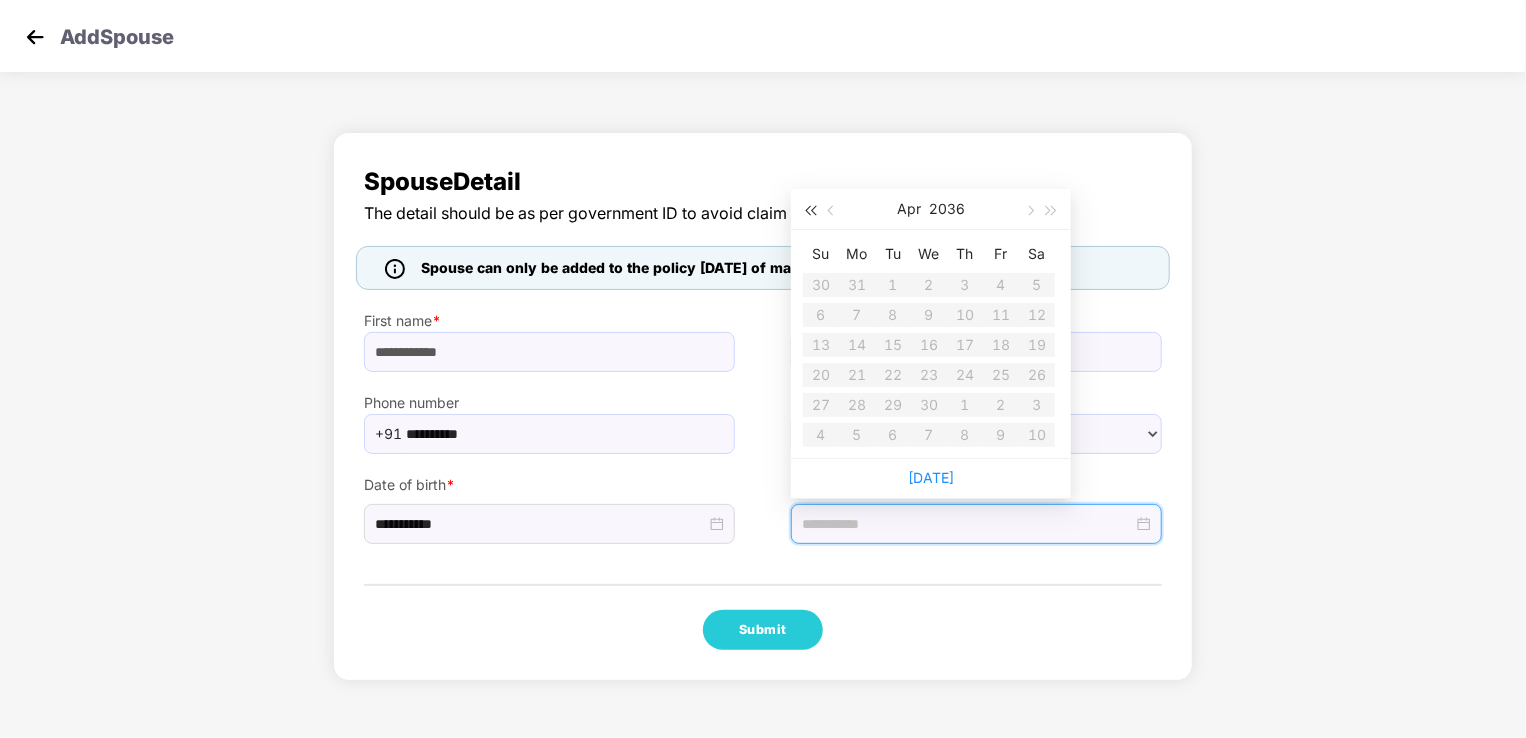 click at bounding box center (810, 209) 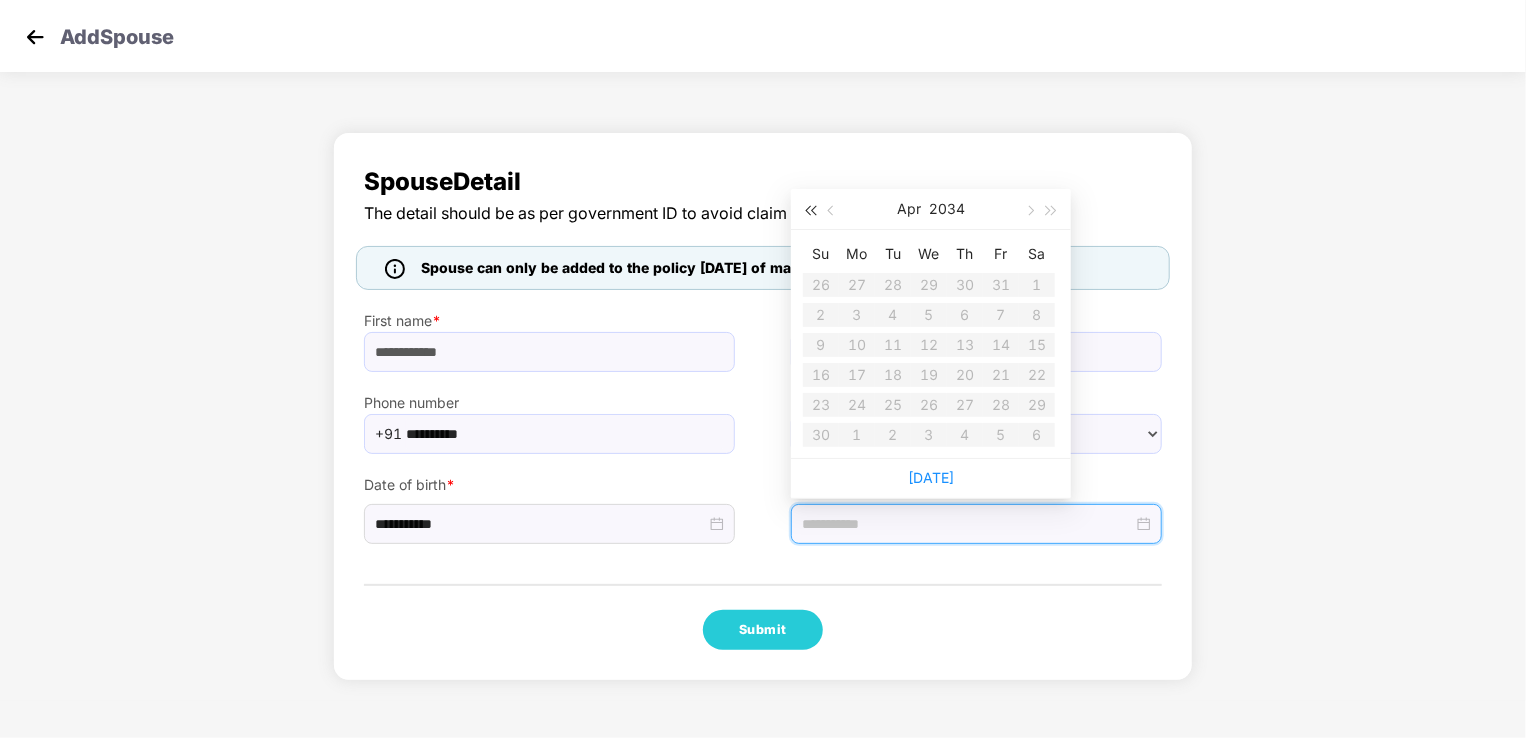click at bounding box center (810, 209) 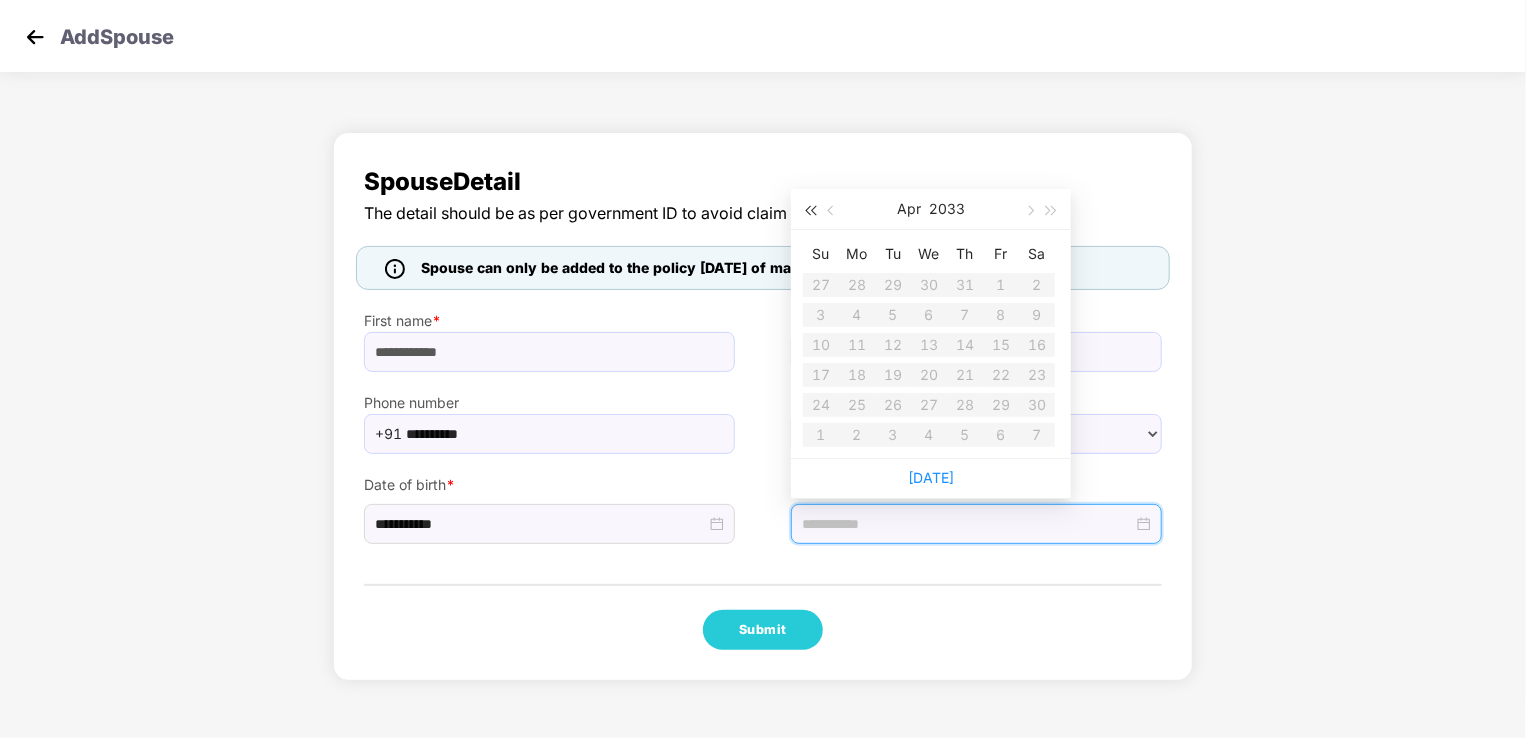 click at bounding box center [810, 211] 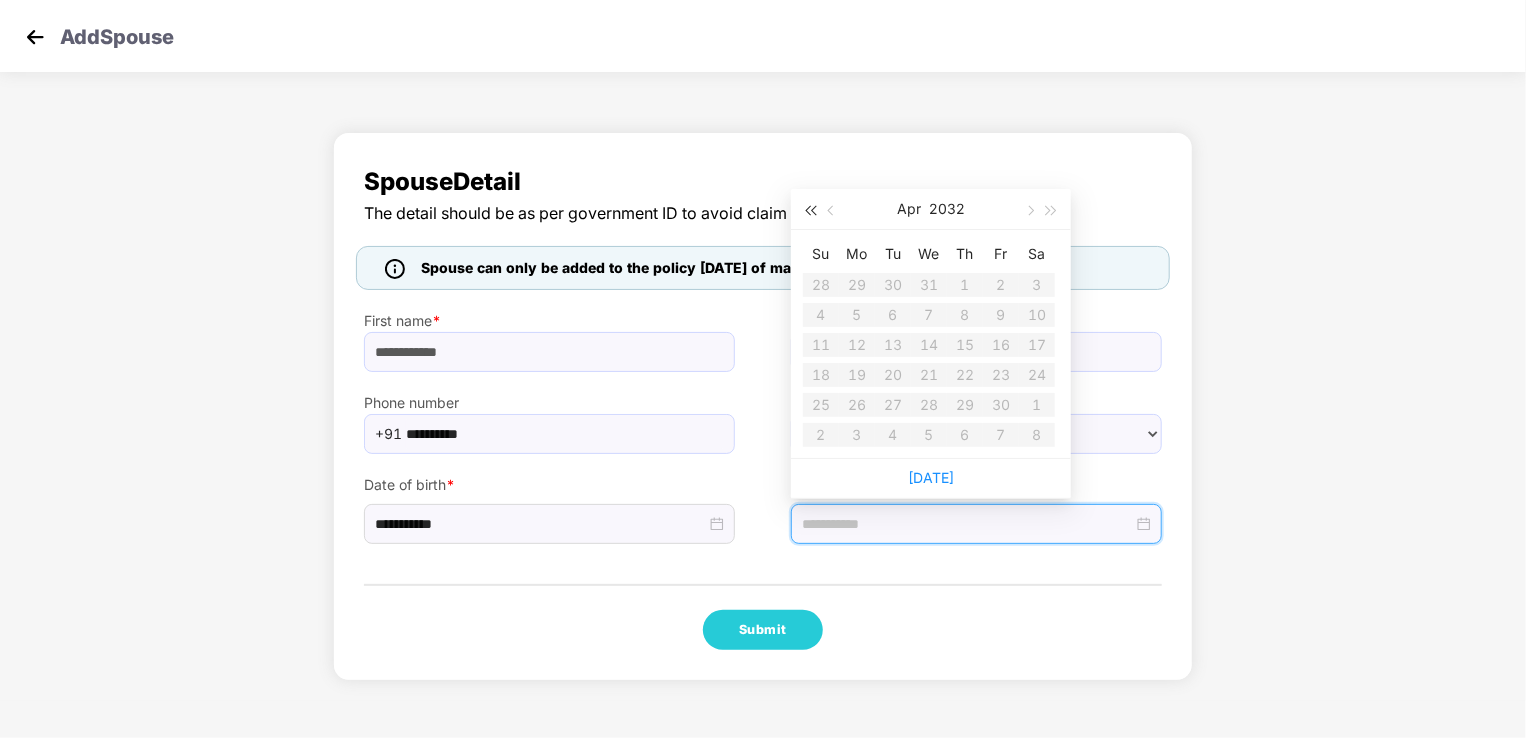 click at bounding box center [810, 211] 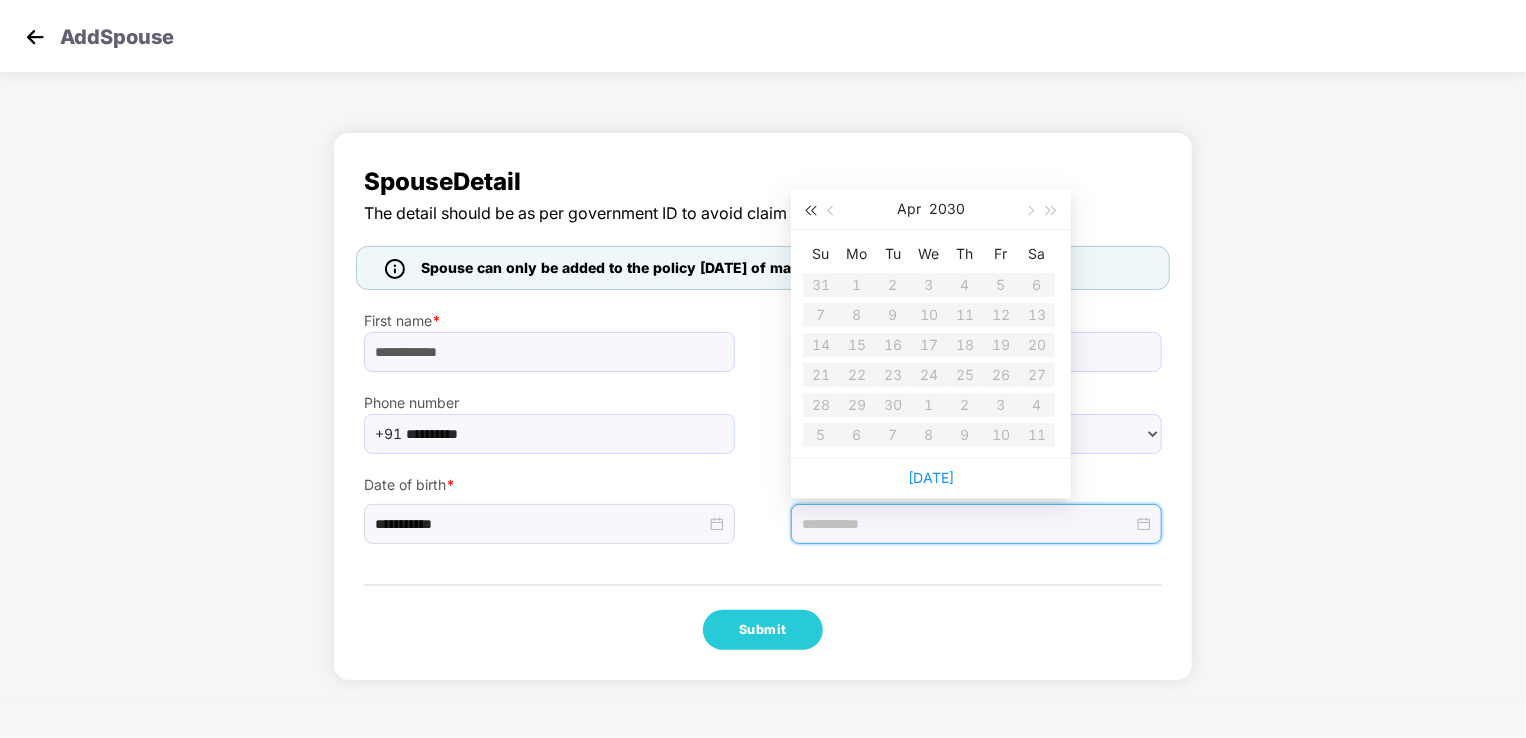 click at bounding box center [810, 211] 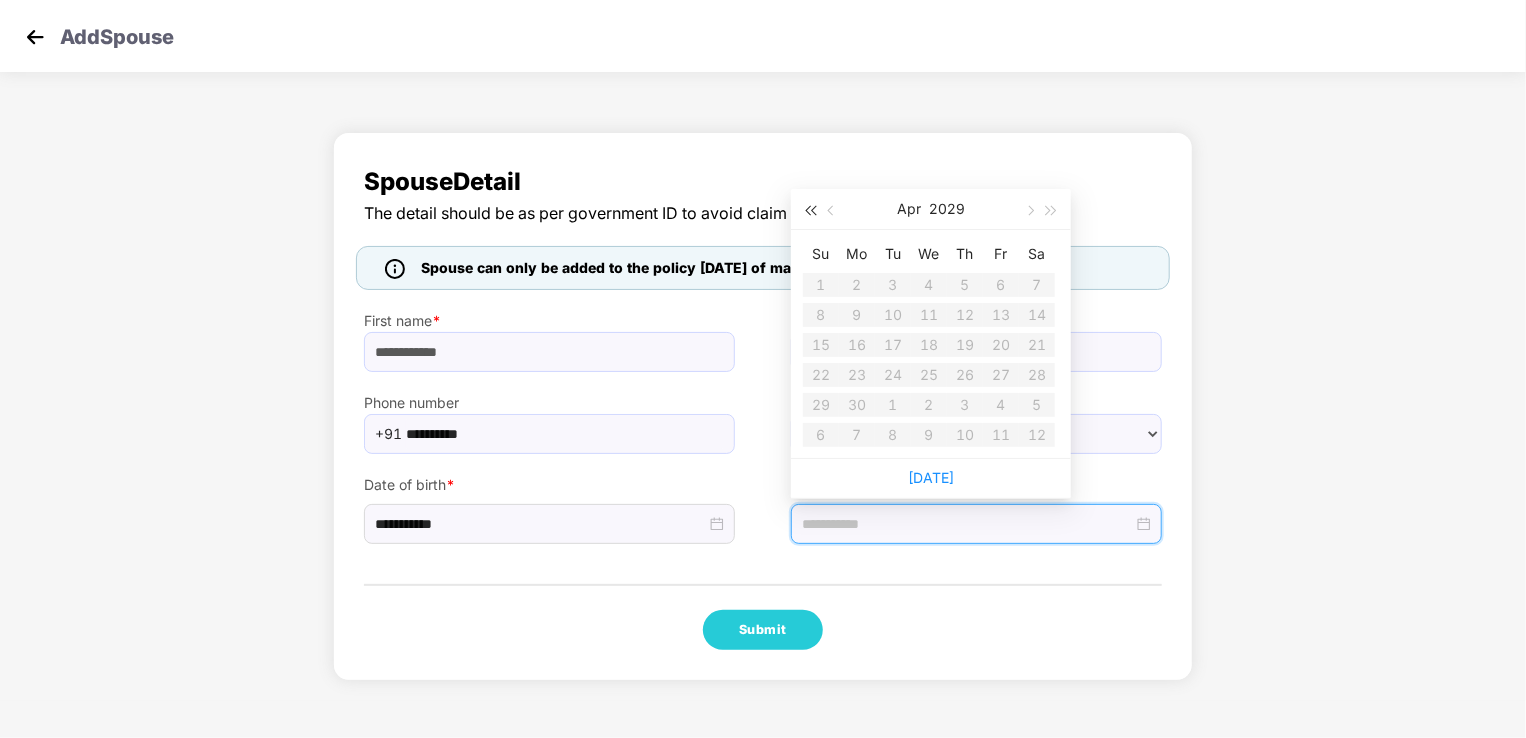 click at bounding box center (810, 211) 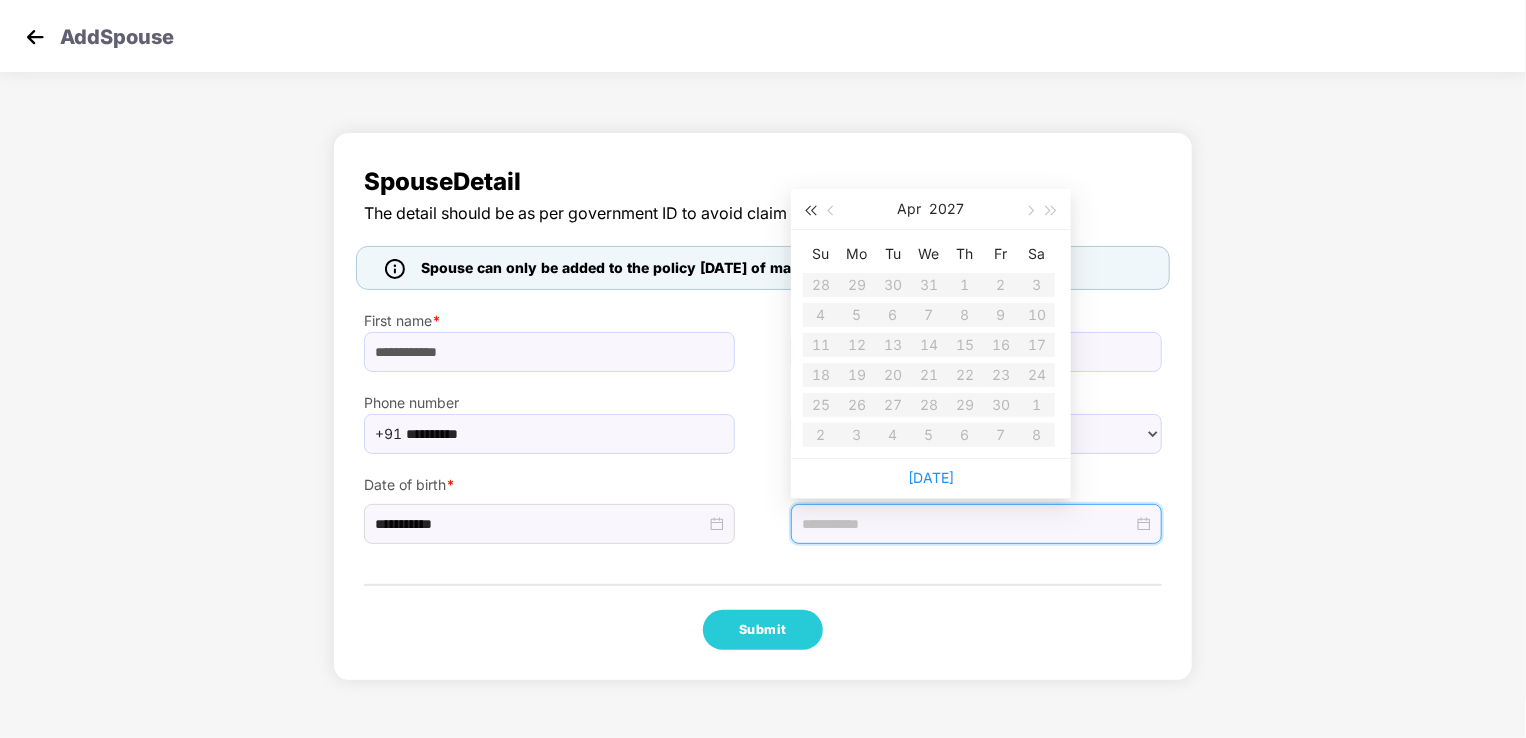 click at bounding box center [810, 211] 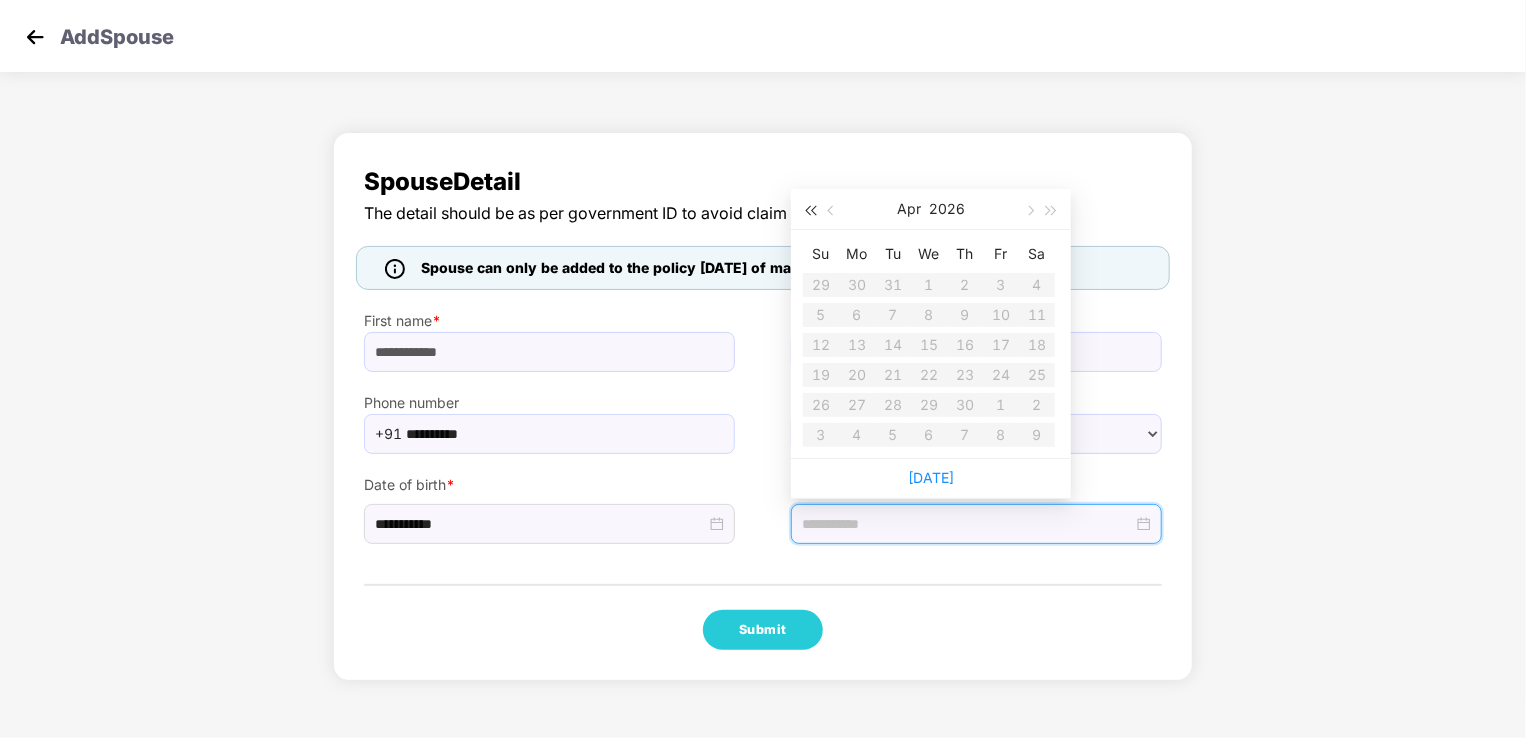 click at bounding box center [810, 211] 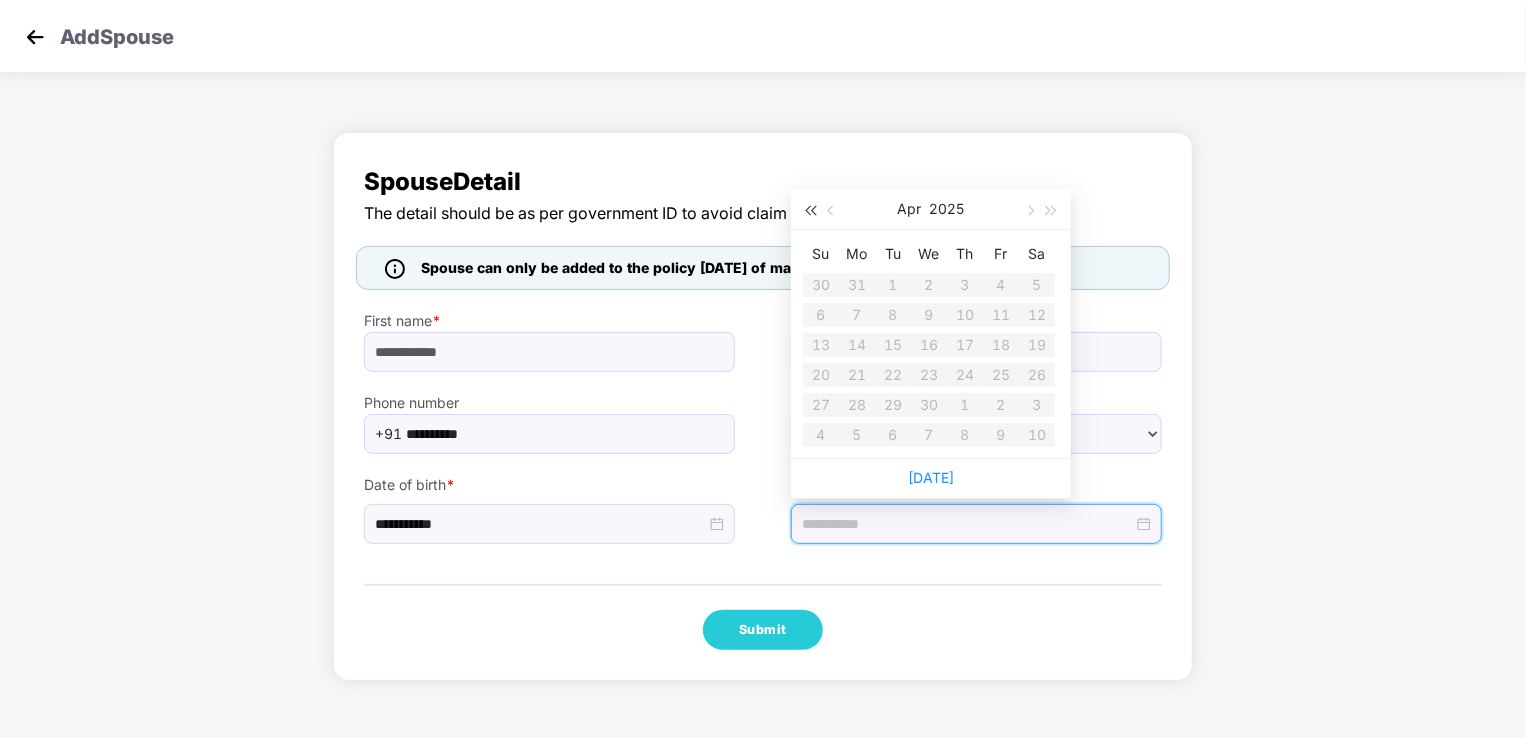 click at bounding box center [810, 211] 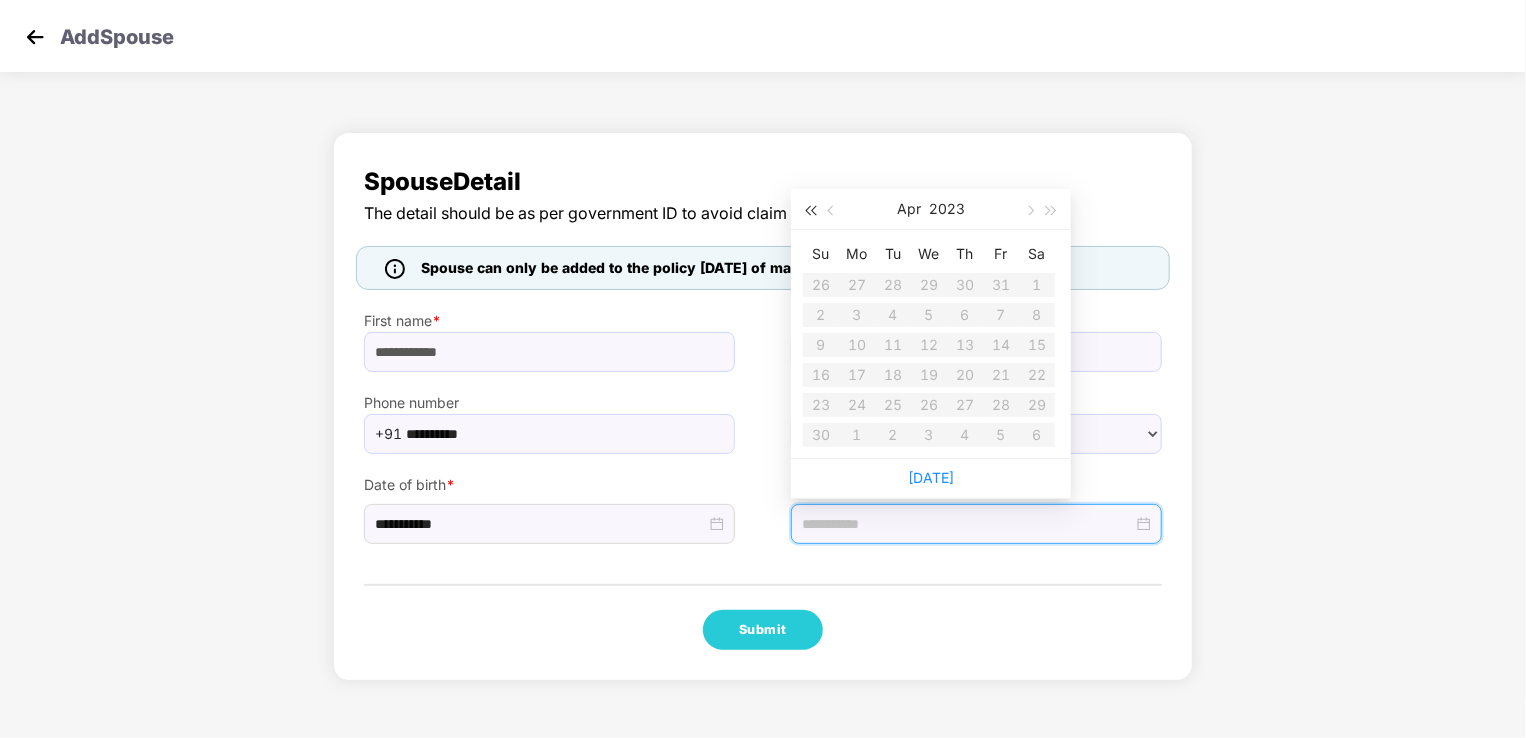 click at bounding box center (810, 211) 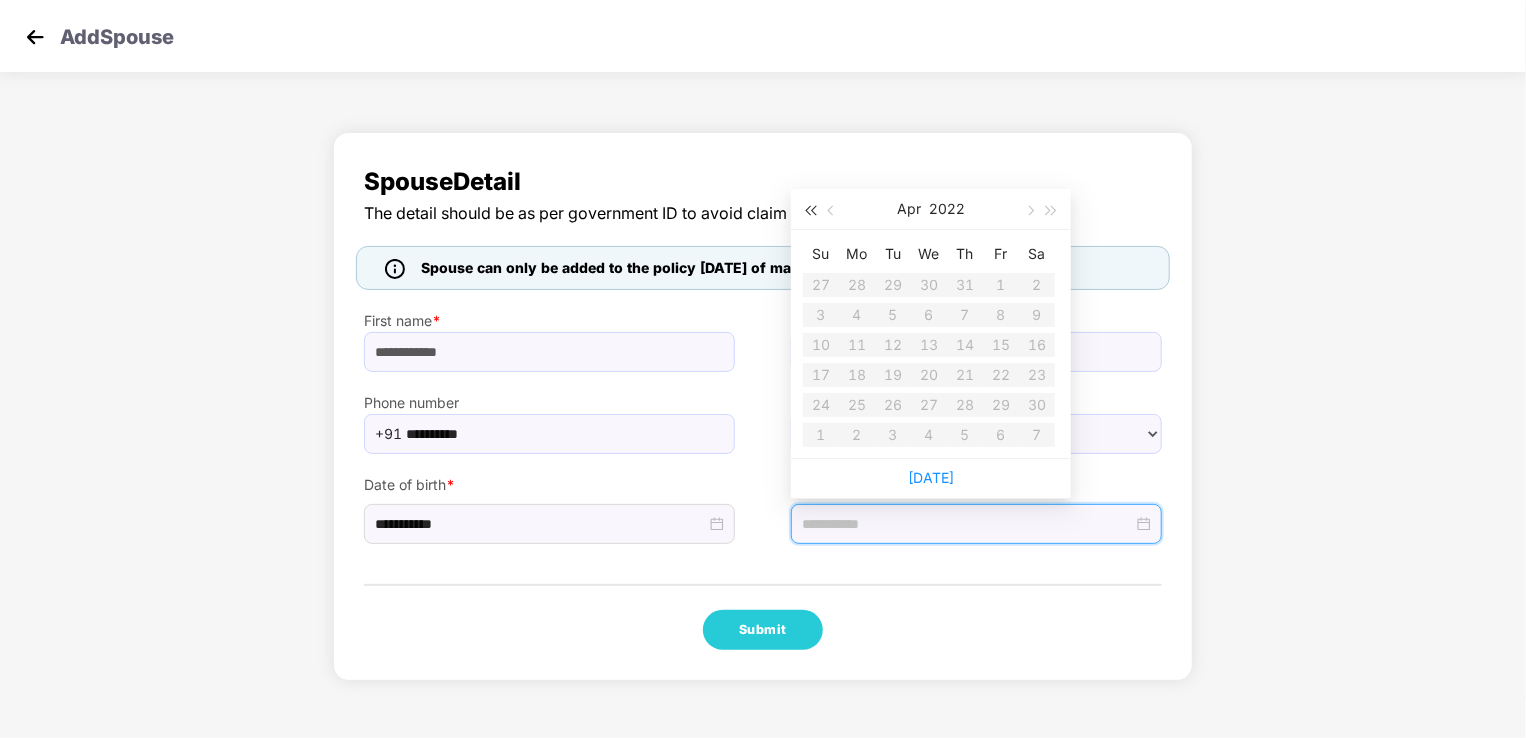 click at bounding box center [810, 211] 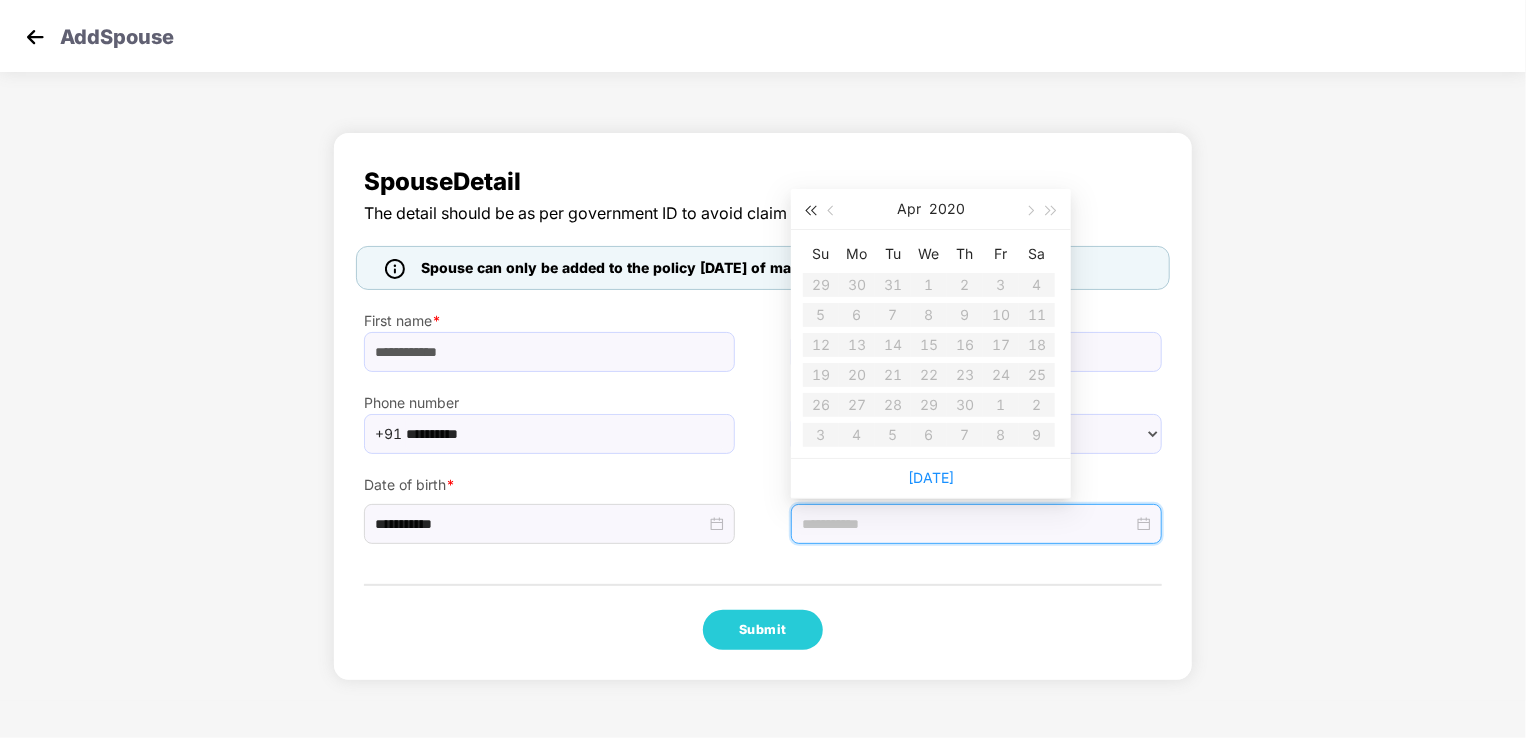 click at bounding box center [810, 211] 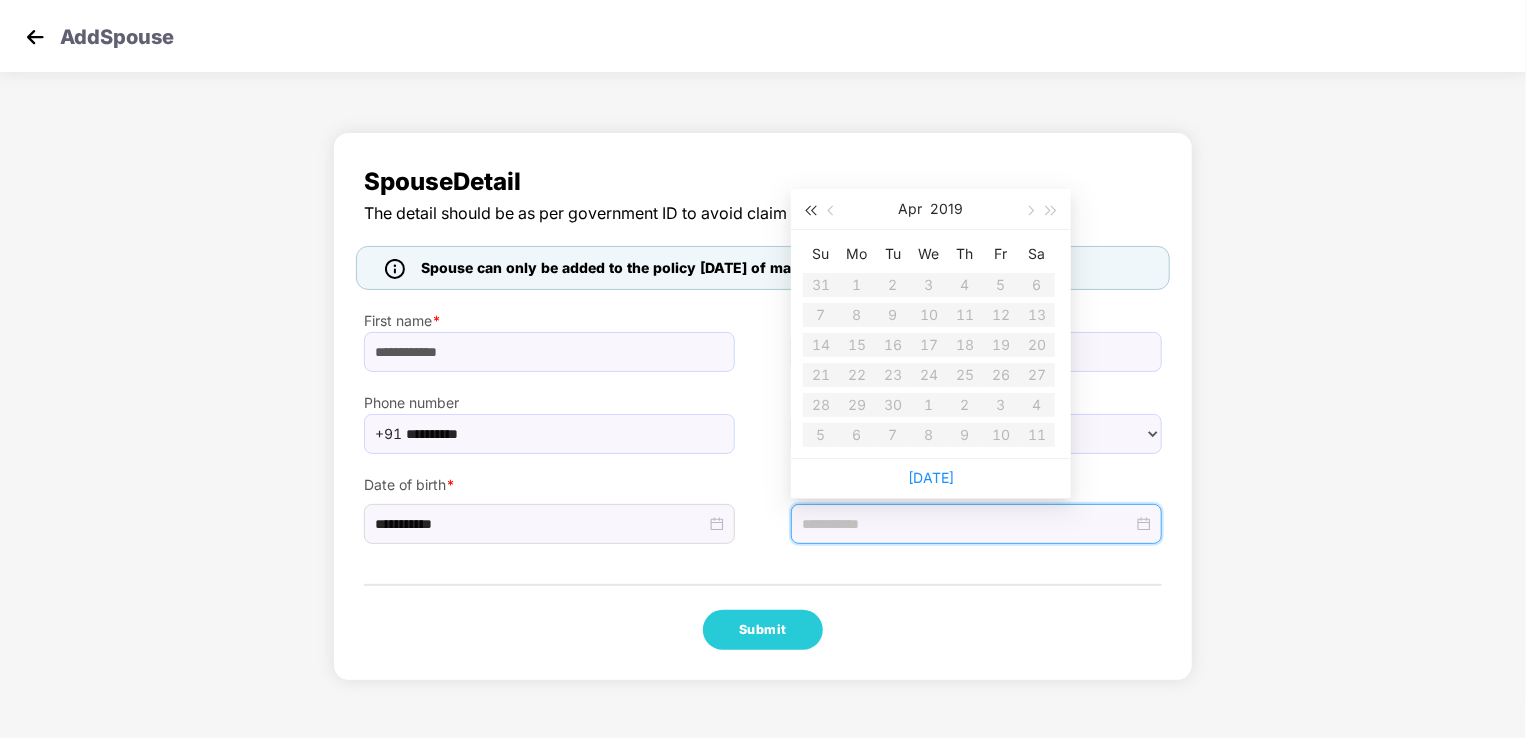 click at bounding box center [810, 211] 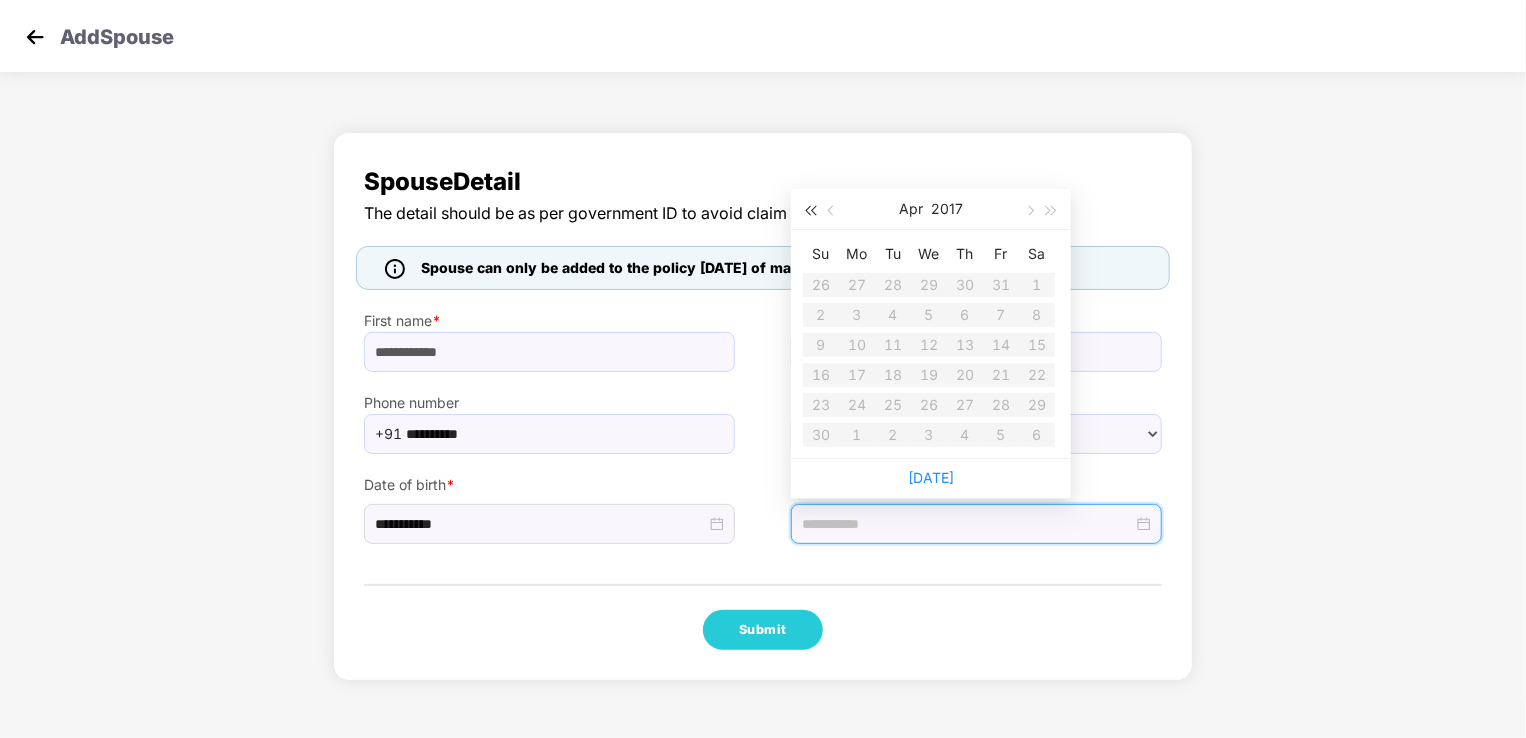 click at bounding box center (810, 211) 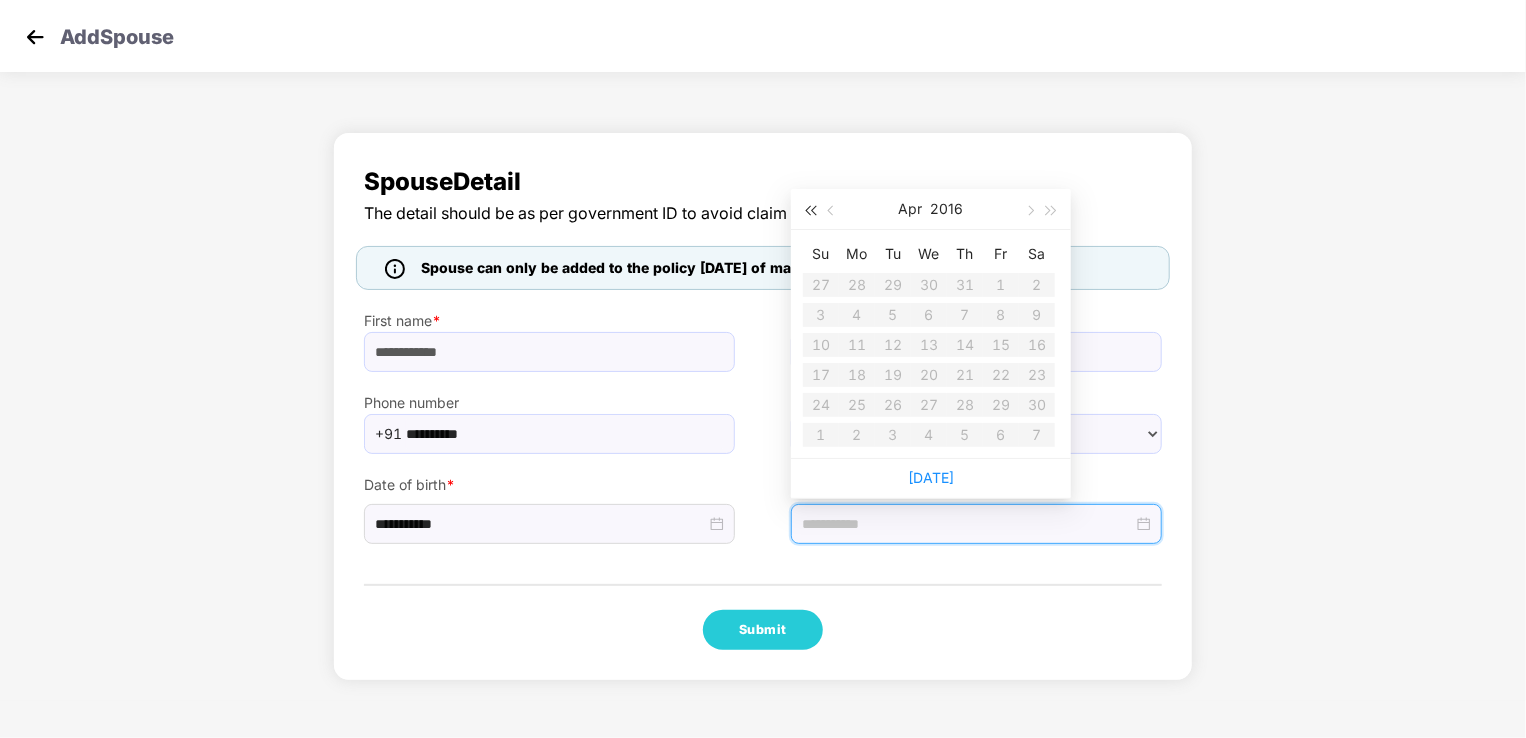 click at bounding box center (810, 211) 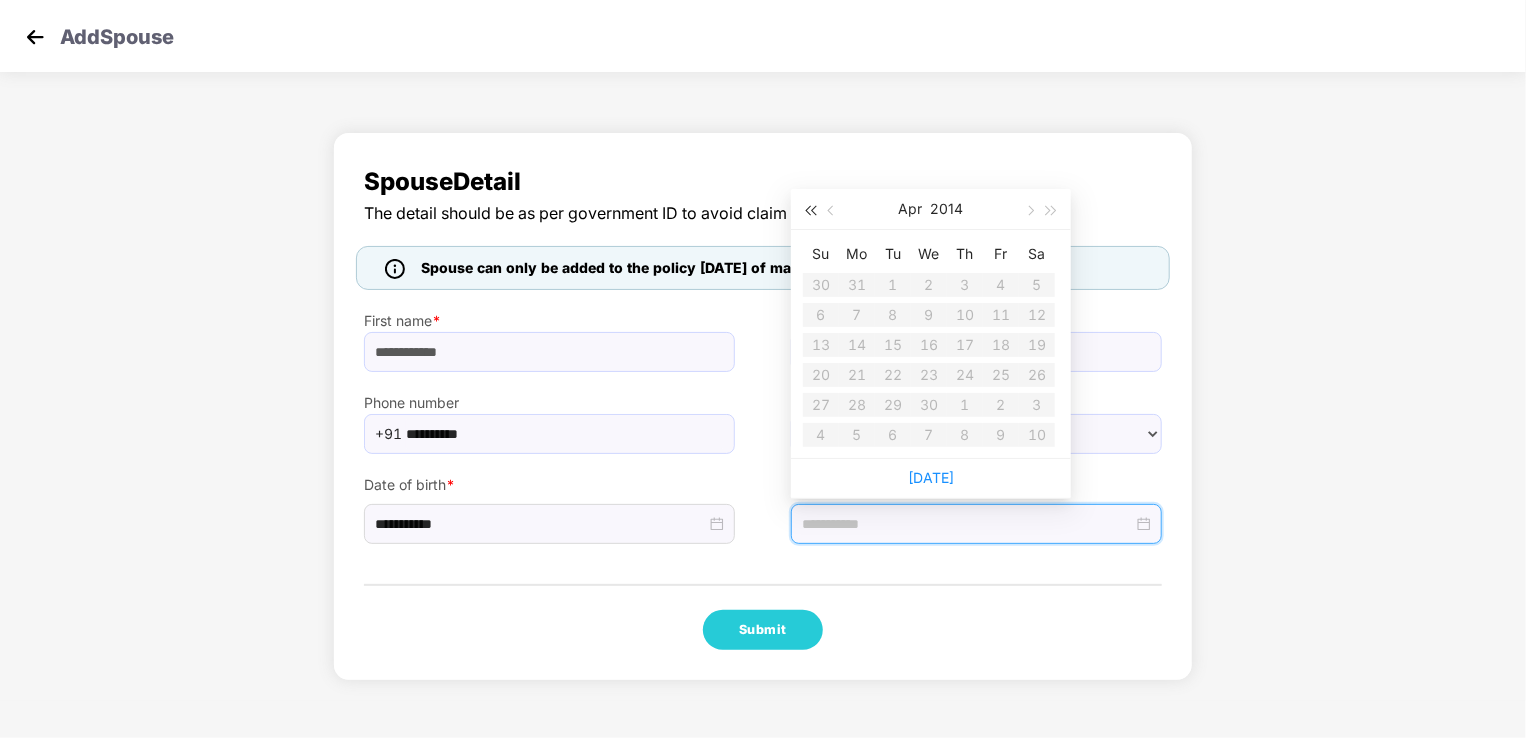 click at bounding box center (810, 211) 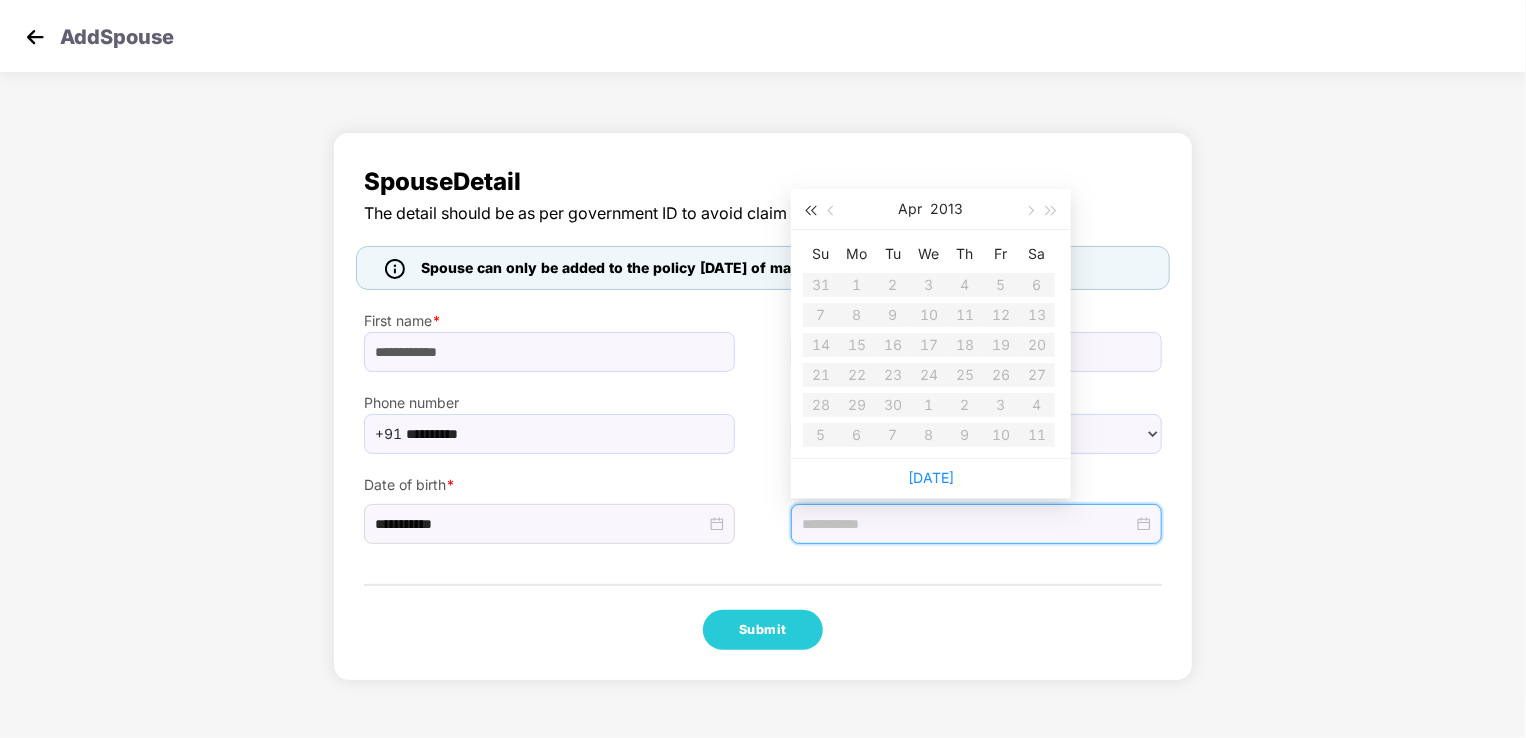 click at bounding box center (810, 211) 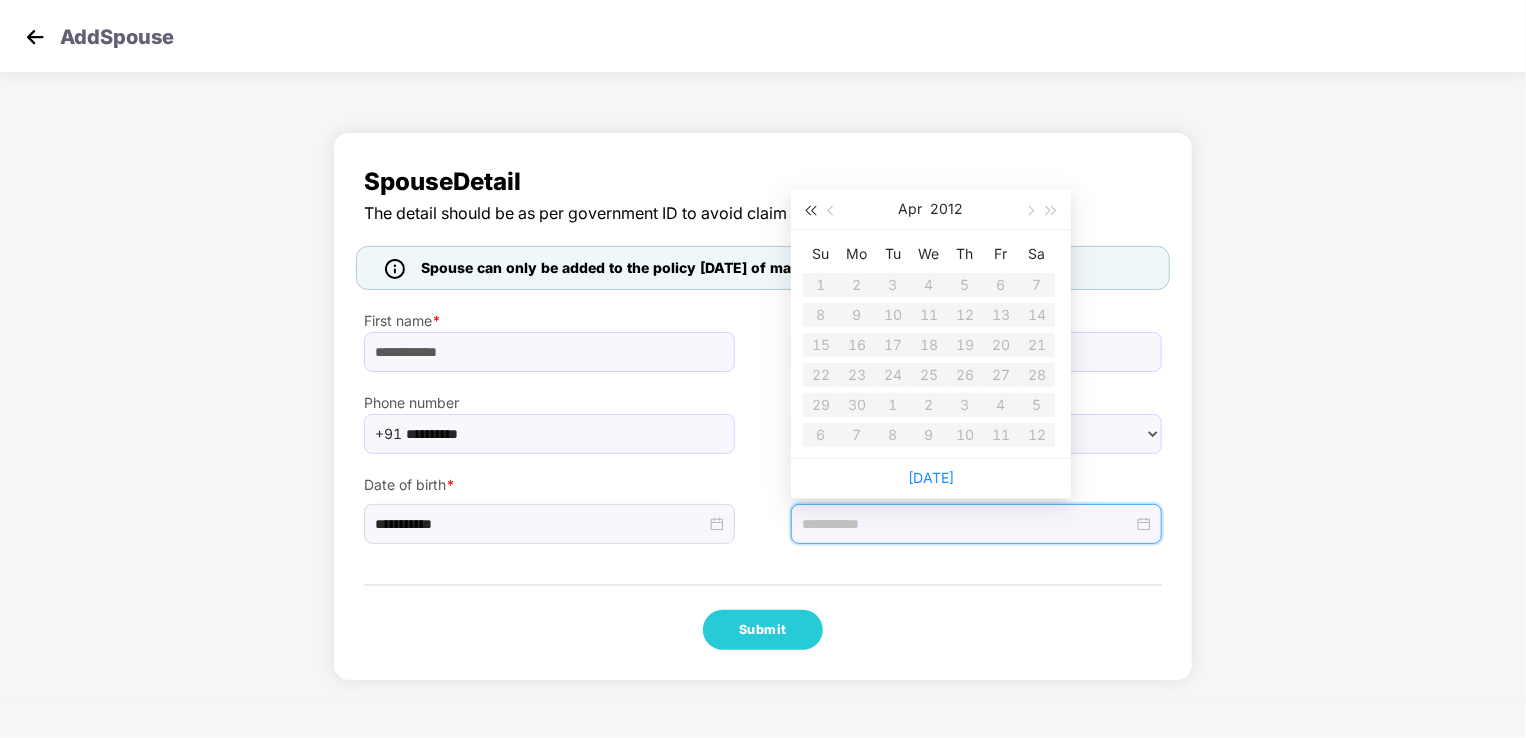click at bounding box center [810, 211] 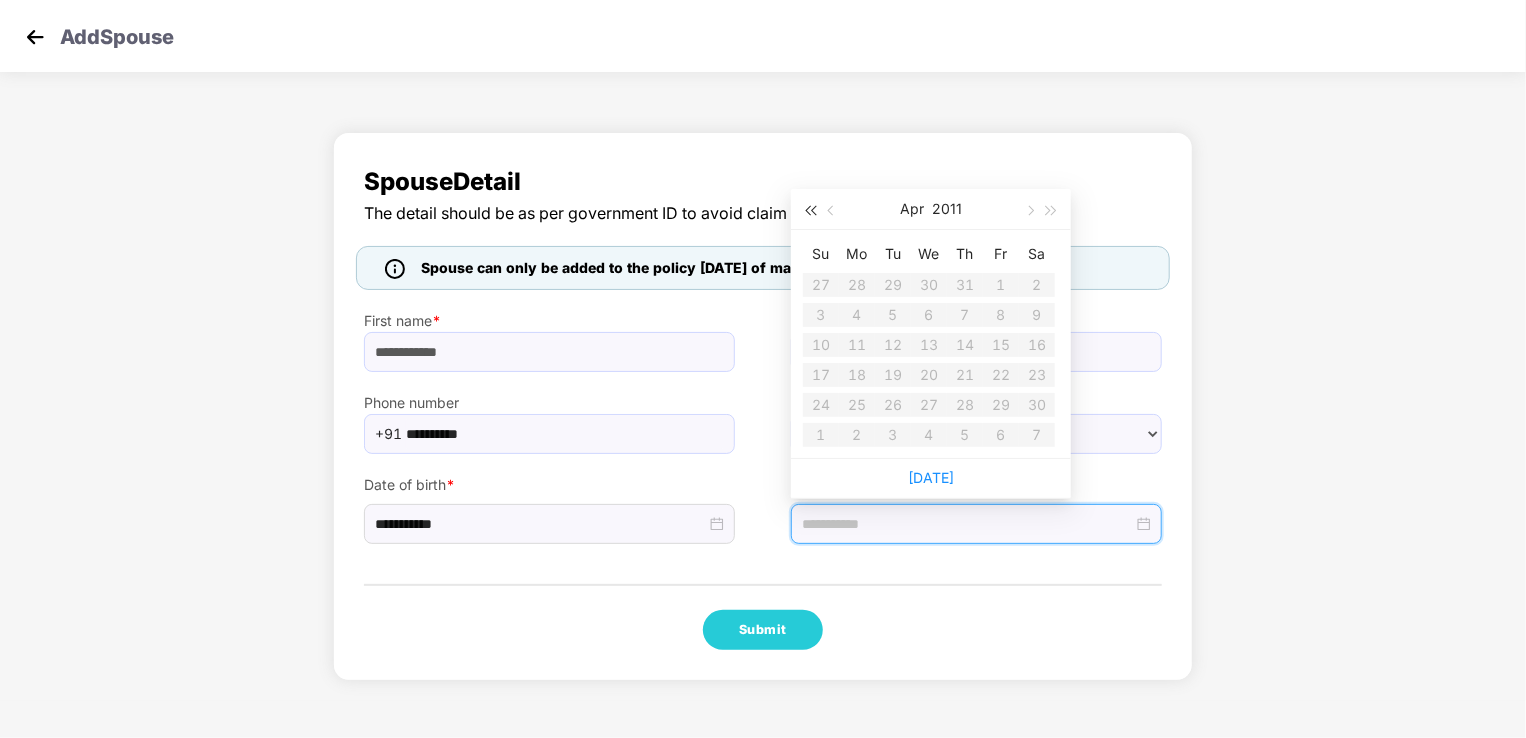 click at bounding box center [810, 211] 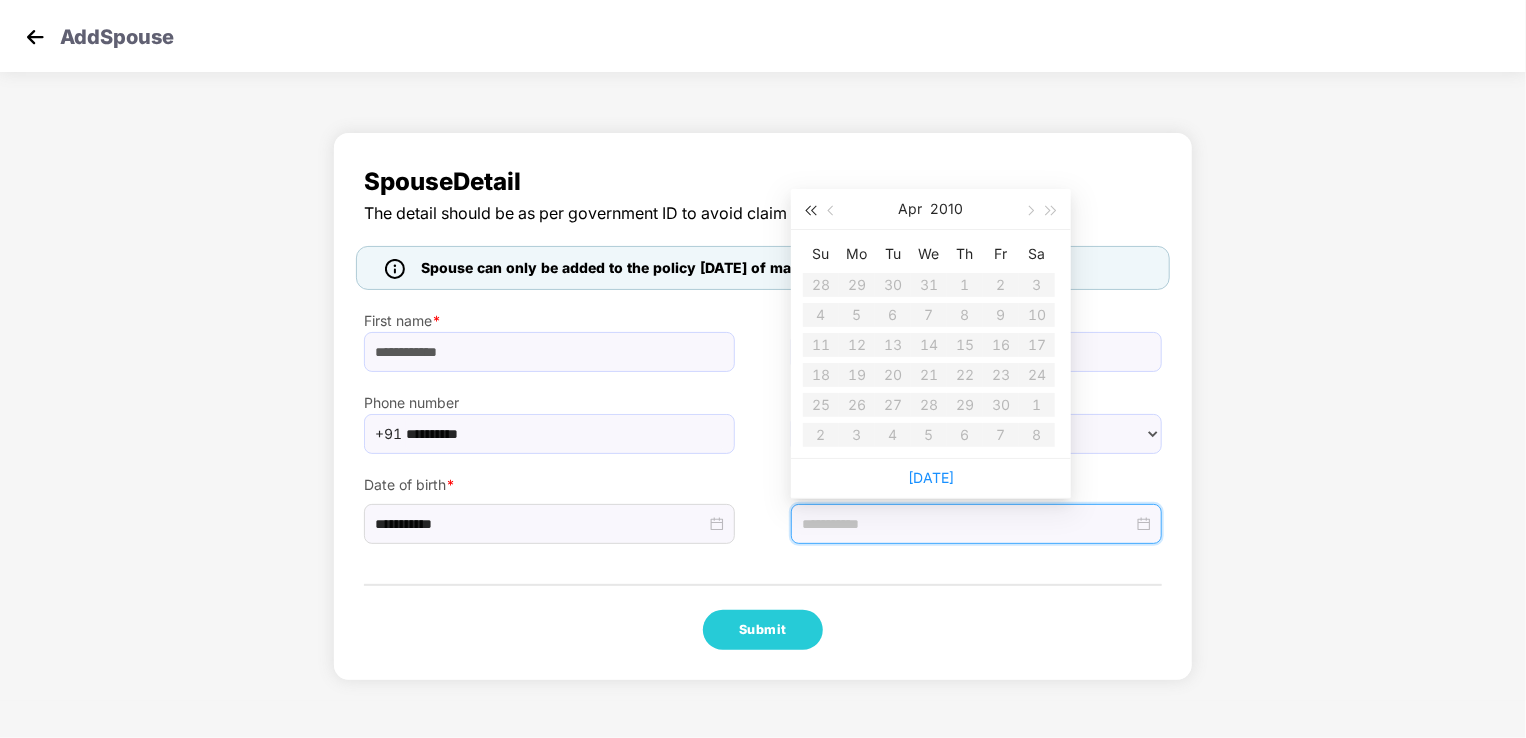 click at bounding box center [810, 211] 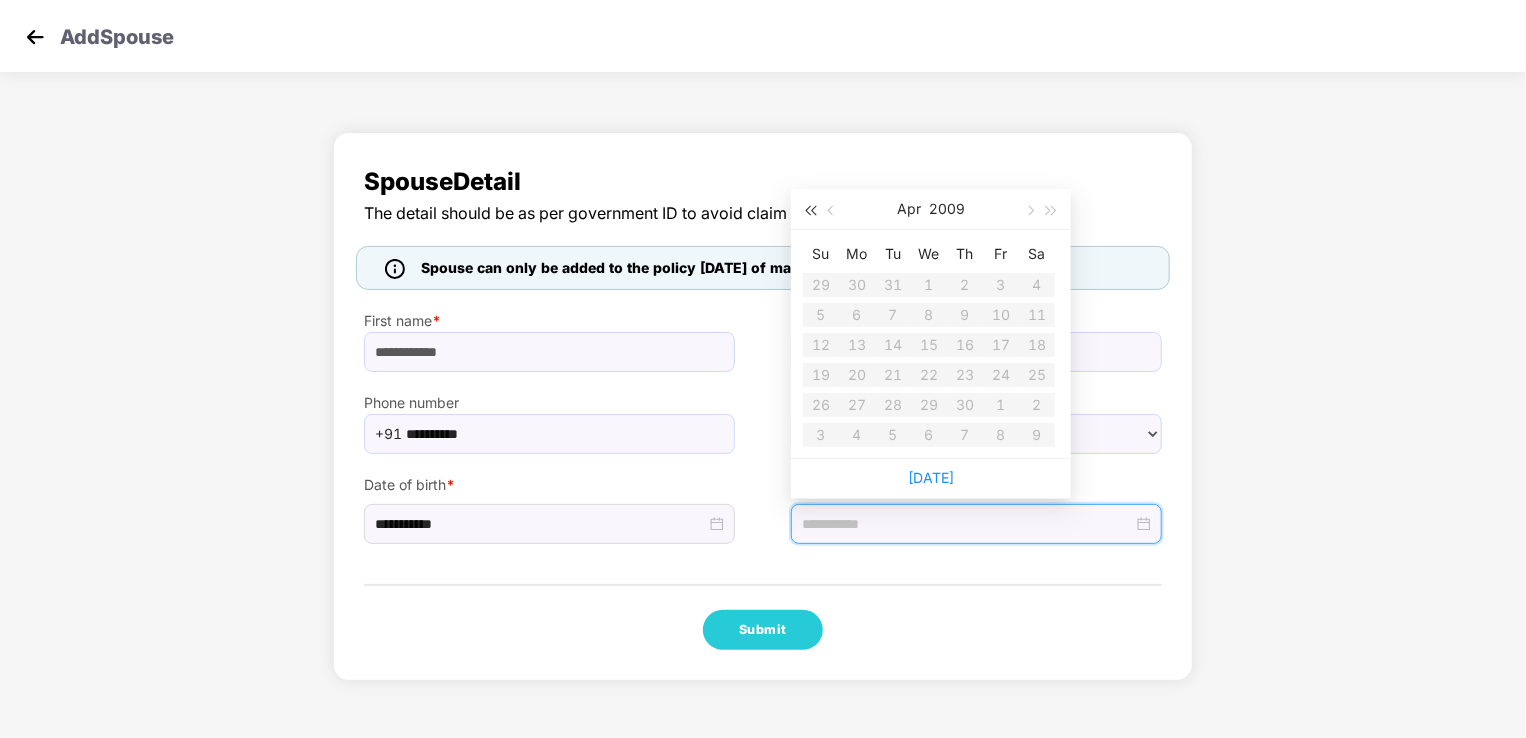 click at bounding box center (810, 211) 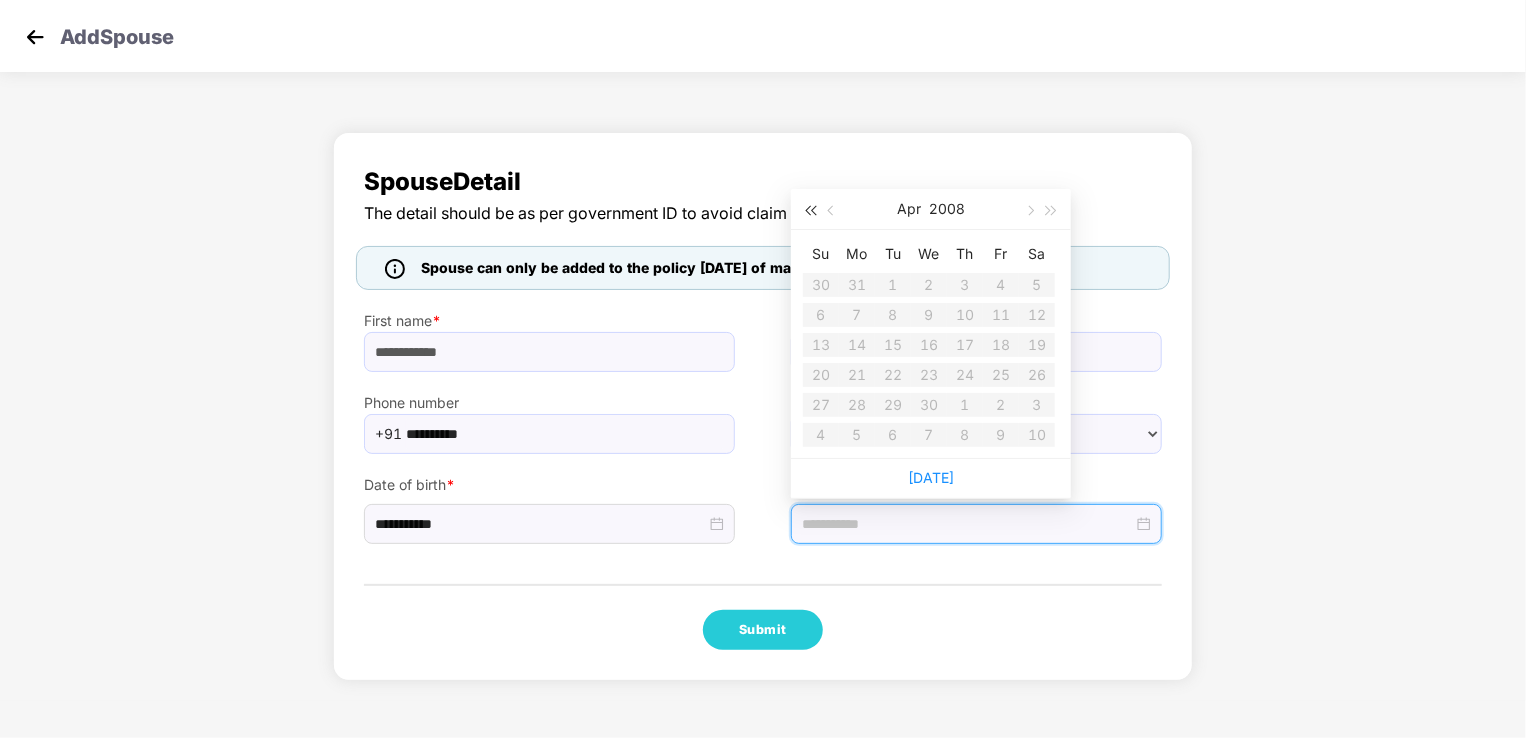 click at bounding box center [810, 211] 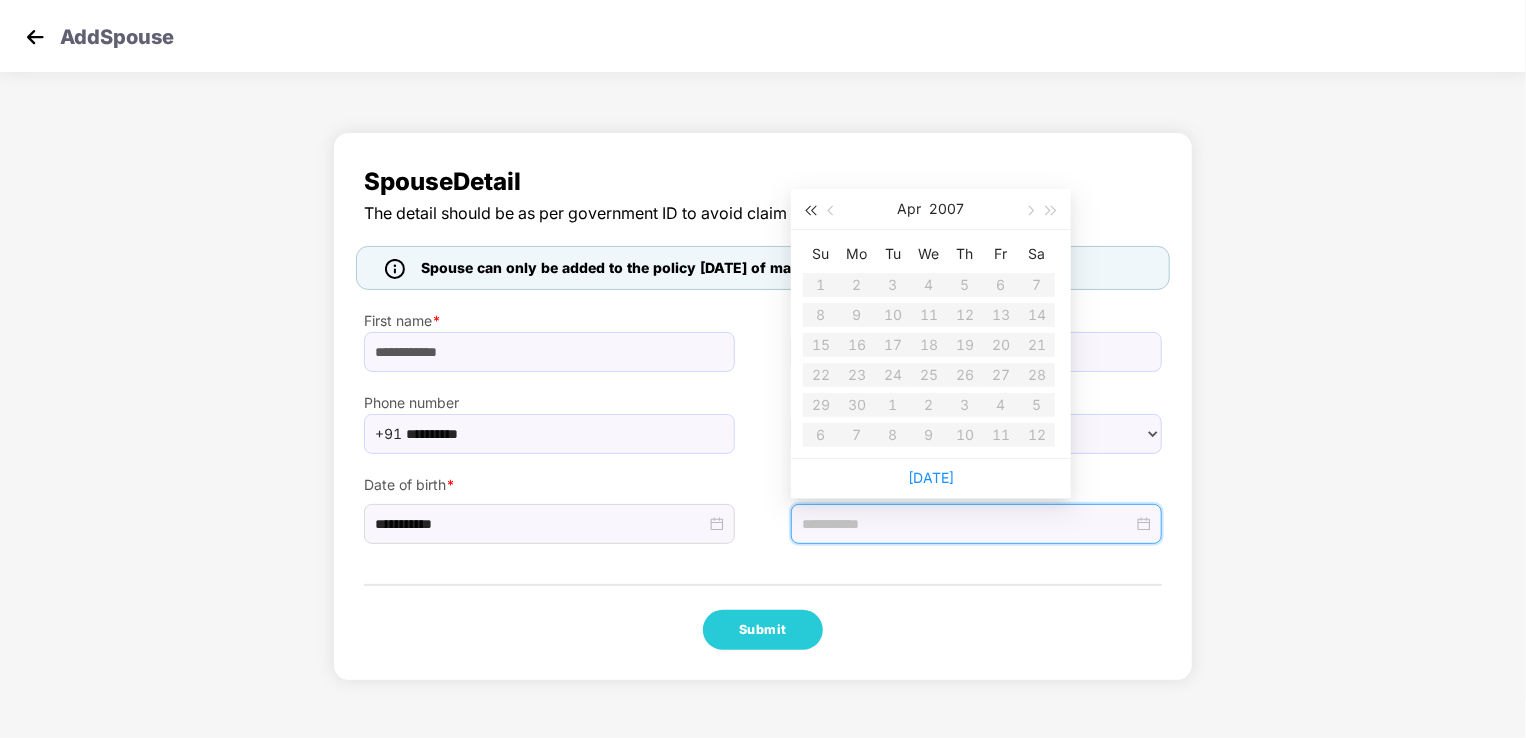 click at bounding box center (810, 211) 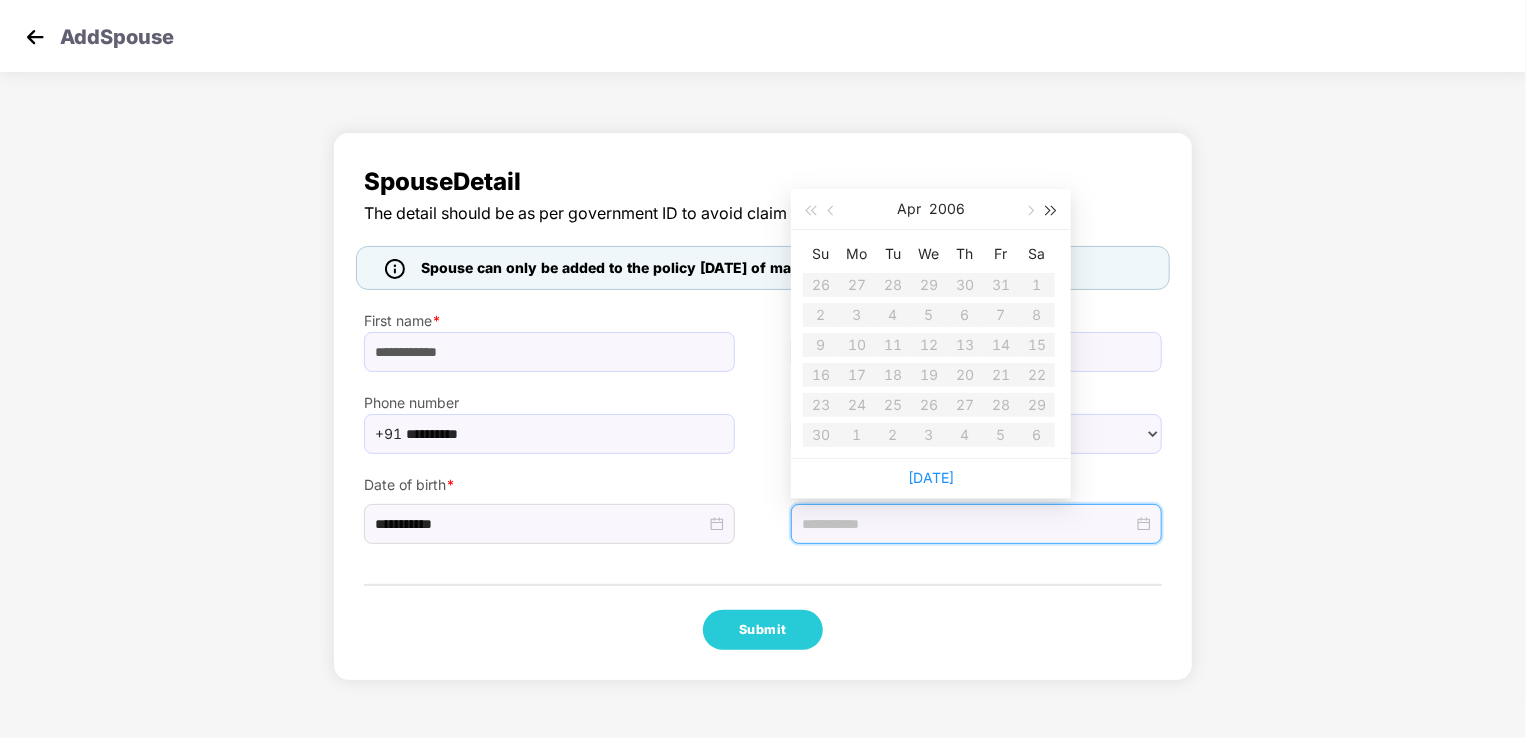 click at bounding box center (1052, 211) 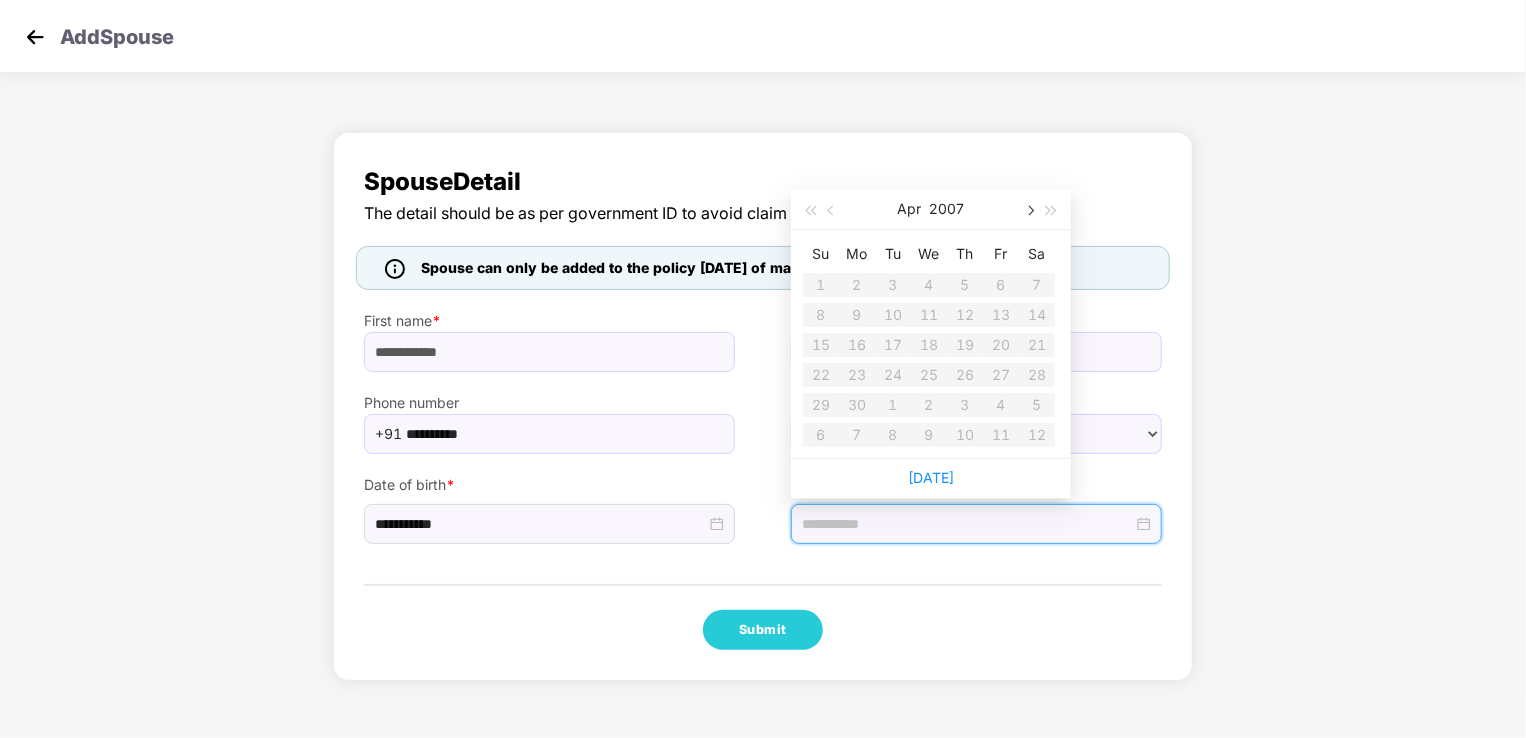 click at bounding box center (1029, 211) 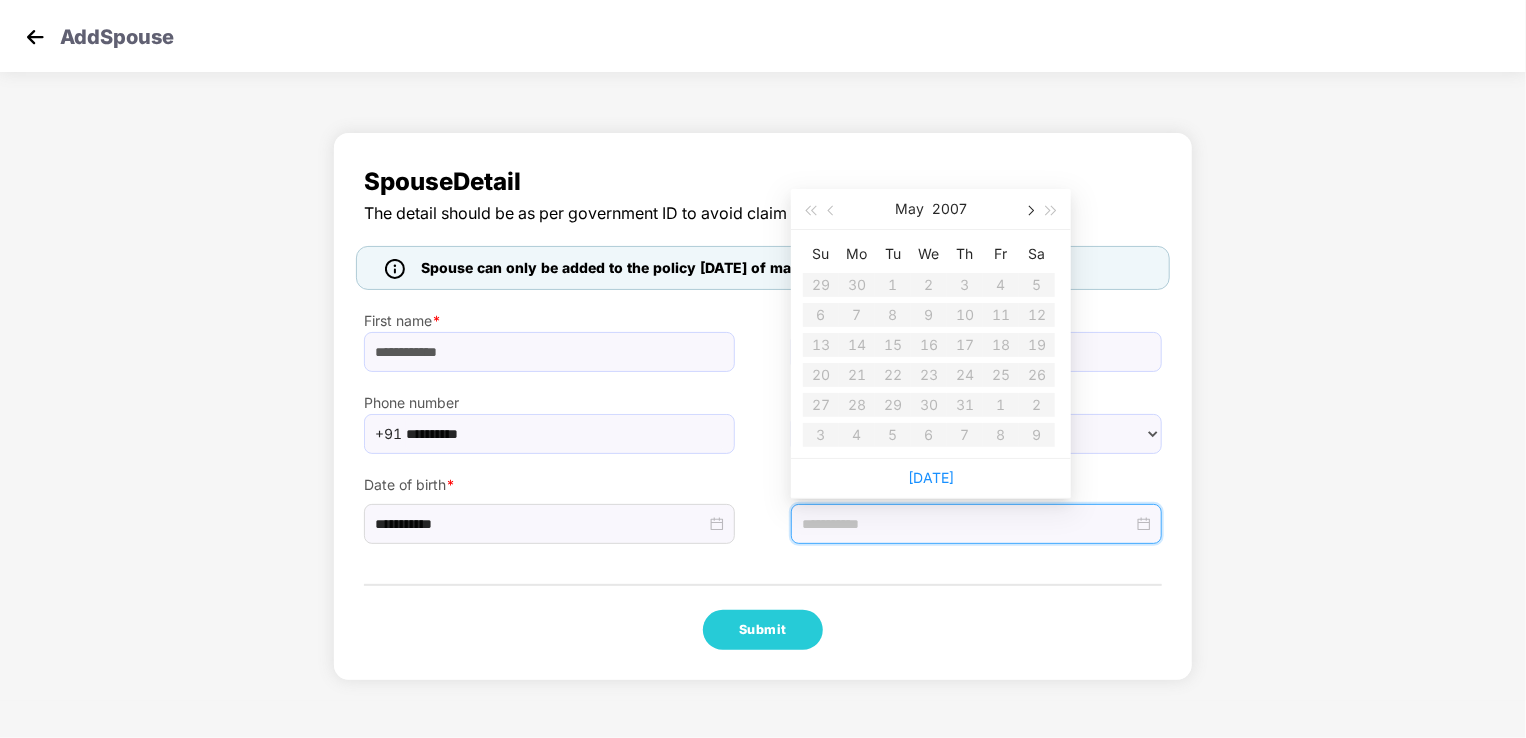 click at bounding box center [1029, 211] 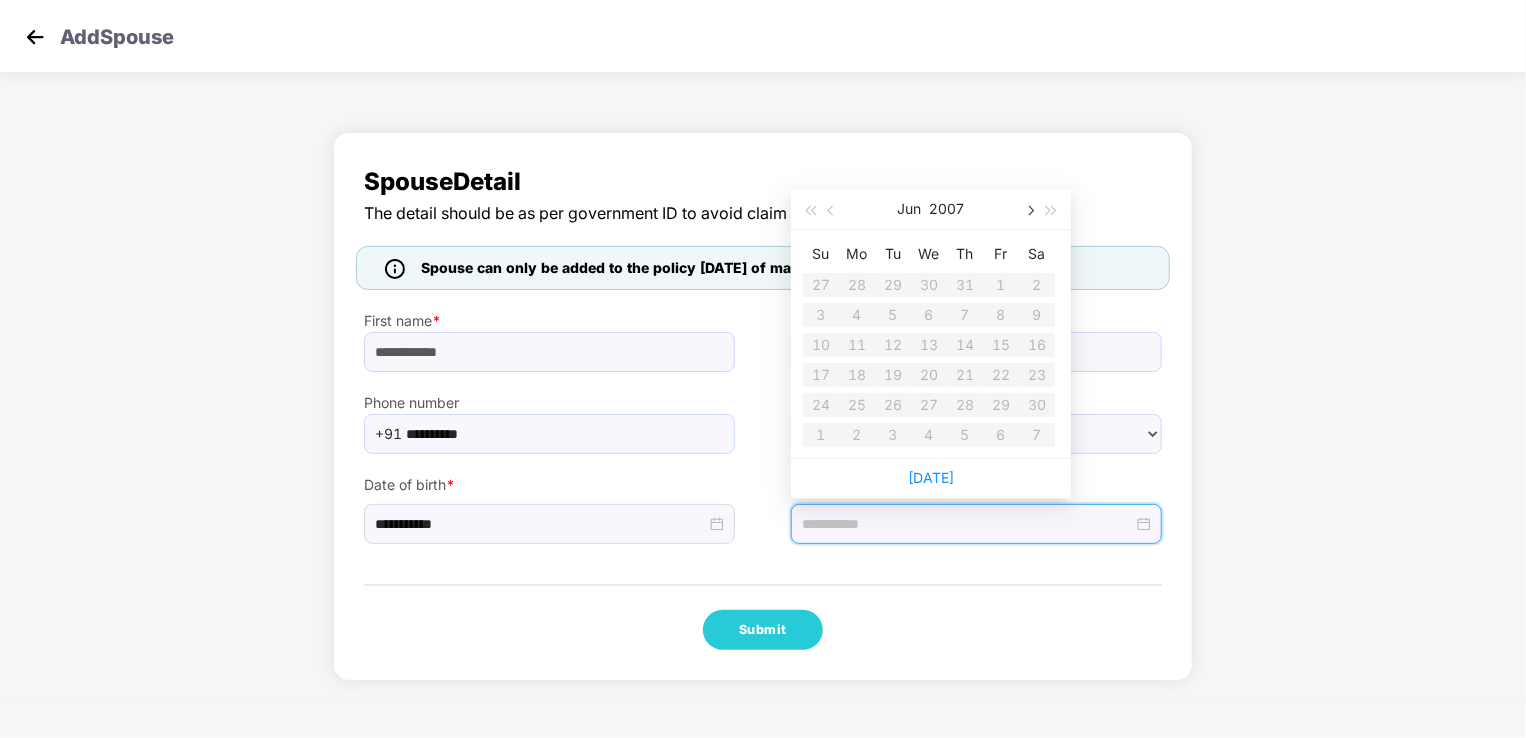 click at bounding box center (1029, 211) 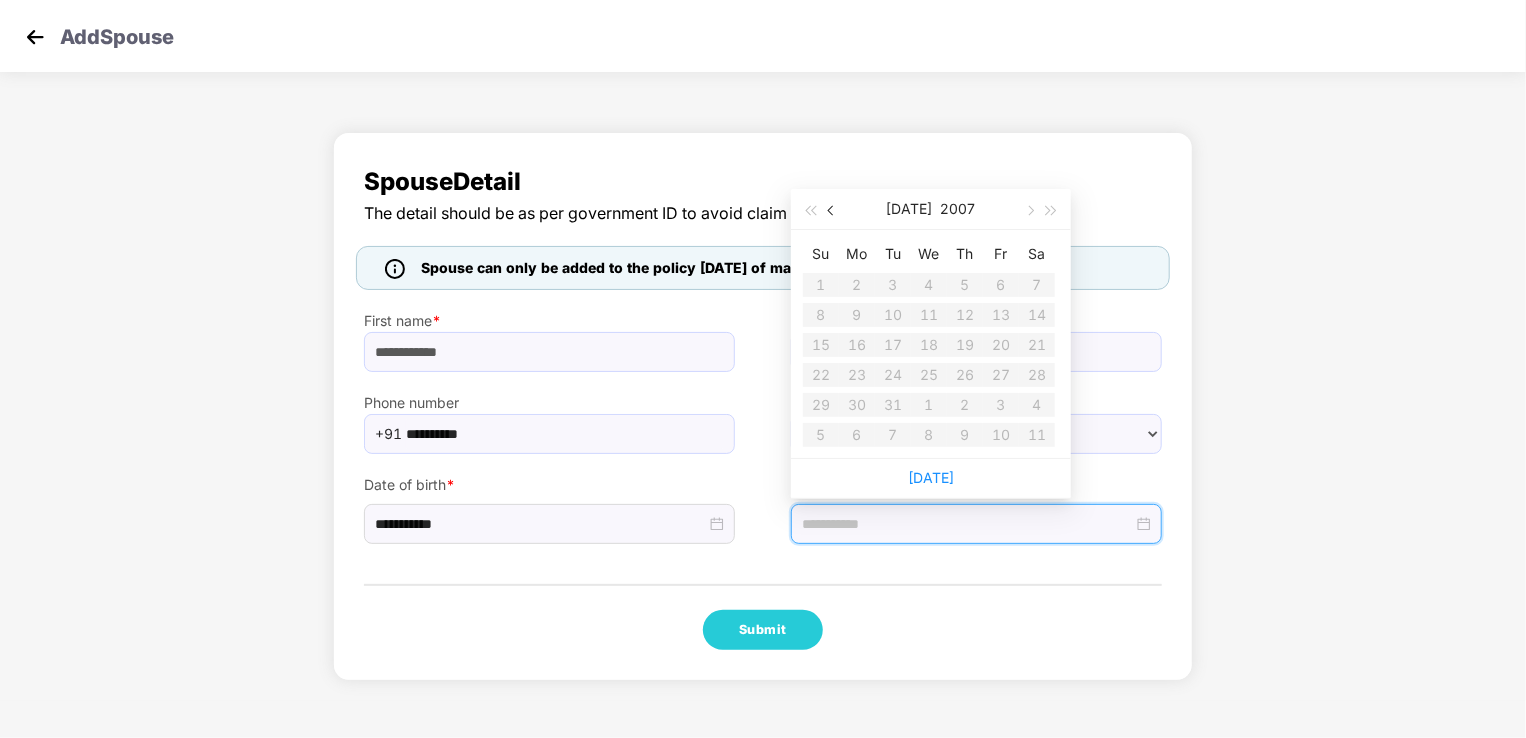click at bounding box center (833, 211) 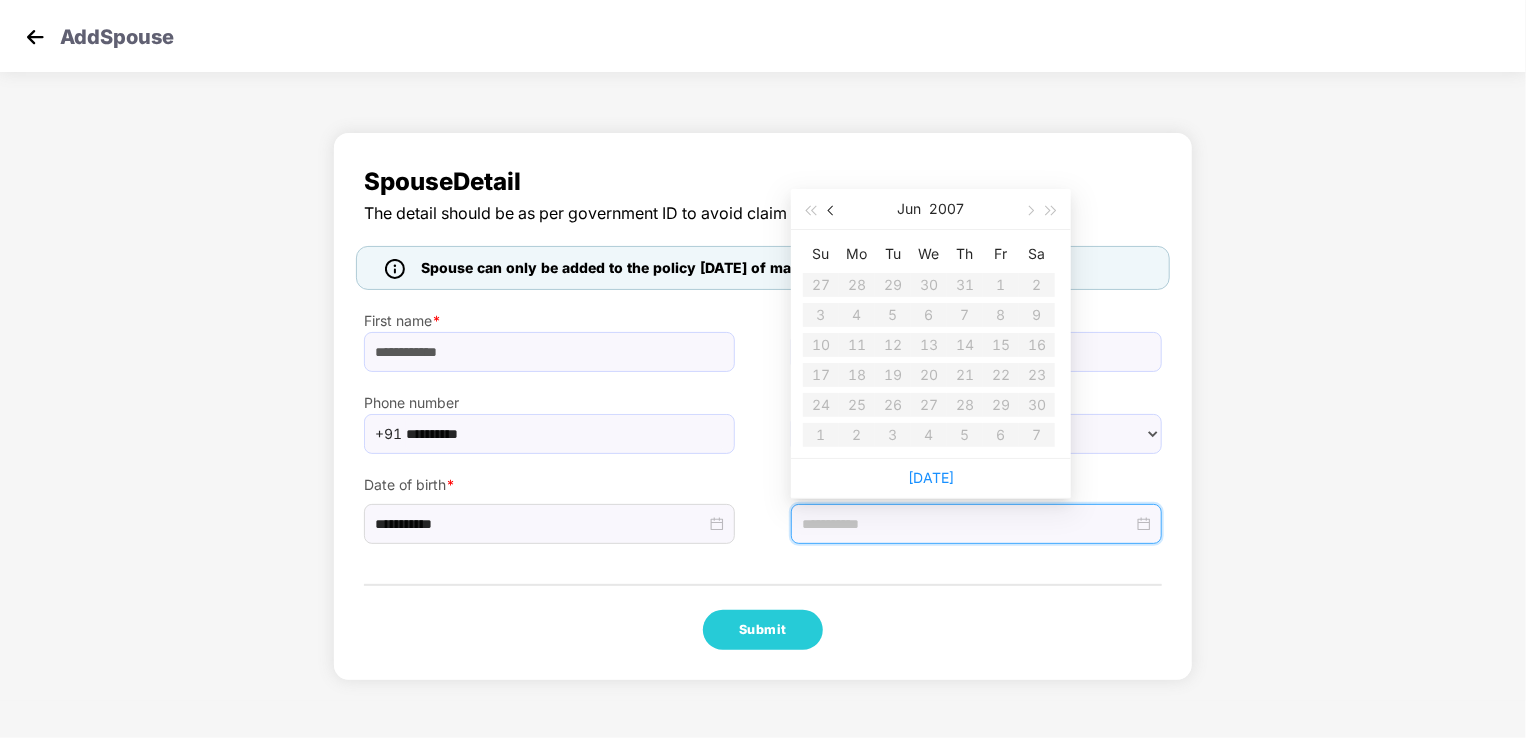 click at bounding box center (833, 211) 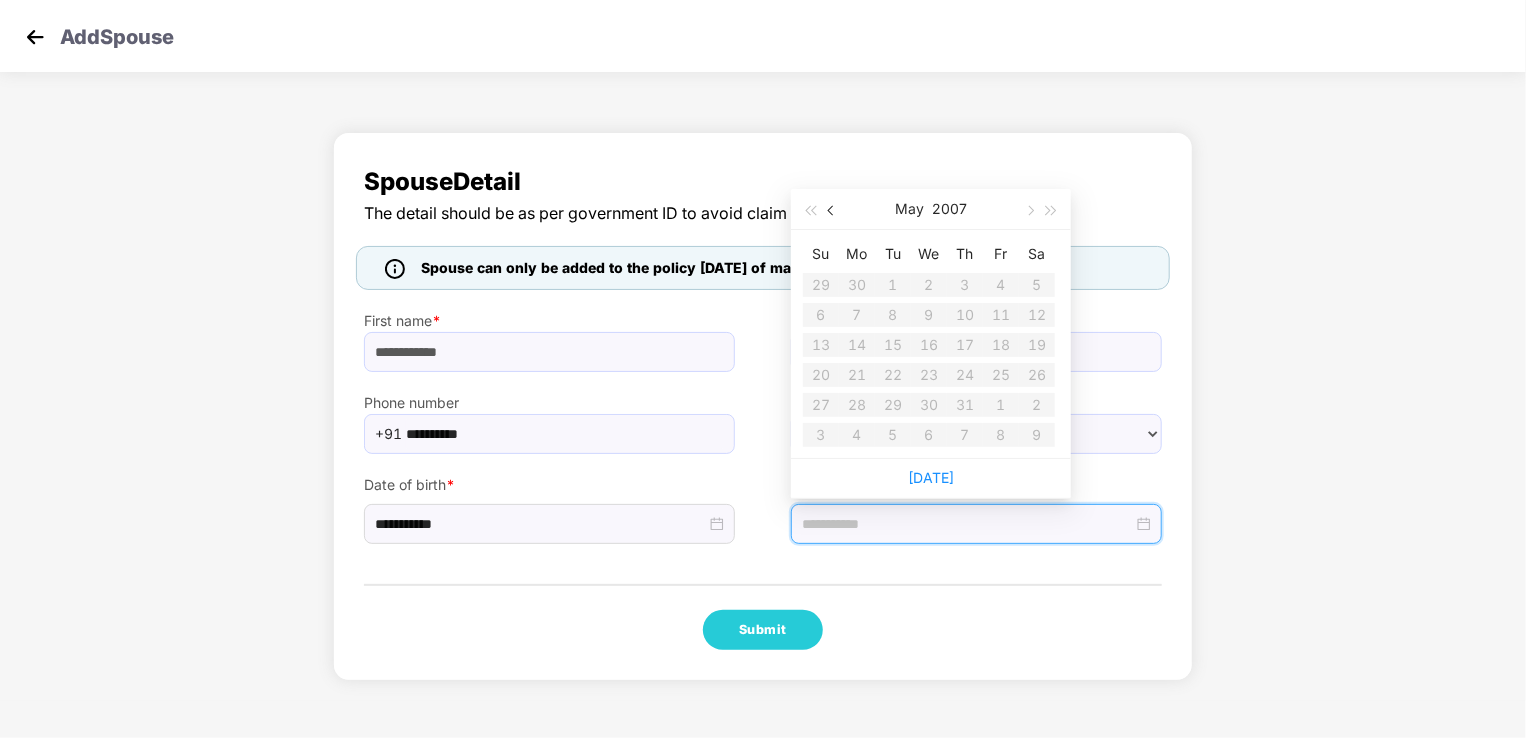 click at bounding box center (833, 211) 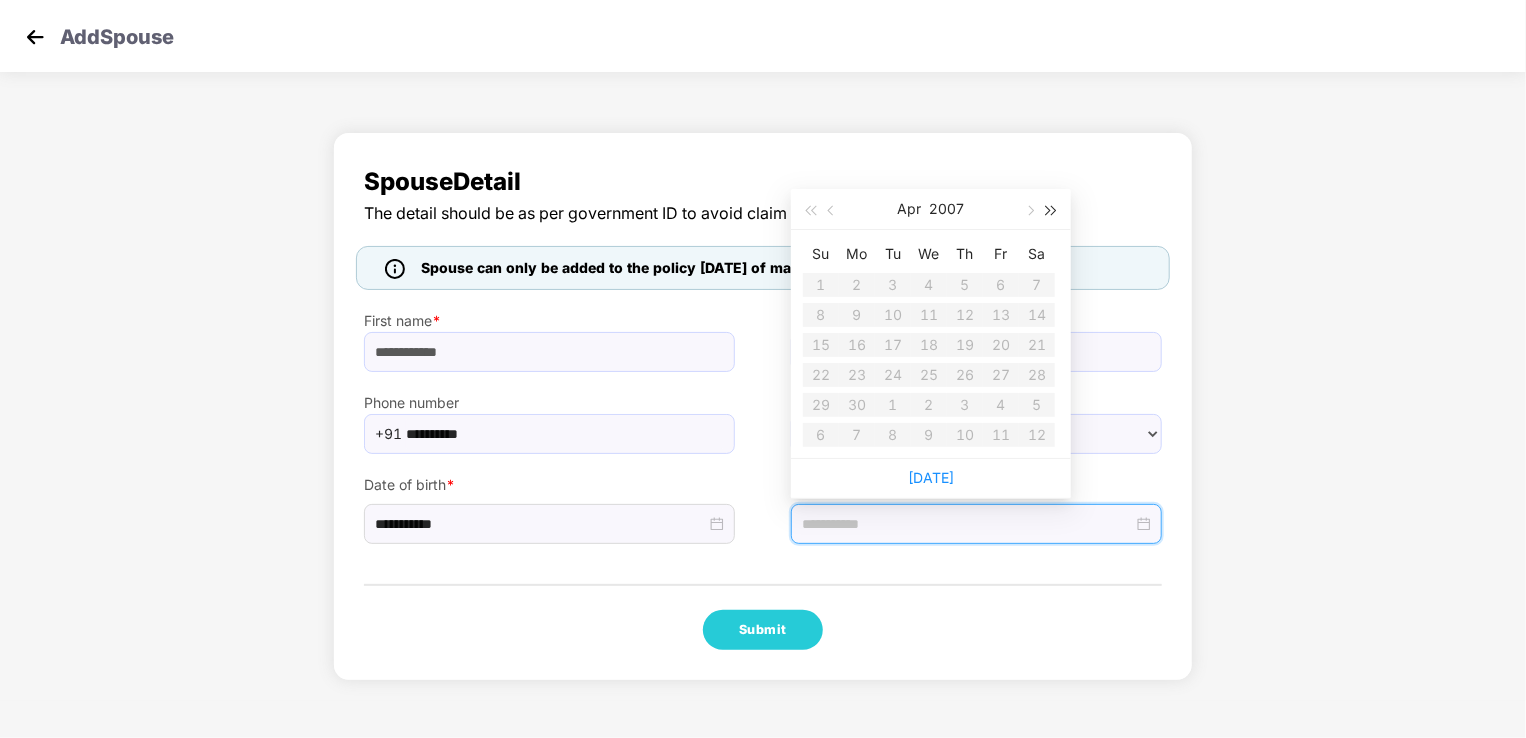 click at bounding box center (1052, 211) 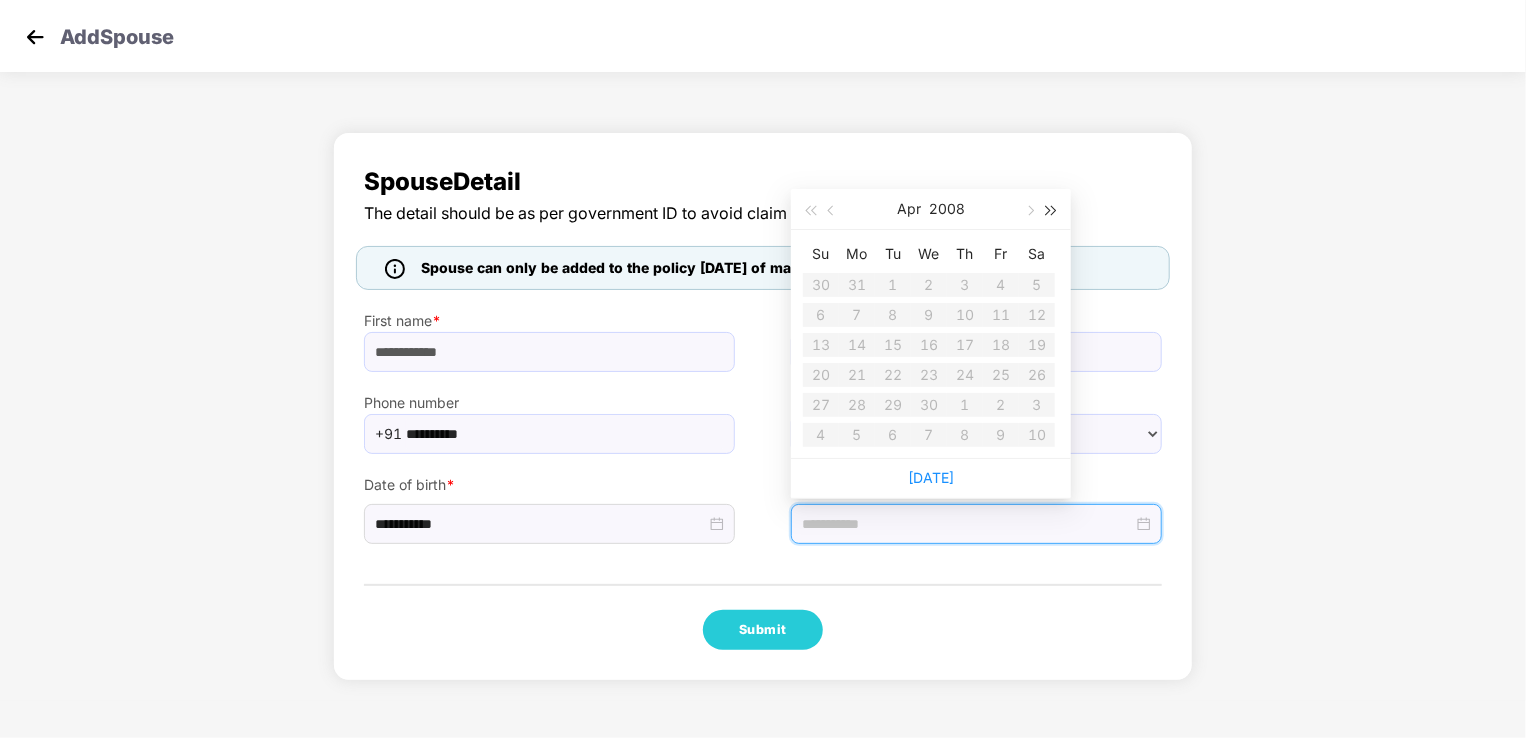 click at bounding box center (1052, 211) 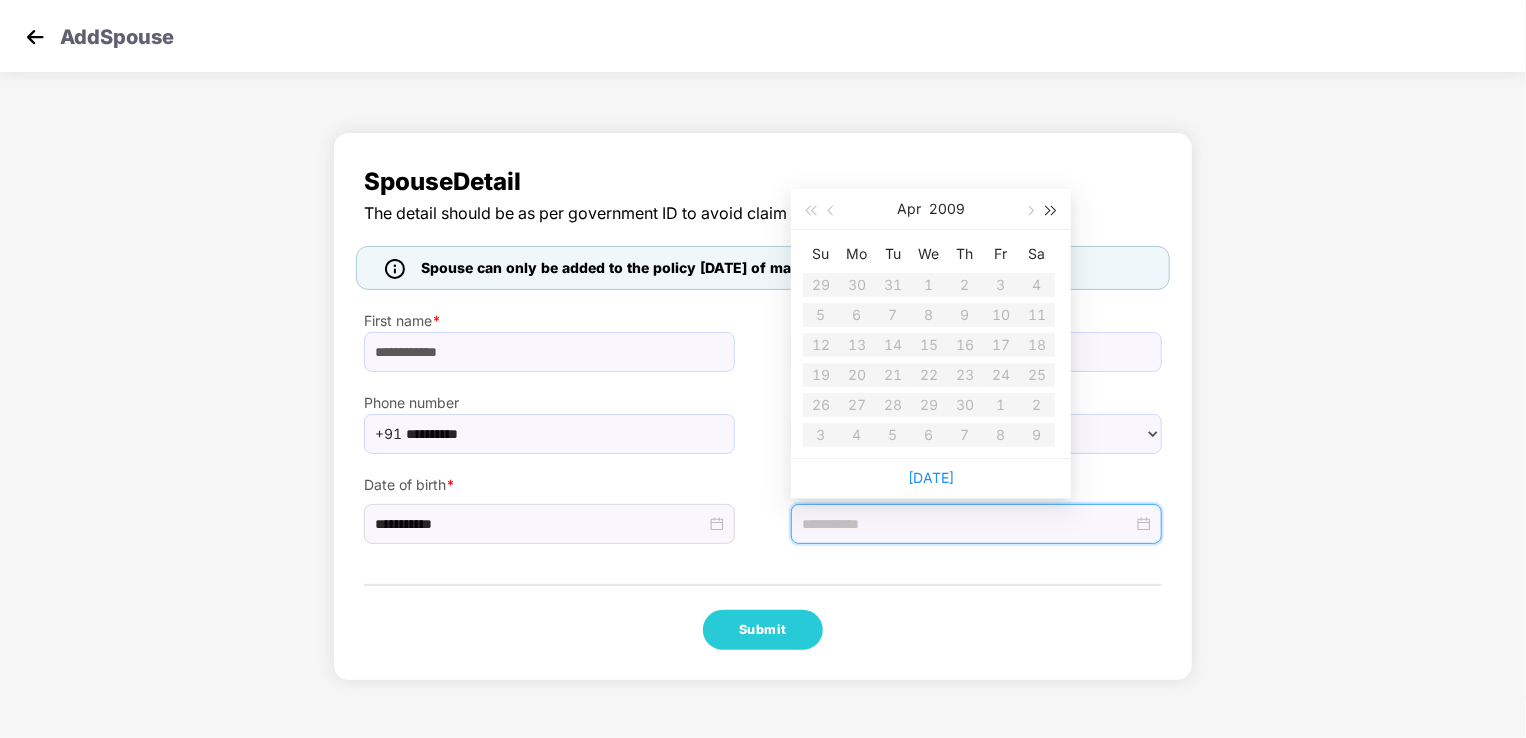 click at bounding box center [1052, 211] 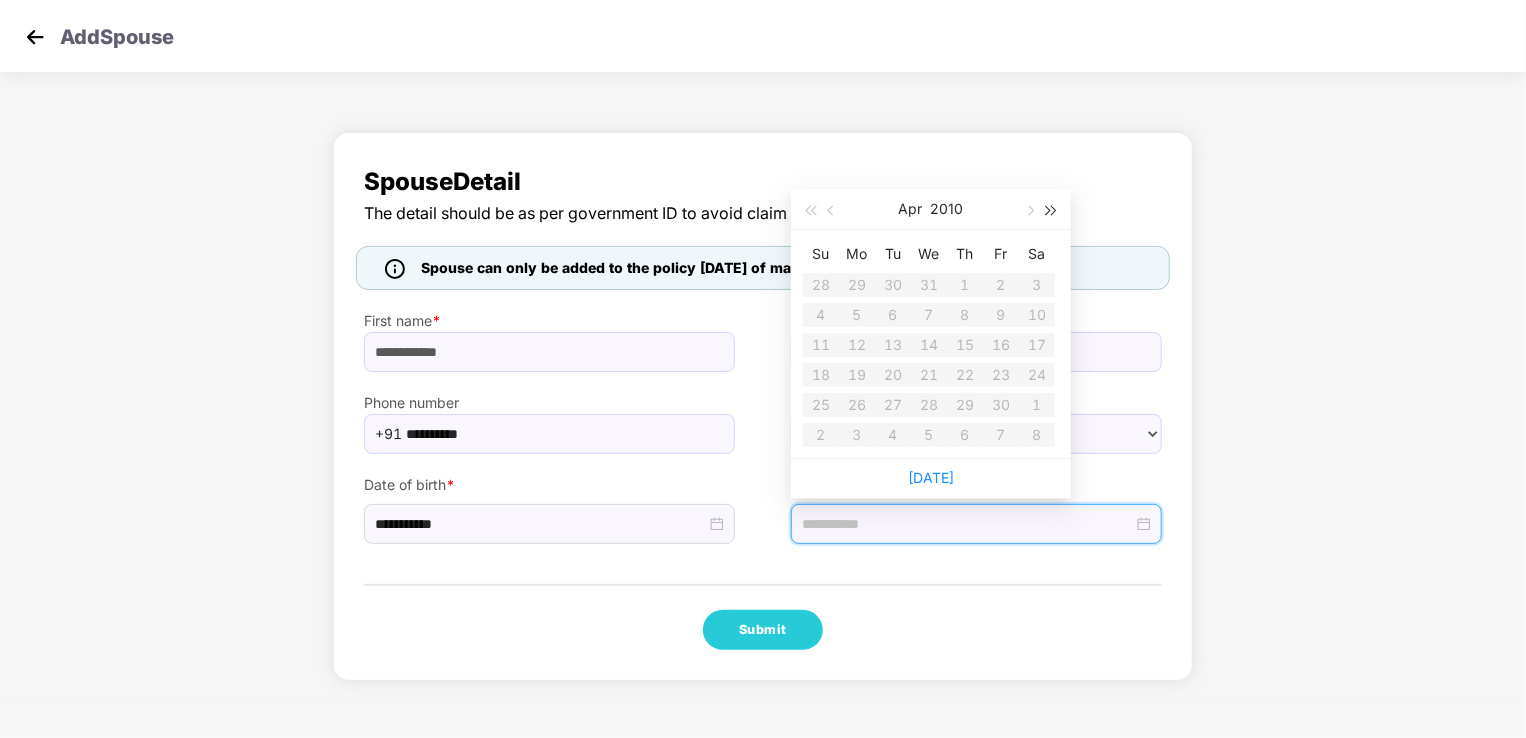 click at bounding box center [1052, 211] 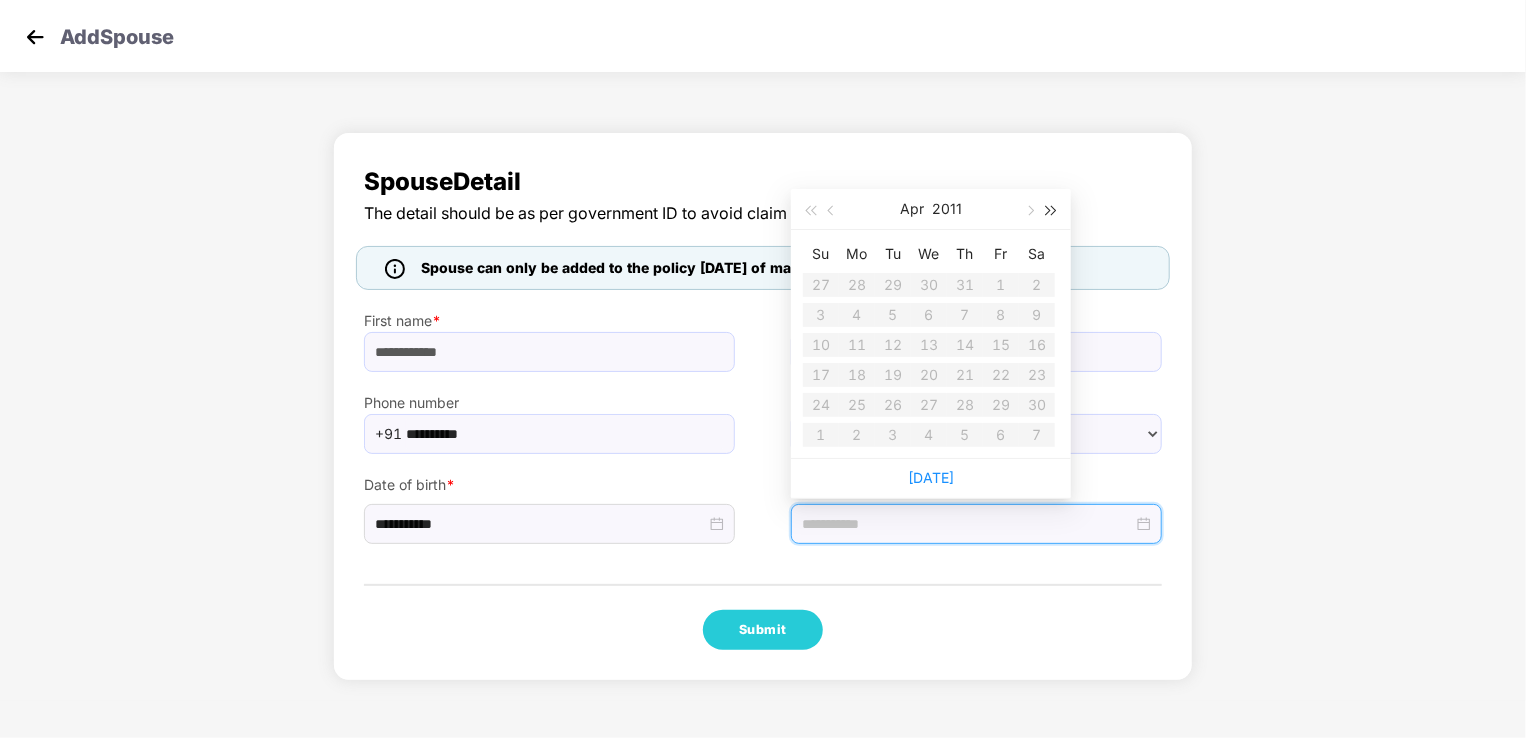 click at bounding box center [1052, 211] 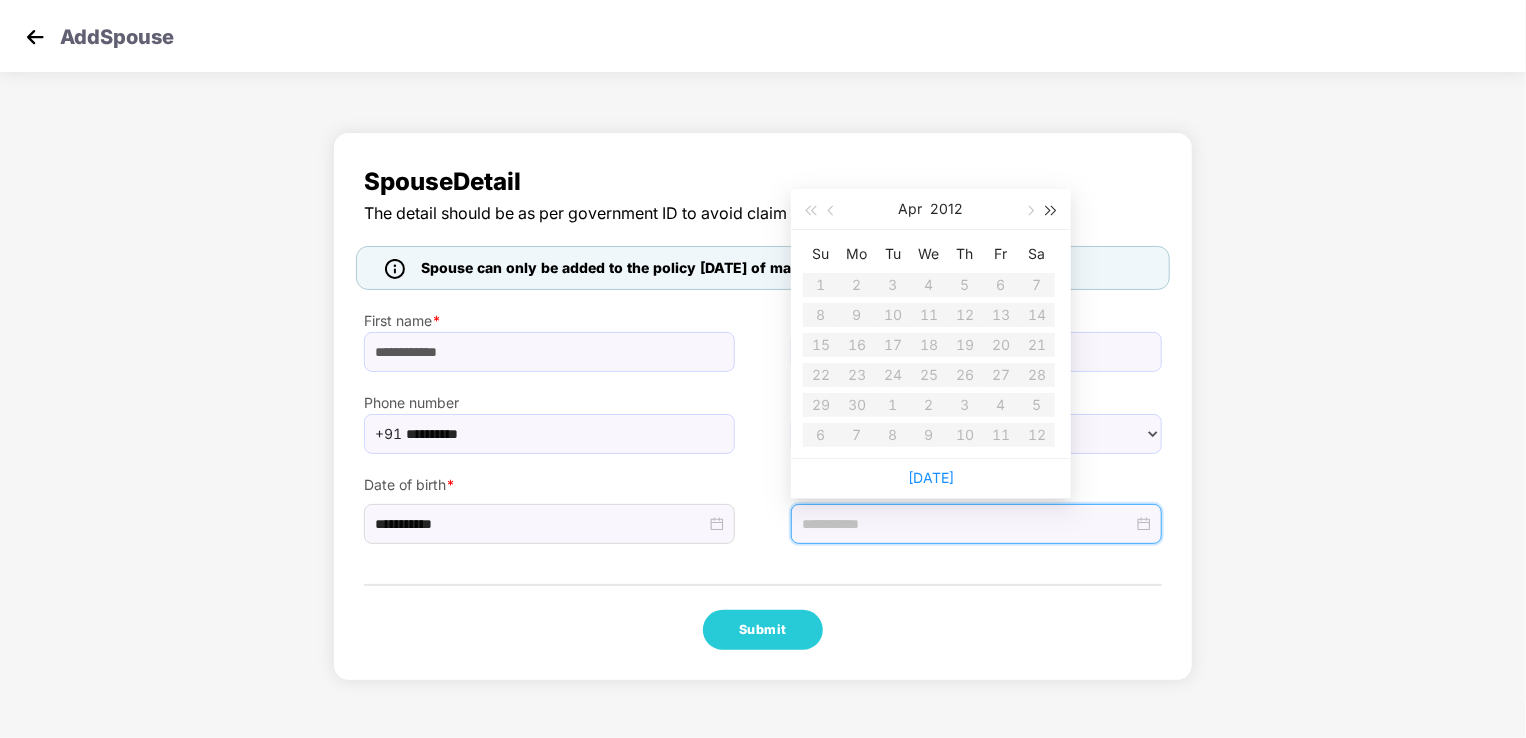 click at bounding box center [1052, 211] 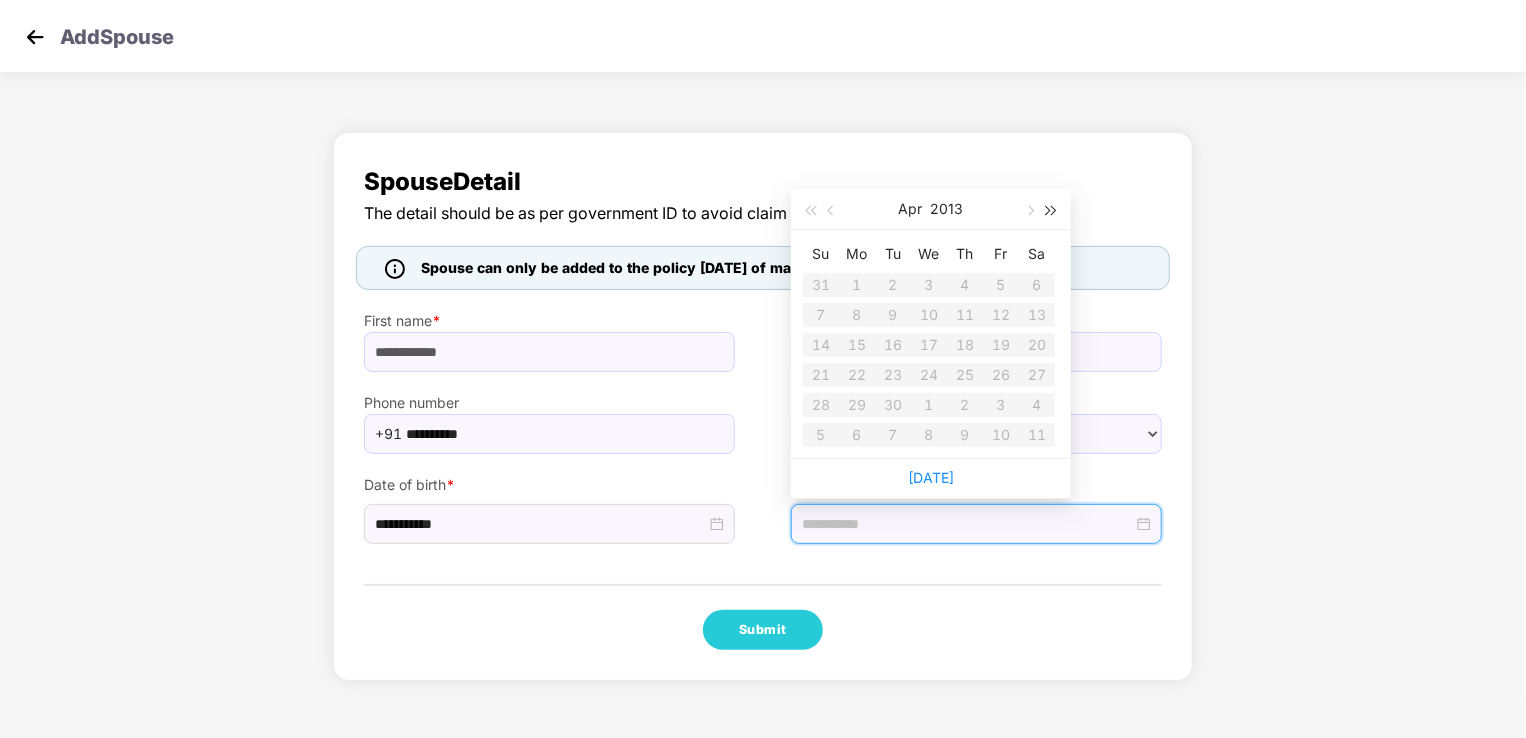 click at bounding box center (1052, 211) 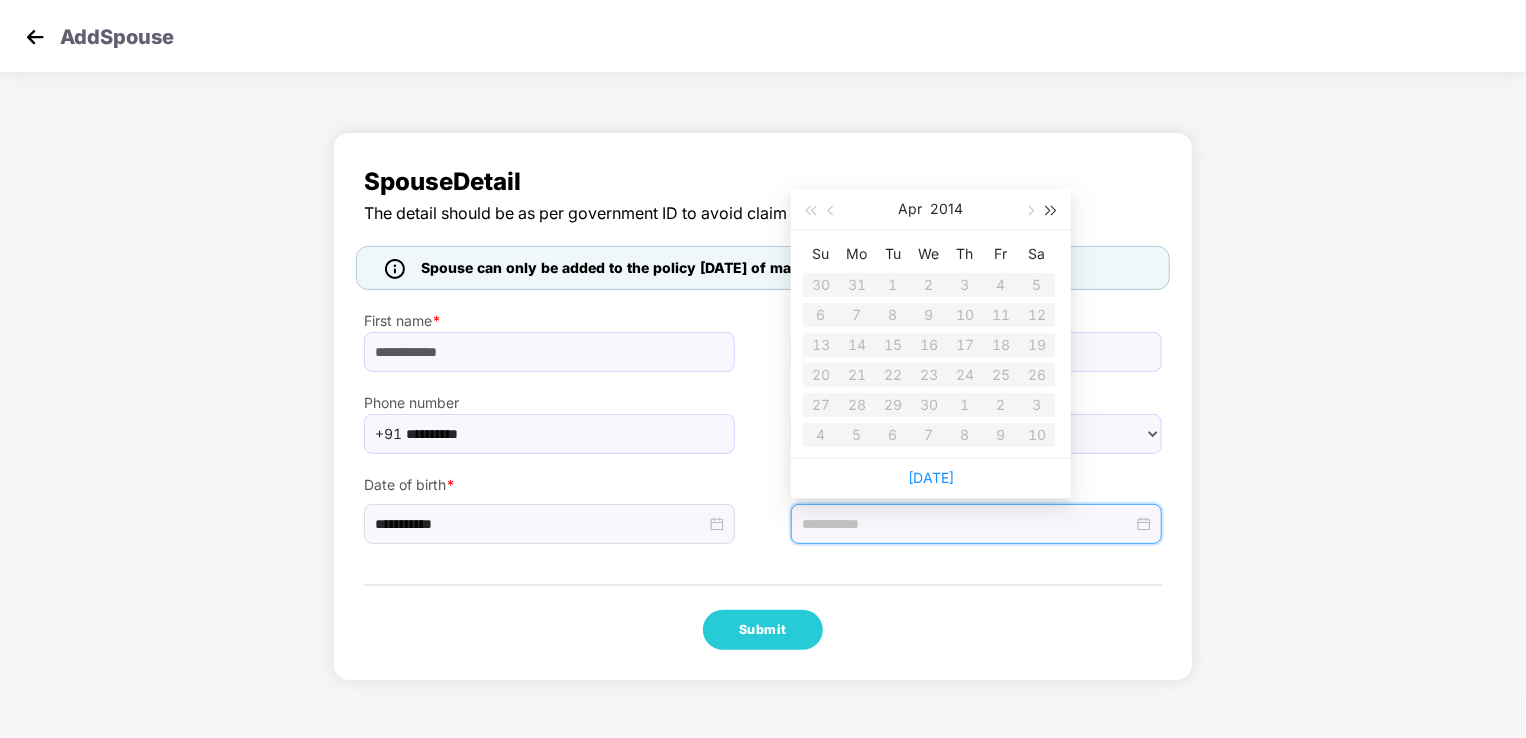 click at bounding box center (1052, 211) 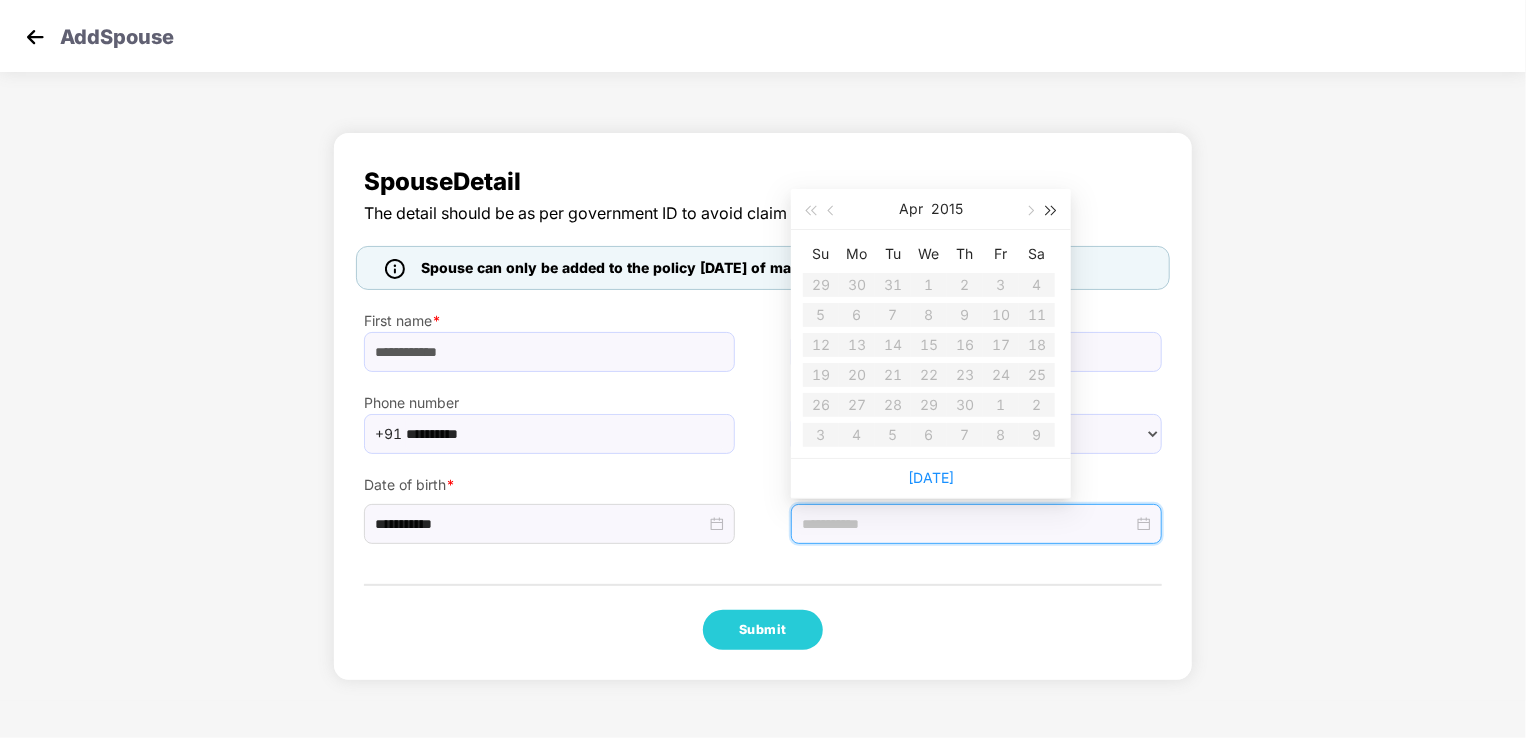 click at bounding box center (1052, 211) 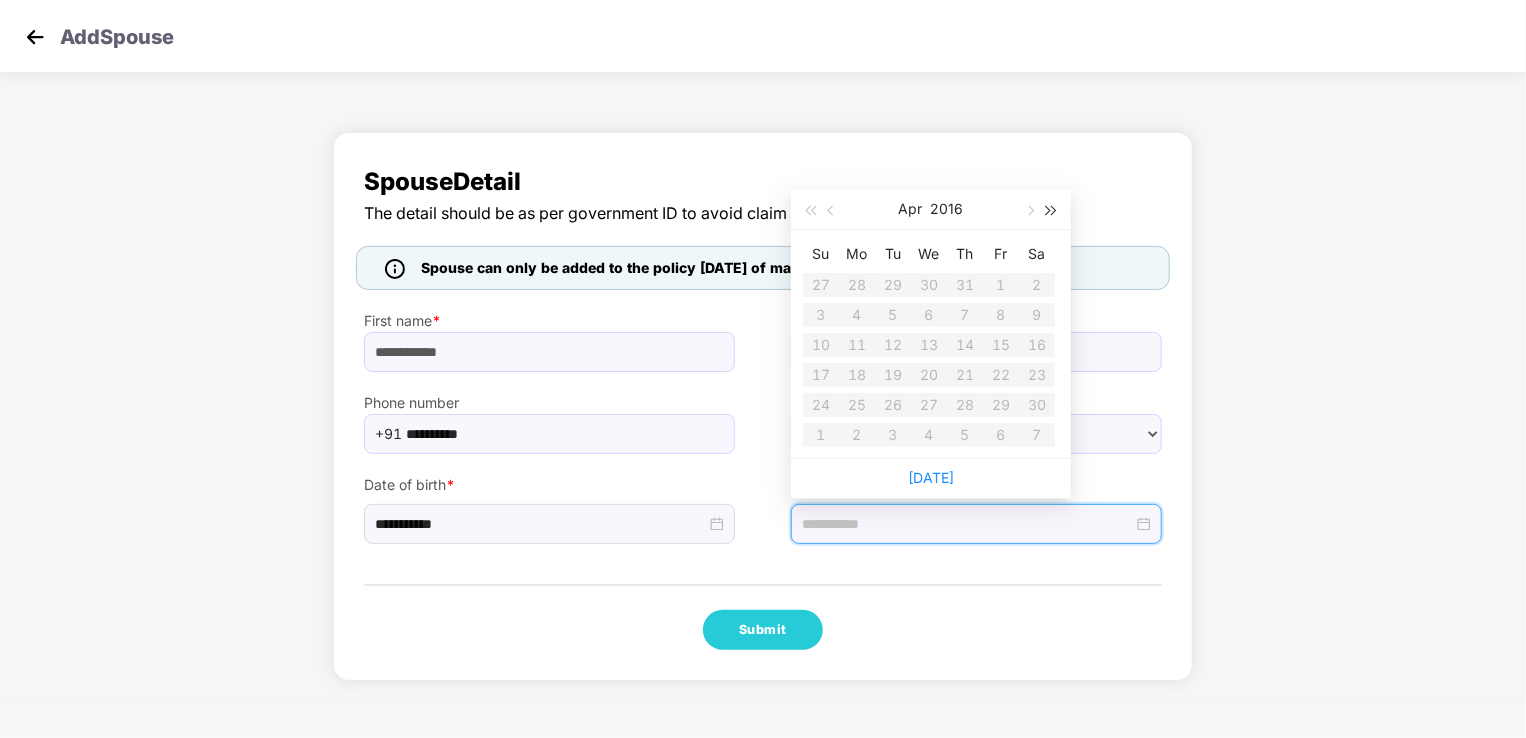 click at bounding box center (1052, 211) 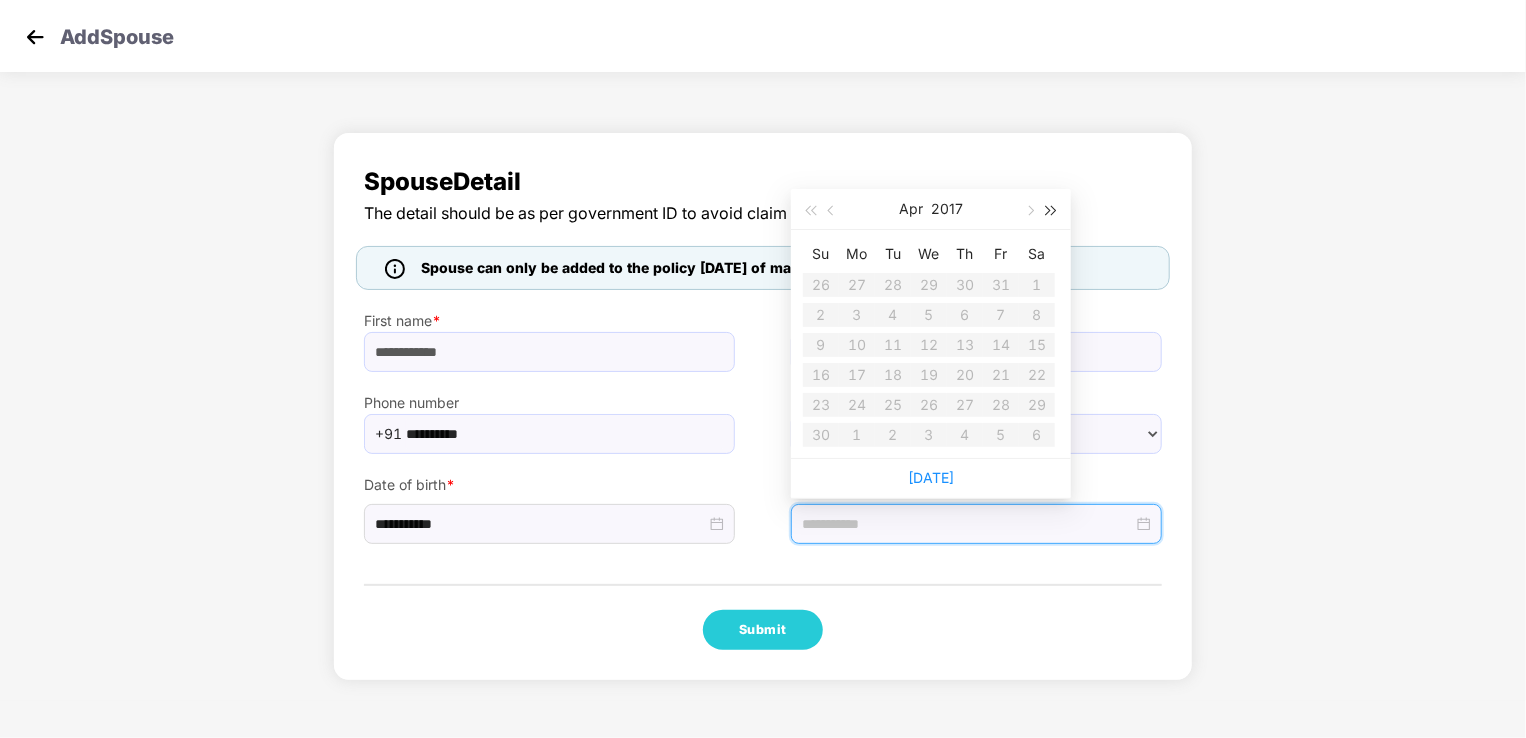 click at bounding box center [1052, 211] 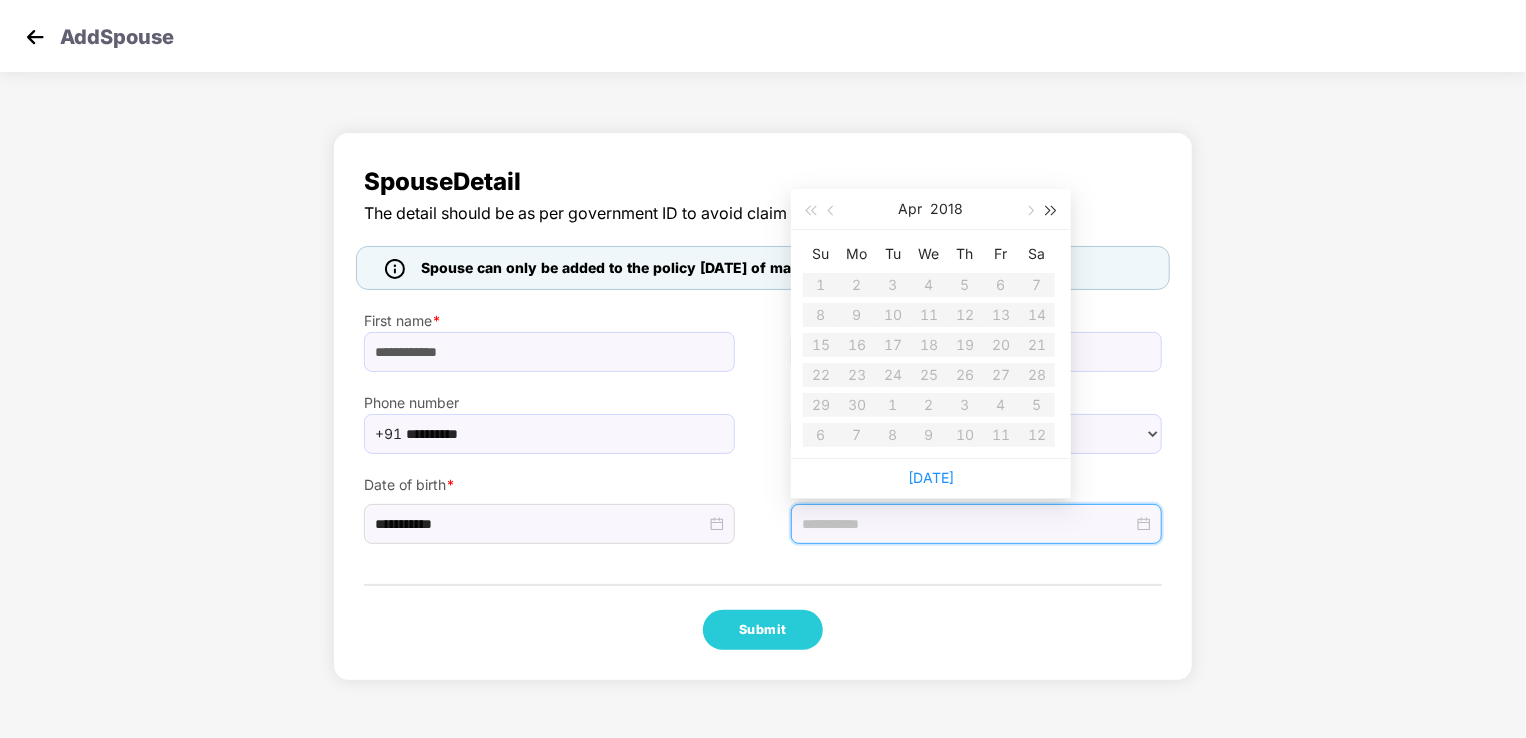 click at bounding box center [1052, 211] 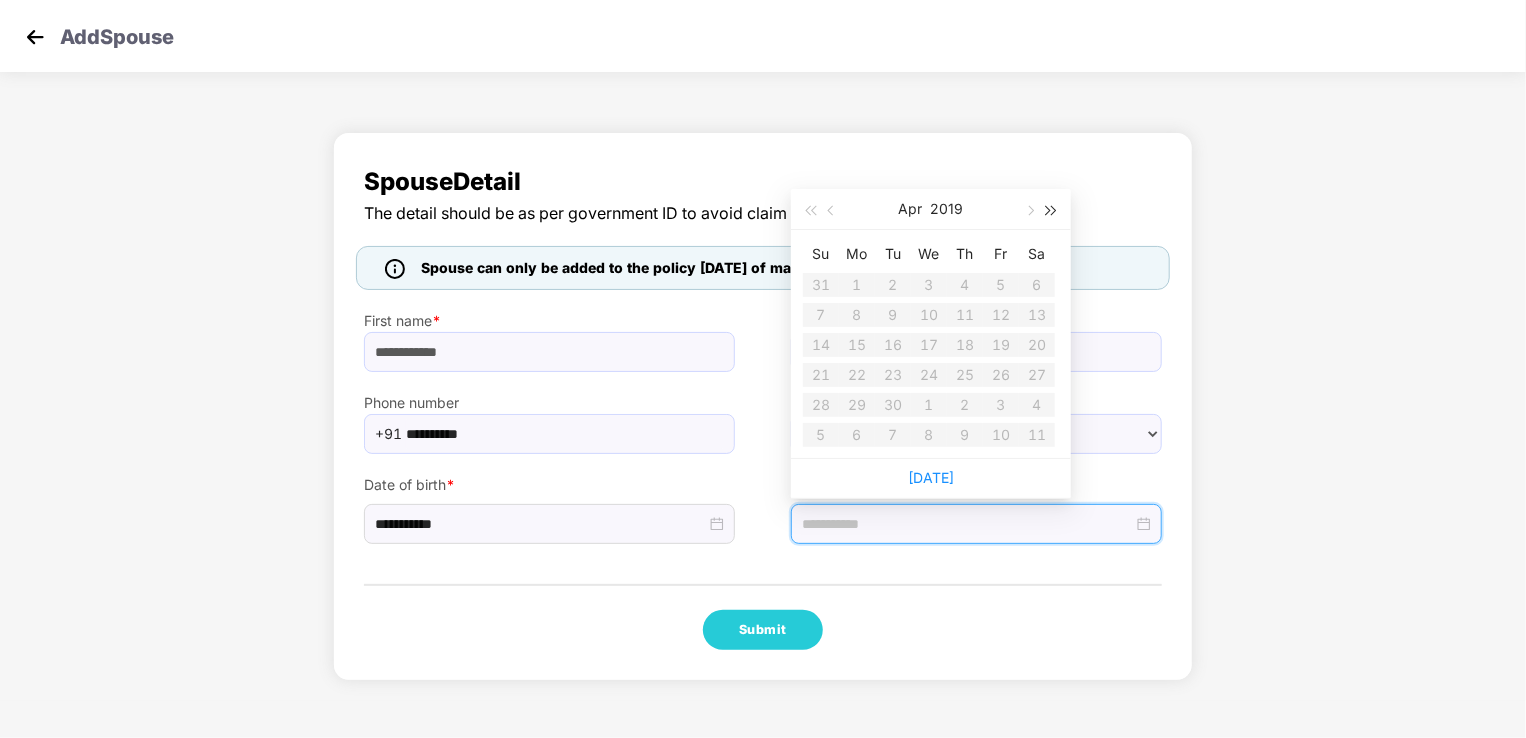click at bounding box center [1052, 211] 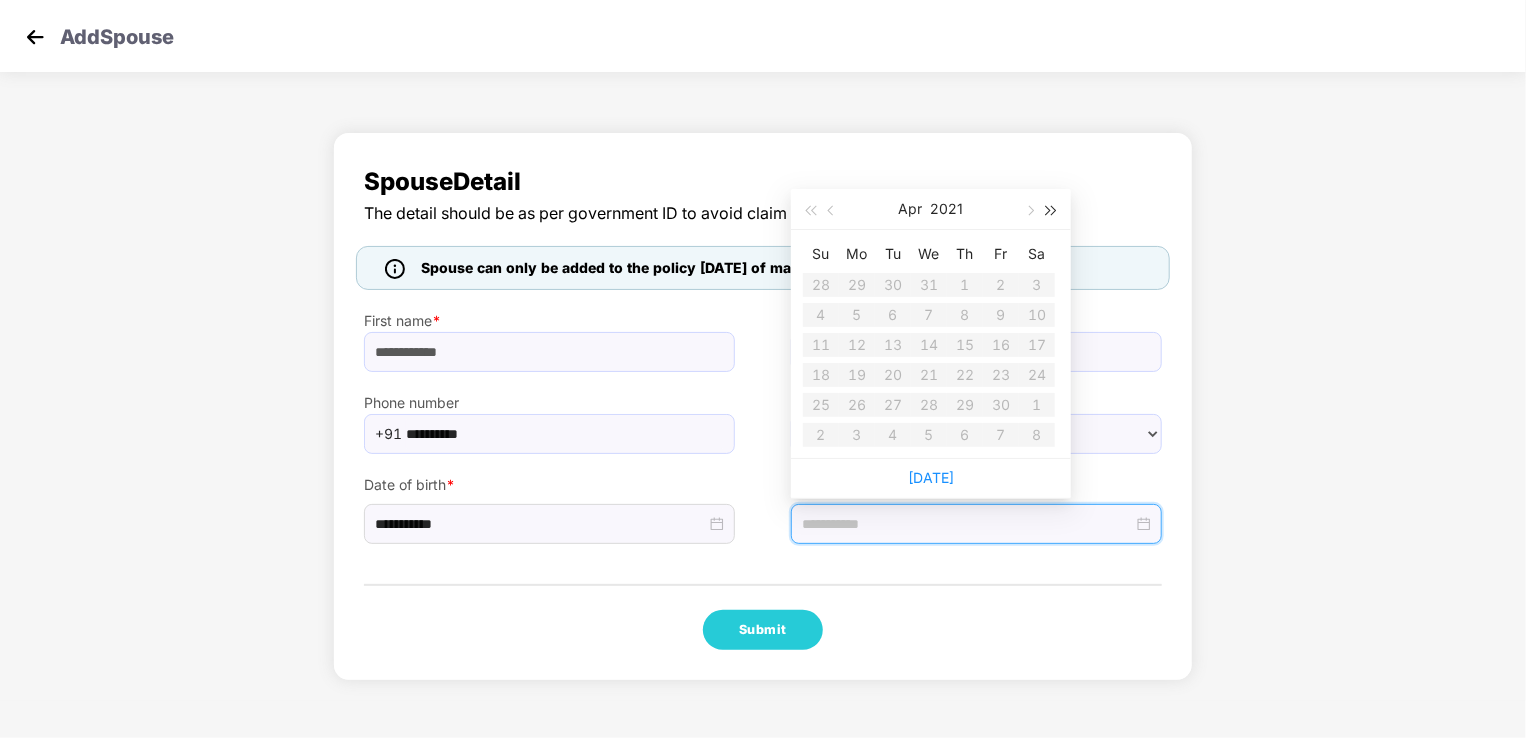 click at bounding box center [1052, 211] 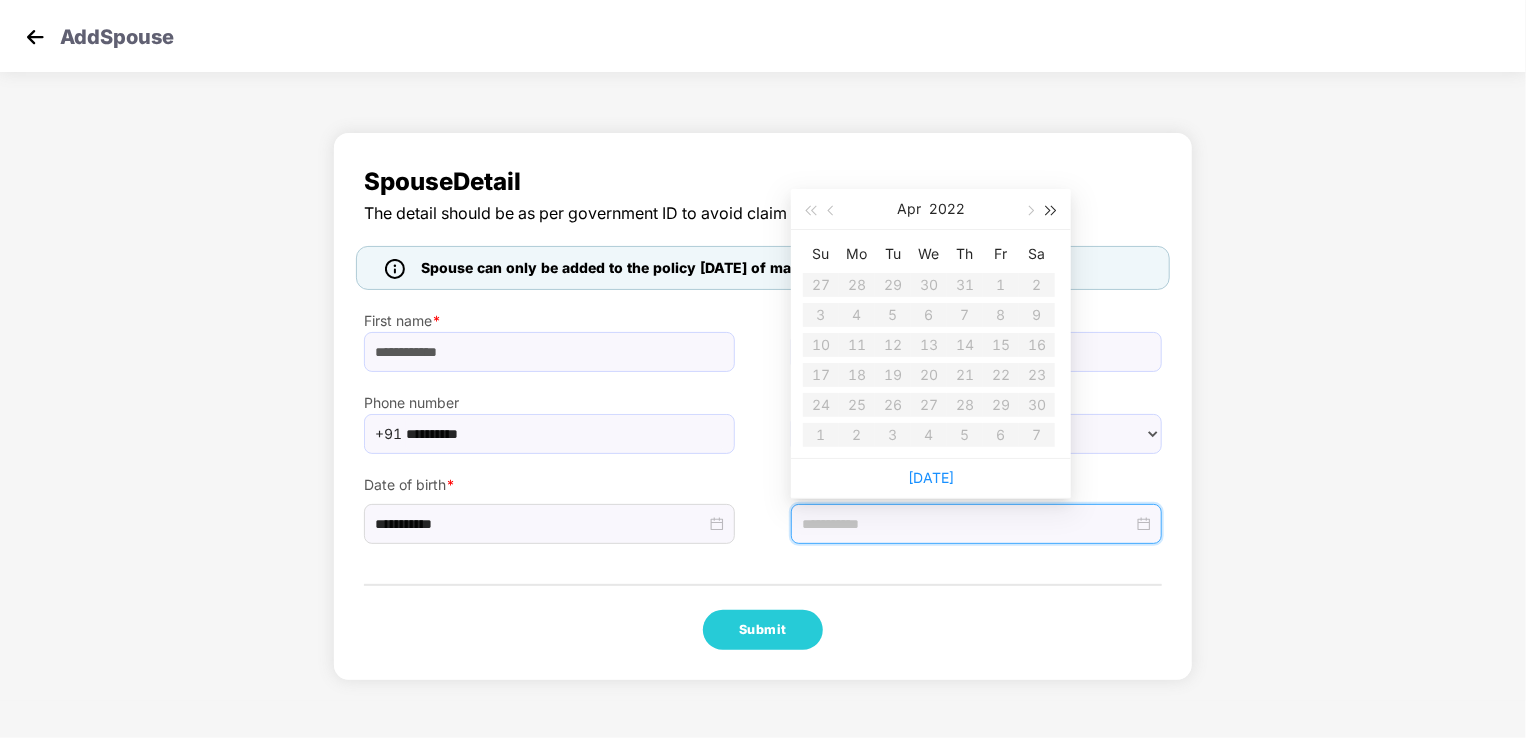 click at bounding box center (1052, 211) 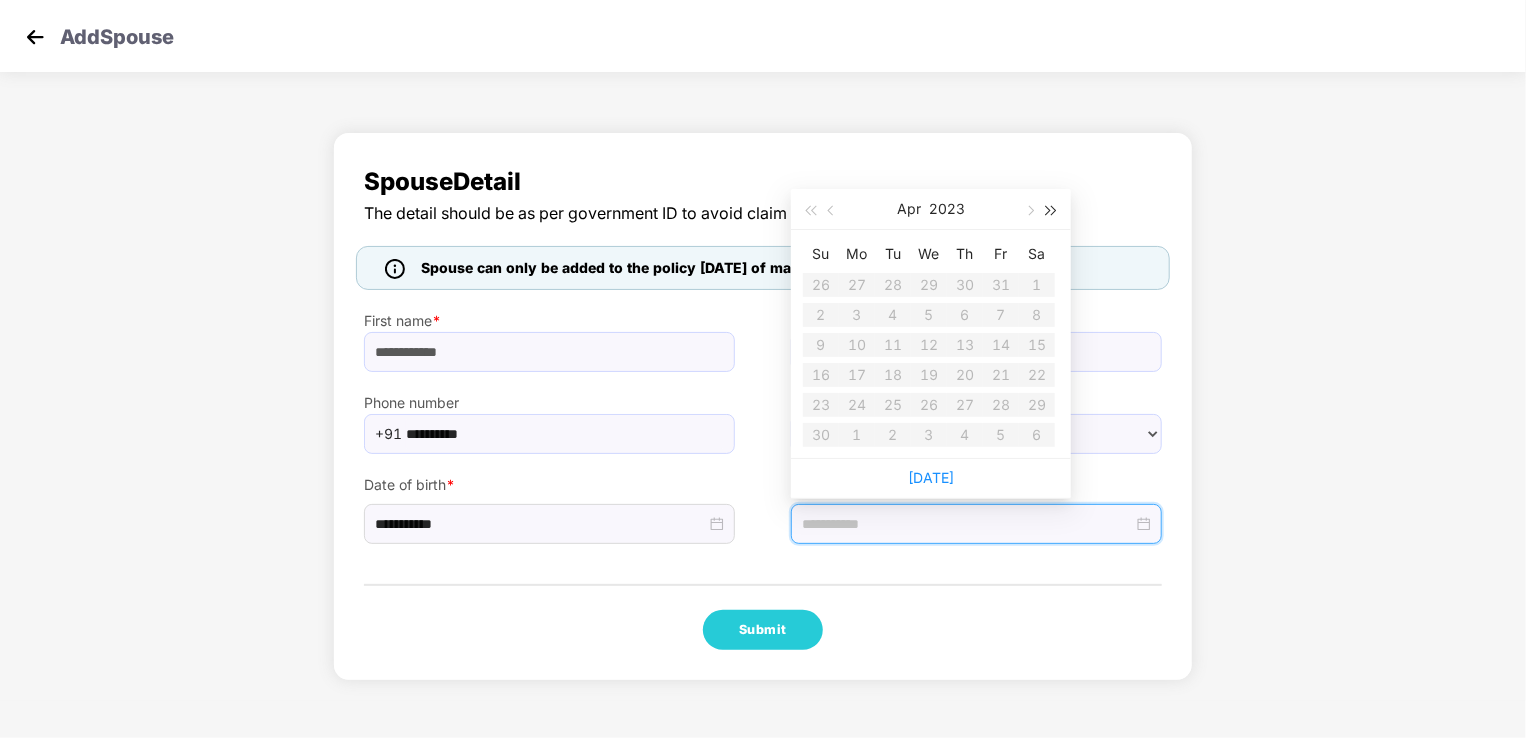 click at bounding box center (1052, 211) 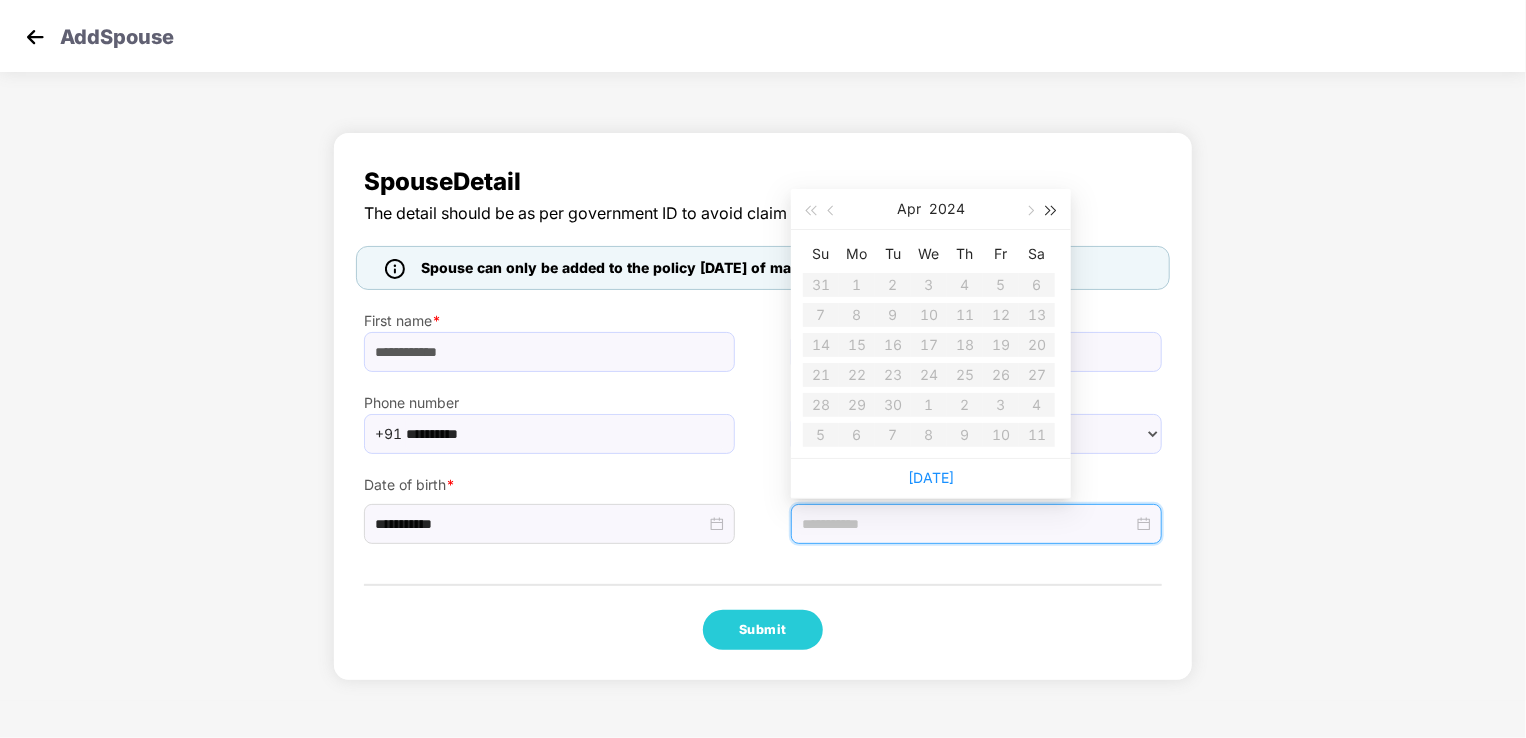 click at bounding box center (1052, 211) 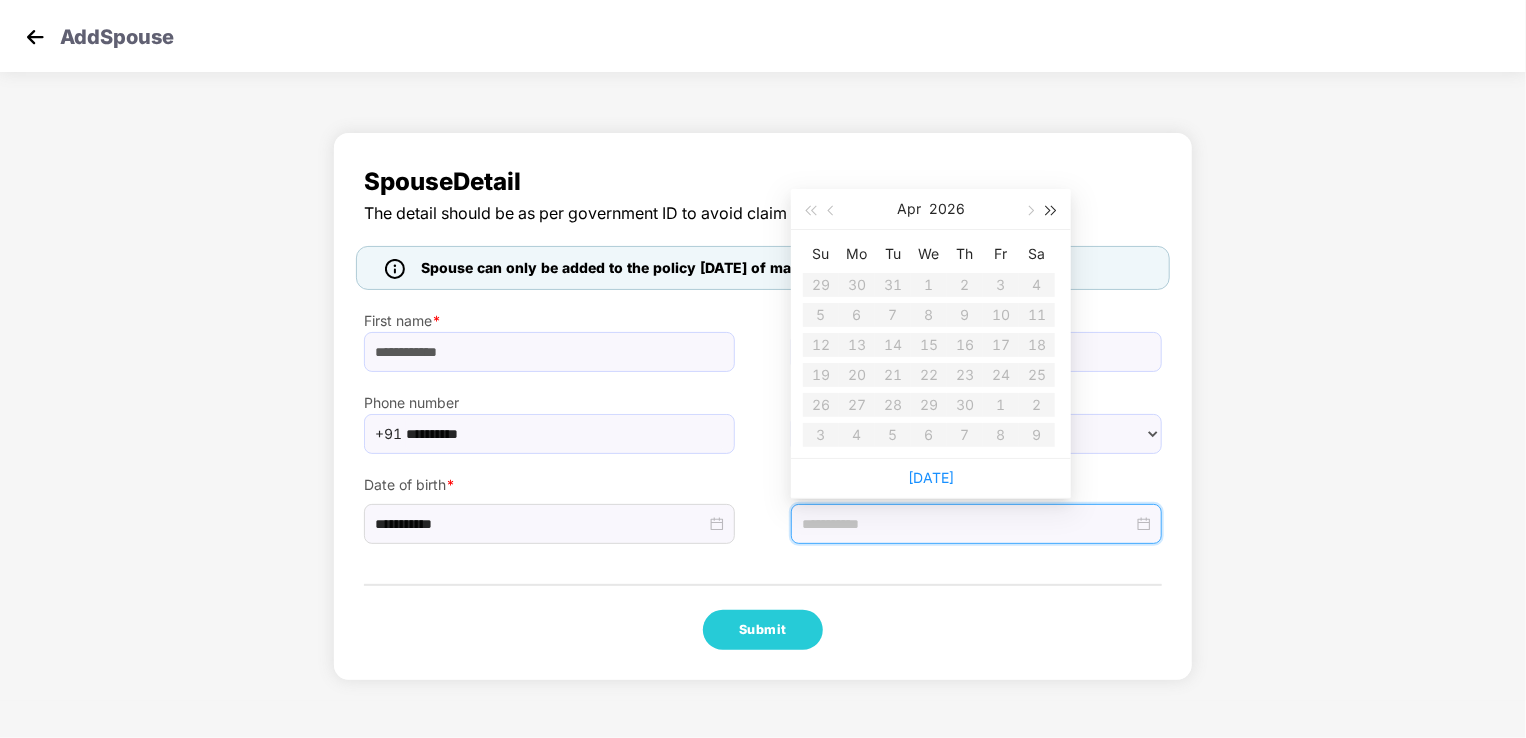 click at bounding box center (1052, 211) 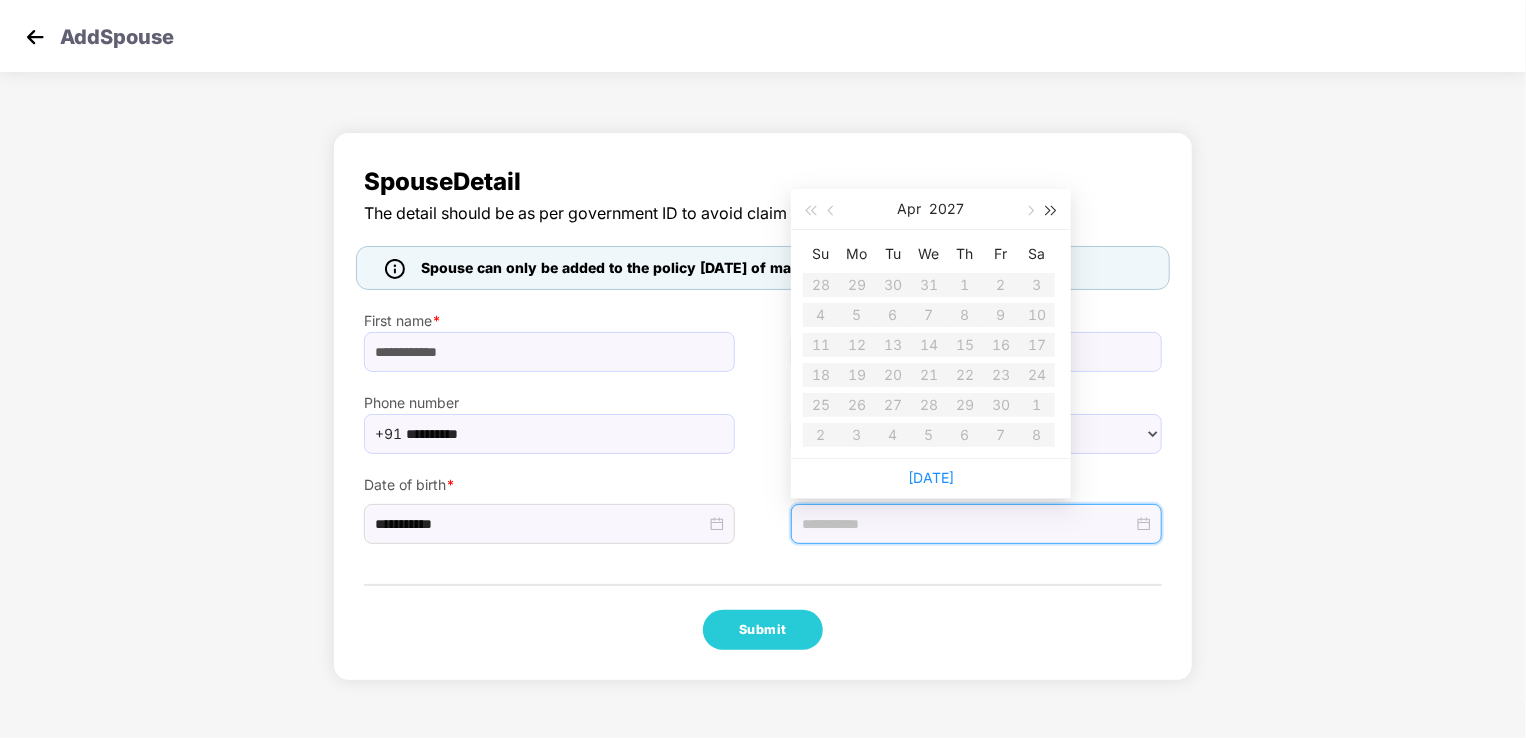 click at bounding box center [1052, 211] 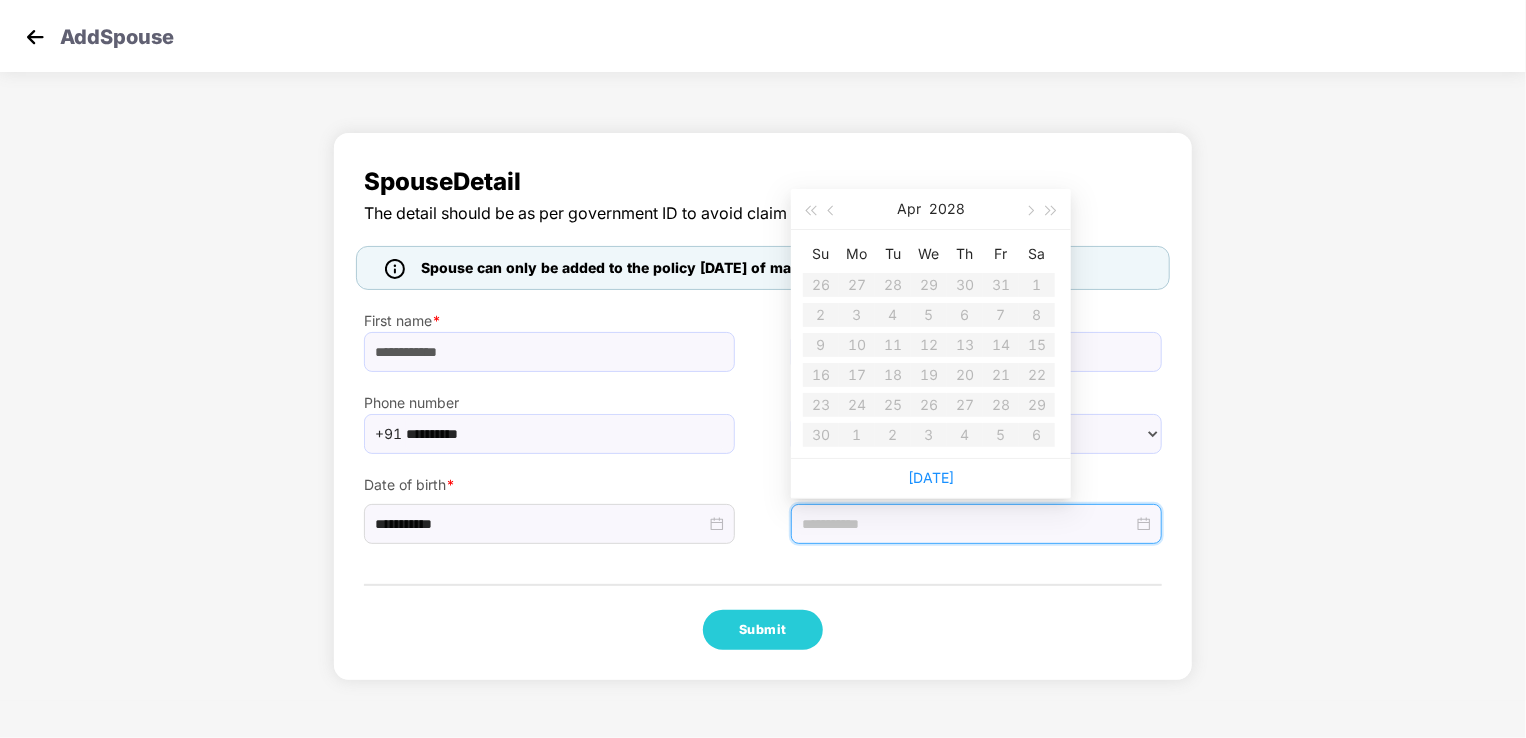 click at bounding box center [967, 524] 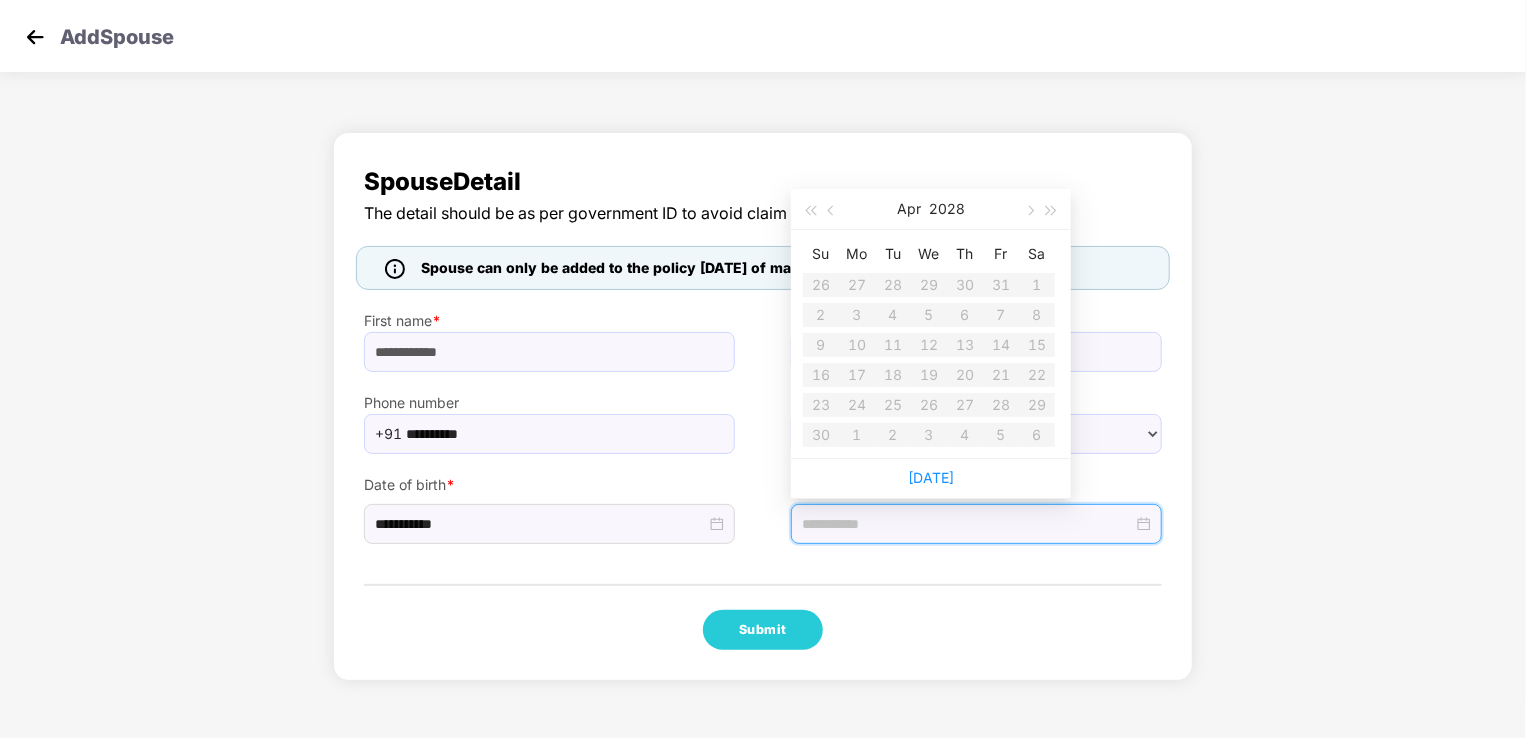 click at bounding box center [967, 524] 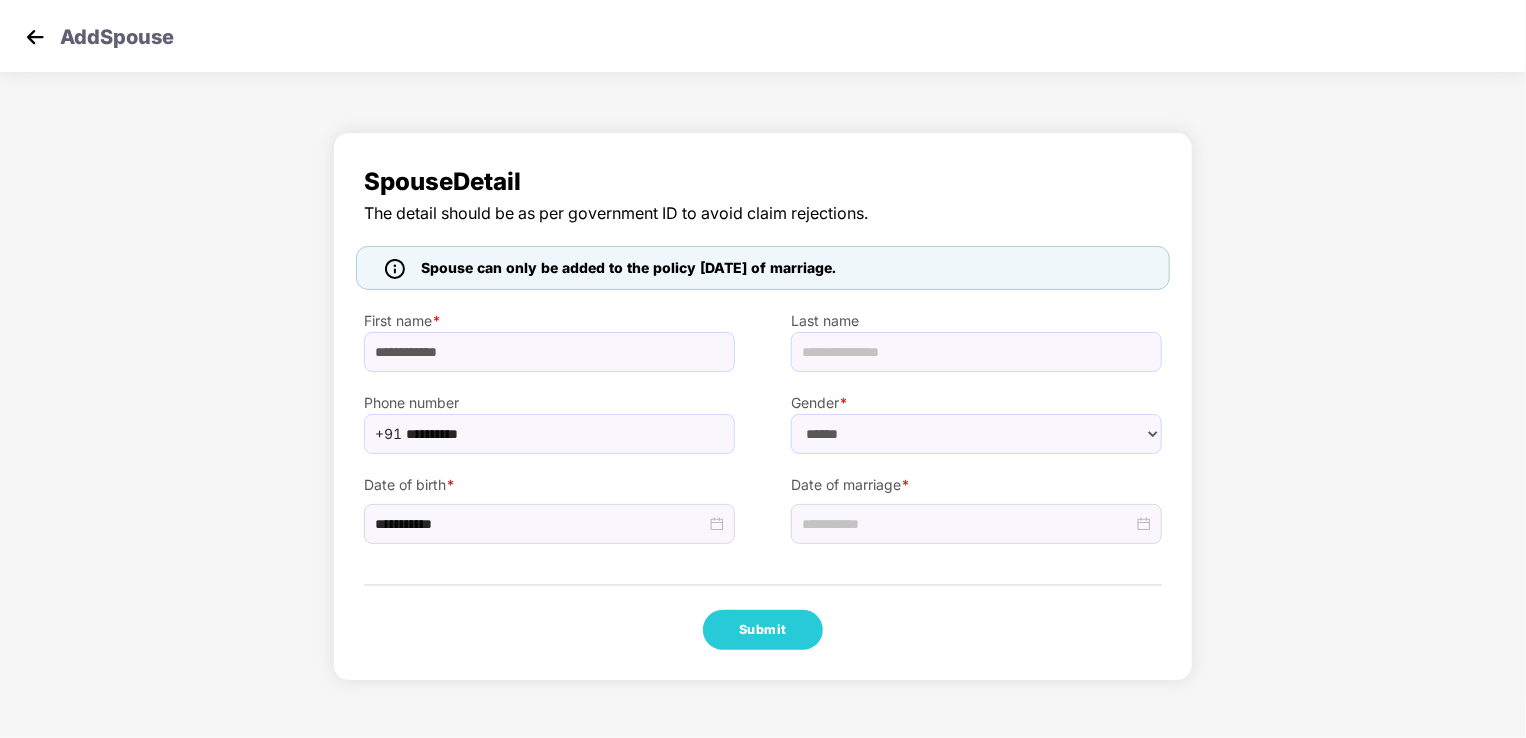 click on "**********" at bounding box center (763, 411) 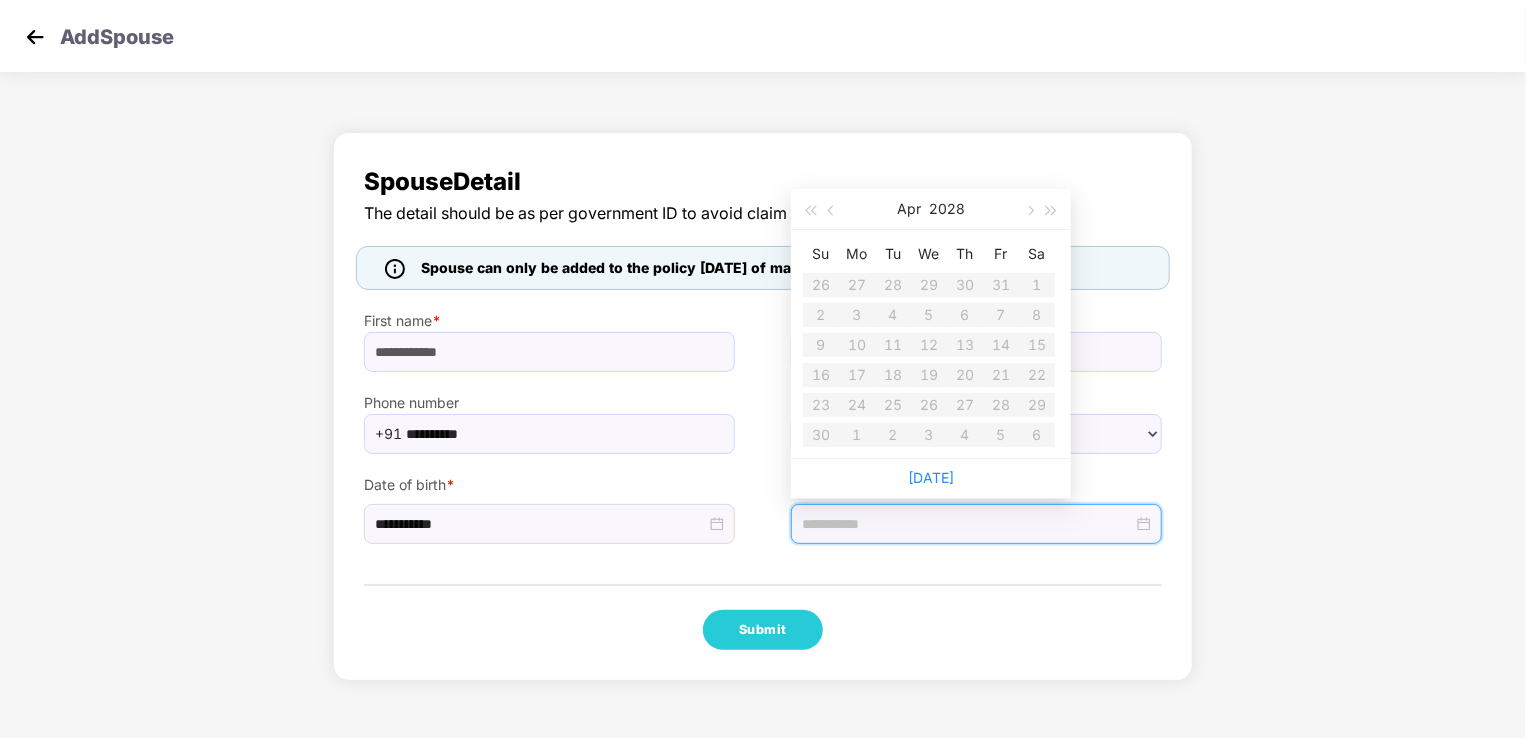 click at bounding box center (967, 524) 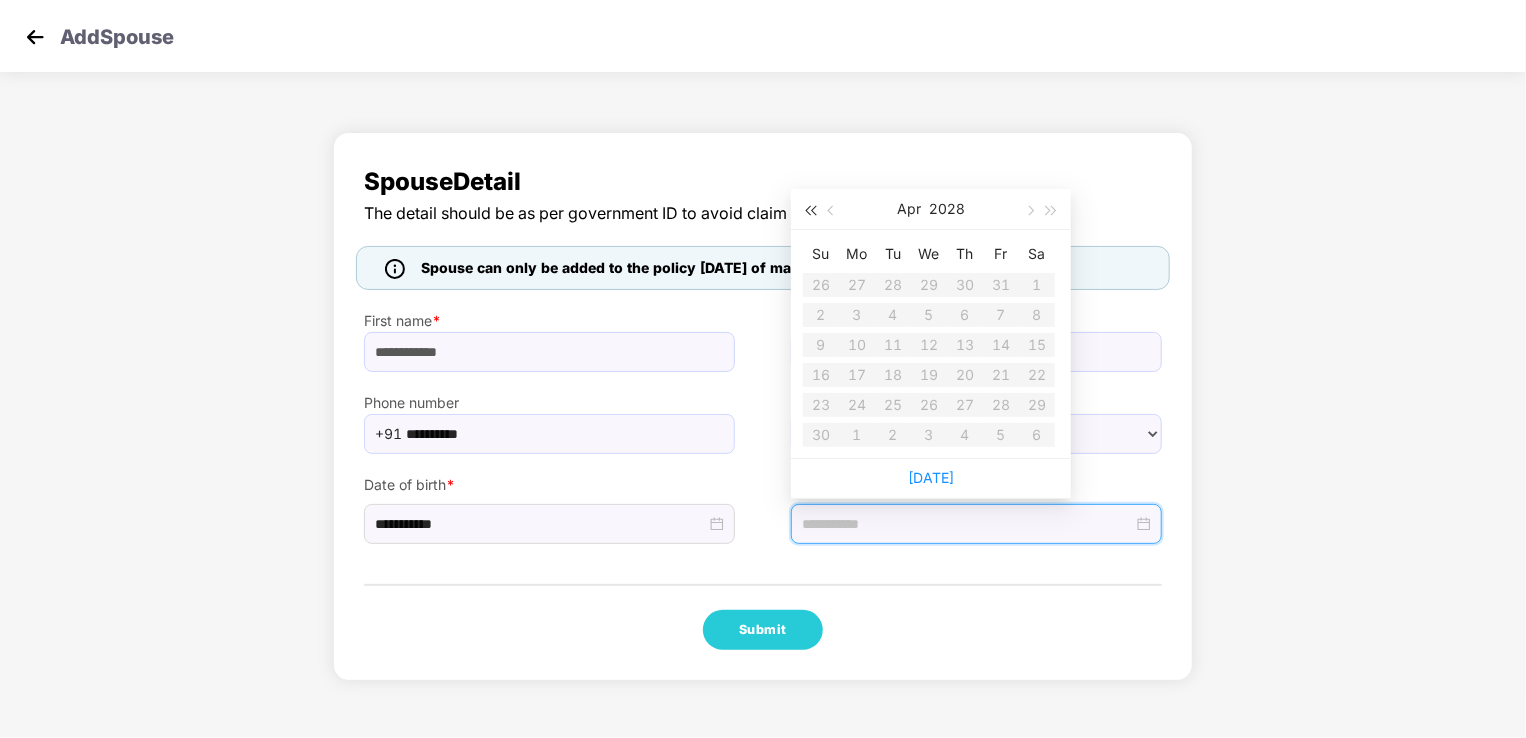 click at bounding box center [810, 211] 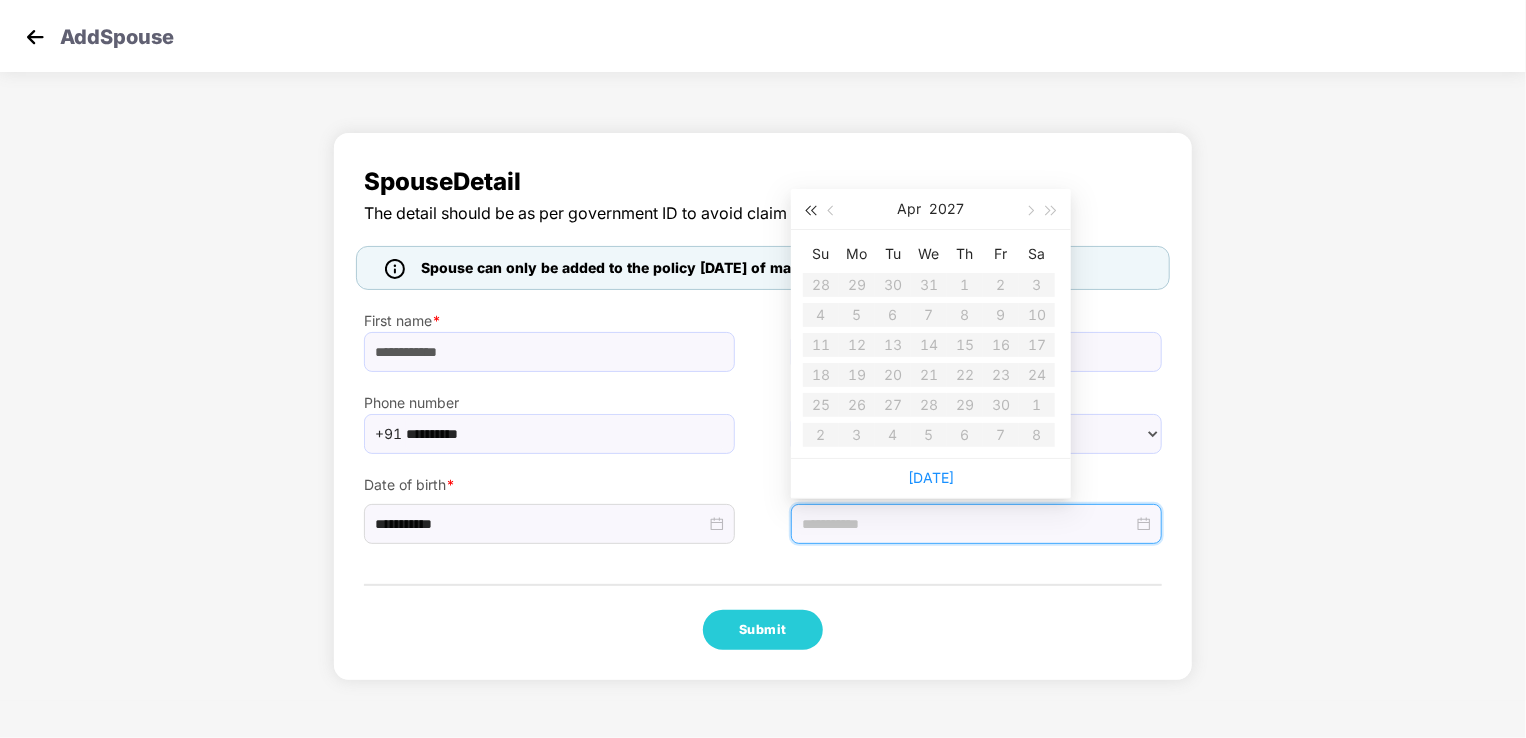 click at bounding box center (810, 211) 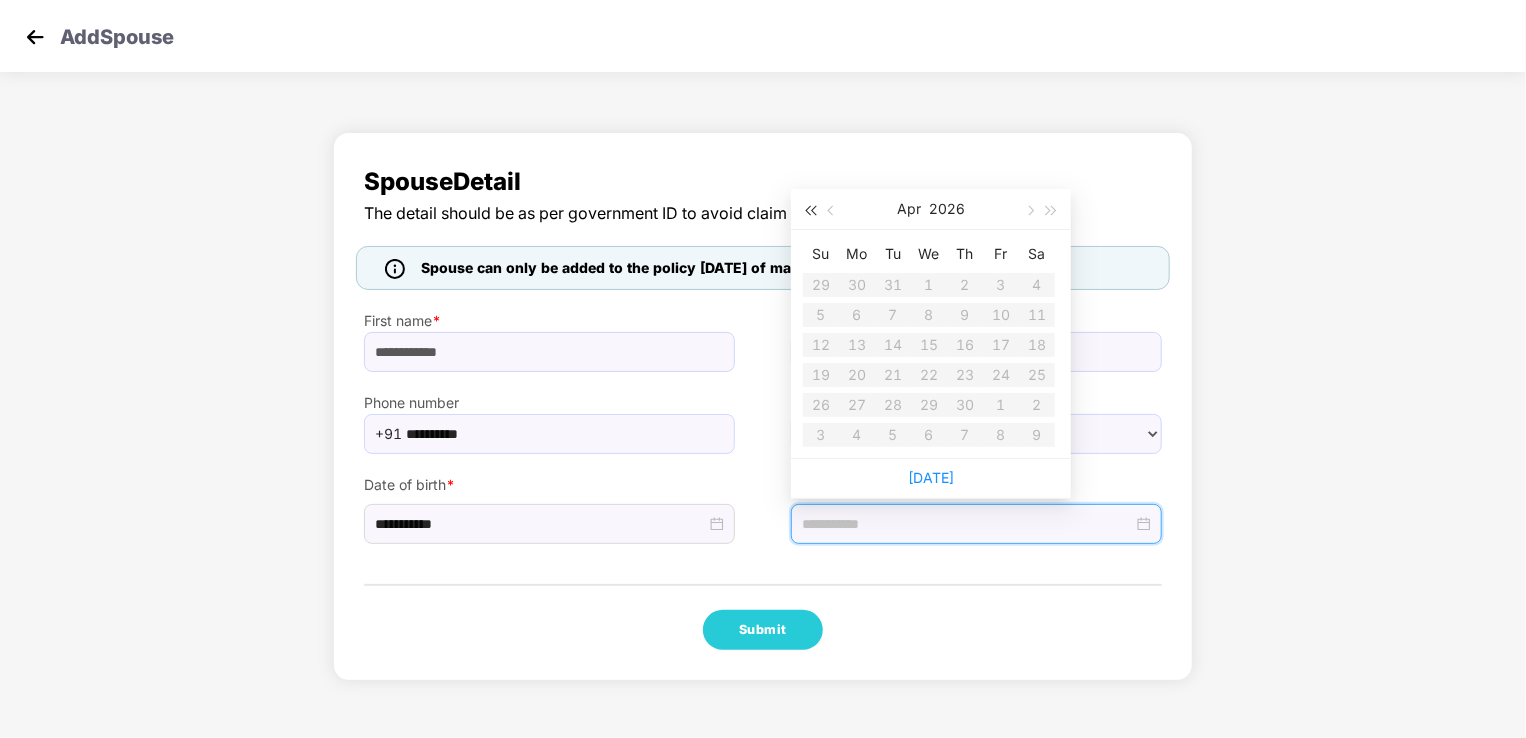click at bounding box center [810, 211] 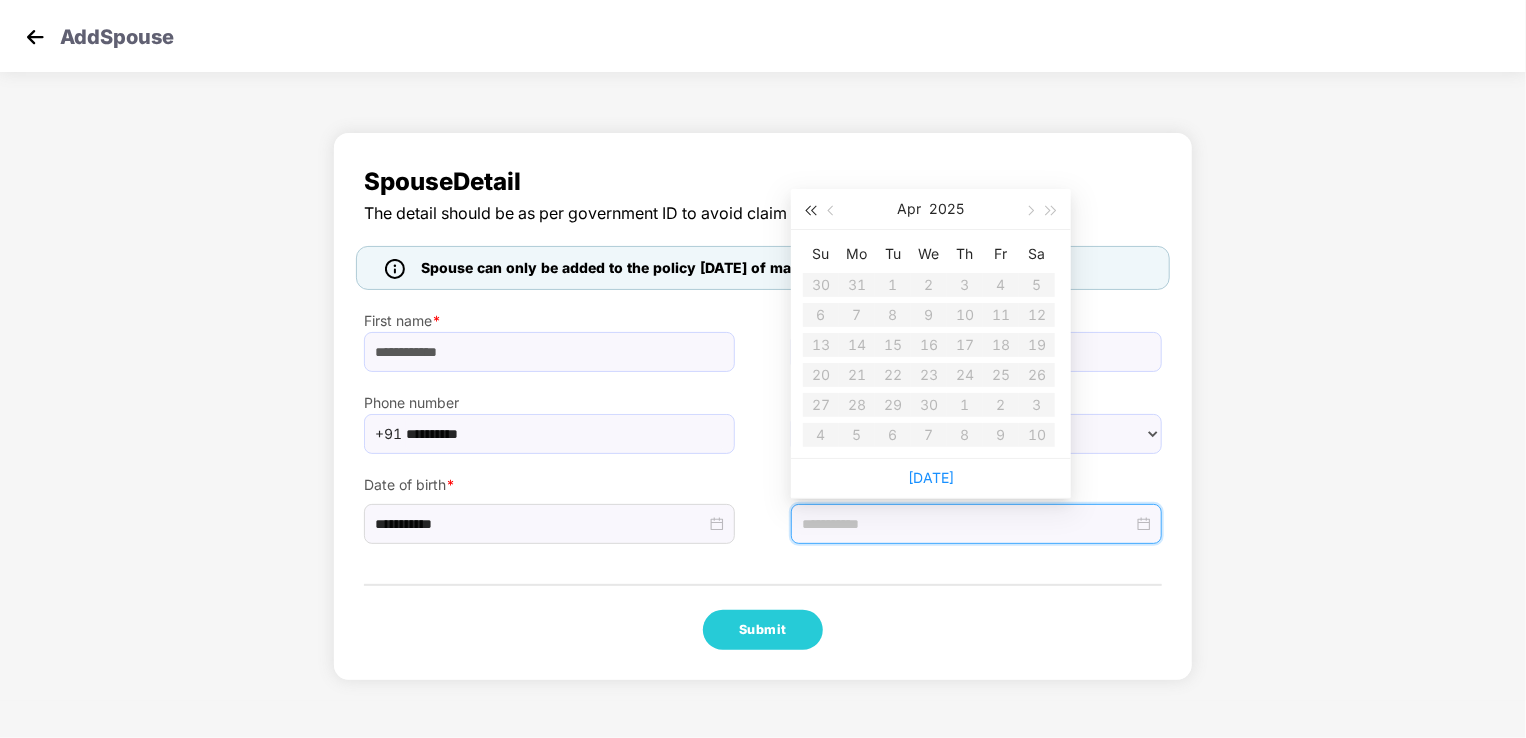 click at bounding box center (810, 211) 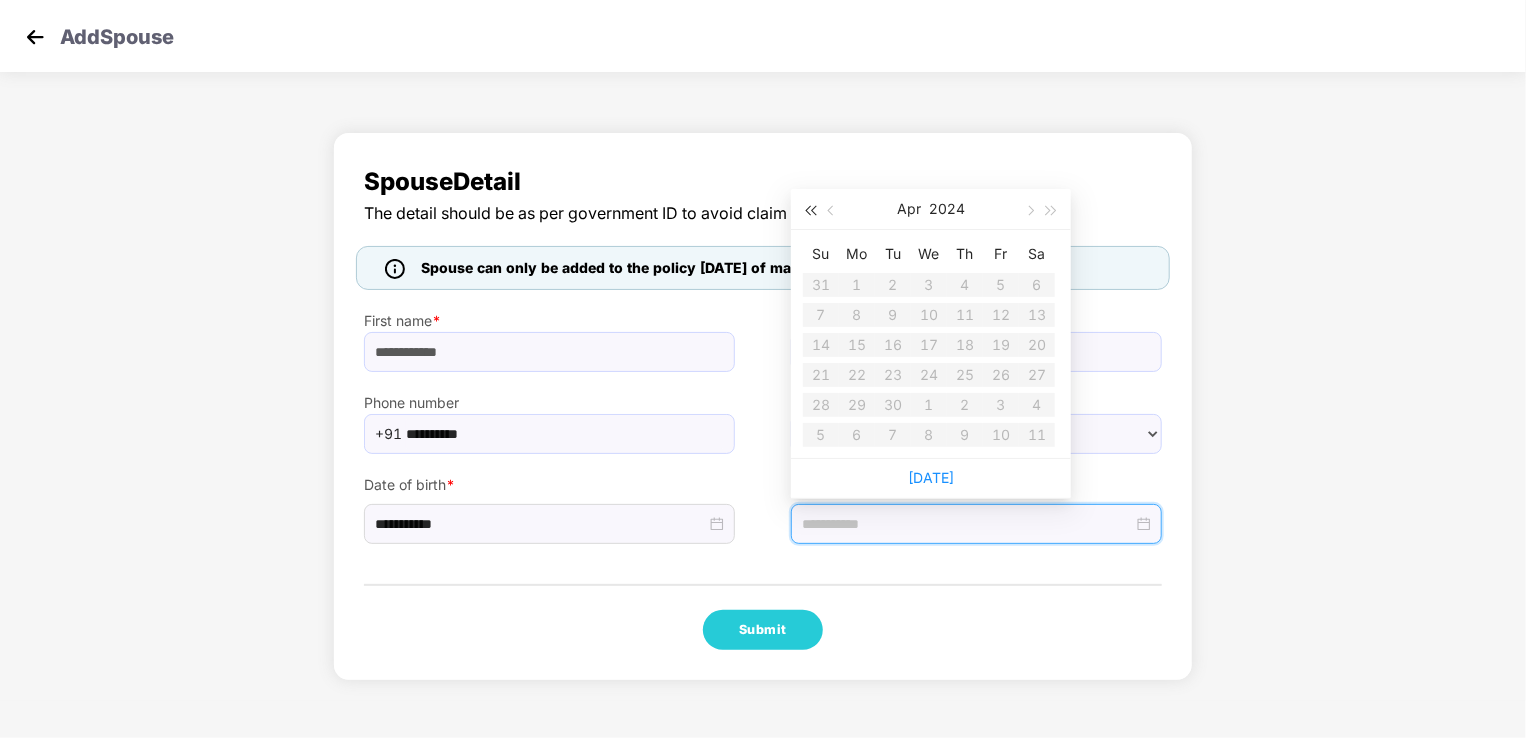 click at bounding box center [810, 211] 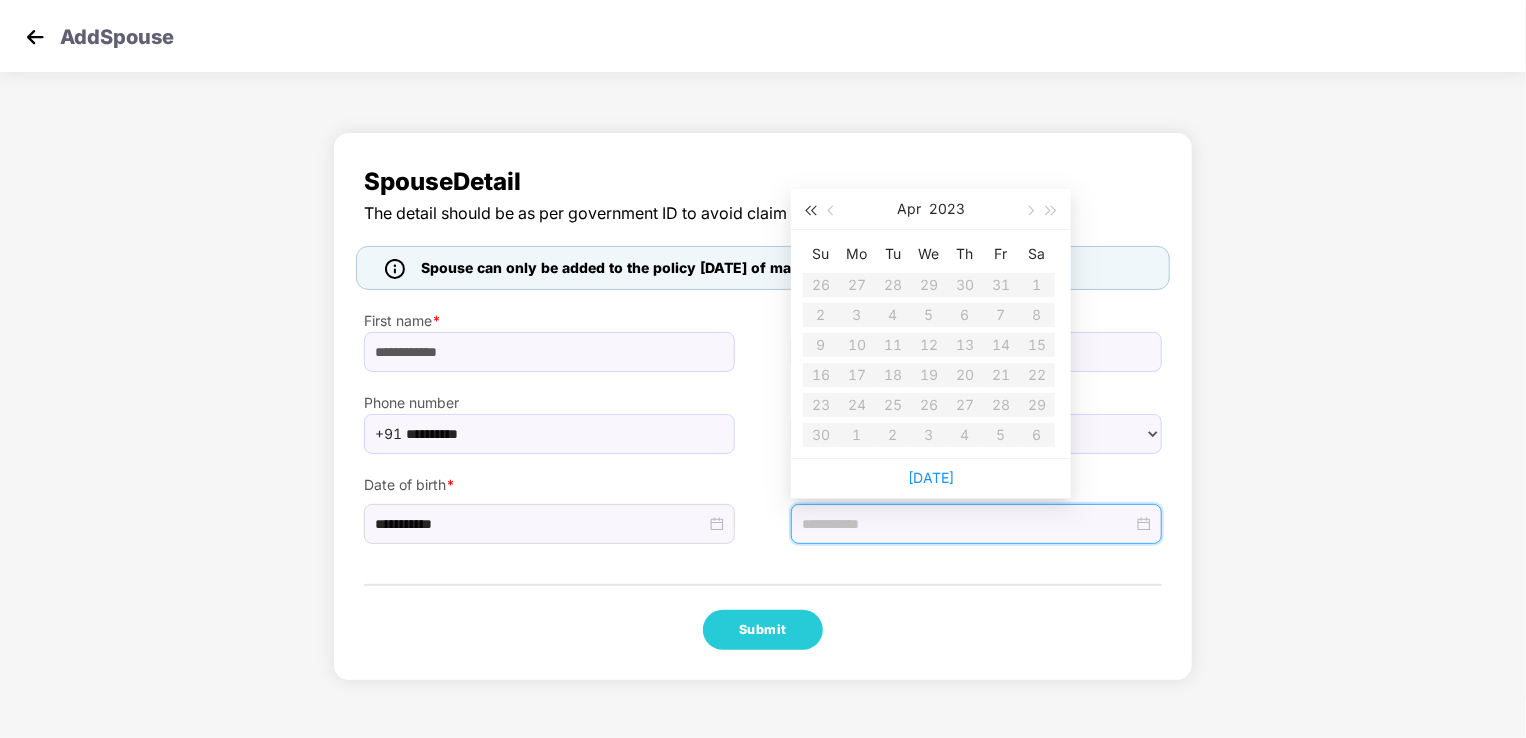 click at bounding box center [810, 211] 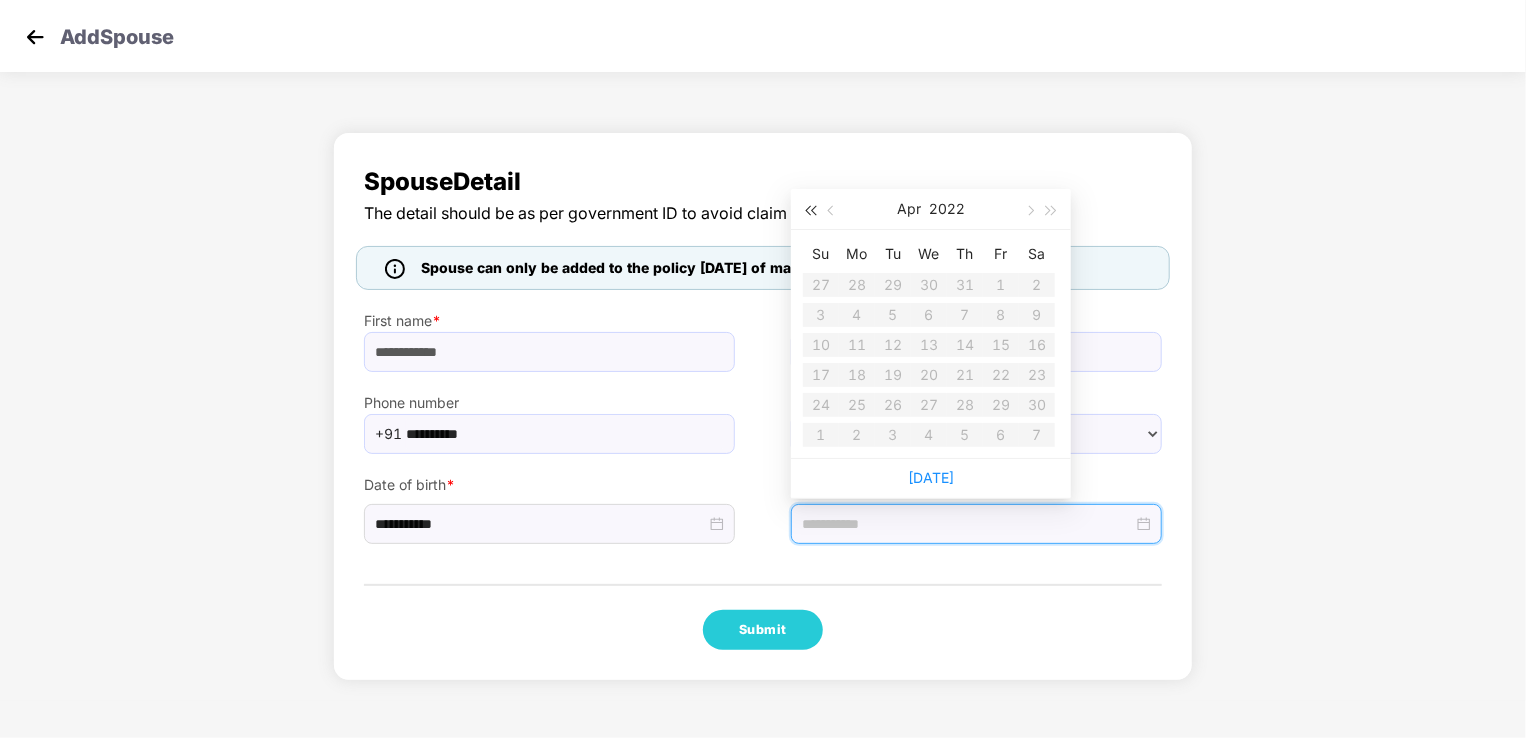 click at bounding box center (810, 211) 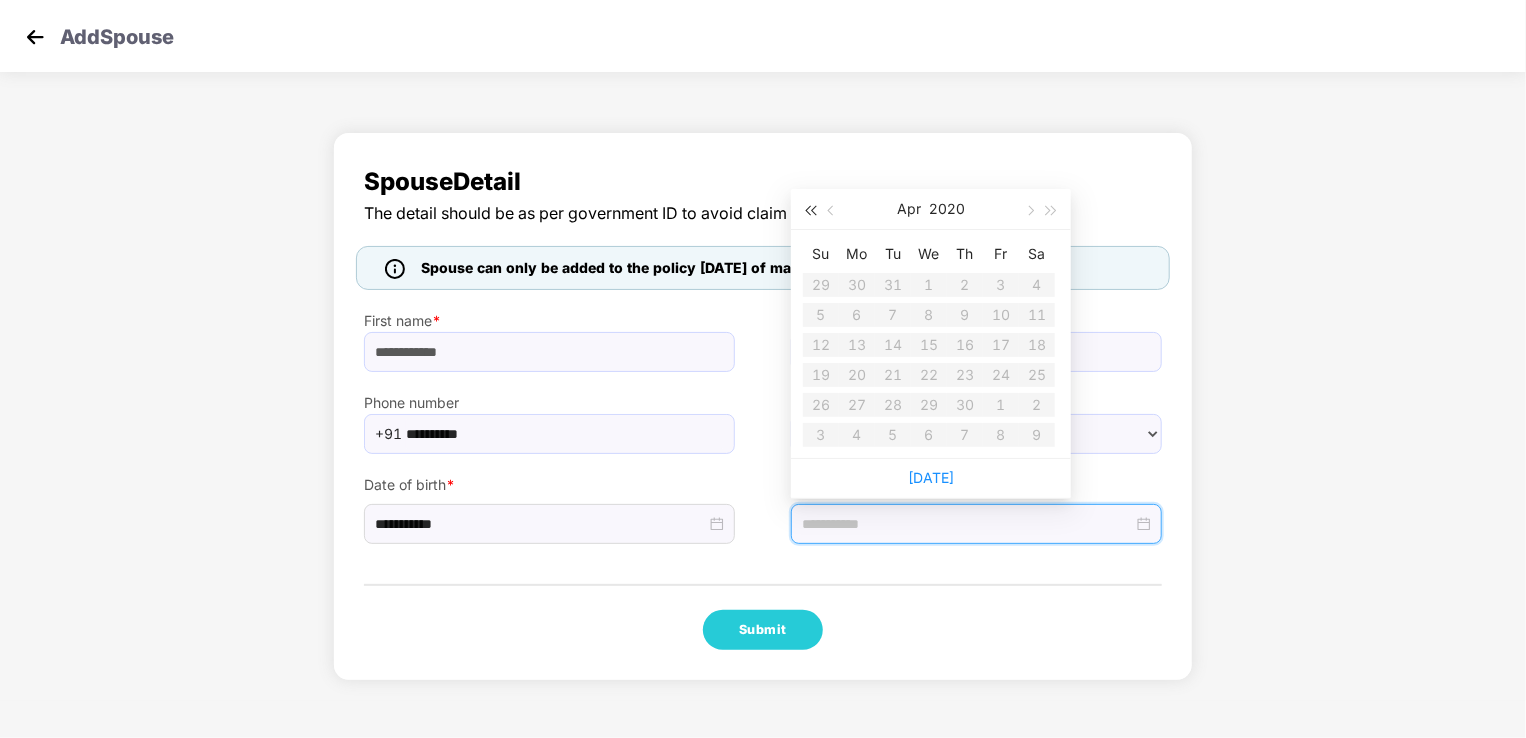 click at bounding box center (810, 211) 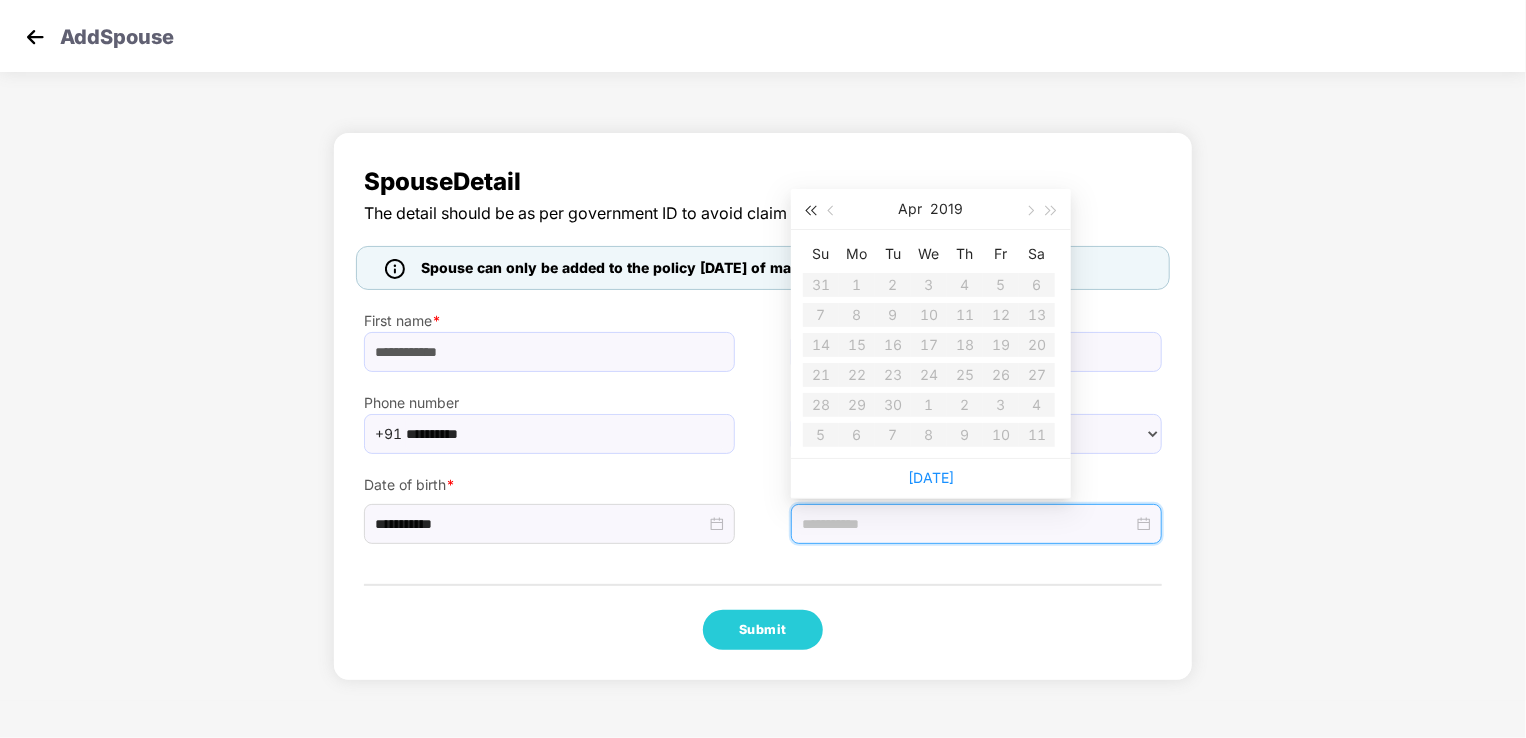 click at bounding box center (810, 211) 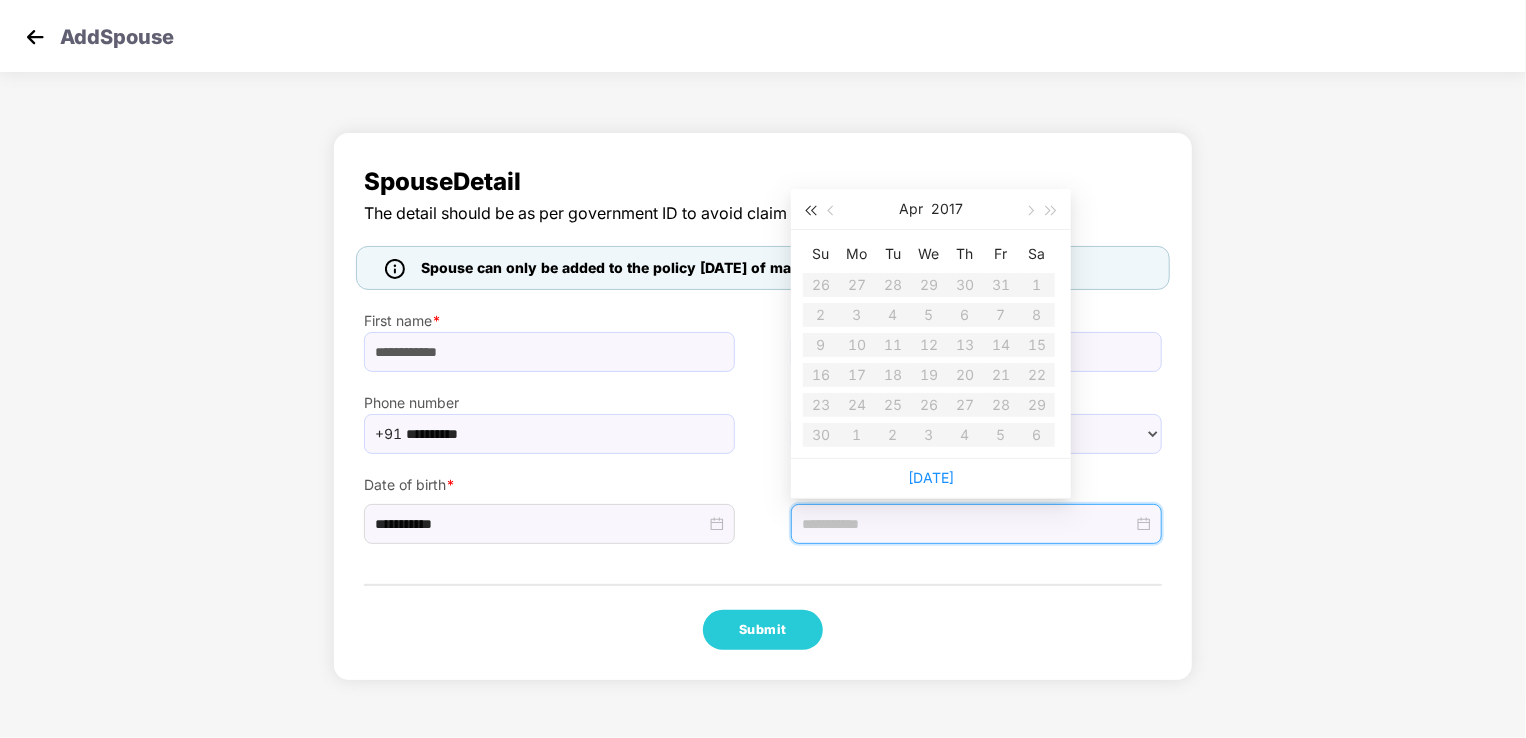 click at bounding box center [810, 211] 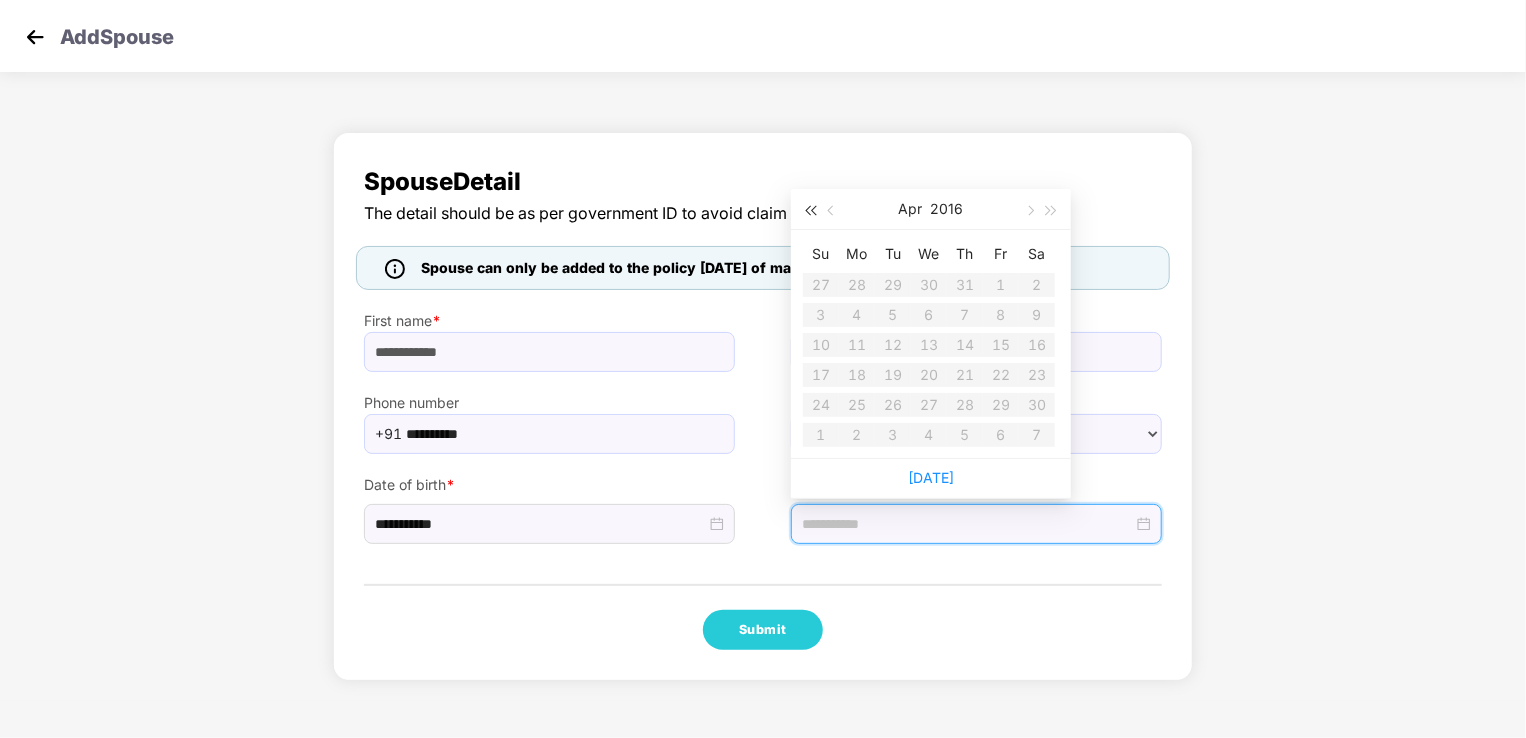 click at bounding box center [810, 211] 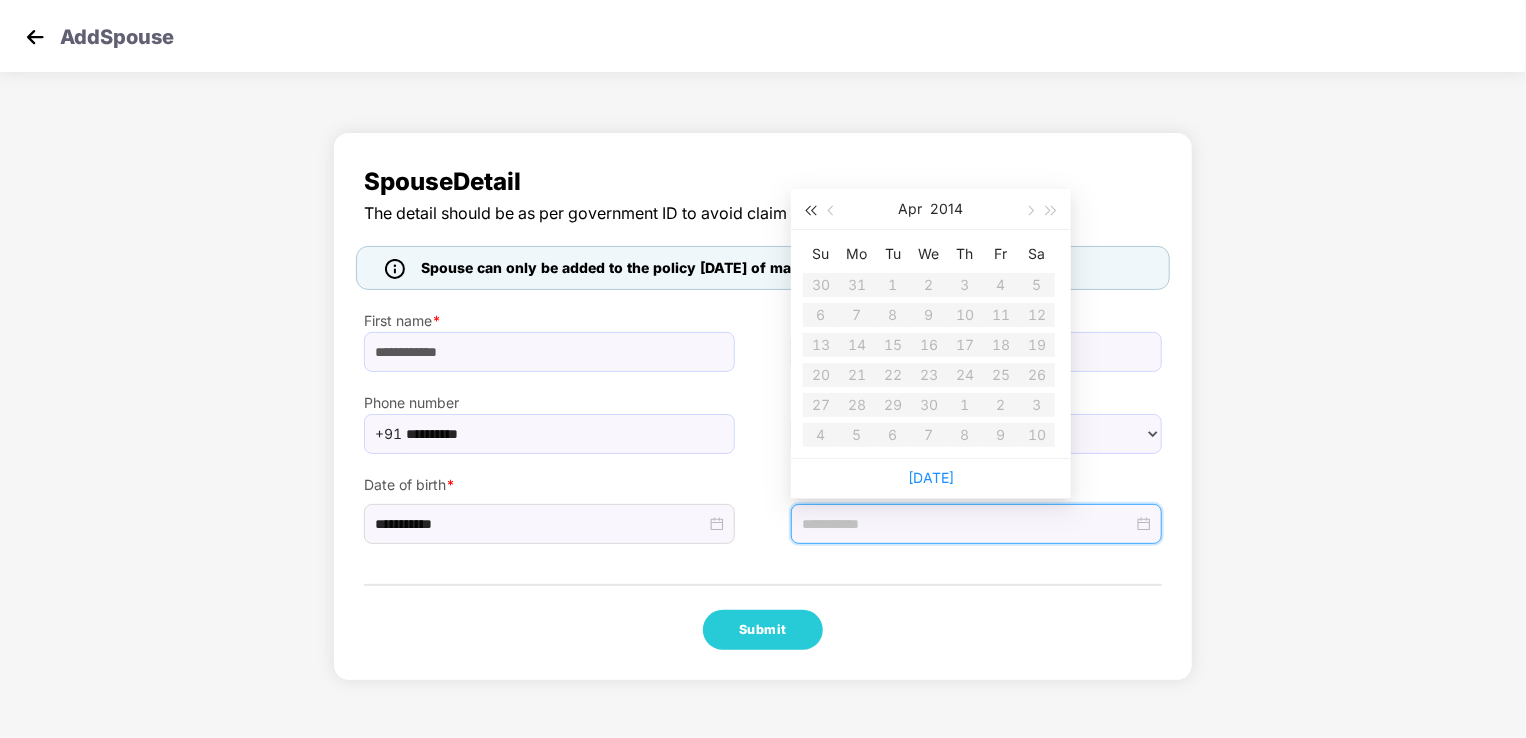 click at bounding box center (810, 211) 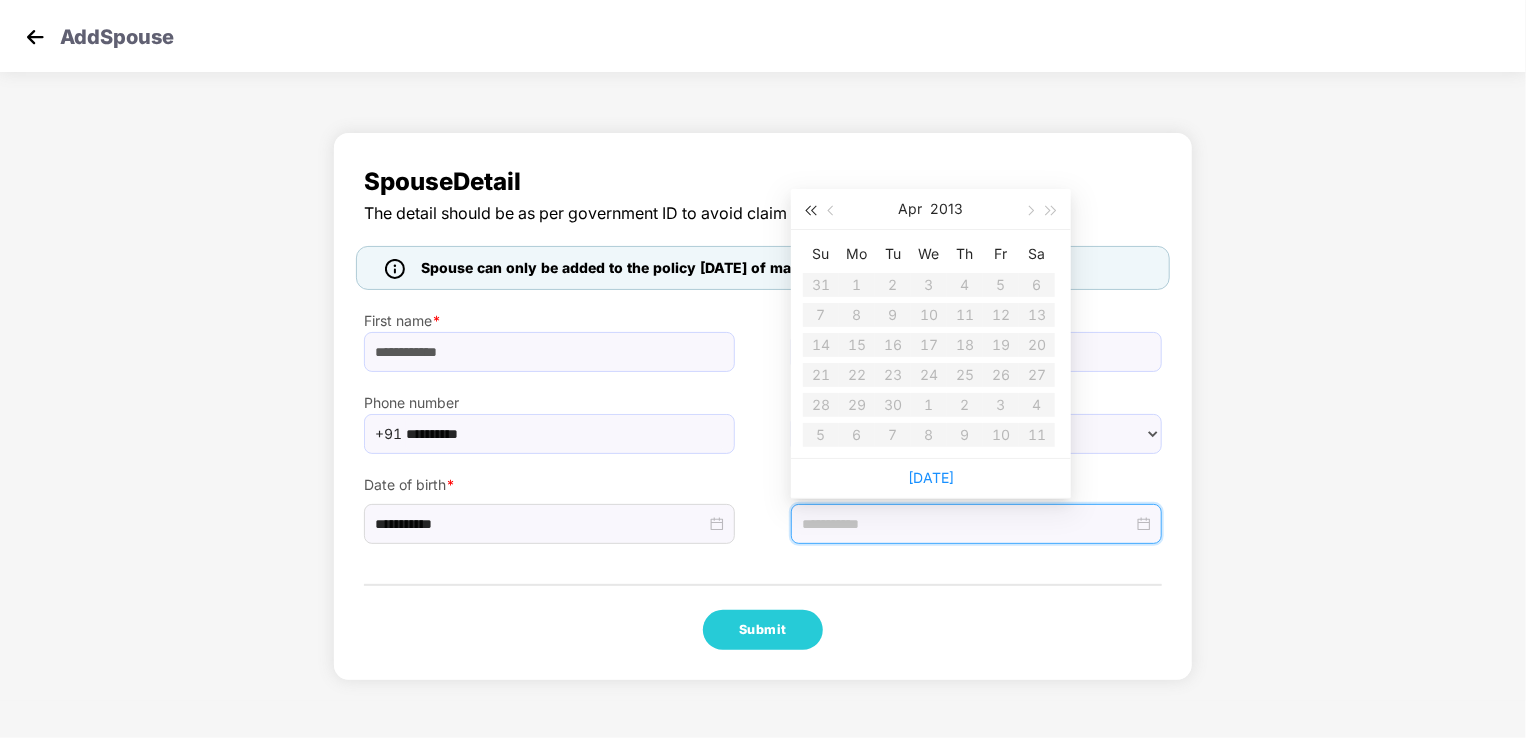 click at bounding box center (810, 211) 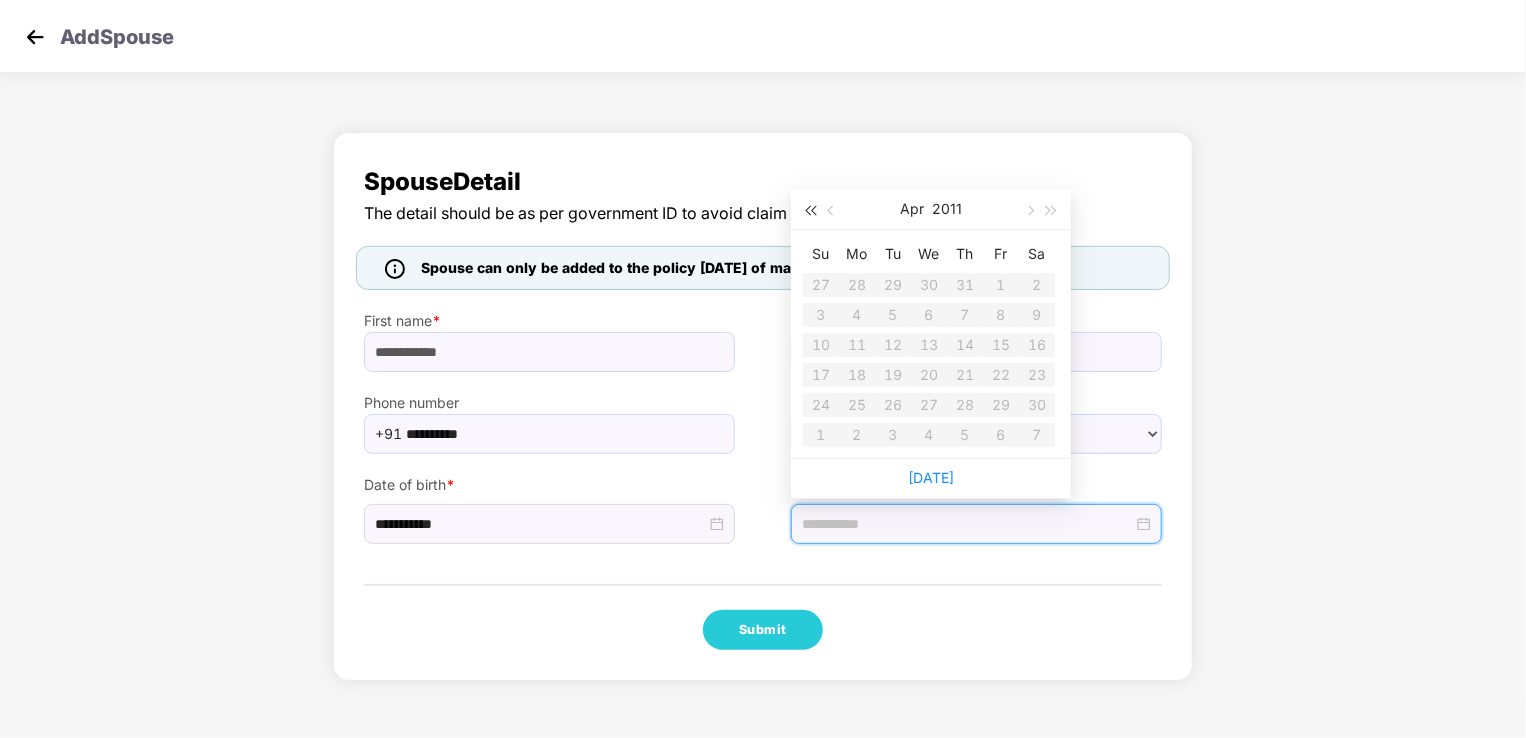 click at bounding box center (810, 211) 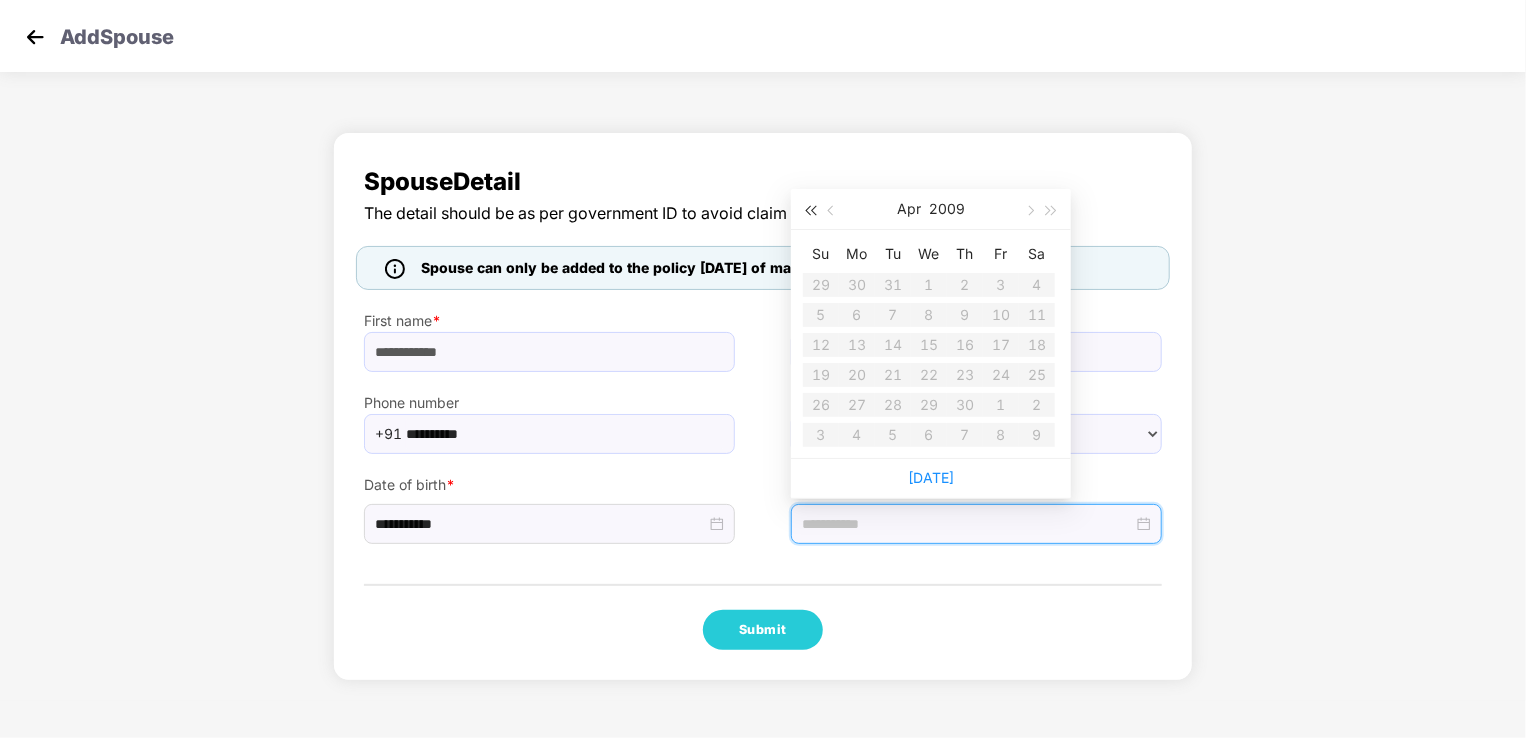 click at bounding box center (810, 211) 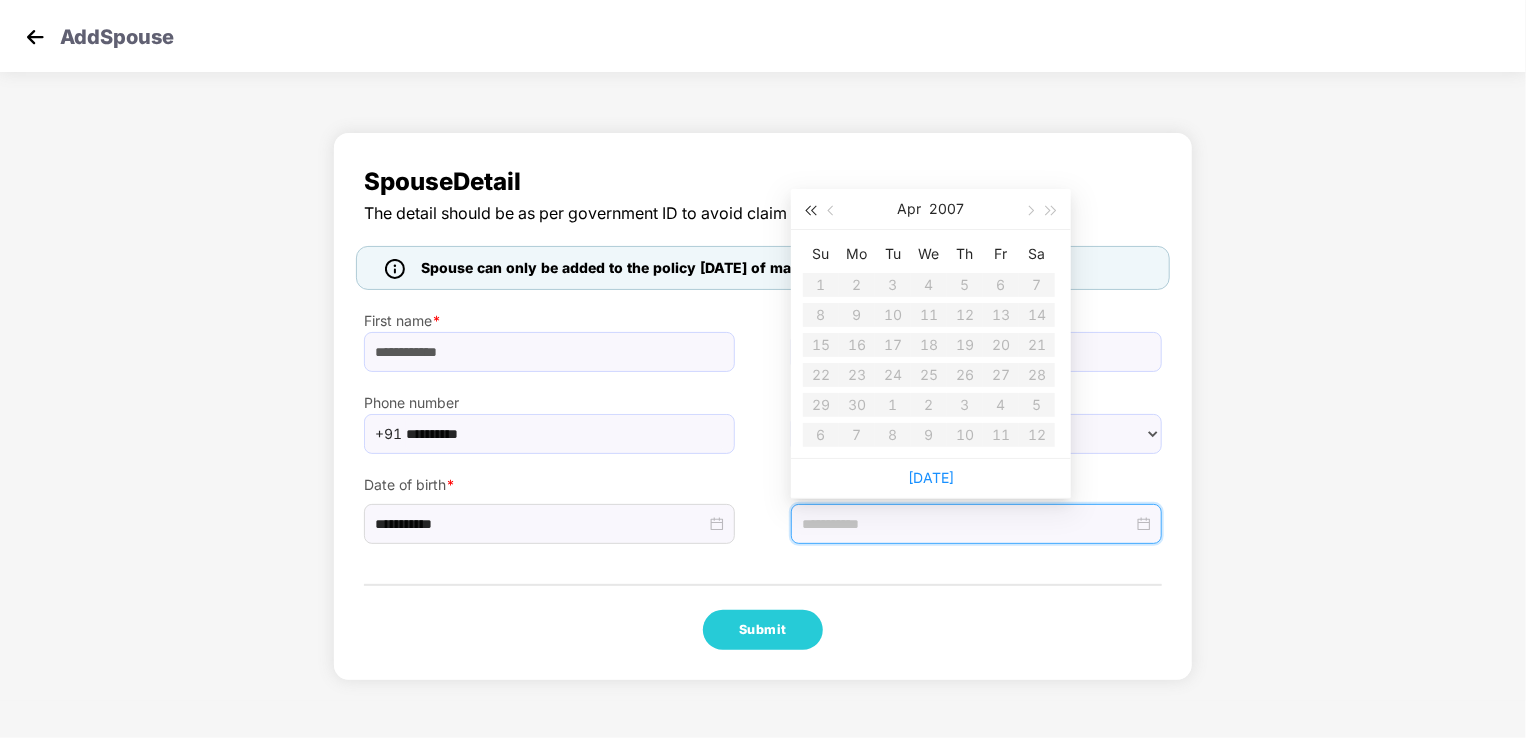 click at bounding box center [810, 211] 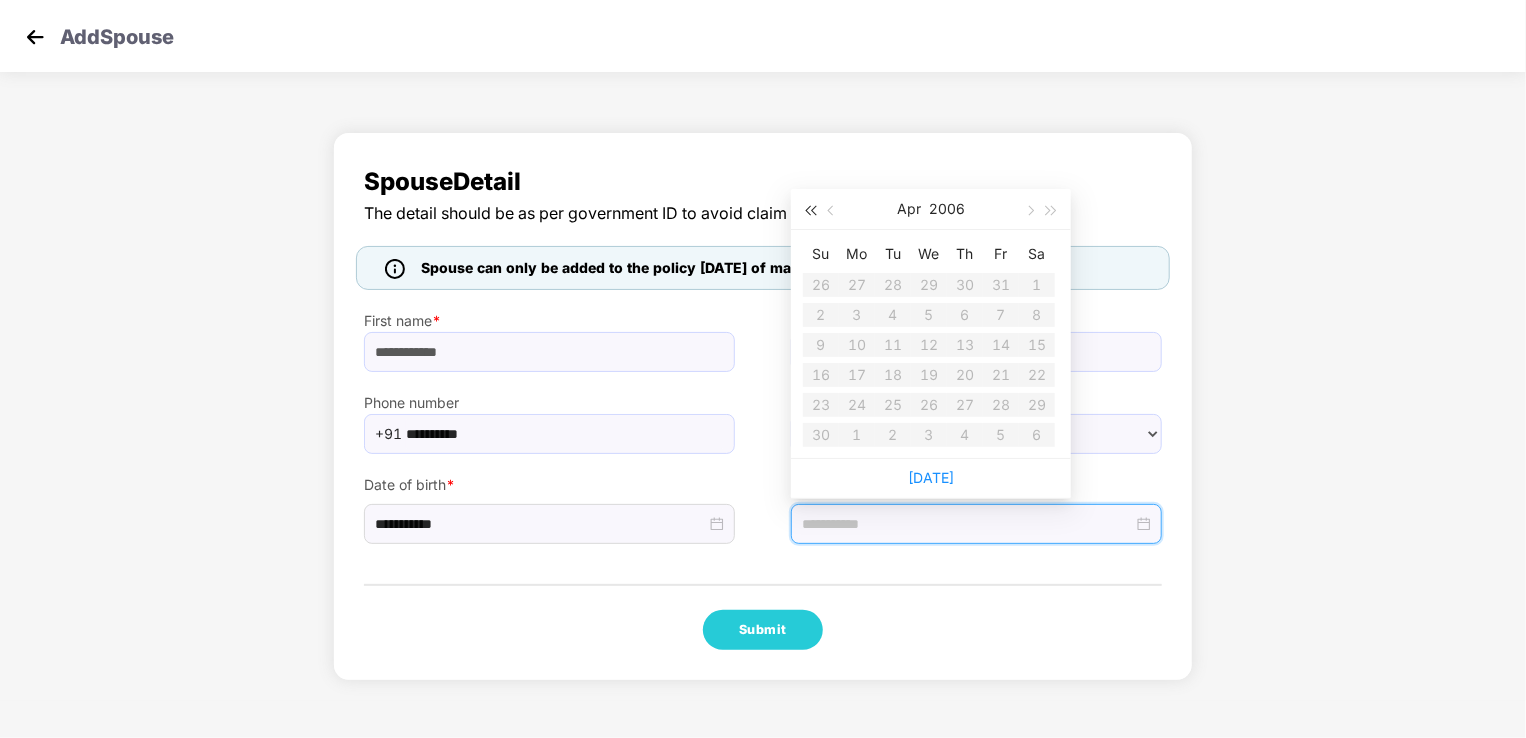 click at bounding box center (810, 211) 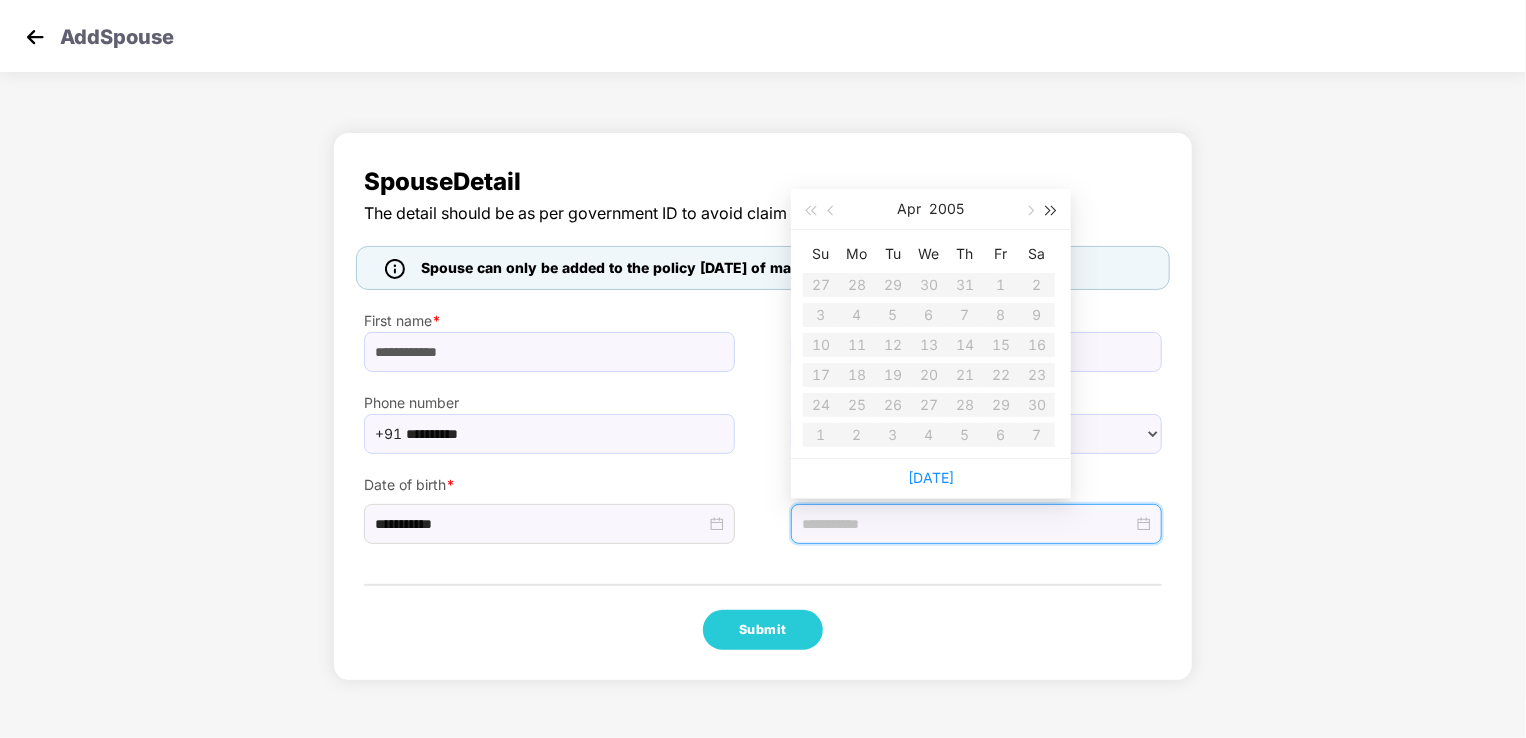 click at bounding box center (1052, 209) 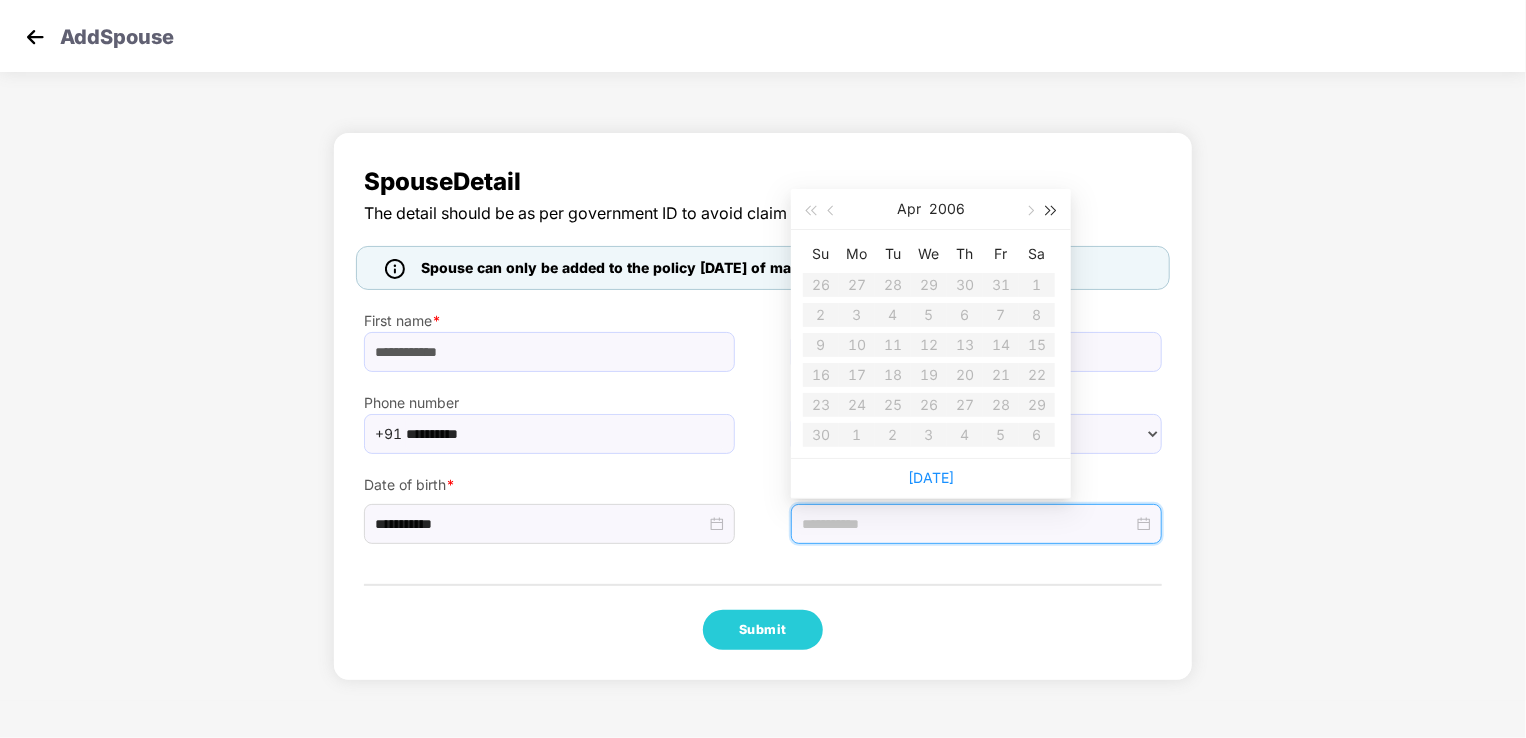click at bounding box center [1052, 209] 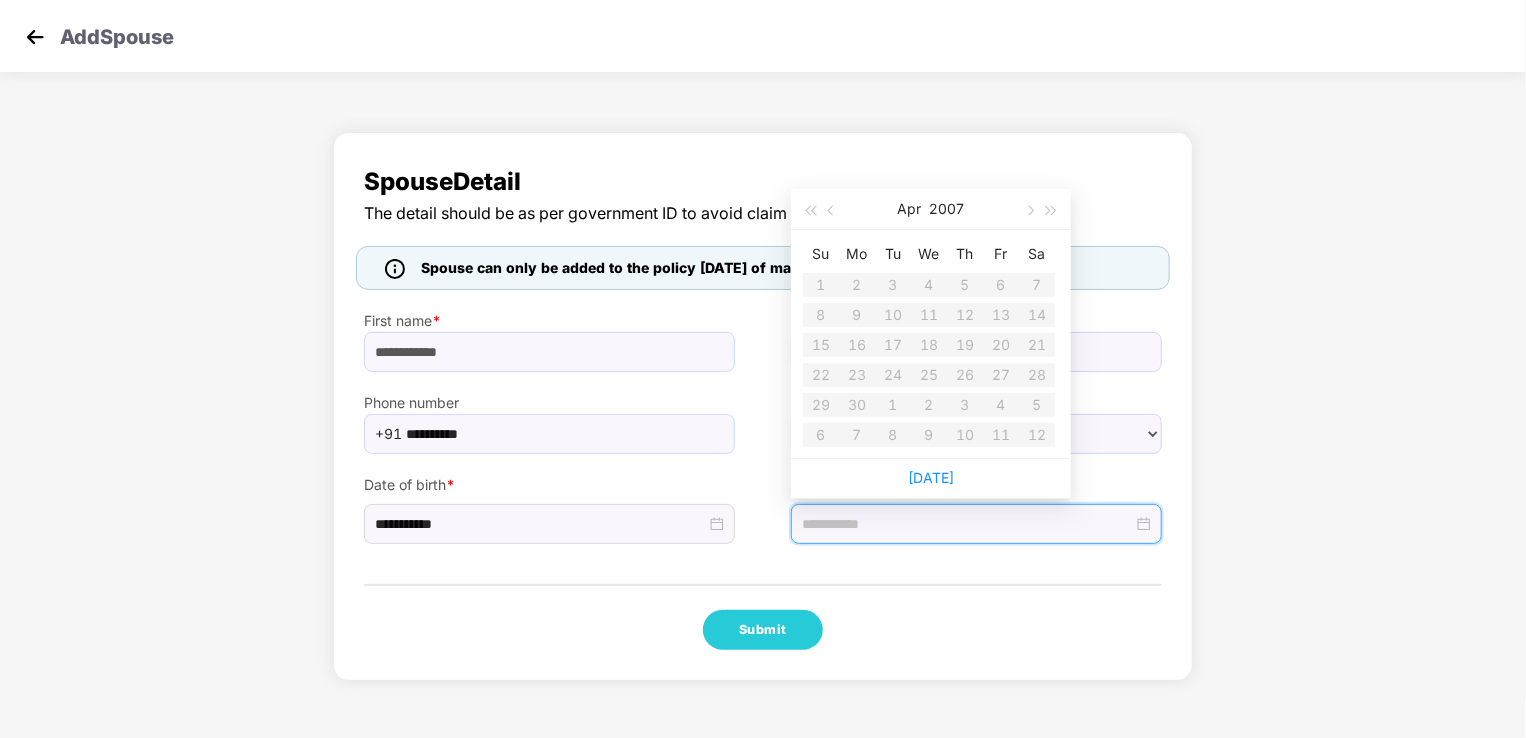 click on "Su Mo Tu We Th Fr Sa 1 2 3 4 5 6 7 8 9 10 11 12 13 14 15 16 17 18 19 20 21 22 23 24 25 26 27 28 29 30 1 2 3 4 5 6 7 8 9 10 11 12" at bounding box center [929, 344] 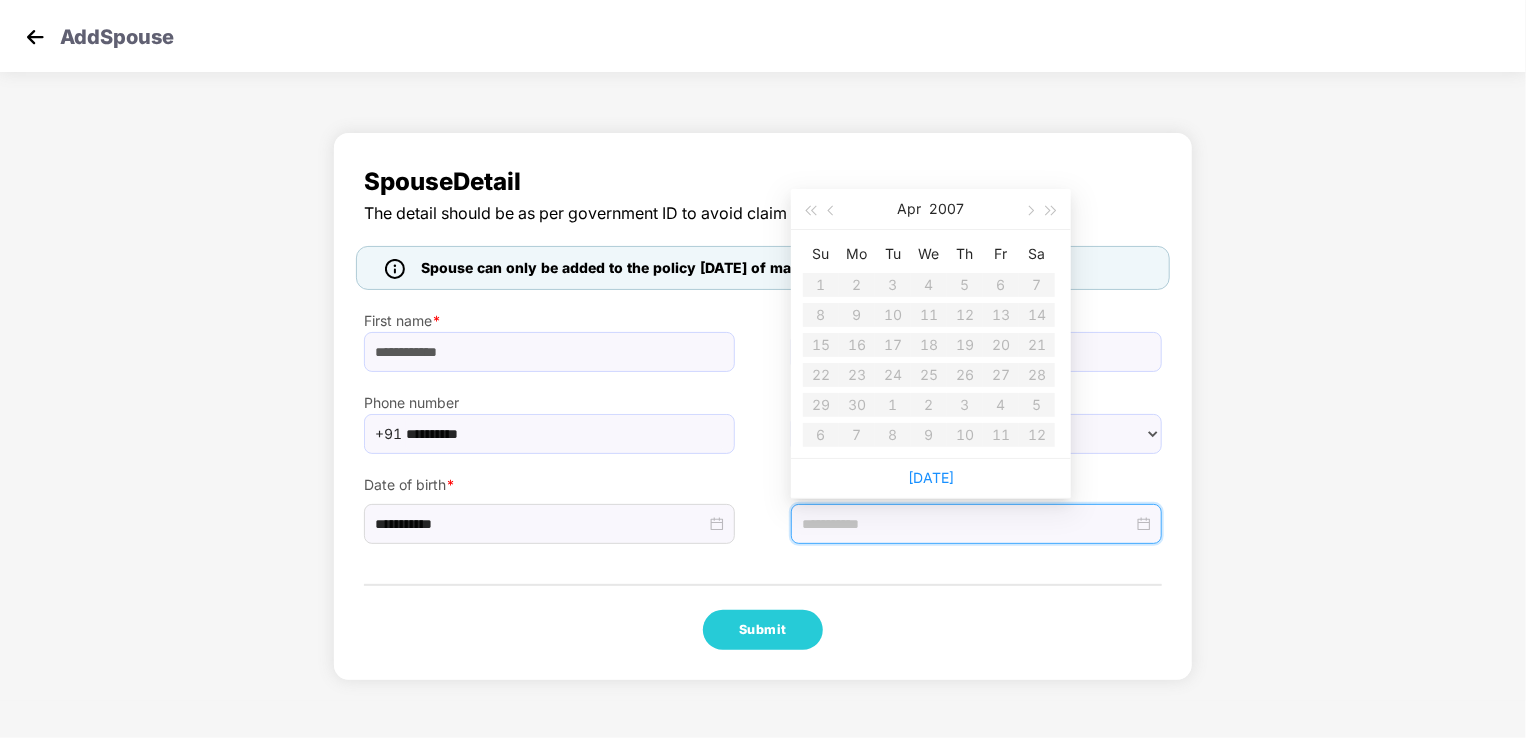 click at bounding box center (967, 524) 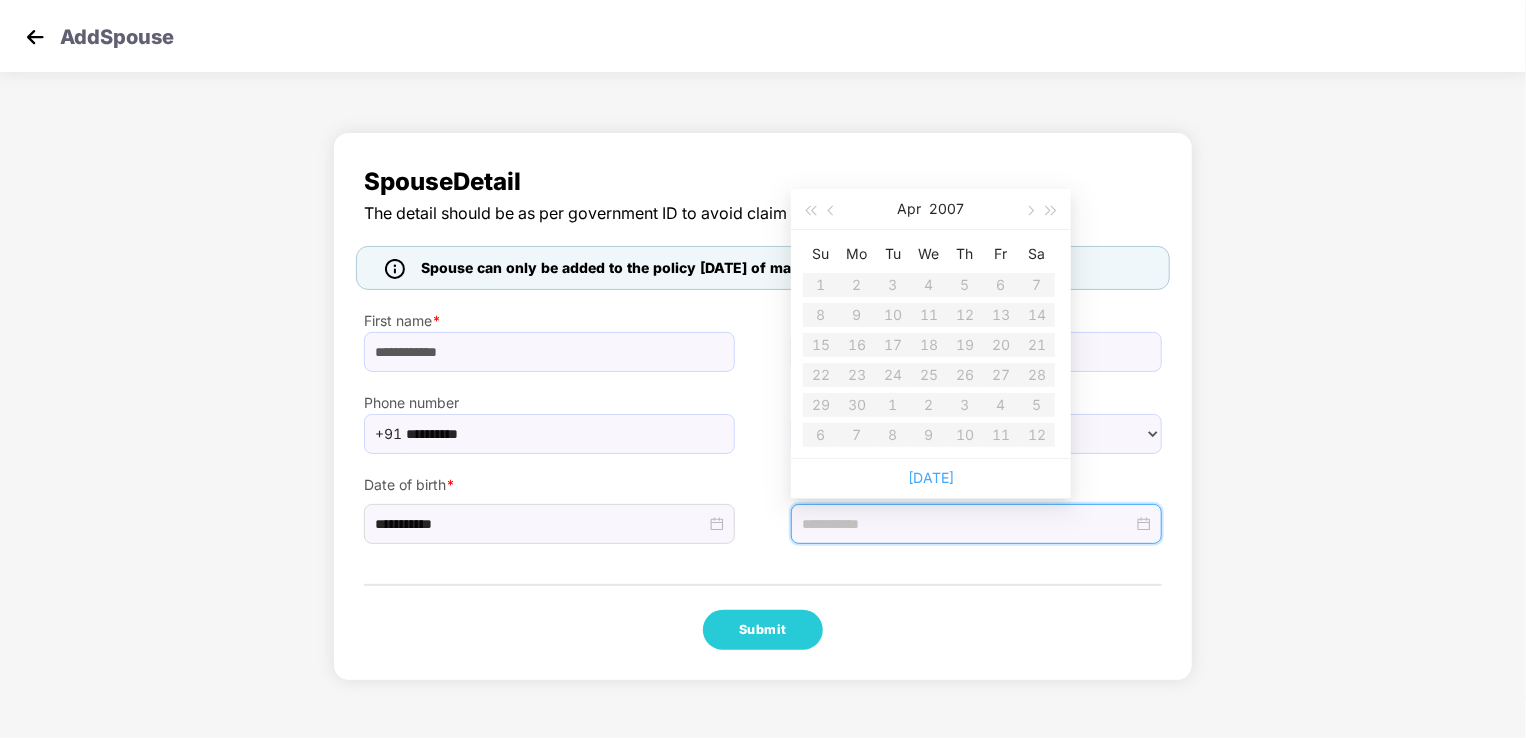 click on "[DATE]" at bounding box center (931, 477) 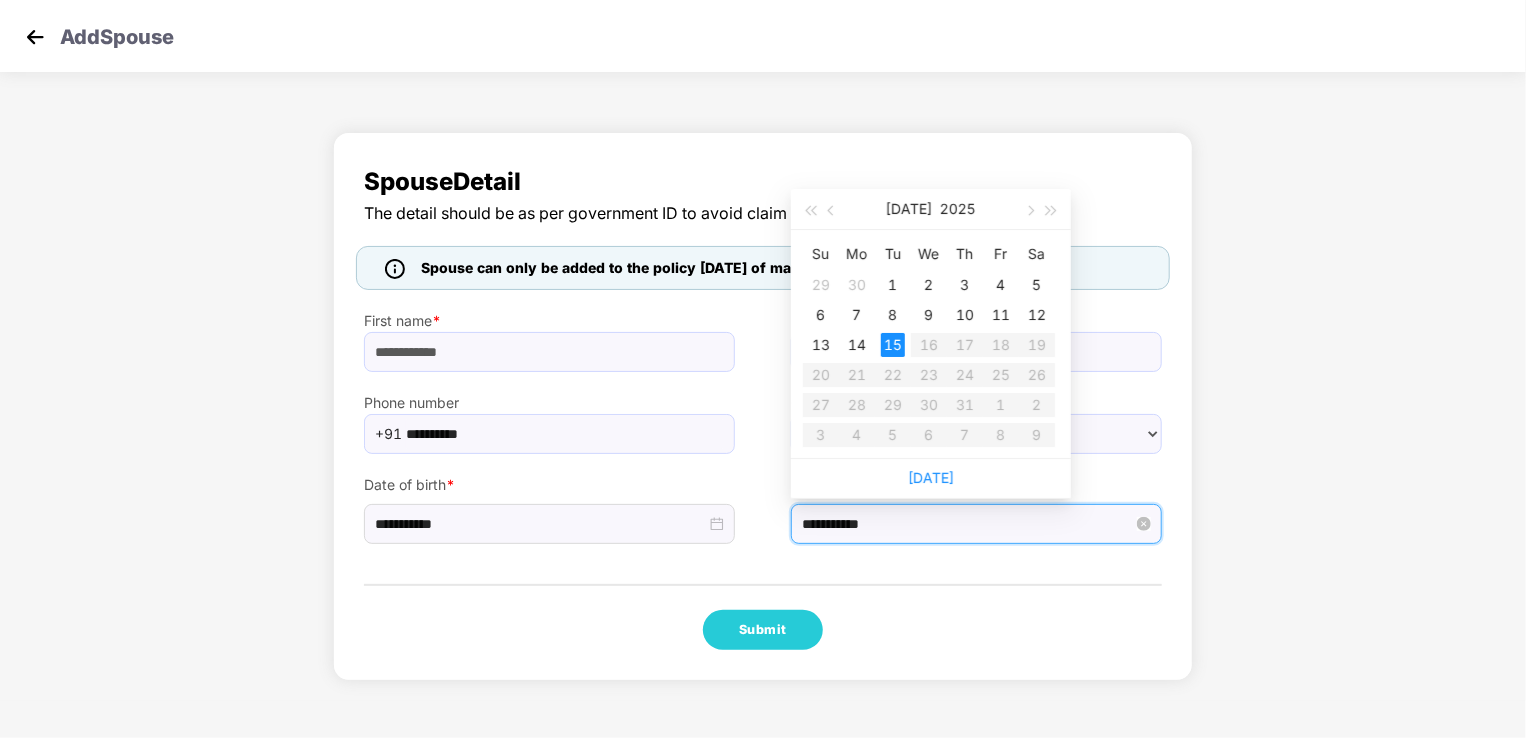 click on "**********" at bounding box center [967, 524] 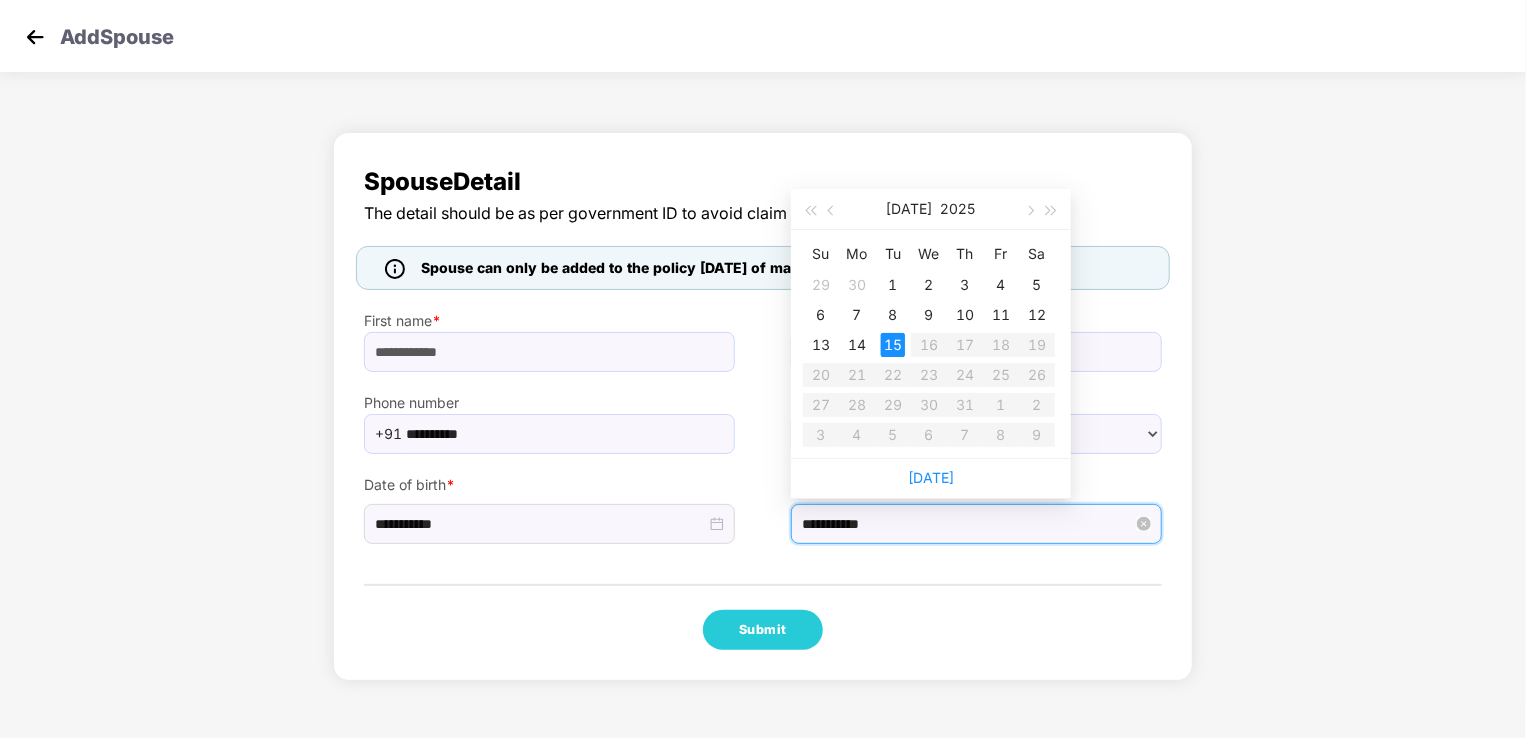 click on "**********" at bounding box center (967, 524) 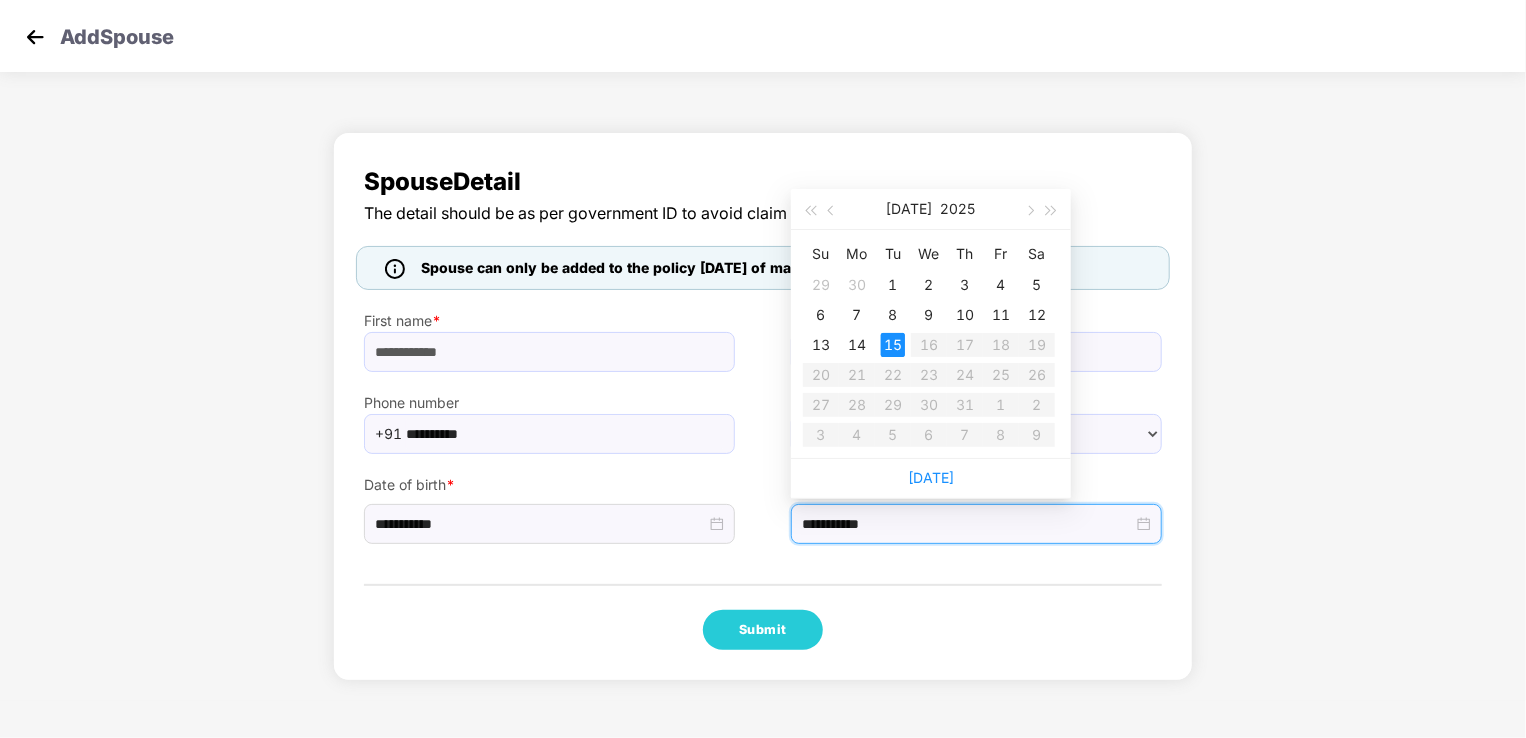 type on "**********" 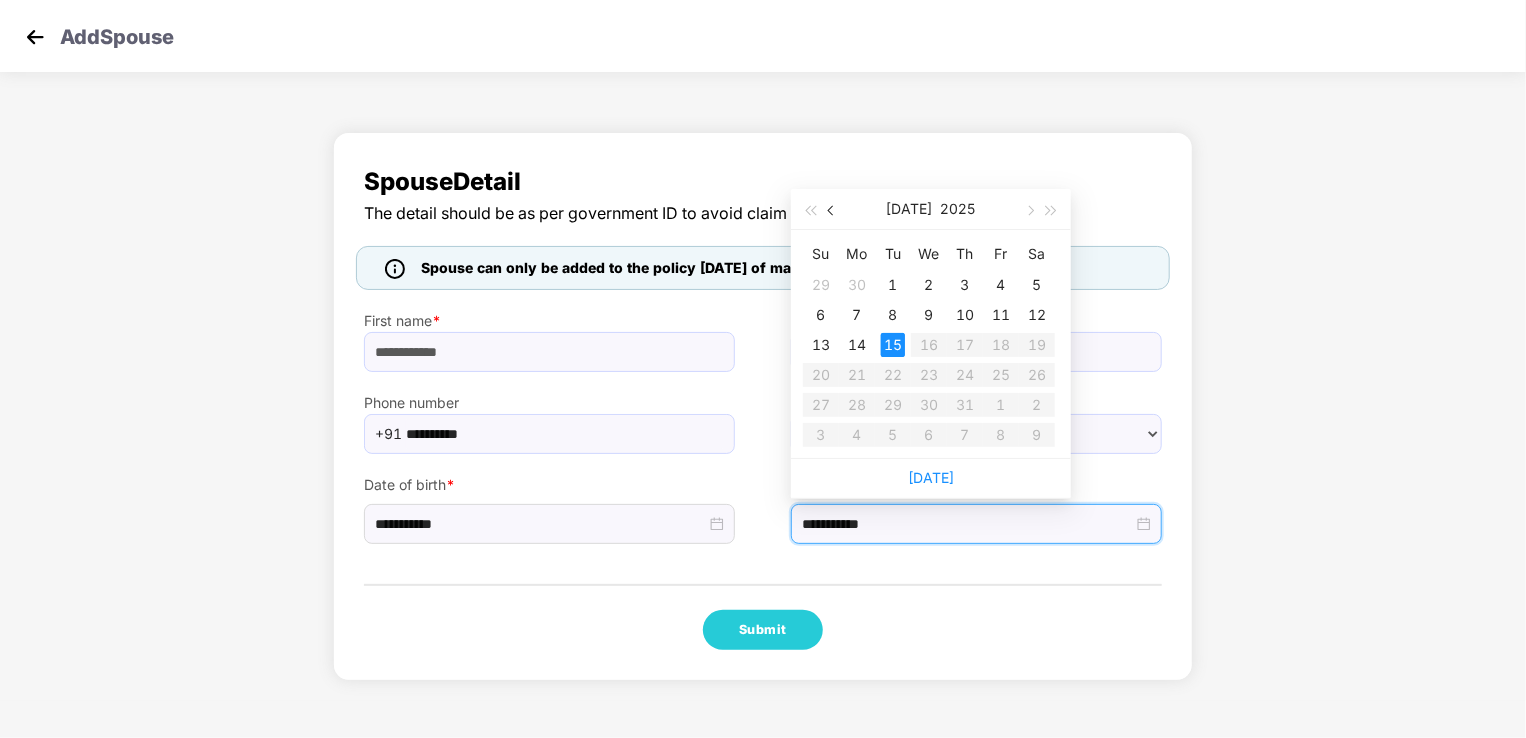 click at bounding box center (833, 211) 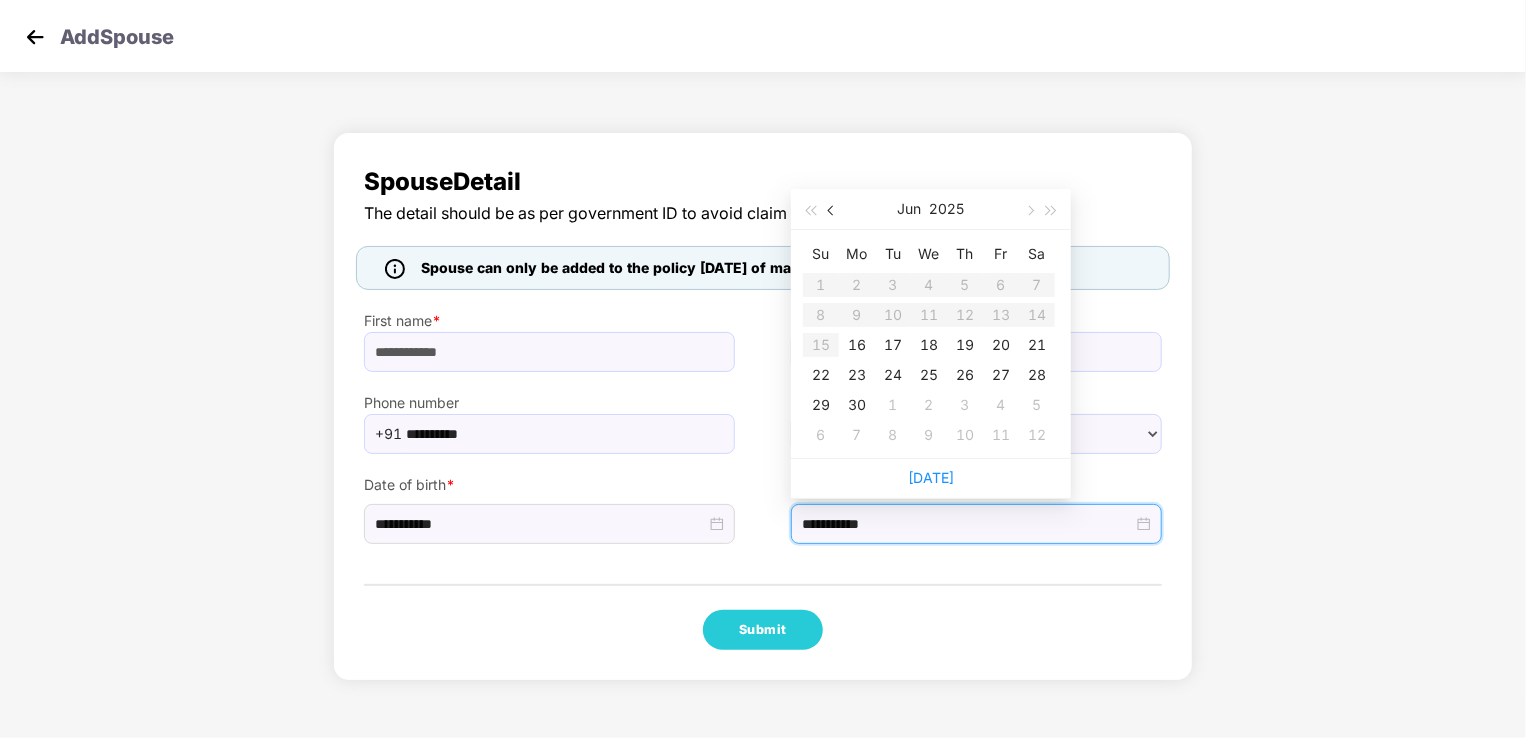 click at bounding box center [833, 211] 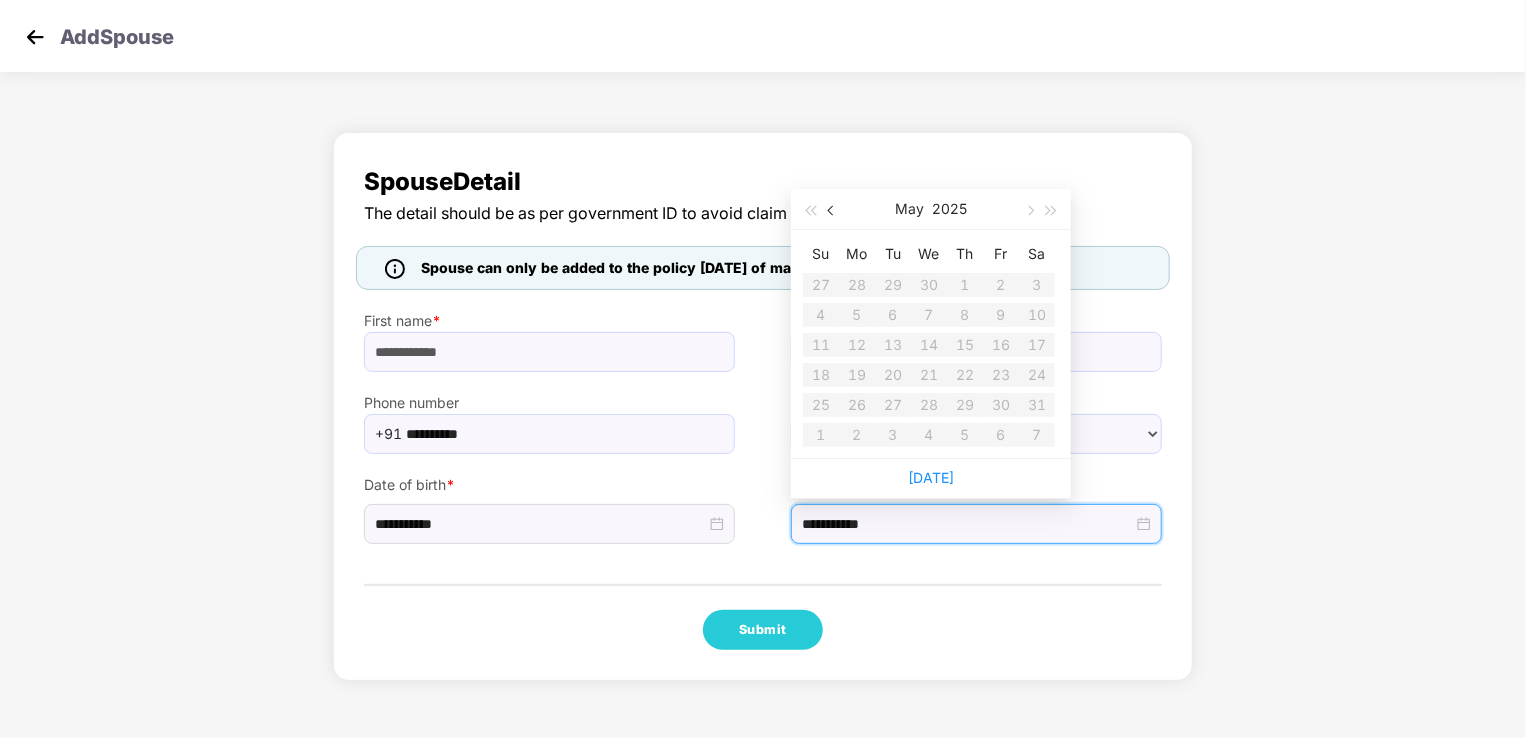 click at bounding box center [833, 211] 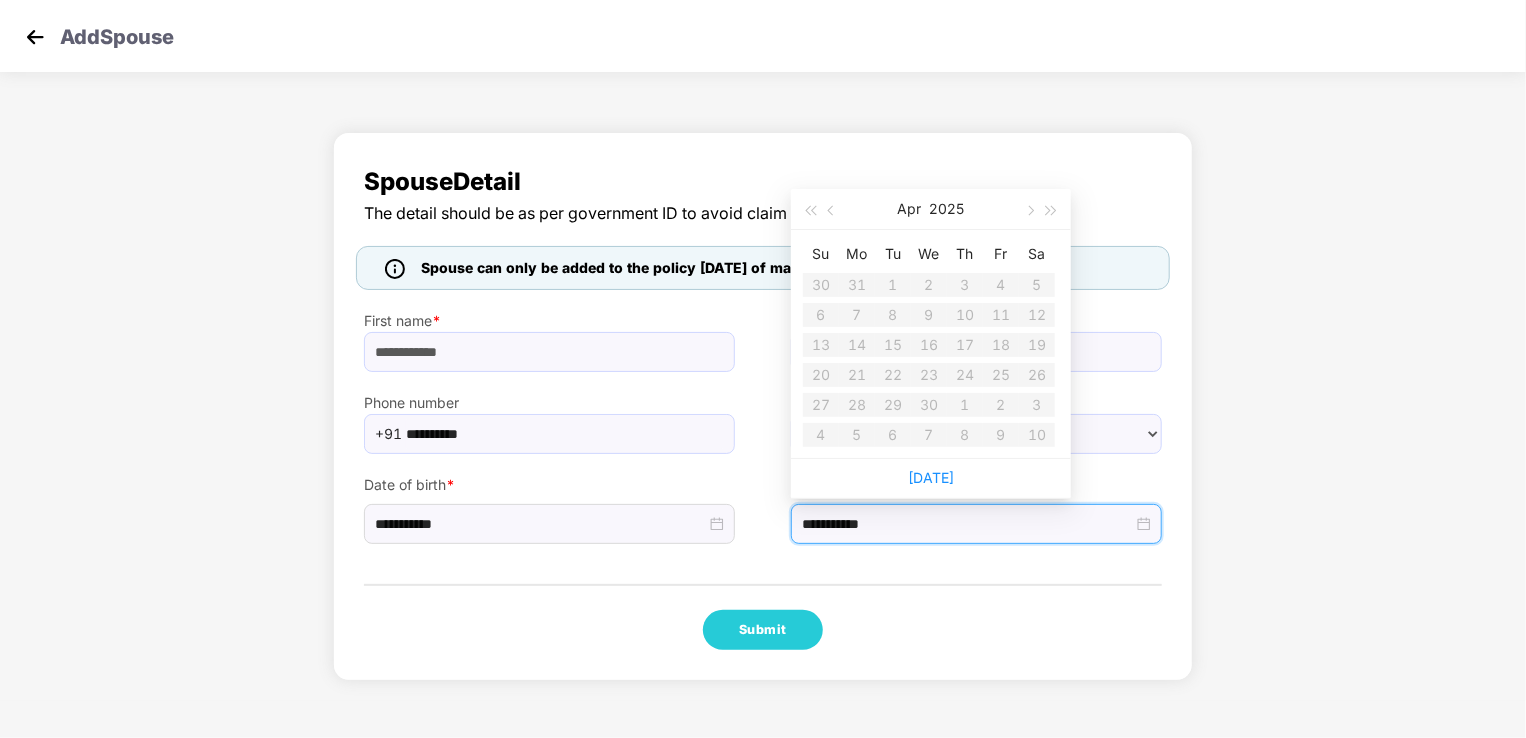 click on "[DATE]" at bounding box center [931, 478] 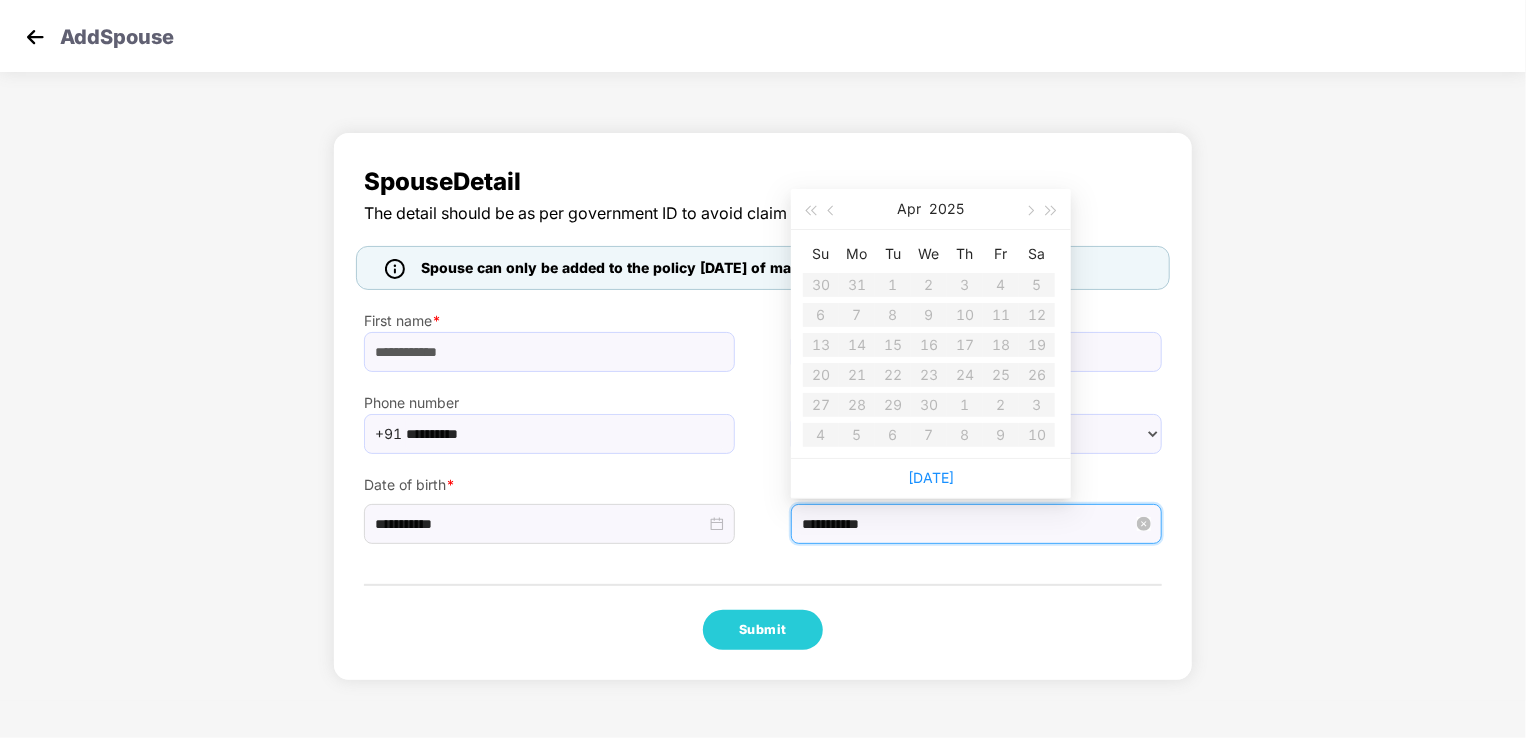 drag, startPoint x: 938, startPoint y: 471, endPoint x: 909, endPoint y: 517, distance: 54.378304 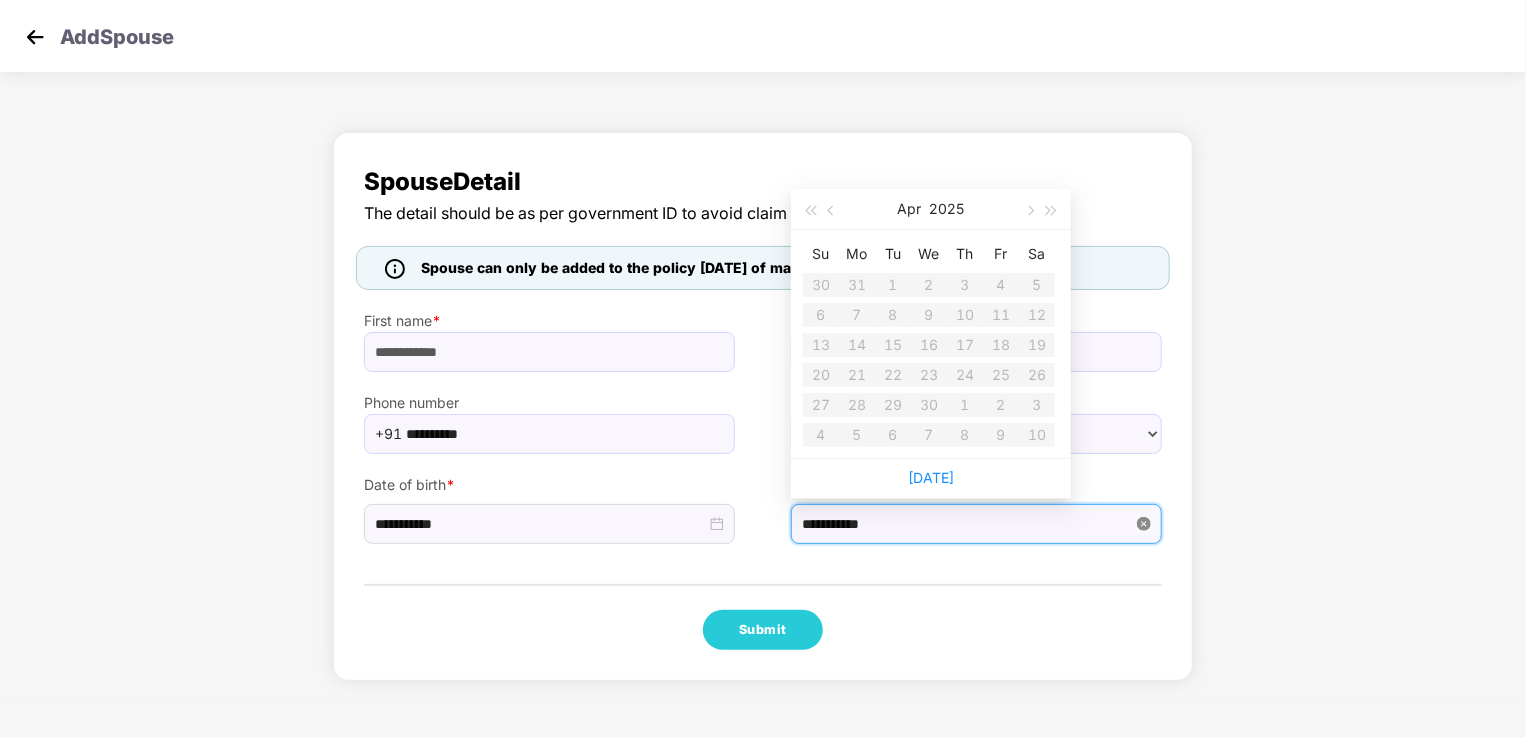 type 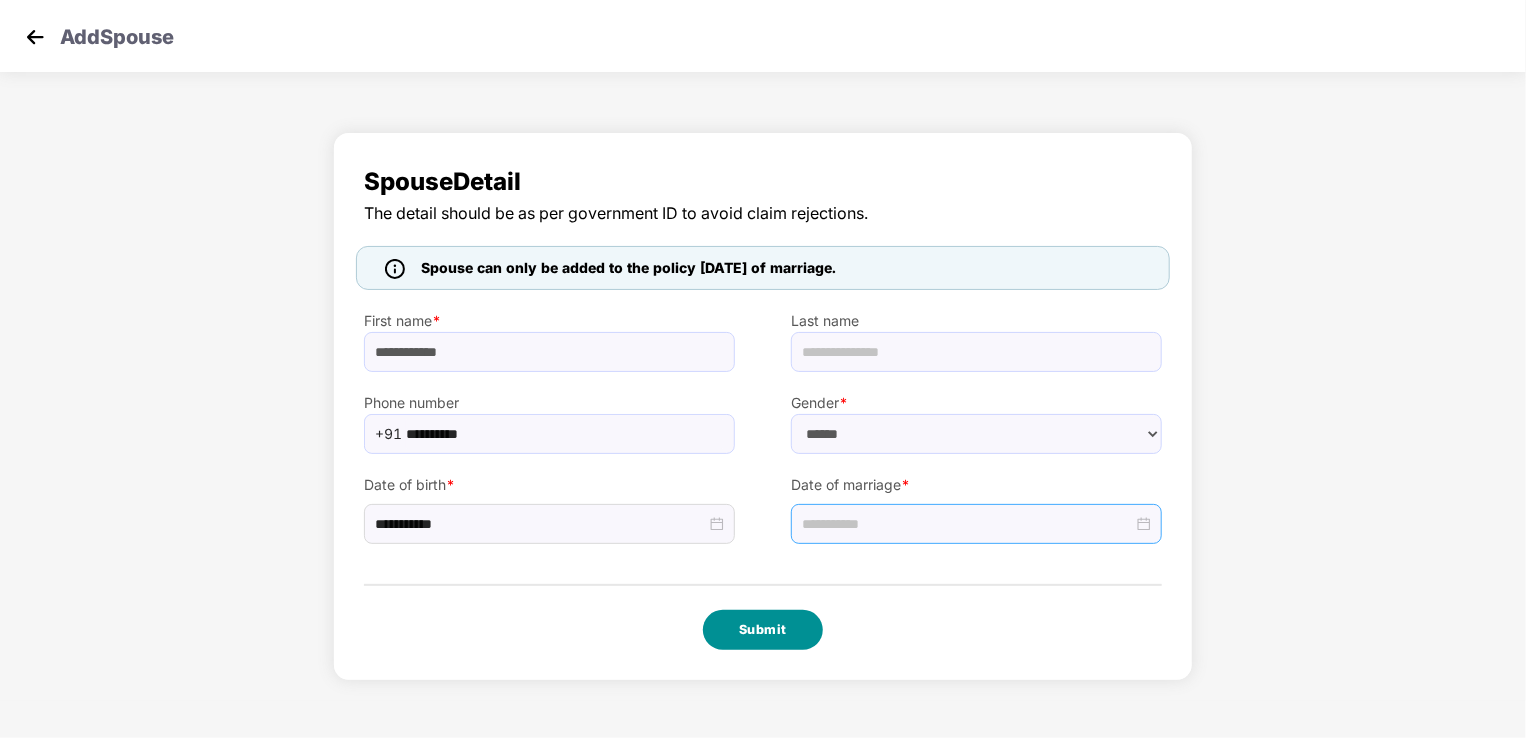 click on "Submit" at bounding box center (763, 630) 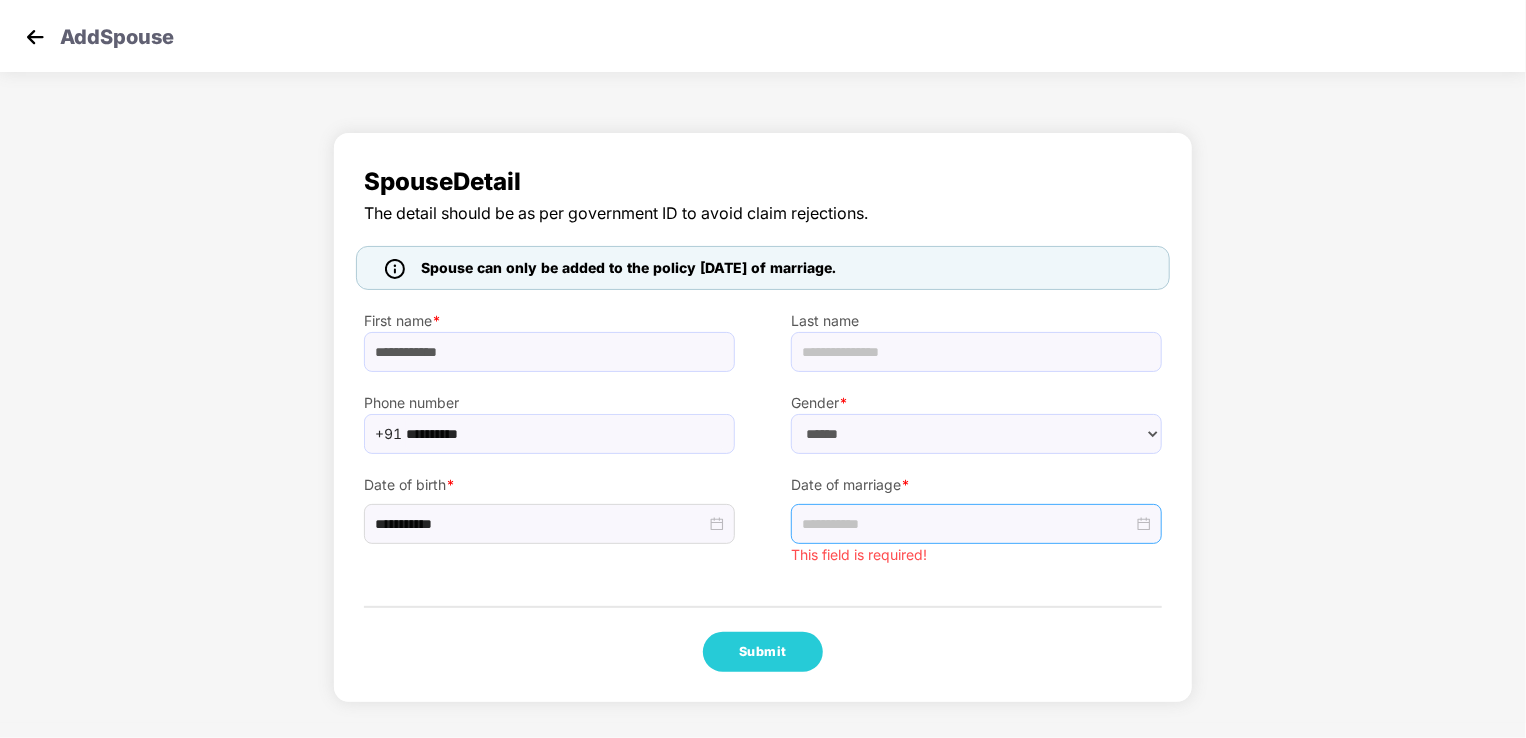 click at bounding box center (35, 37) 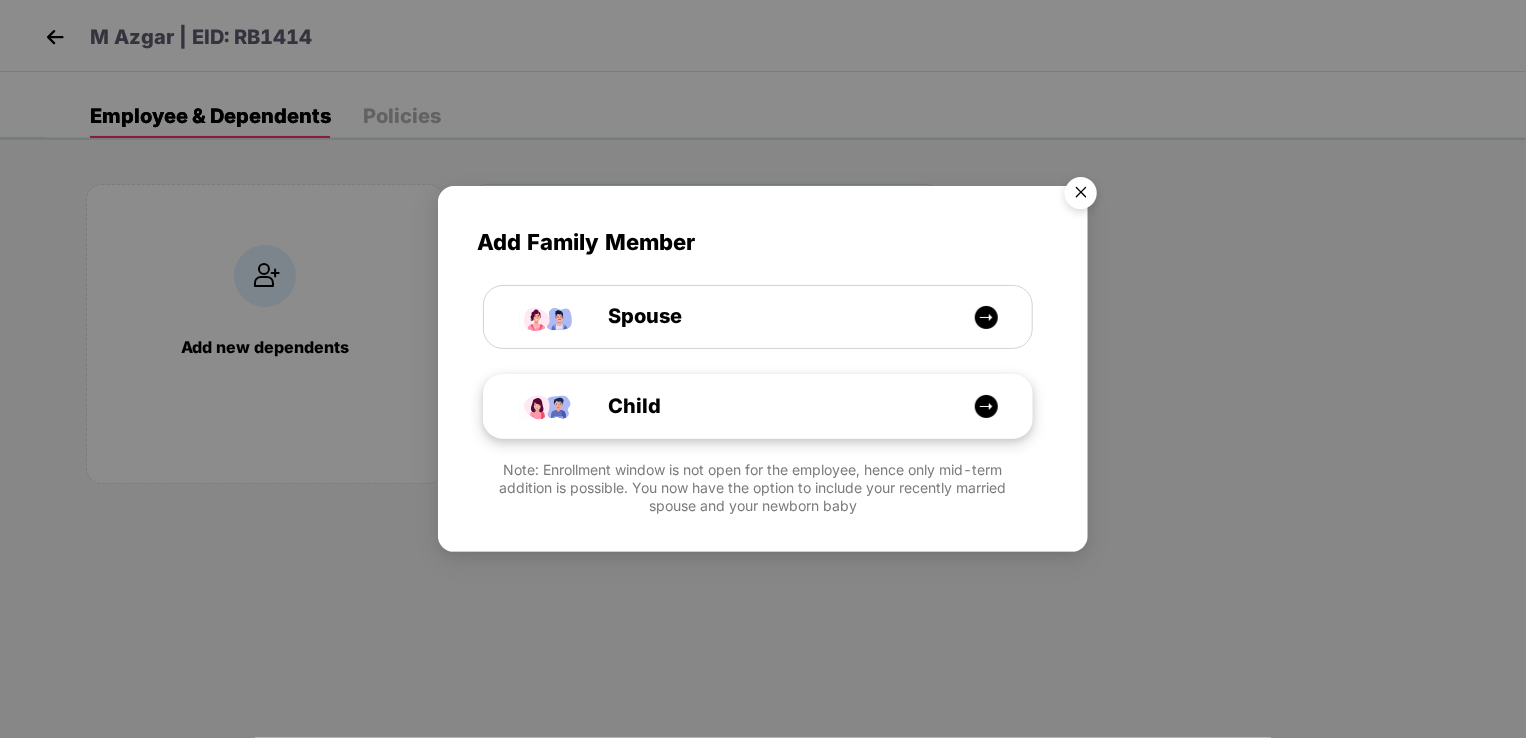 click at bounding box center [986, 406] 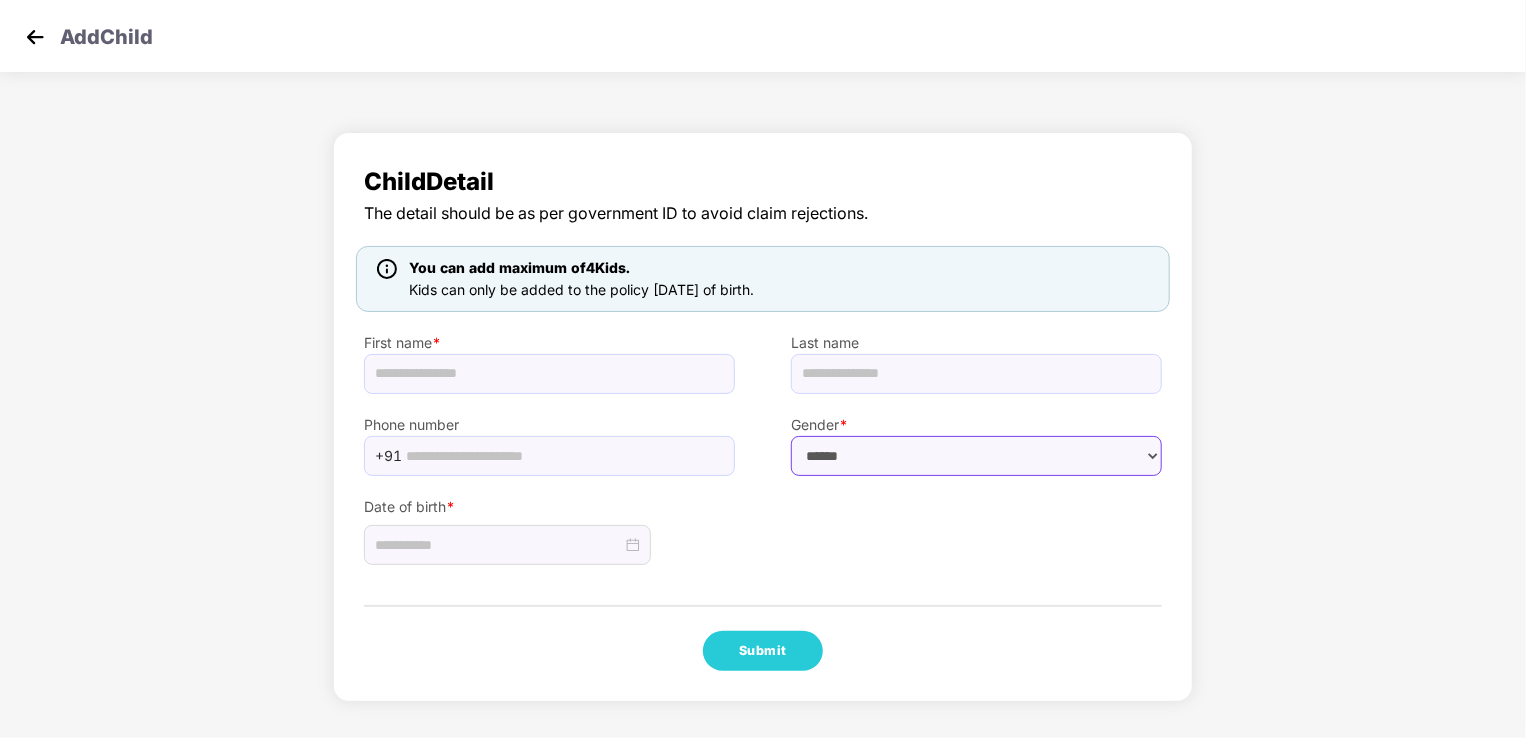 click on "****** **** ******" at bounding box center (976, 456) 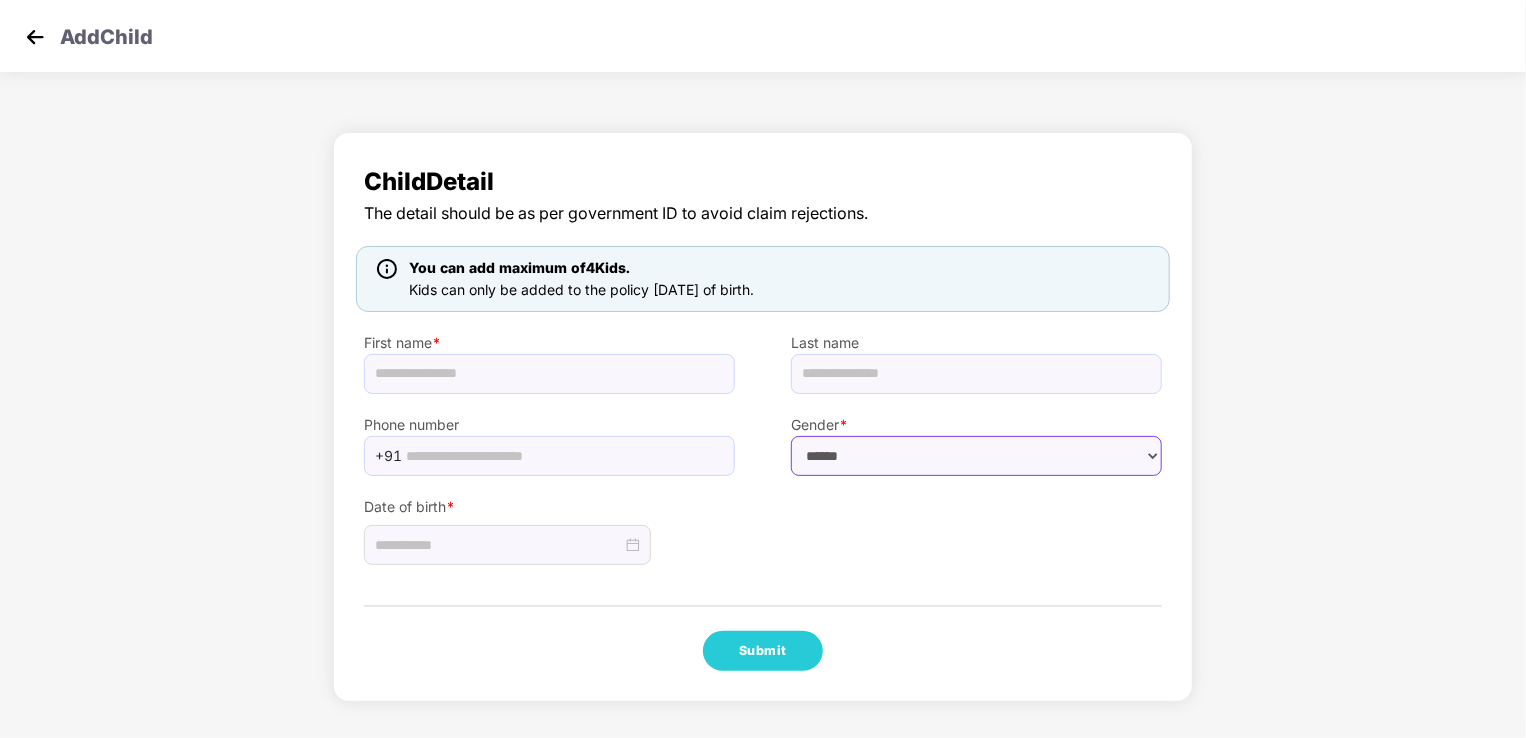 select on "******" 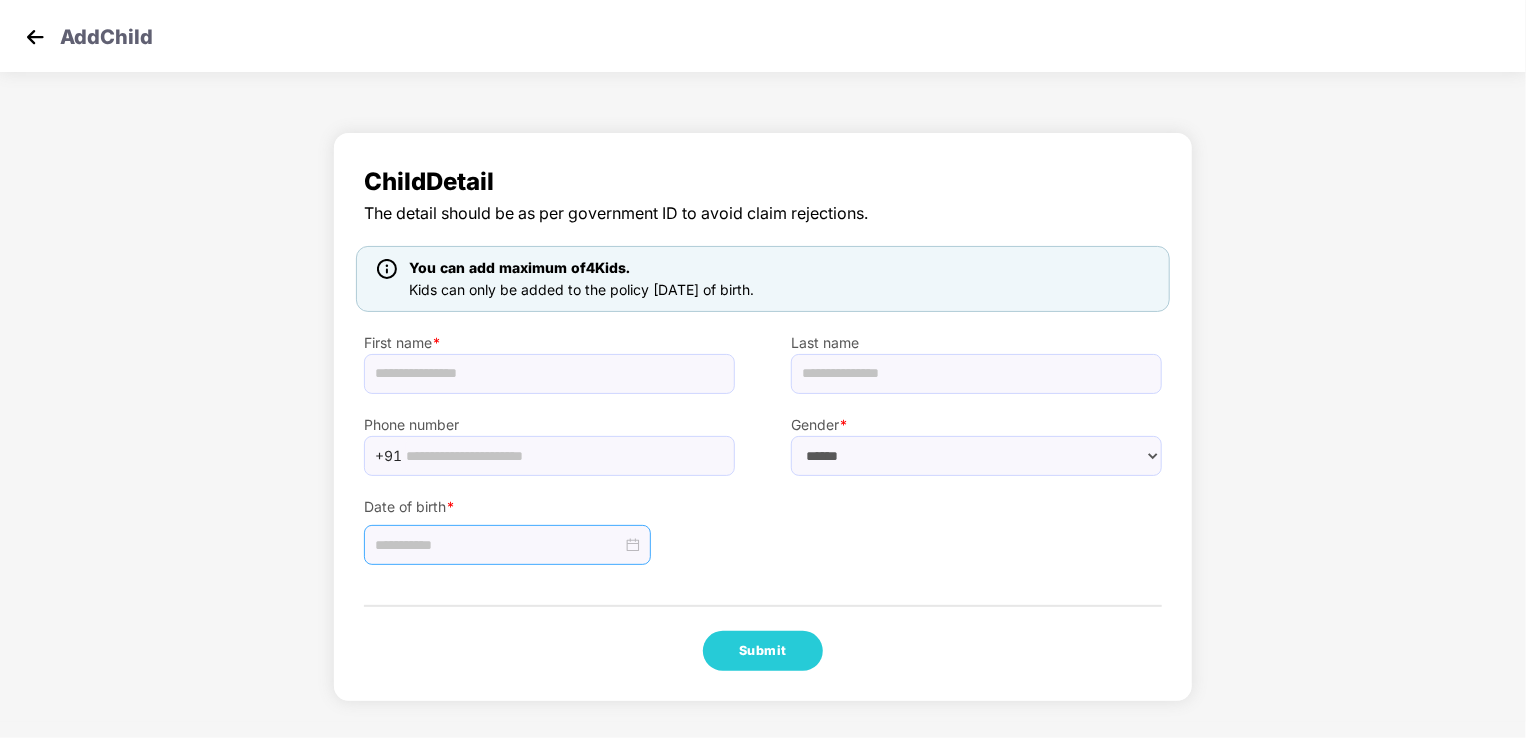 click at bounding box center [498, 545] 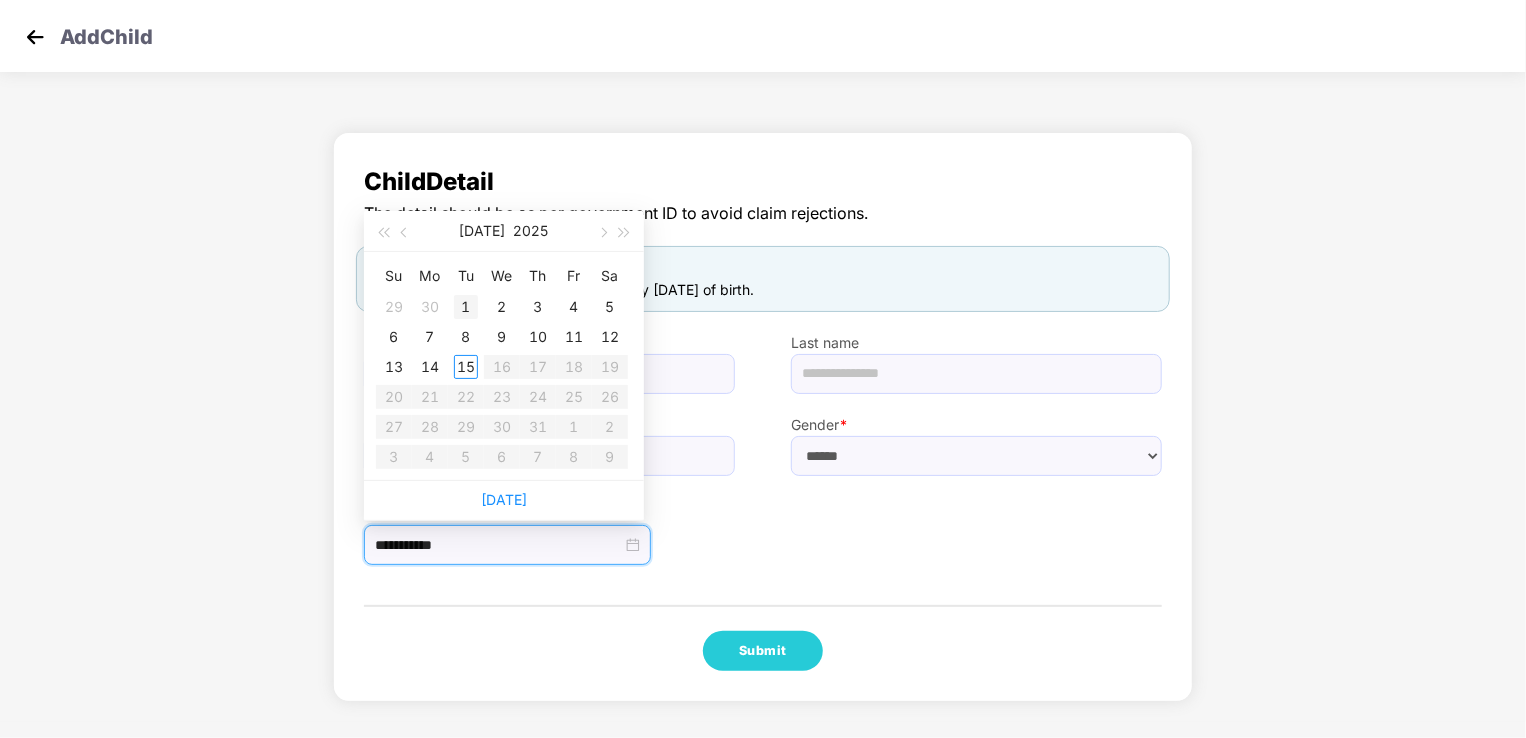 type on "**********" 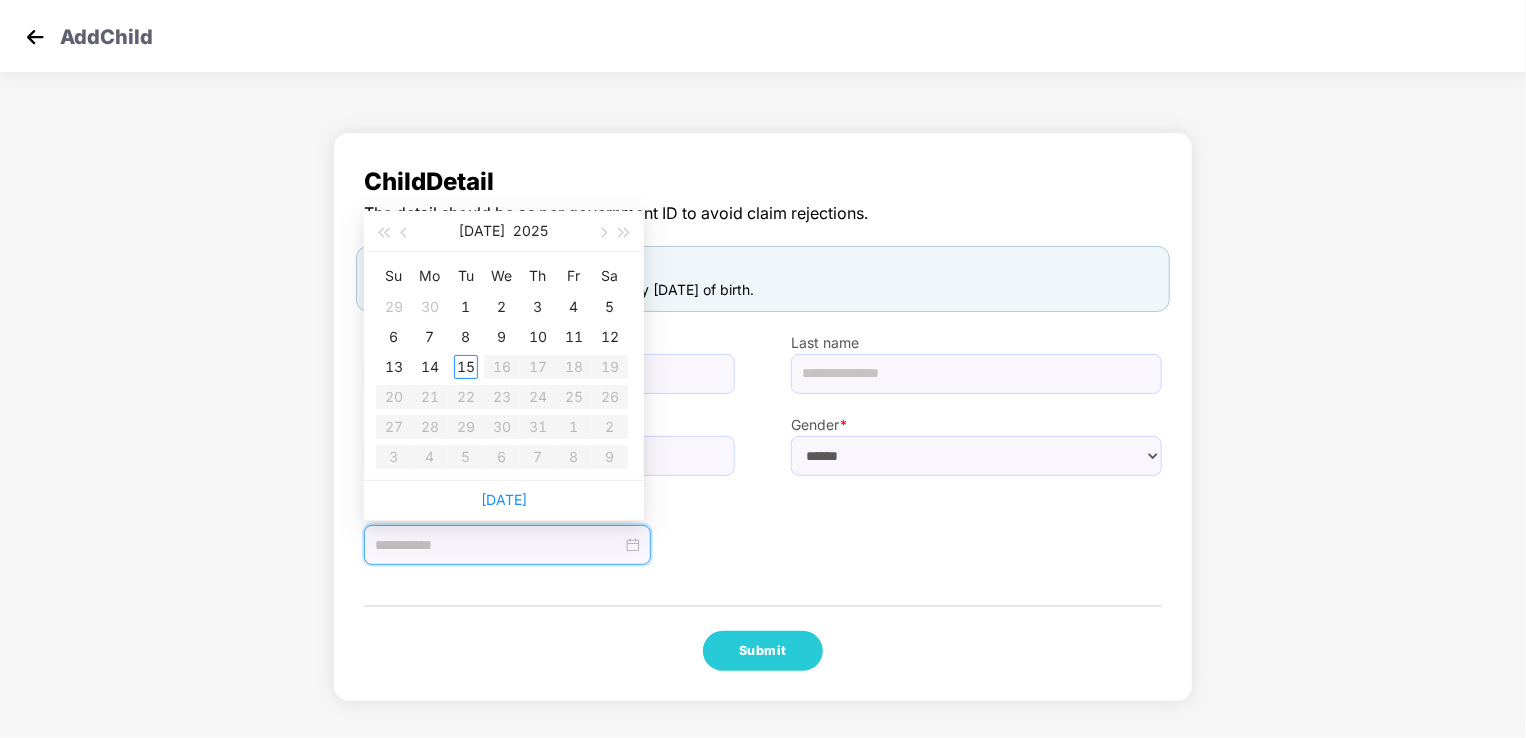 type 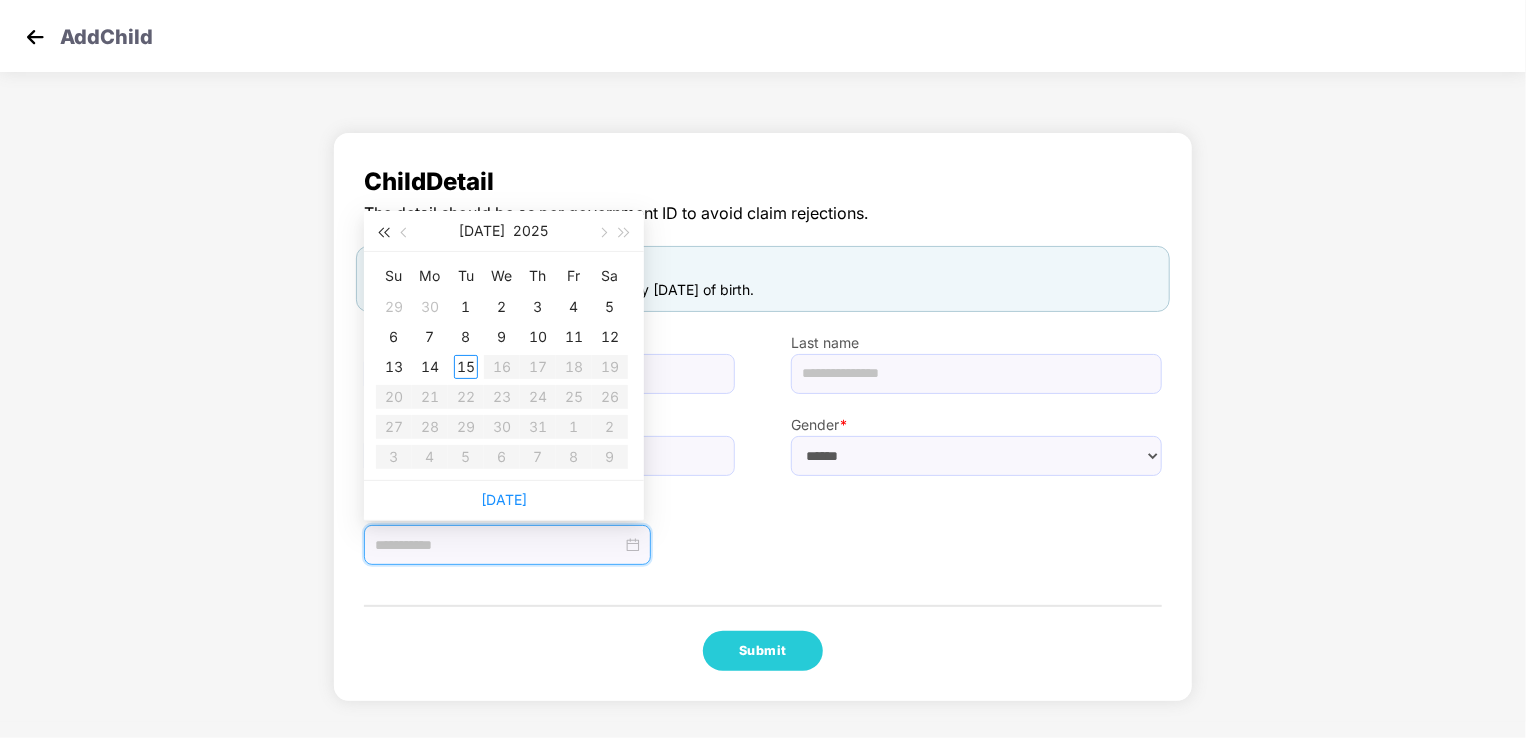 click at bounding box center [383, 233] 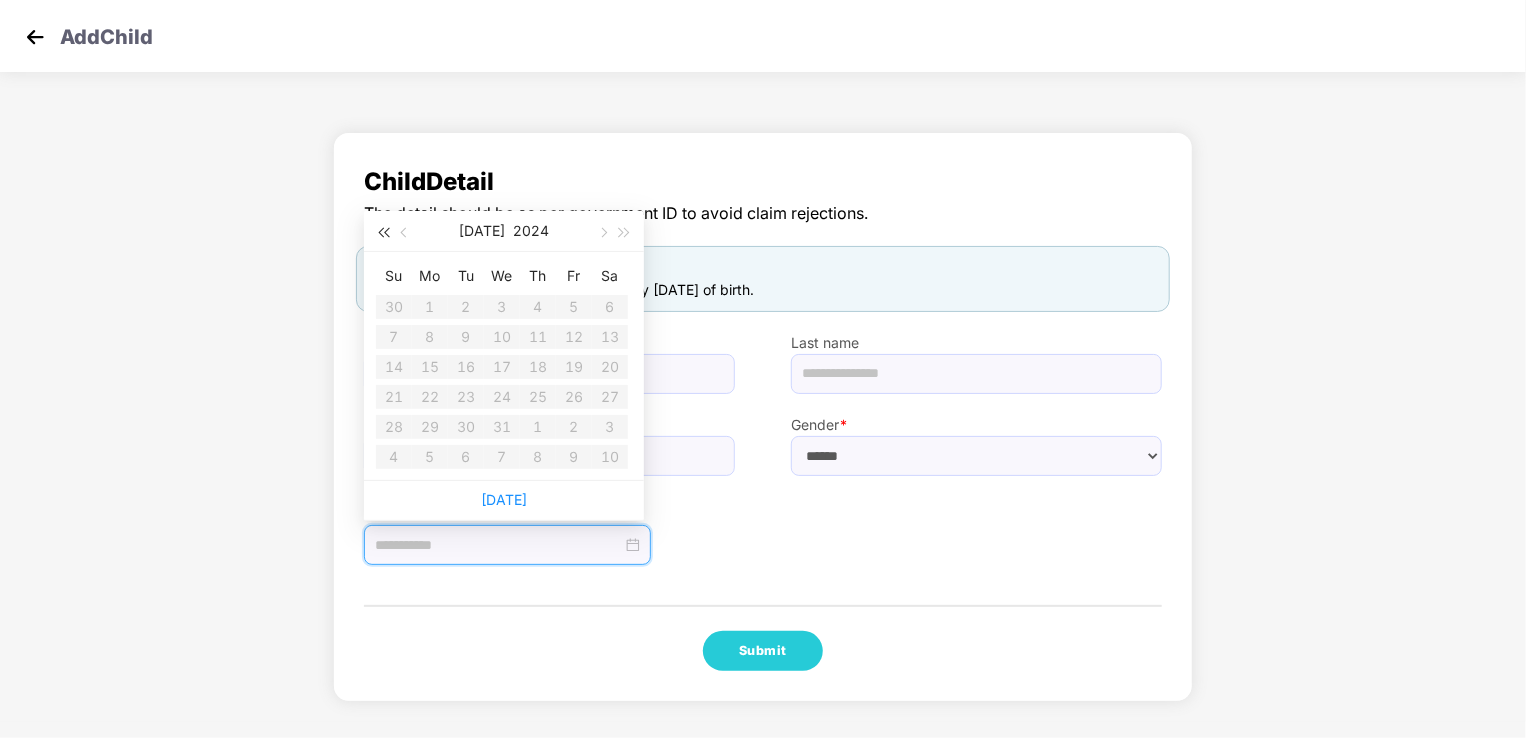 click at bounding box center (383, 233) 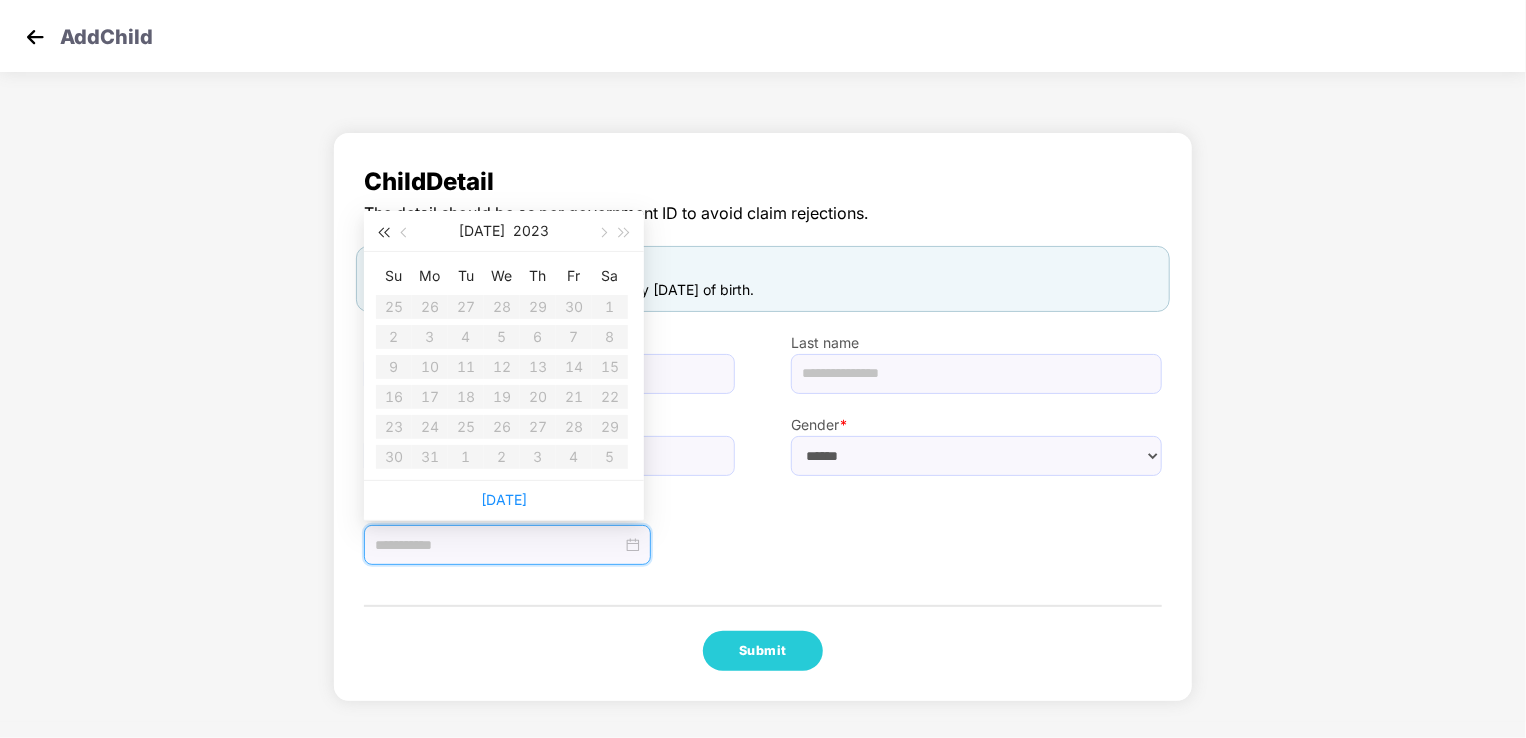 click at bounding box center (383, 233) 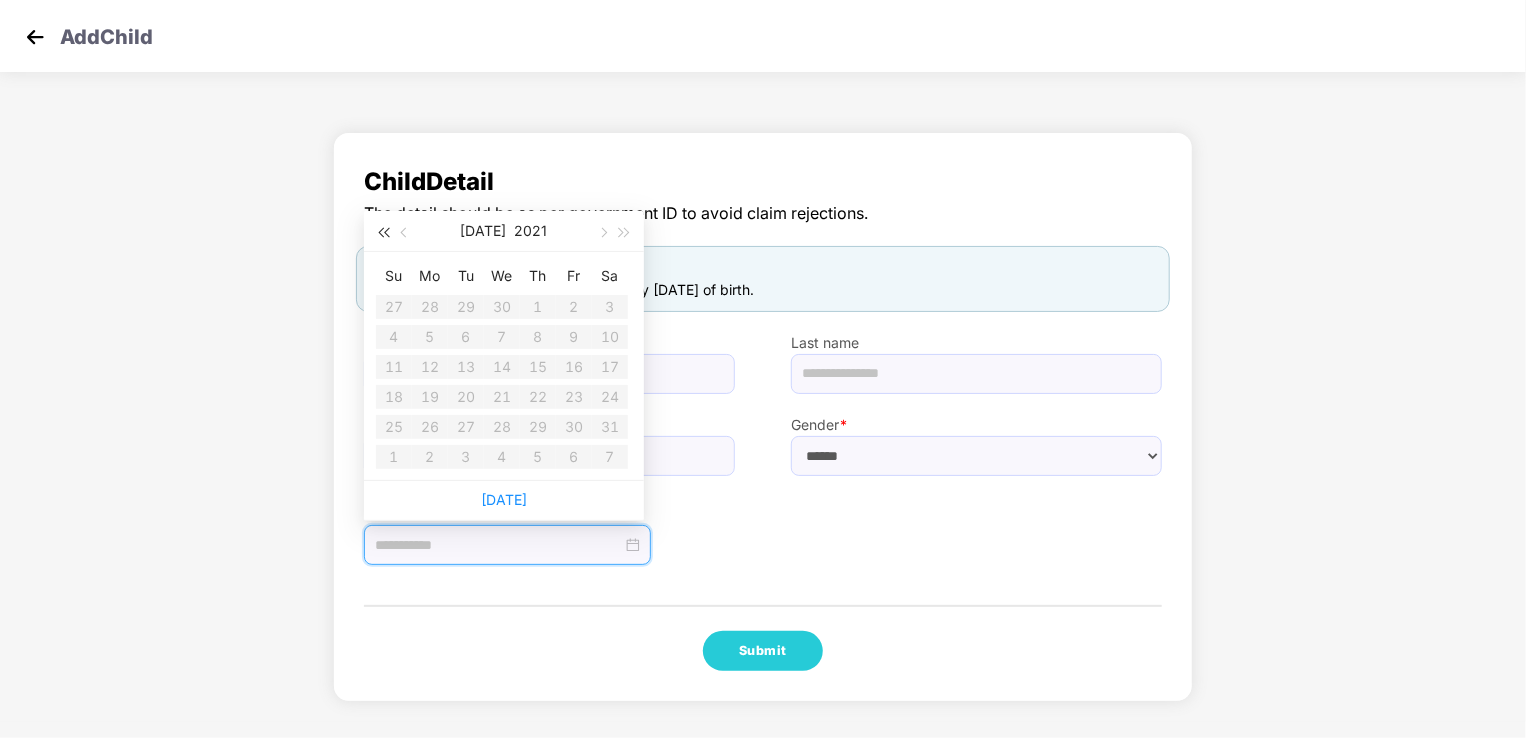 click at bounding box center (383, 233) 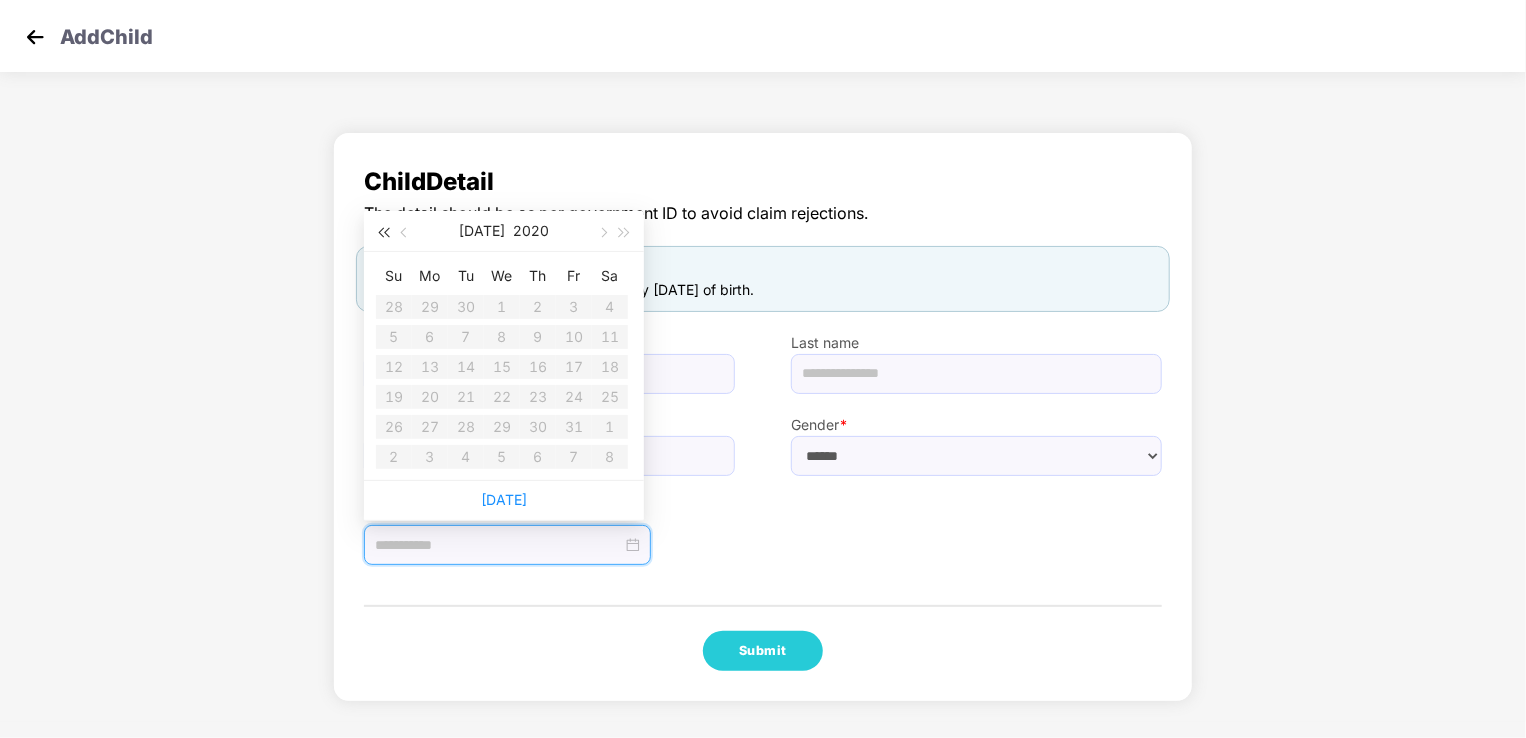 click at bounding box center [383, 233] 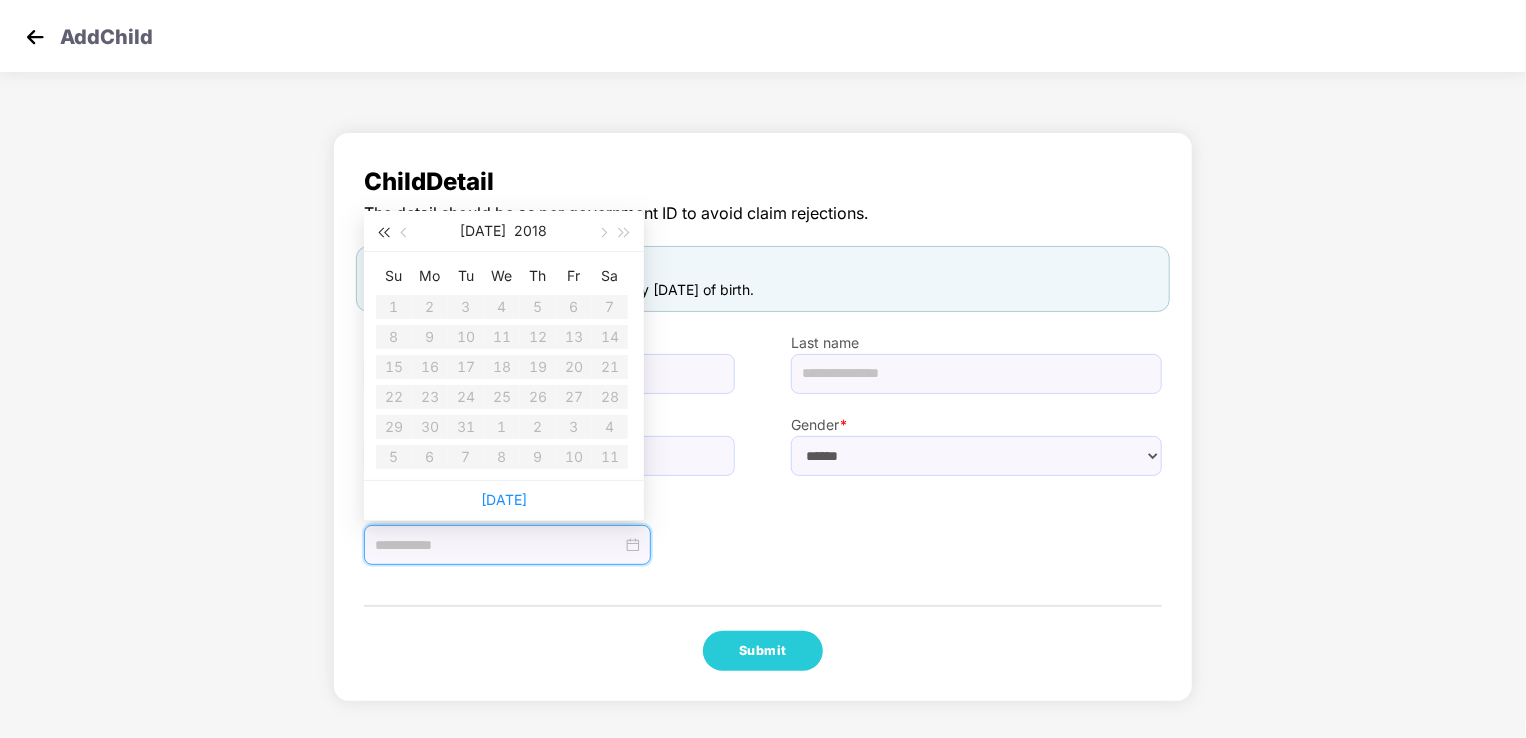 click at bounding box center [383, 233] 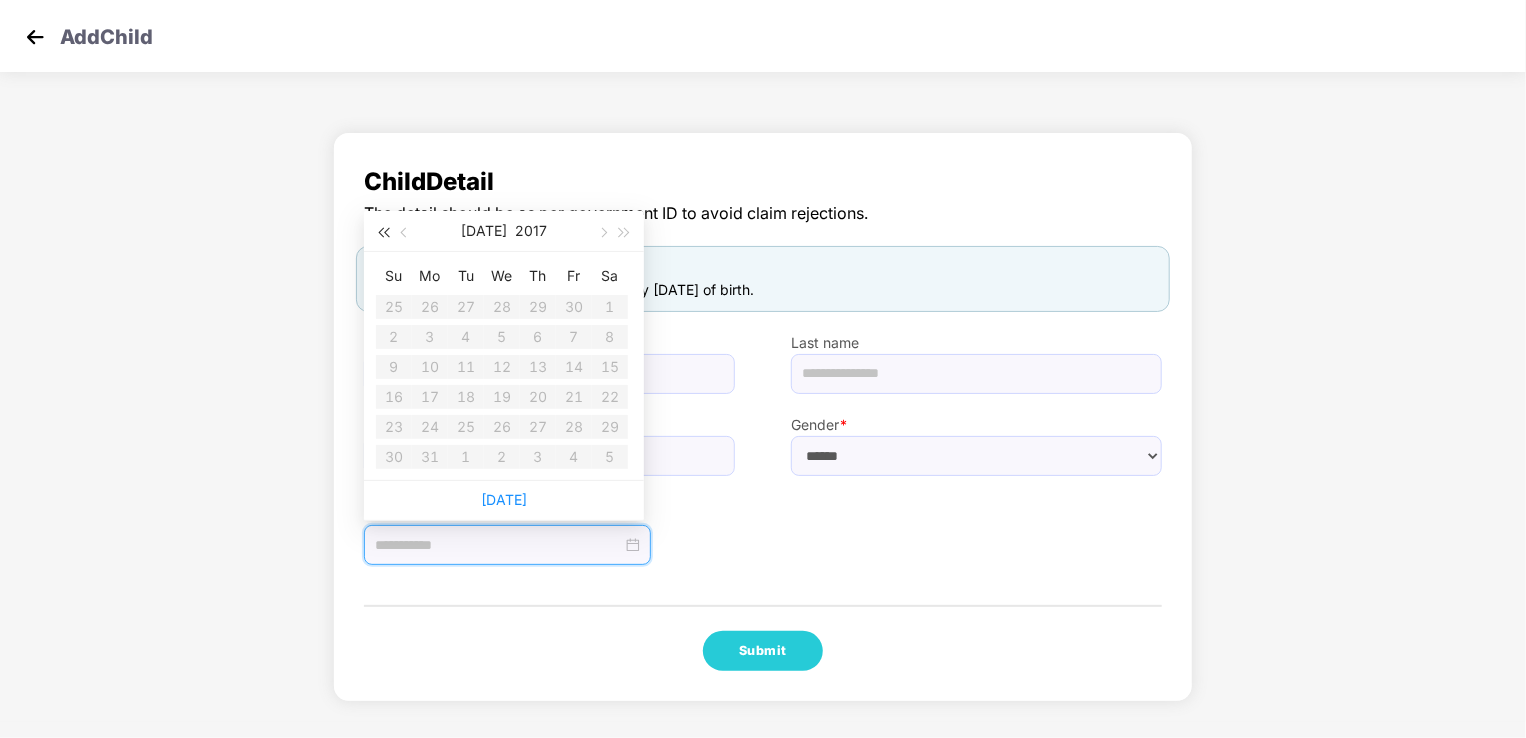 click at bounding box center (383, 233) 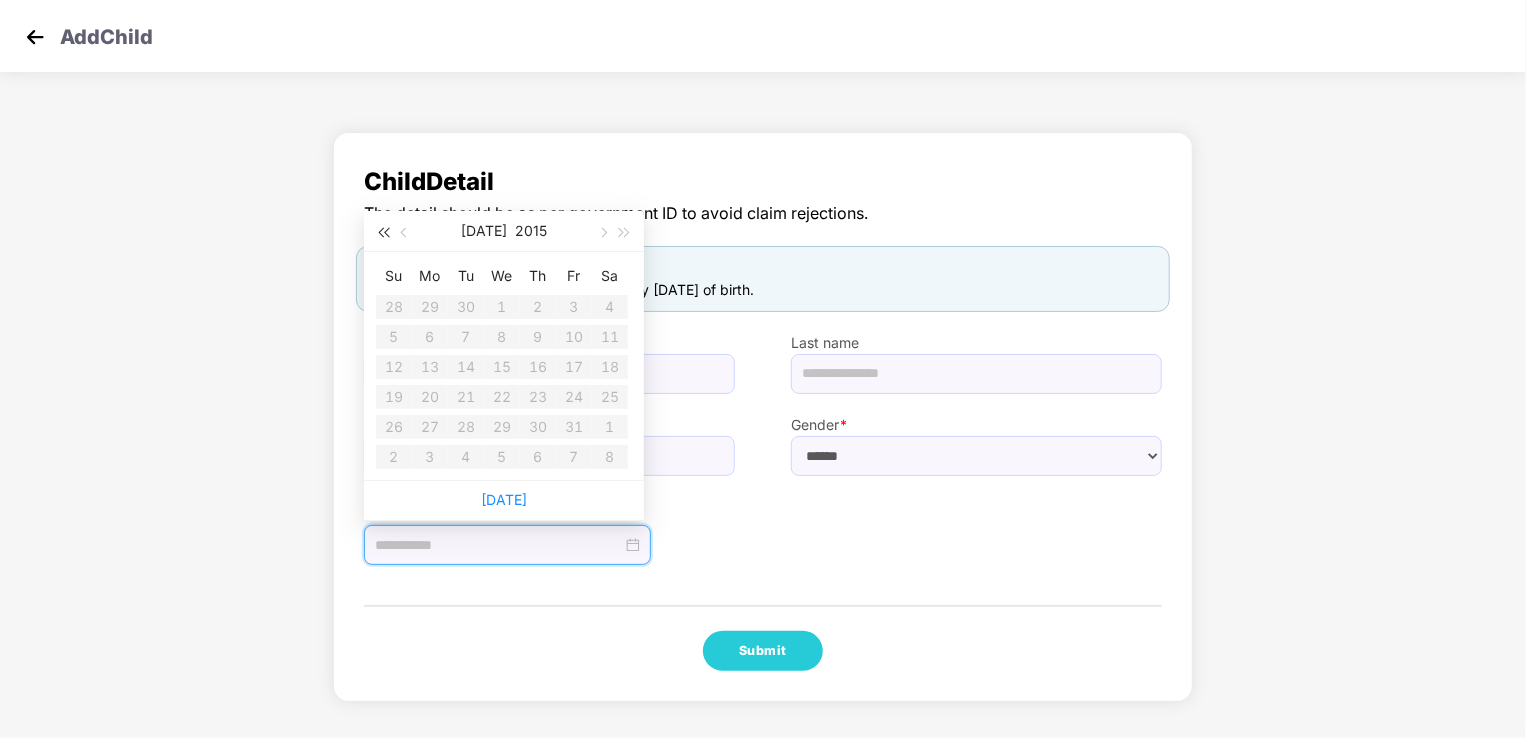 click at bounding box center [383, 233] 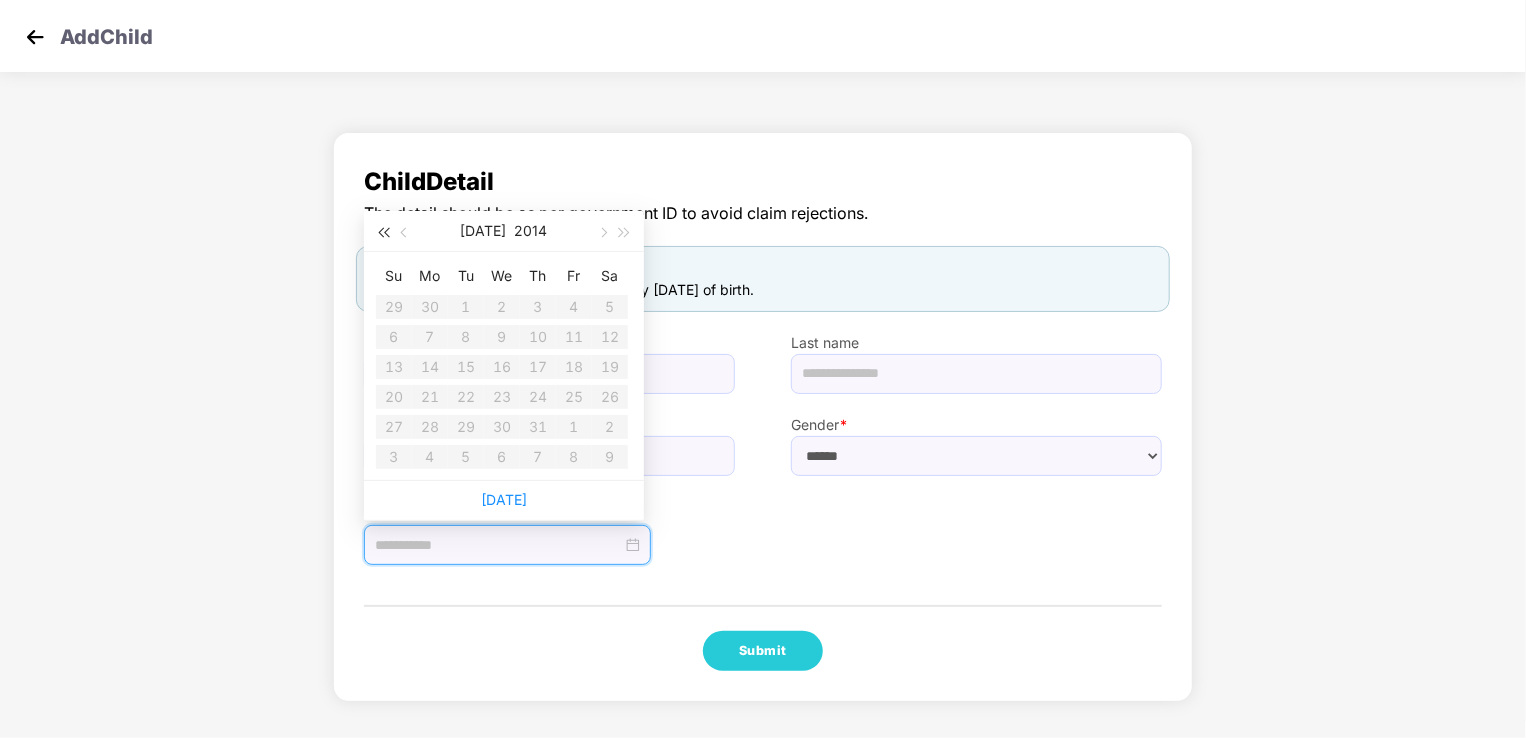 click at bounding box center [383, 233] 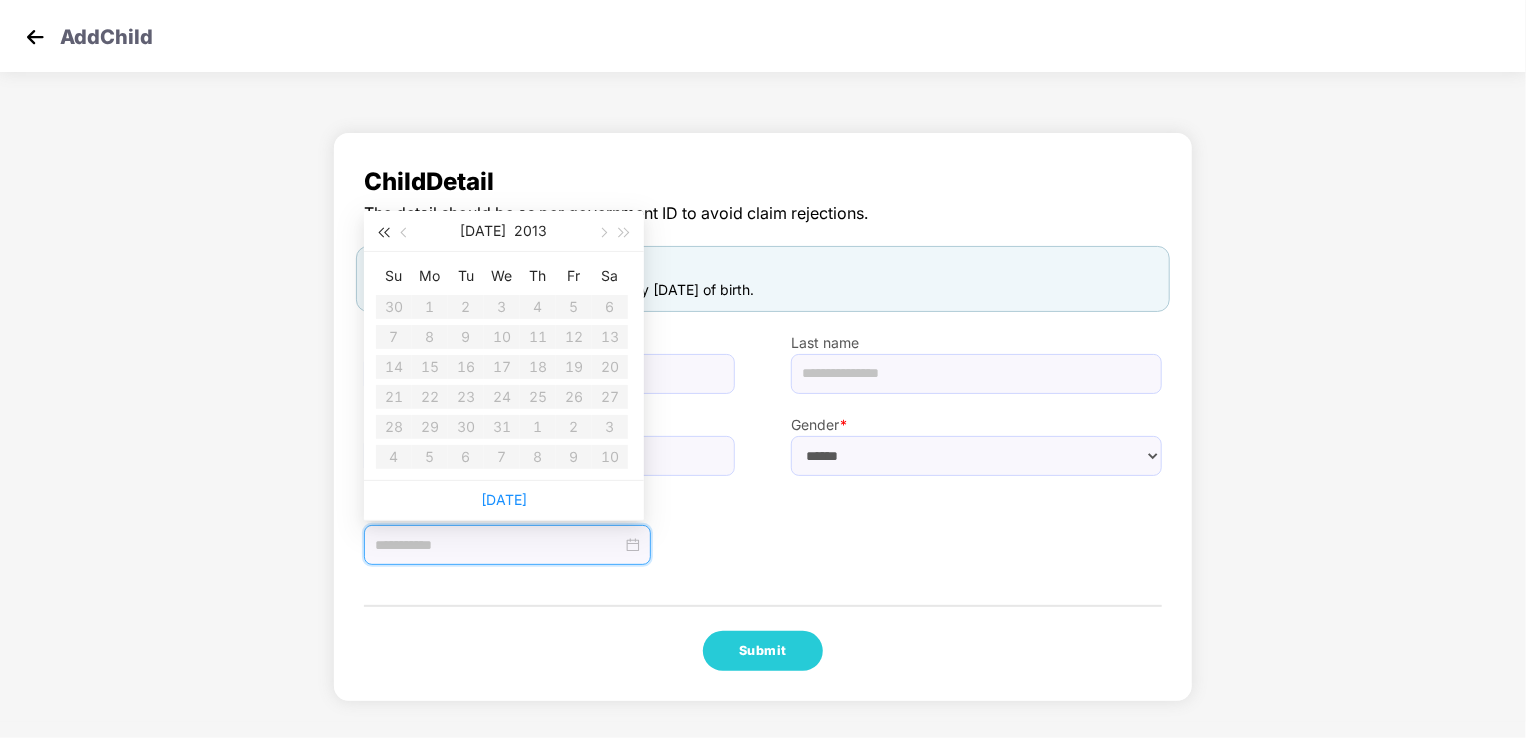 click at bounding box center (383, 233) 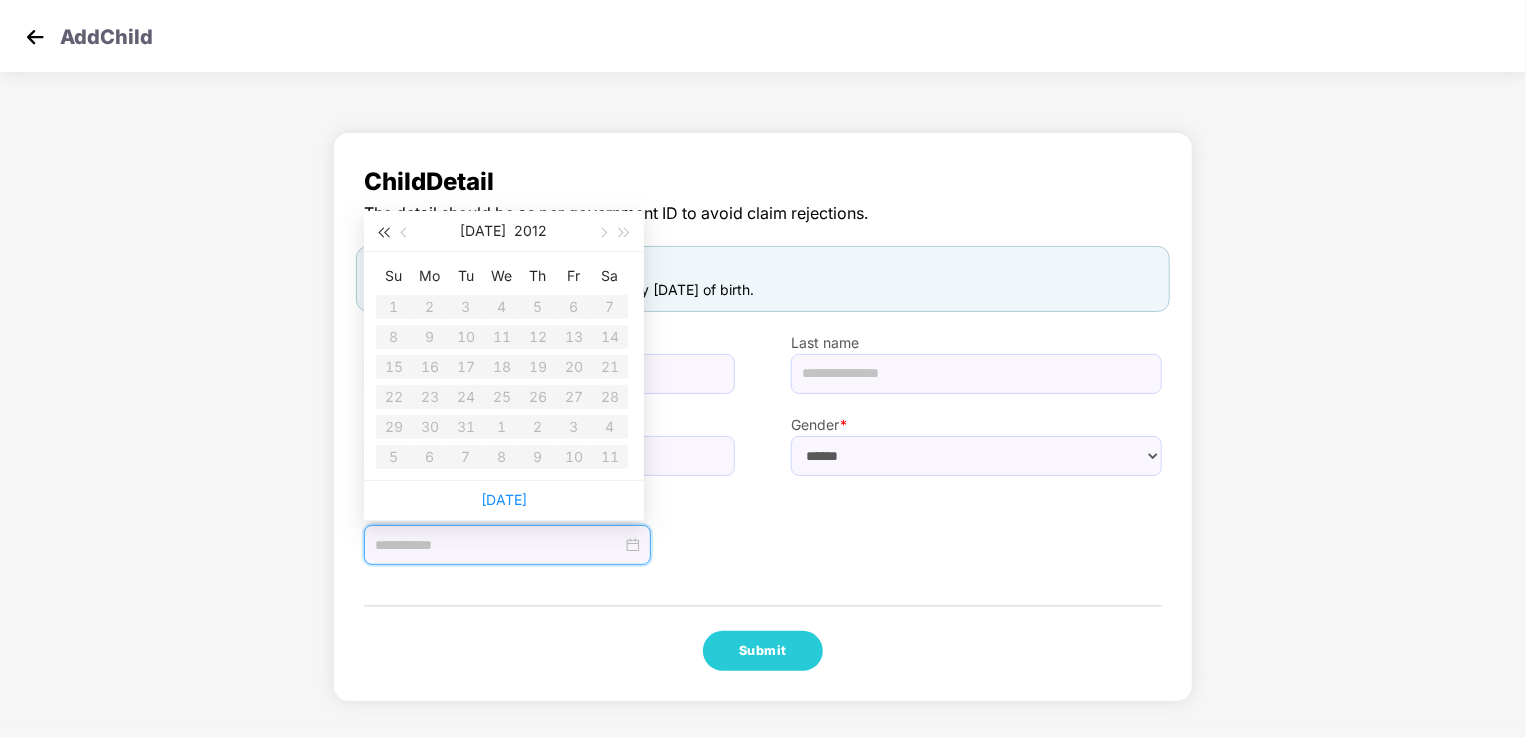 click at bounding box center (383, 233) 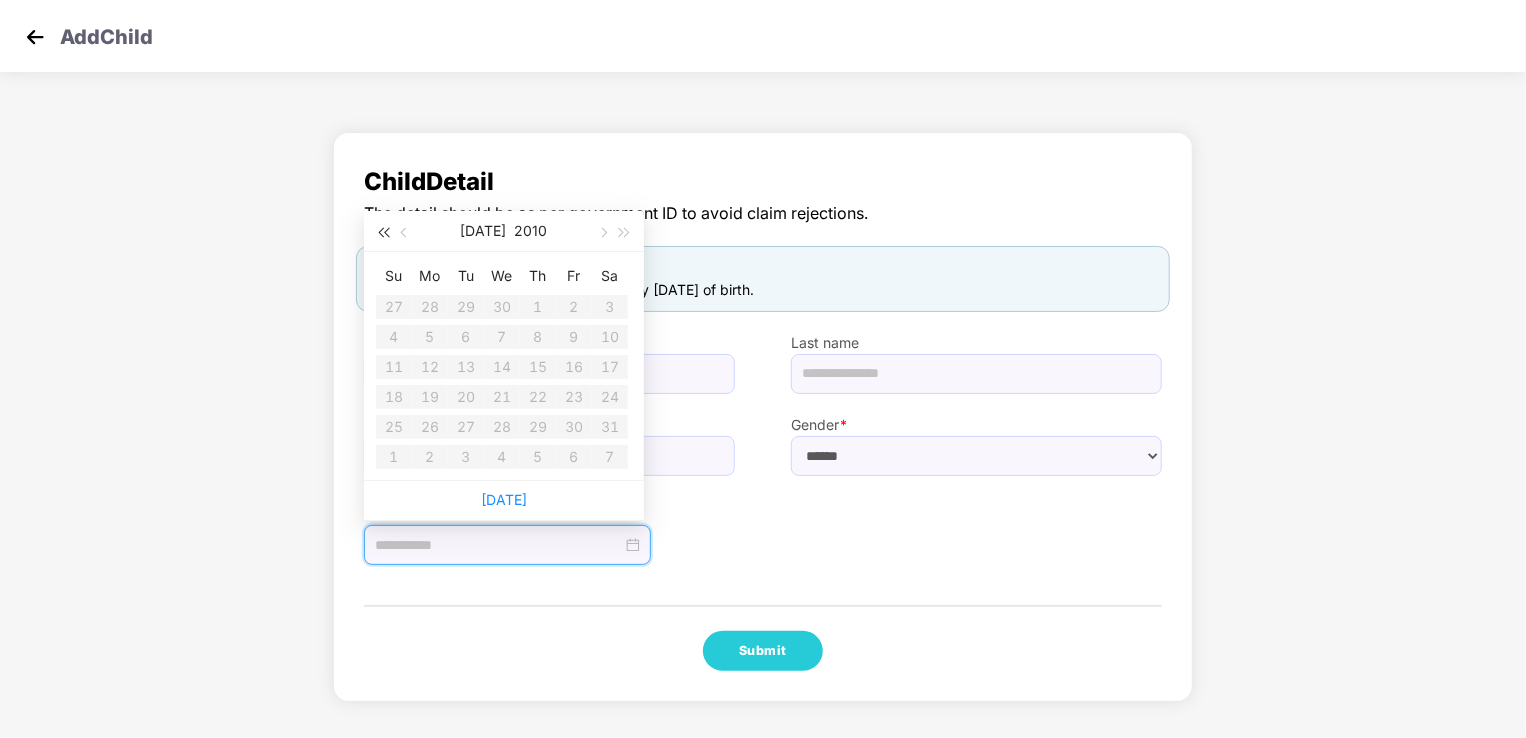 click at bounding box center (383, 233) 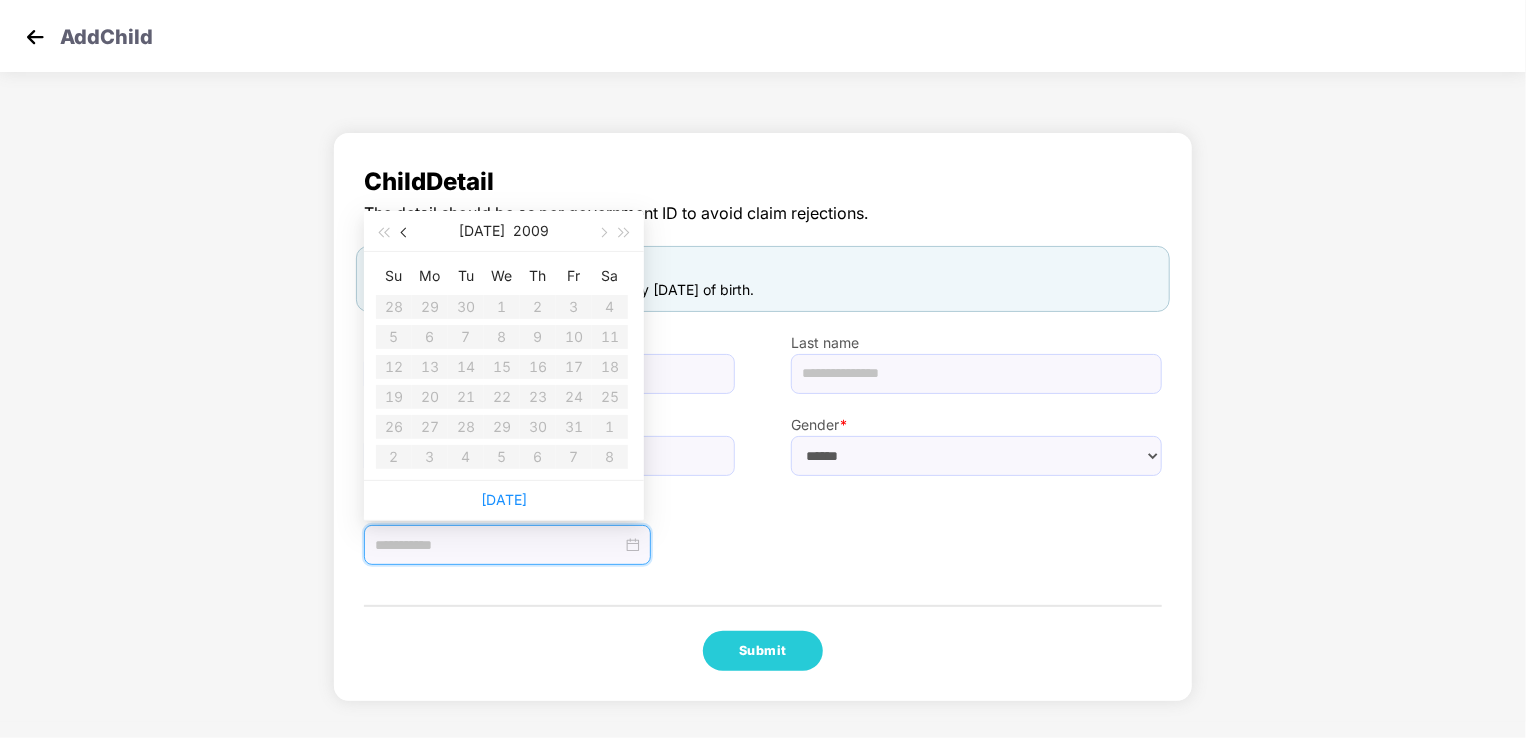 click at bounding box center (406, 233) 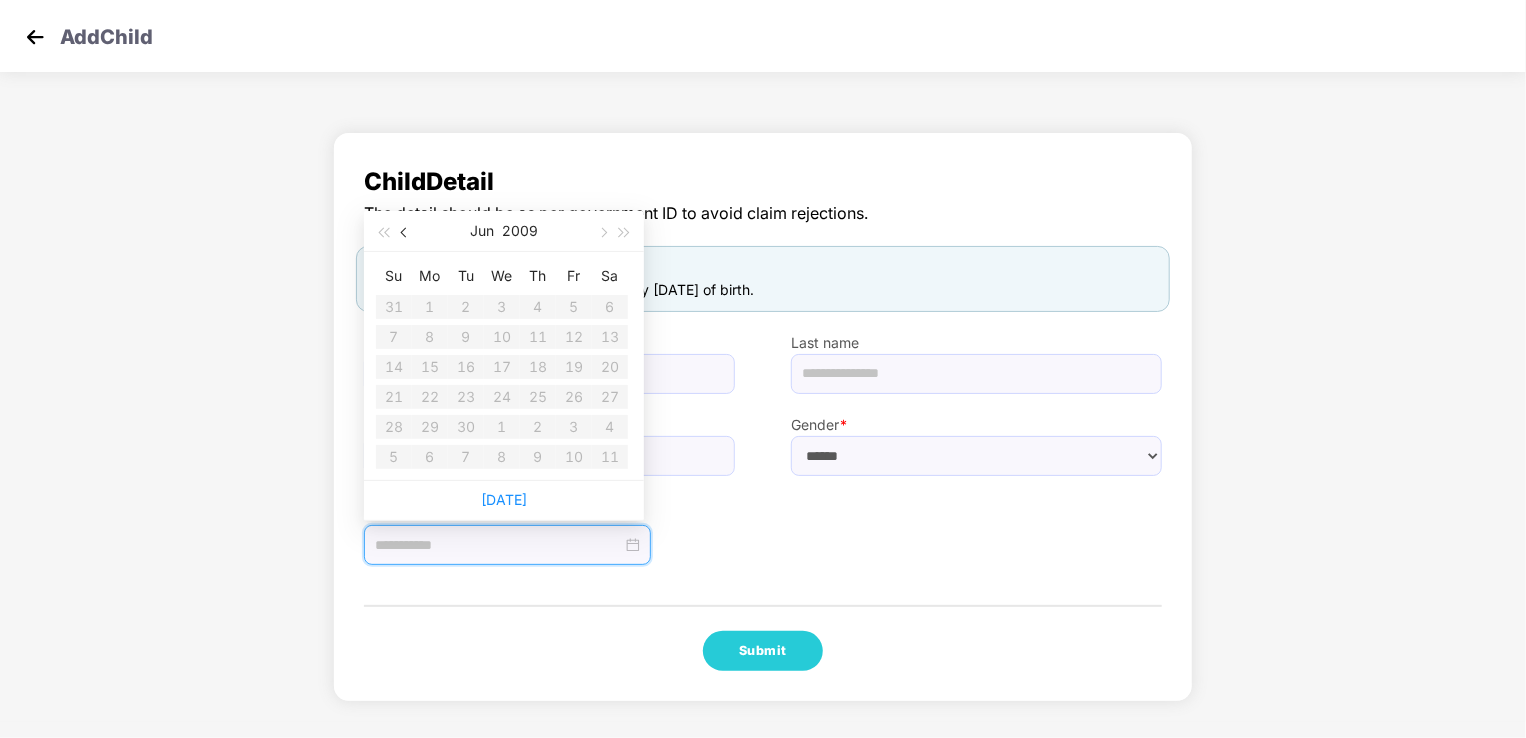 click at bounding box center (406, 233) 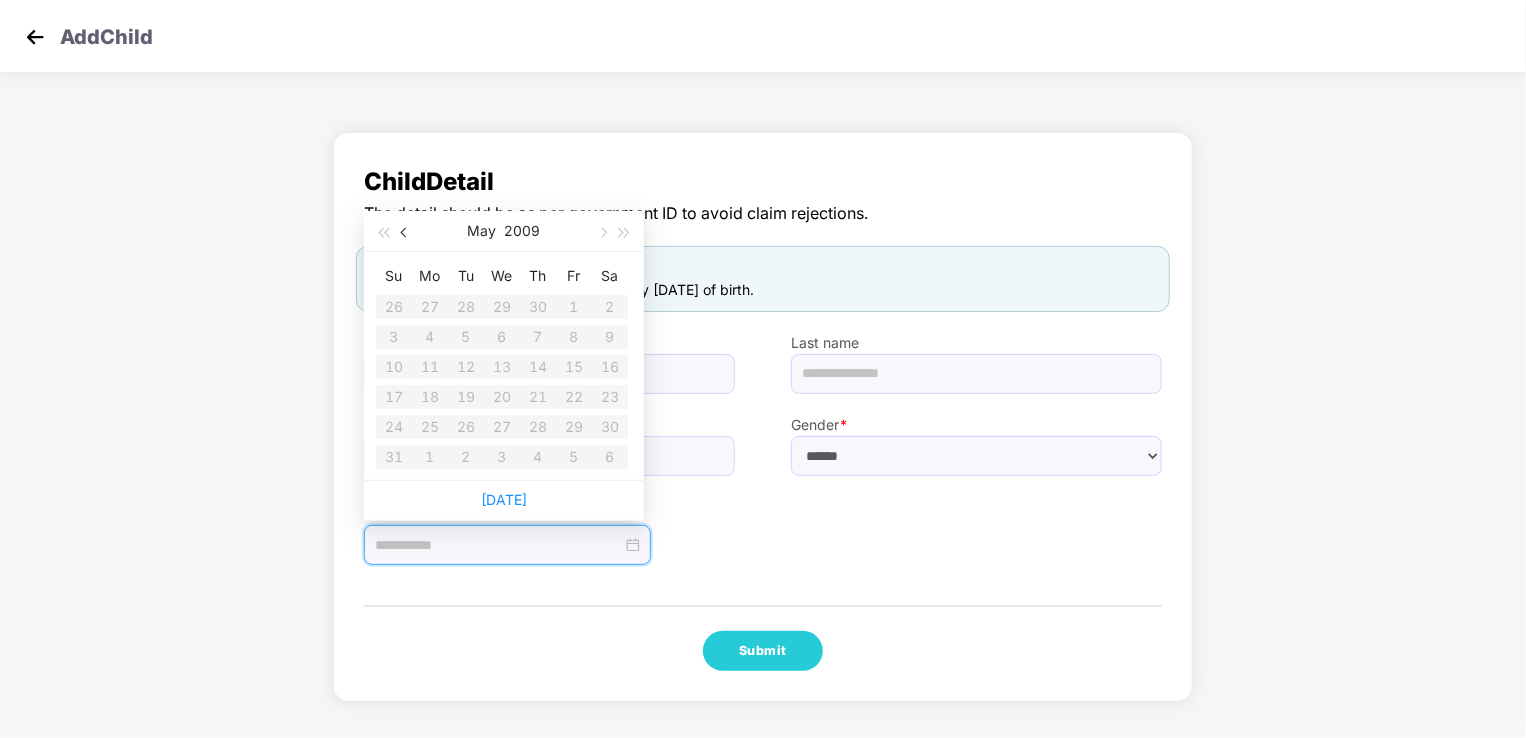 click at bounding box center [406, 233] 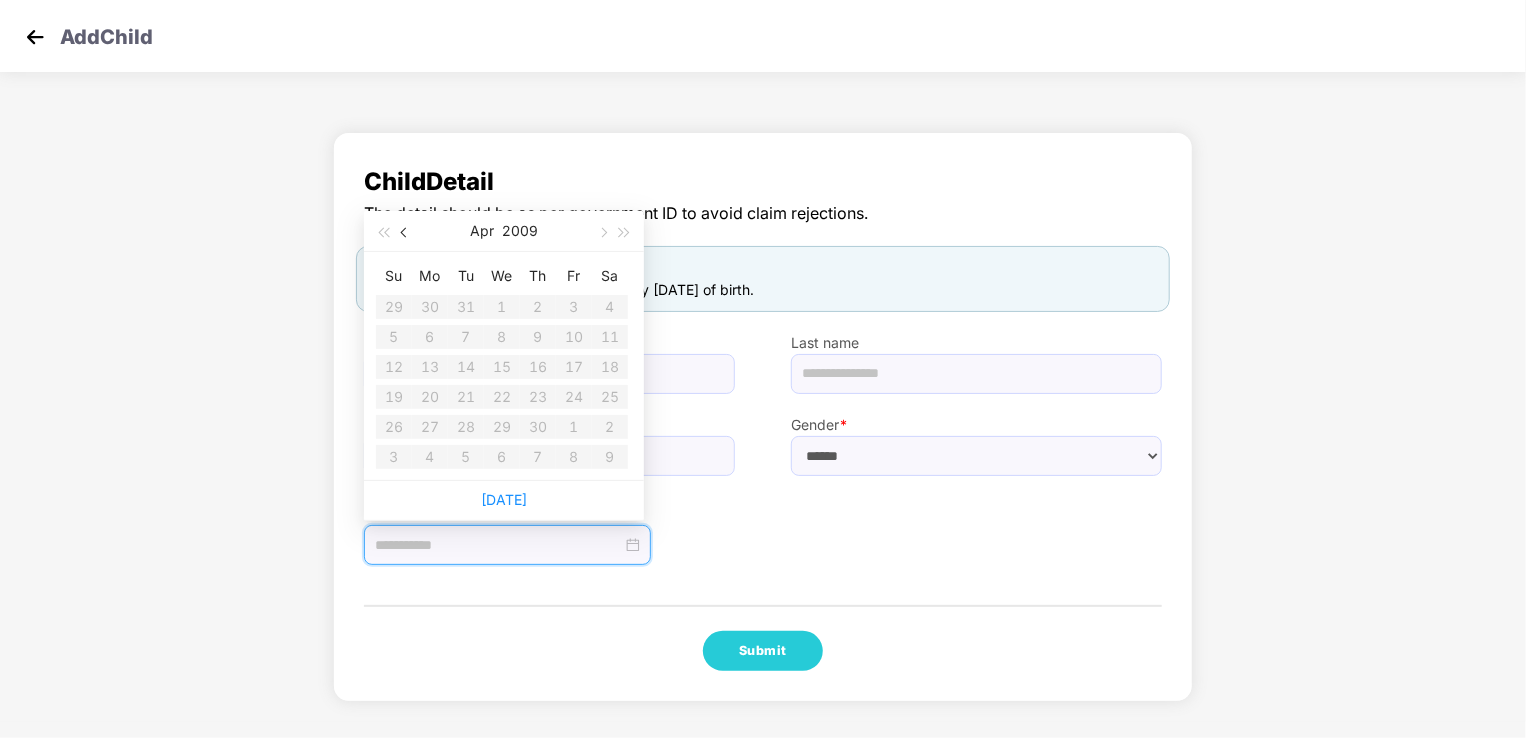 click at bounding box center (406, 233) 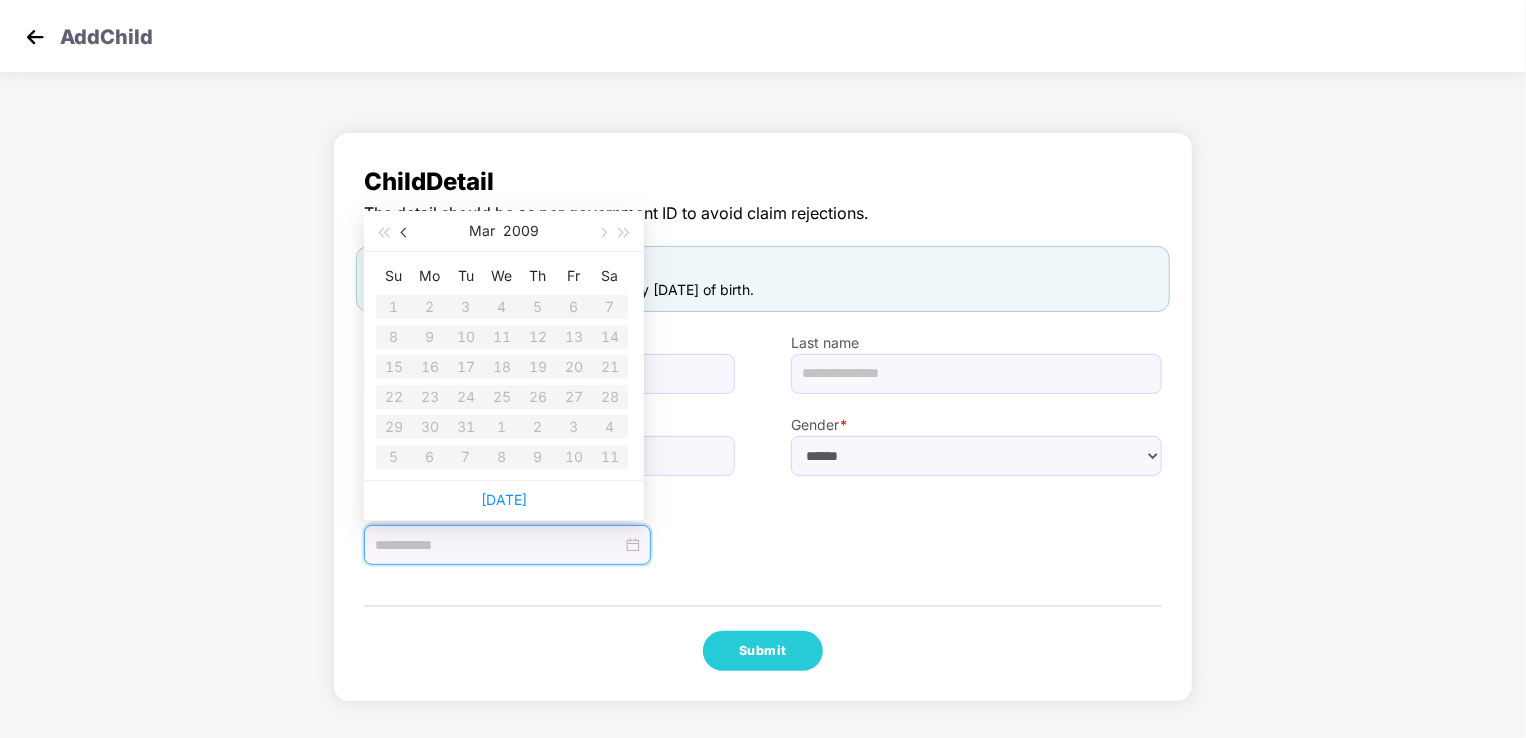 click at bounding box center [406, 233] 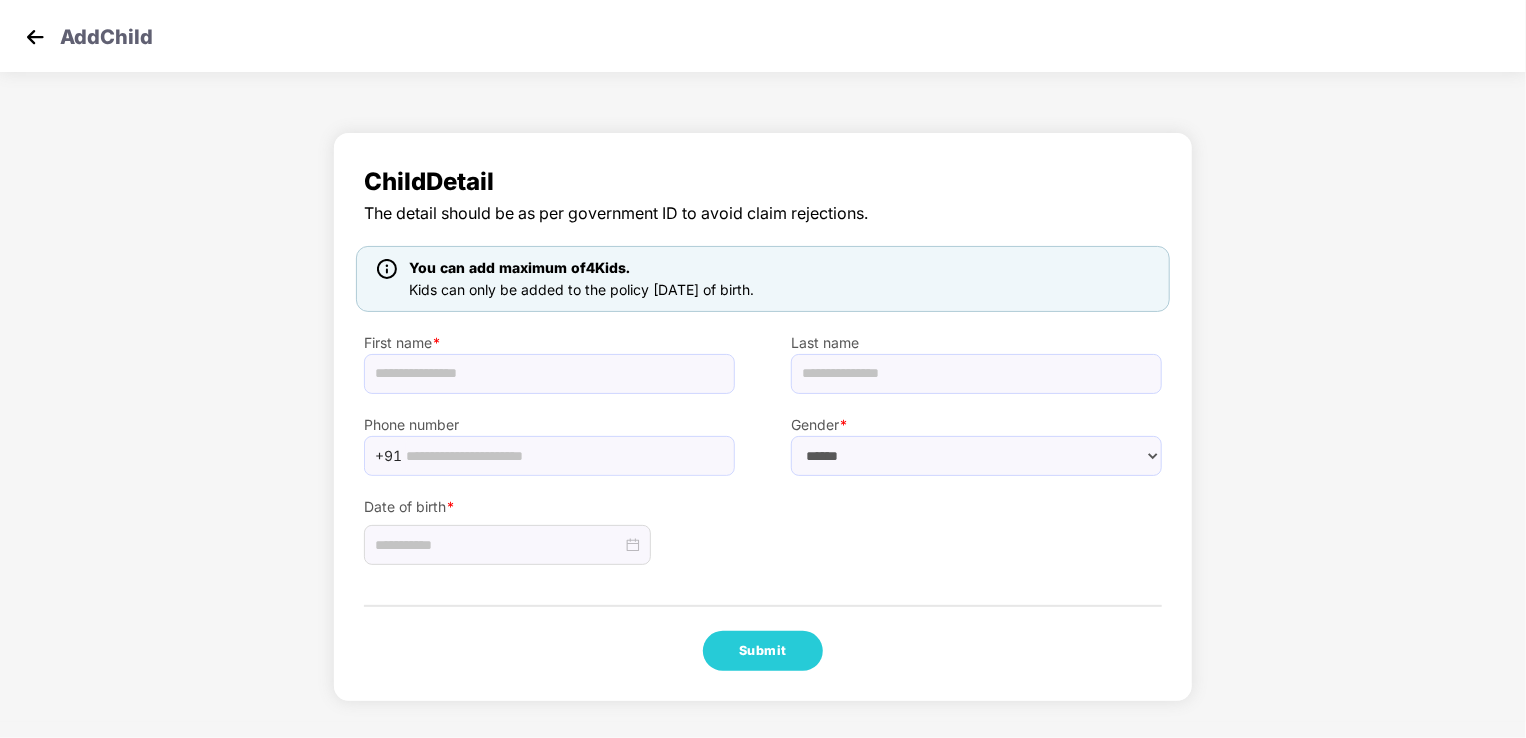 click on "Date of birth  *" at bounding box center (549, 521) 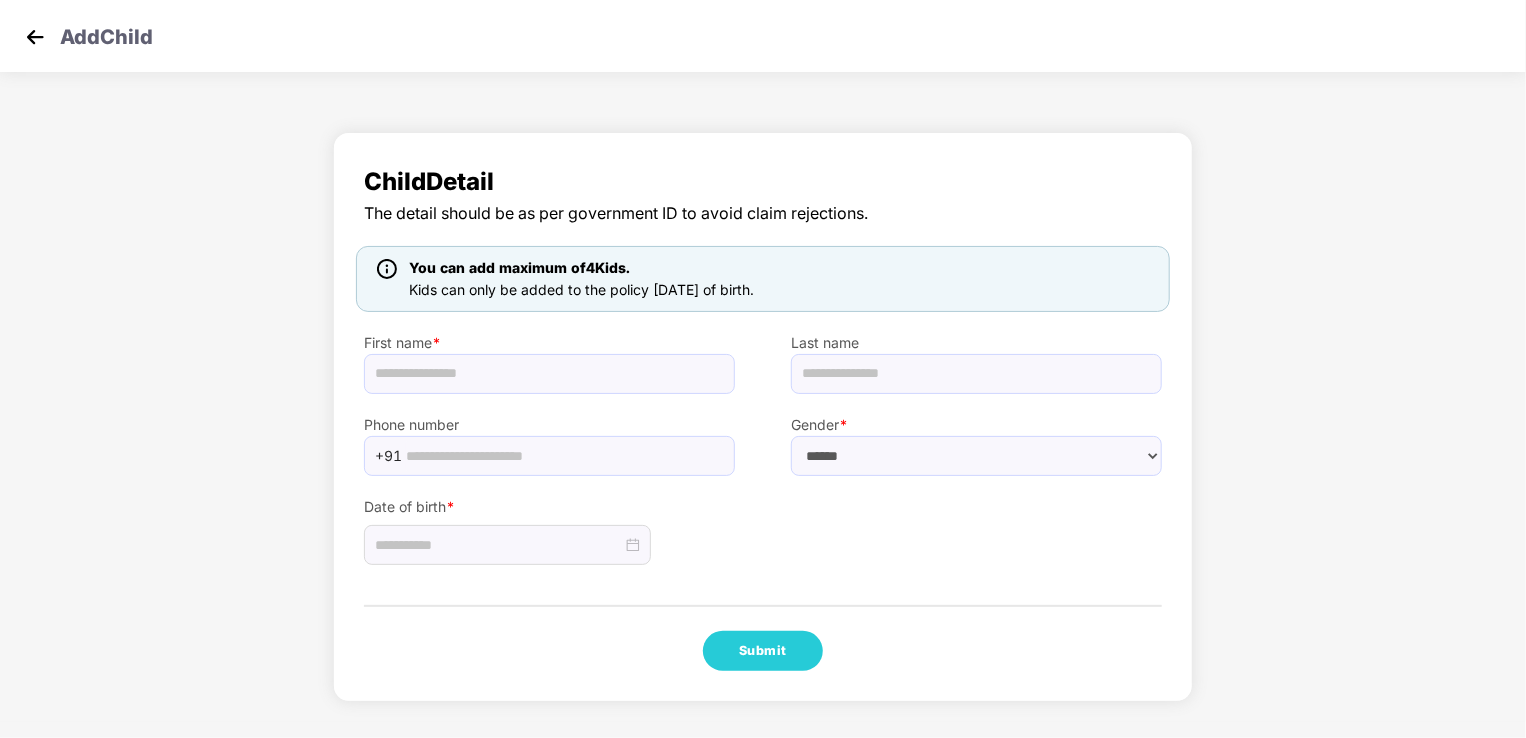 click at bounding box center (35, 37) 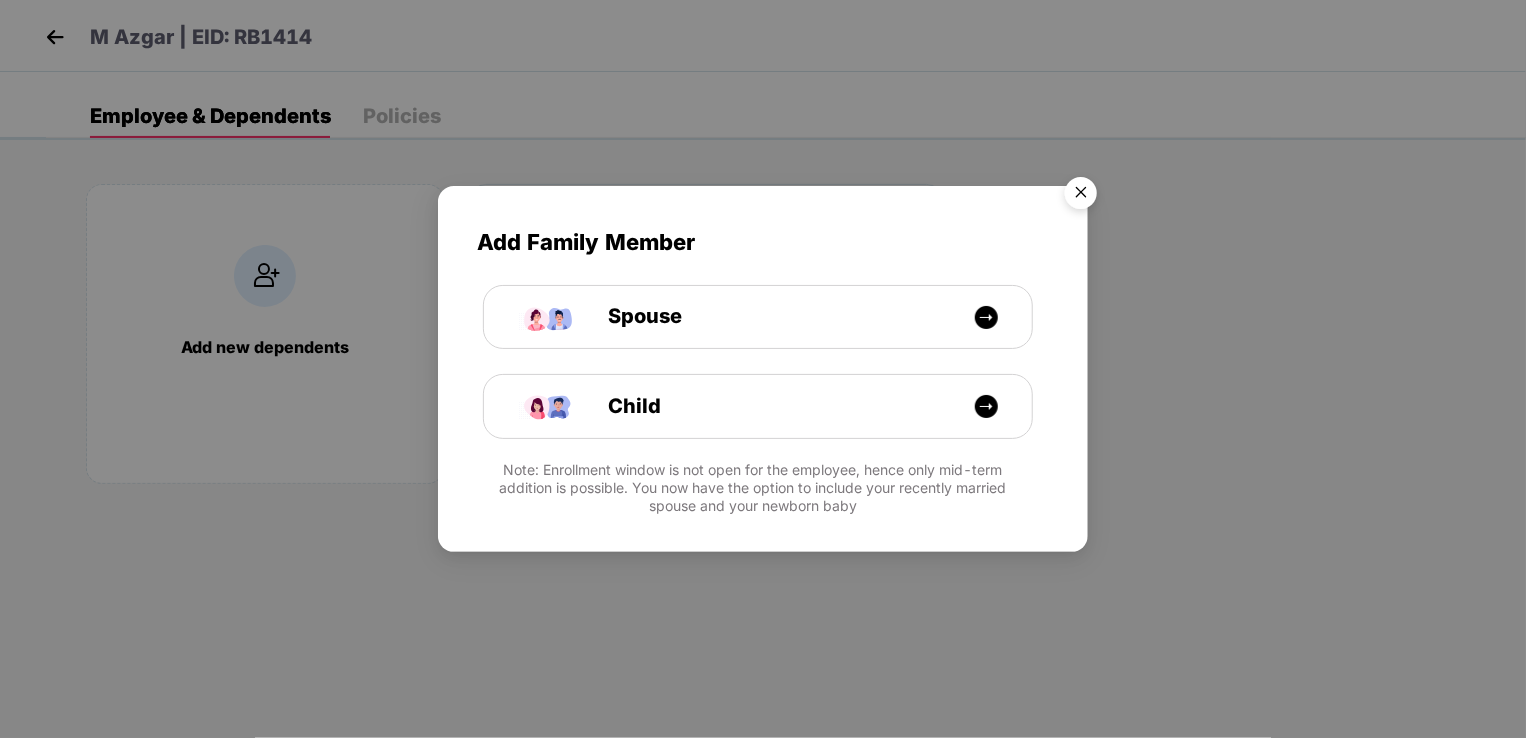 click at bounding box center [1081, 196] 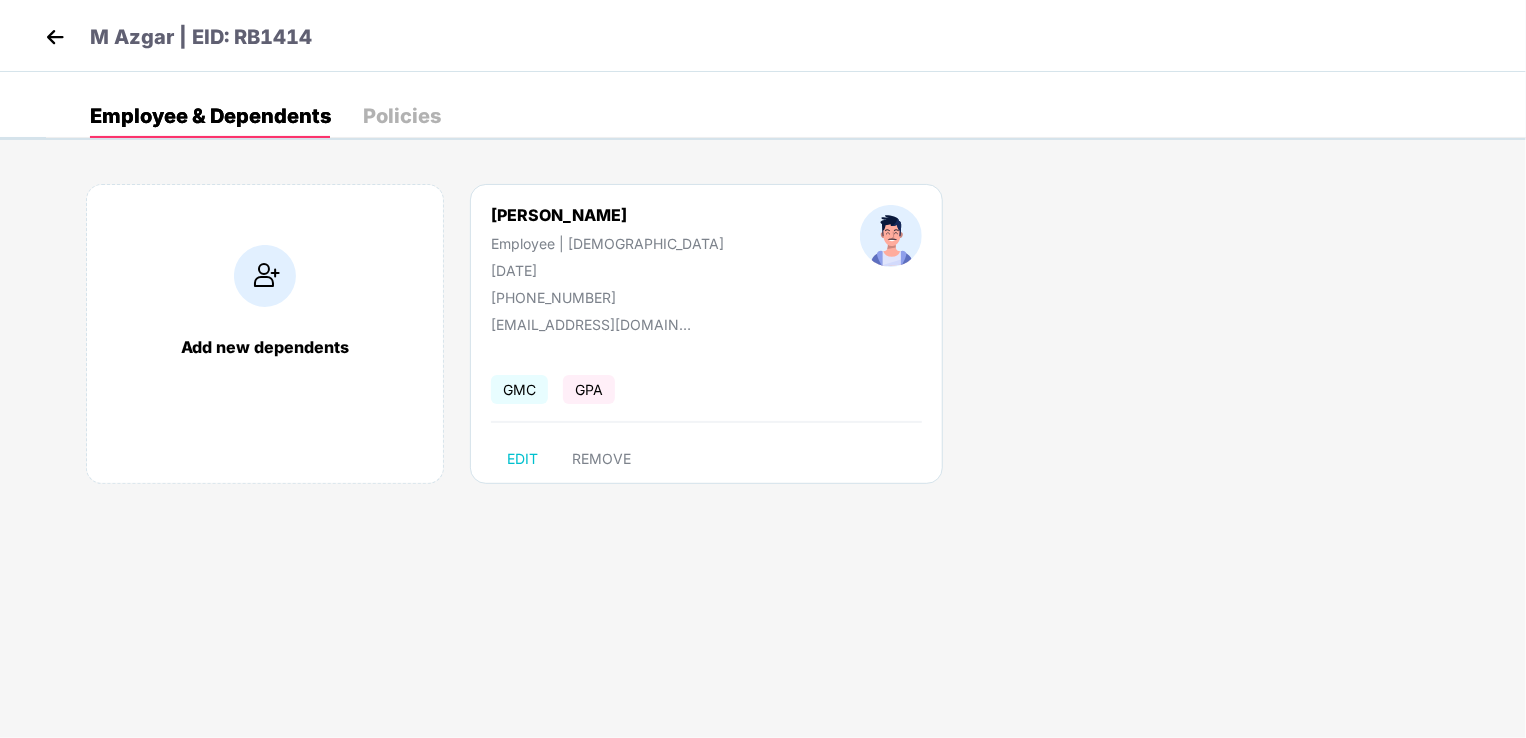 click at bounding box center (265, 276) 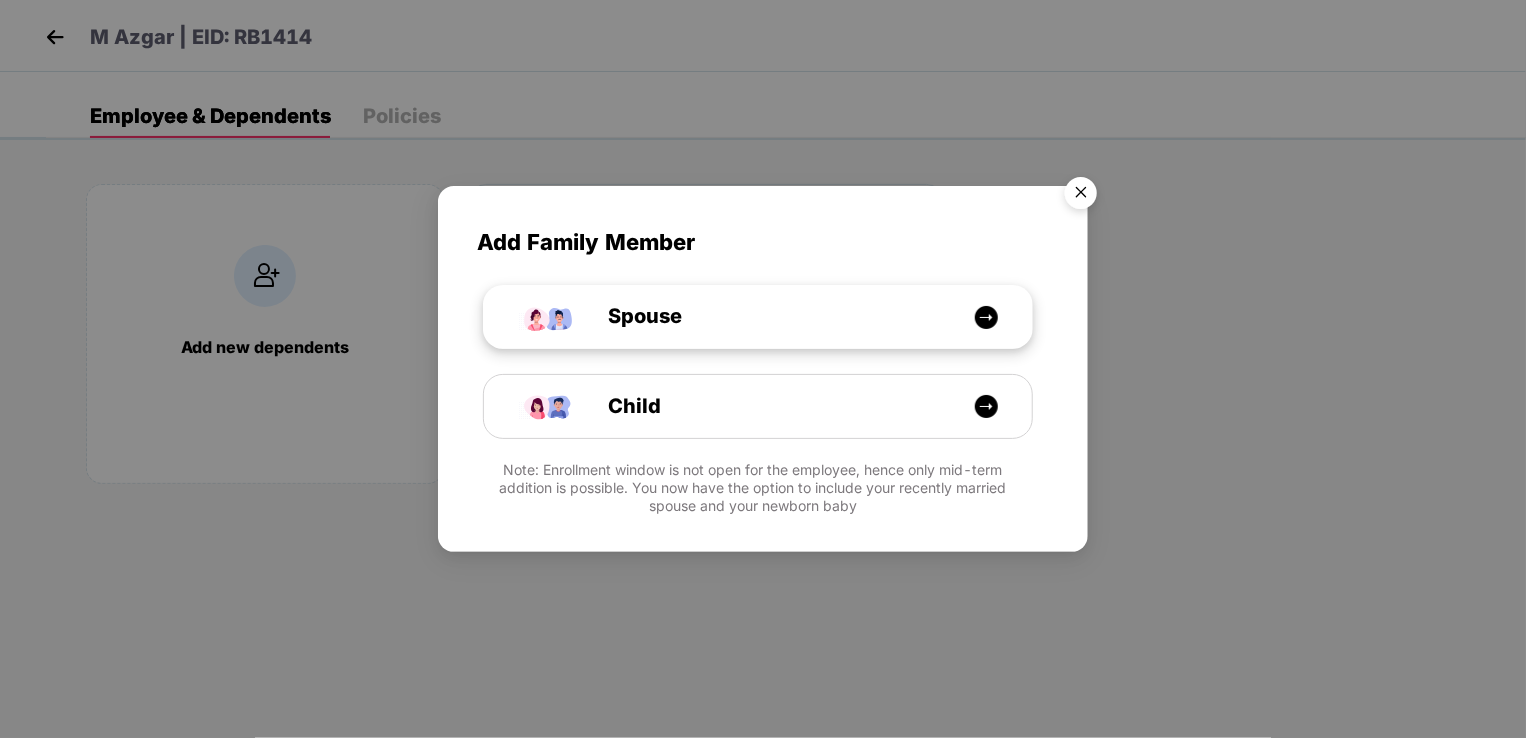 click at bounding box center [986, 317] 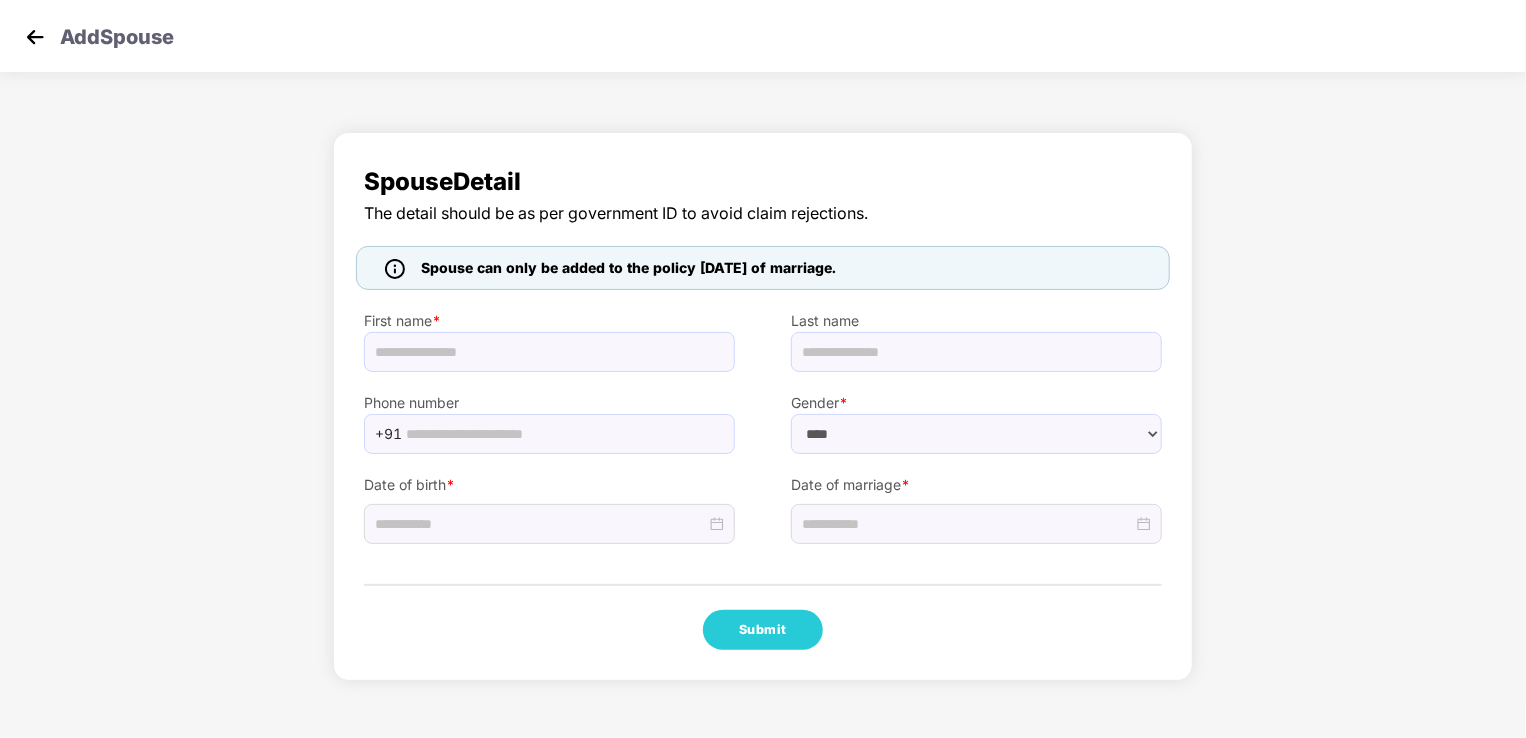 select on "******" 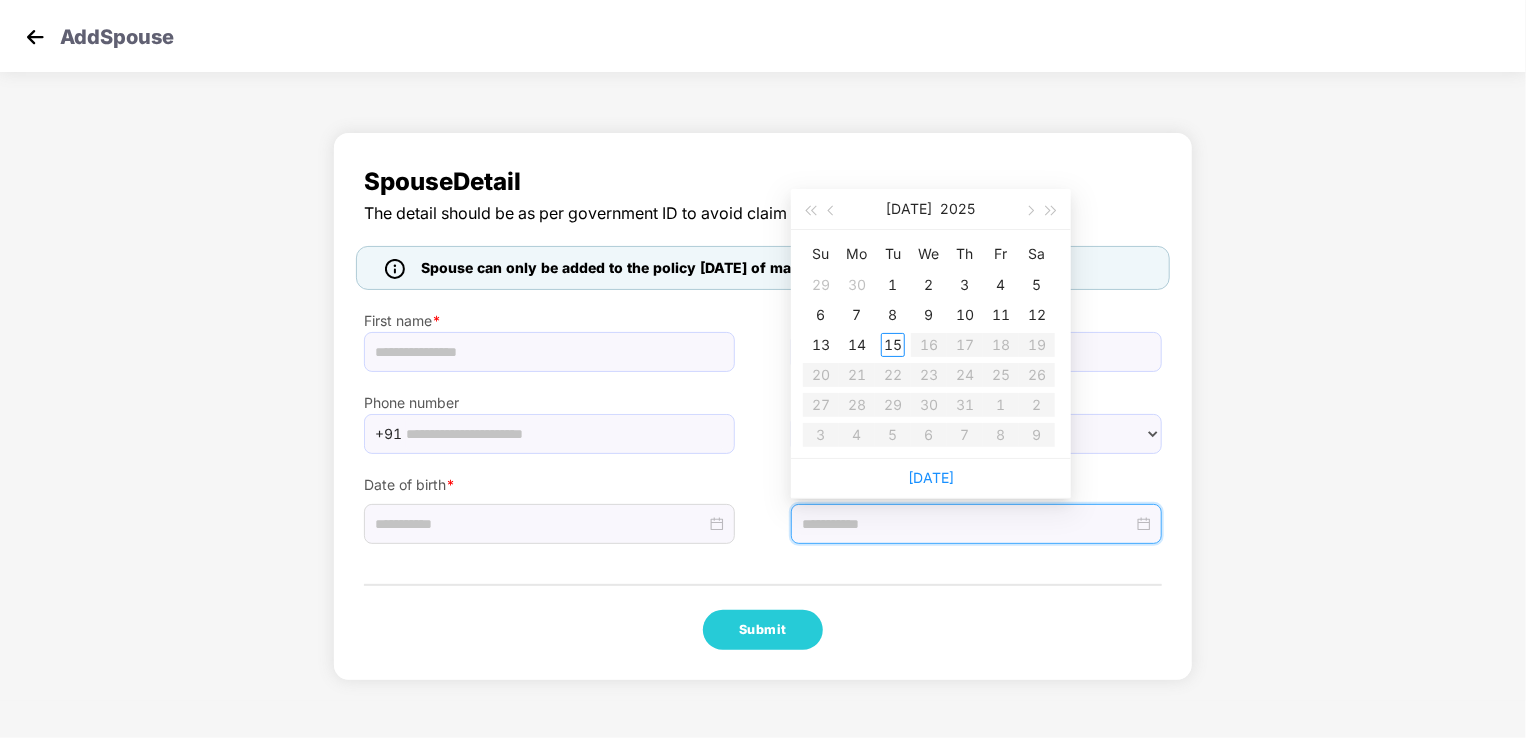 click at bounding box center [967, 524] 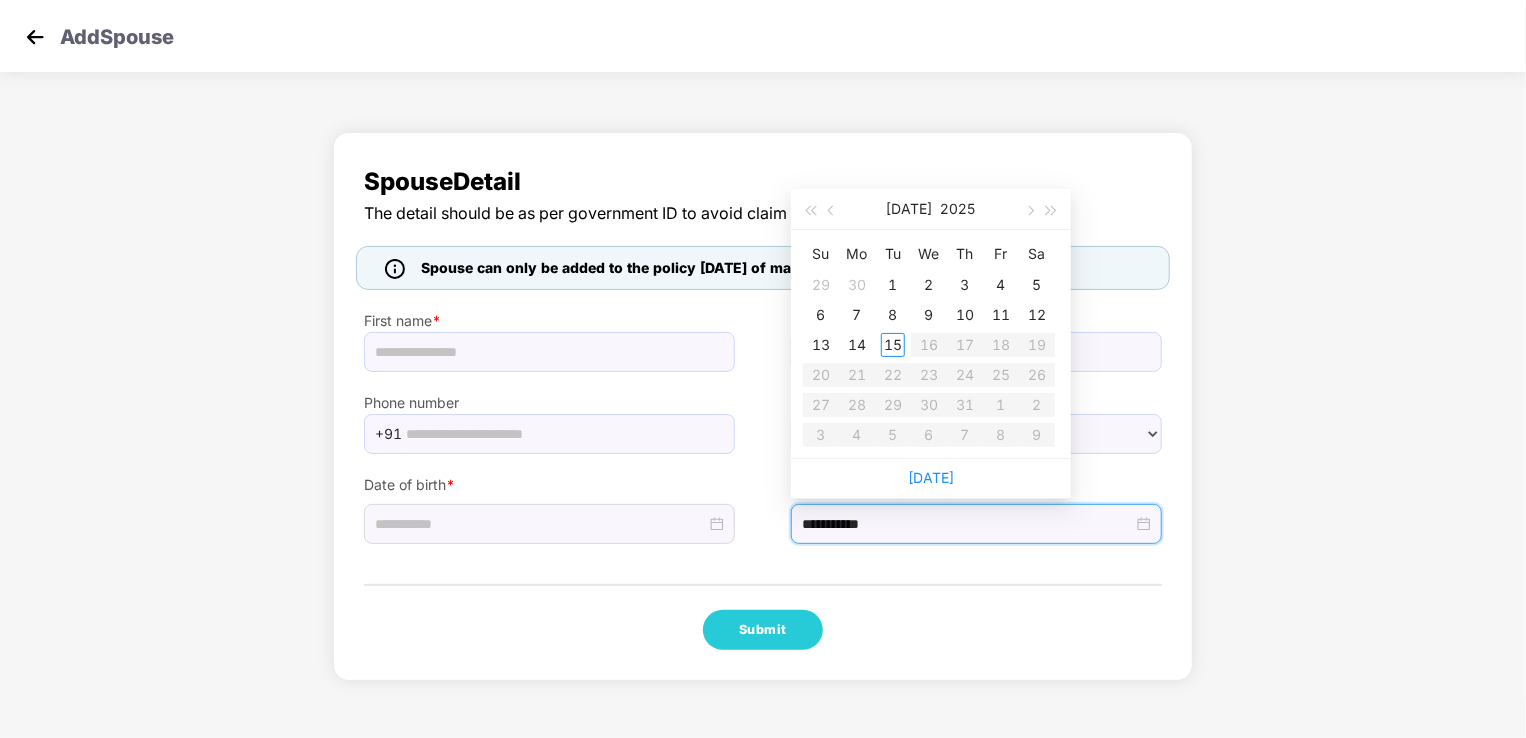 type on "**********" 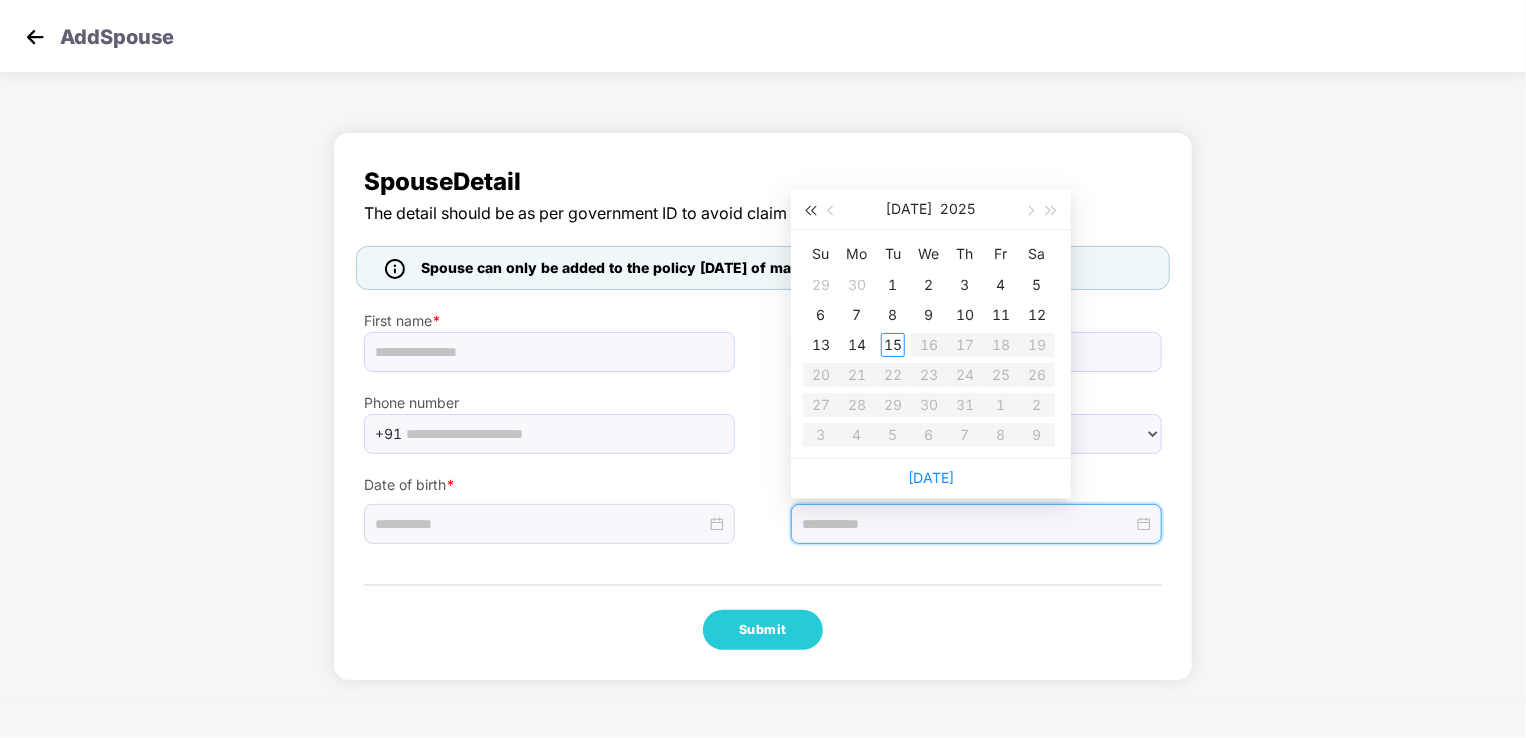 click at bounding box center [810, 211] 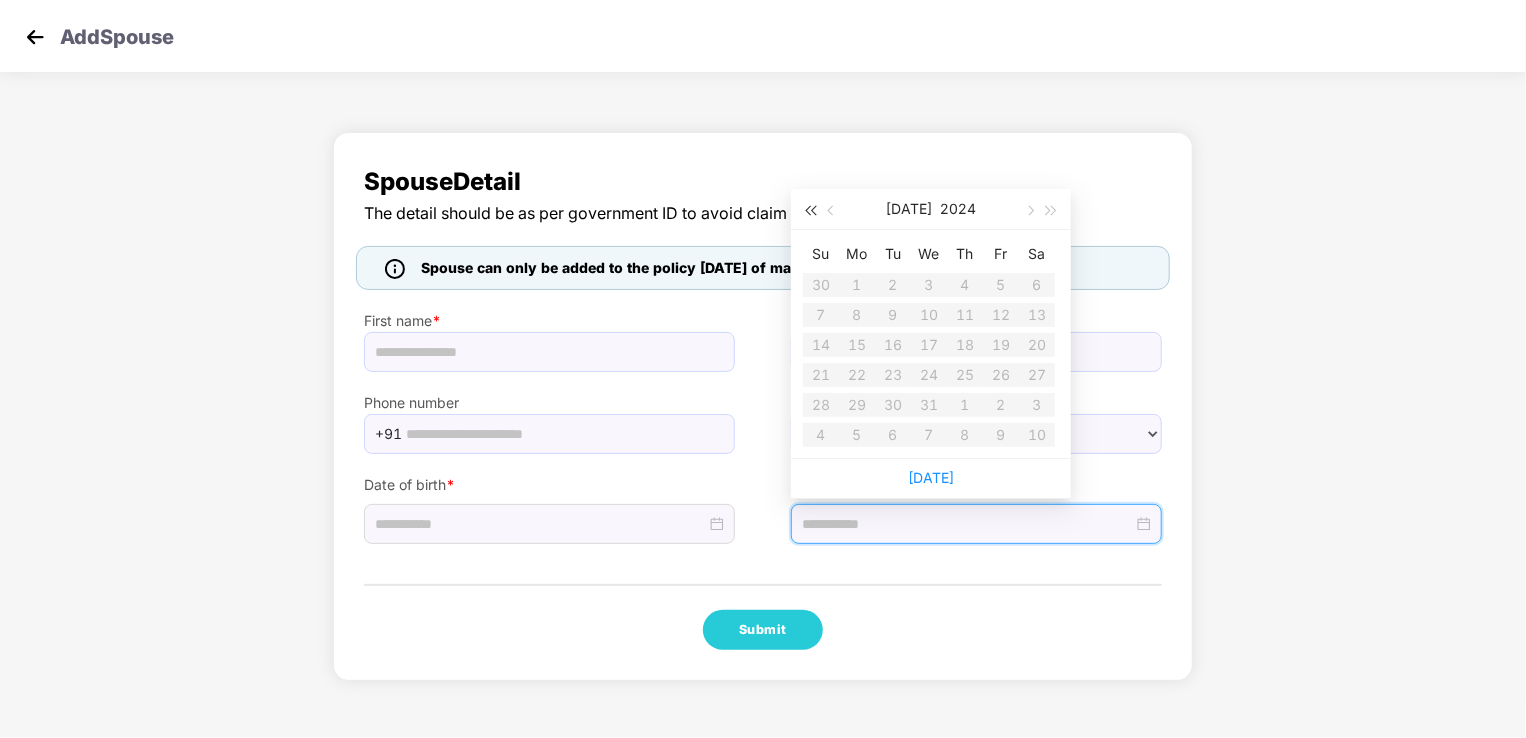 click at bounding box center (810, 211) 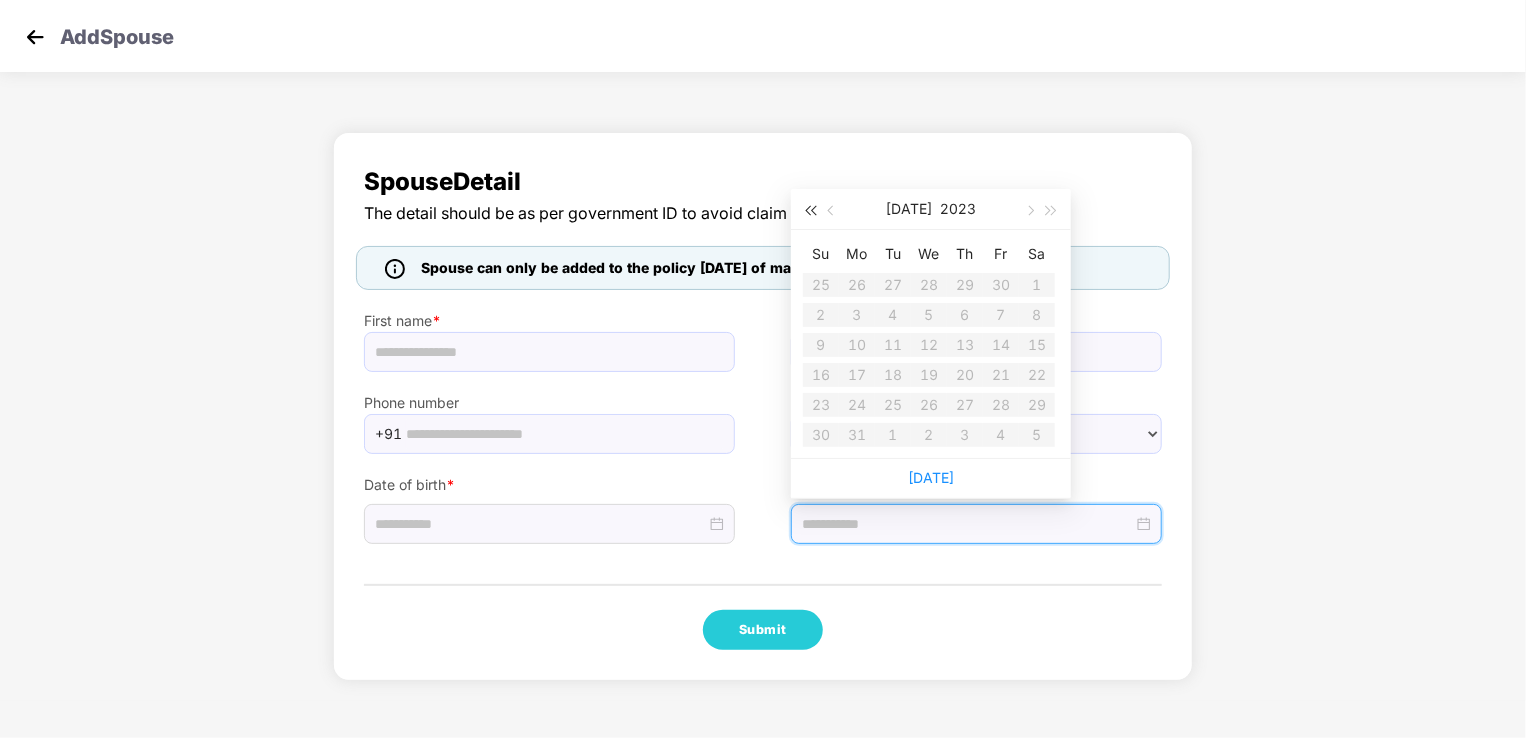 click at bounding box center [810, 211] 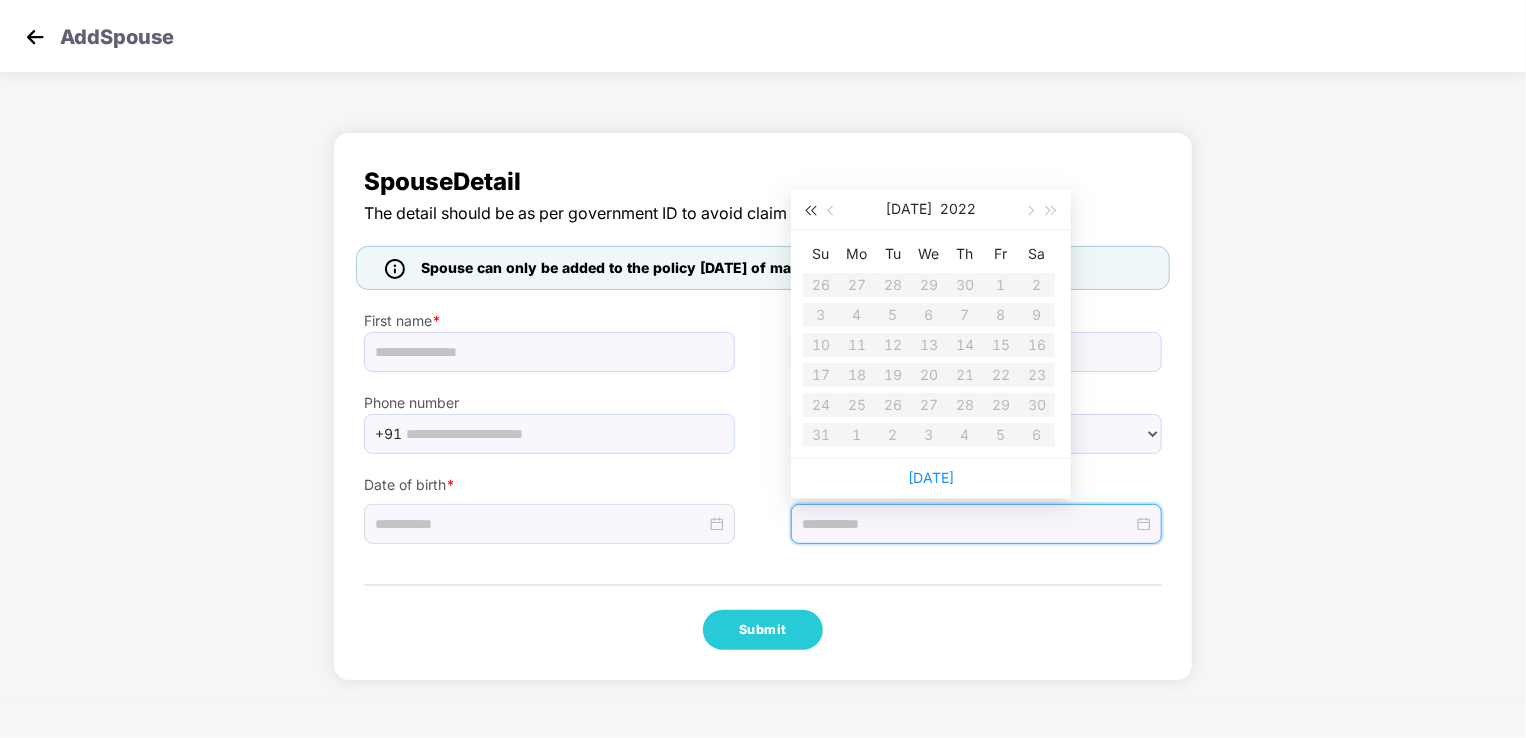 click at bounding box center (810, 211) 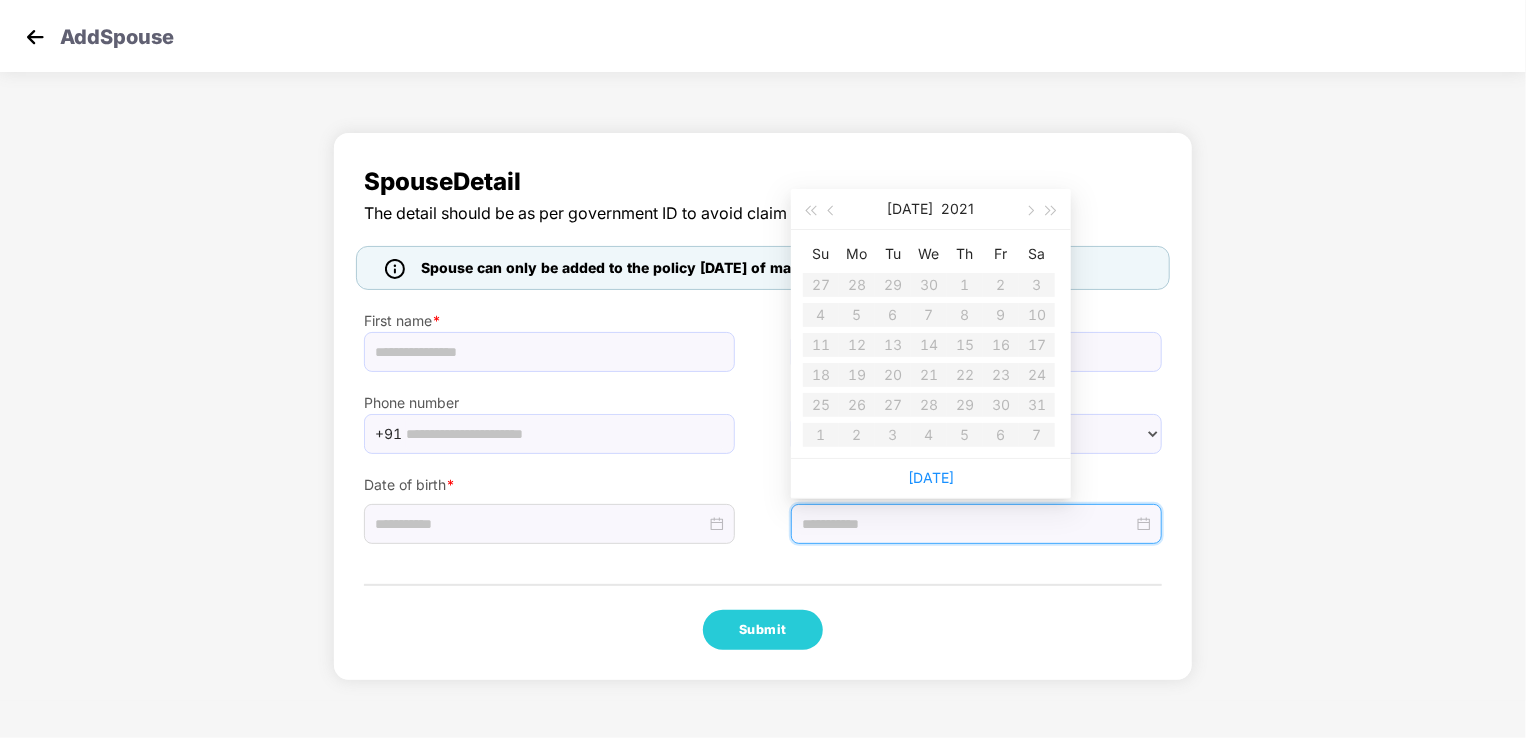 click at bounding box center (967, 524) 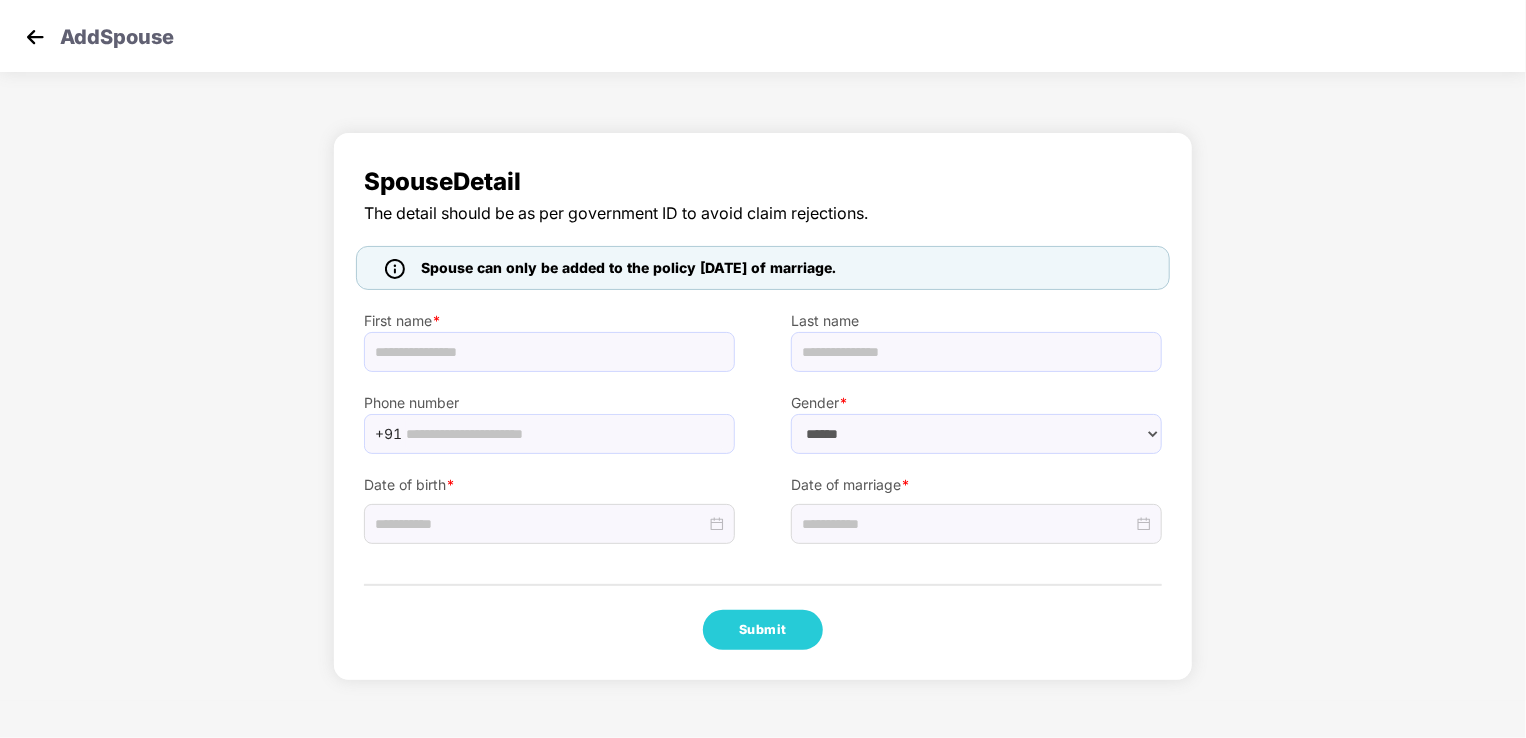 click on "Spouse  Detail The detail should be as per government ID to avoid claim rejections.  Spouse can only be added to the policy [DATE] of marriage. First name  * Last name Phone number +91 Gender  * ****** **** ****** Date of birth  * Date of marriage  * Submit" at bounding box center (763, 406) 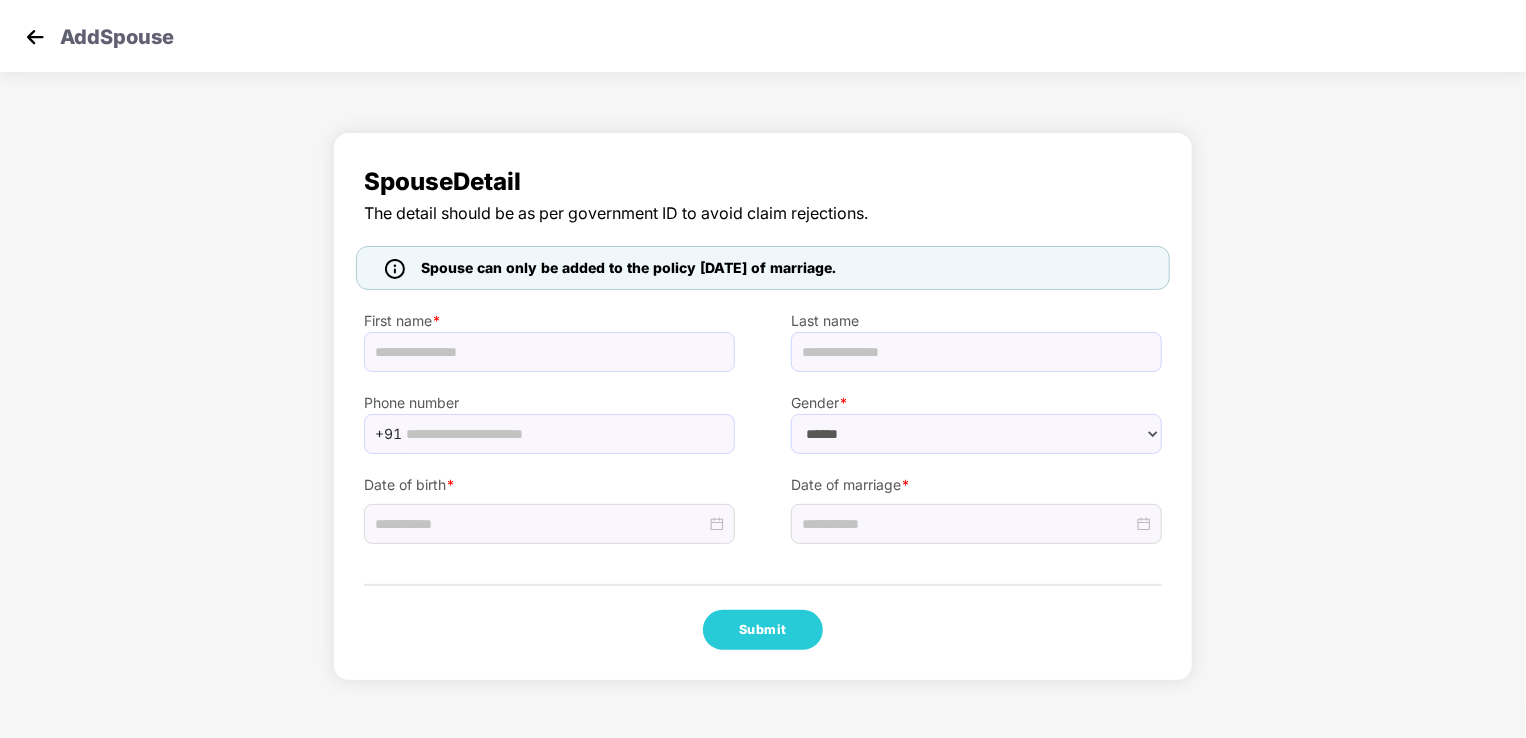 click at bounding box center (35, 37) 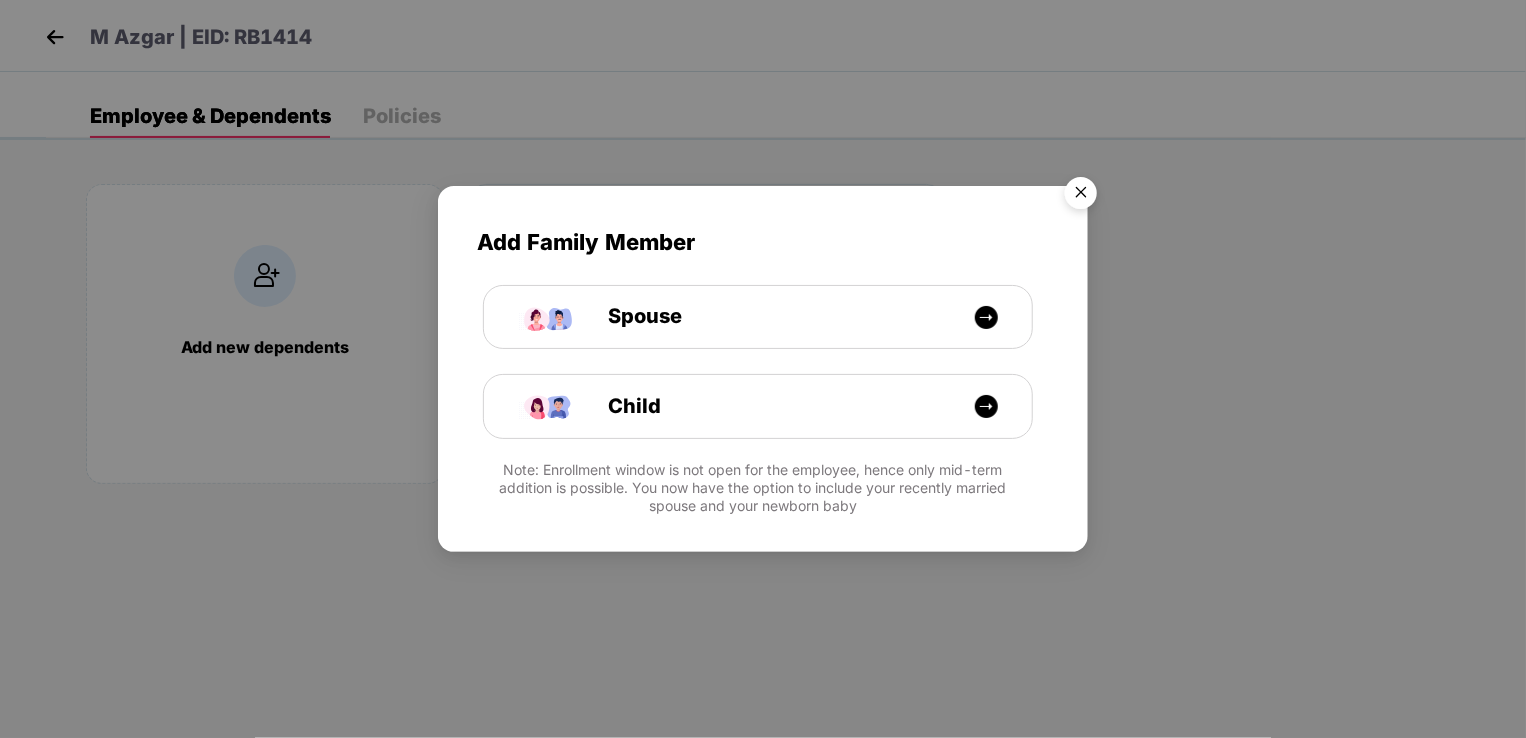 click at bounding box center [1081, 196] 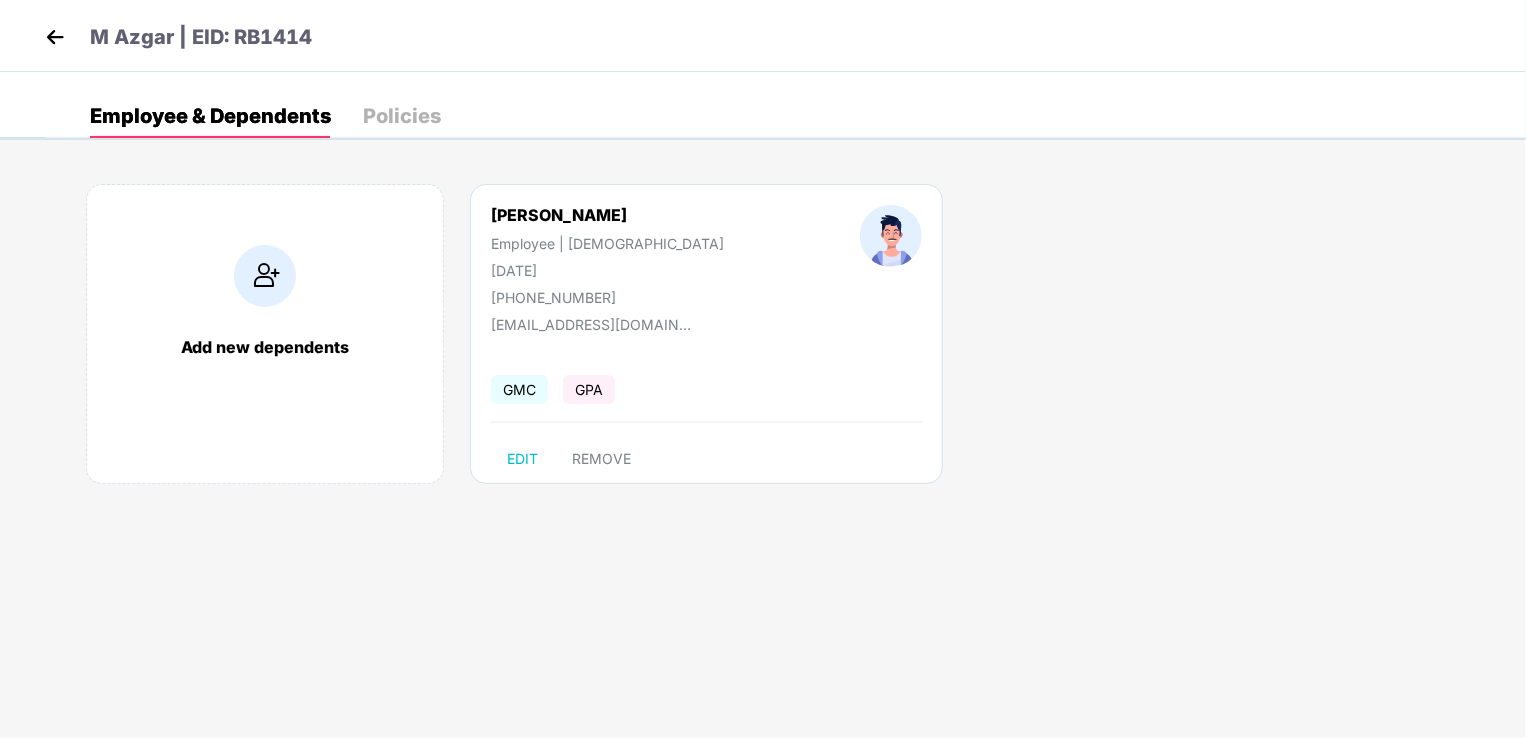click at bounding box center (55, 37) 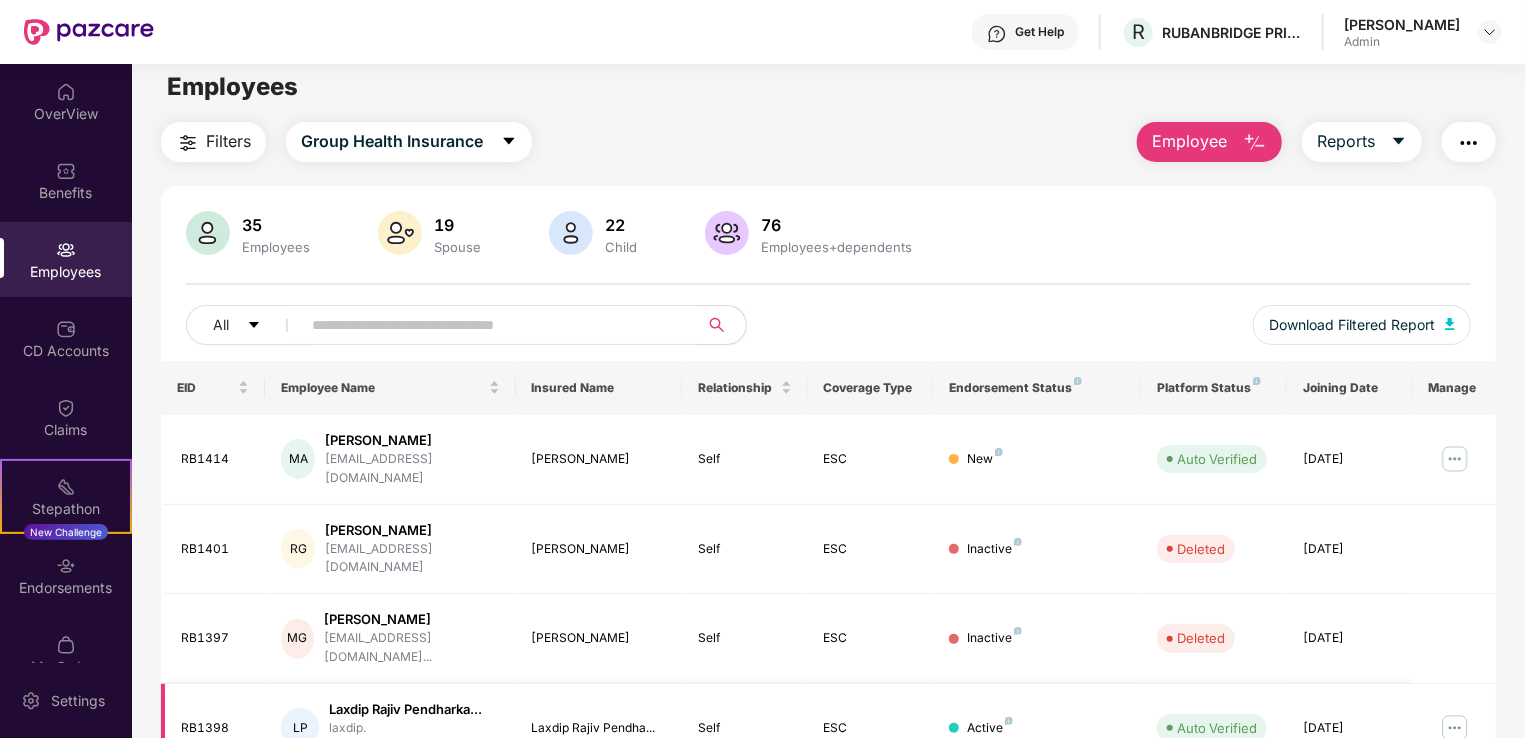 scroll, scrollTop: 0, scrollLeft: 0, axis: both 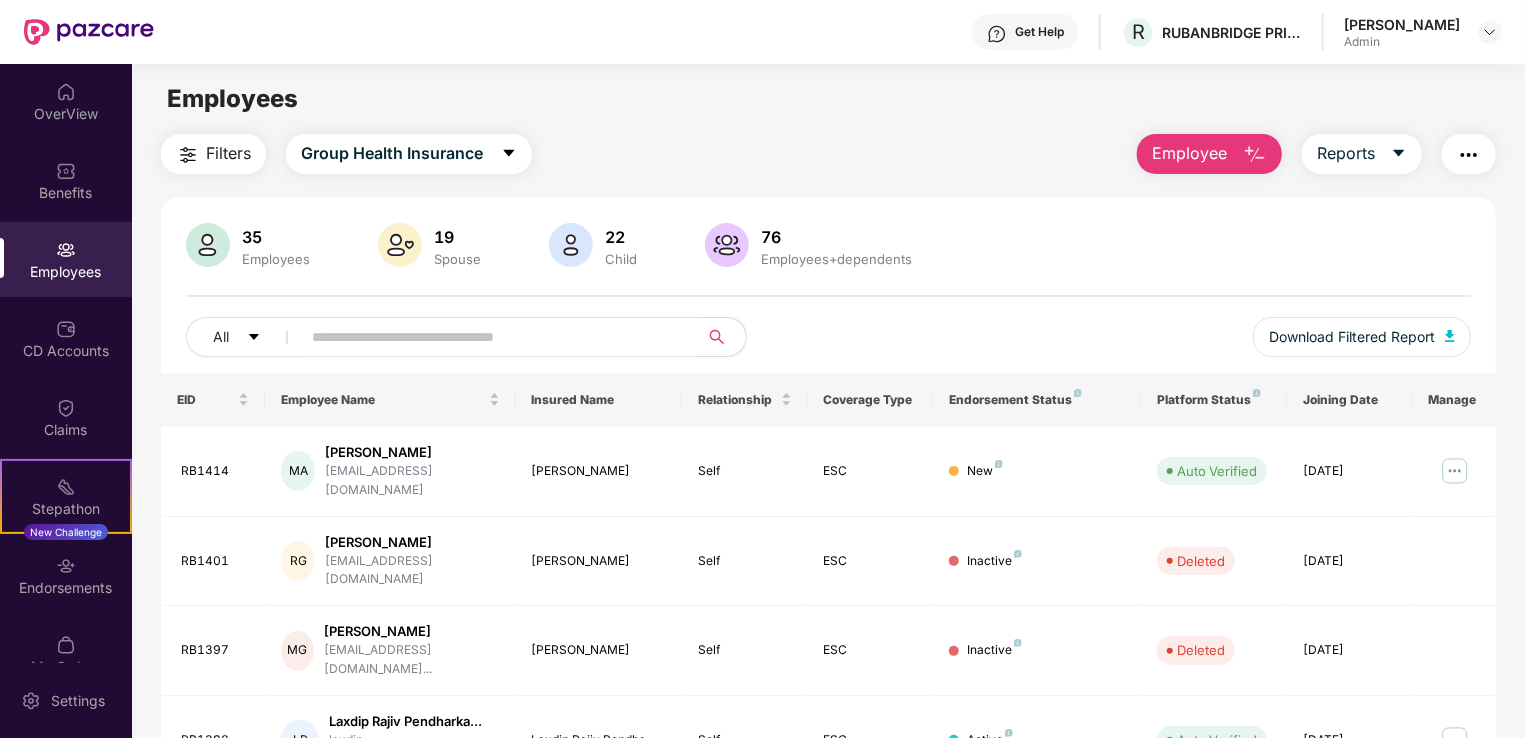click at bounding box center (491, 337) 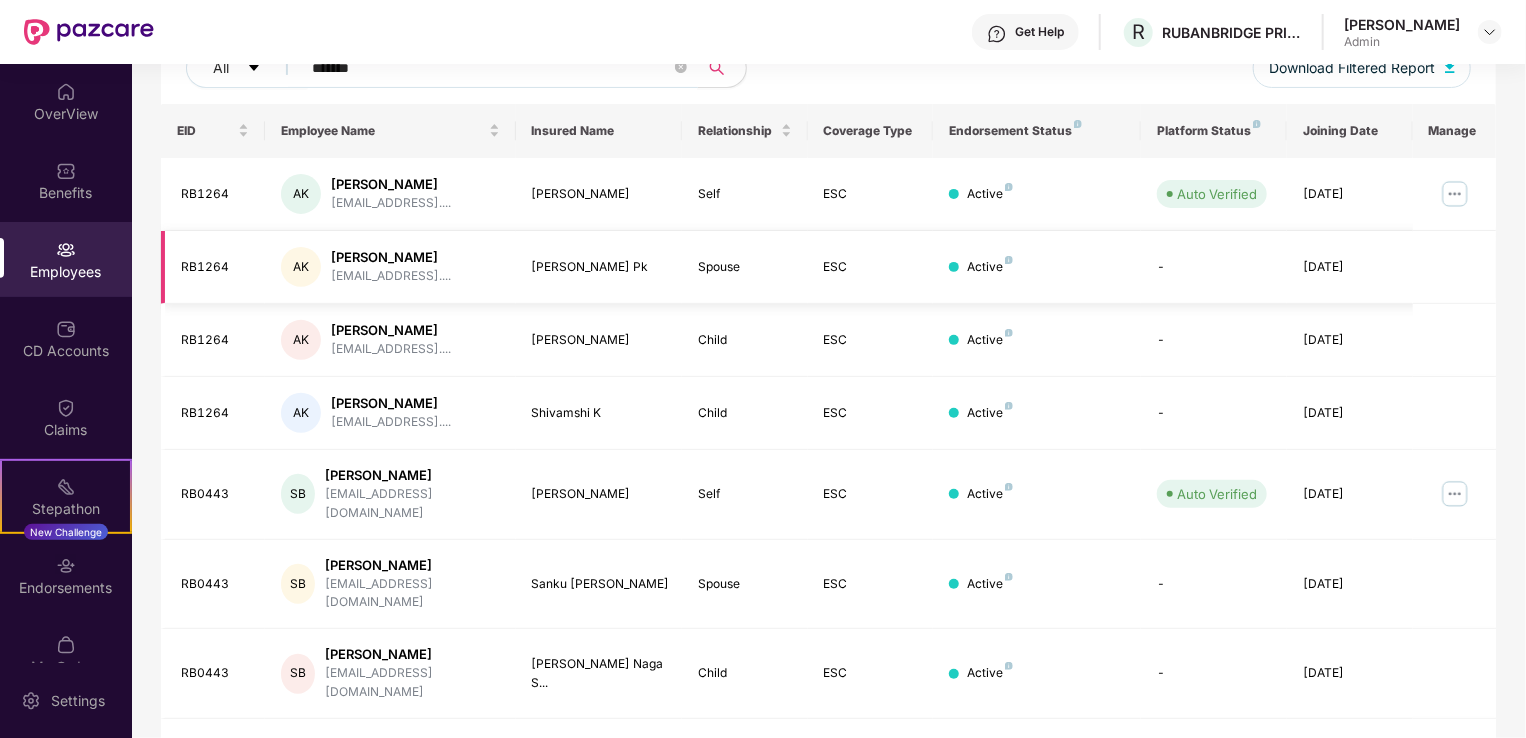 scroll, scrollTop: 0, scrollLeft: 0, axis: both 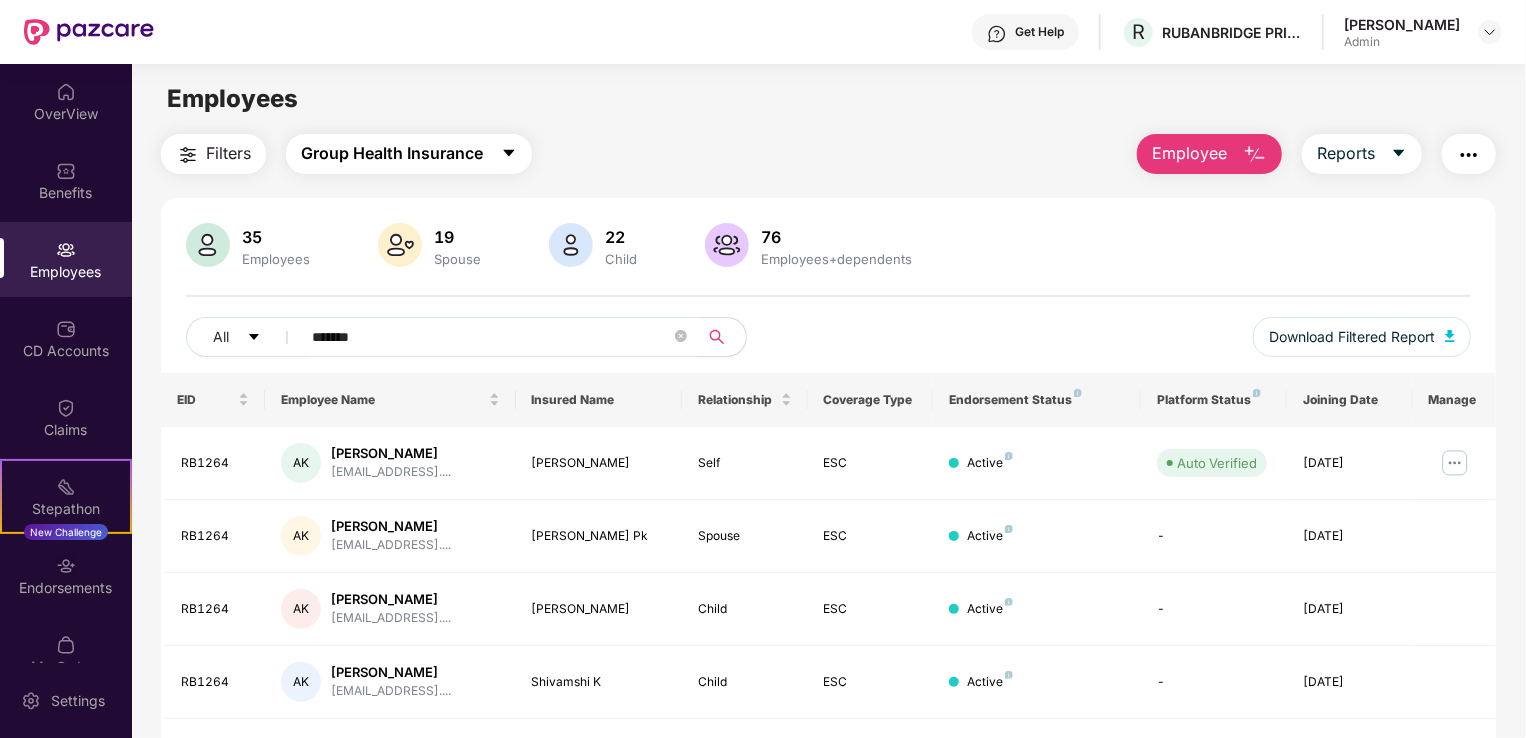 type on "*******" 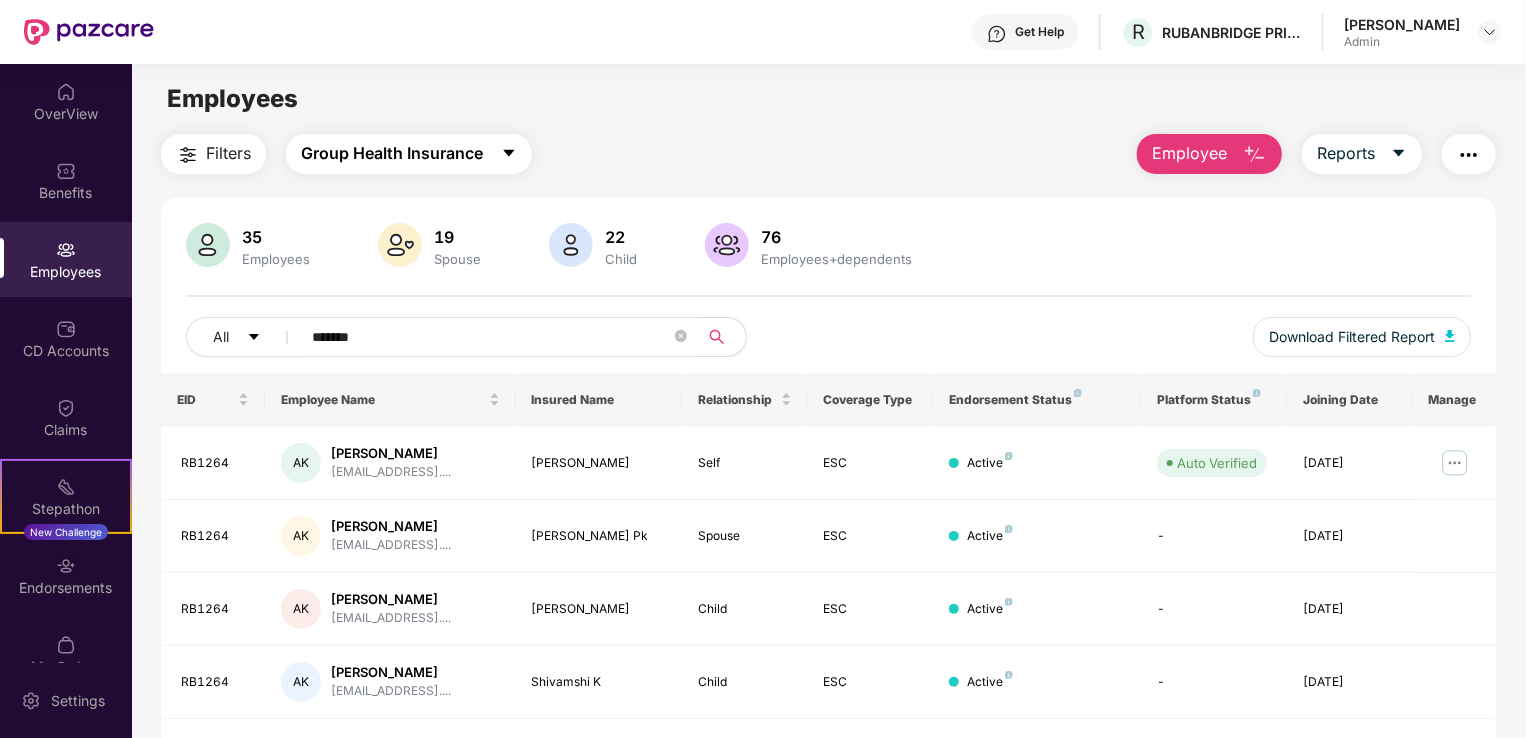 click 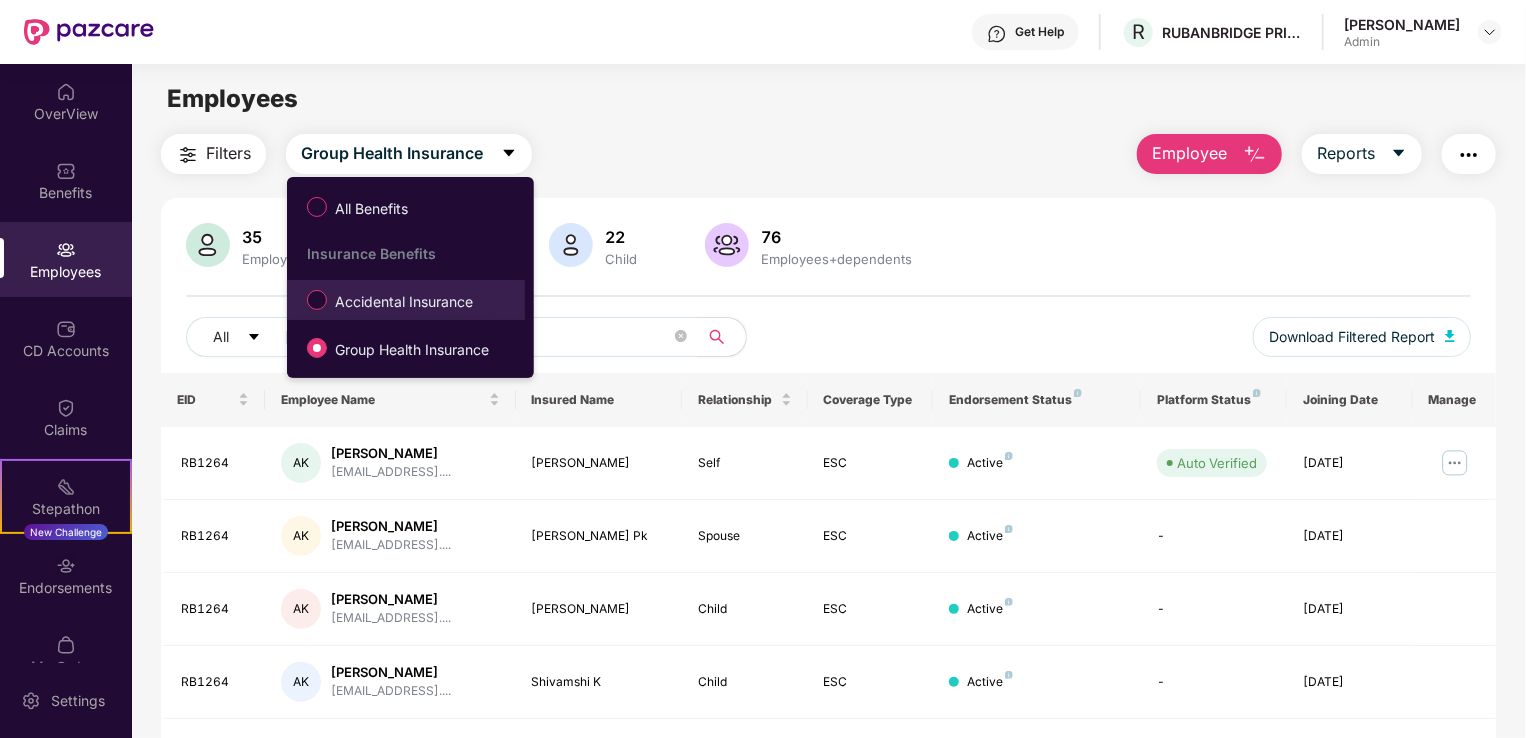 click on "Accidental Insurance" at bounding box center [404, 302] 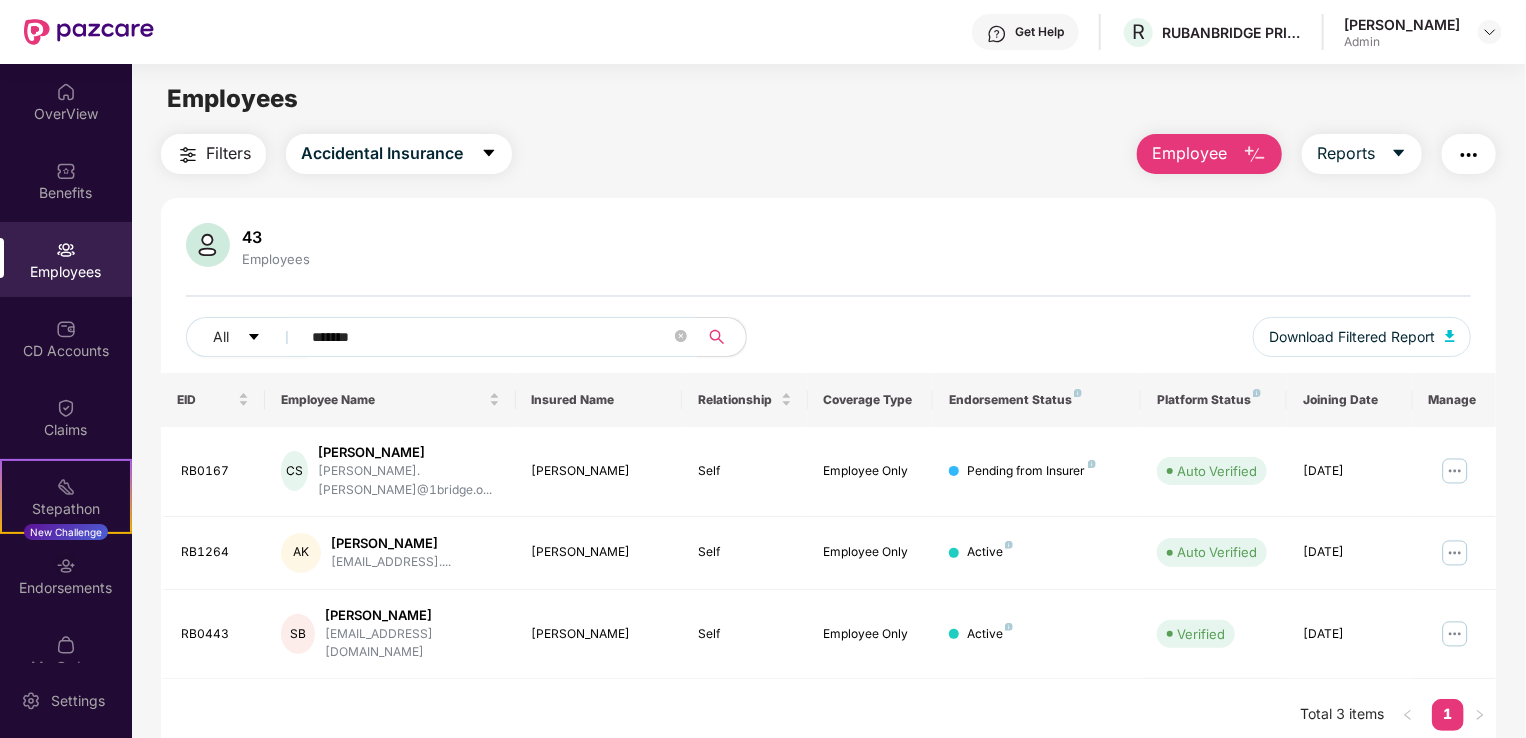 click at bounding box center (1255, 155) 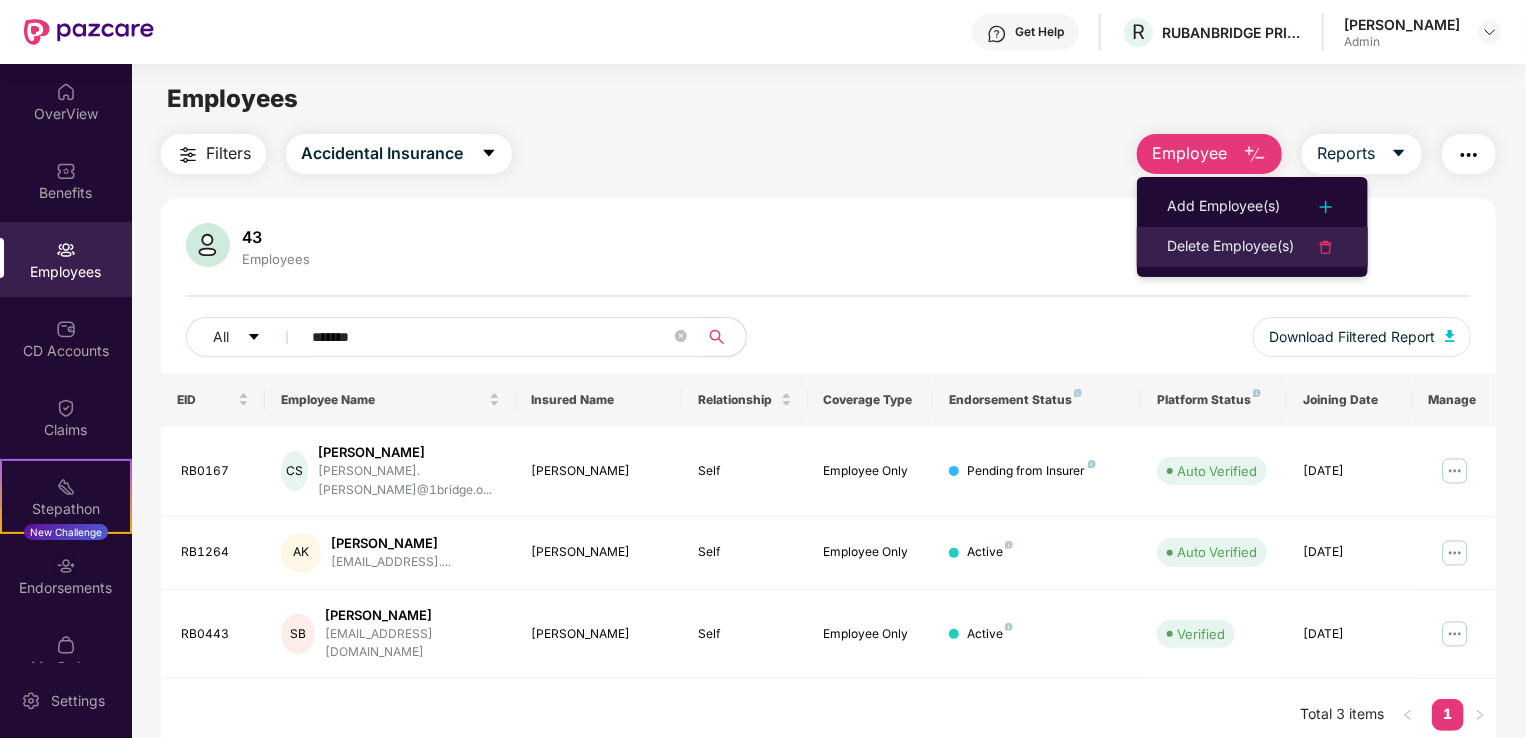 click on "Delete Employee(s)" at bounding box center (1230, 247) 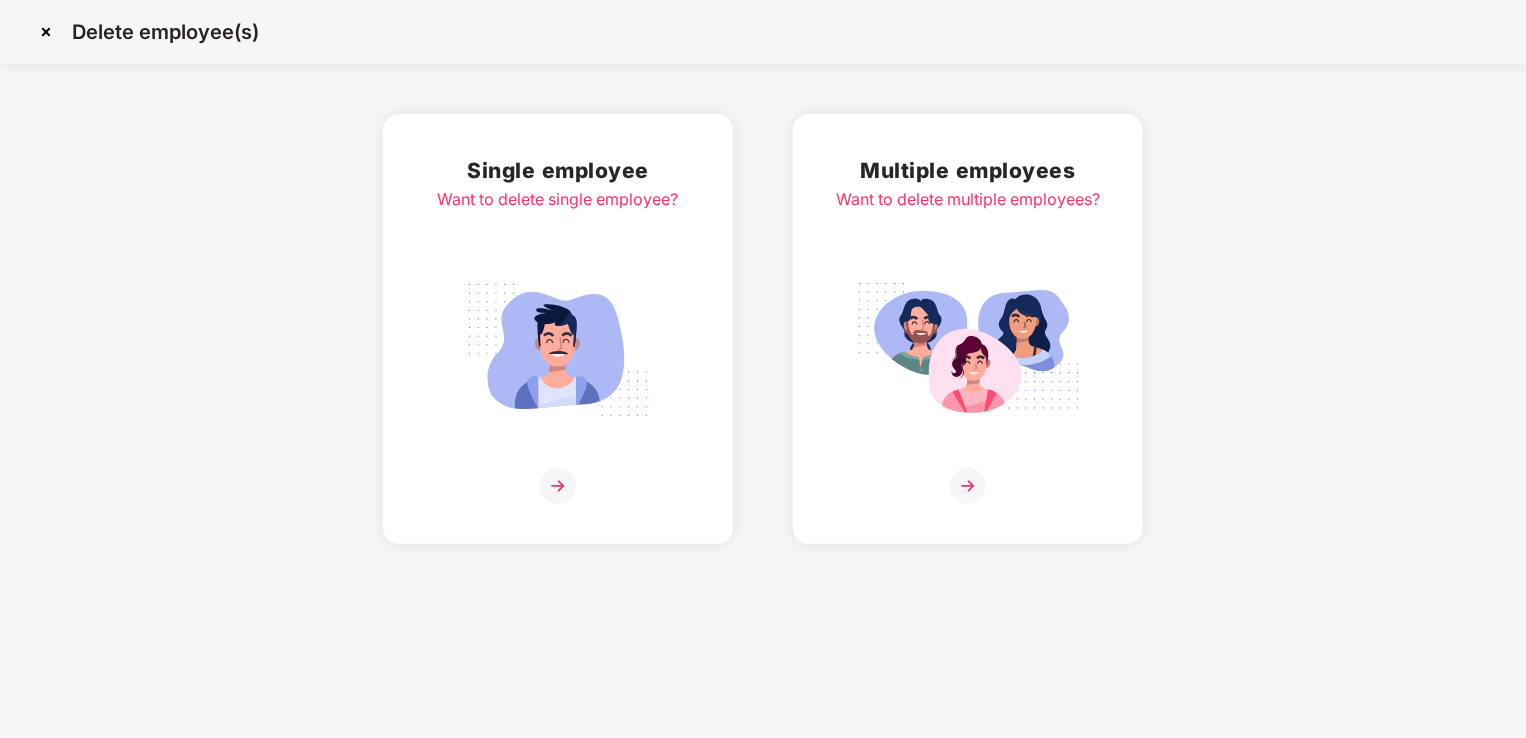 click at bounding box center (558, 486) 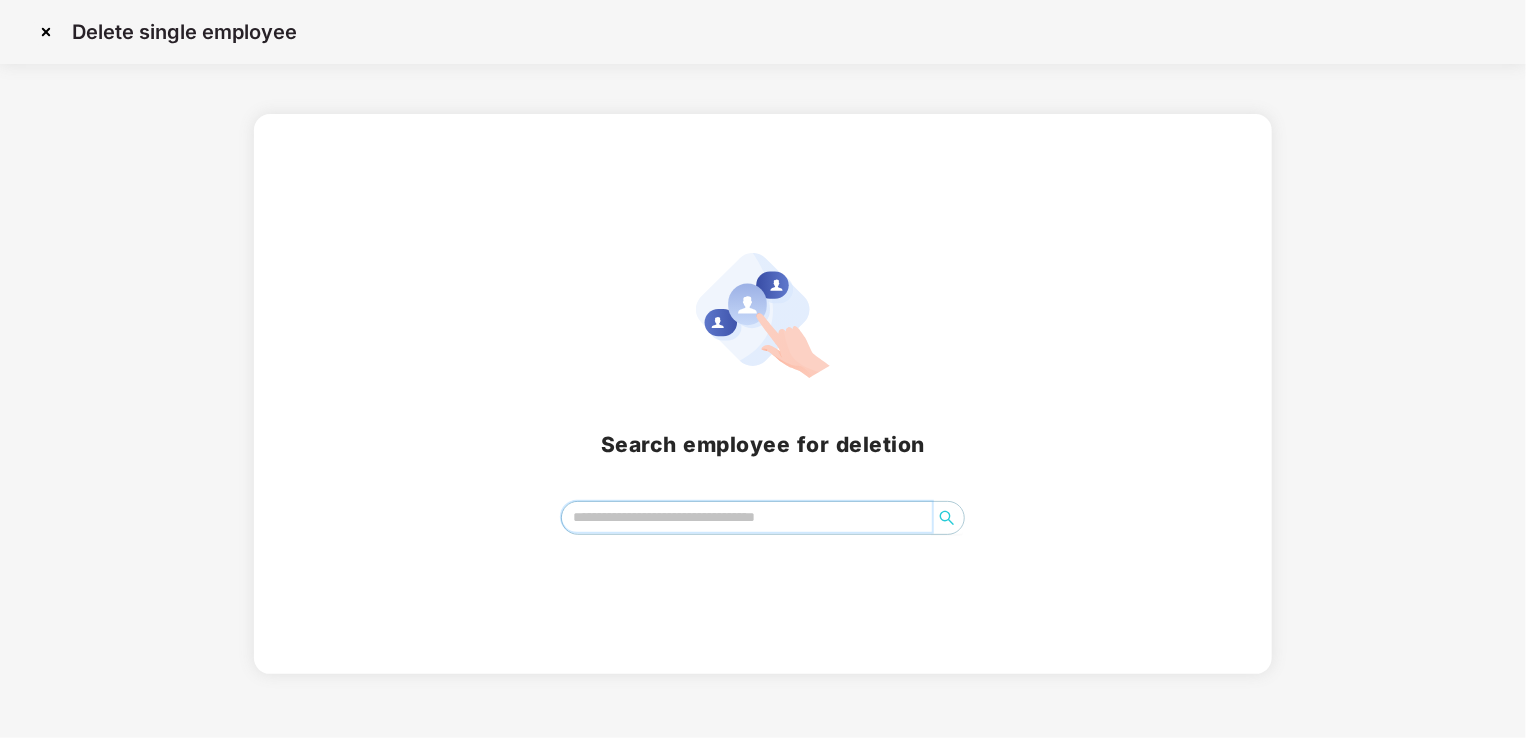 click at bounding box center (747, 517) 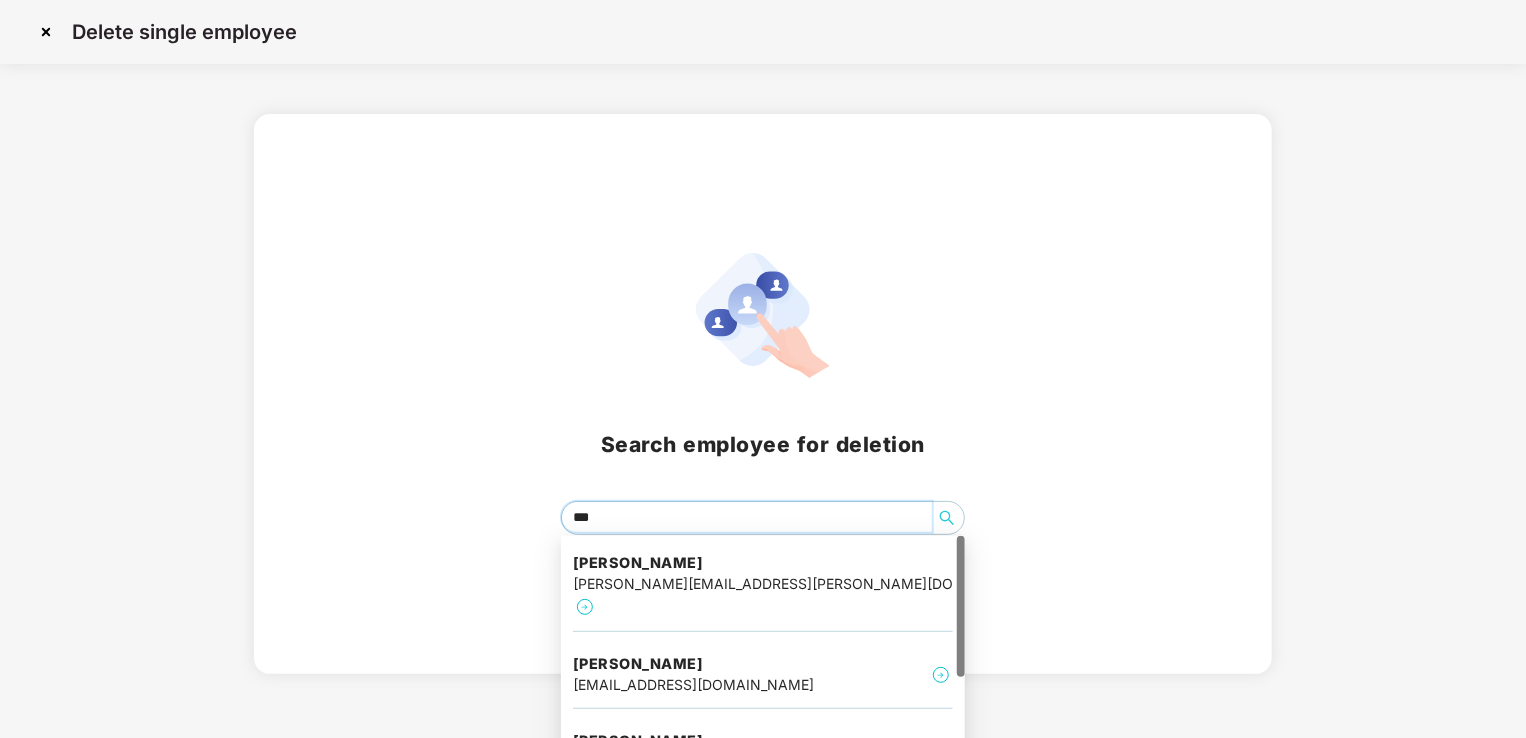 type on "****" 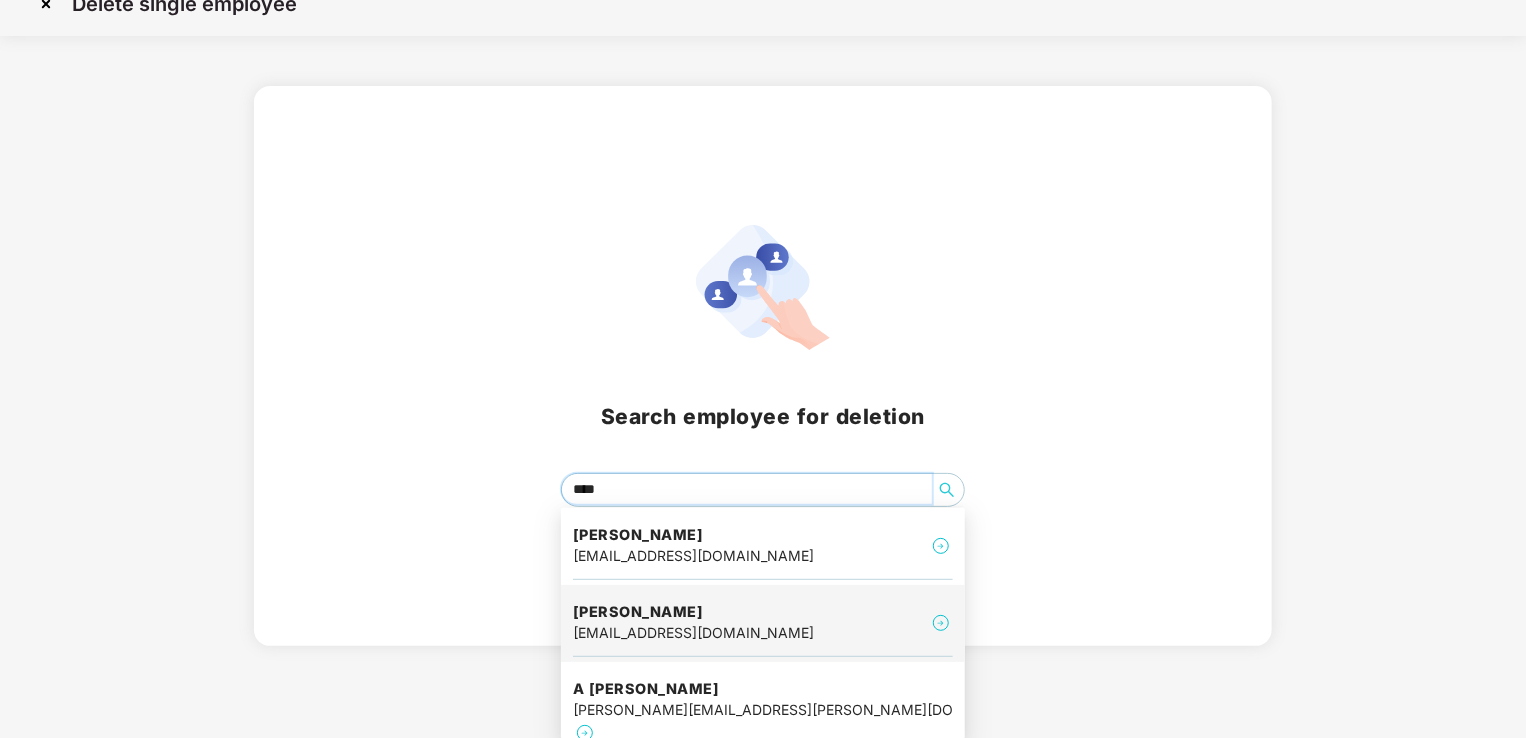 scroll, scrollTop: 28, scrollLeft: 0, axis: vertical 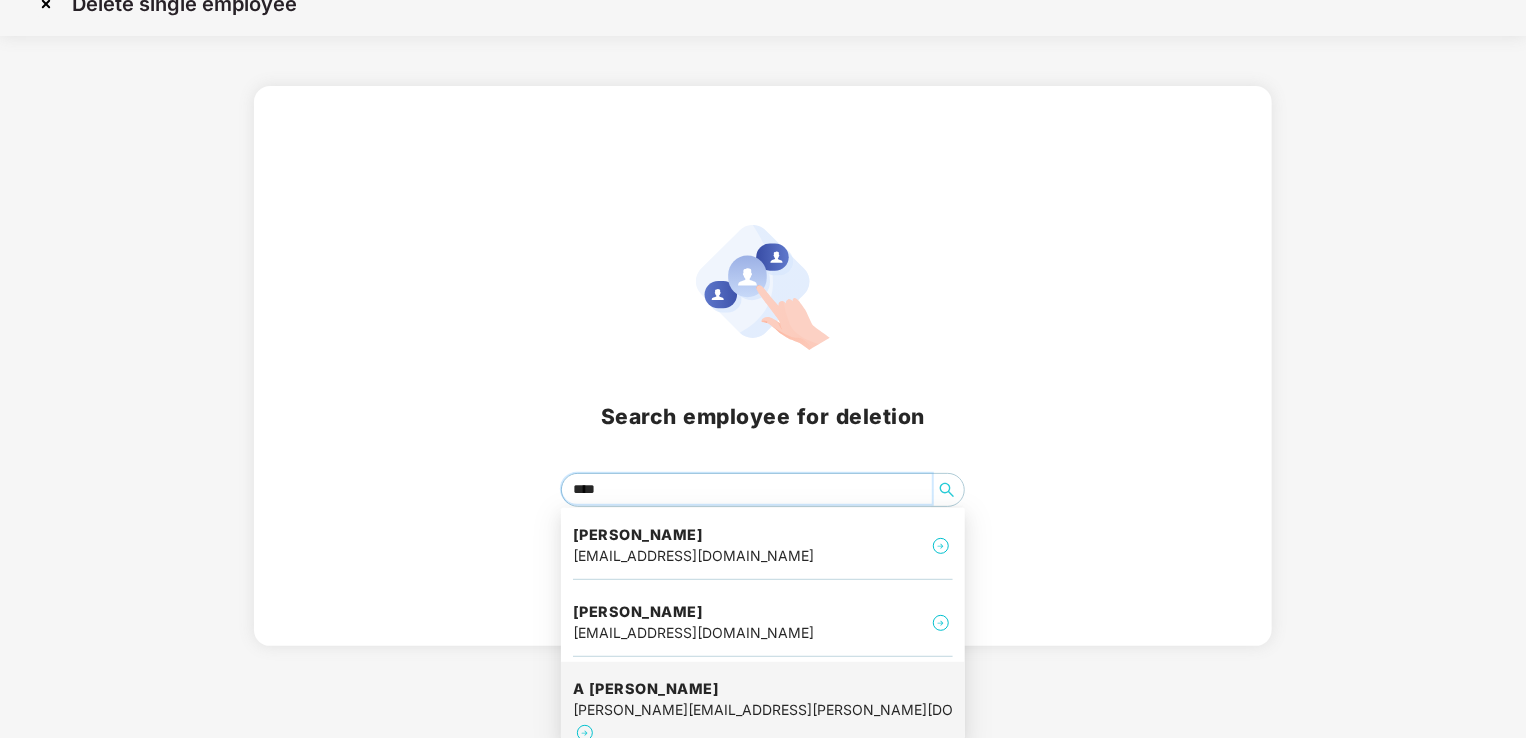 click on "A [PERSON_NAME] [PERSON_NAME][EMAIL_ADDRESS][PERSON_NAME][DOMAIN_NAME]" at bounding box center (763, 712) 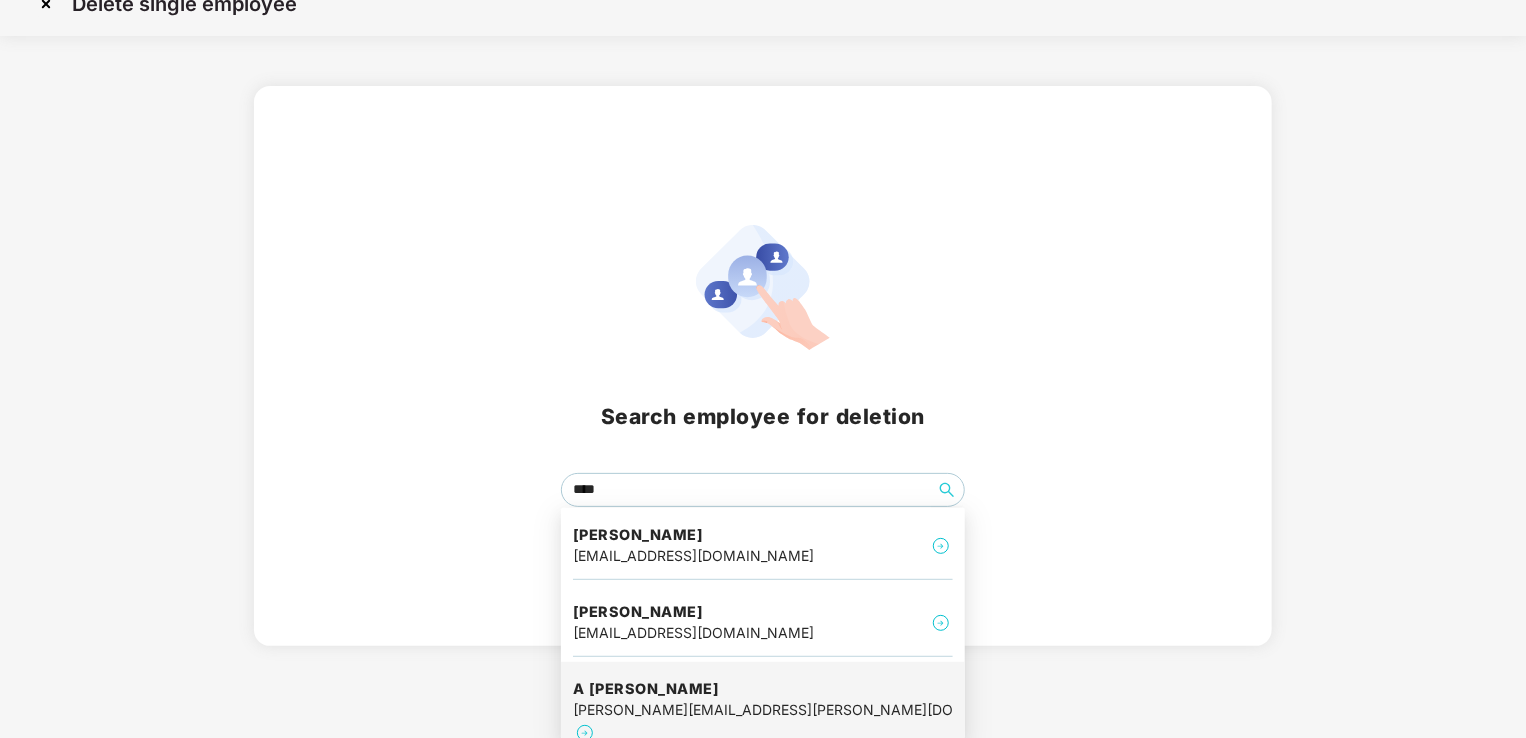 scroll, scrollTop: 0, scrollLeft: 0, axis: both 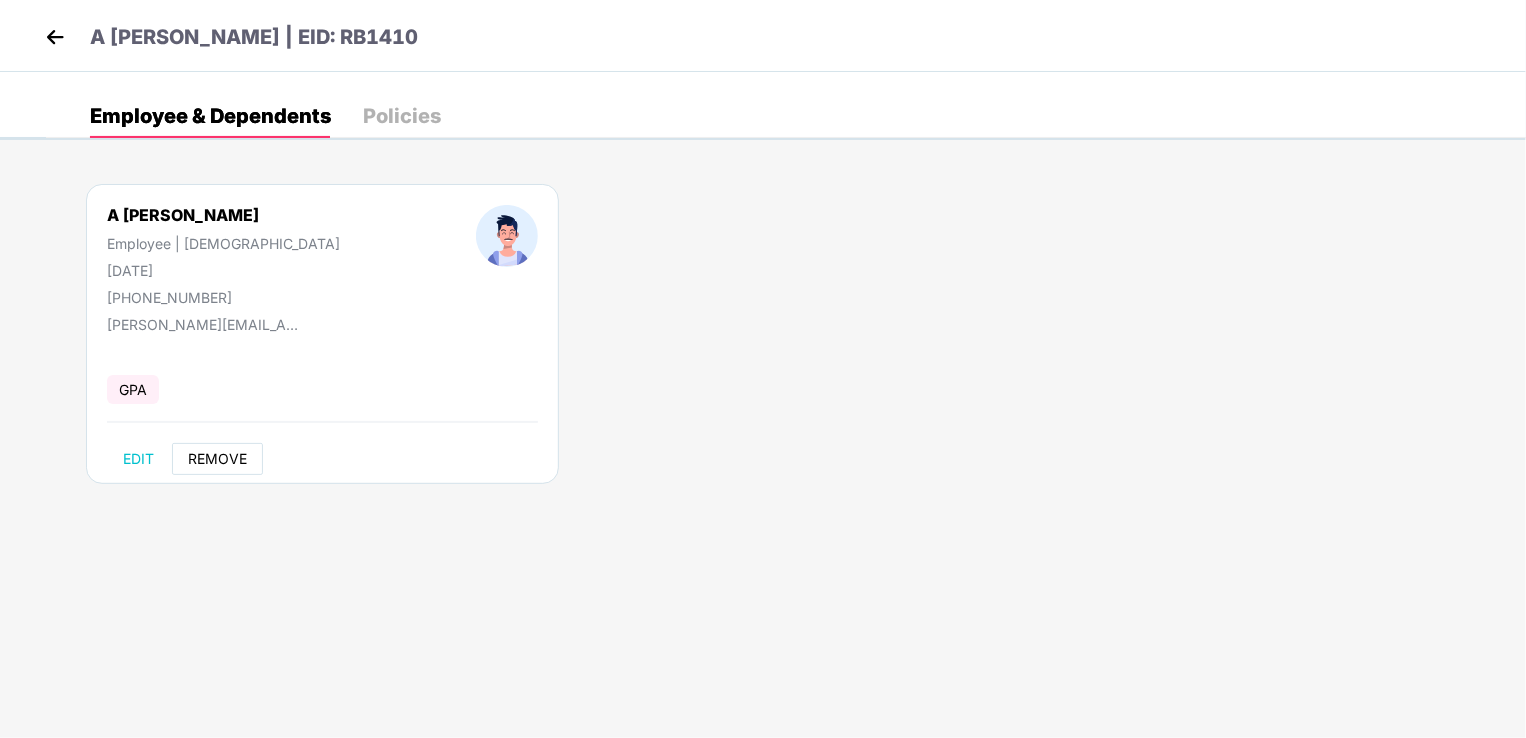 click on "REMOVE" at bounding box center [217, 459] 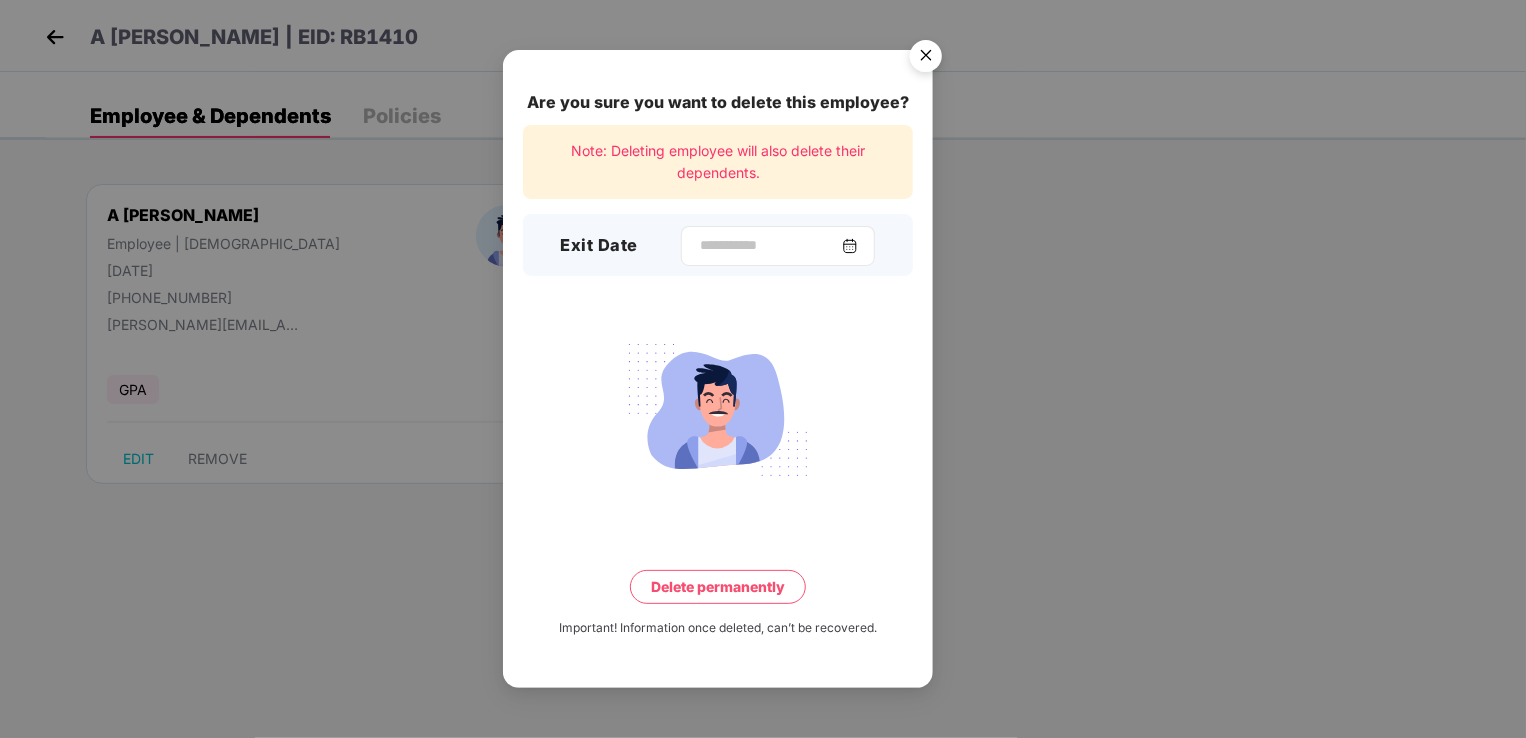click at bounding box center (850, 246) 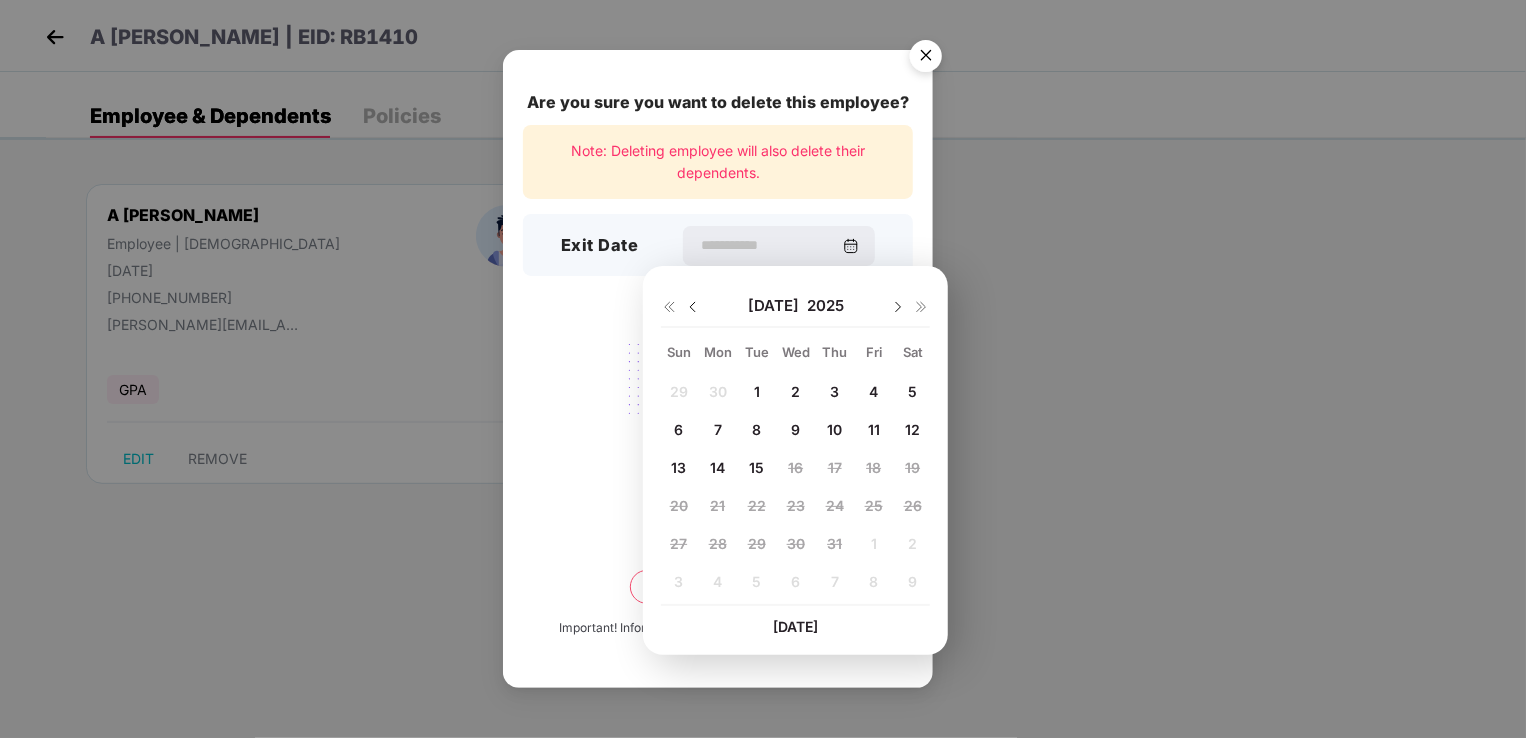 click on "4" at bounding box center (873, 391) 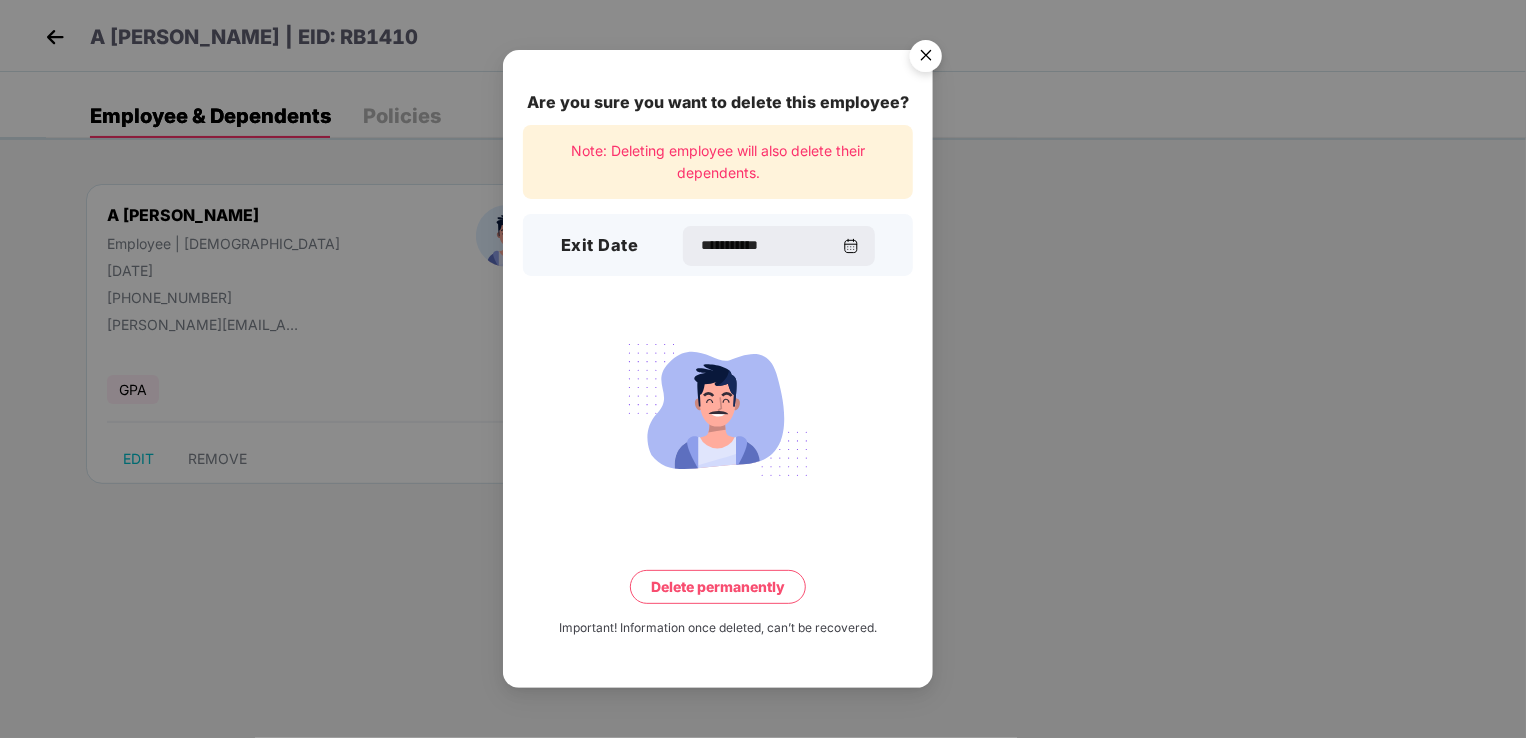 type on "**********" 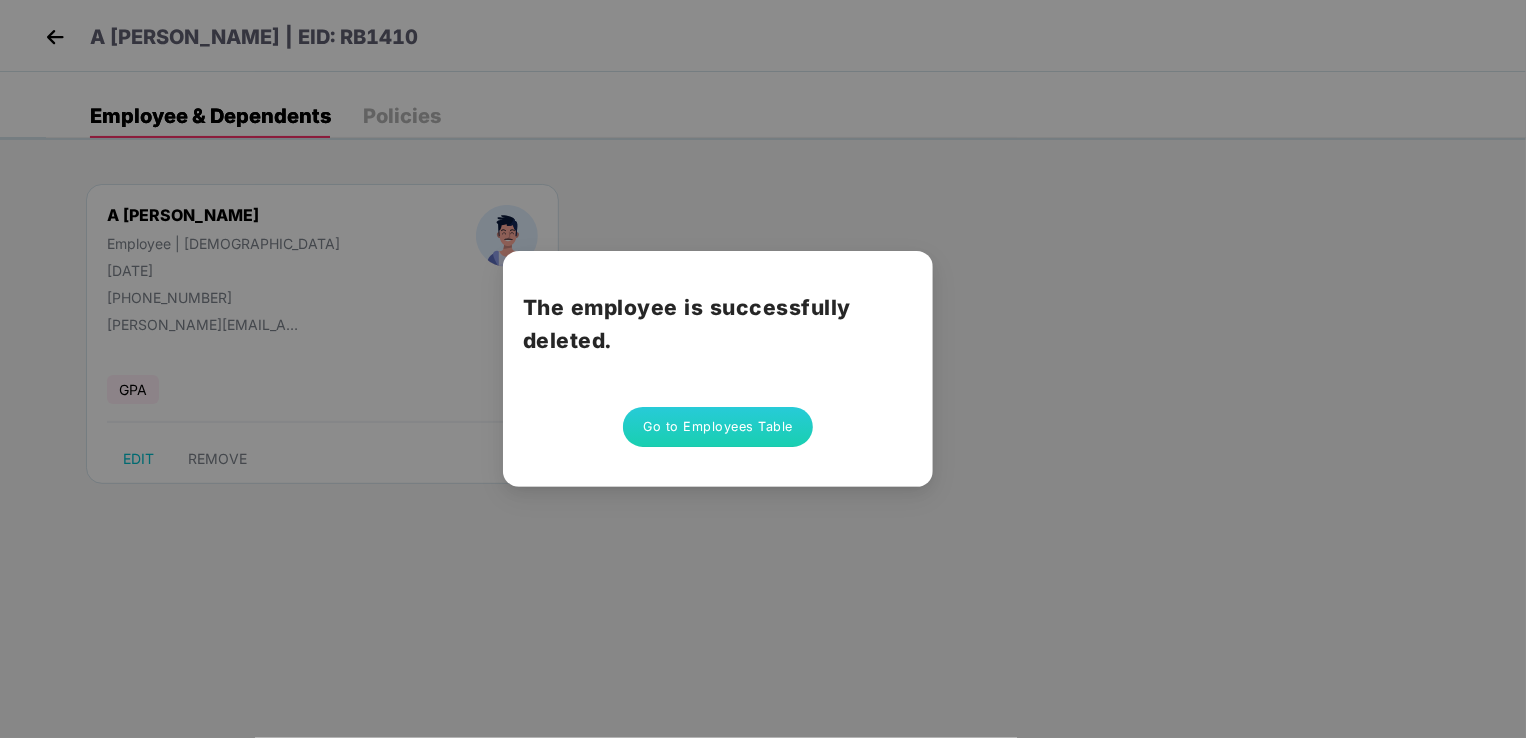 click on "Go to Employees Table" at bounding box center [718, 427] 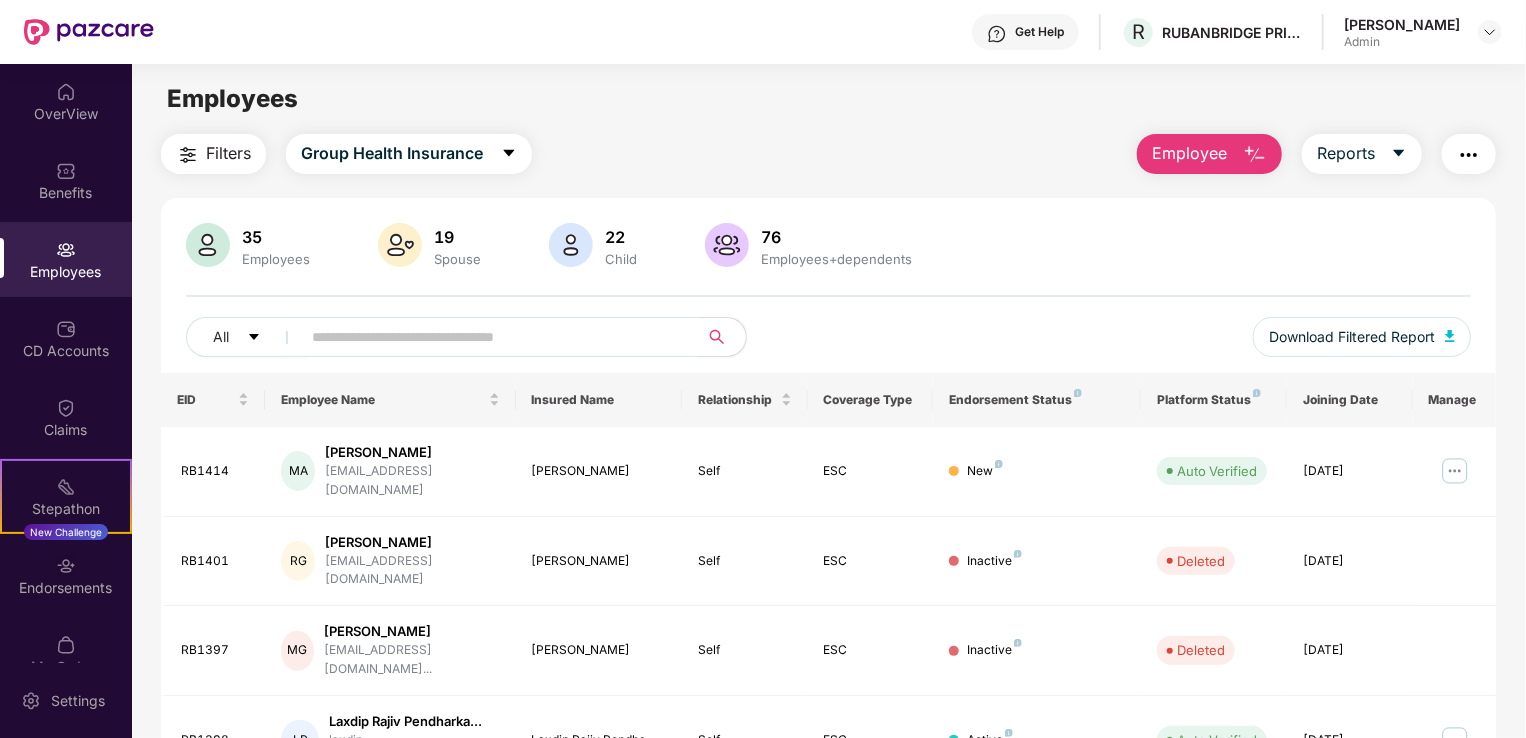 click at bounding box center [491, 337] 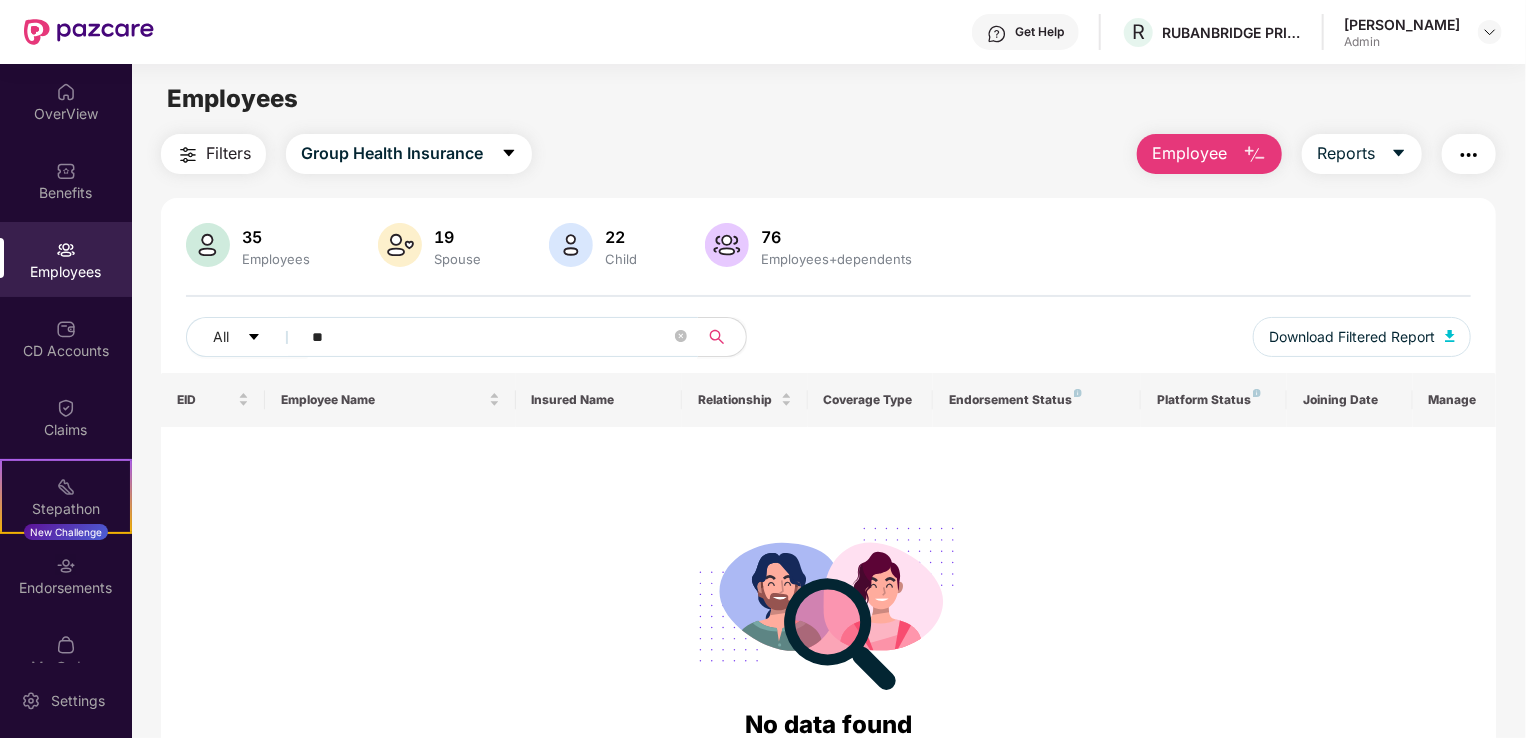 type on "*" 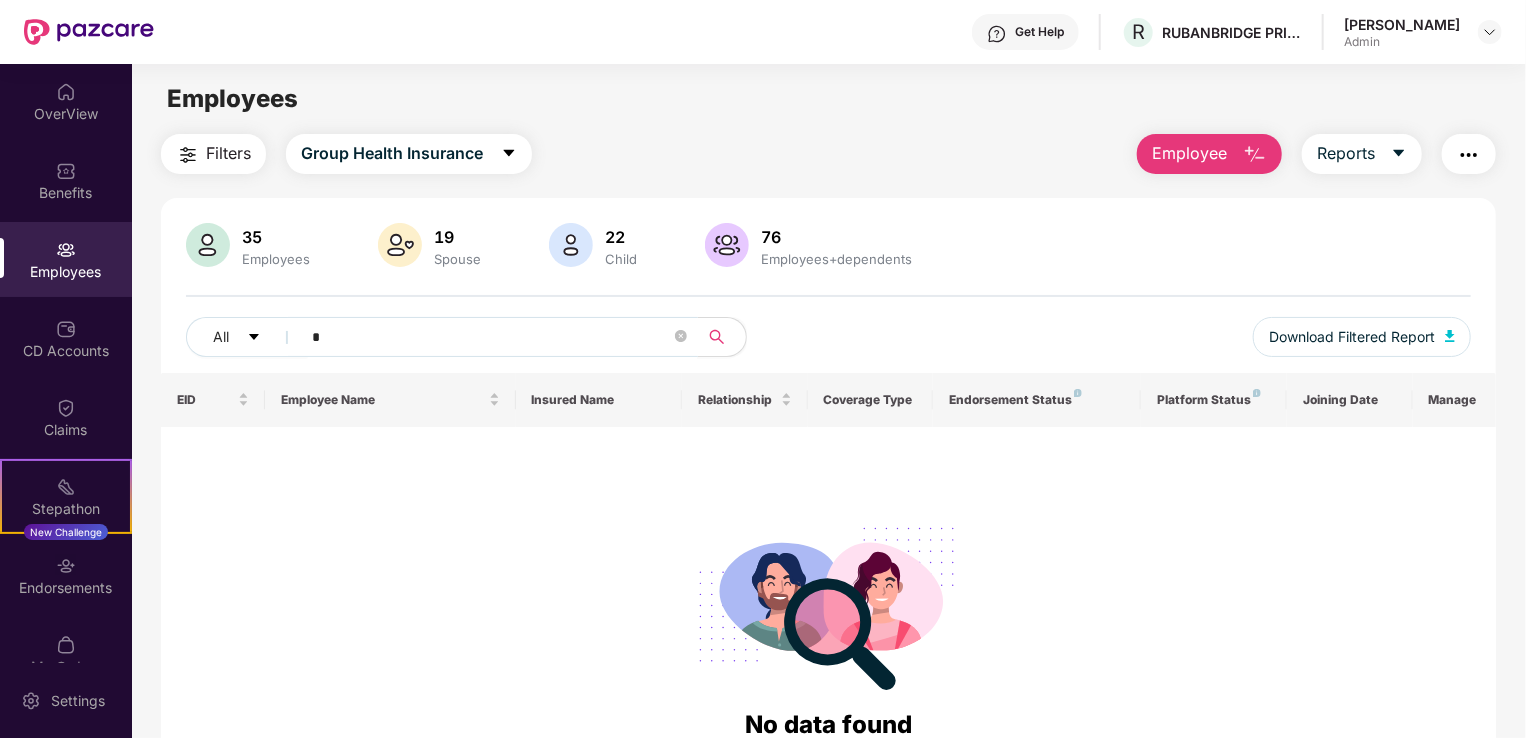 type 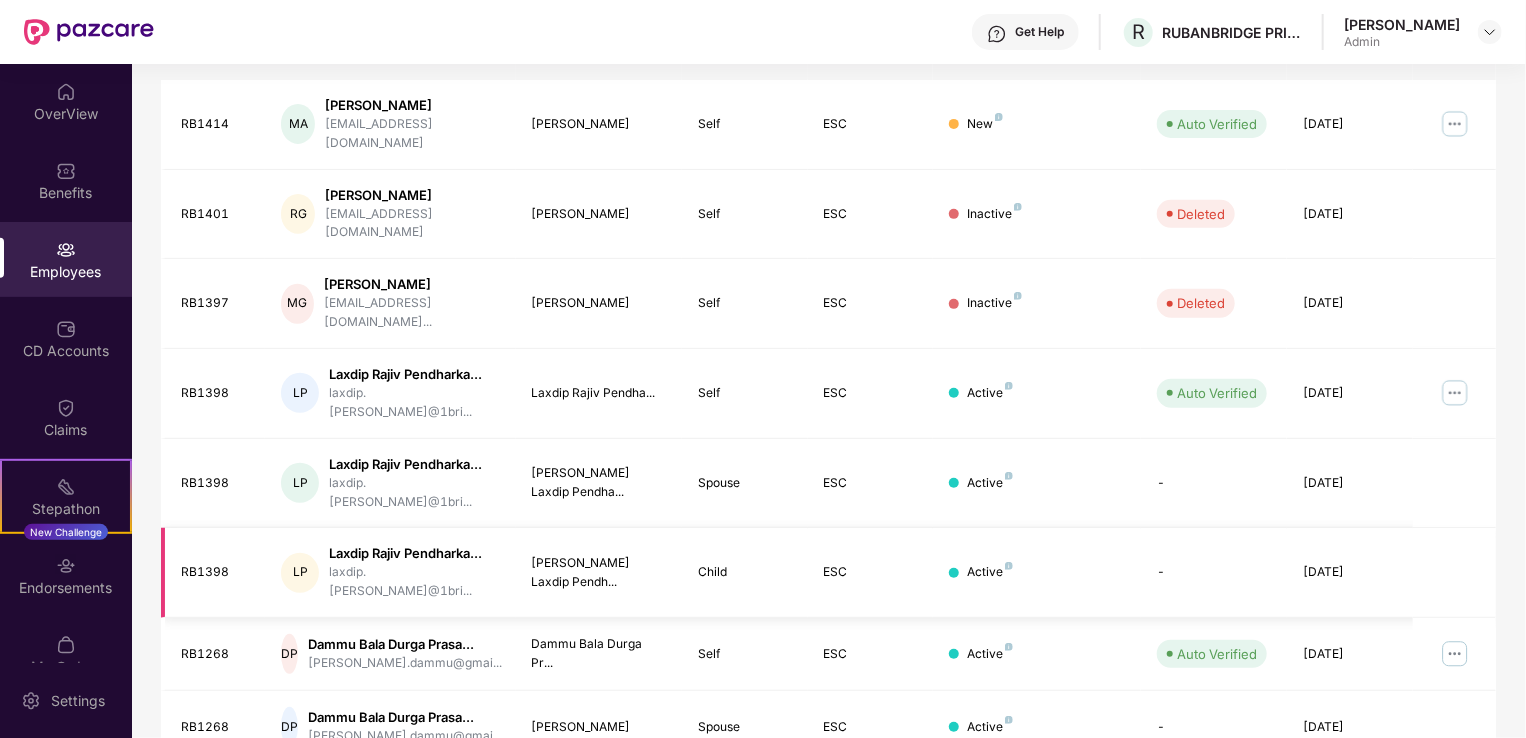 scroll, scrollTop: 538, scrollLeft: 0, axis: vertical 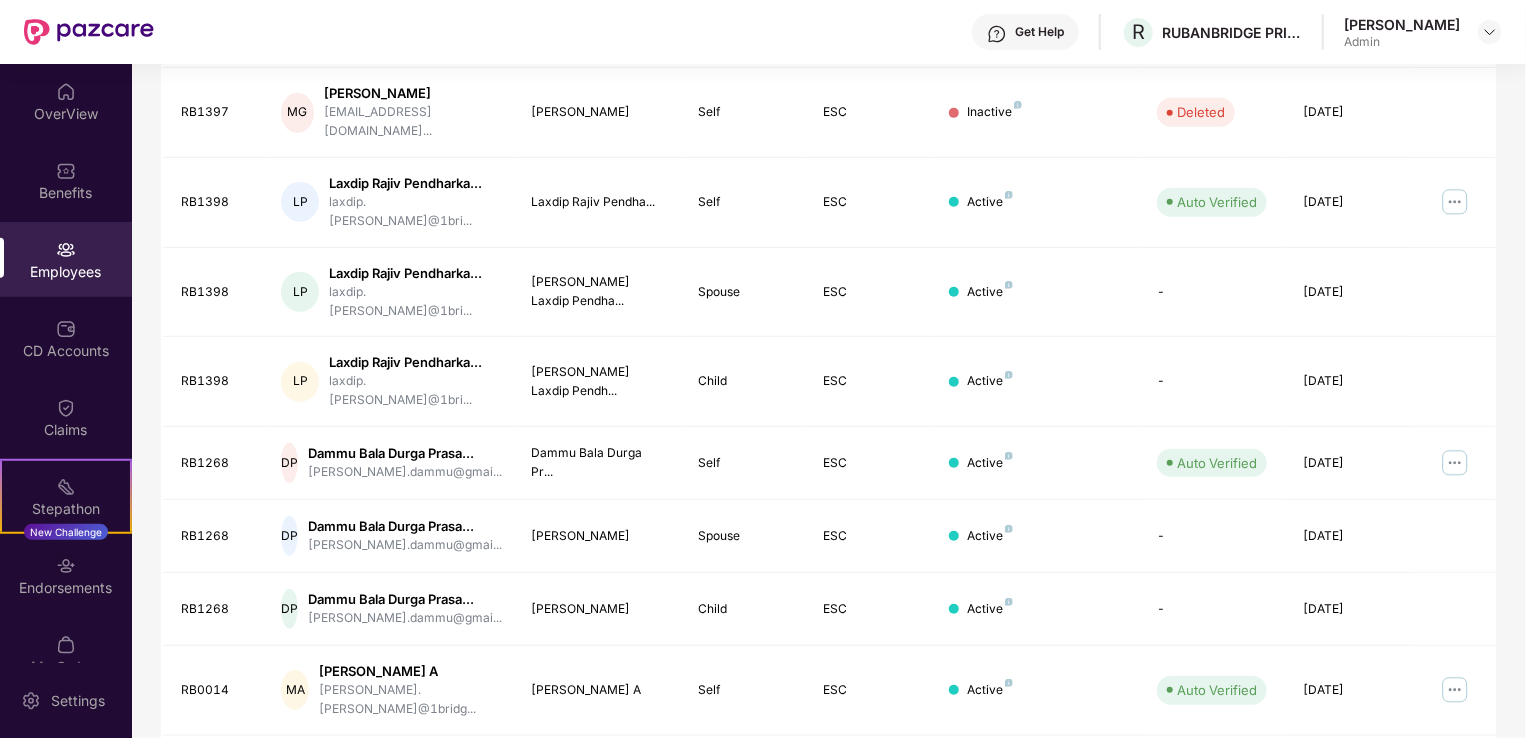 click on "2" at bounding box center [1280, 771] 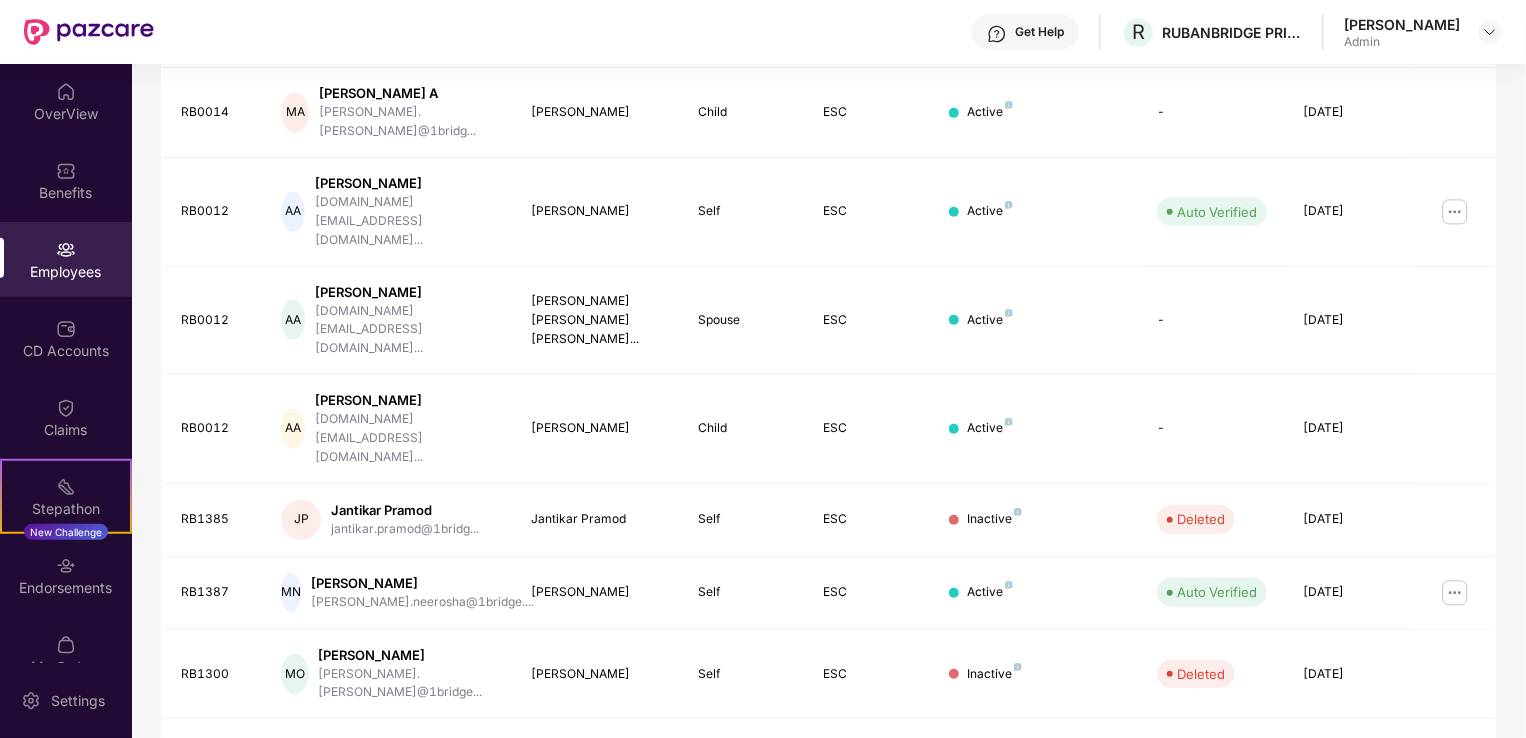 scroll, scrollTop: 488, scrollLeft: 0, axis: vertical 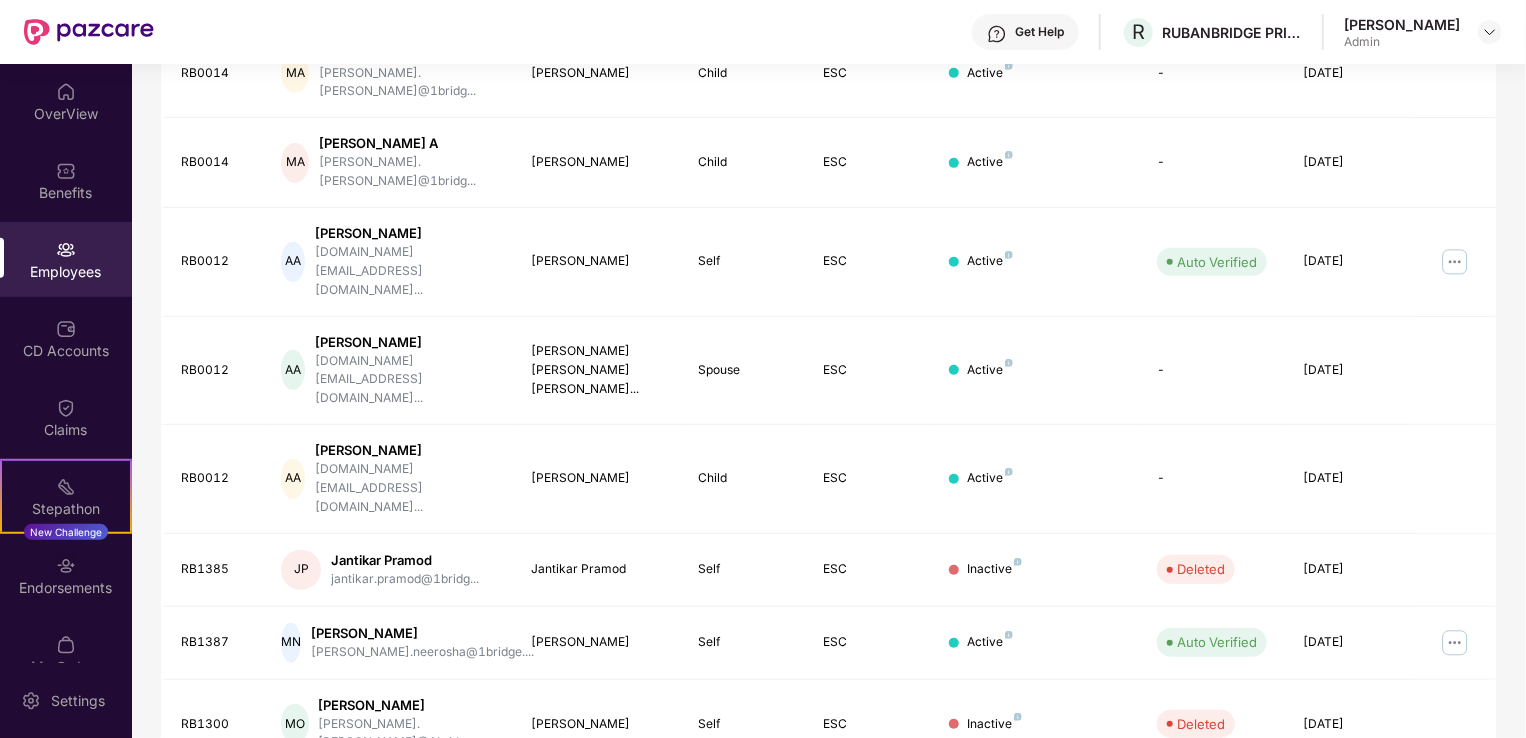 click on "3" at bounding box center [1312, 894] 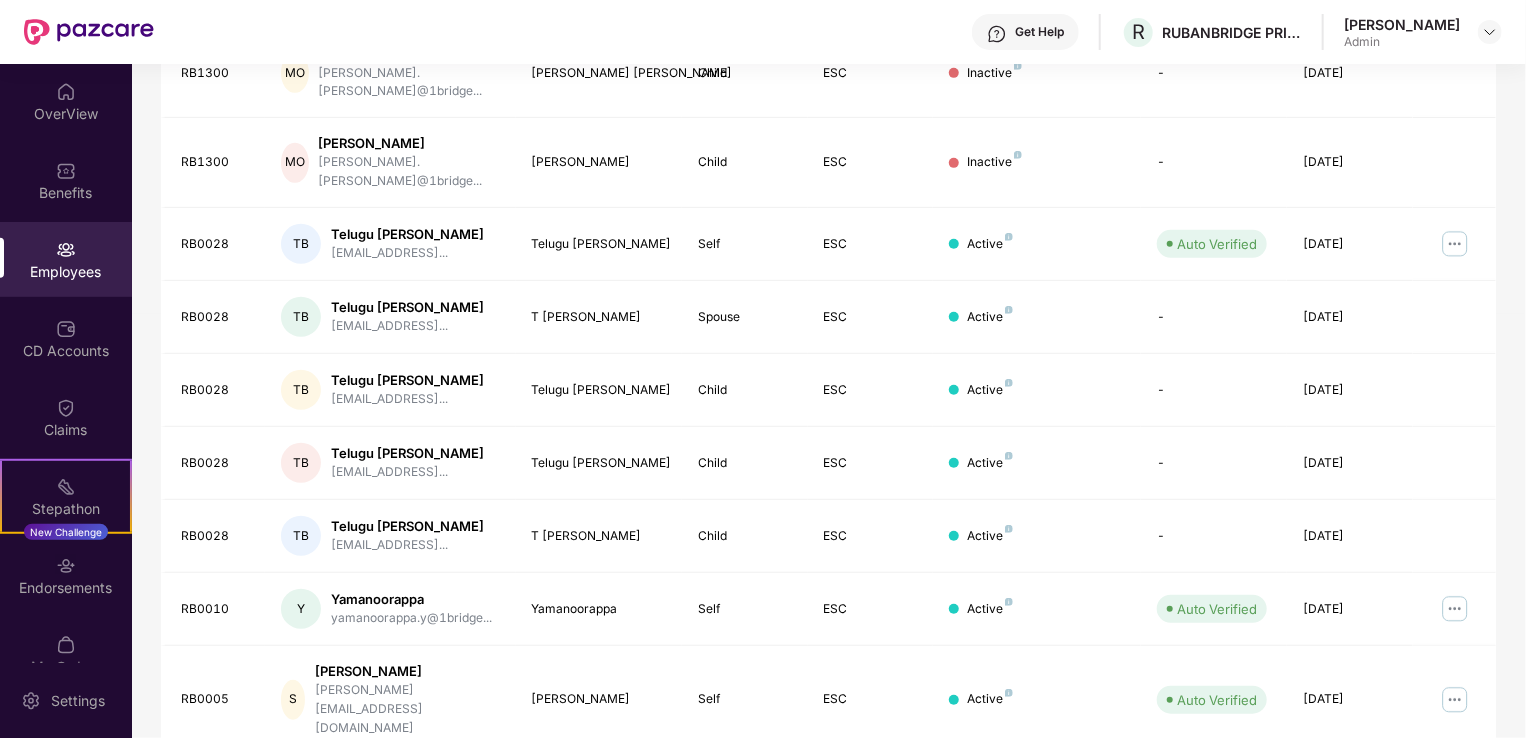 click on "2" at bounding box center (1280, 790) 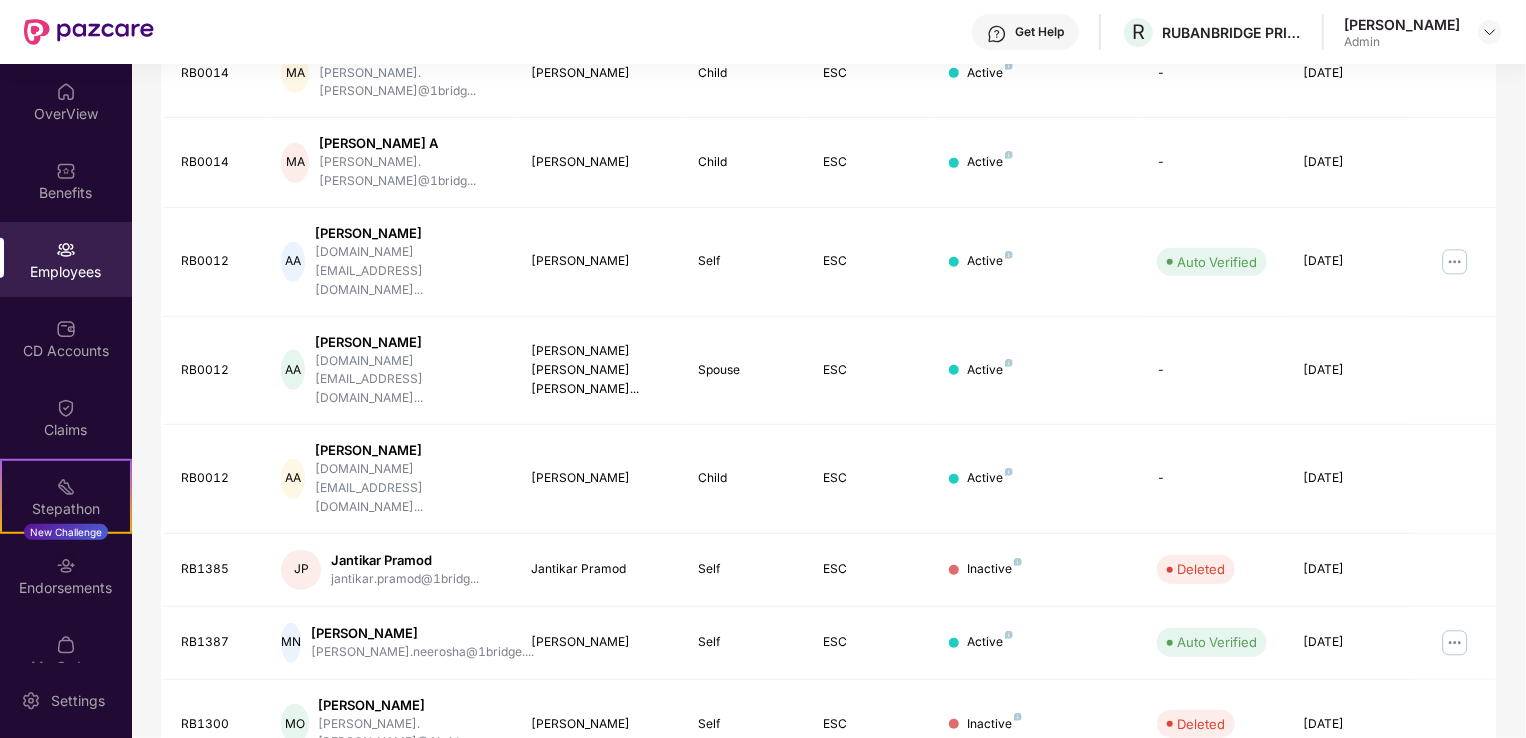 click on "3" at bounding box center (1312, 894) 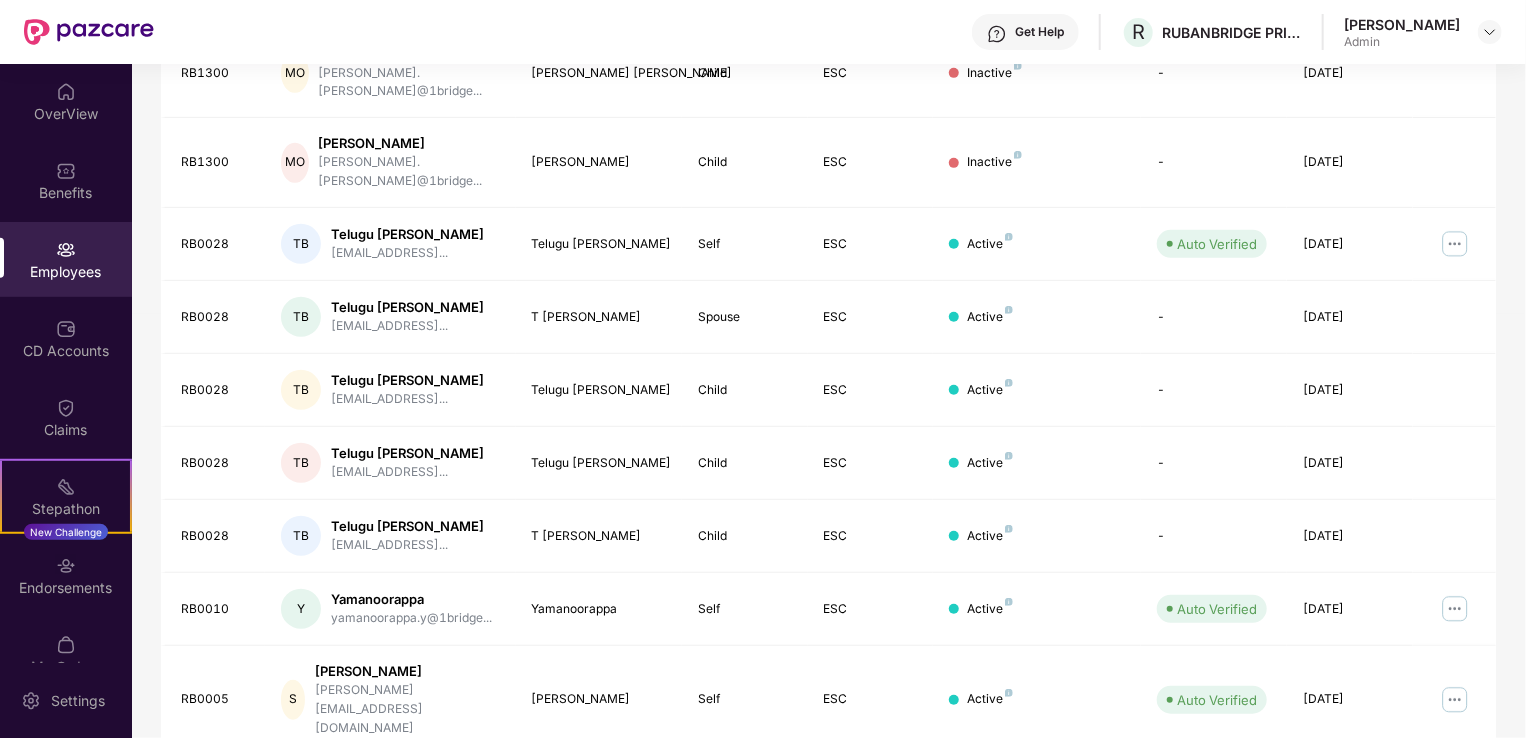 type 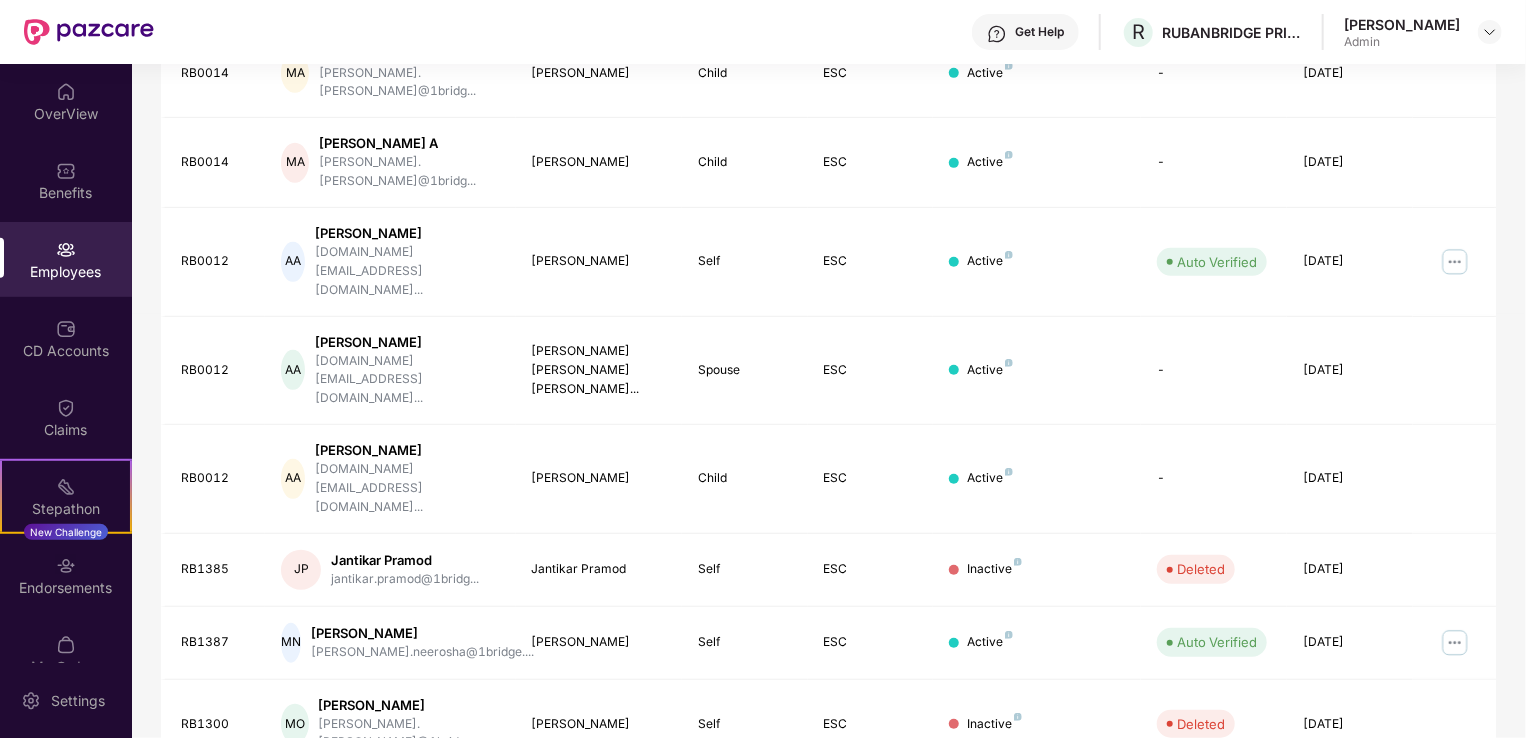 click on "[PERSON_NAME]" at bounding box center (599, 813) 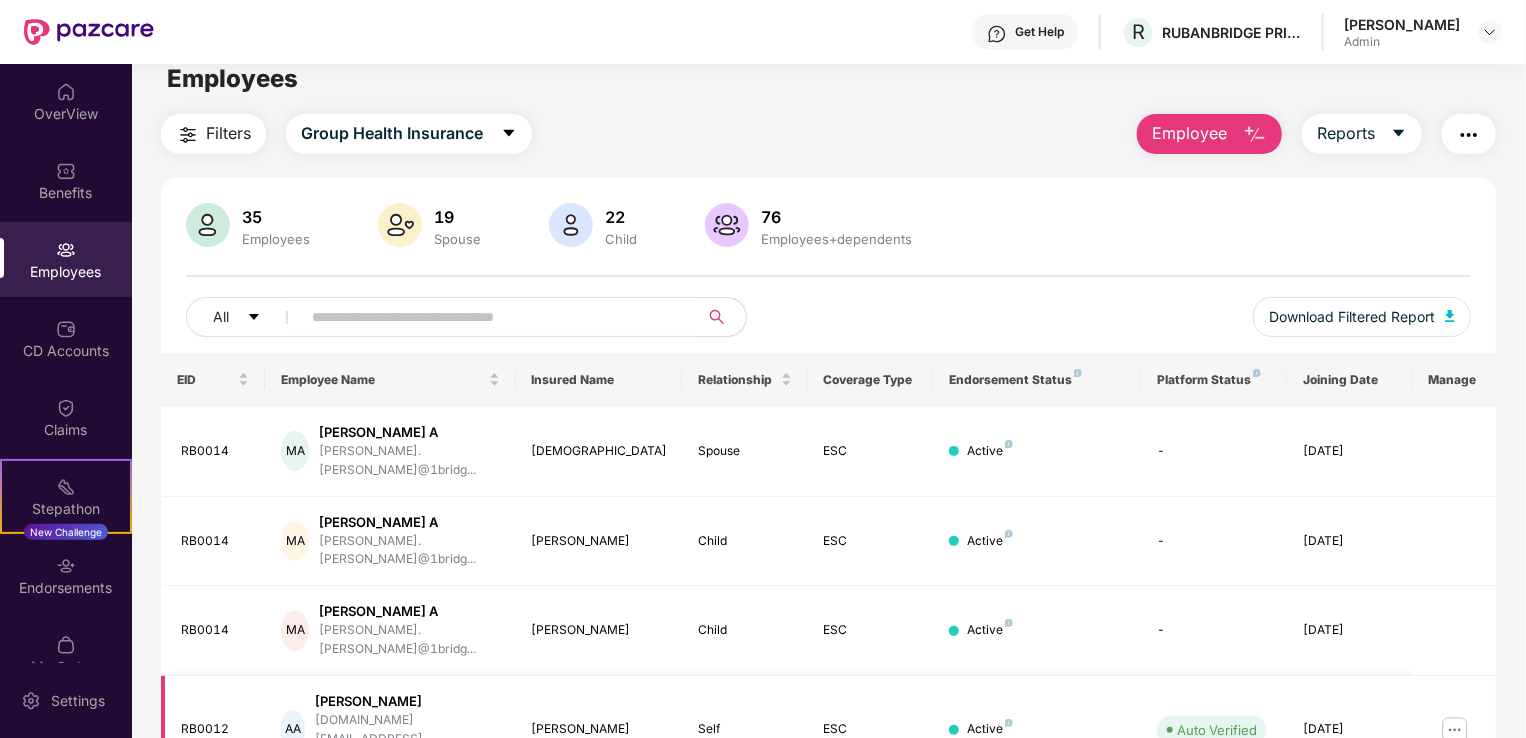 scroll, scrollTop: 0, scrollLeft: 0, axis: both 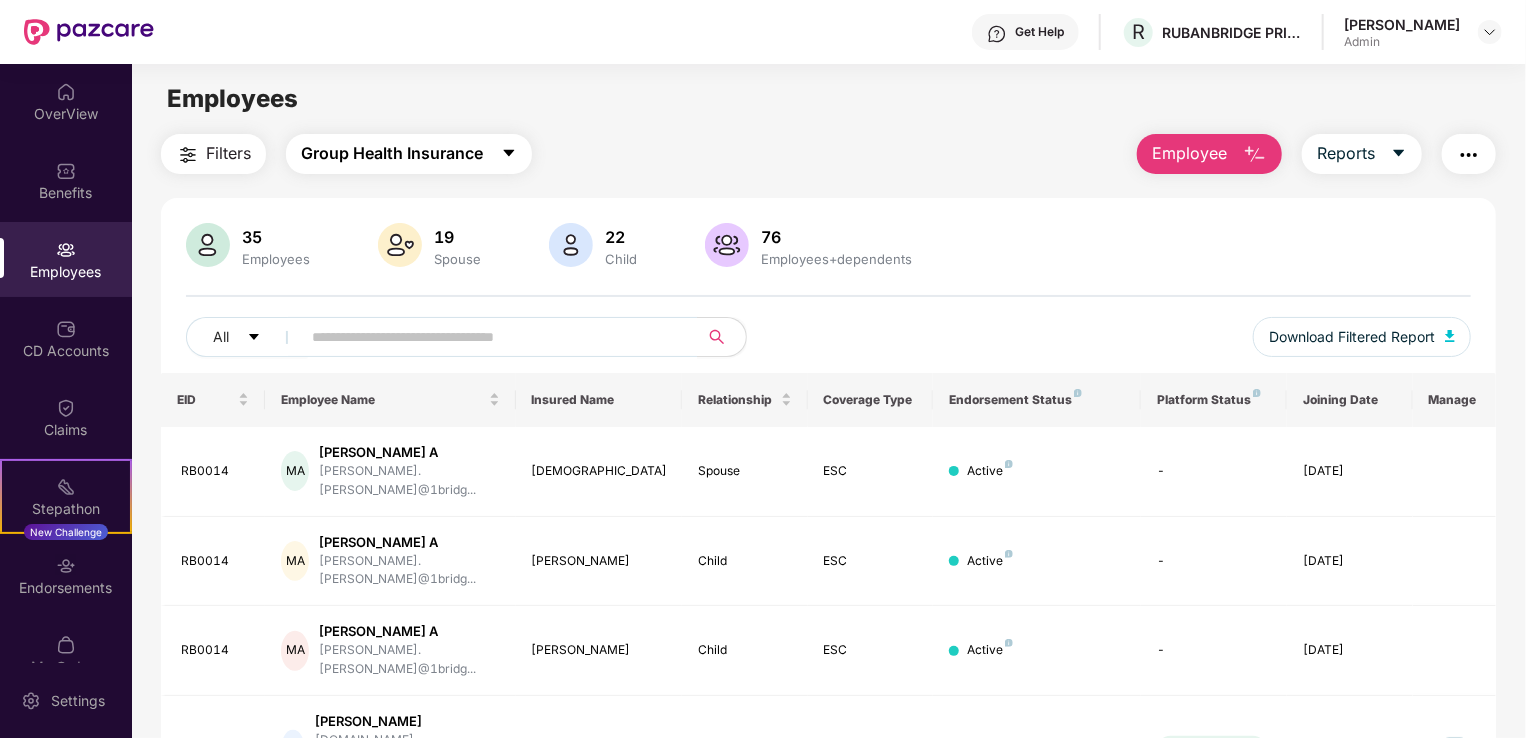 click 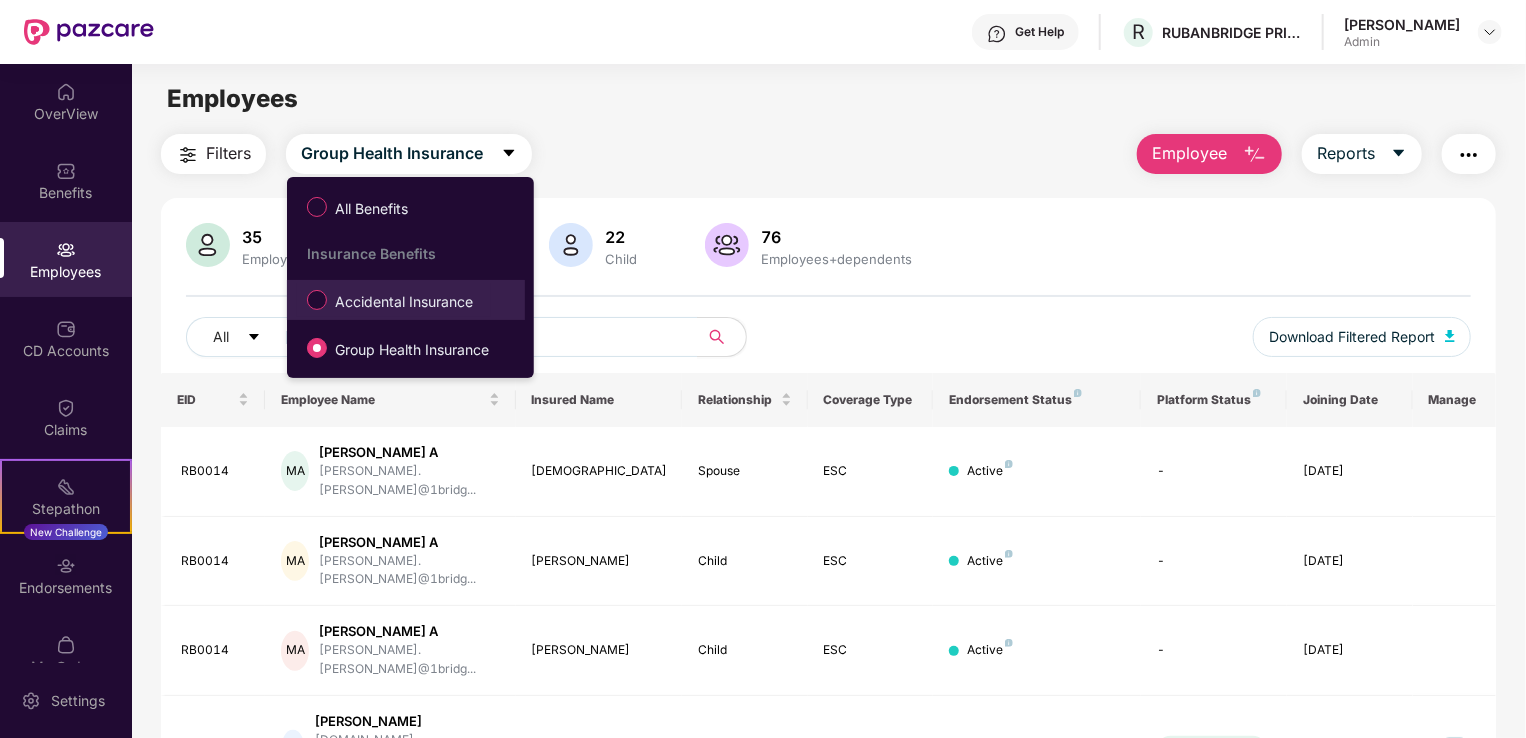 click on "Accidental Insurance" at bounding box center [404, 302] 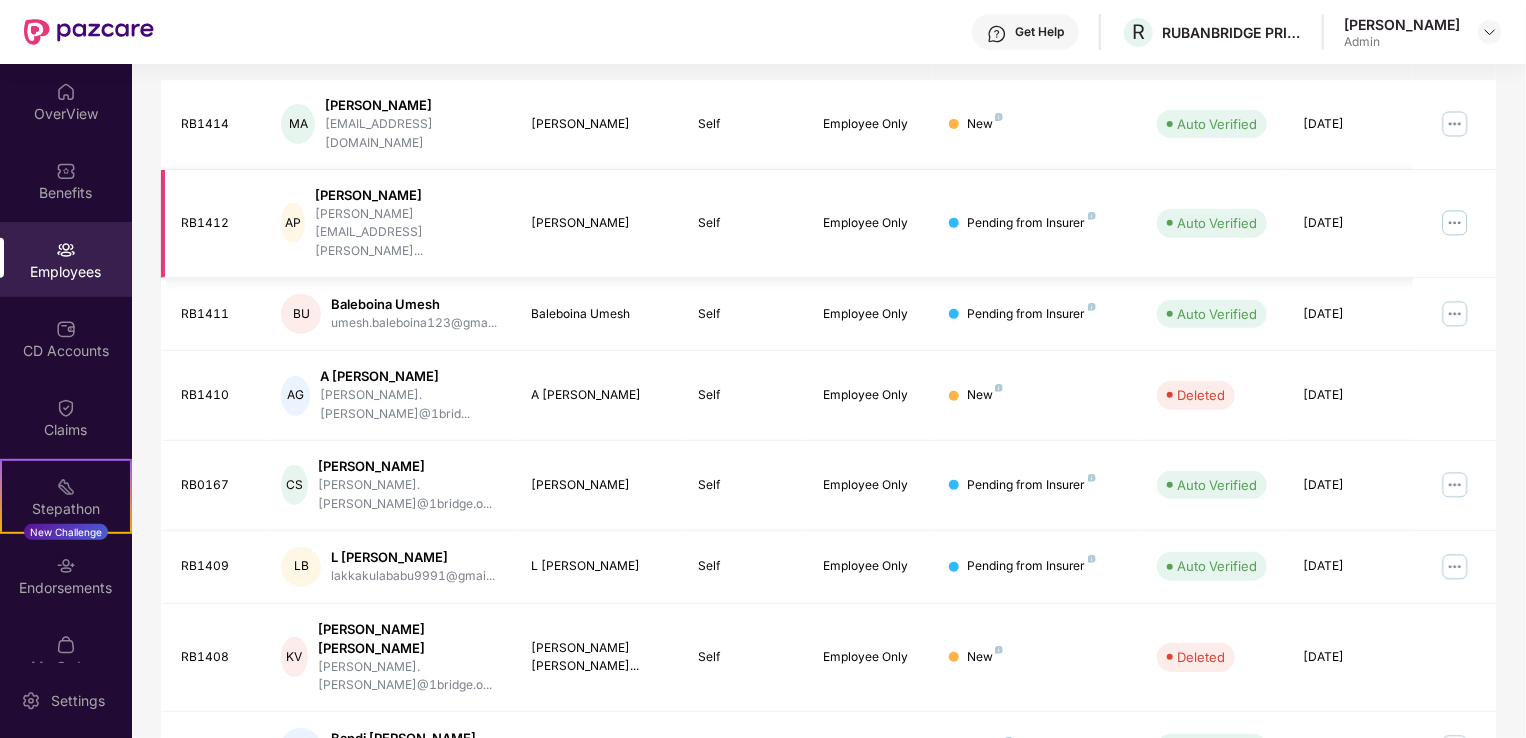 scroll, scrollTop: 488, scrollLeft: 0, axis: vertical 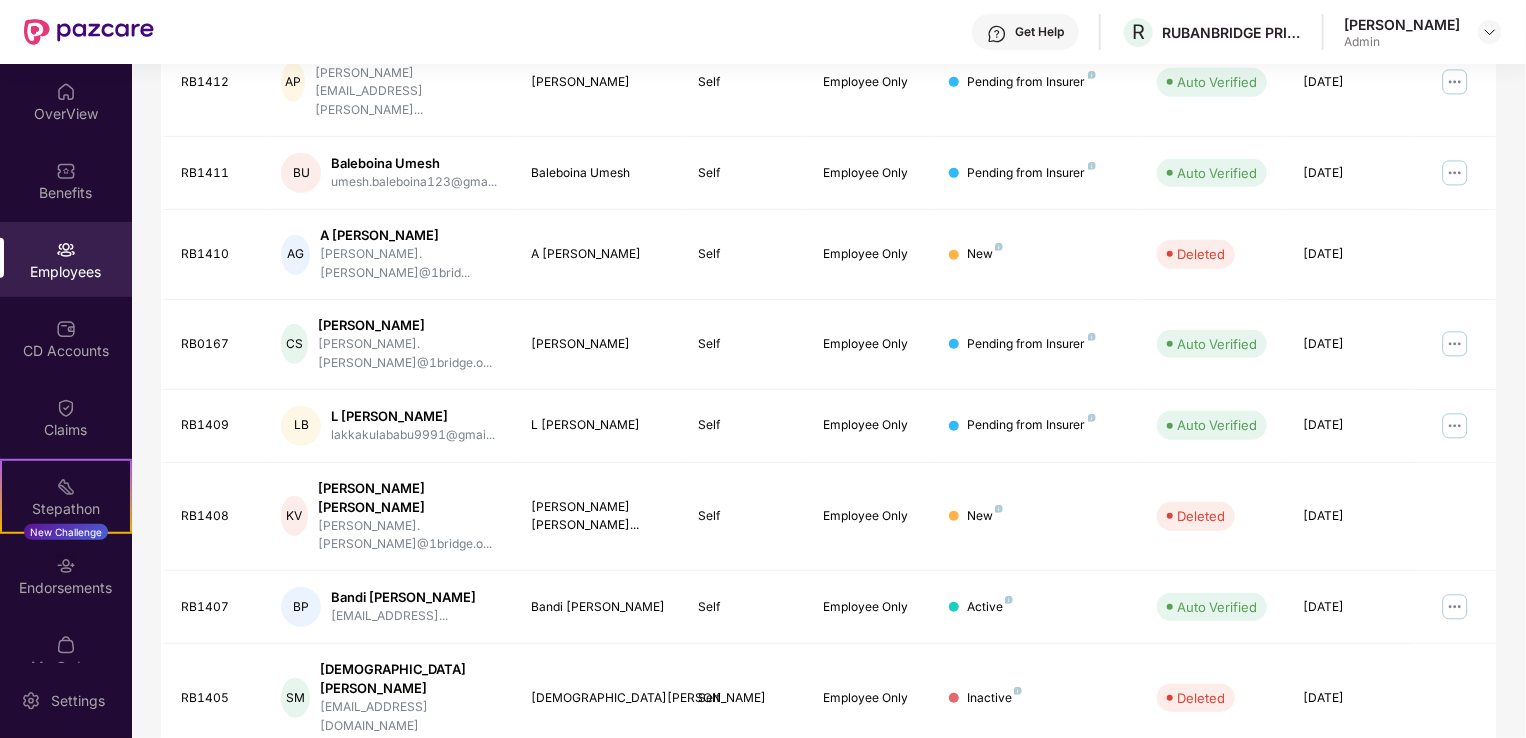 click on "2" at bounding box center (1288, 878) 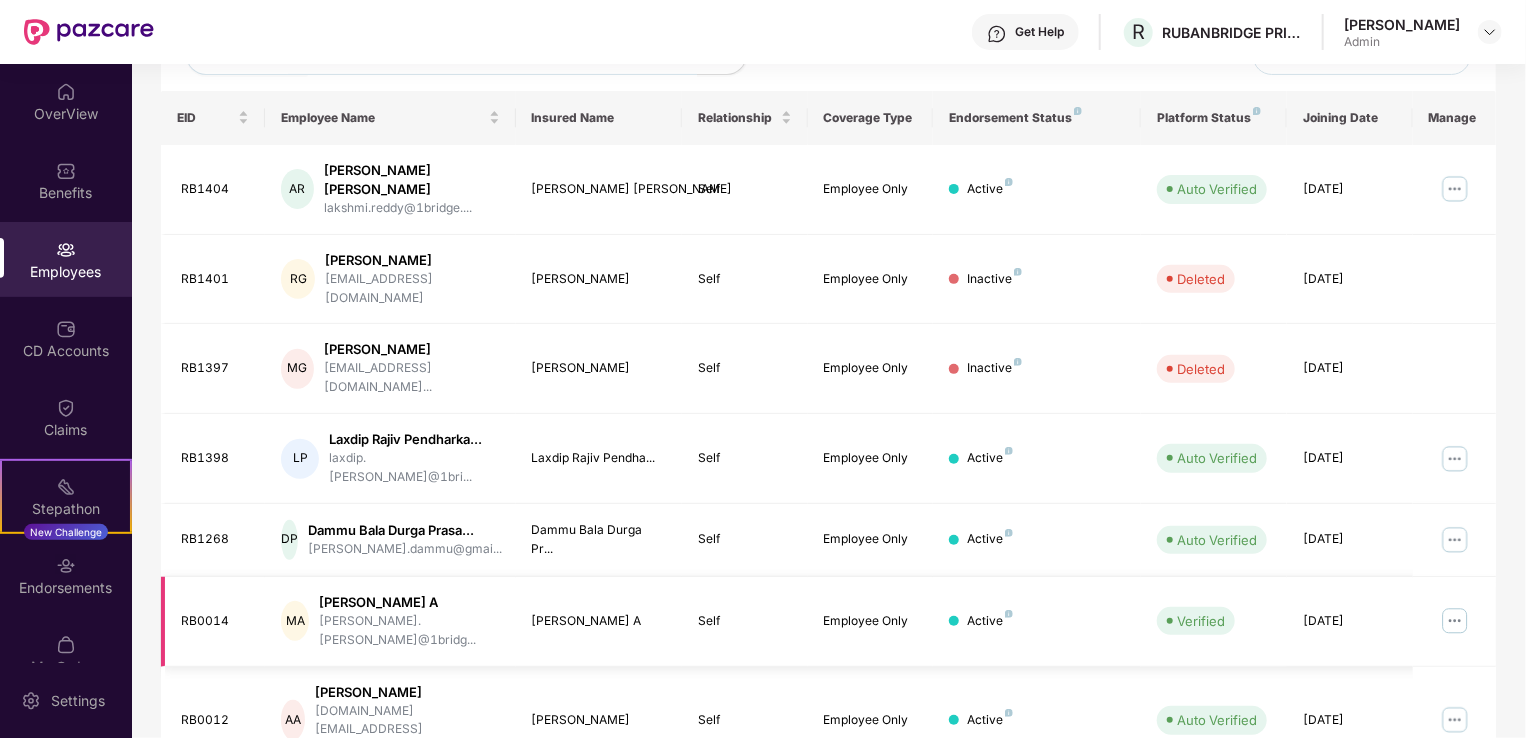 scroll, scrollTop: 259, scrollLeft: 0, axis: vertical 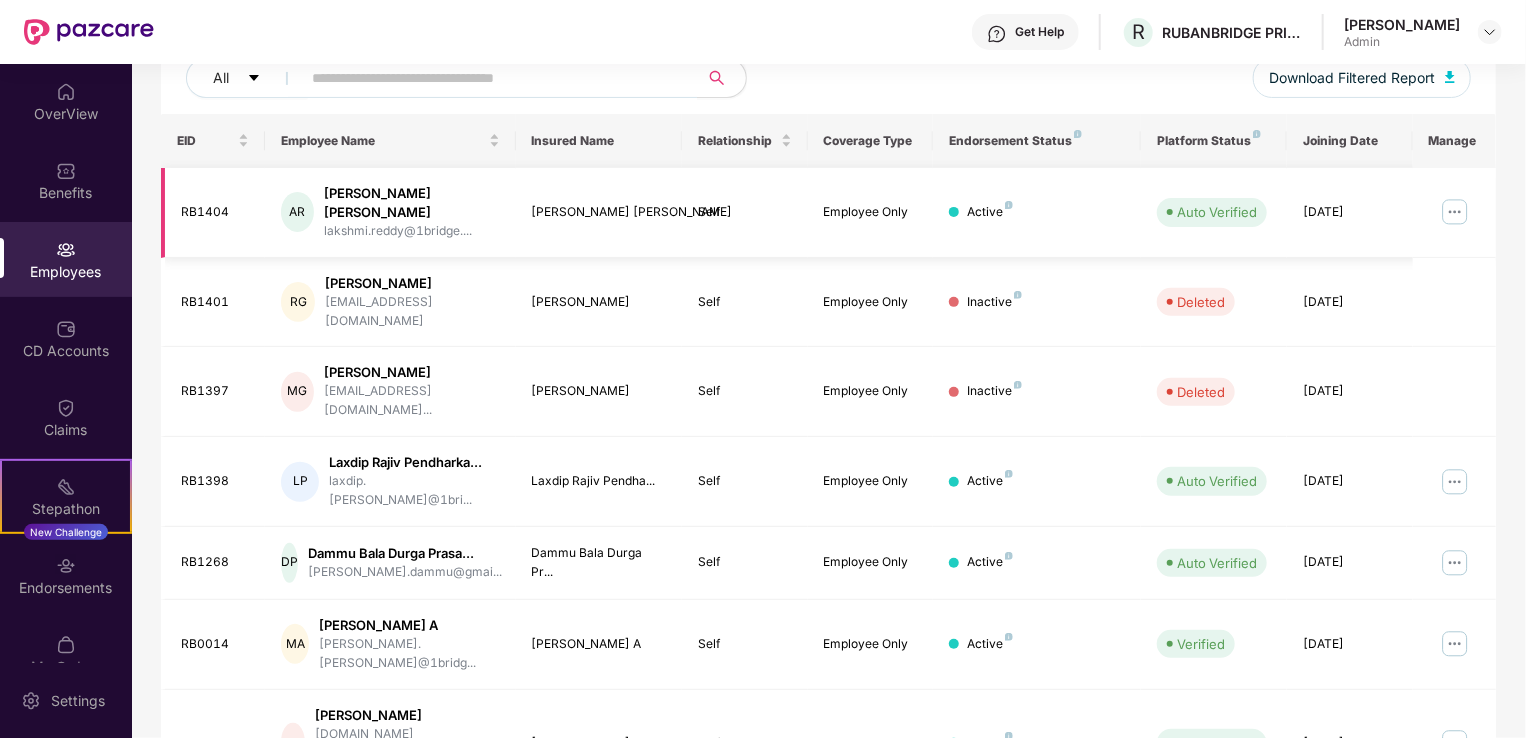 click at bounding box center [1455, 212] 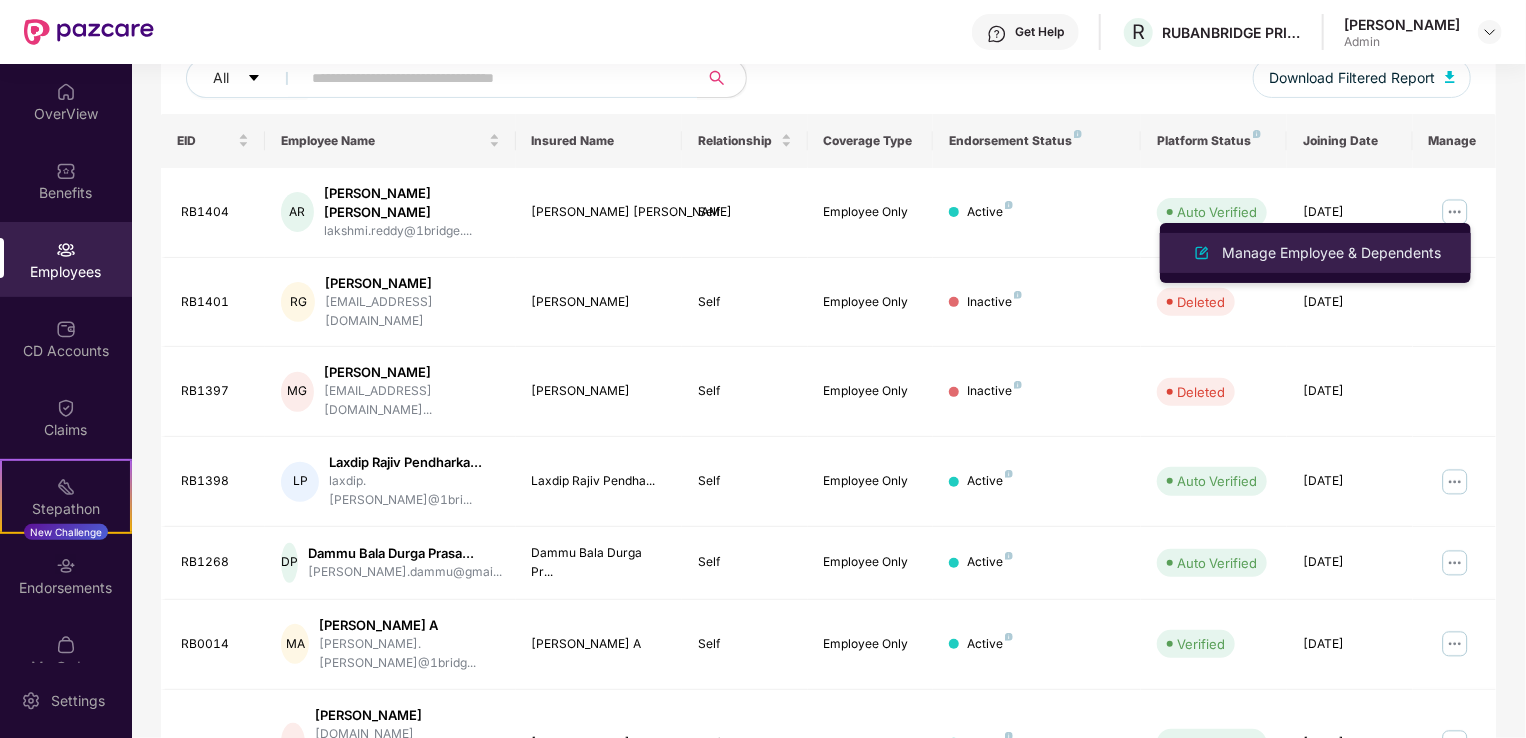 click on "Manage Employee & Dependents" at bounding box center (1331, 253) 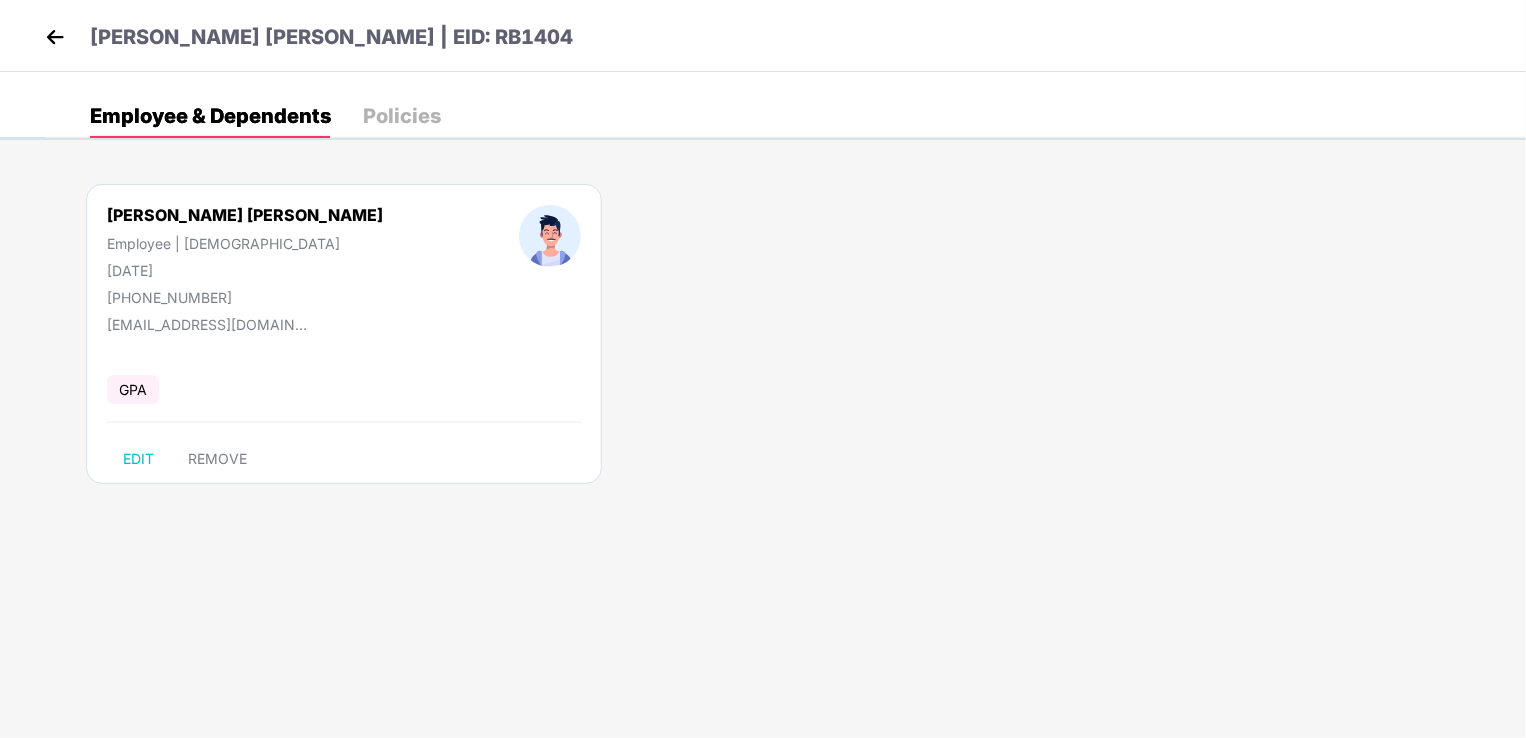 click on "Policies" at bounding box center [402, 116] 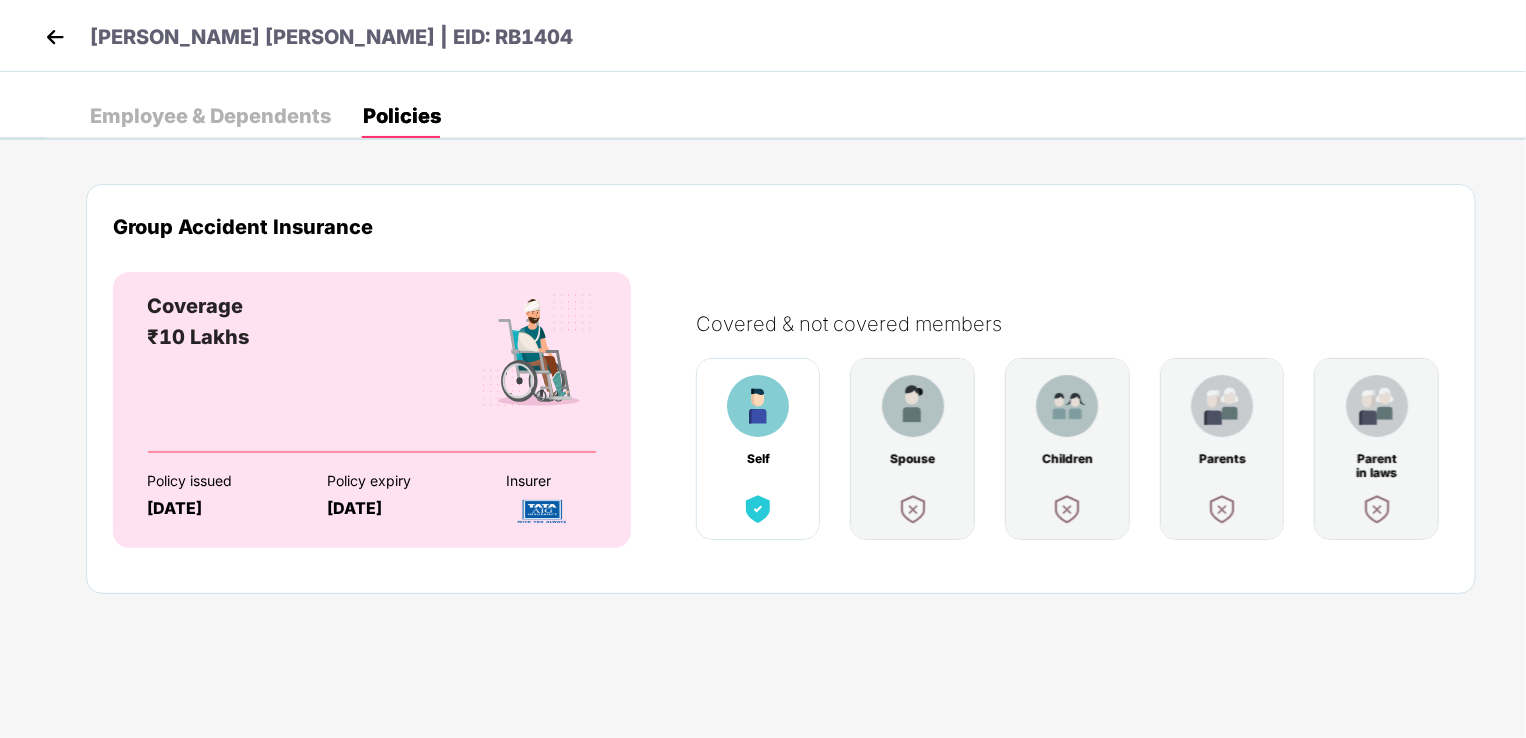 click on "Employee & Dependents" at bounding box center [210, 116] 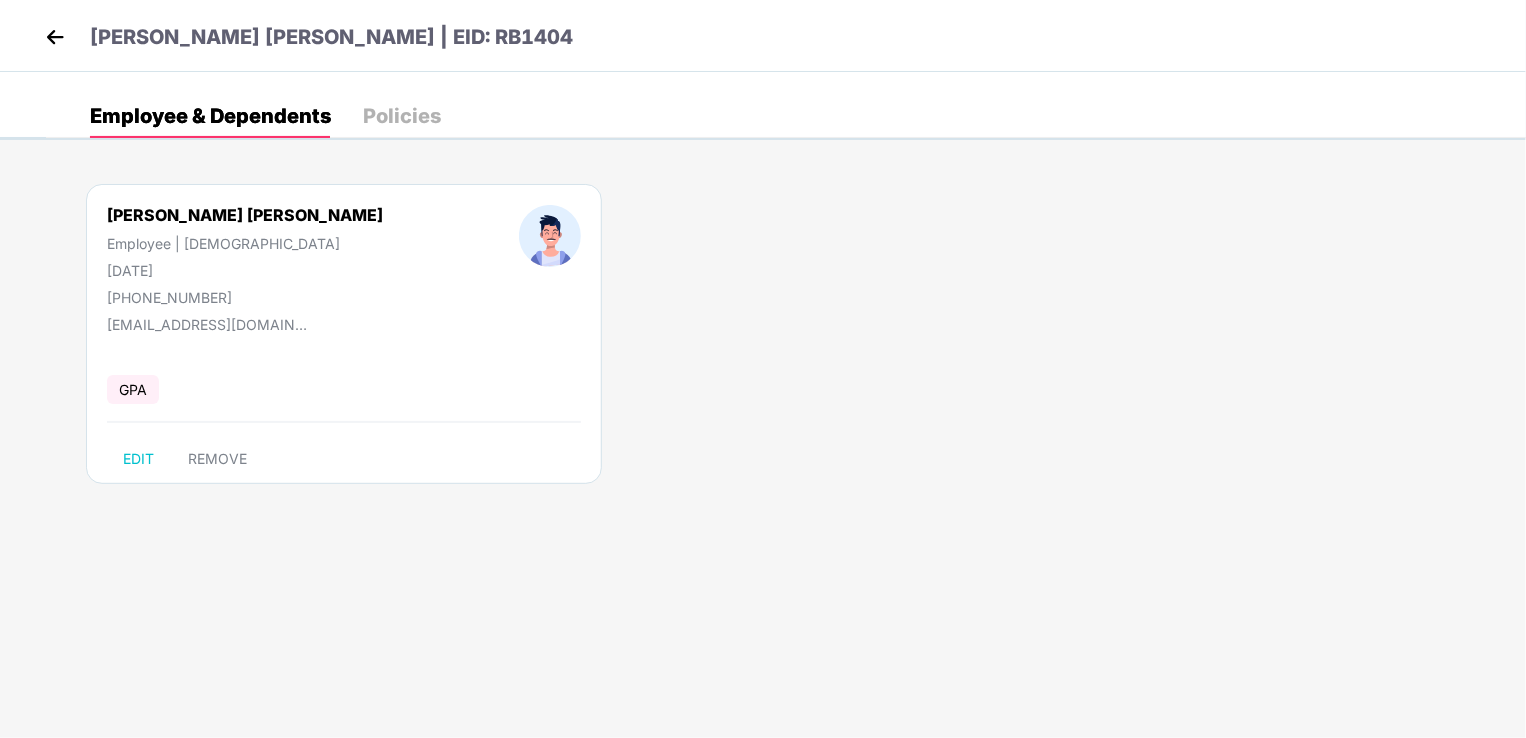click at bounding box center (55, 37) 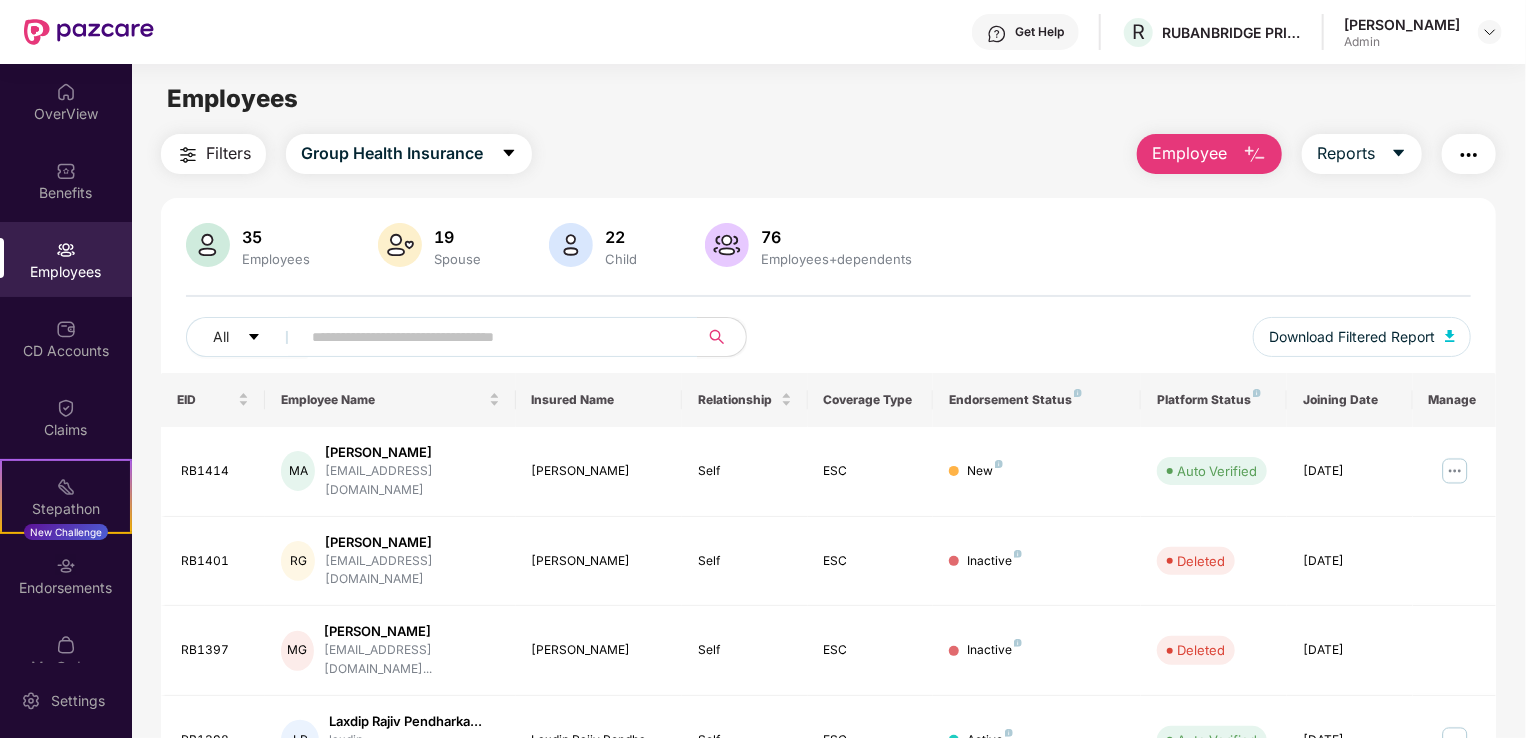 click at bounding box center [1255, 155] 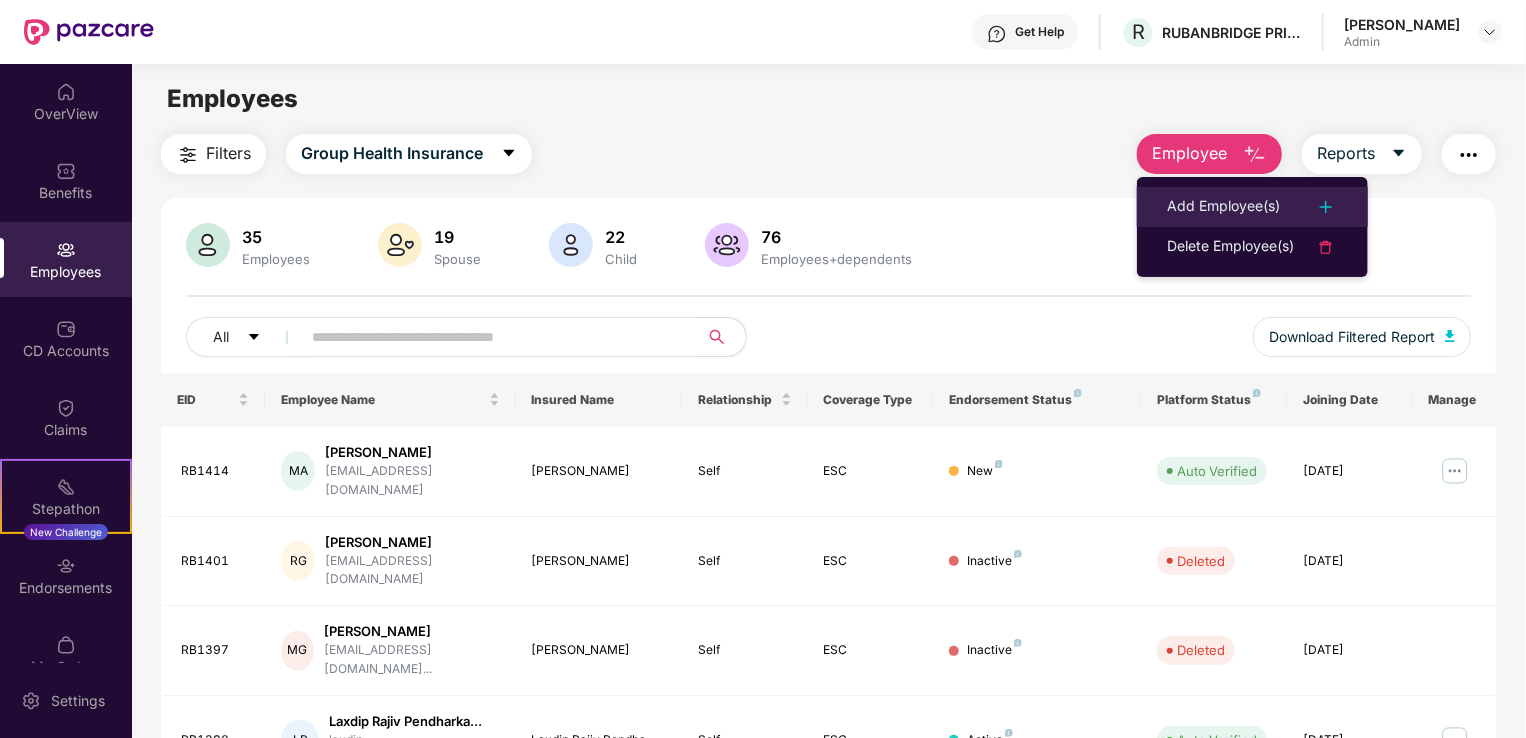 click on "Add Employee(s)" at bounding box center (1223, 207) 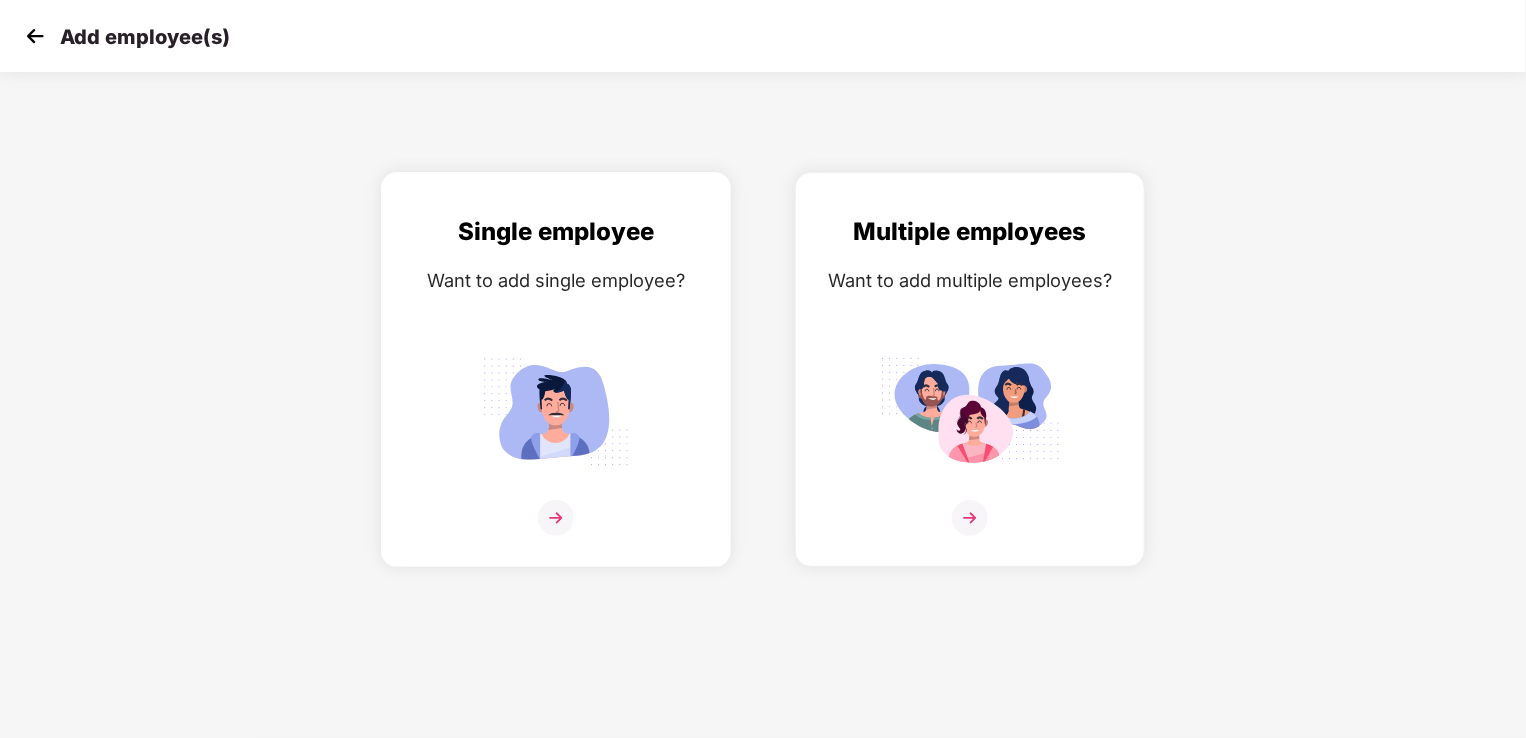 click at bounding box center [556, 518] 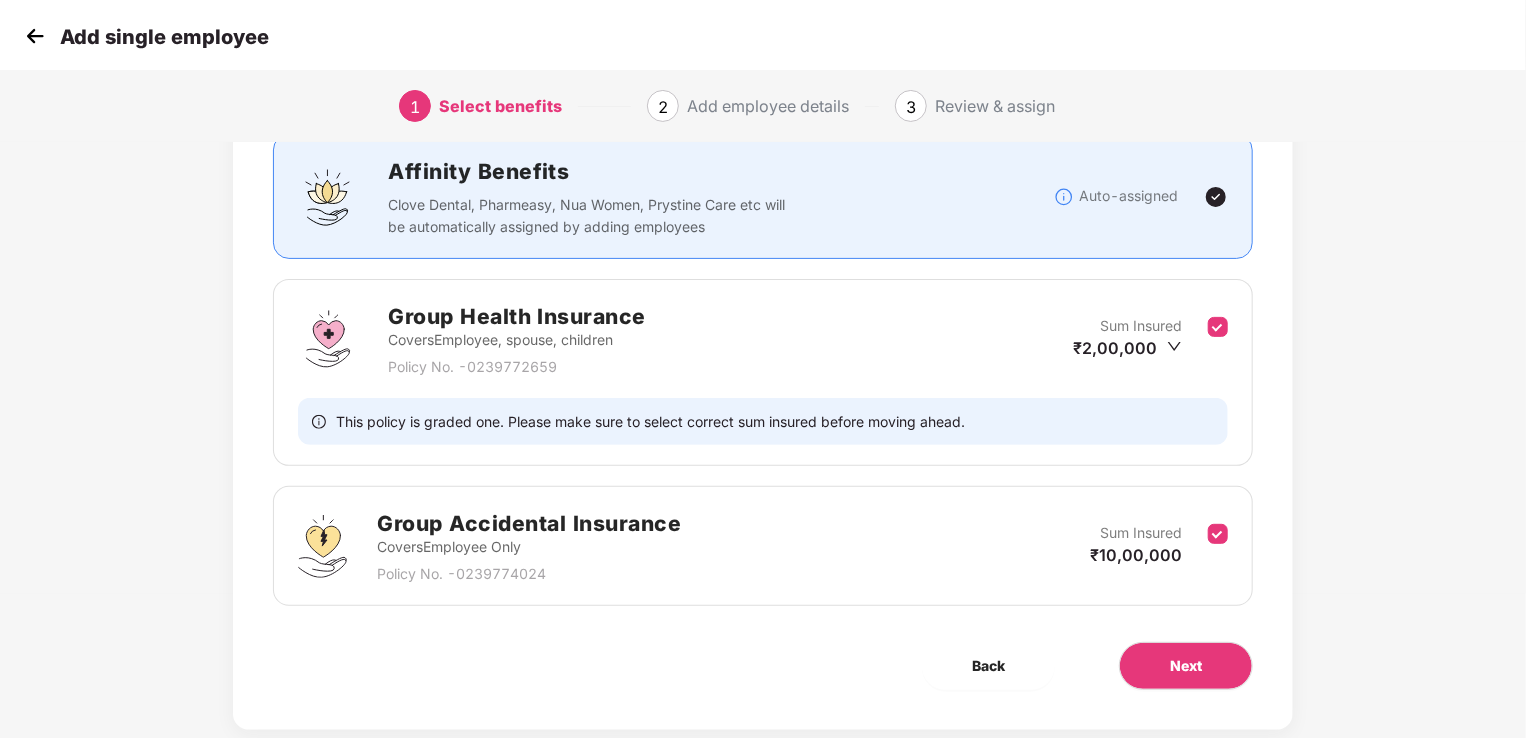 scroll, scrollTop: 184, scrollLeft: 0, axis: vertical 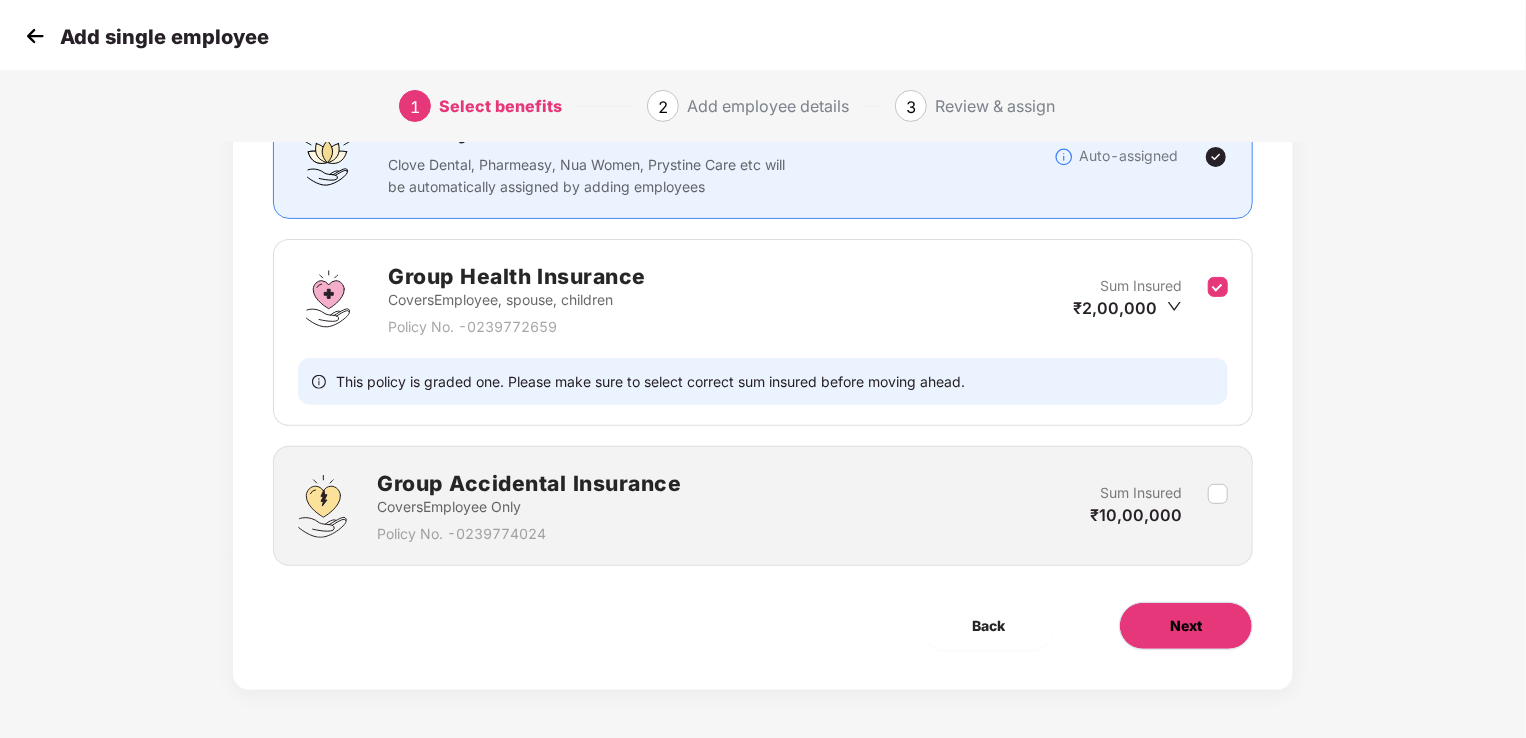 click on "Next" at bounding box center [1186, 626] 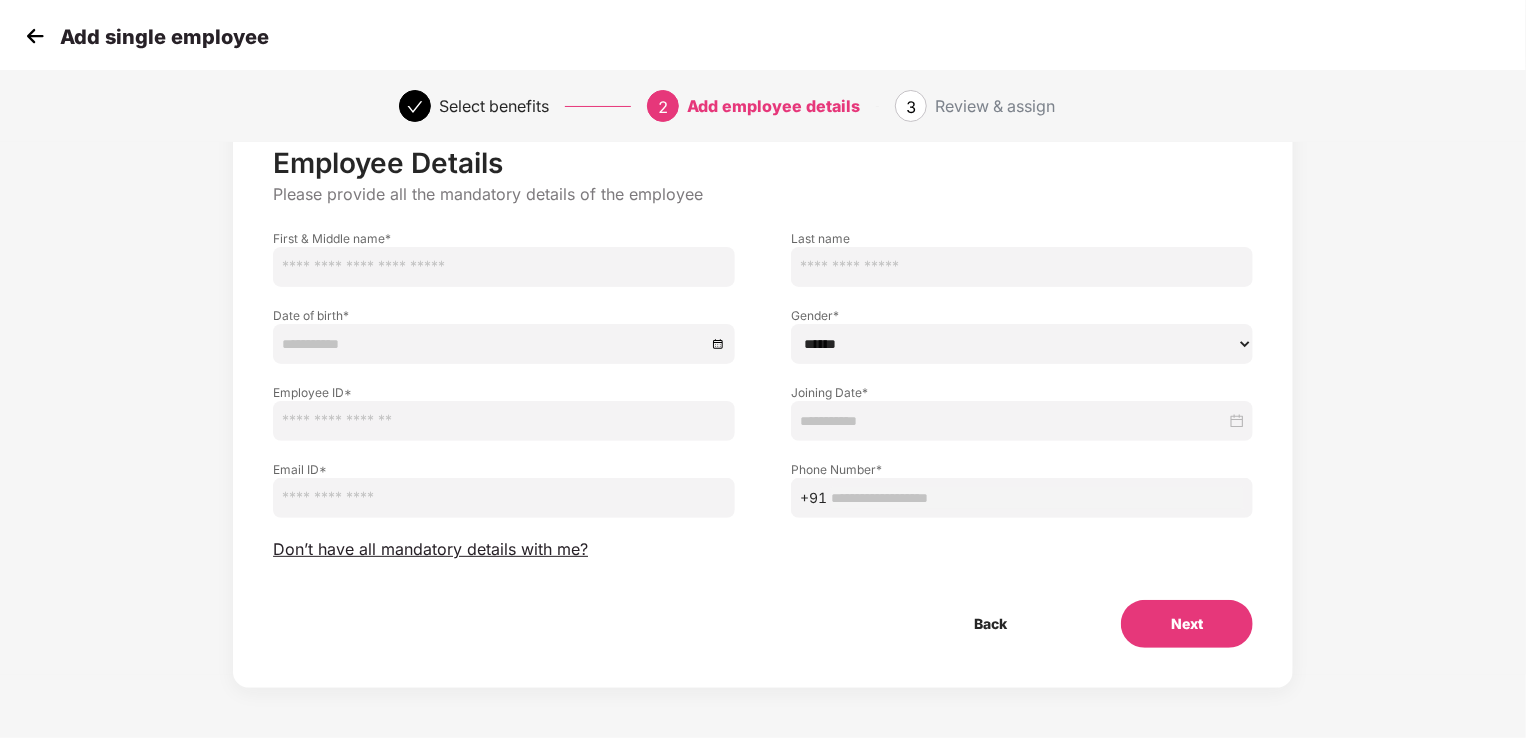scroll, scrollTop: 0, scrollLeft: 0, axis: both 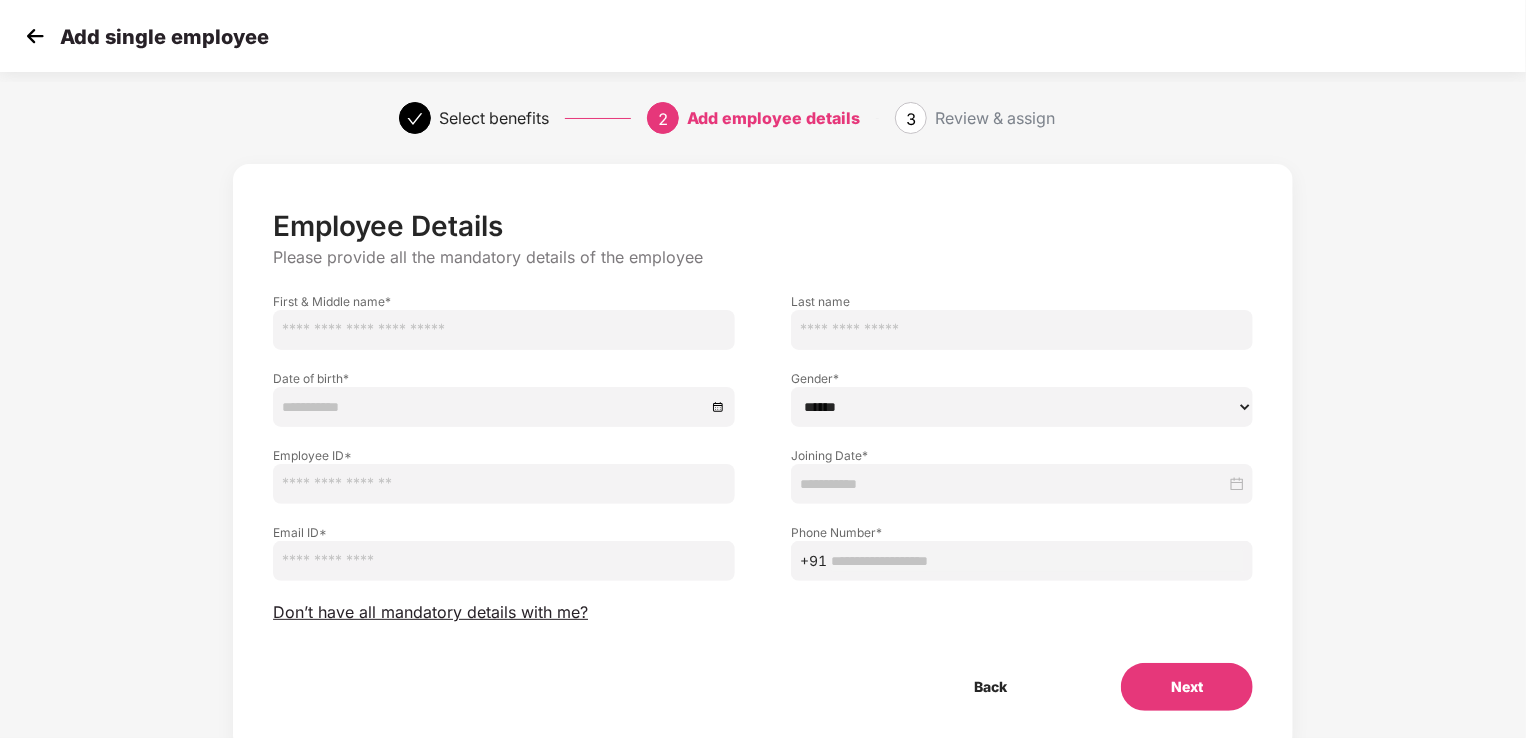 click at bounding box center (504, 330) 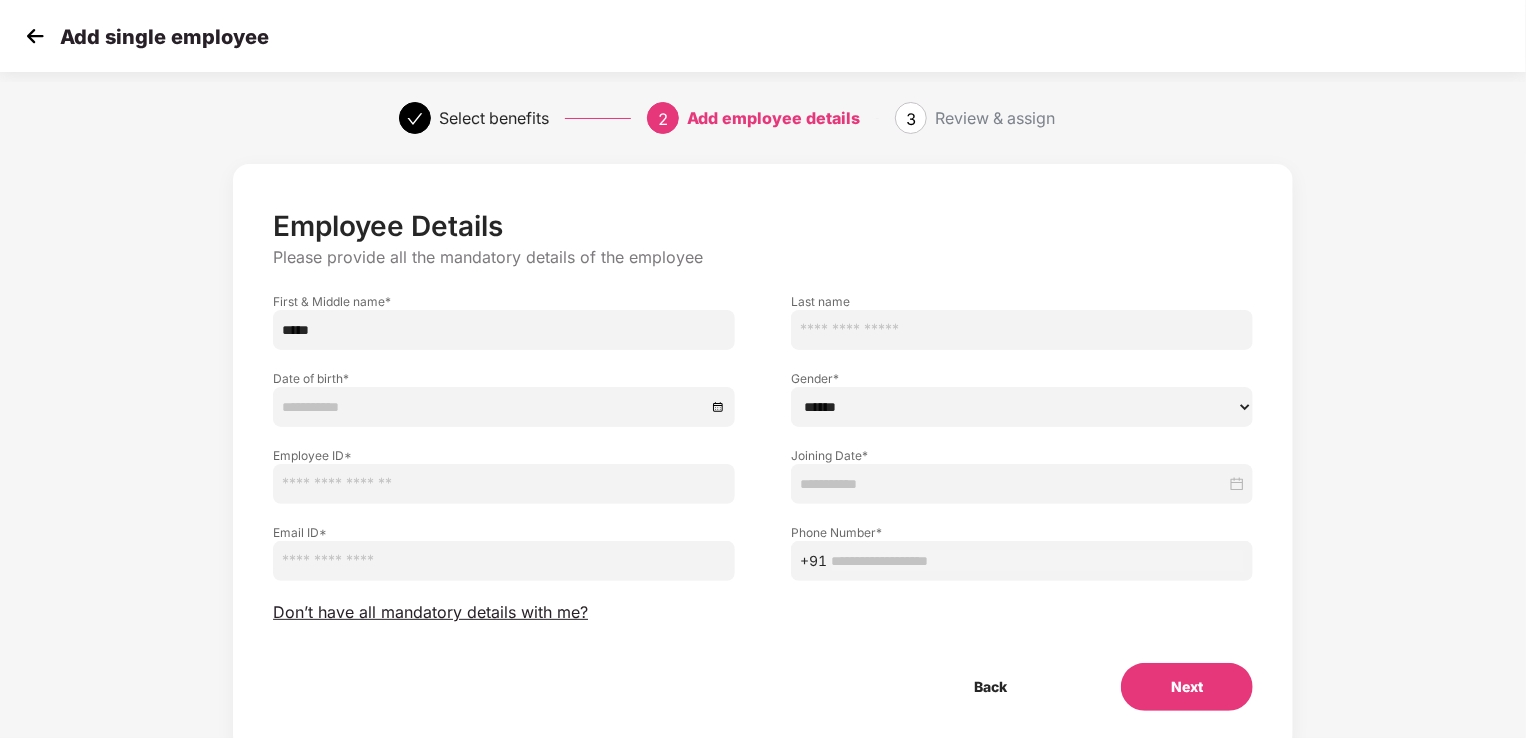 type on "*****" 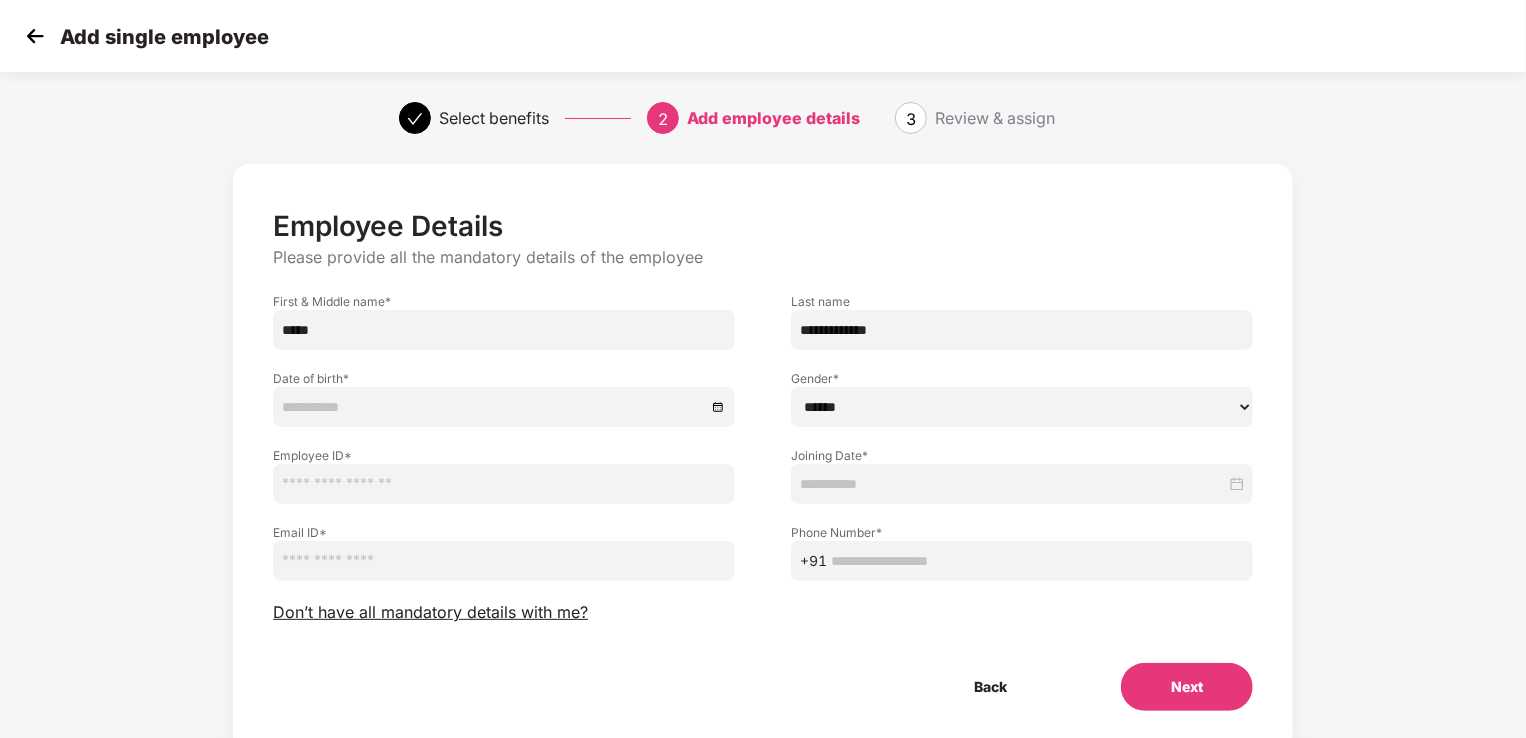 type on "**********" 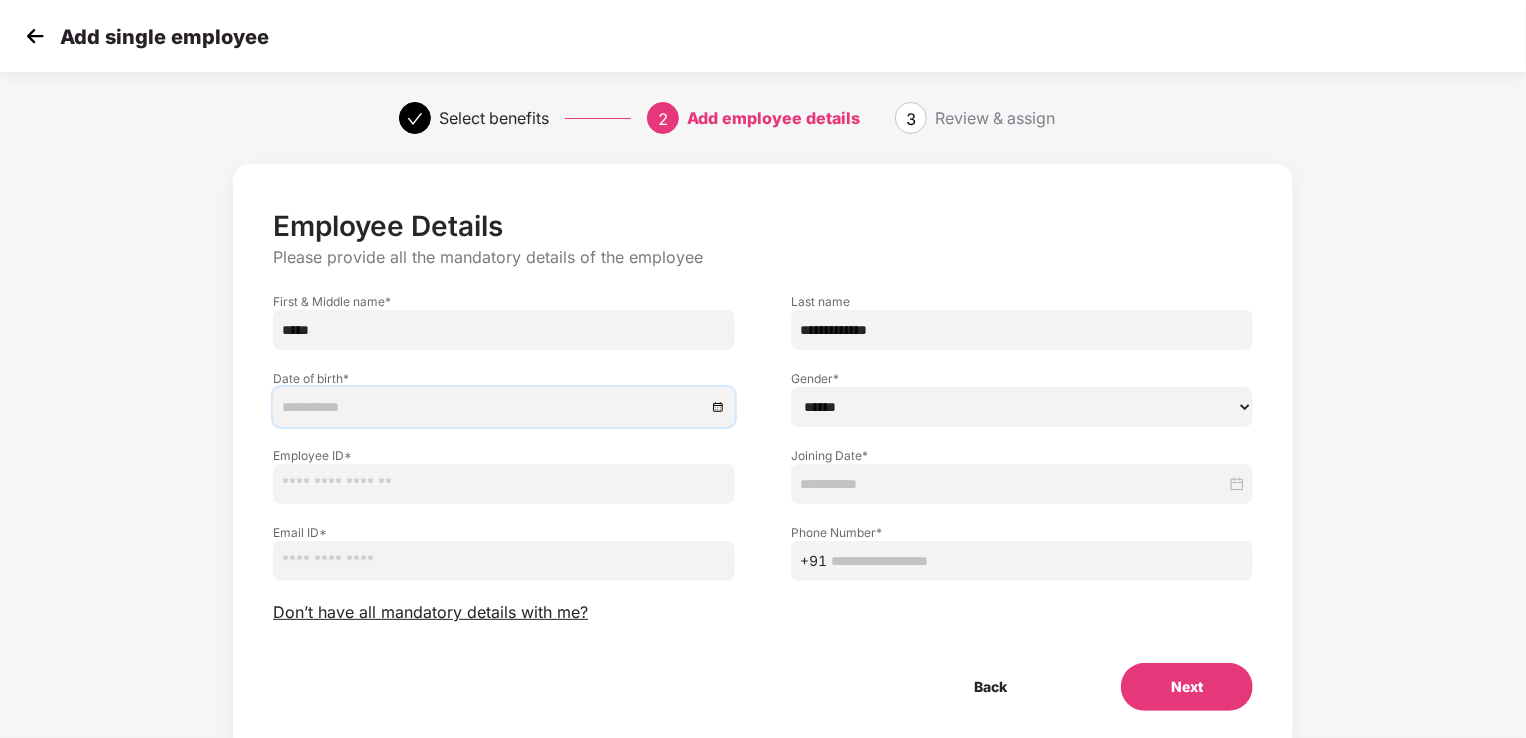 click at bounding box center (494, 407) 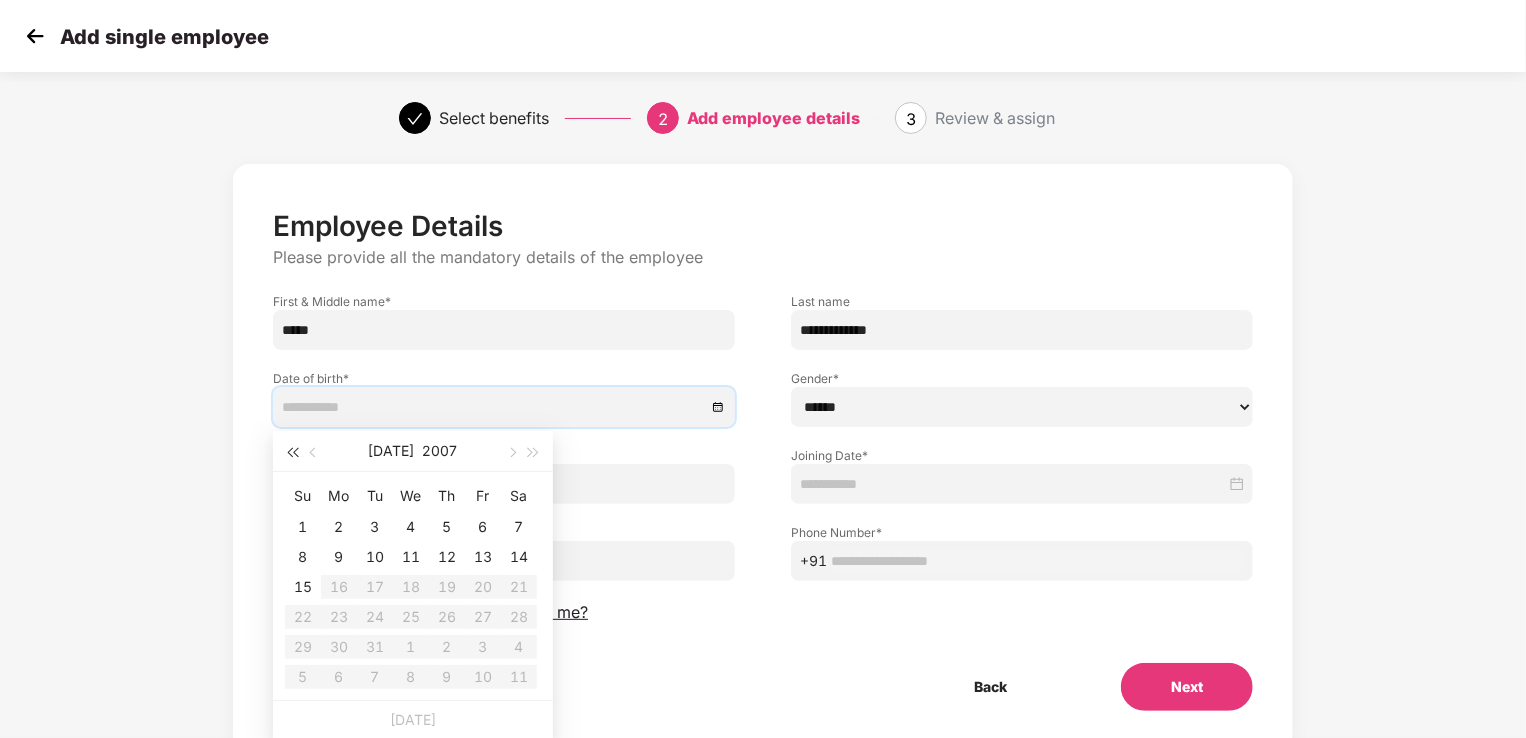 click at bounding box center [292, 451] 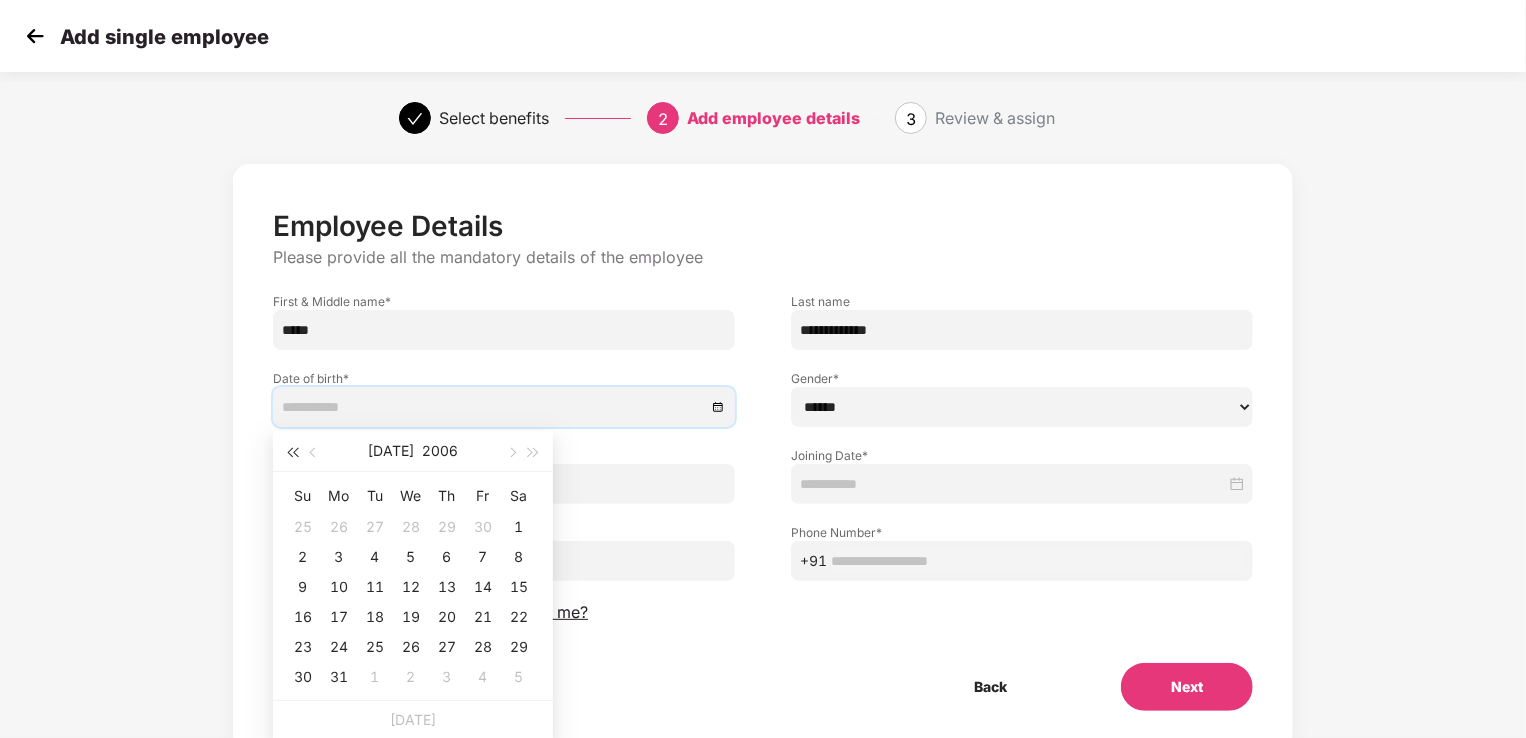 click at bounding box center [292, 451] 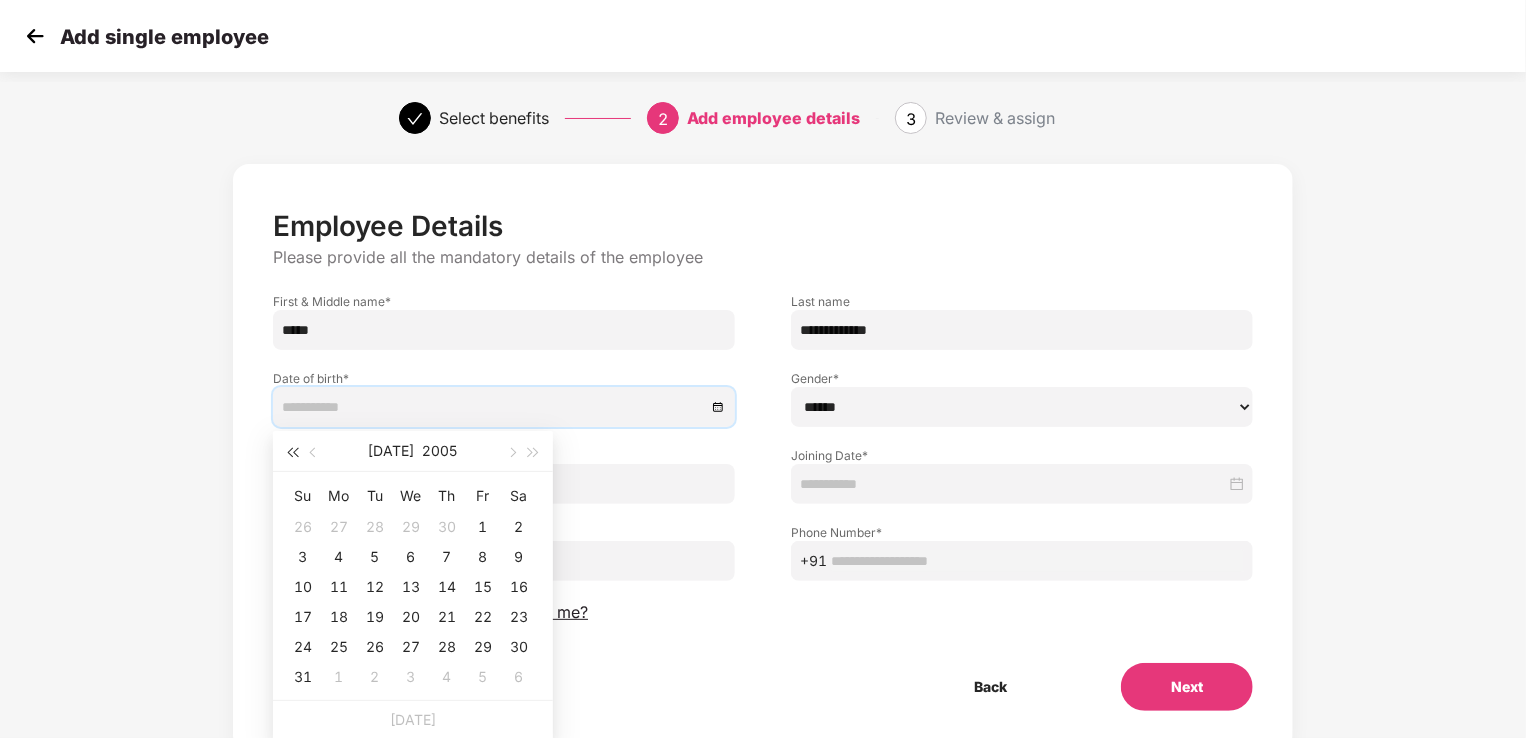 click at bounding box center [292, 451] 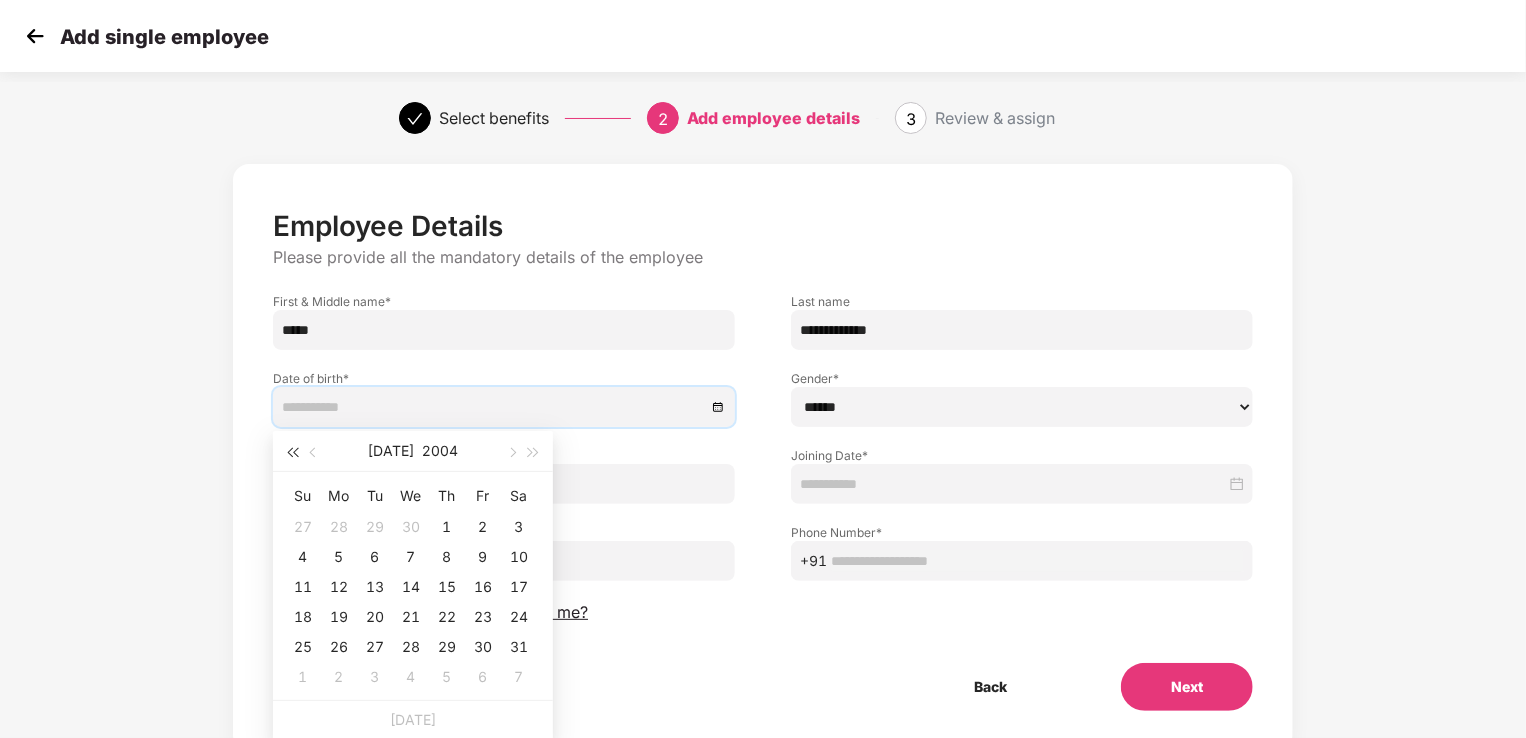 click at bounding box center (292, 451) 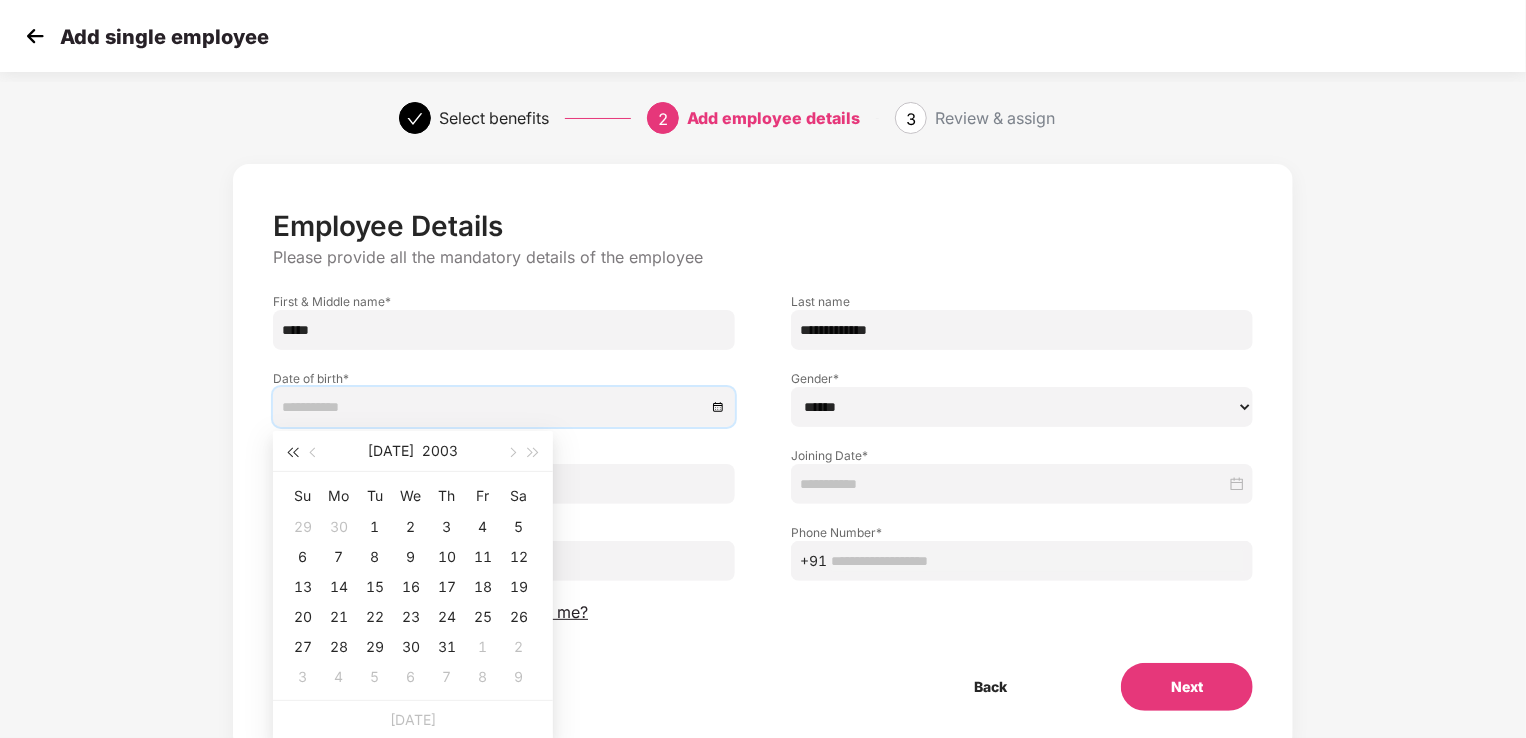 click at bounding box center [292, 451] 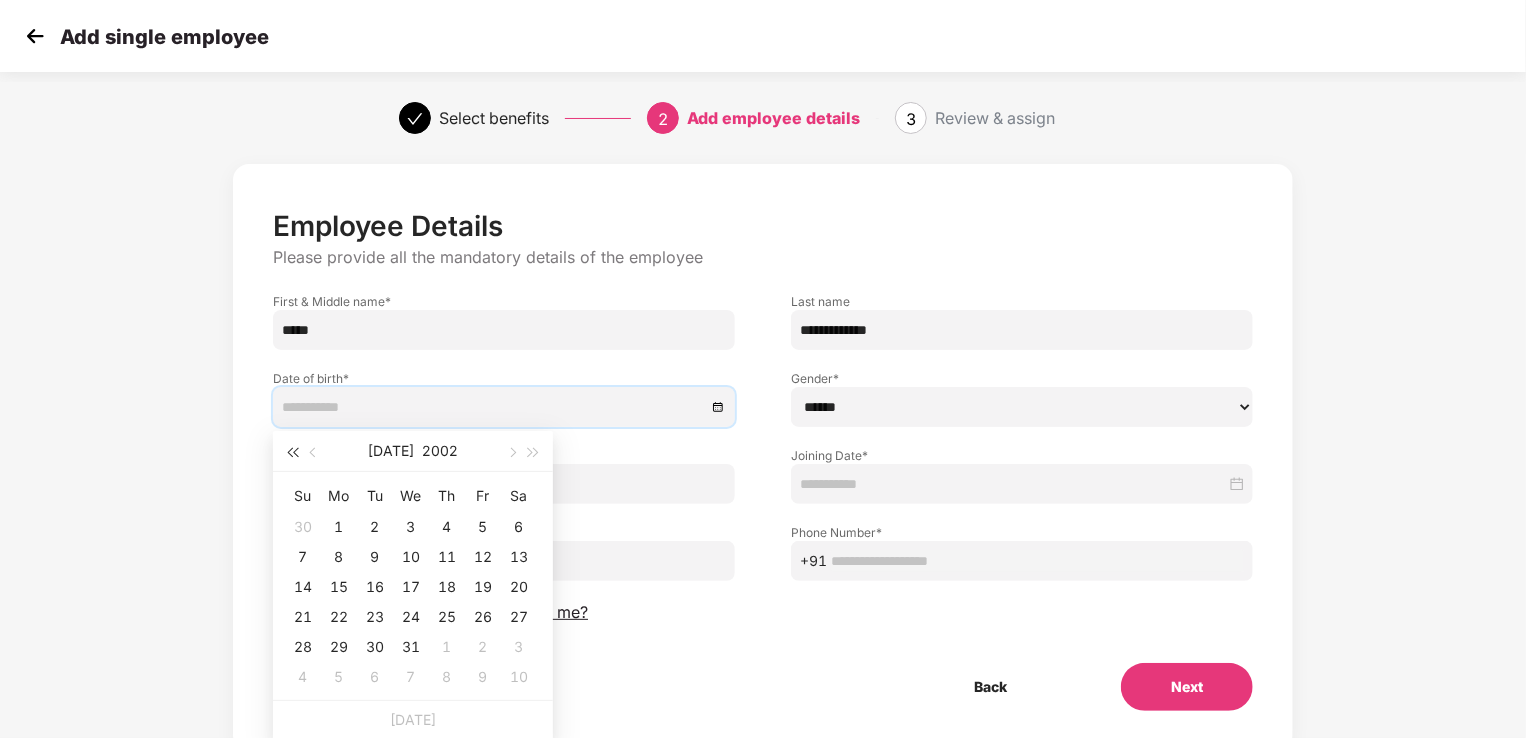 click at bounding box center (292, 451) 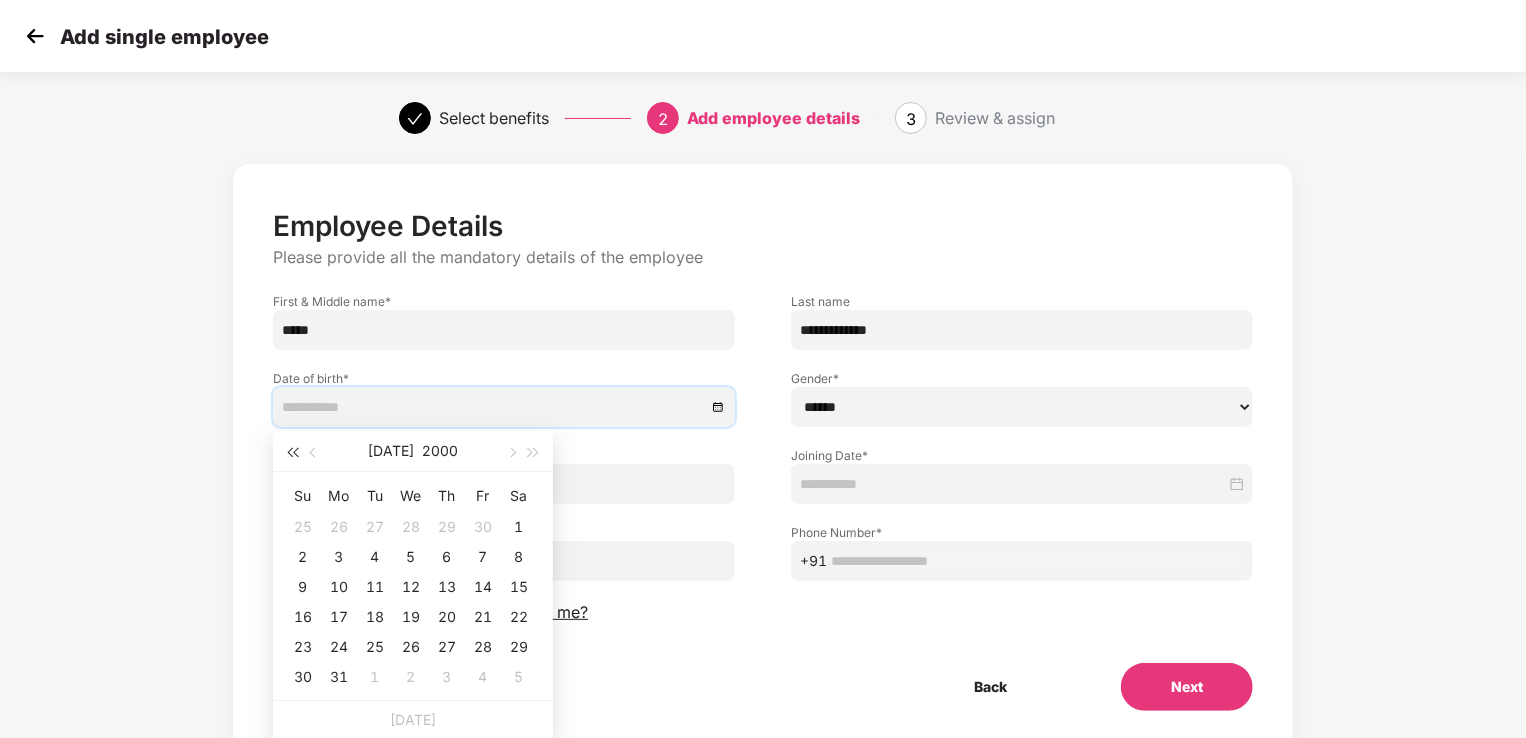 click at bounding box center (292, 451) 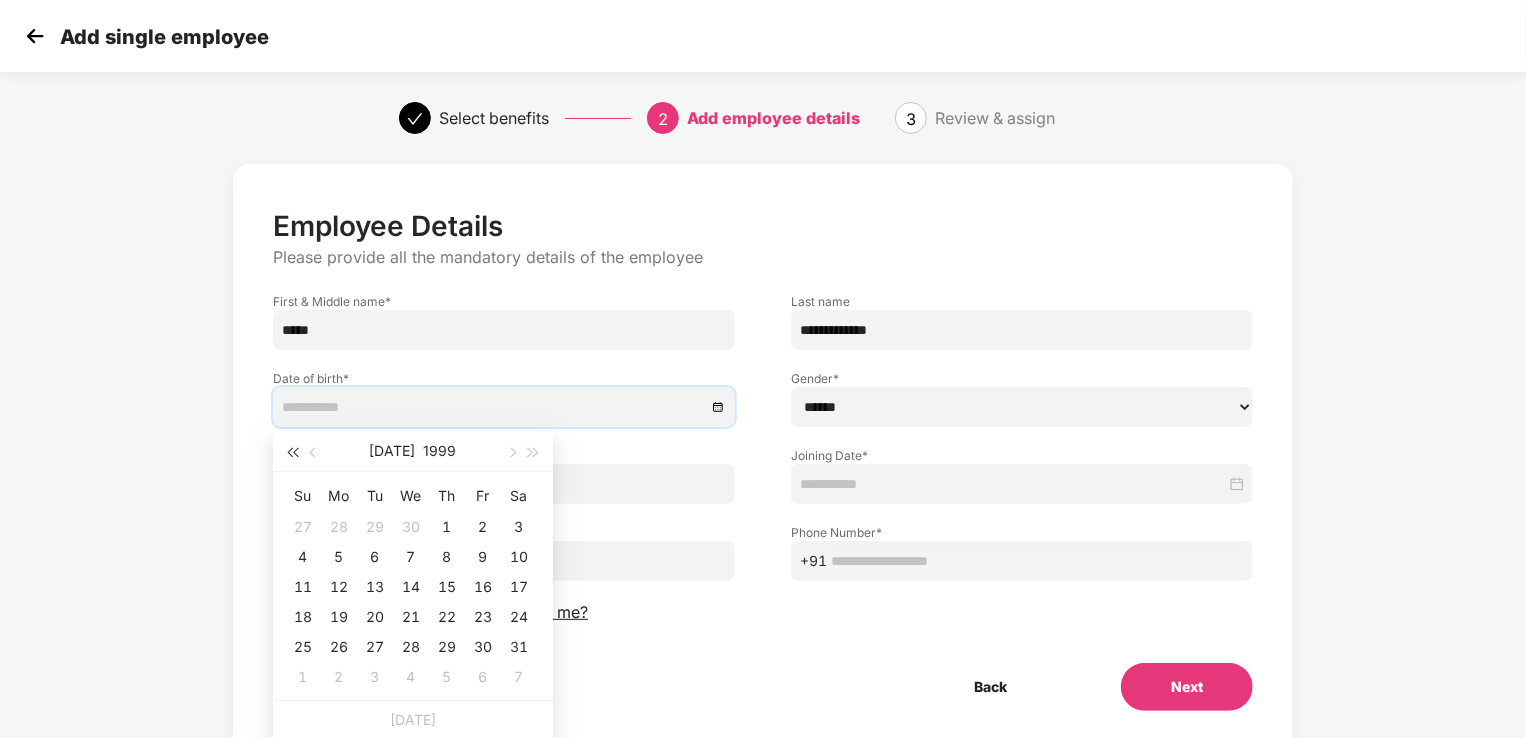 click at bounding box center [292, 451] 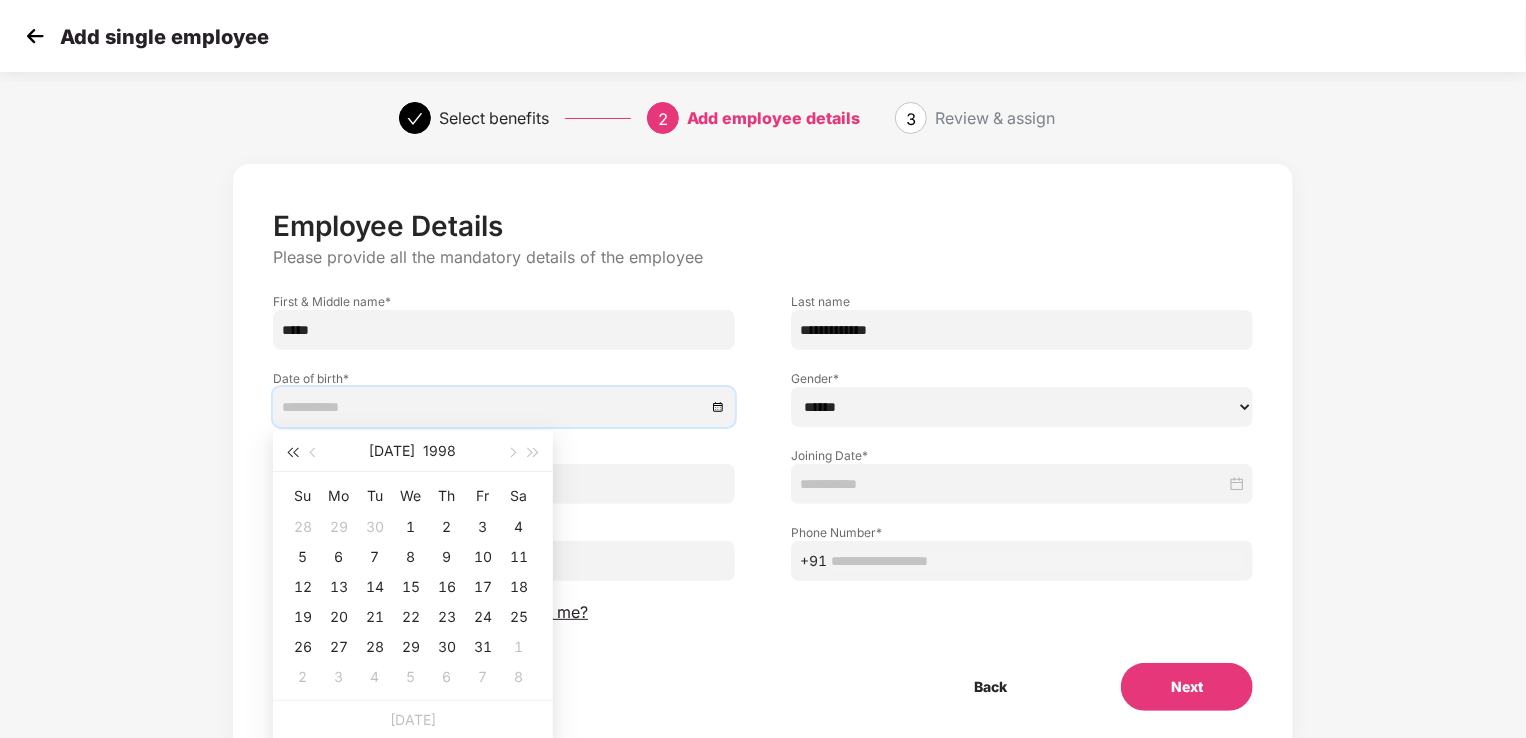 click at bounding box center [292, 451] 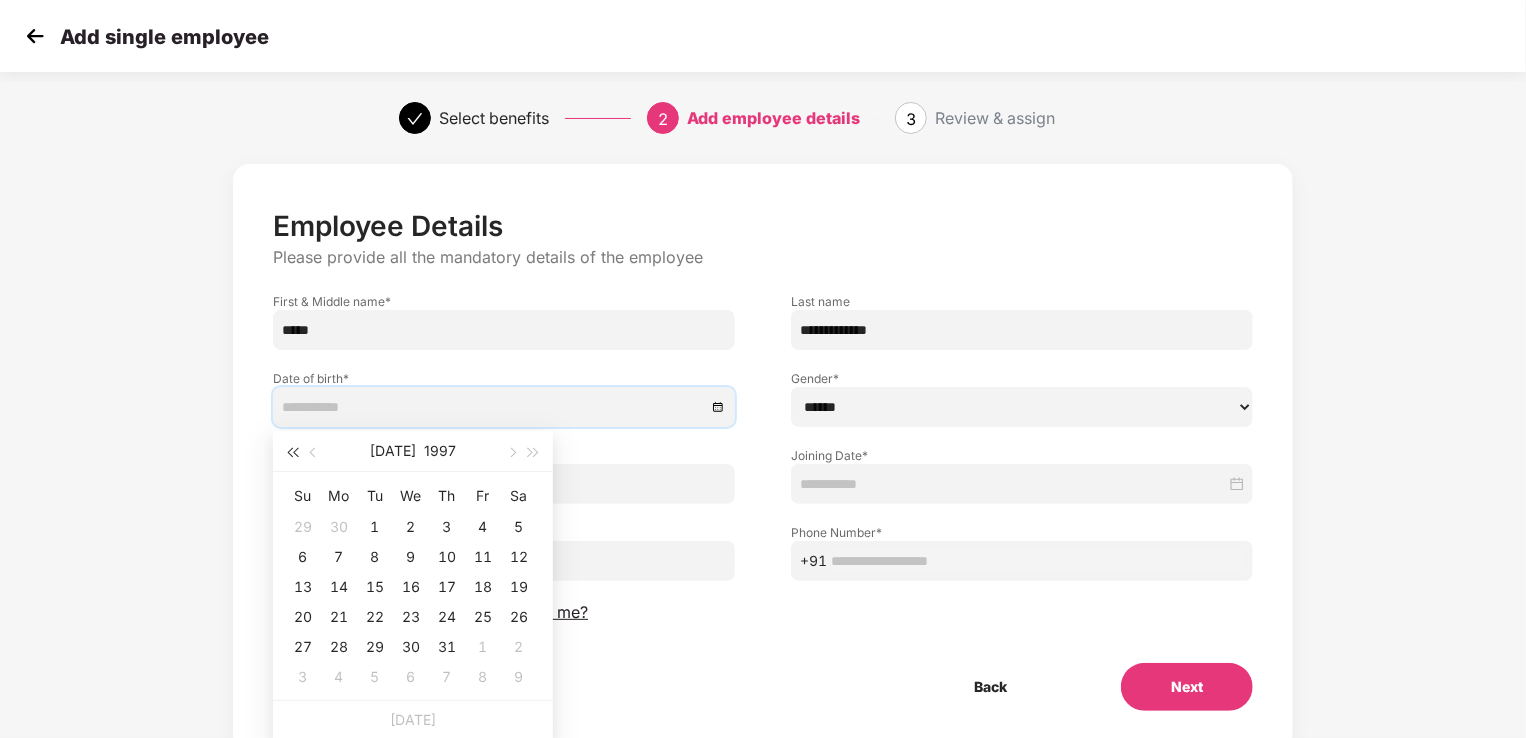 click at bounding box center (292, 451) 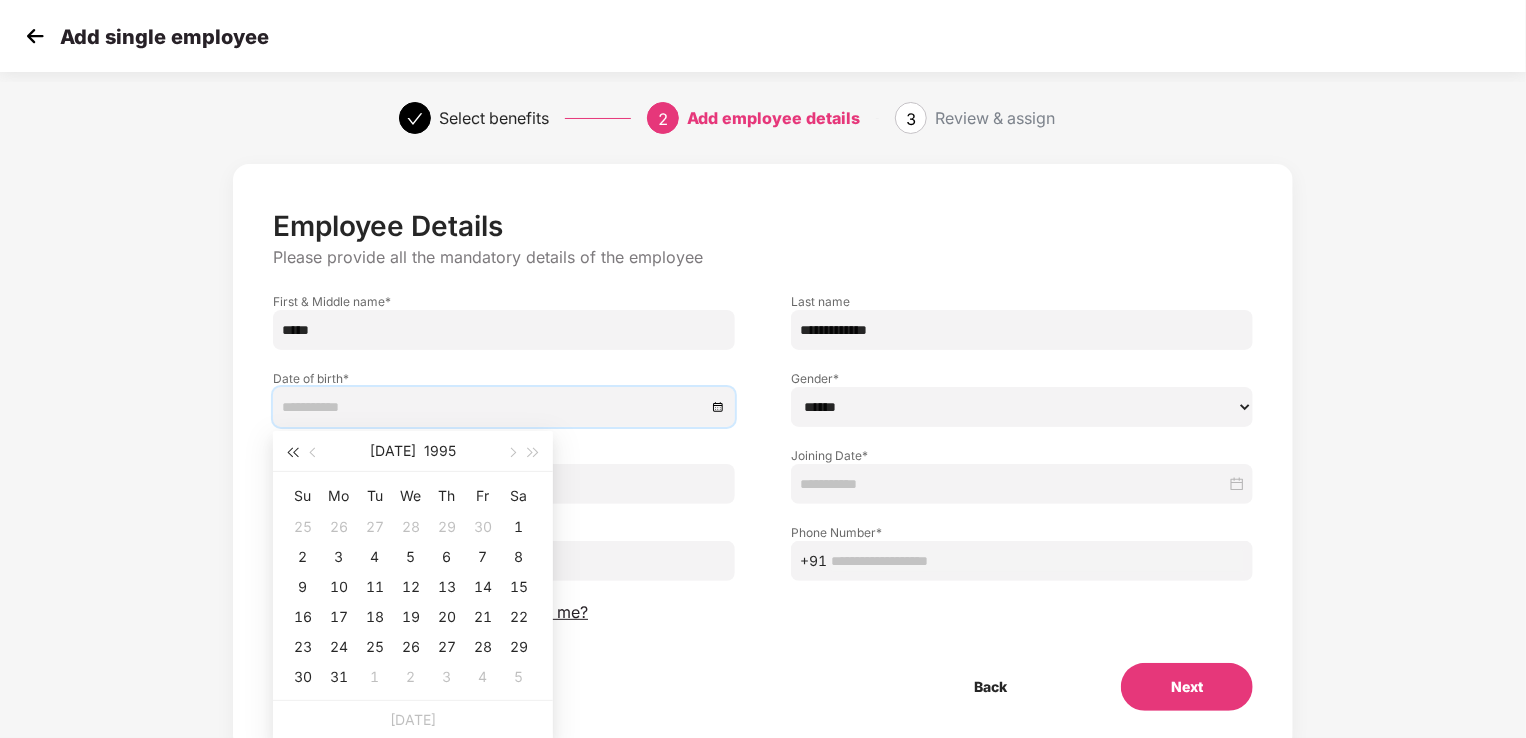 click at bounding box center (292, 451) 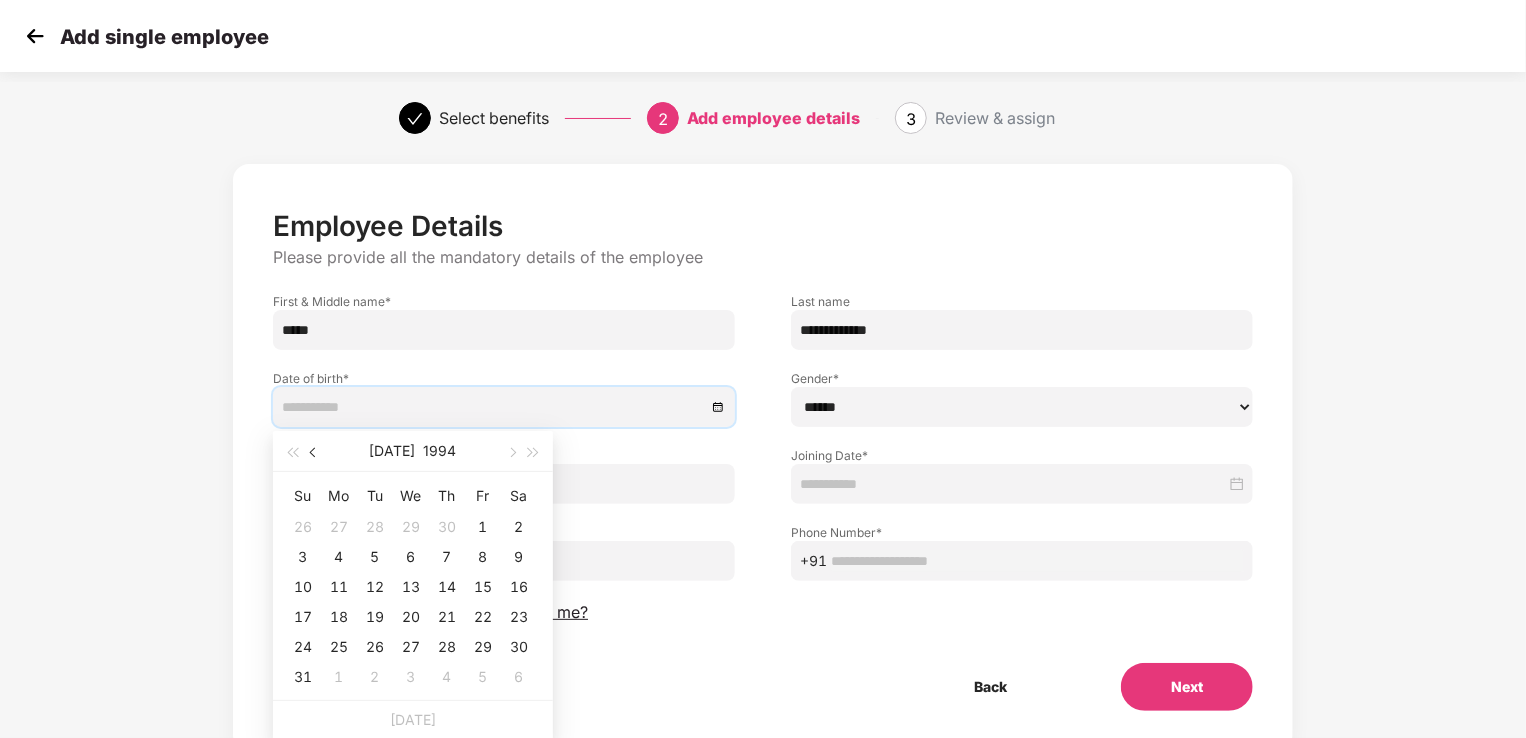 click at bounding box center [315, 453] 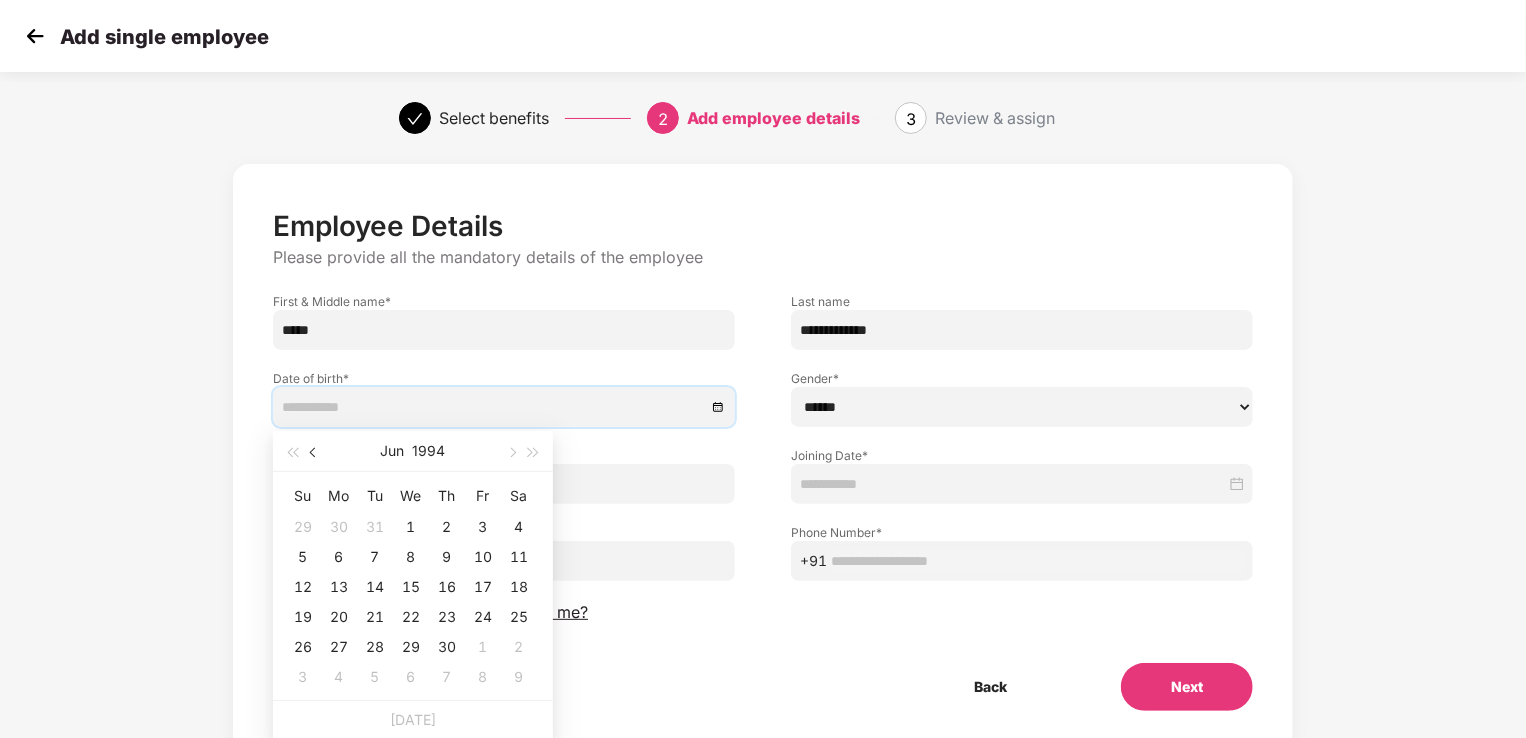 click at bounding box center [315, 453] 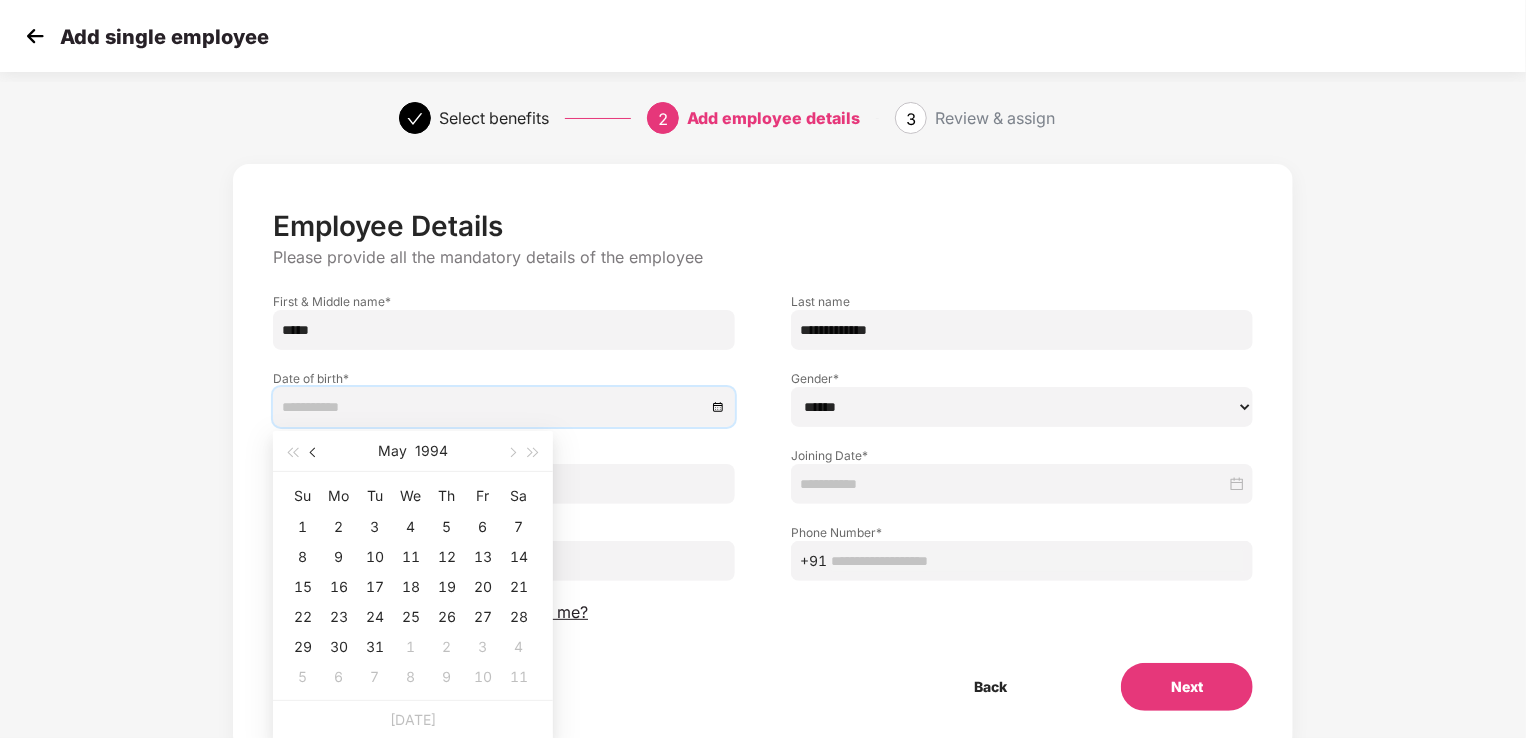 click at bounding box center [315, 453] 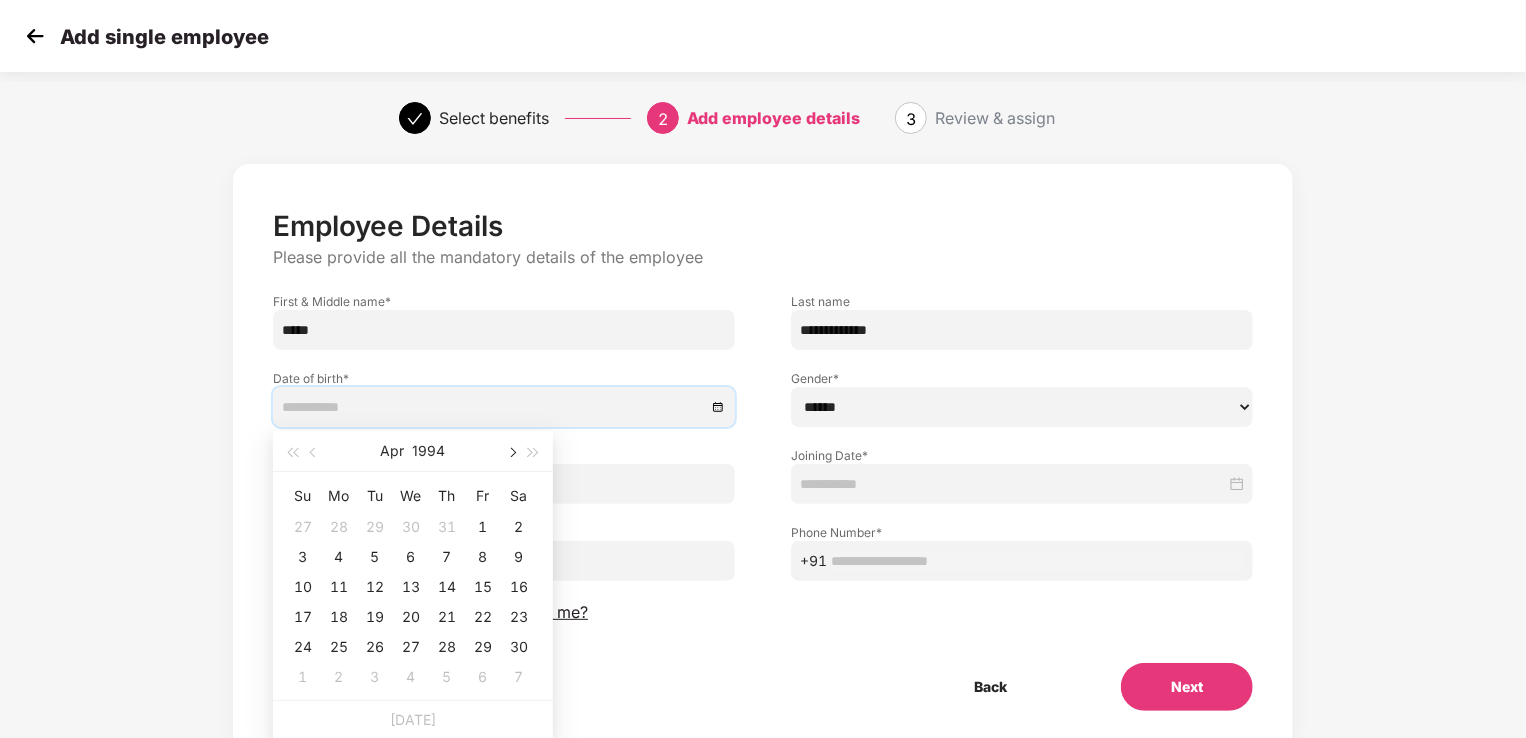 click at bounding box center (511, 453) 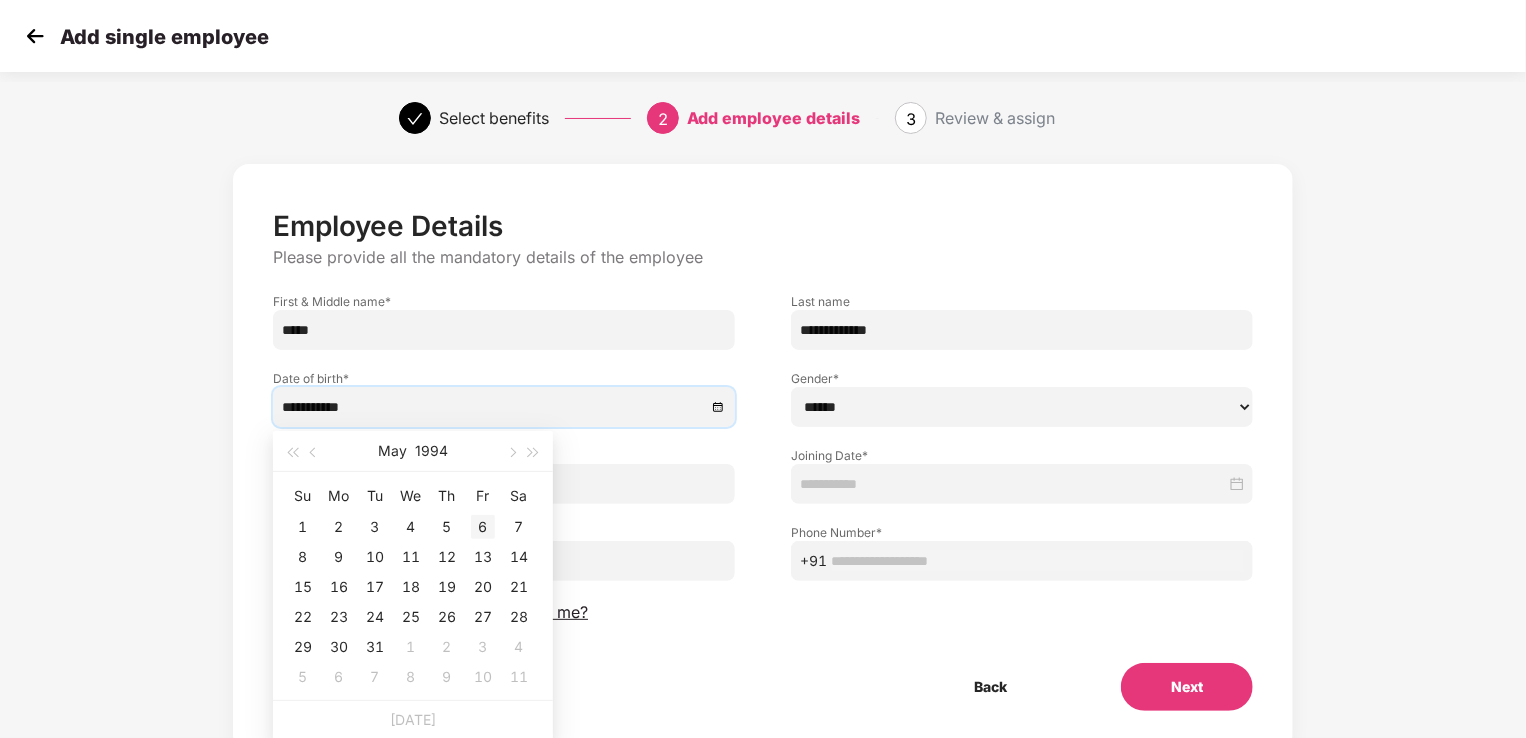 type on "**********" 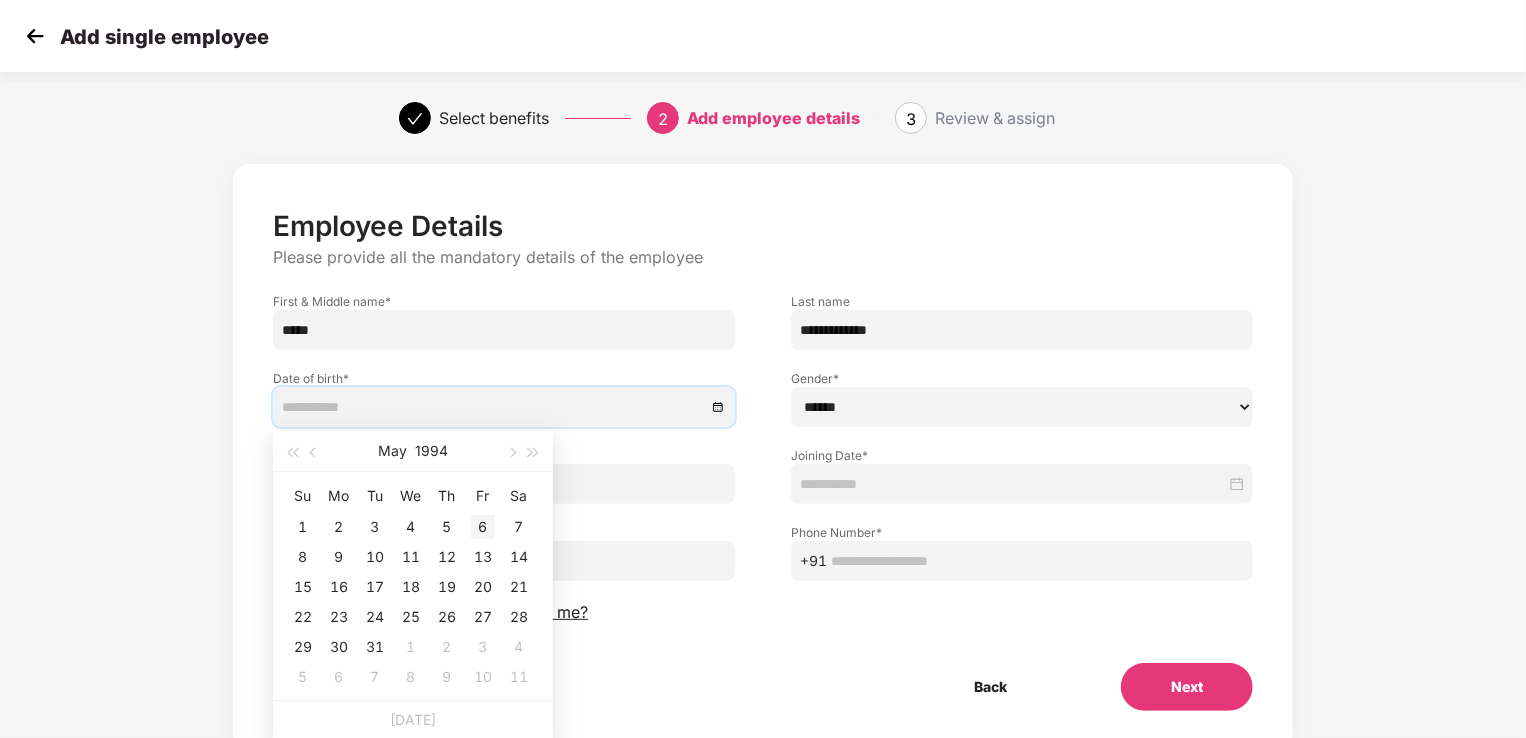 click on "6" at bounding box center [483, 527] 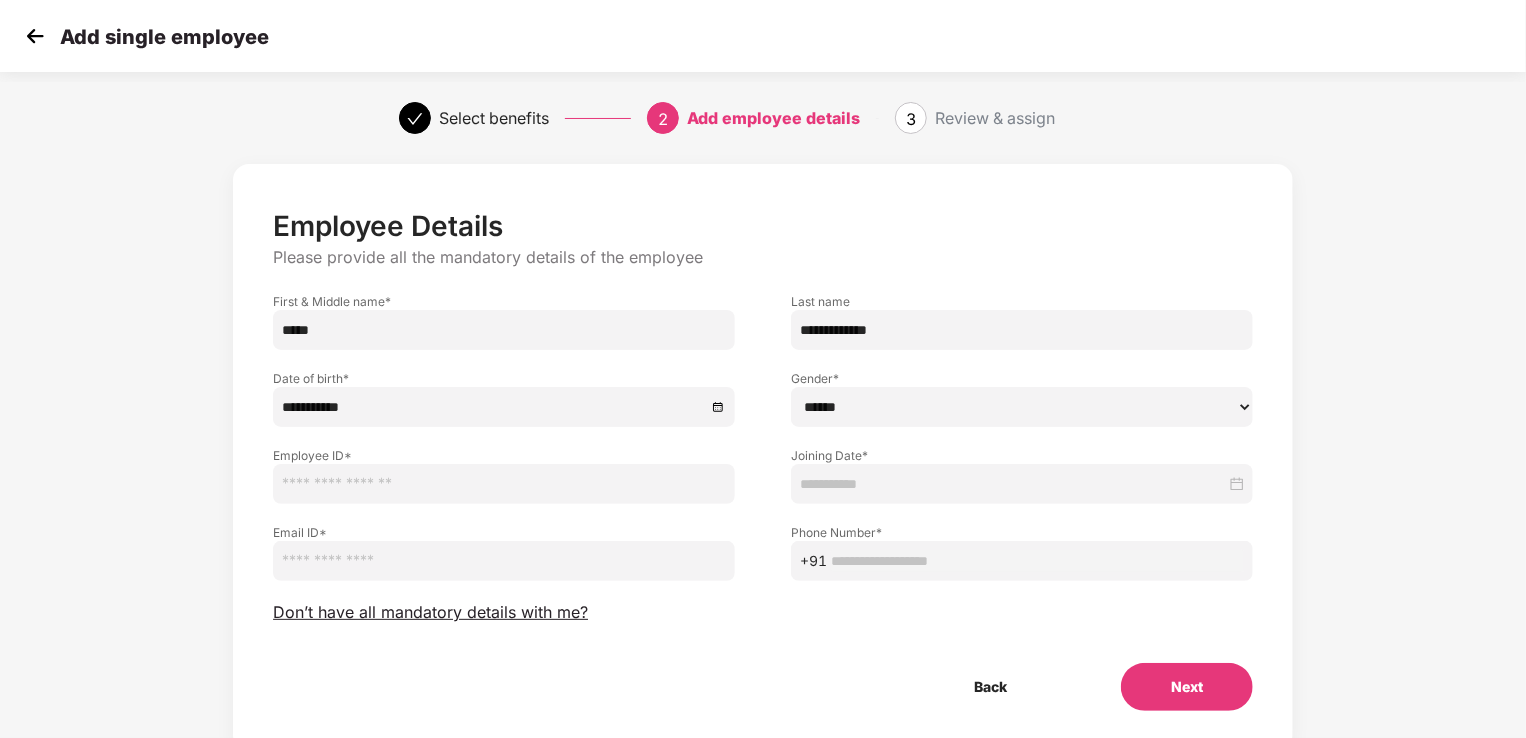 click at bounding box center (504, 484) 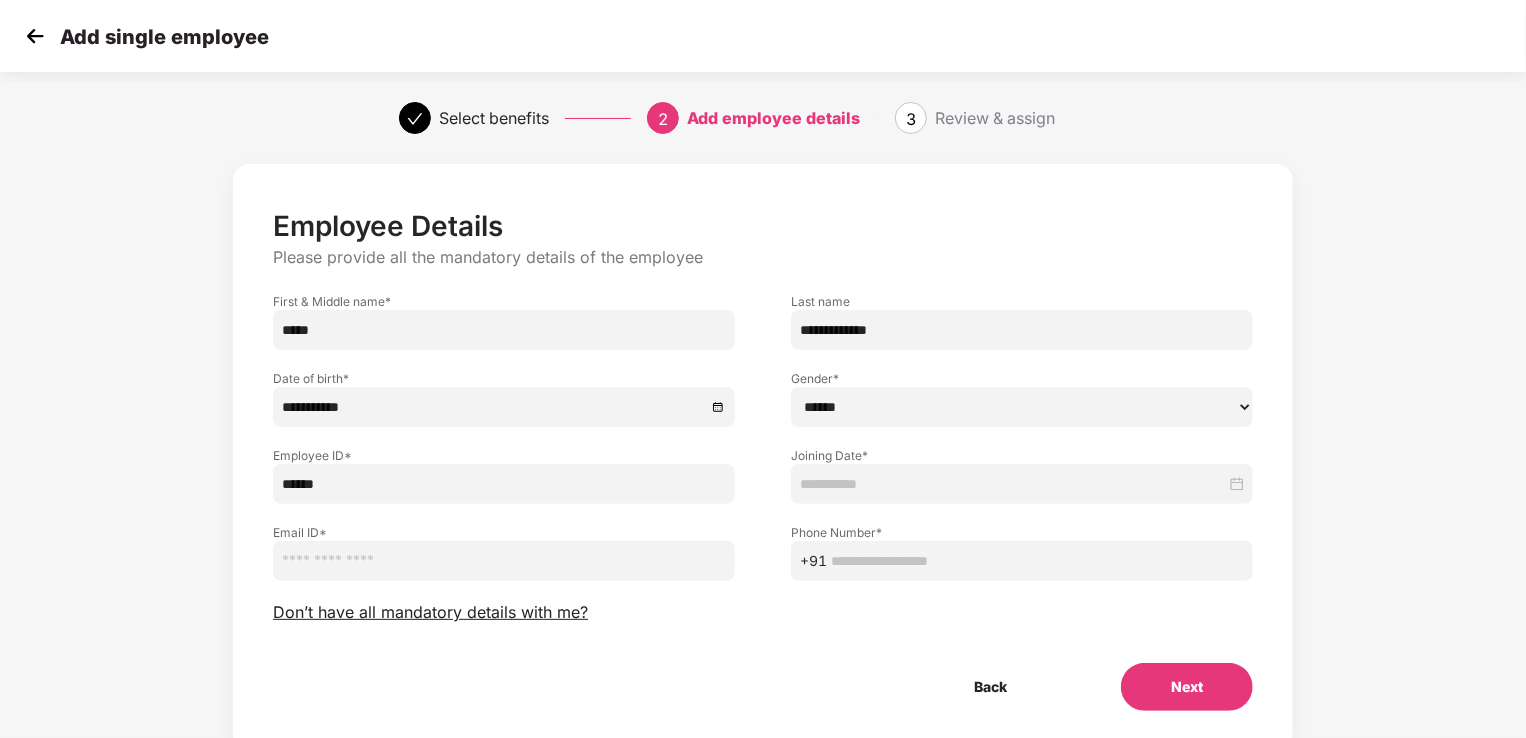 type on "******" 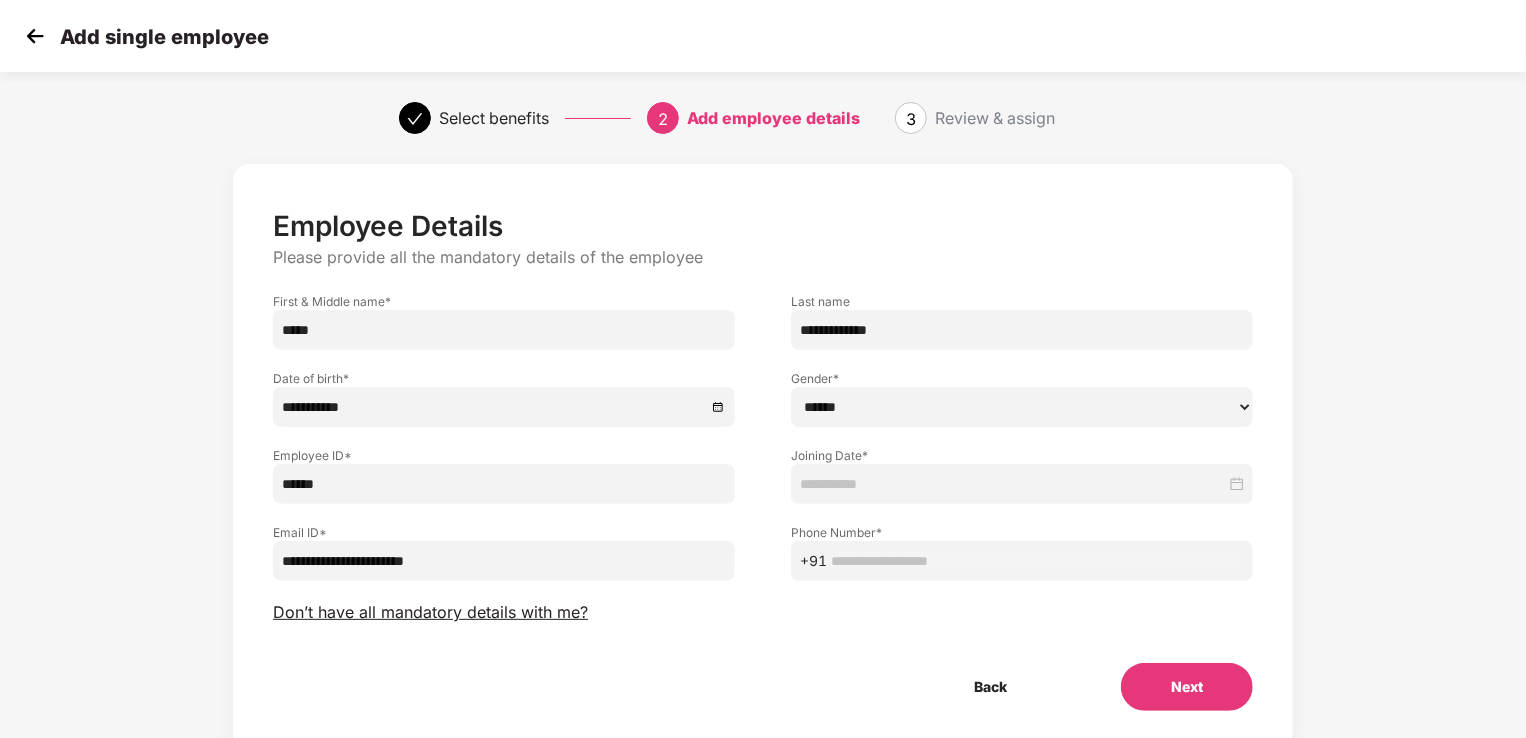 click on "**********" at bounding box center (504, 561) 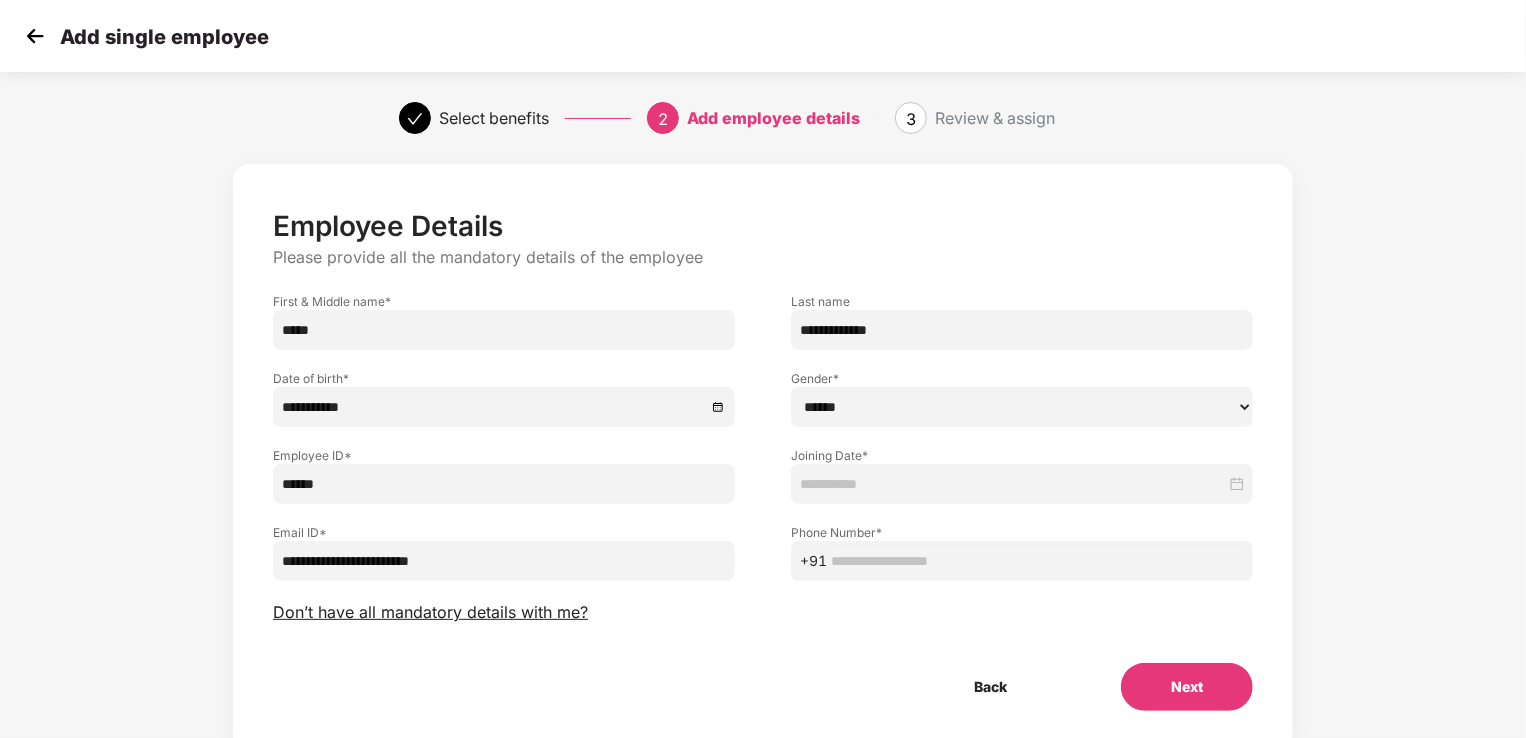 click on "**********" at bounding box center (504, 561) 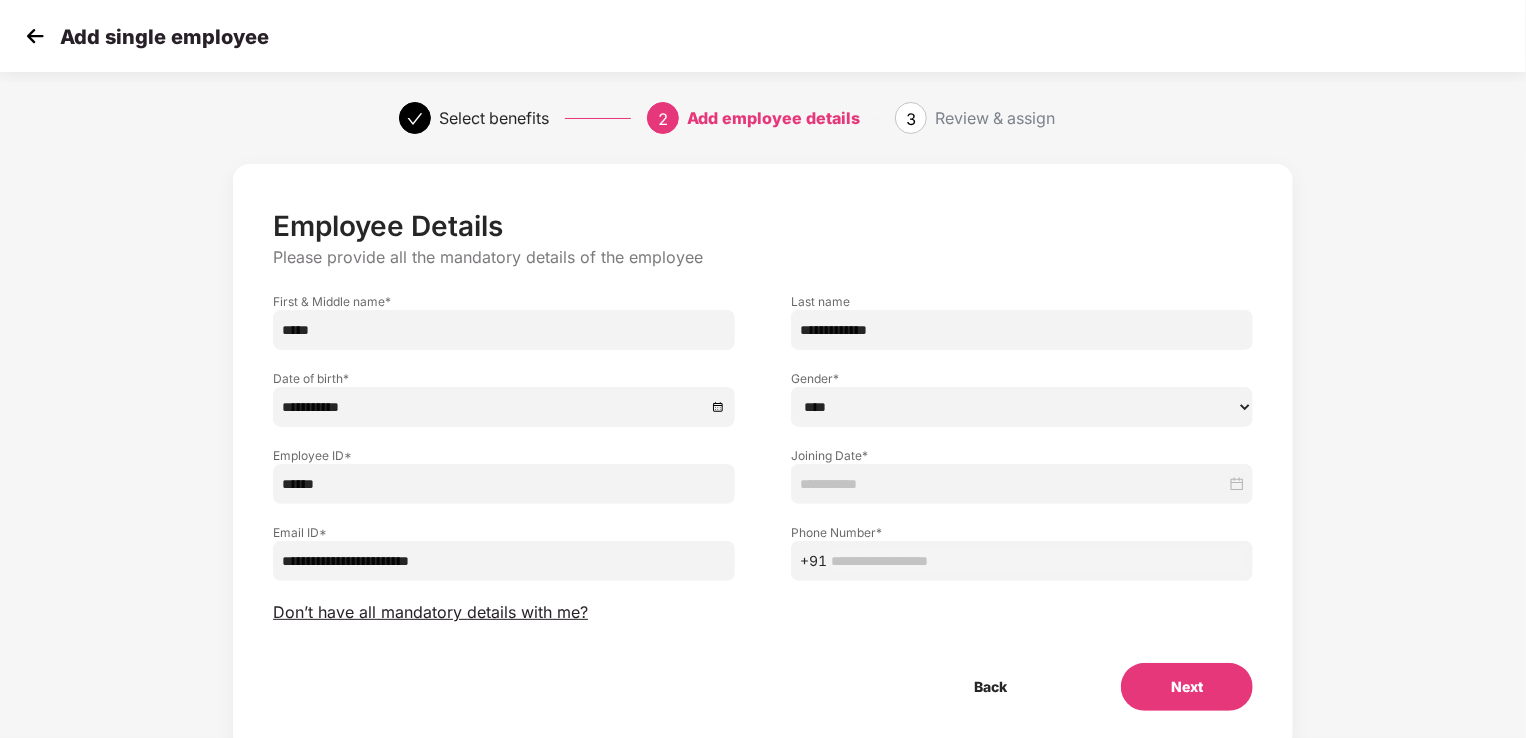 click on "****** **** ******" at bounding box center (1022, 407) 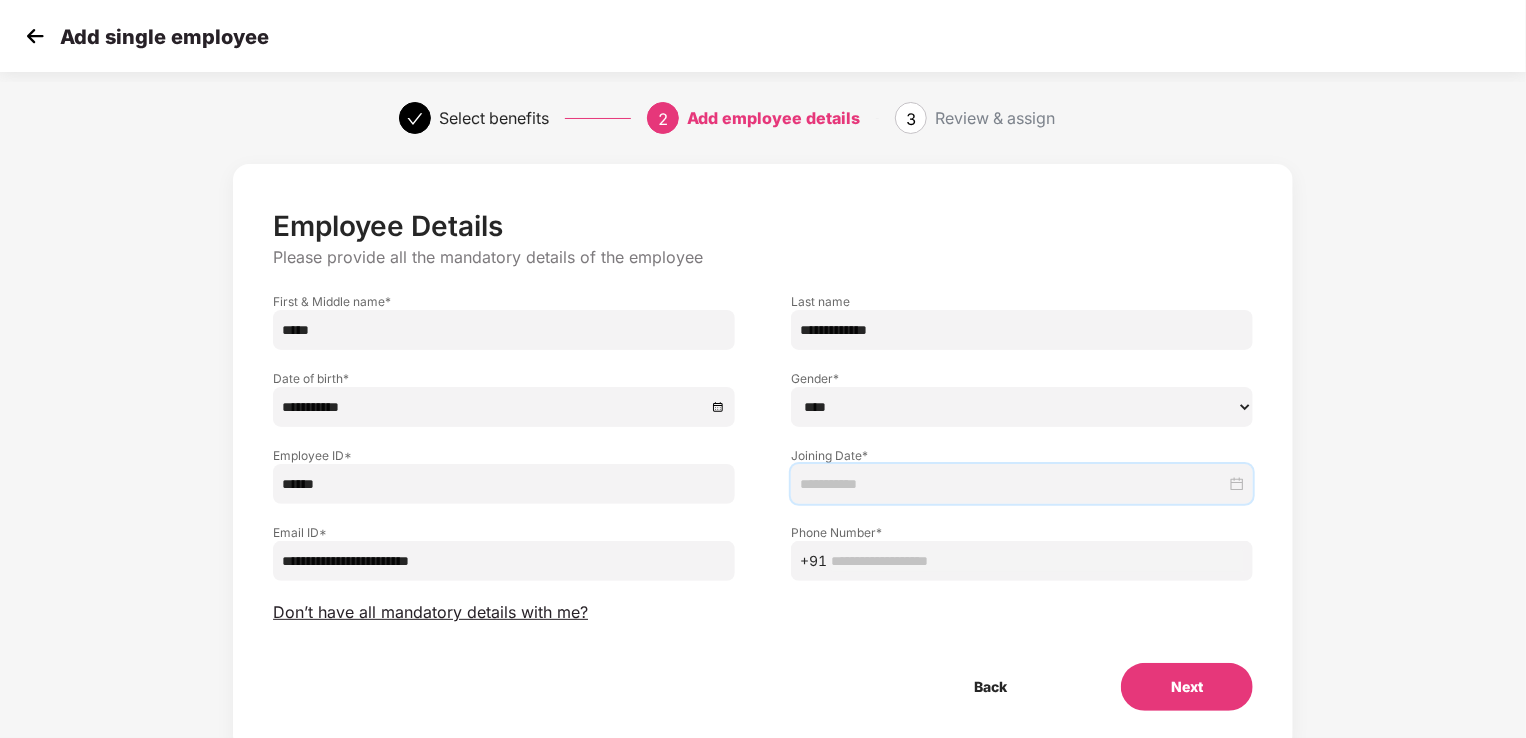 click at bounding box center (1013, 484) 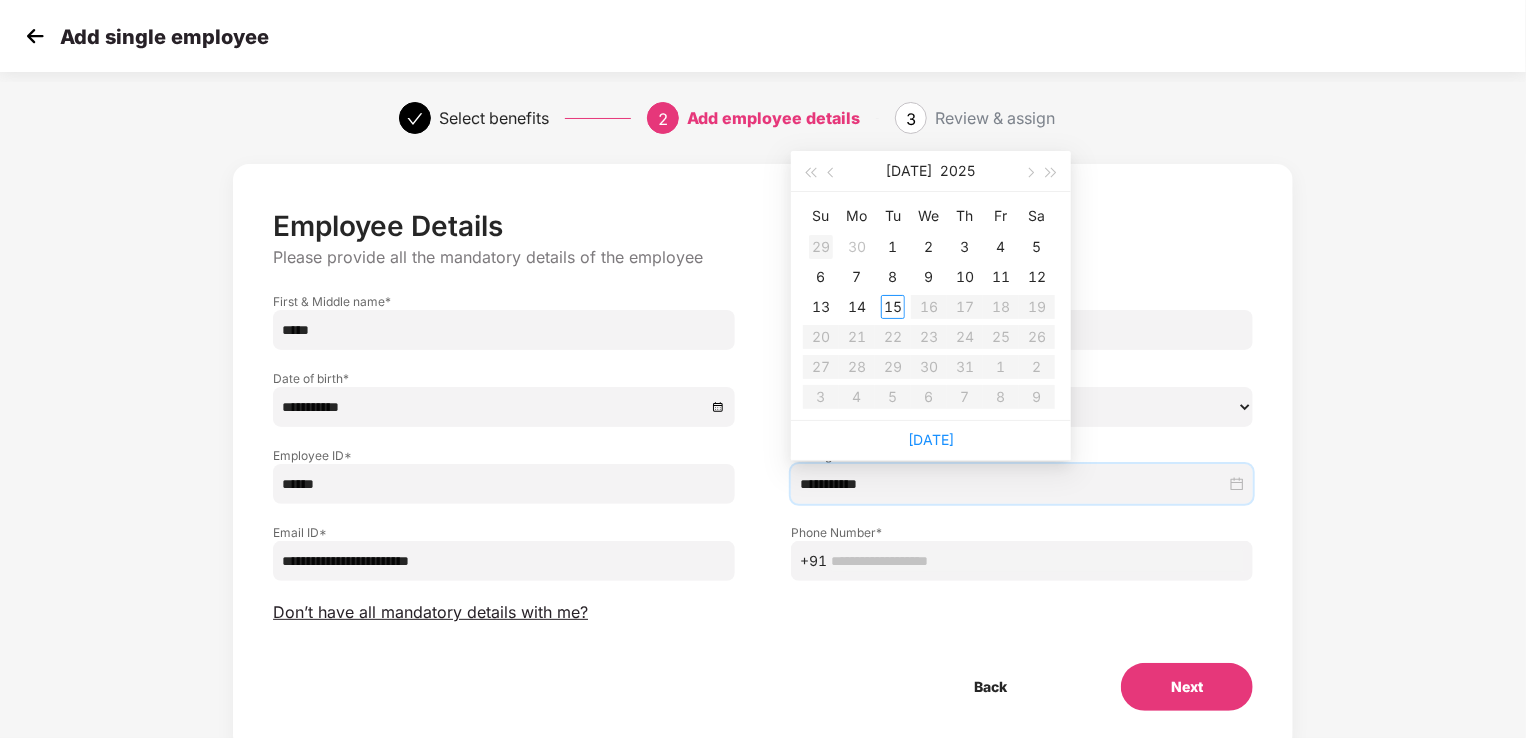type on "**********" 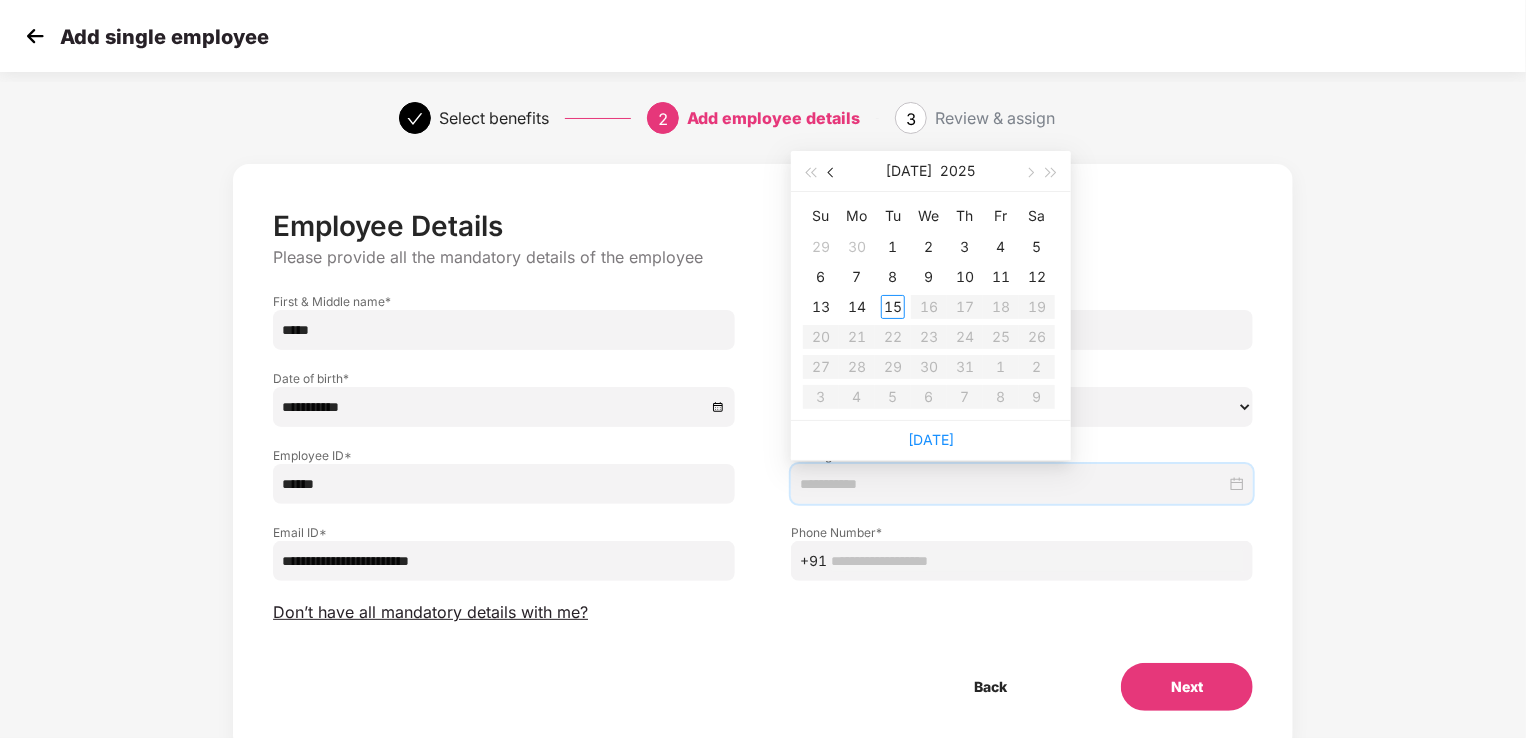 click at bounding box center (832, 171) 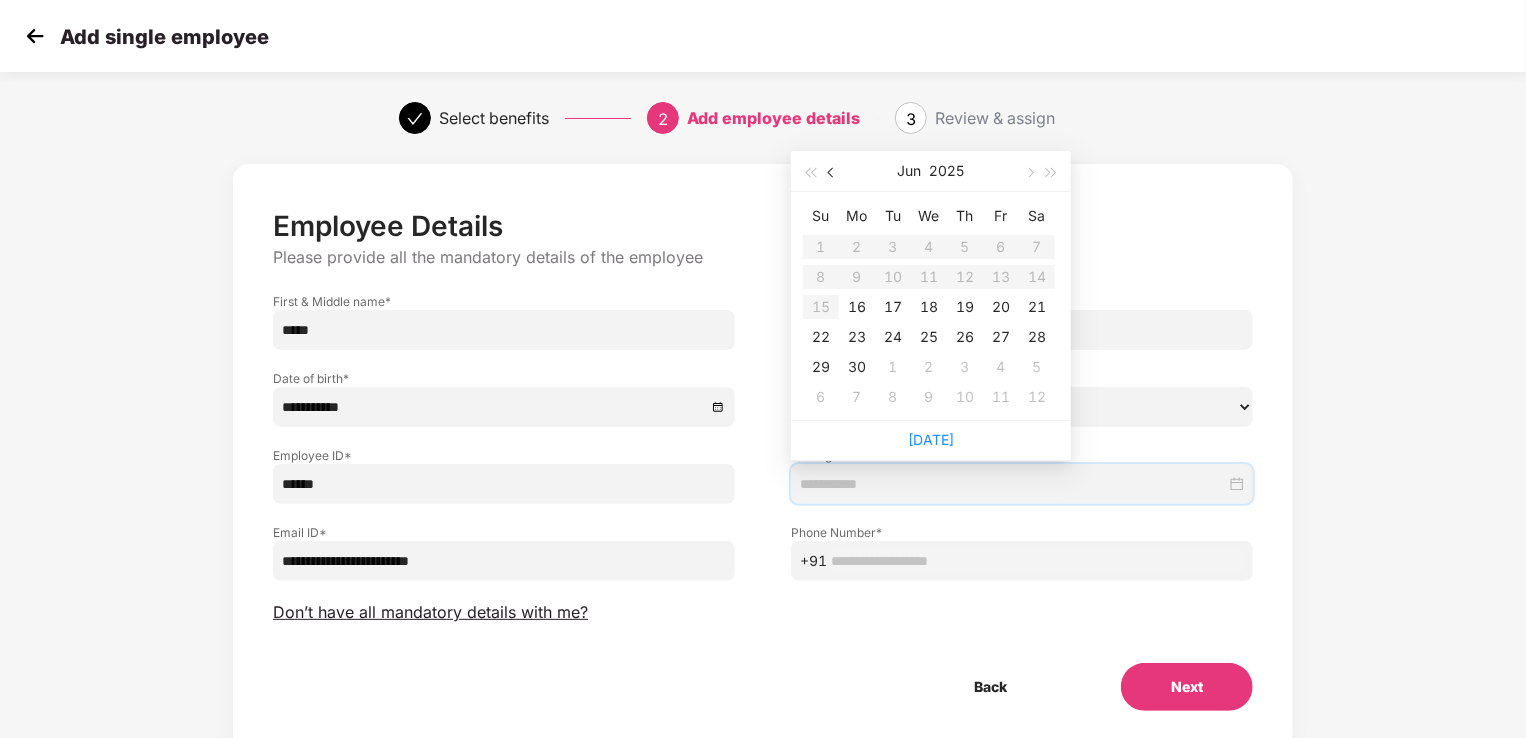 click at bounding box center (832, 171) 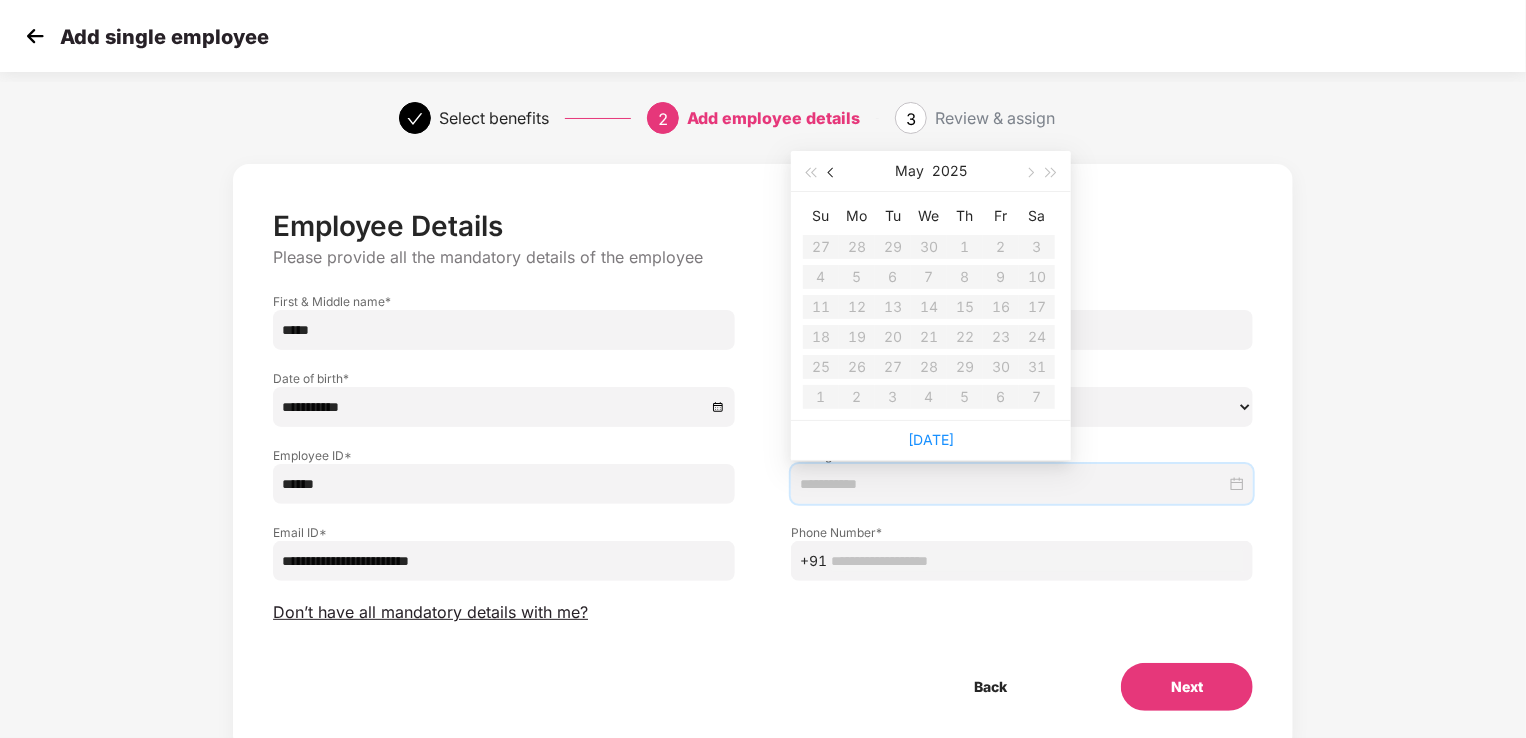 click at bounding box center (832, 171) 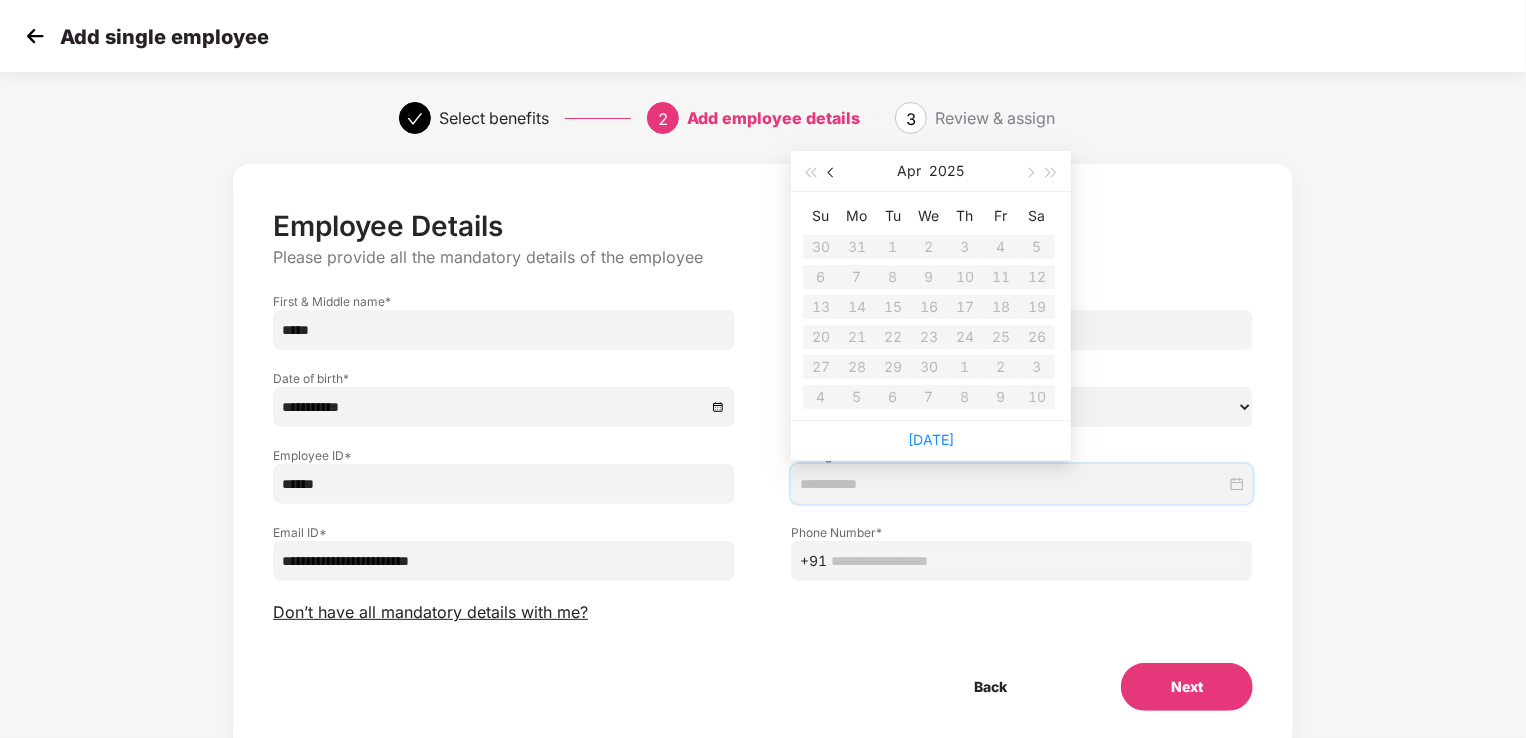 click at bounding box center [832, 171] 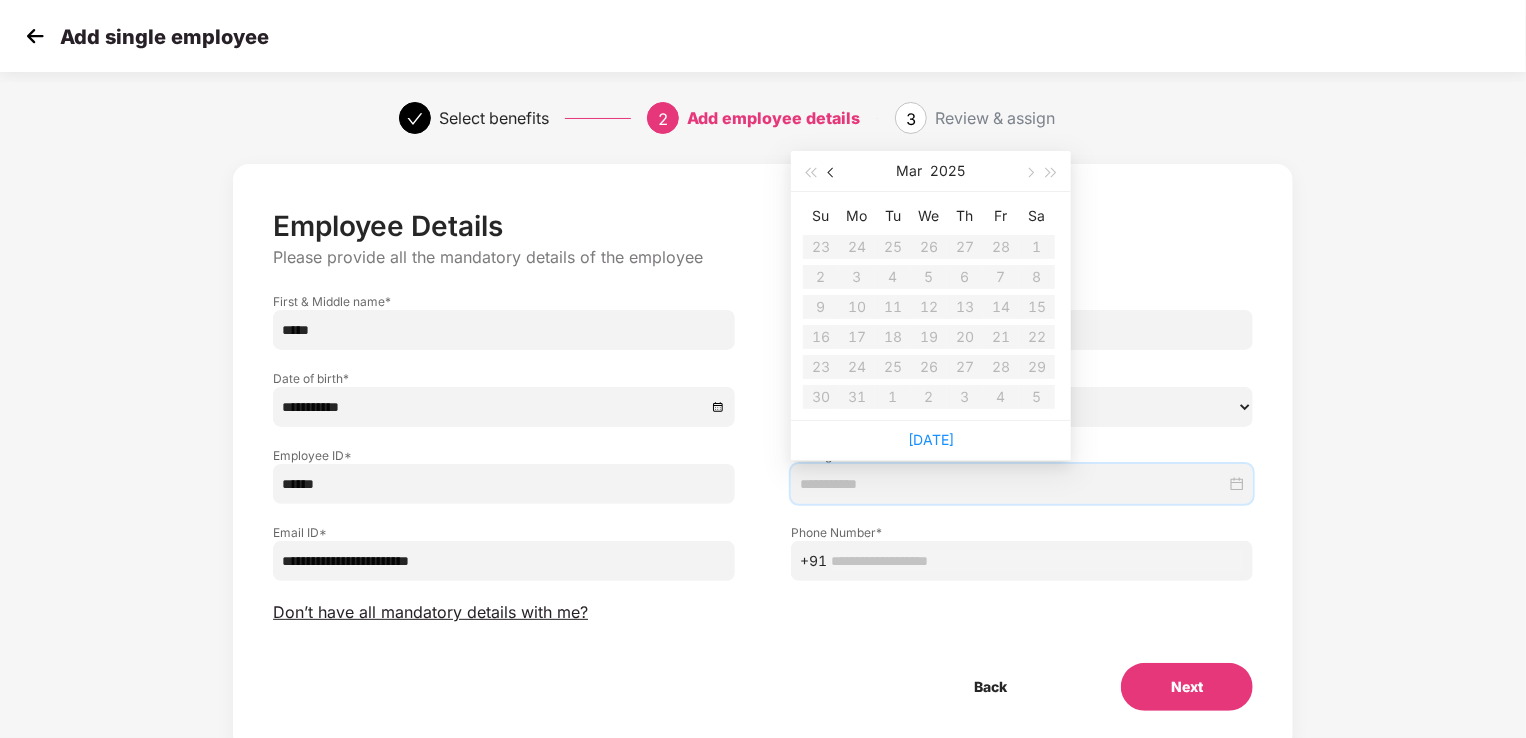 click at bounding box center [832, 171] 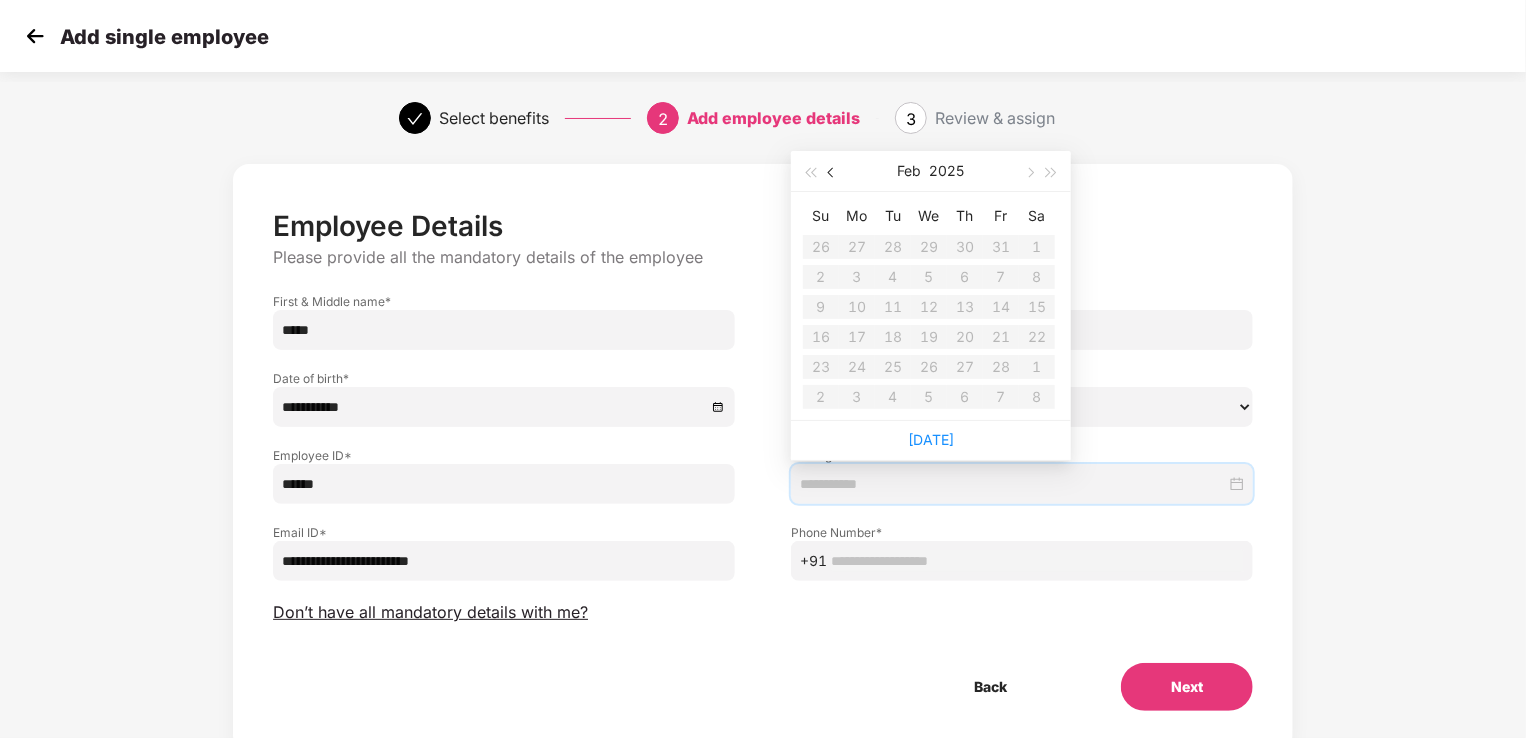 click at bounding box center (832, 171) 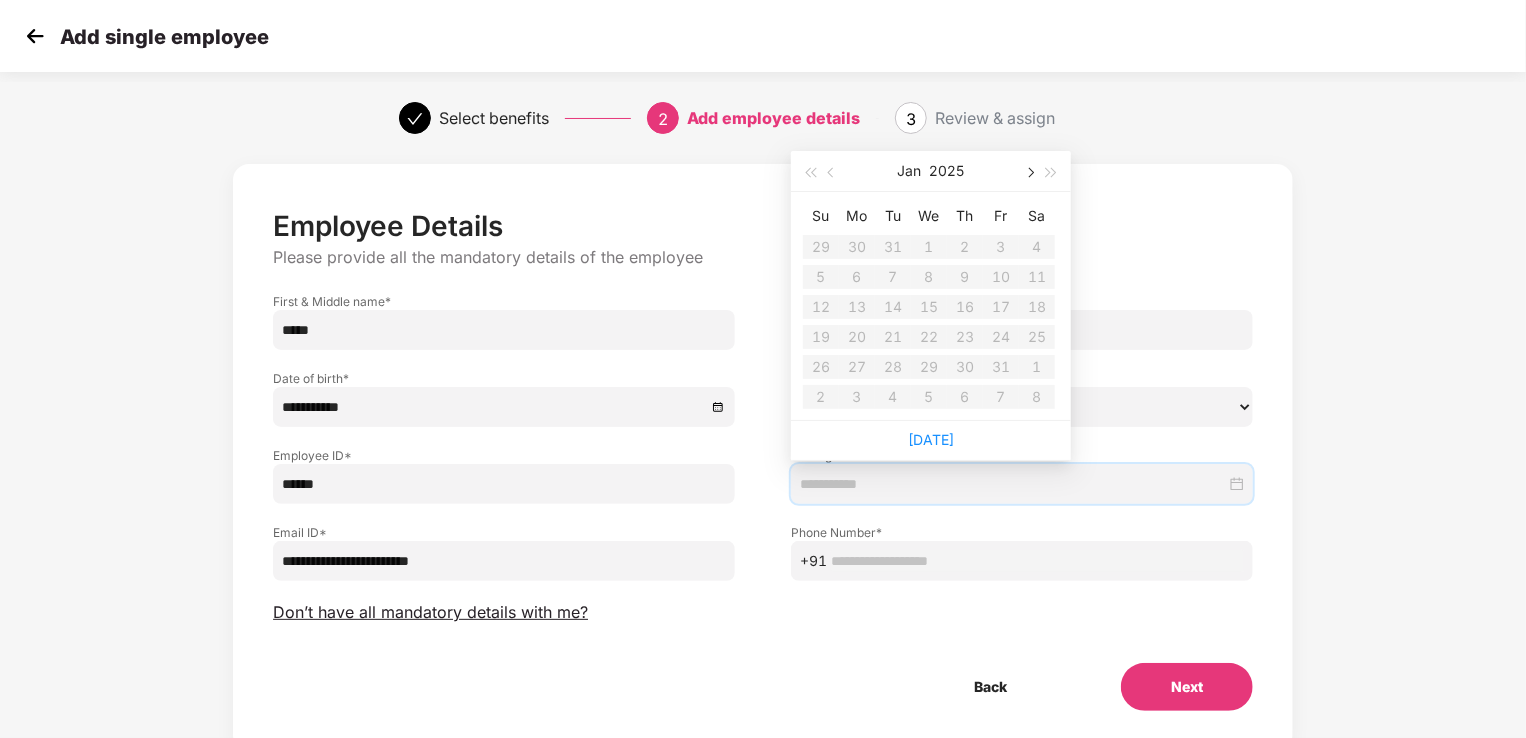 click at bounding box center [1029, 173] 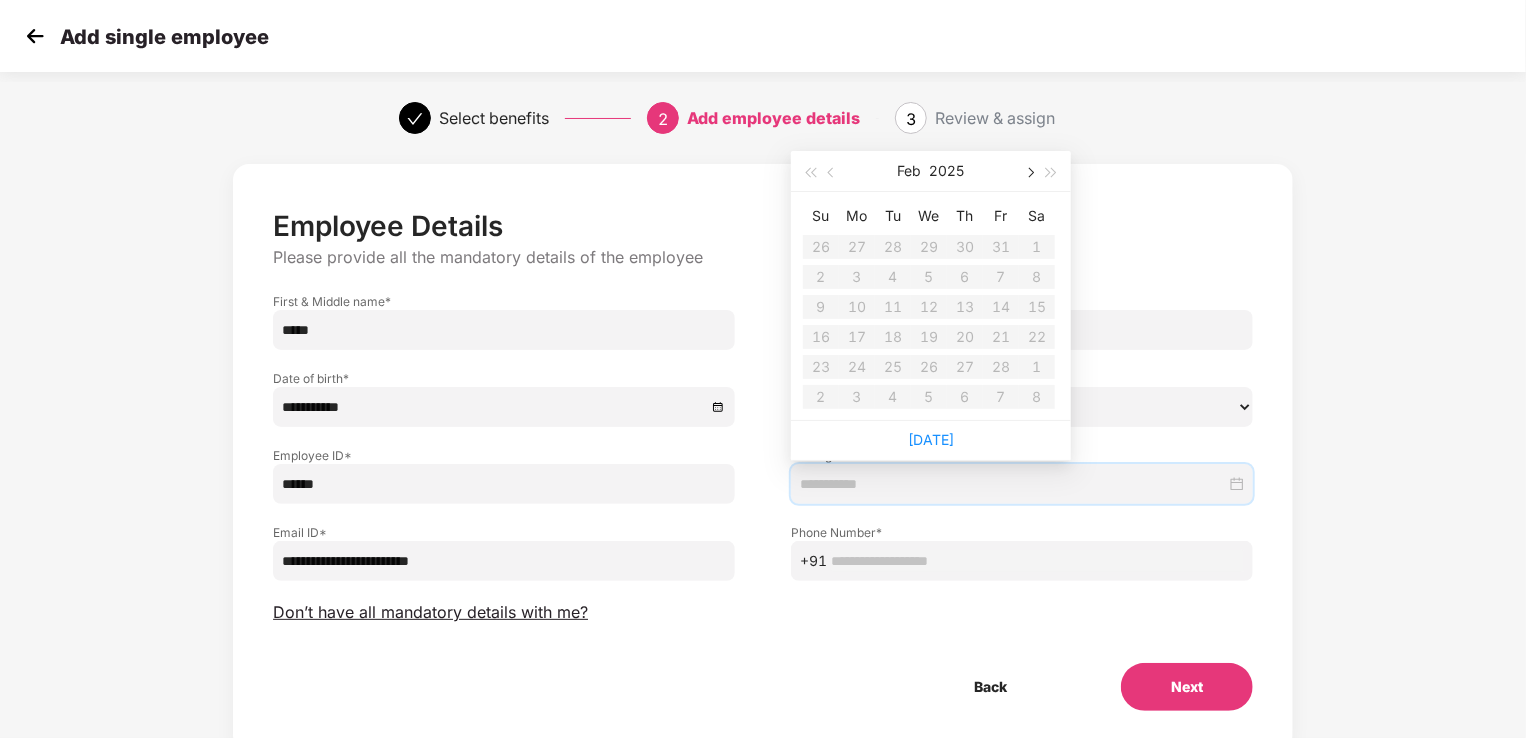 click at bounding box center [1029, 173] 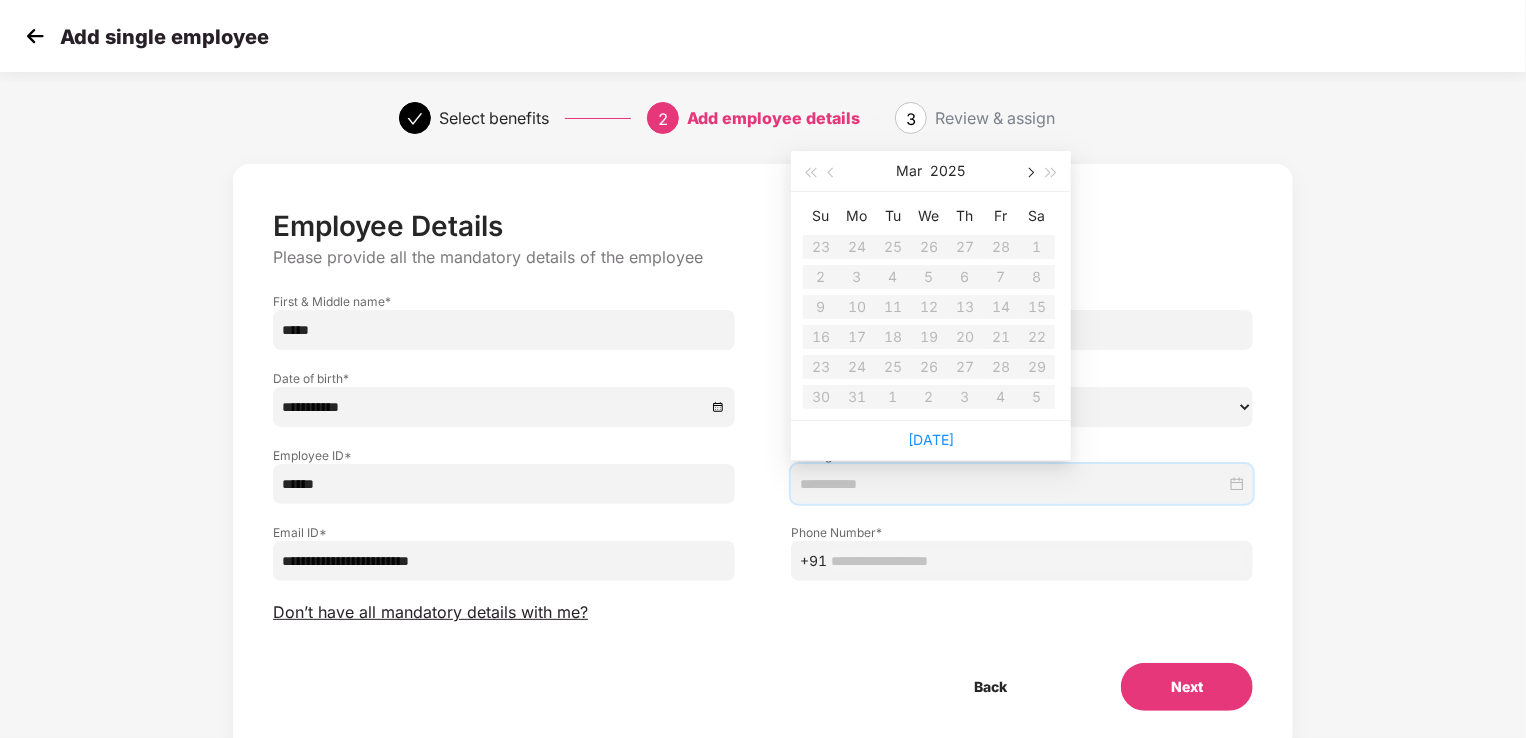 click at bounding box center (1029, 173) 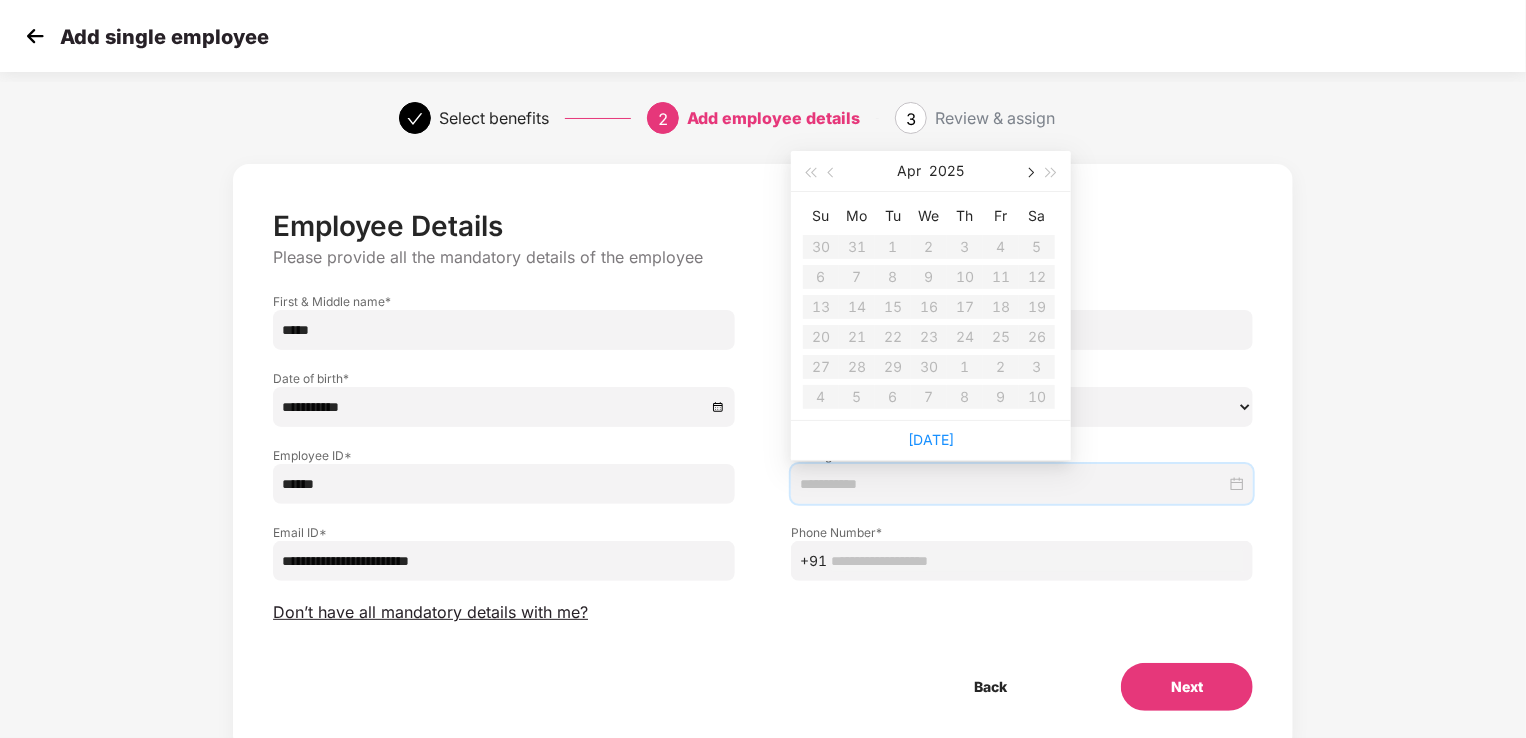 click at bounding box center [1029, 173] 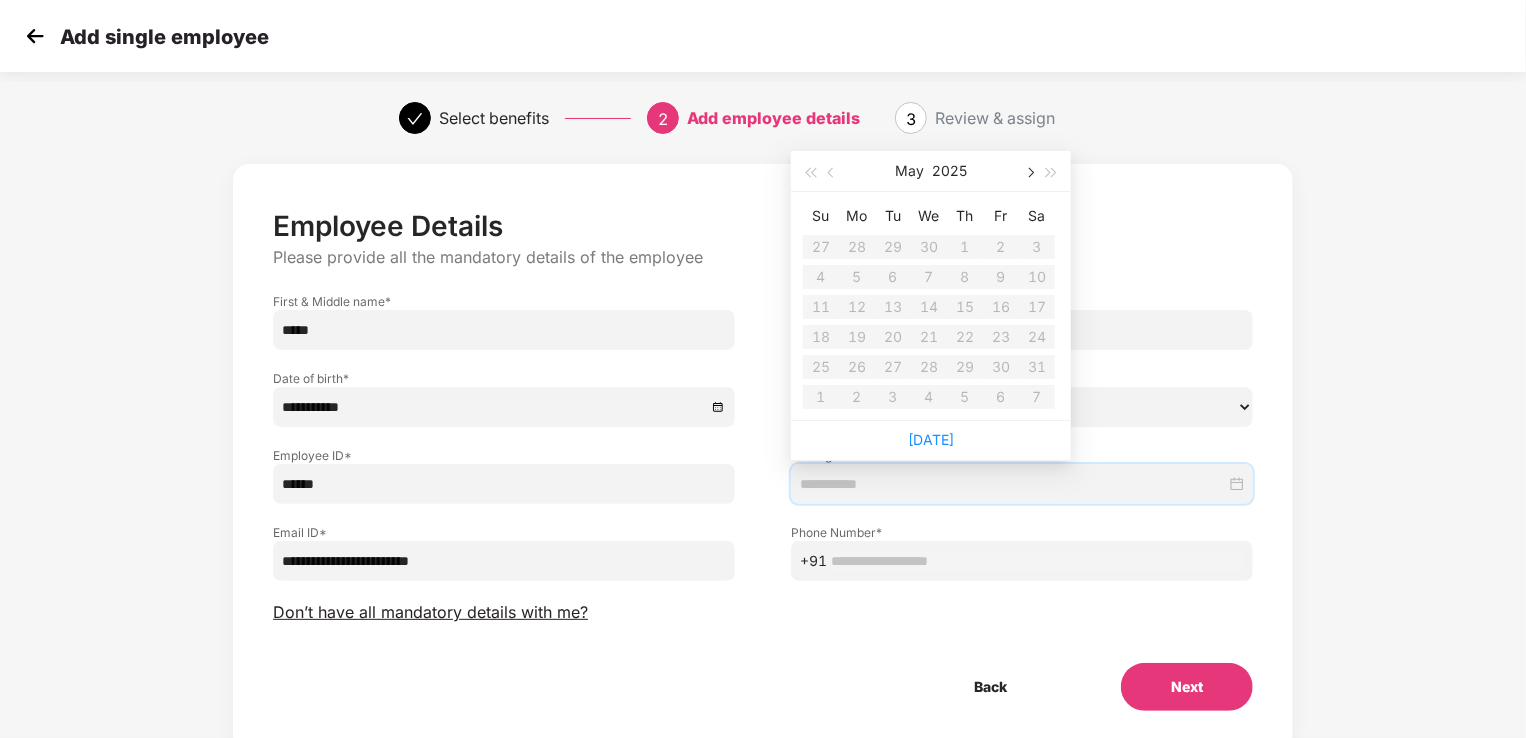 click at bounding box center (1029, 173) 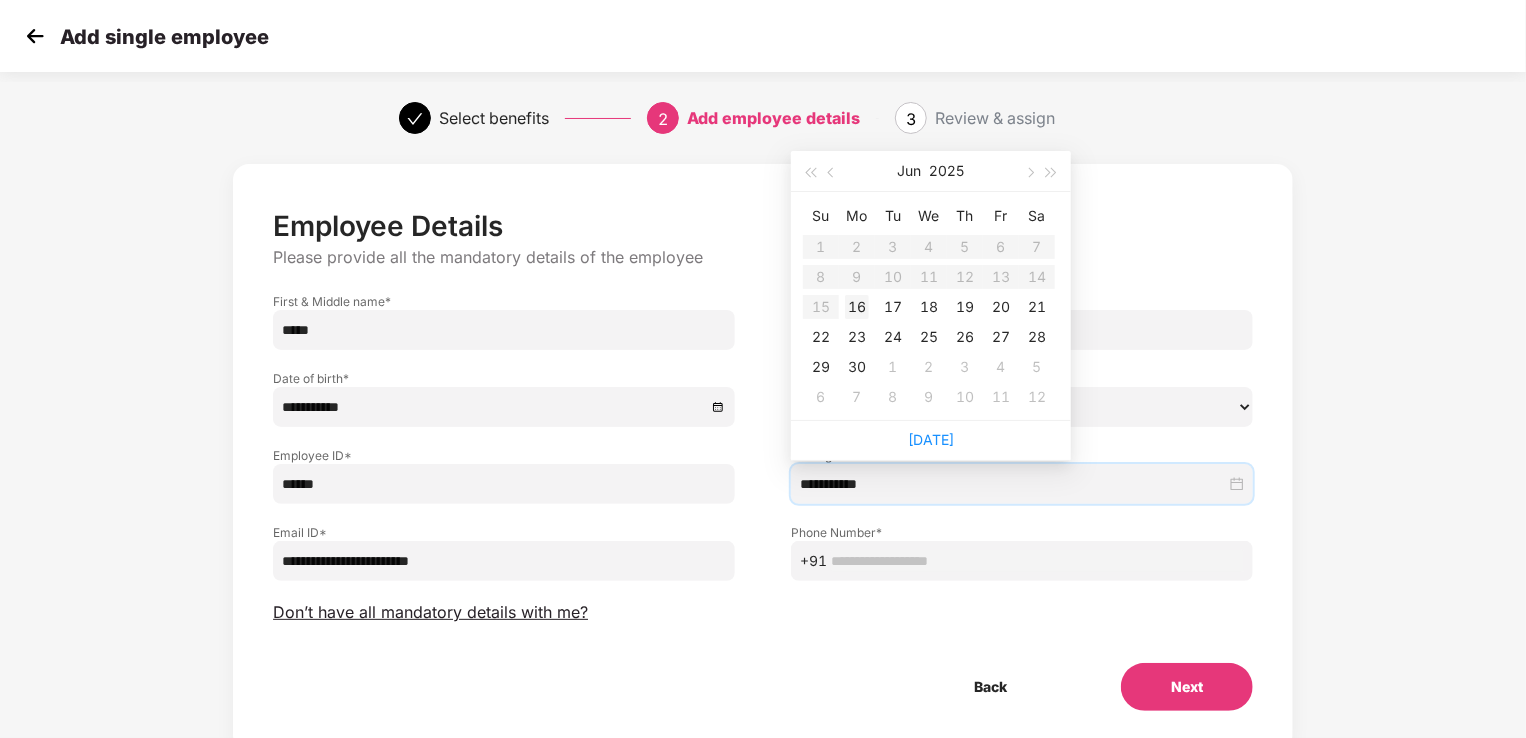 type on "**********" 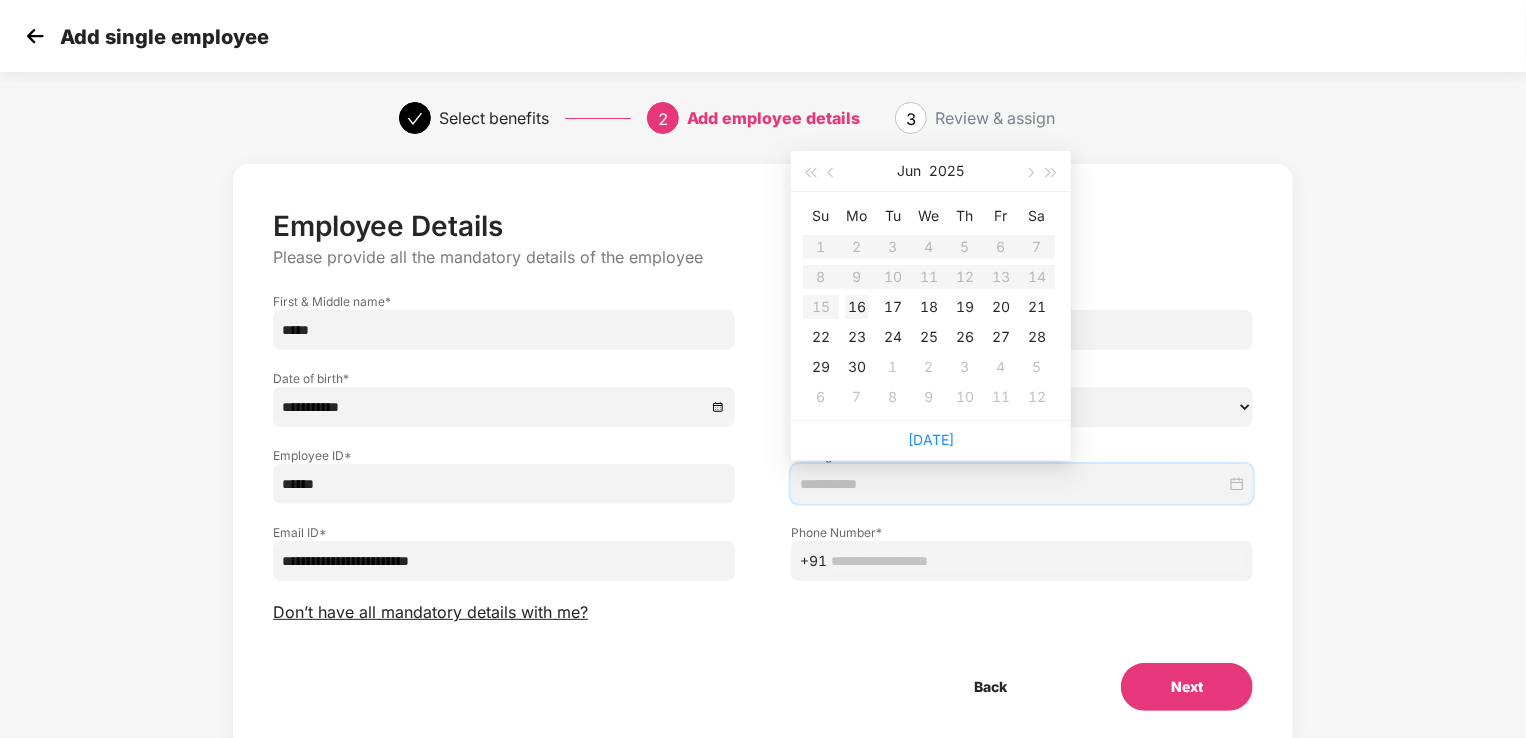 click on "16" at bounding box center [857, 307] 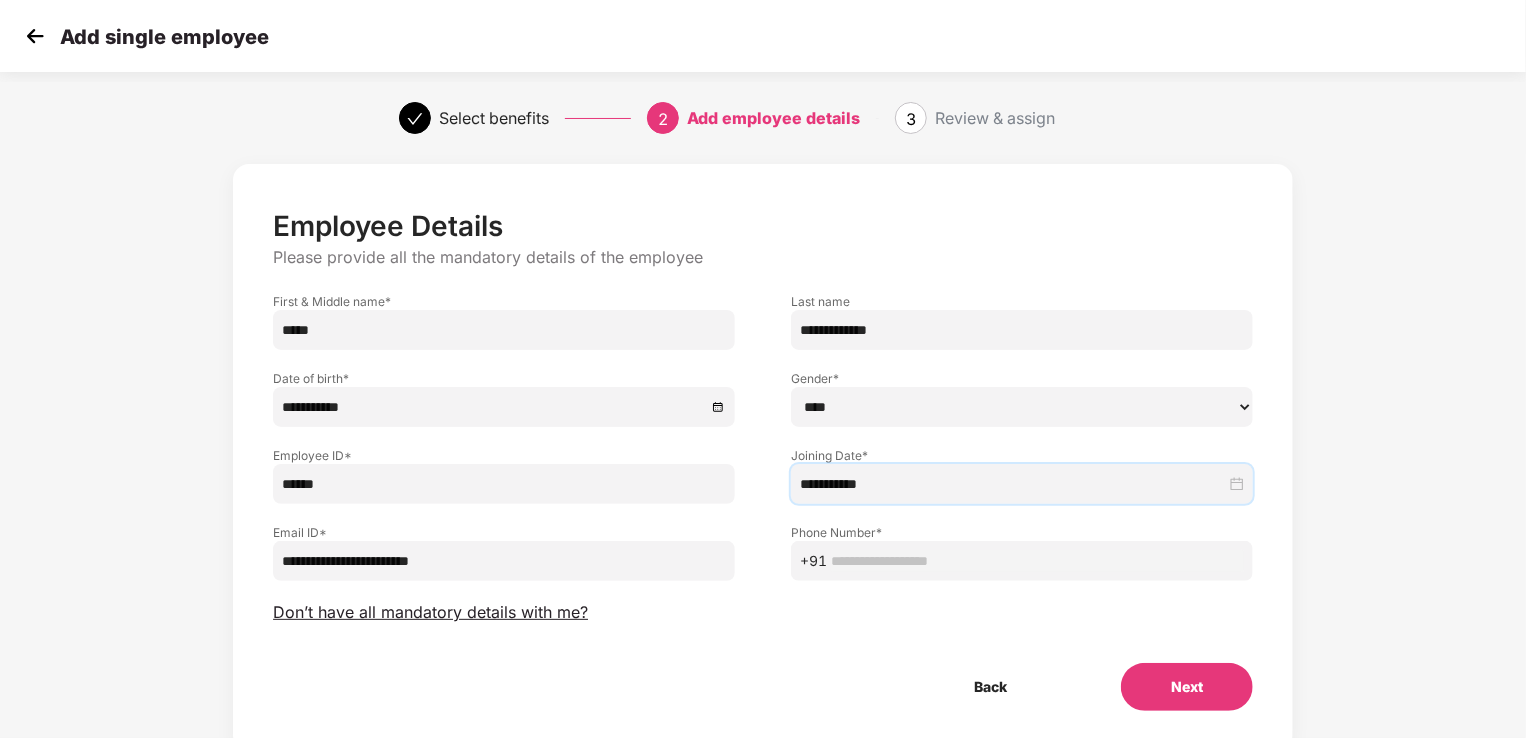 scroll, scrollTop: 62, scrollLeft: 0, axis: vertical 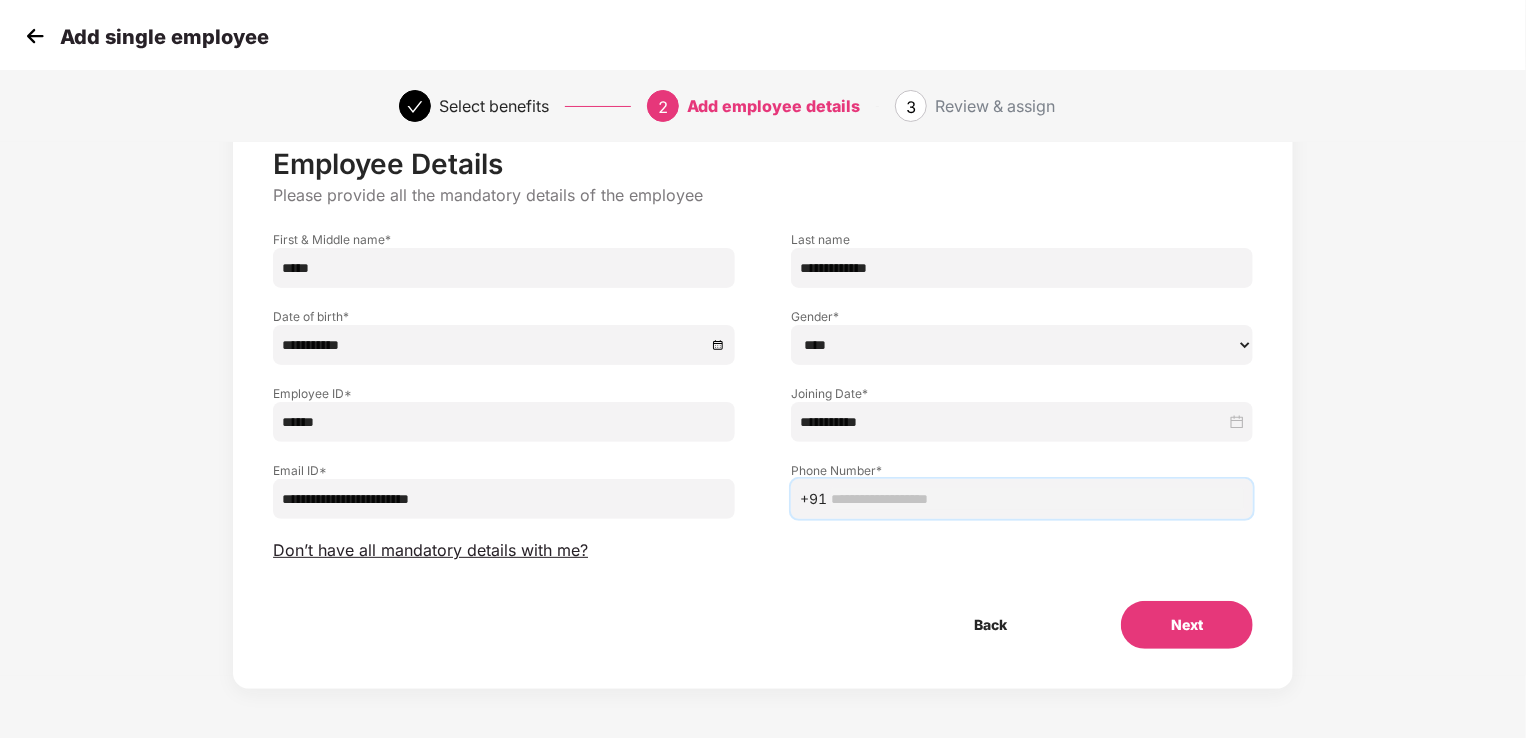 click at bounding box center [1037, 499] 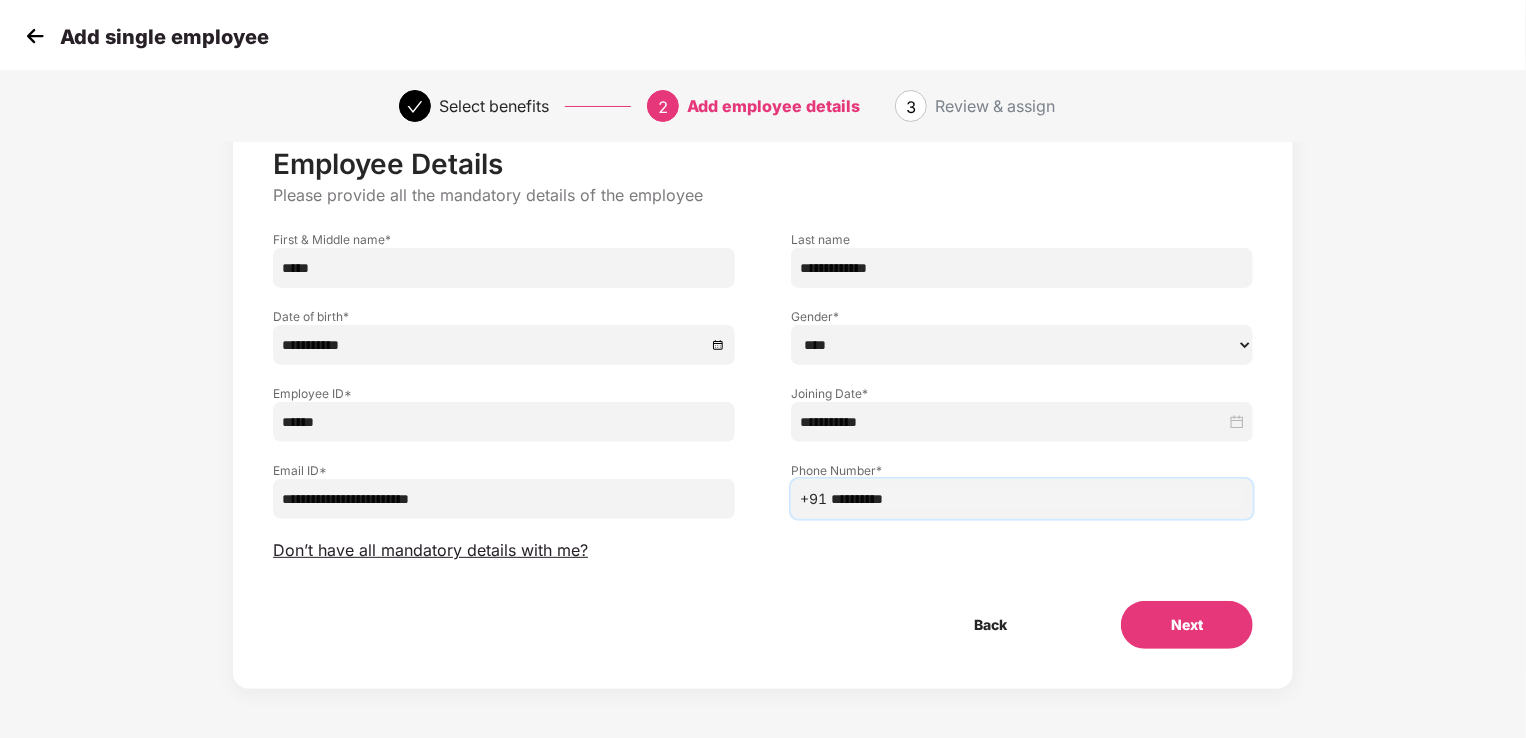 type on "**********" 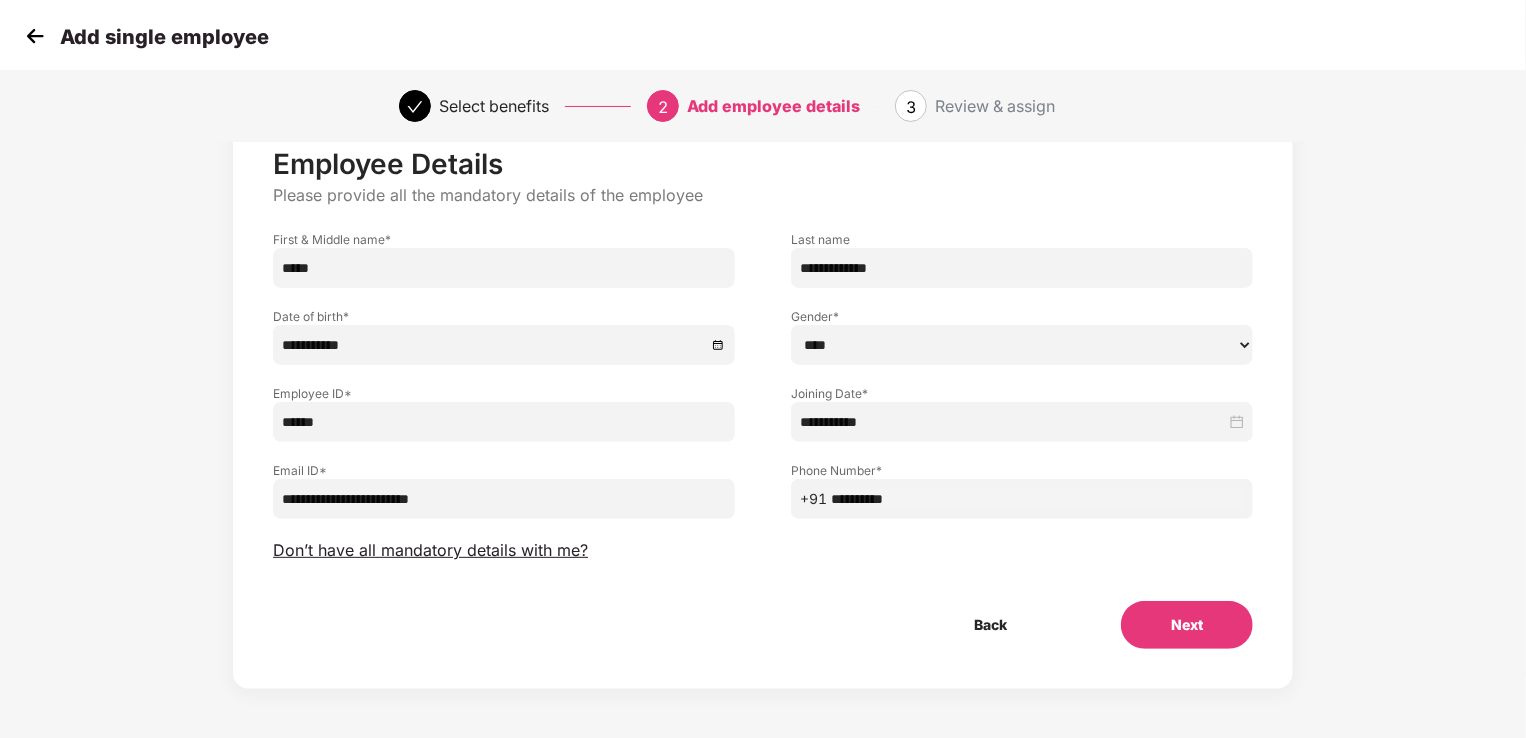 click on "Next" at bounding box center (1187, 625) 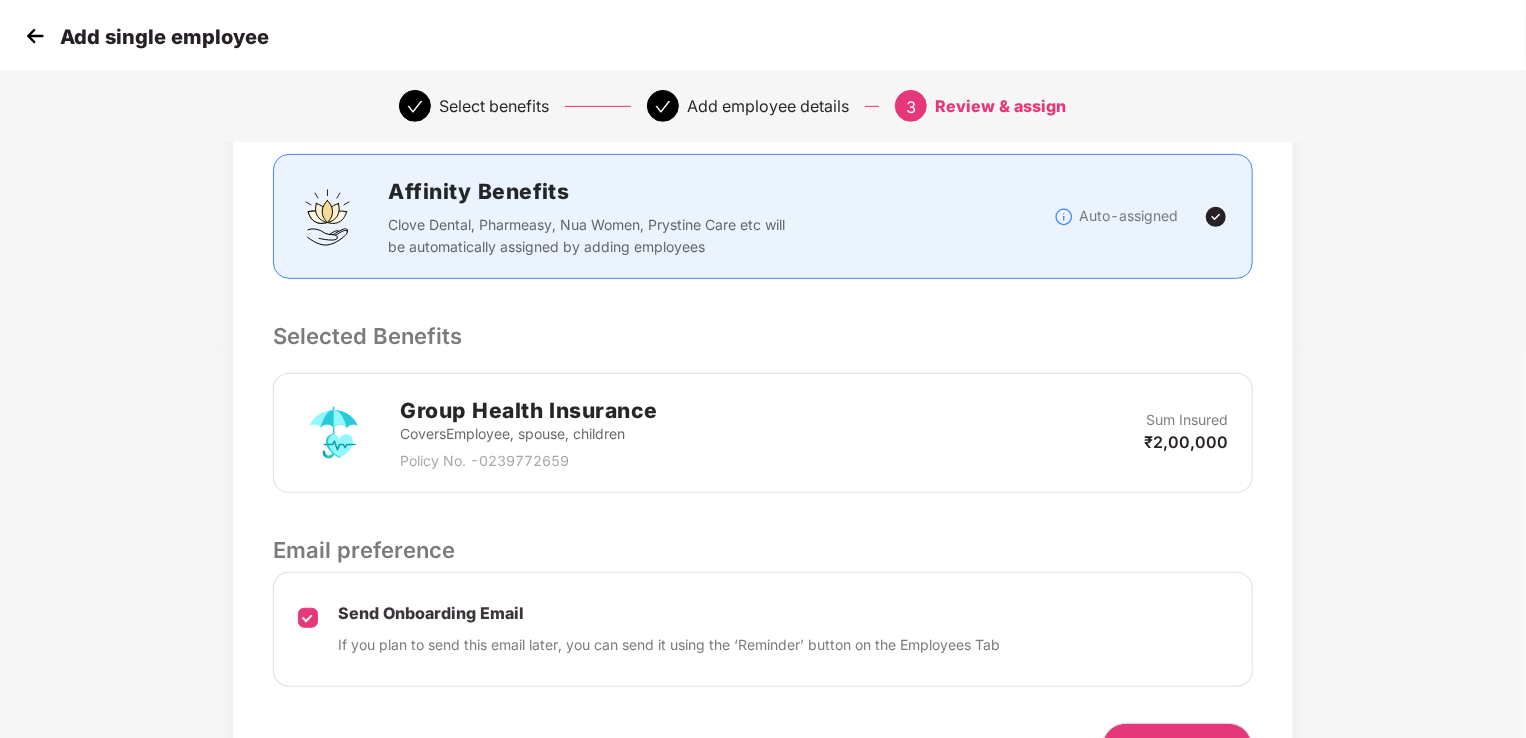 scroll, scrollTop: 484, scrollLeft: 1, axis: both 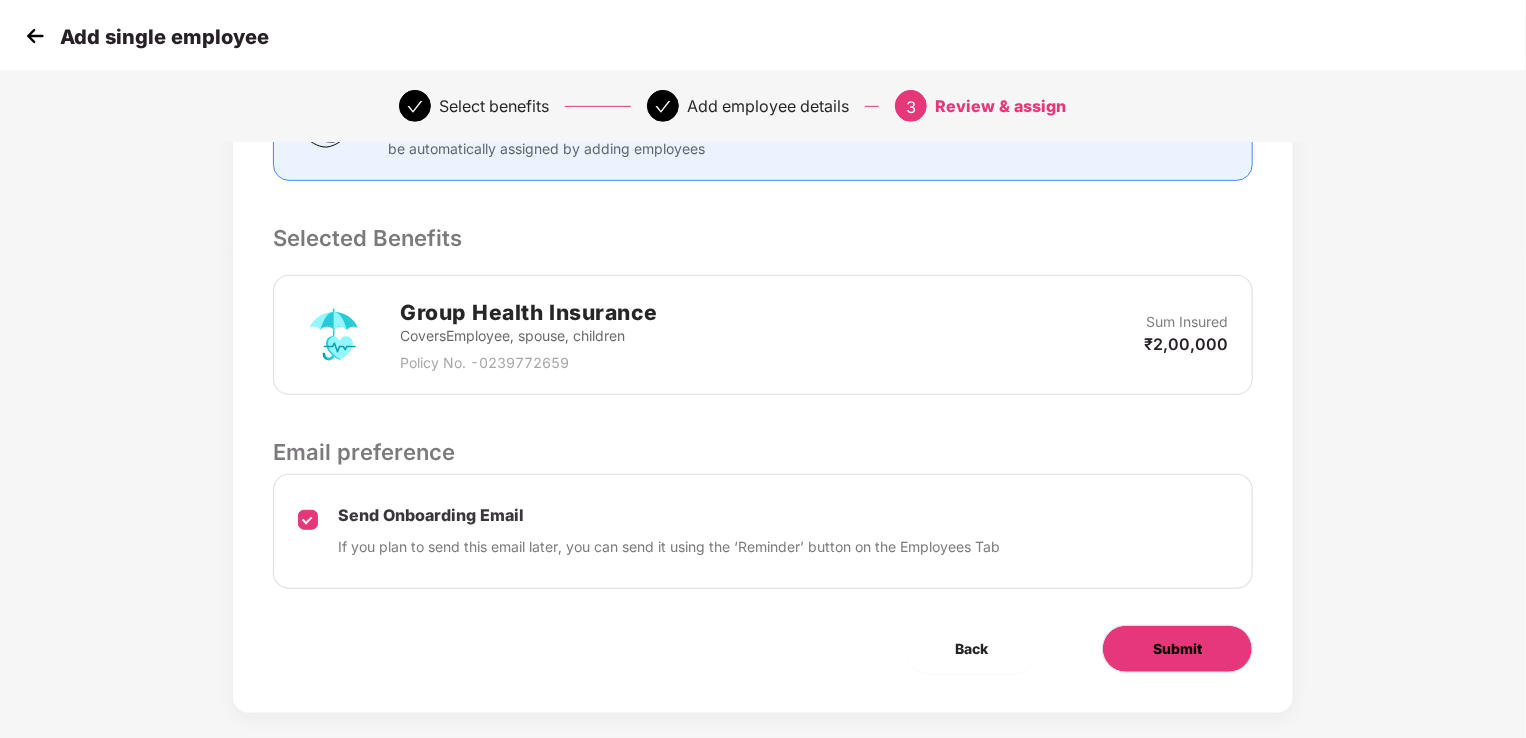 click on "Submit" at bounding box center (1177, 649) 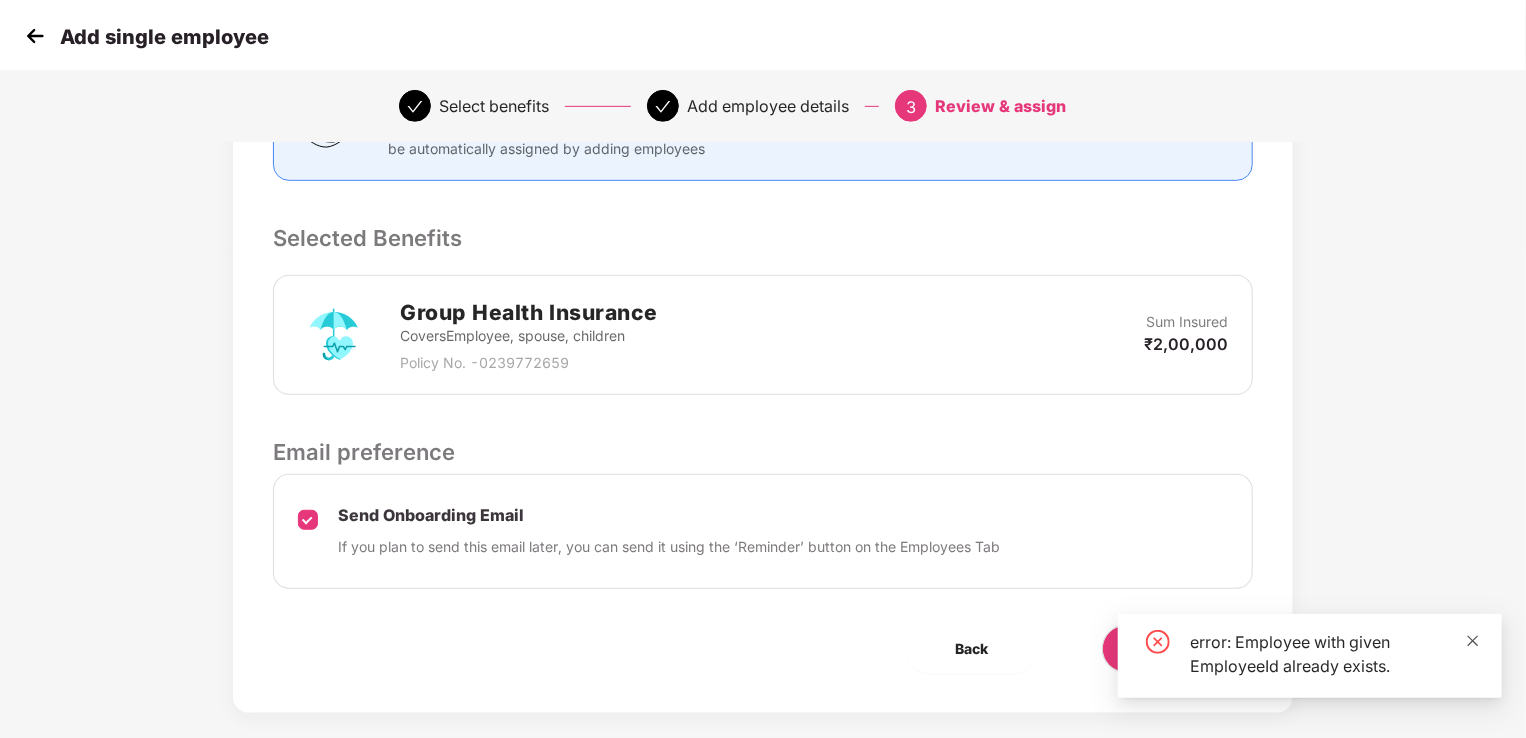 click 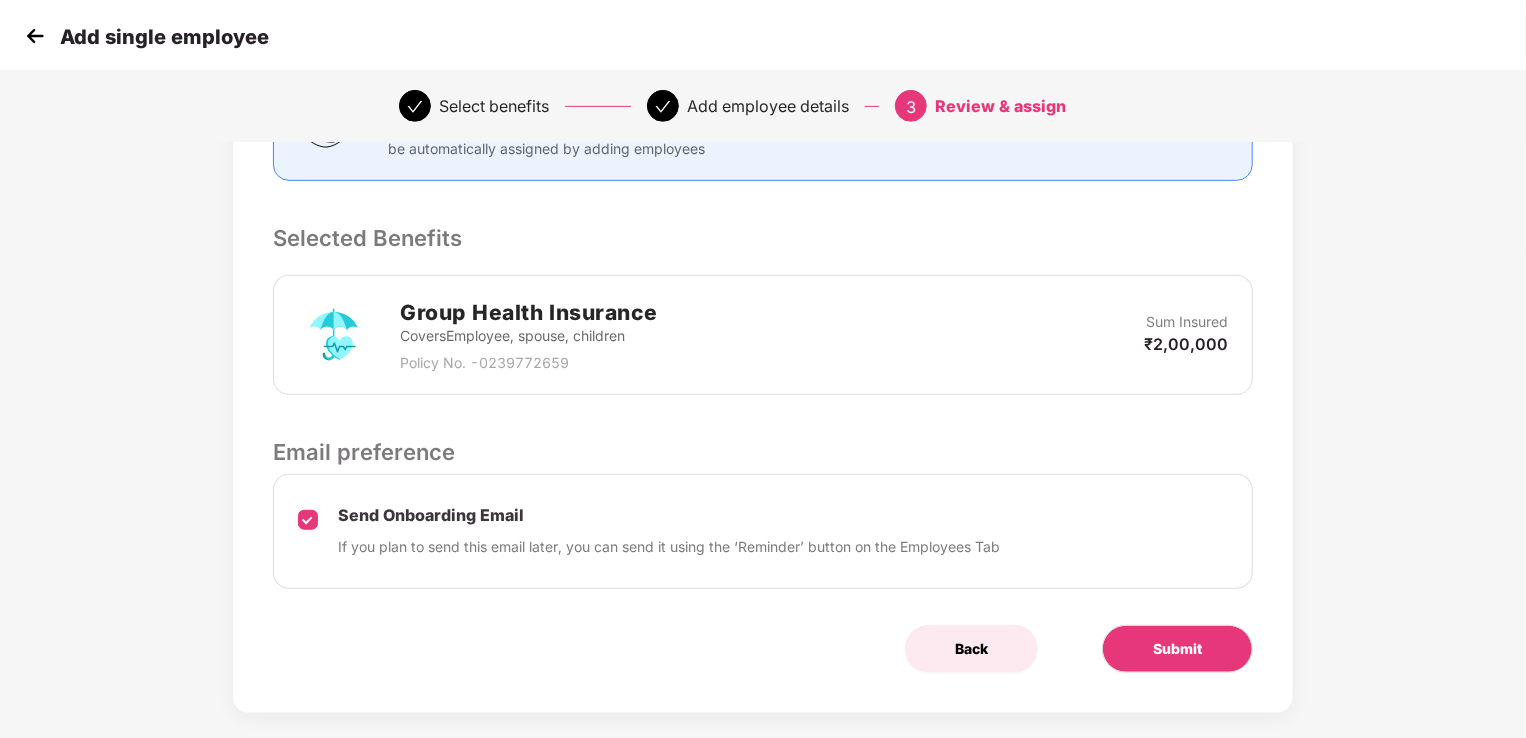 click on "Back" at bounding box center [971, 649] 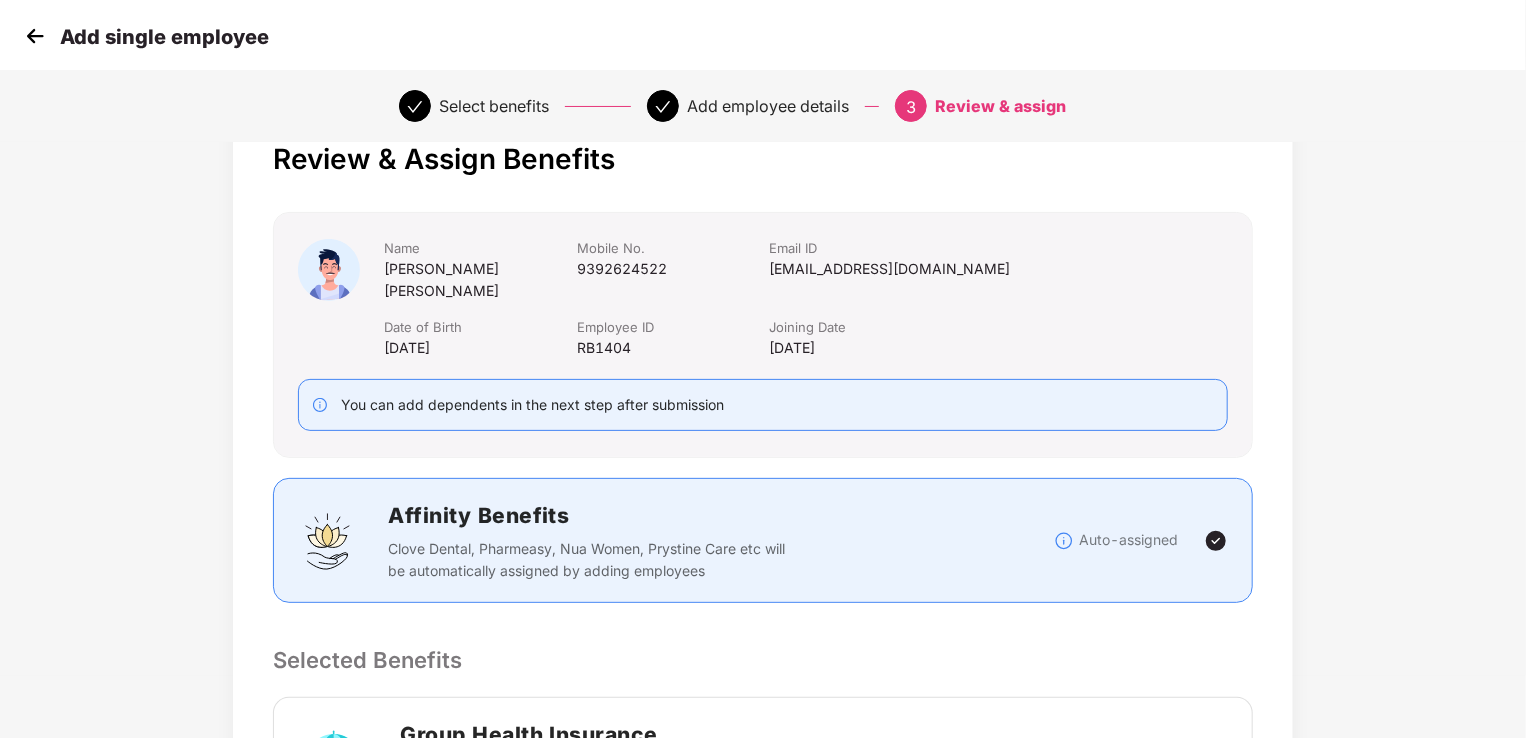 select on "****" 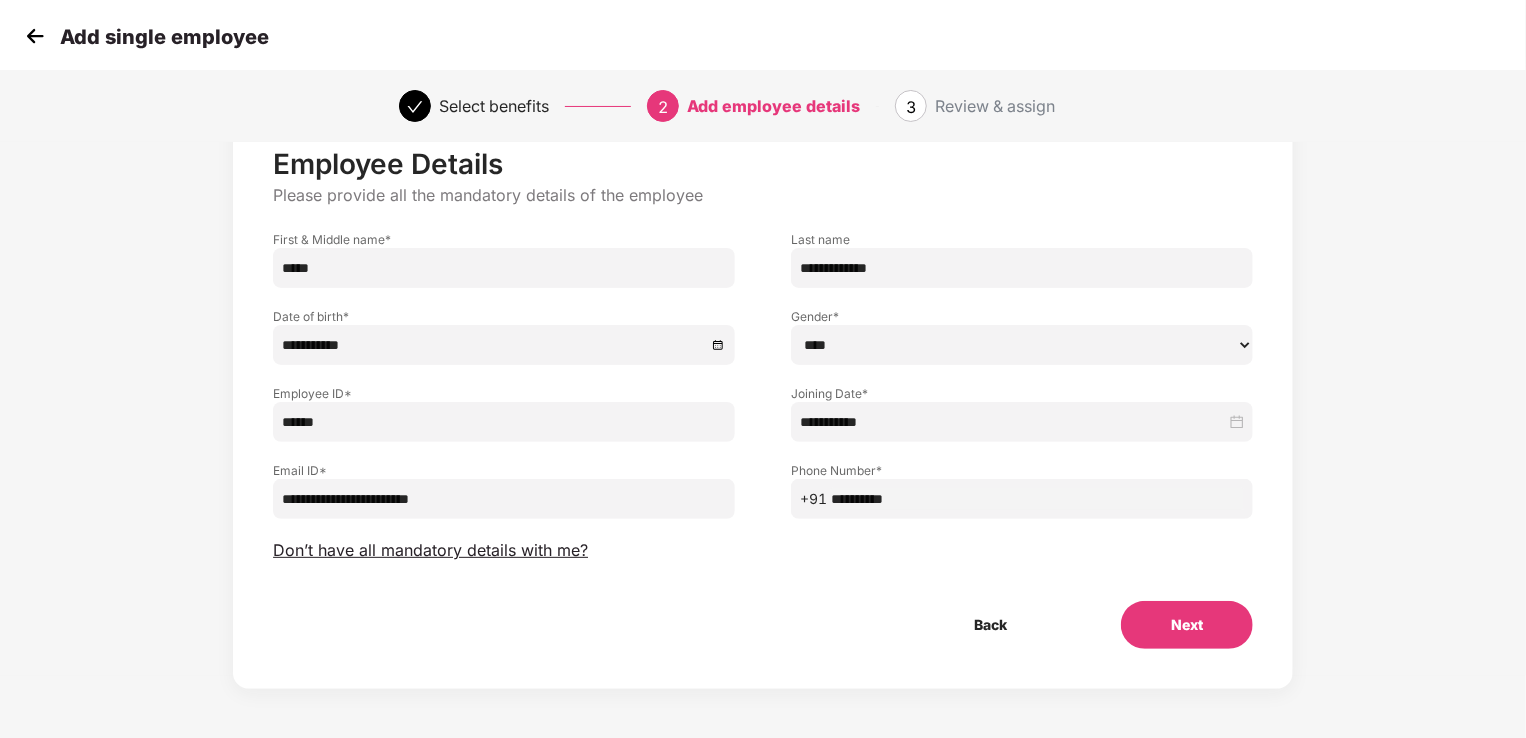 click on "*****" at bounding box center [504, 268] 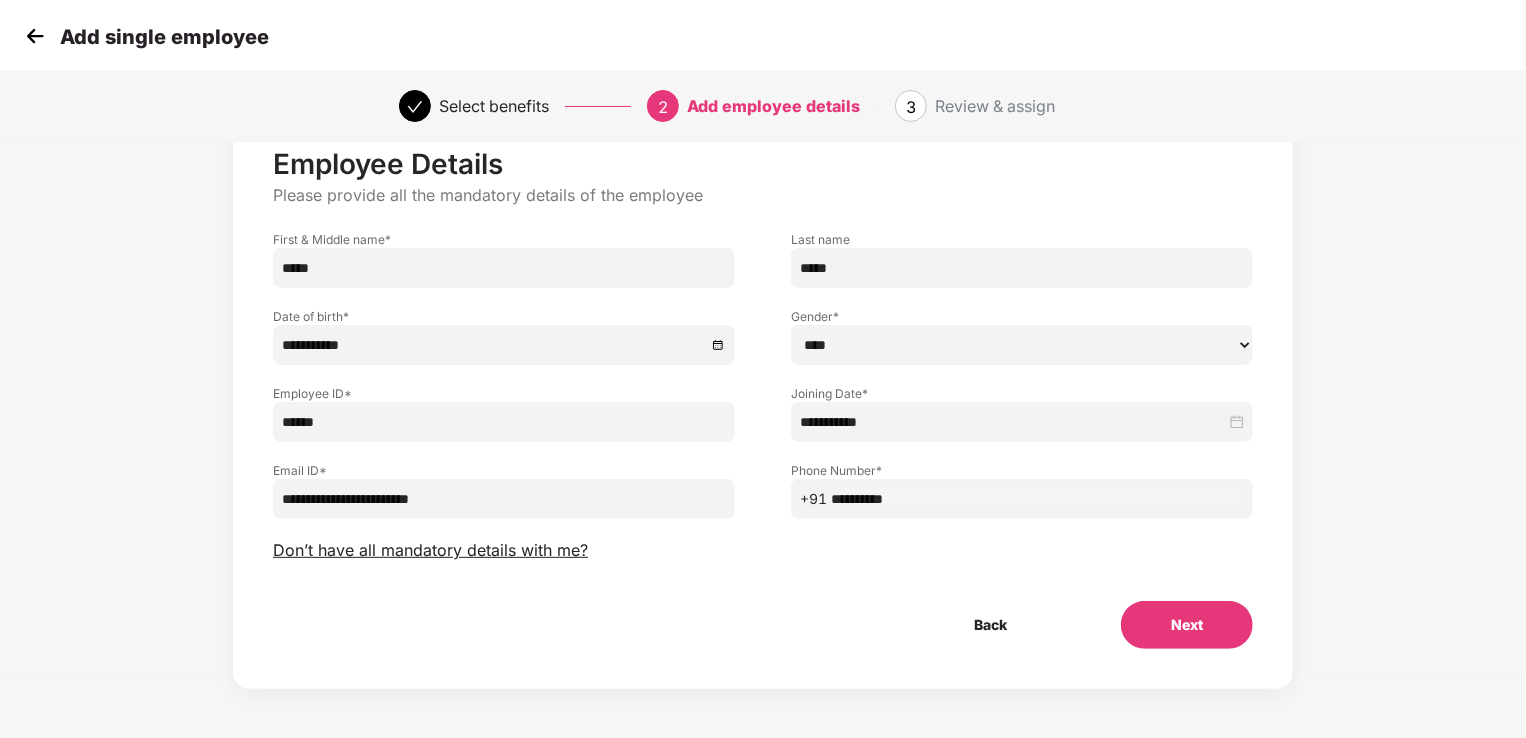 type on "*****" 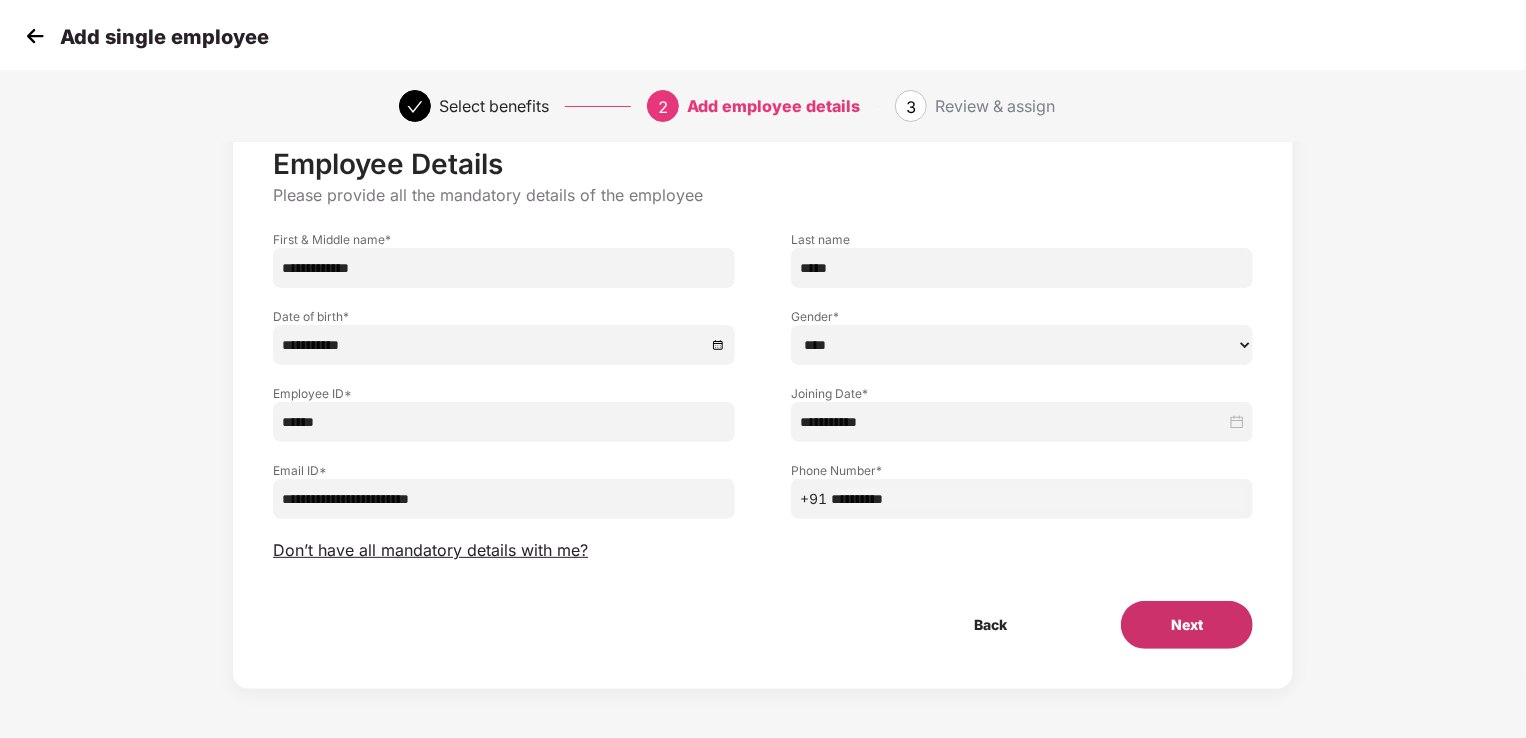 type on "**********" 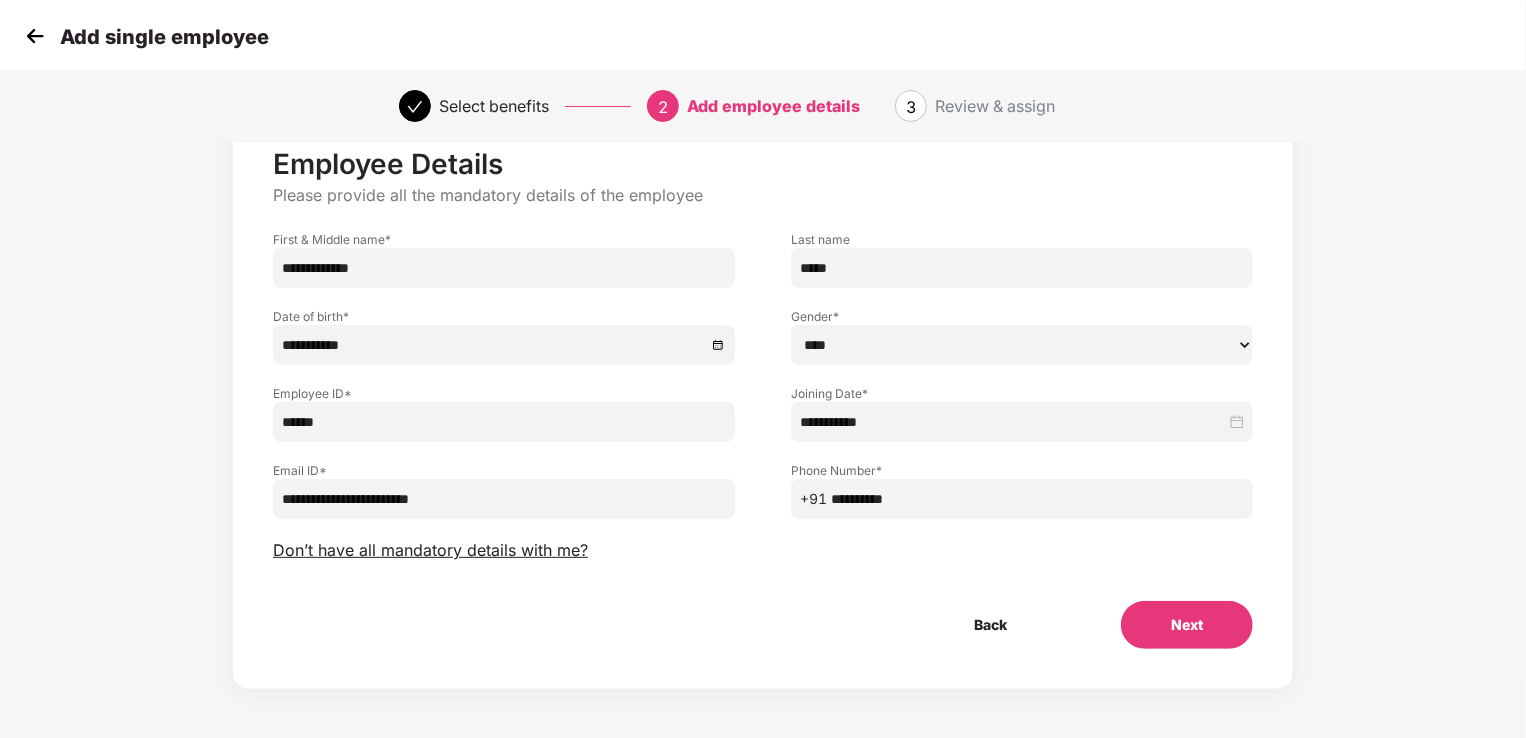 click on "Next" at bounding box center (1187, 625) 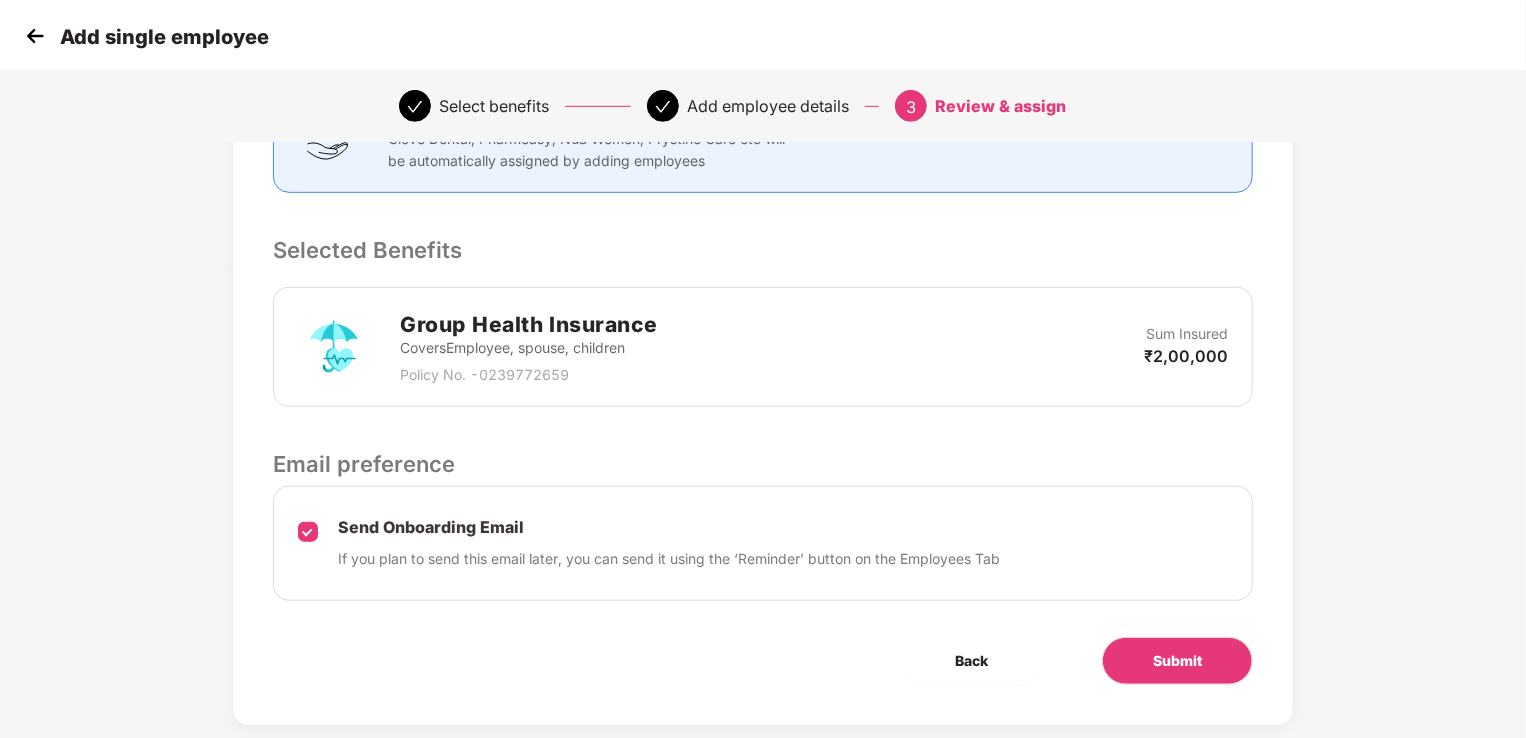 scroll, scrollTop: 484, scrollLeft: 1, axis: both 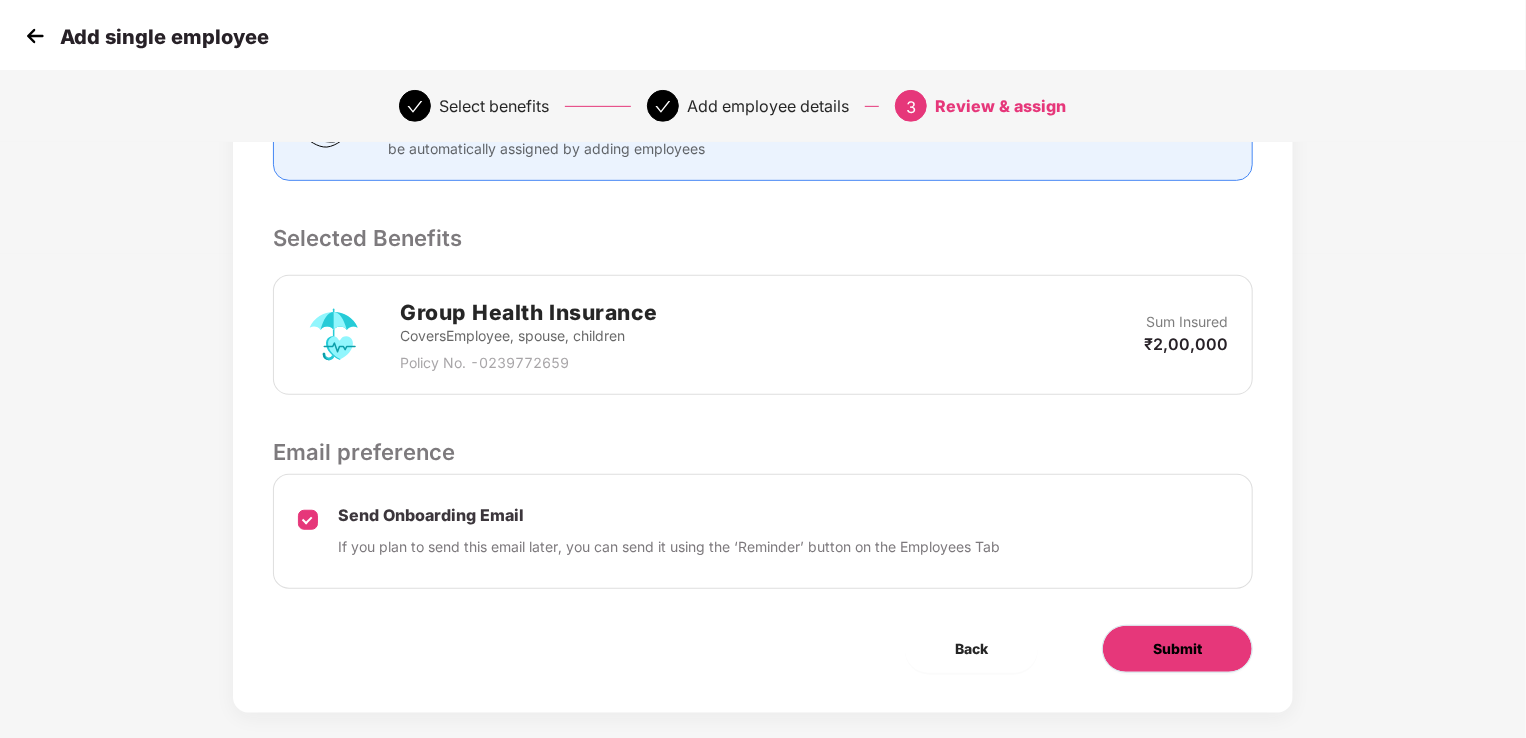 click on "Submit" at bounding box center (1177, 649) 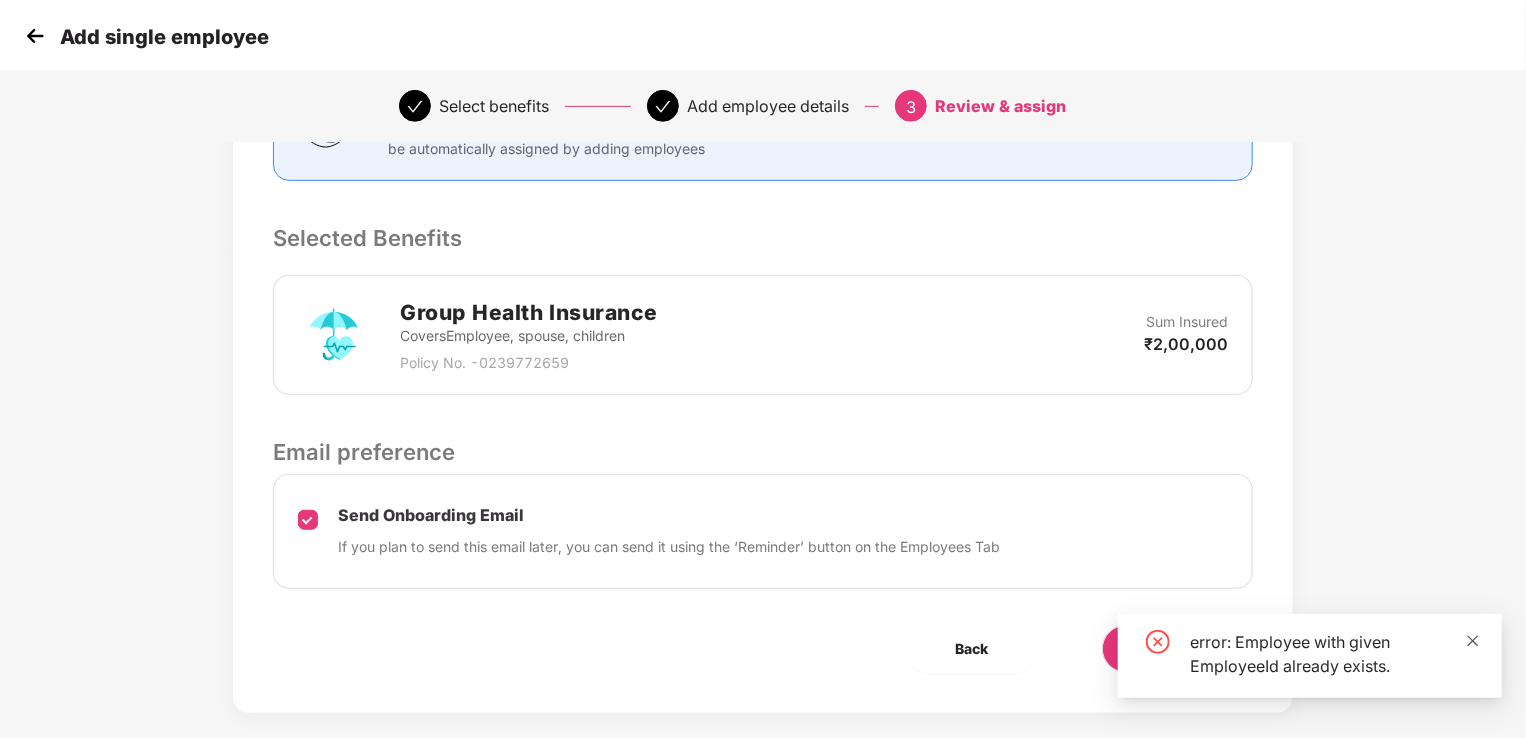 click 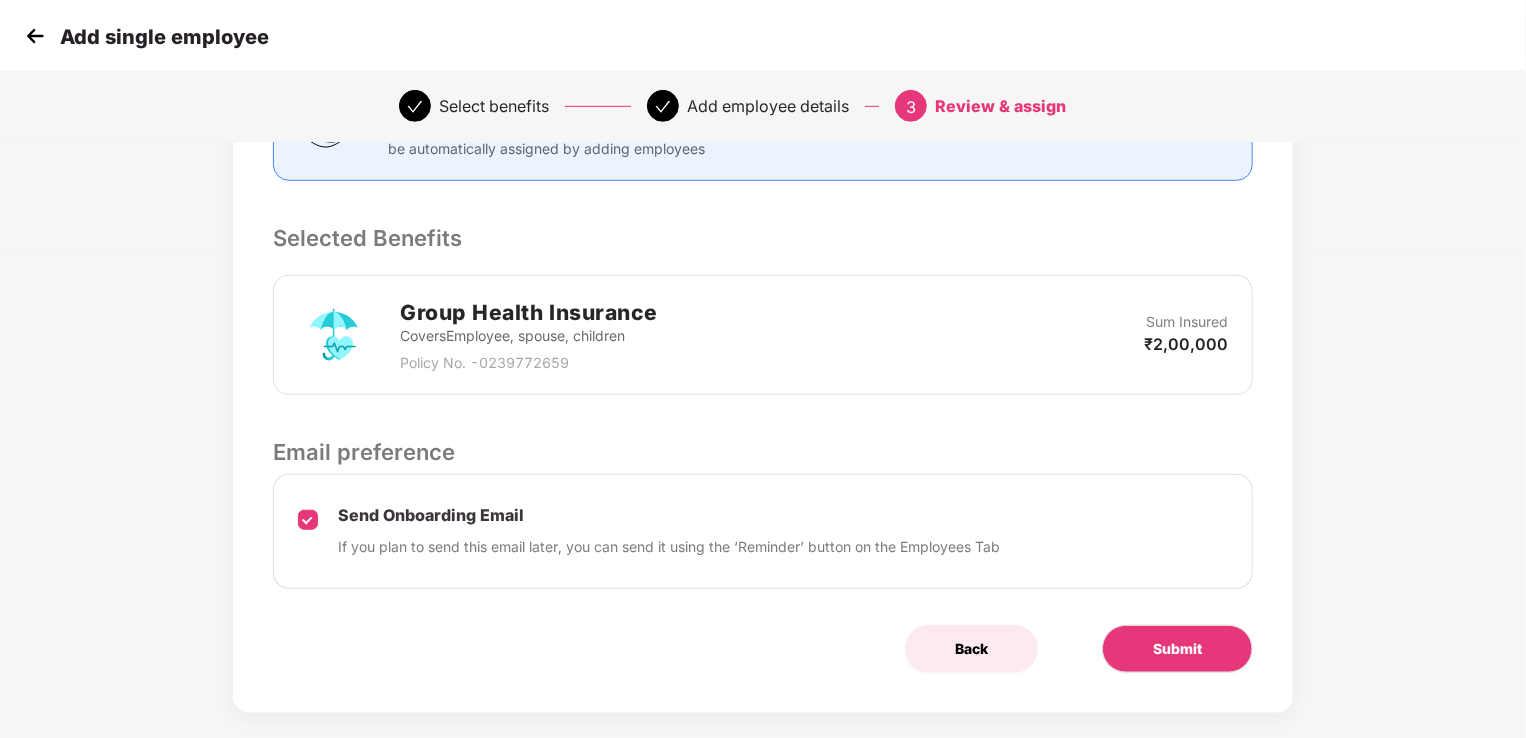 click on "Back" at bounding box center [971, 649] 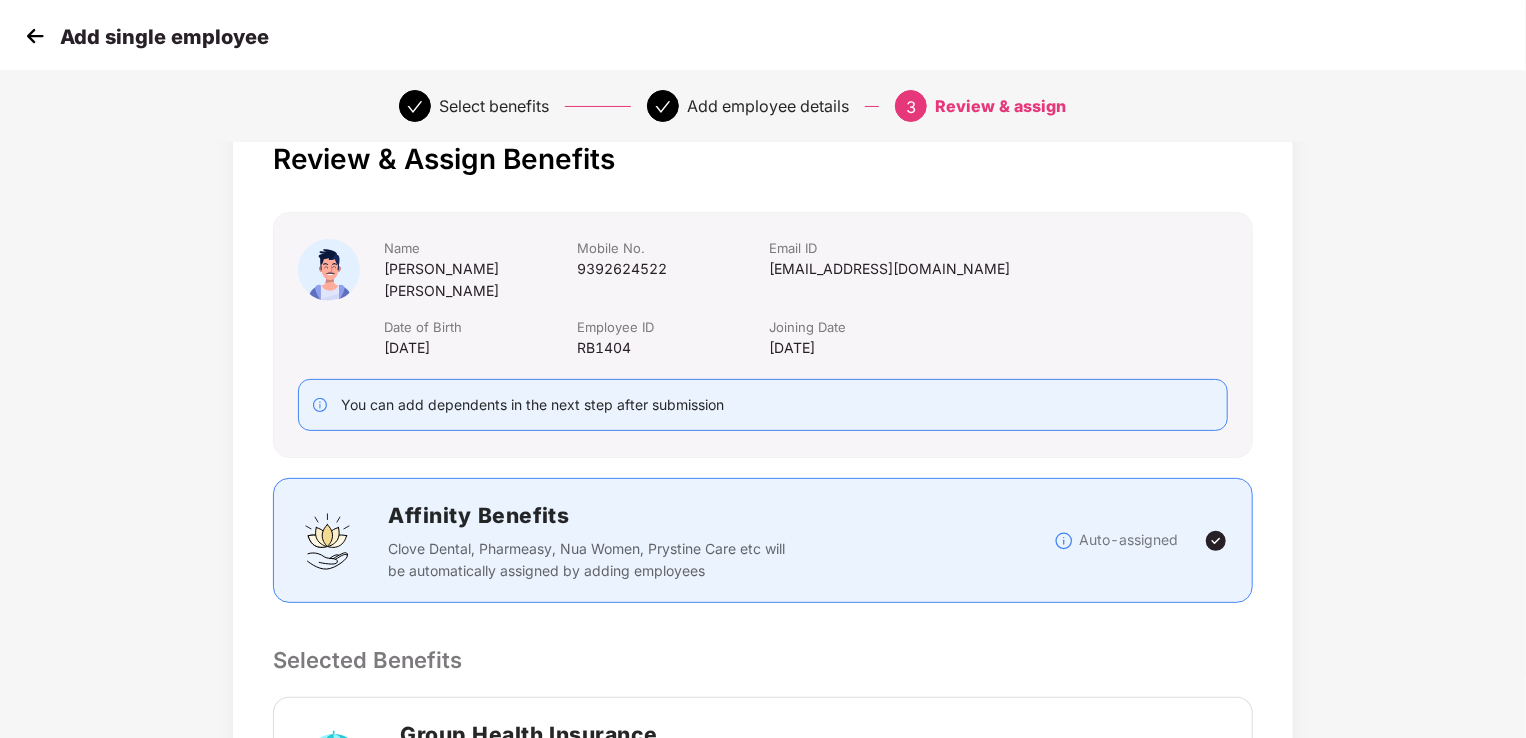 select on "****" 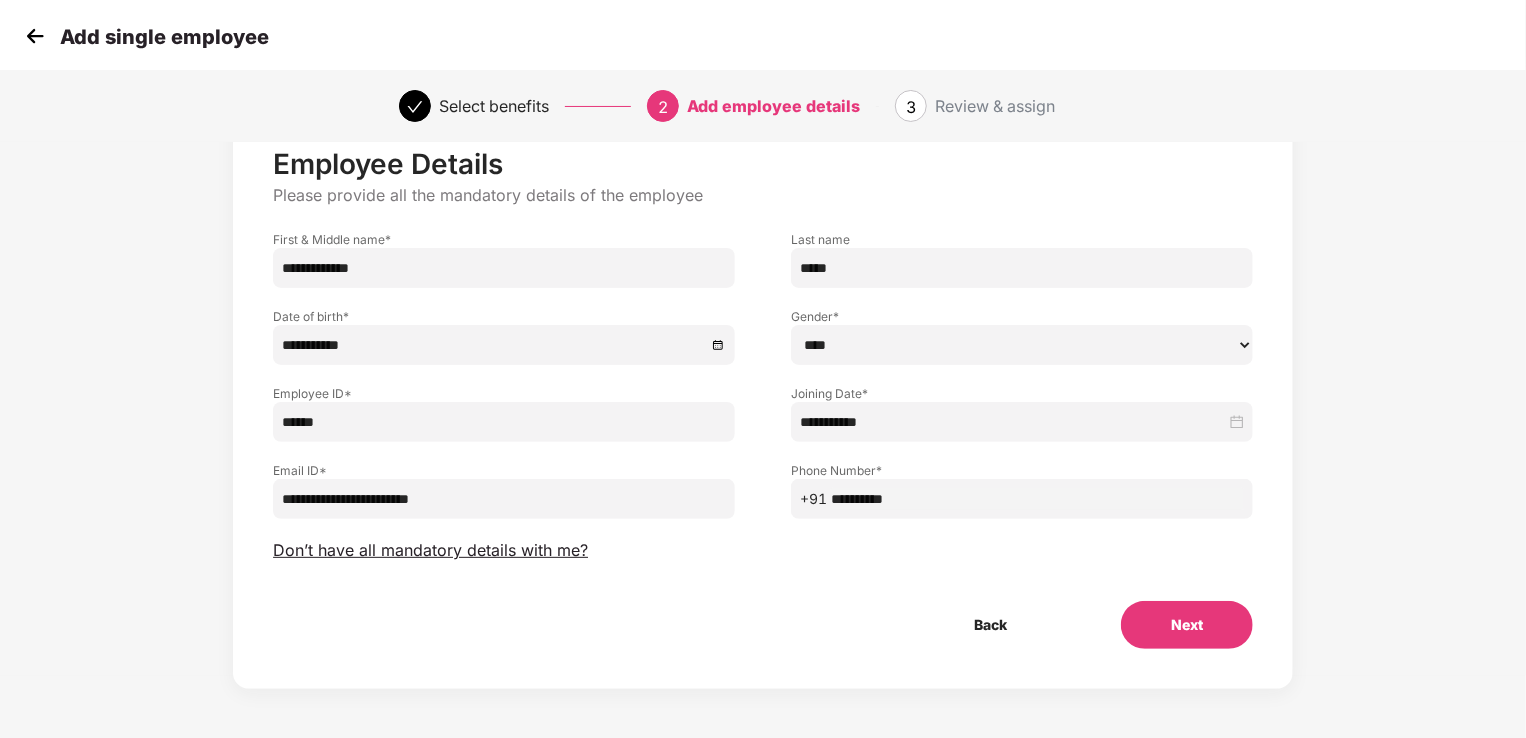 click on "**********" at bounding box center [504, 268] 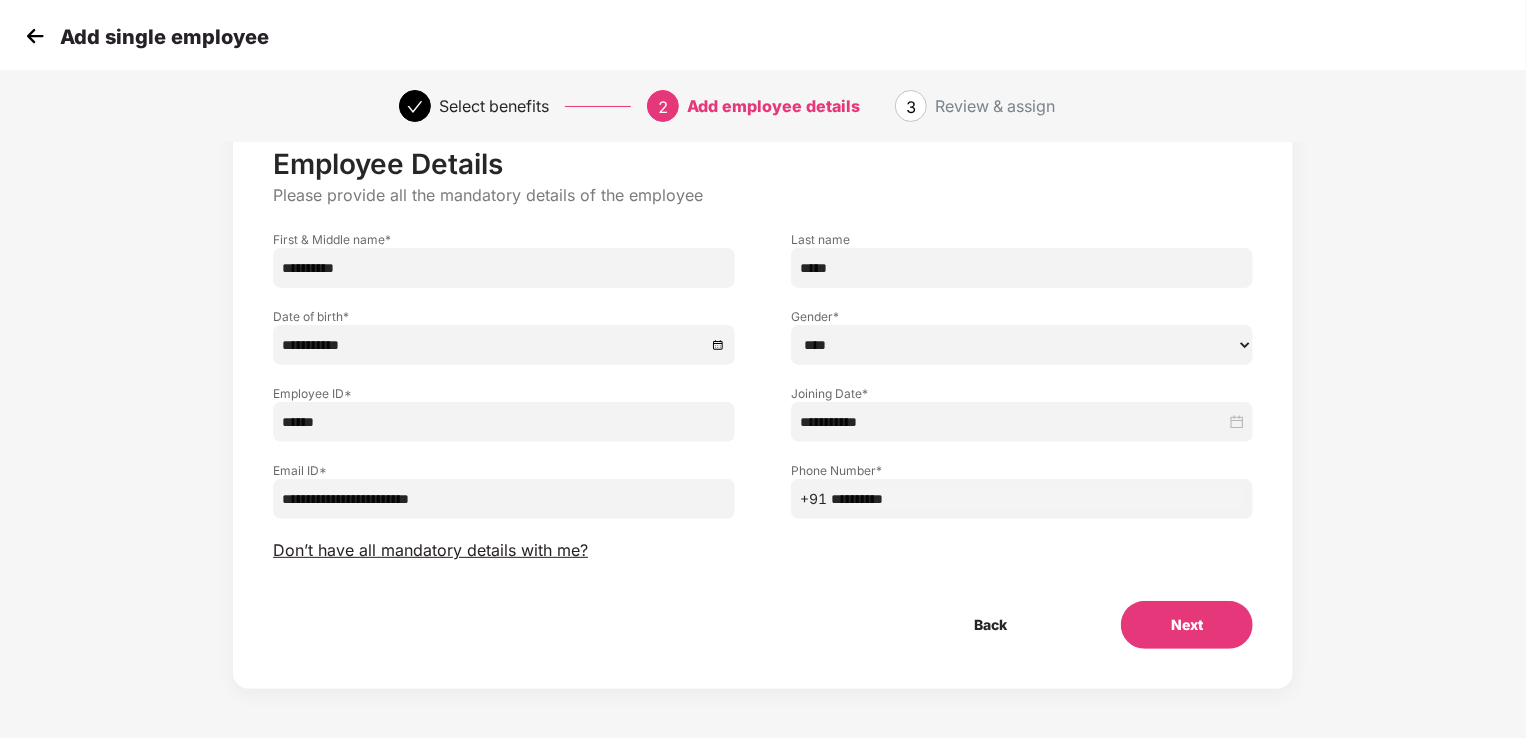 click on "Next" at bounding box center (1187, 625) 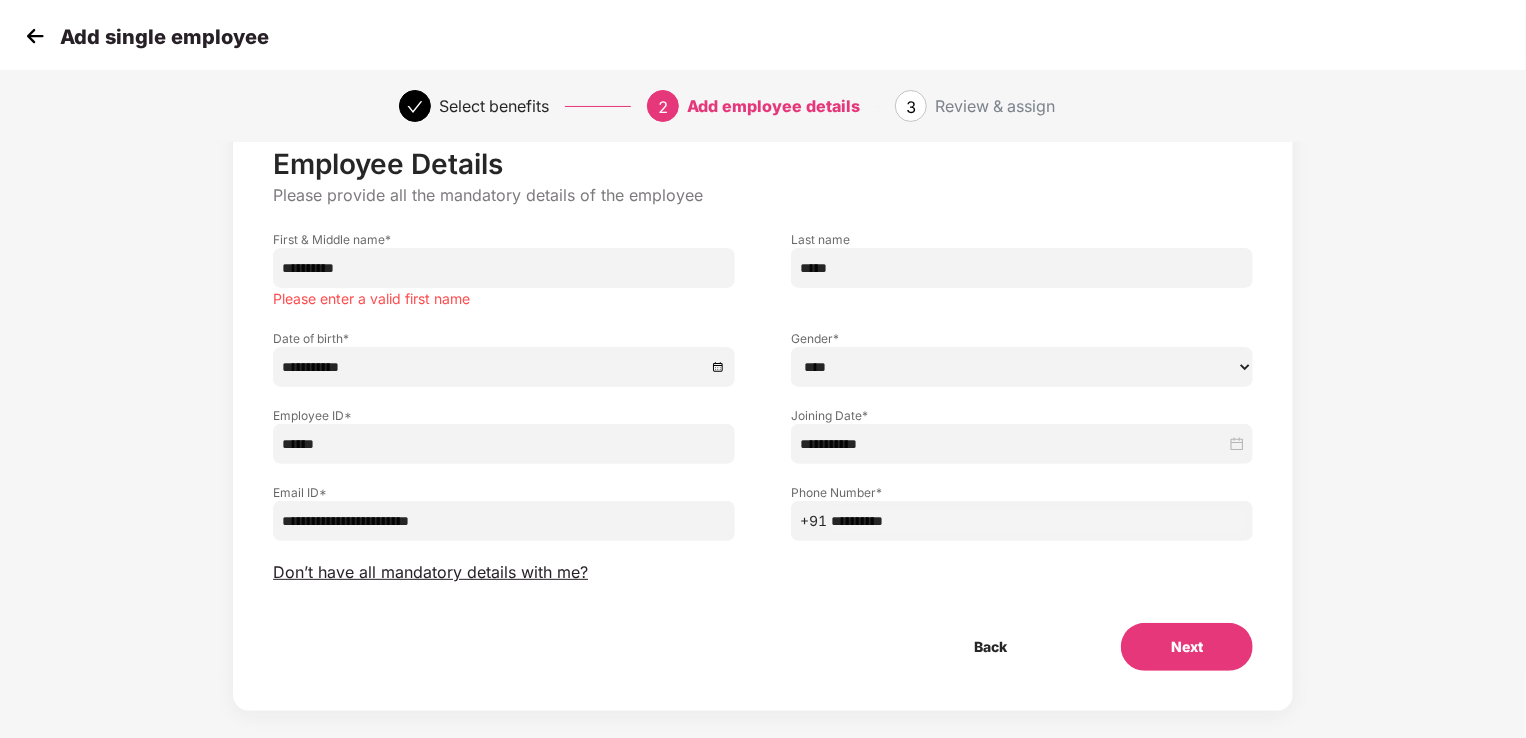 click on "**********" at bounding box center [504, 268] 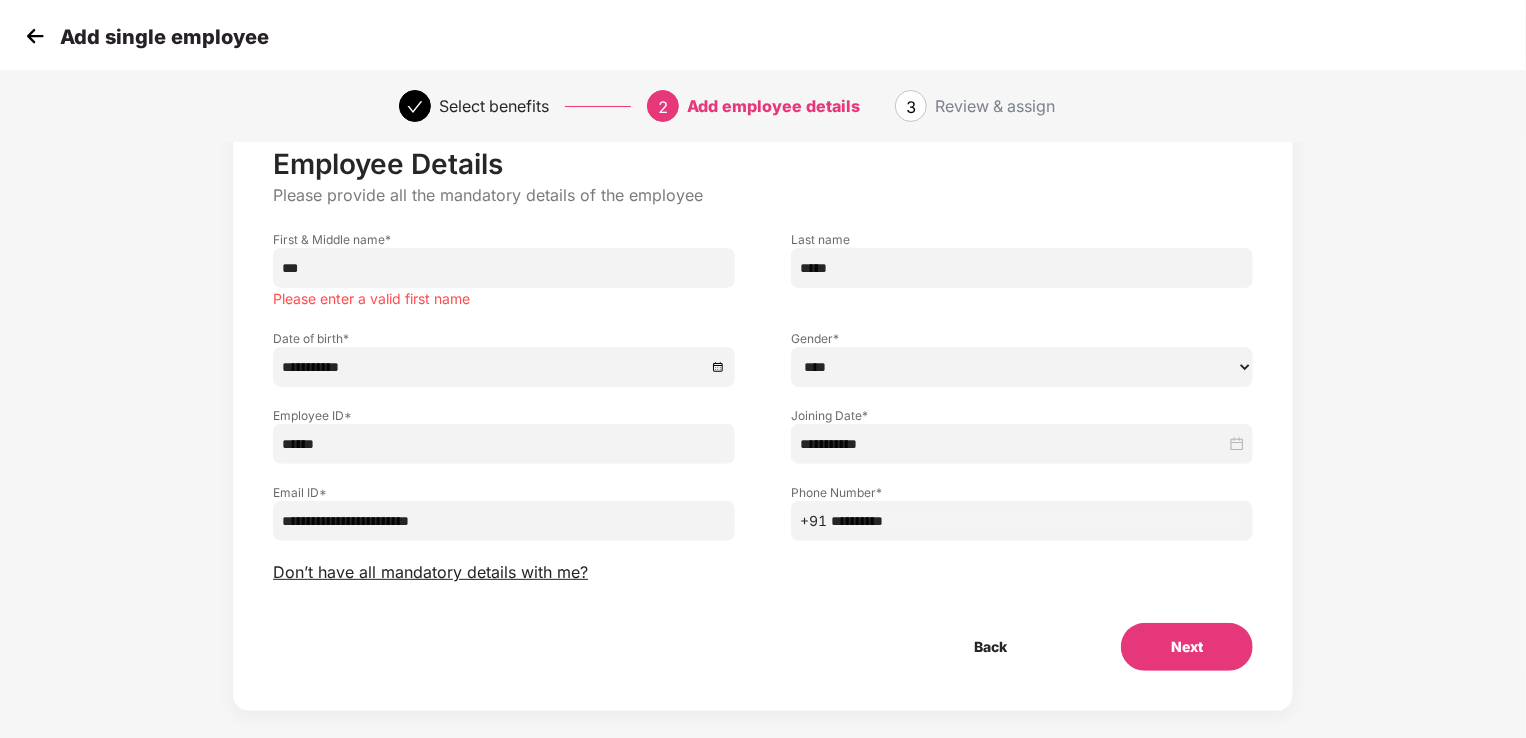 type on "**" 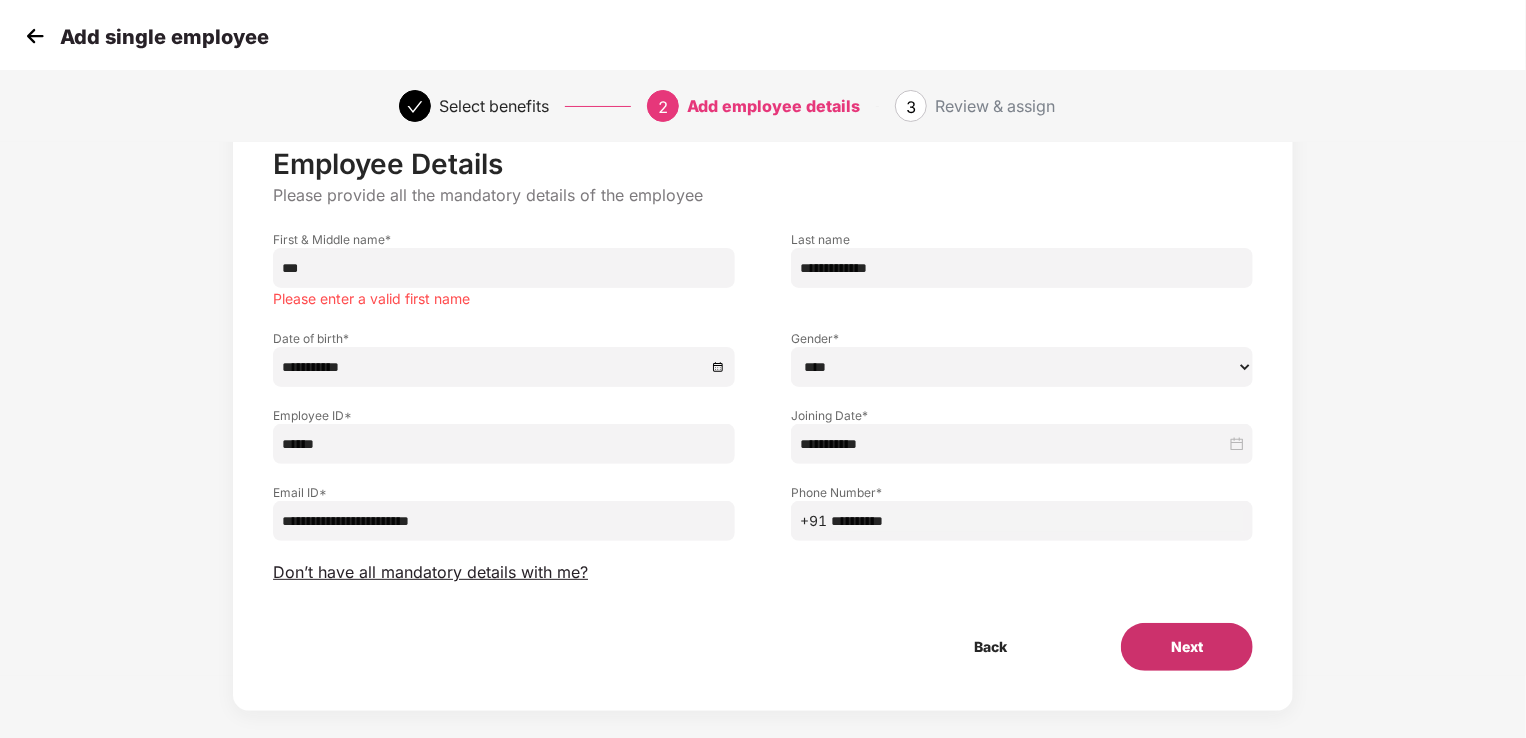 type on "**********" 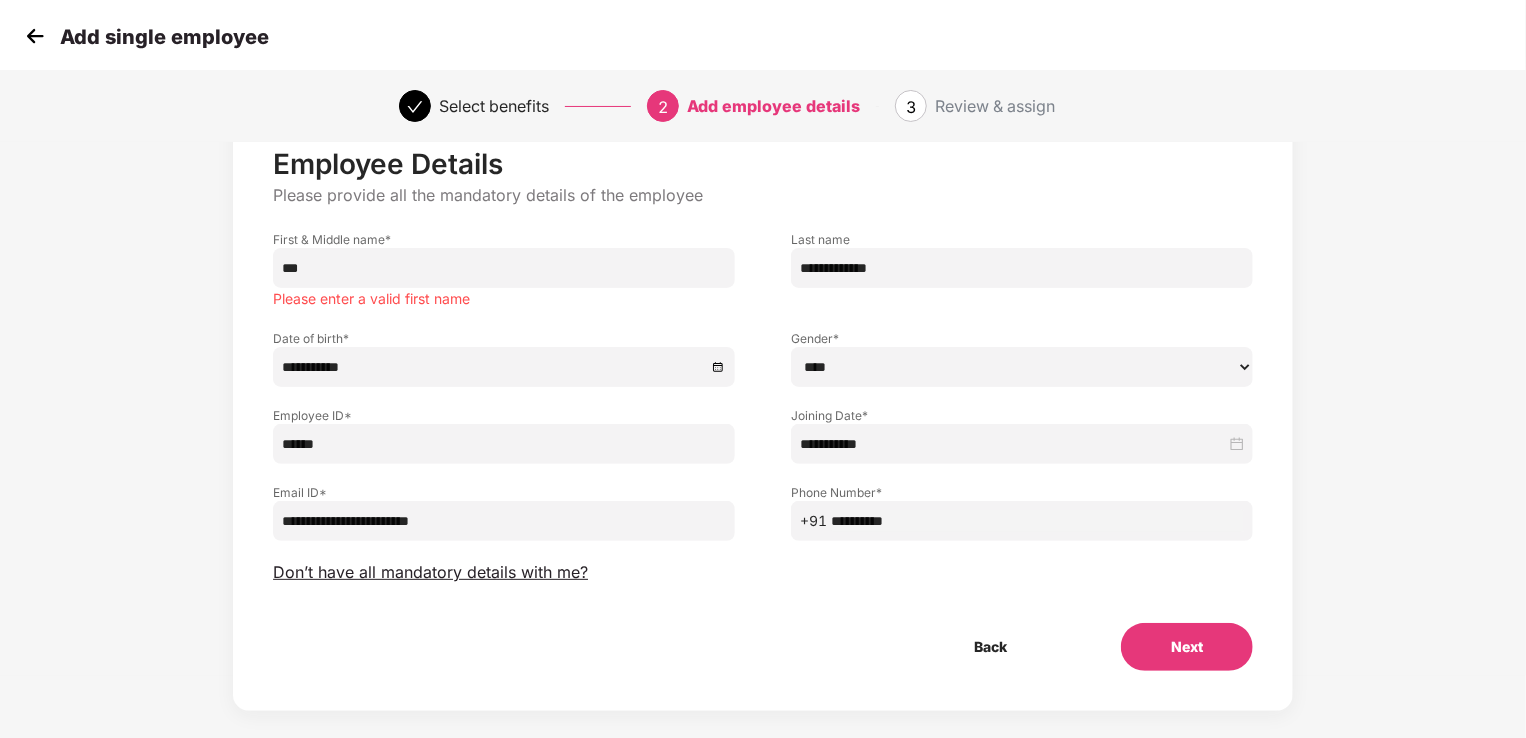 click on "Next" at bounding box center (1187, 647) 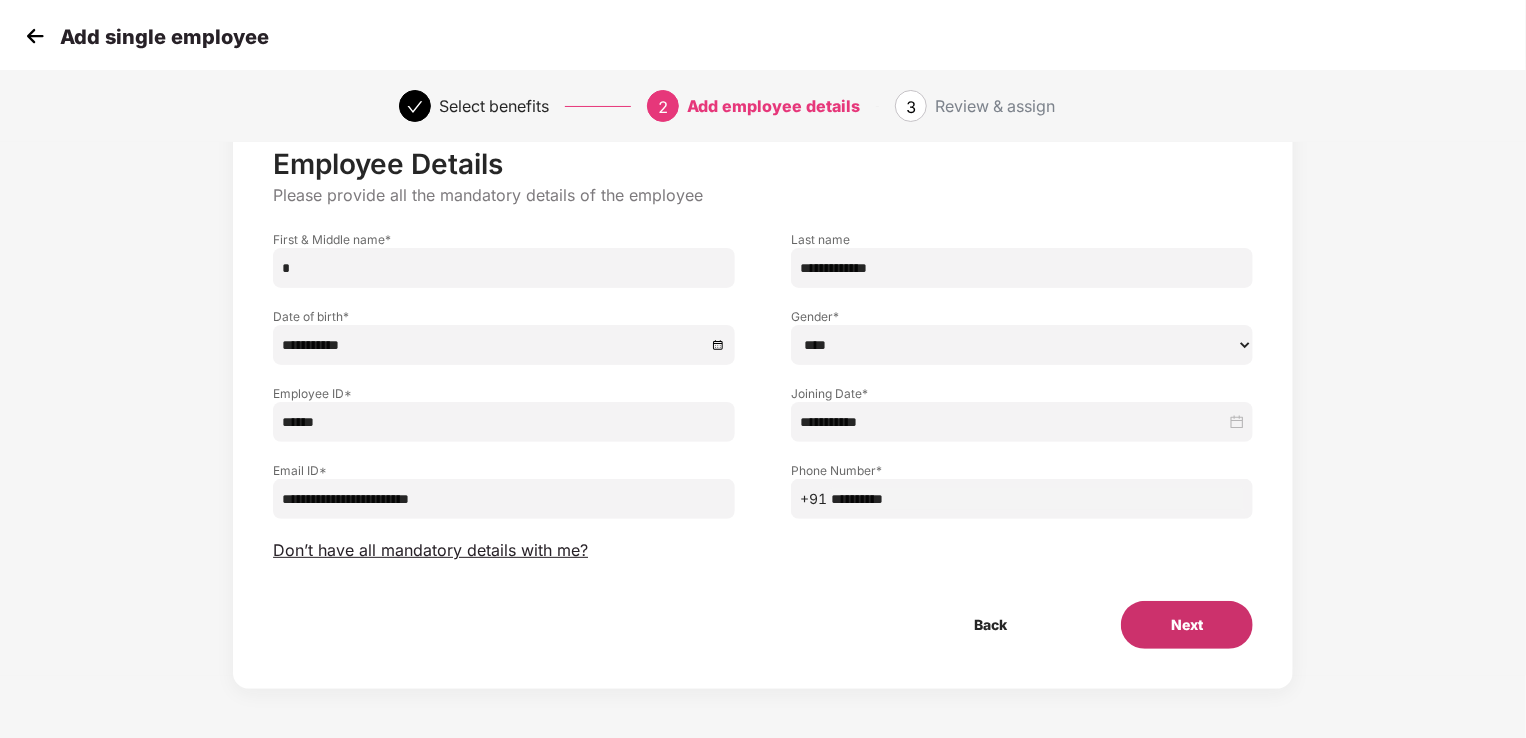 type on "*" 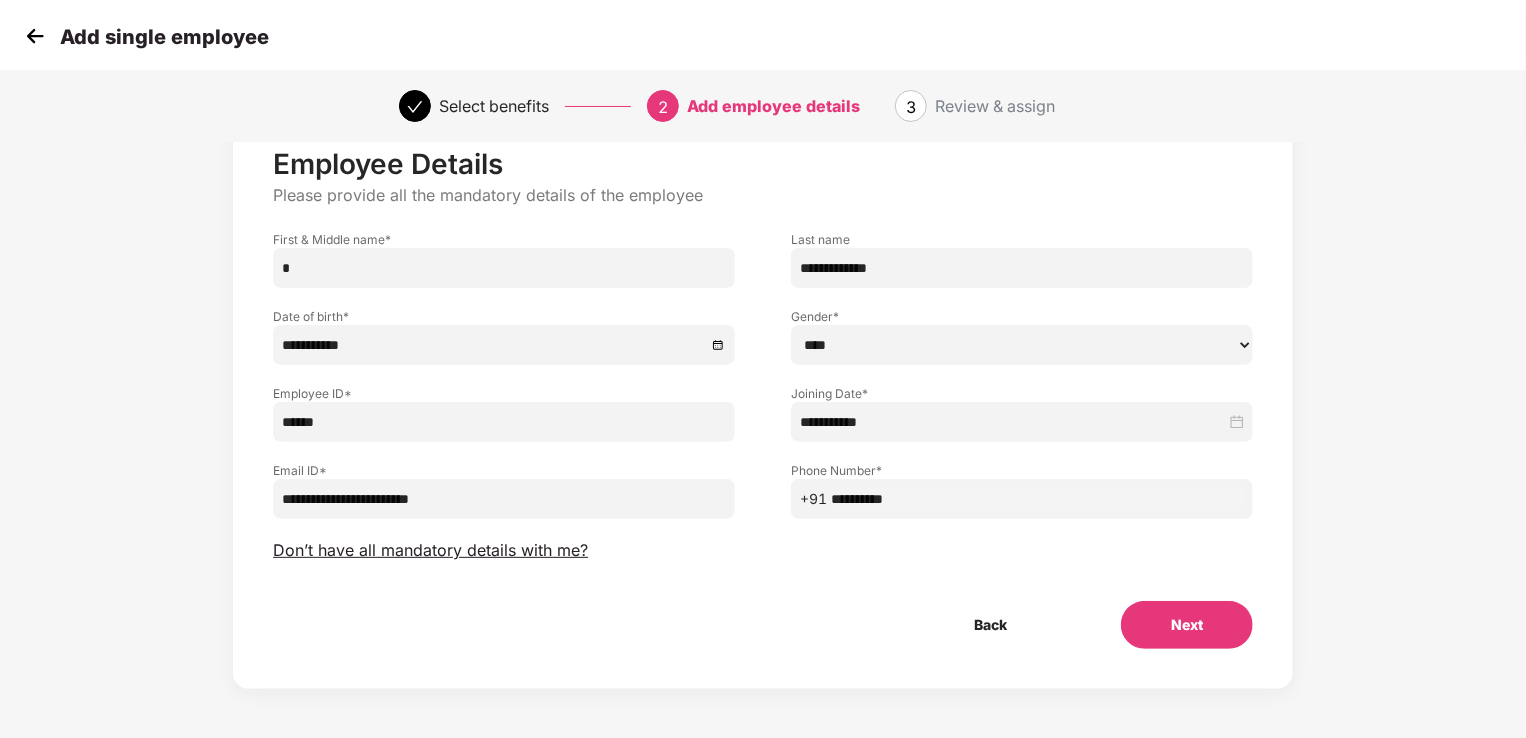 click on "Next" at bounding box center (1187, 625) 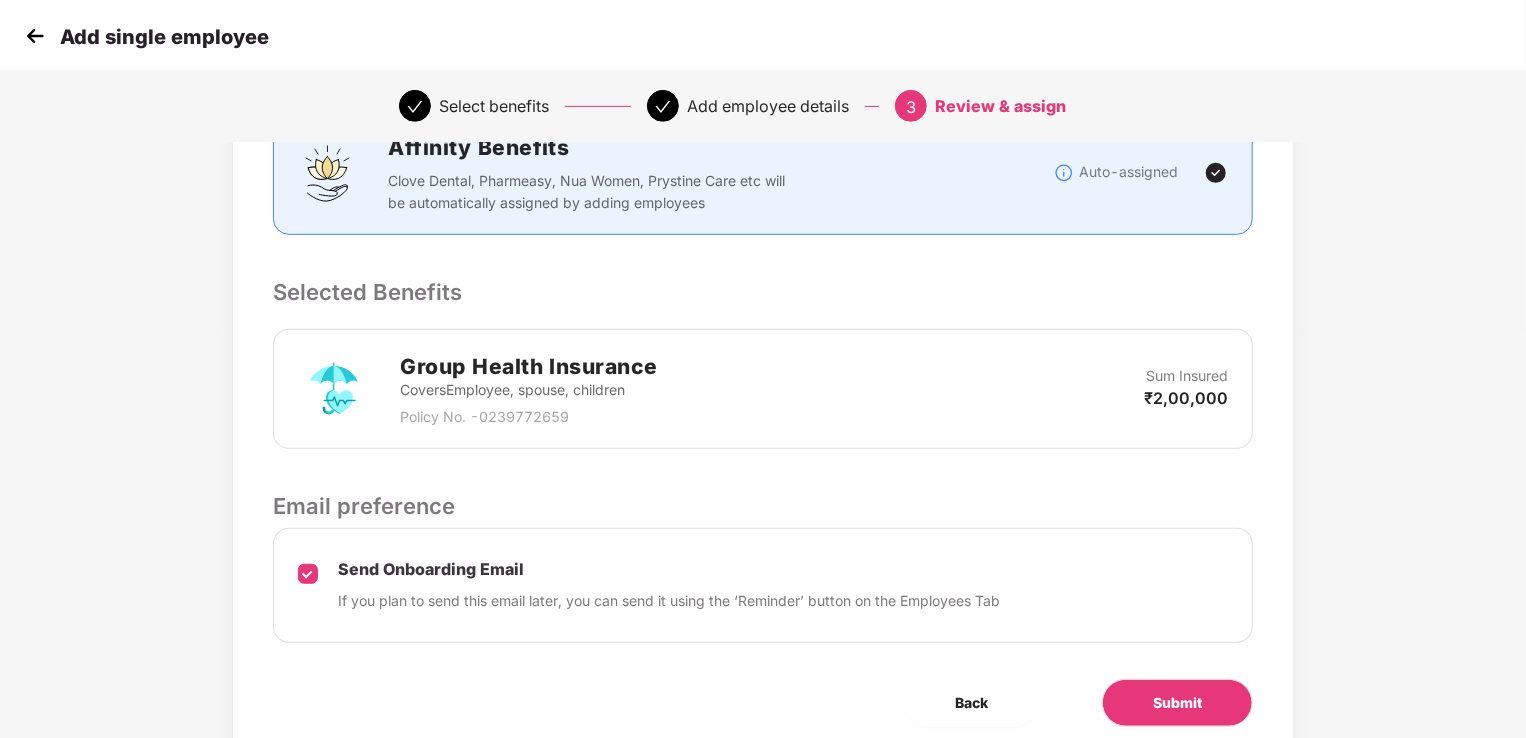 scroll, scrollTop: 484, scrollLeft: 1, axis: both 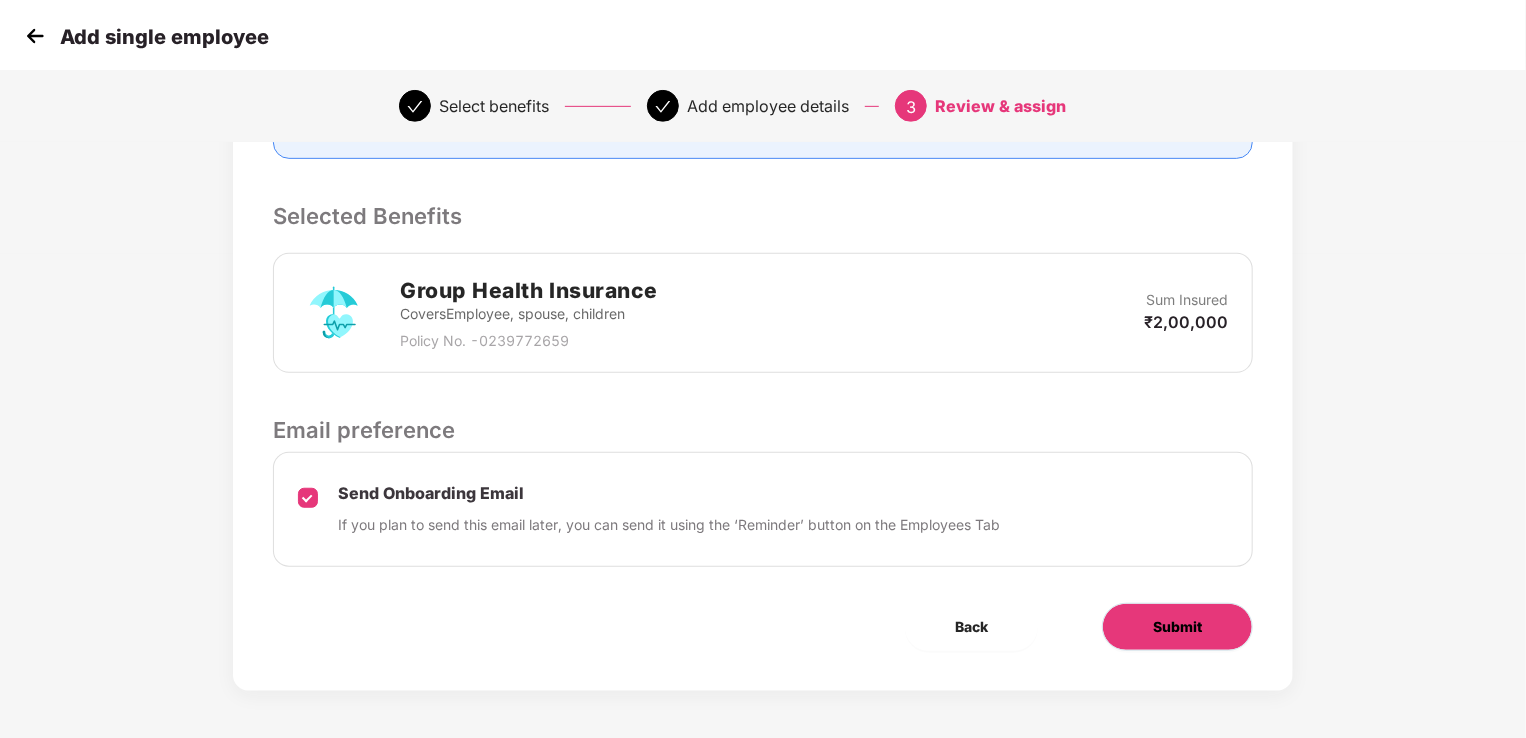click on "Submit" at bounding box center (1177, 627) 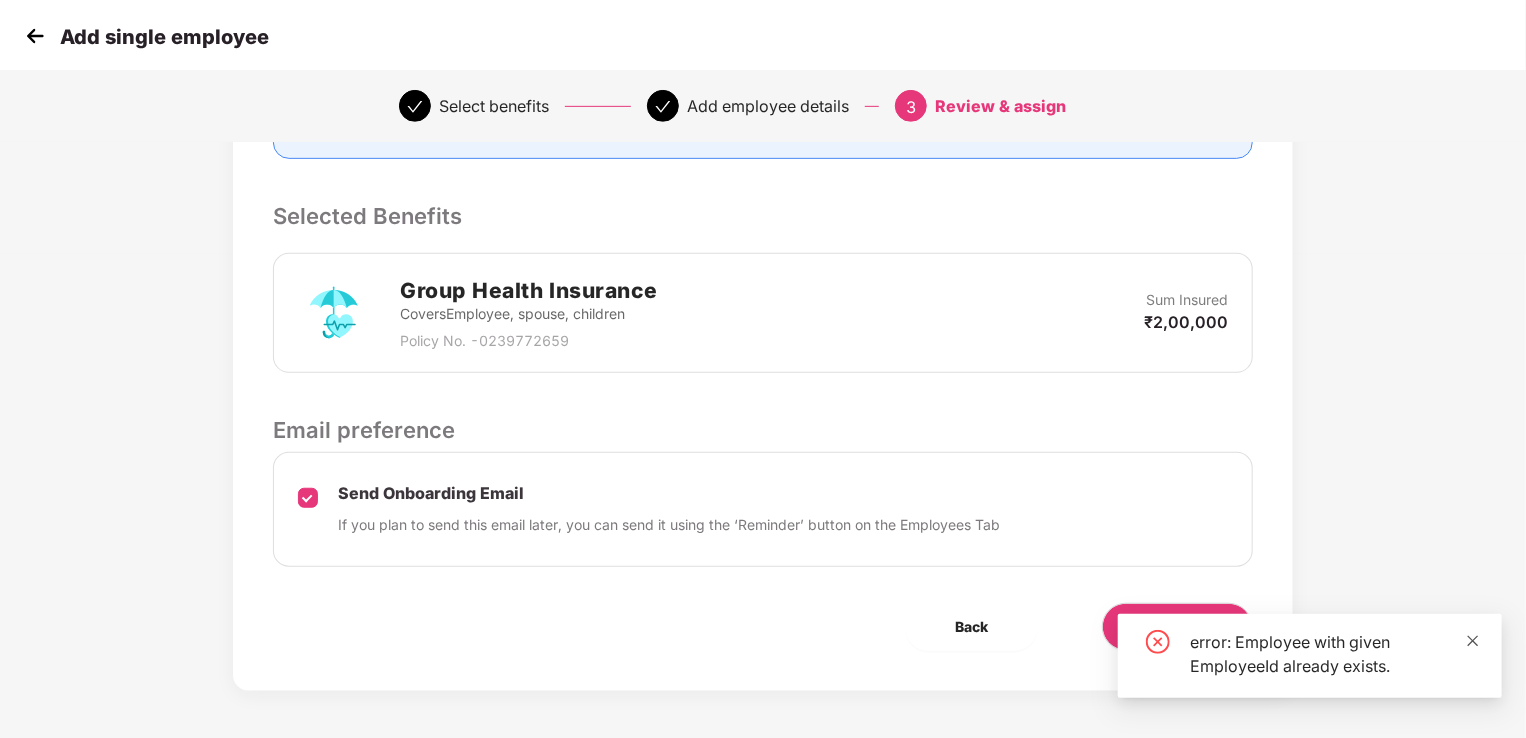 click 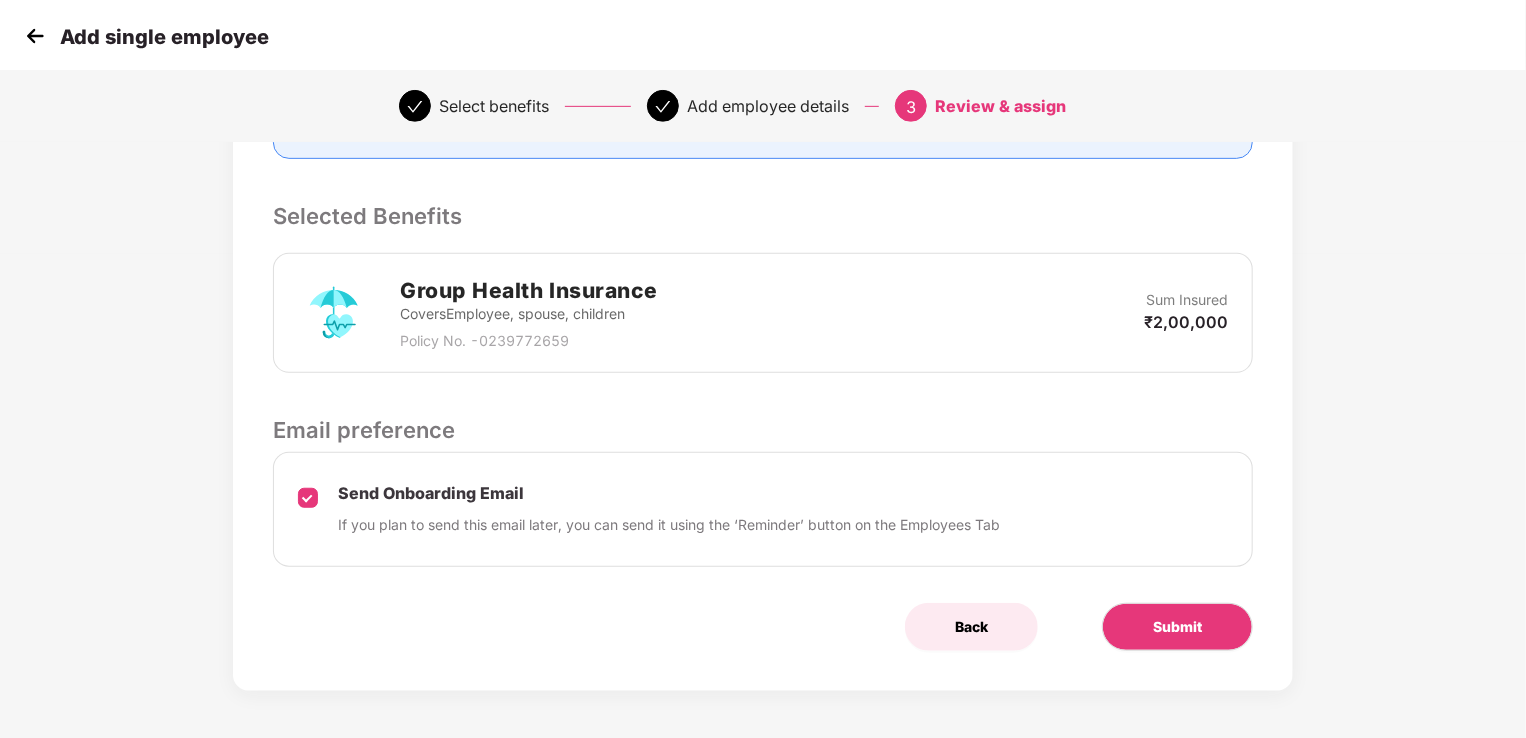 click on "Back" at bounding box center (971, 627) 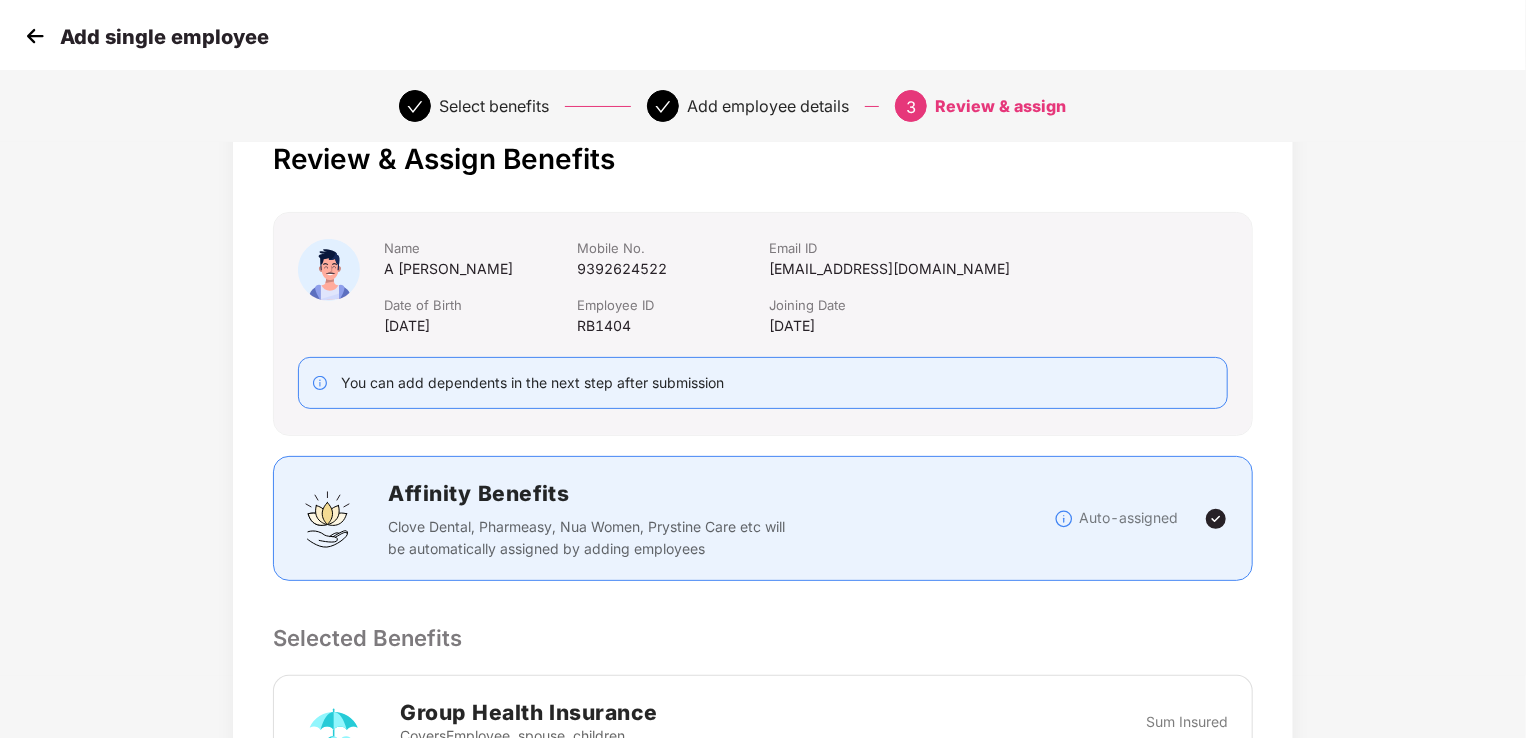 select on "****" 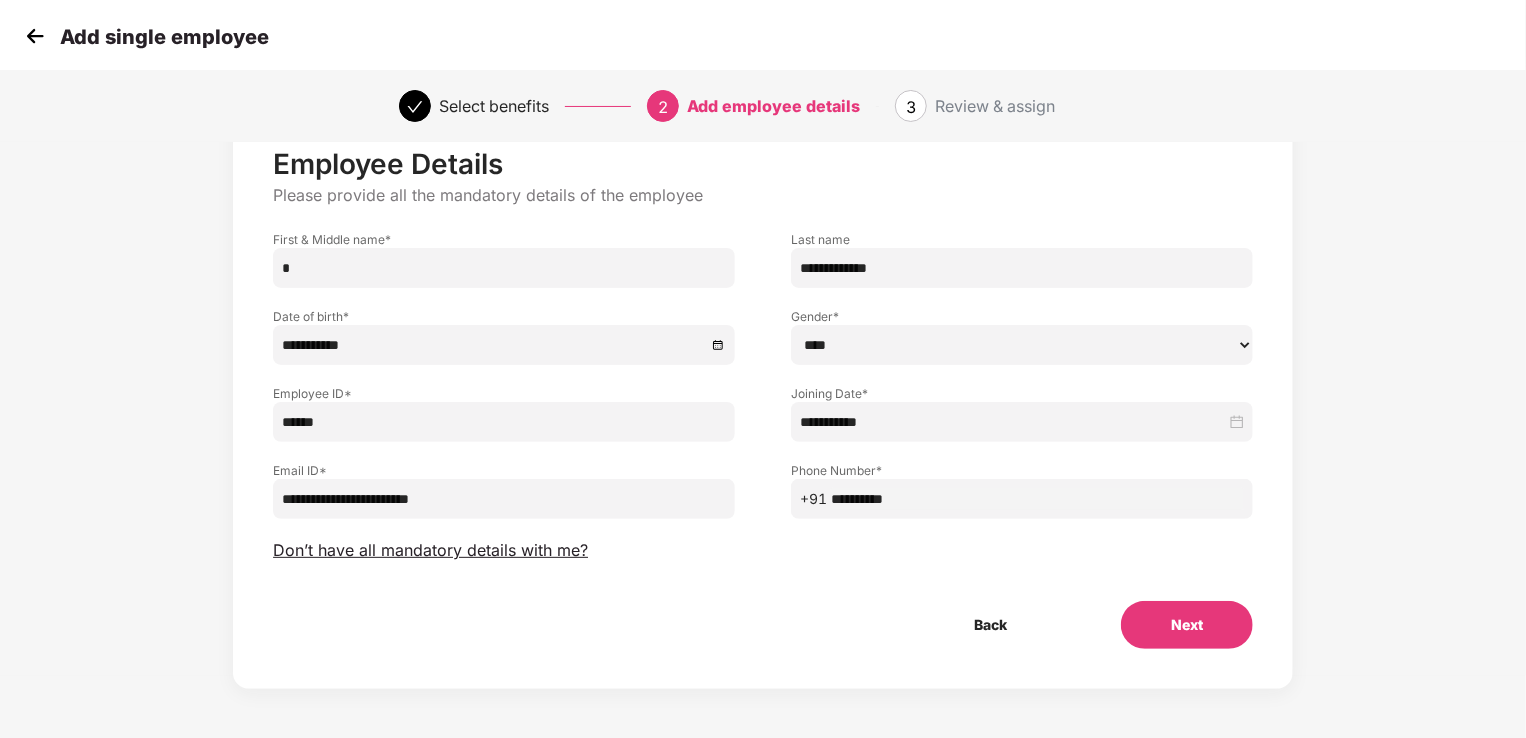 click at bounding box center [35, 36] 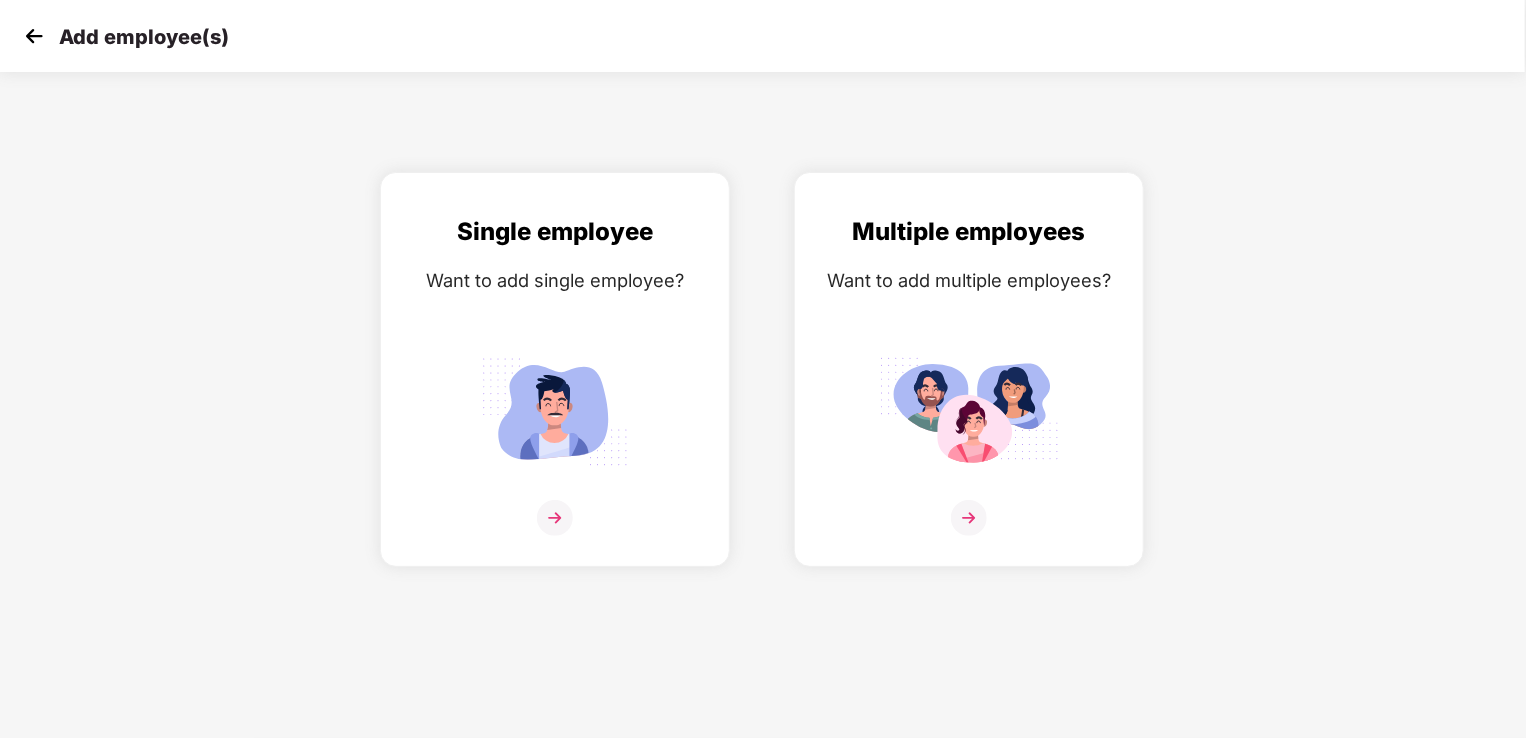 scroll, scrollTop: 0, scrollLeft: 0, axis: both 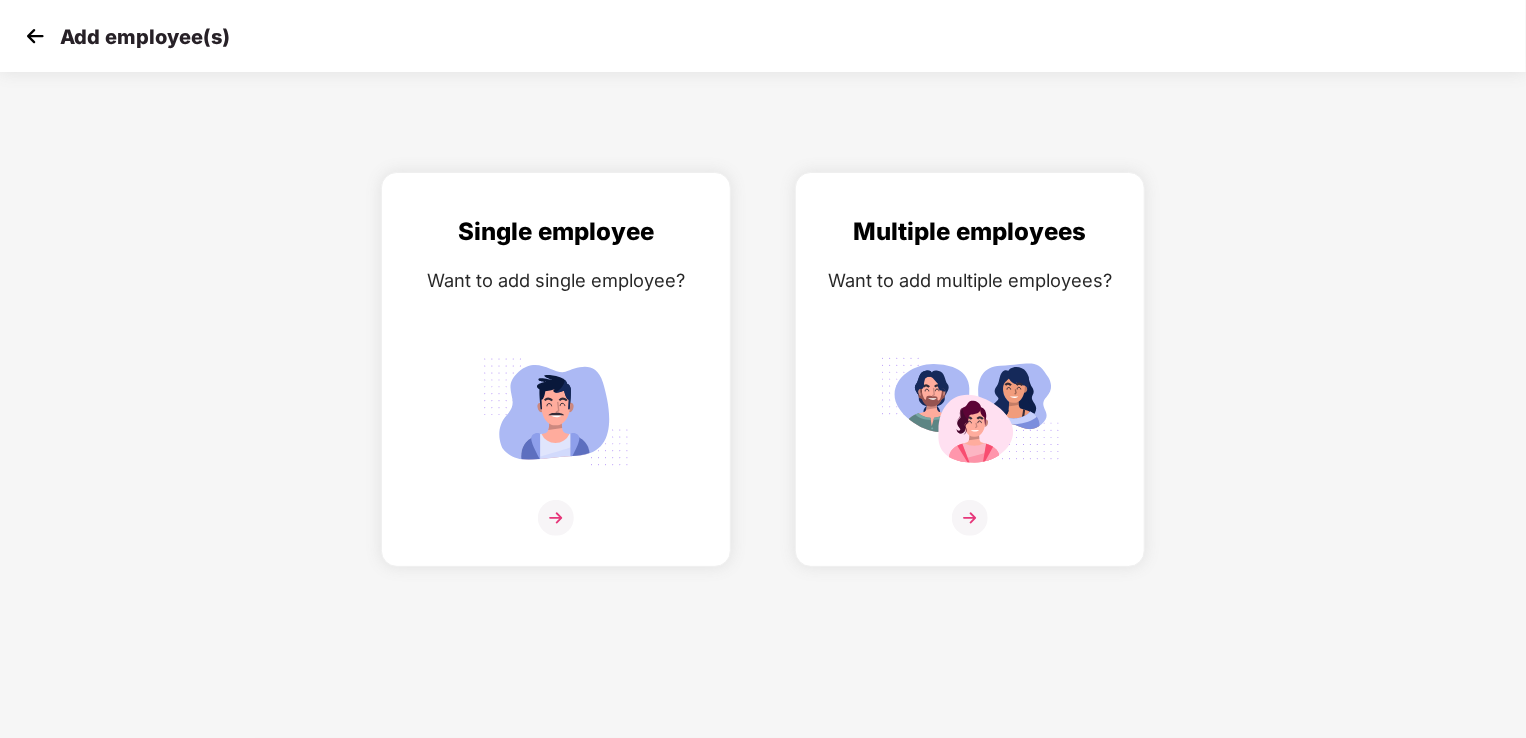 click at bounding box center [35, 36] 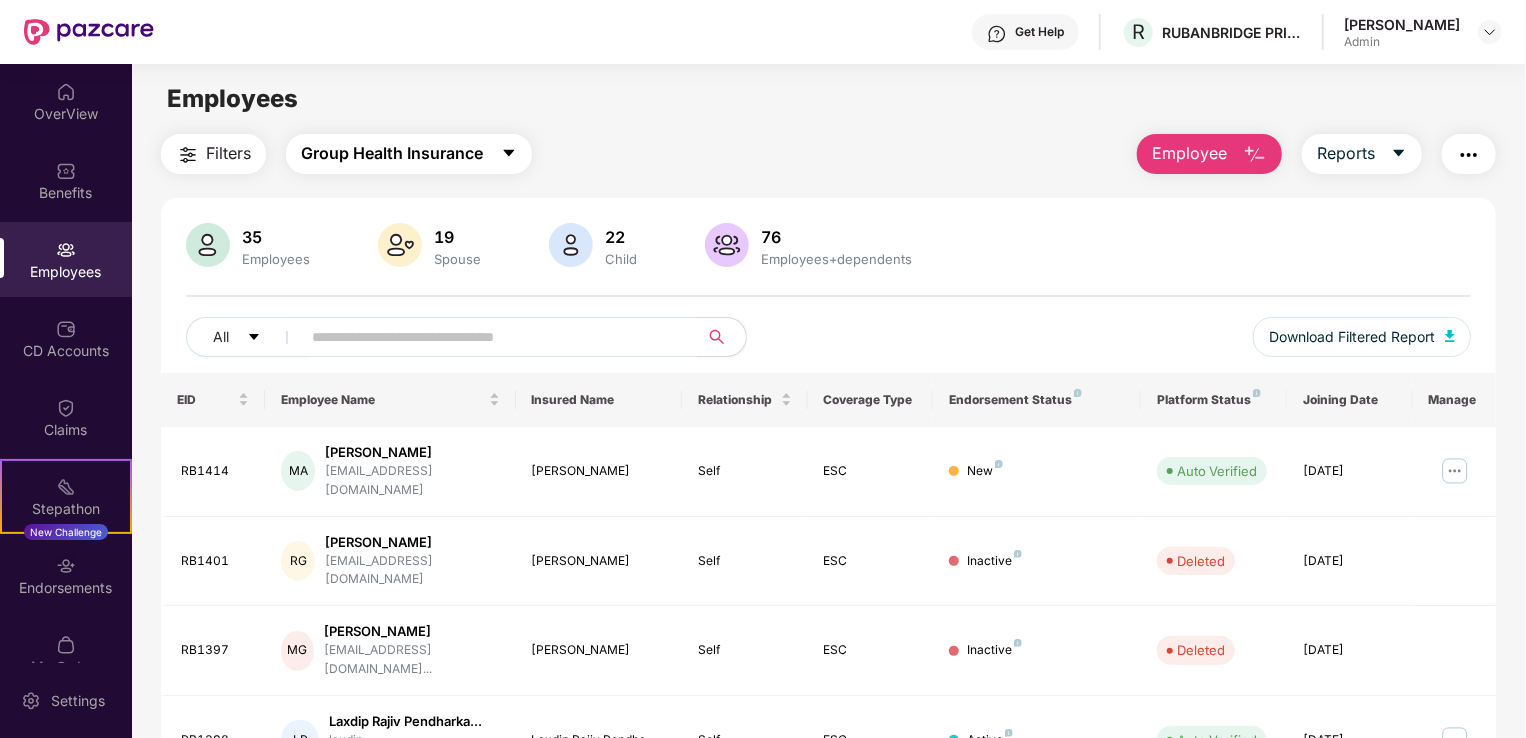 click 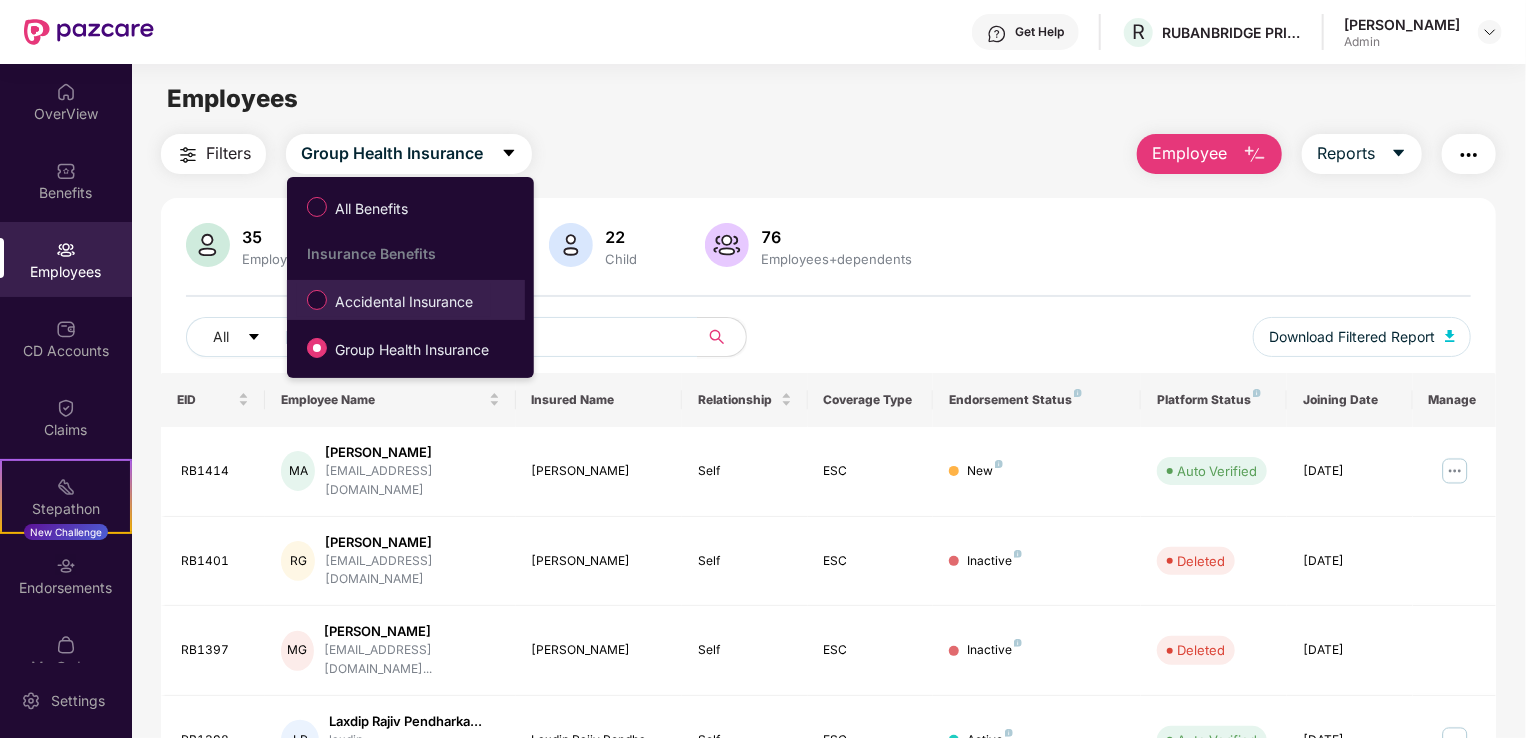 click on "Accidental Insurance" at bounding box center (404, 302) 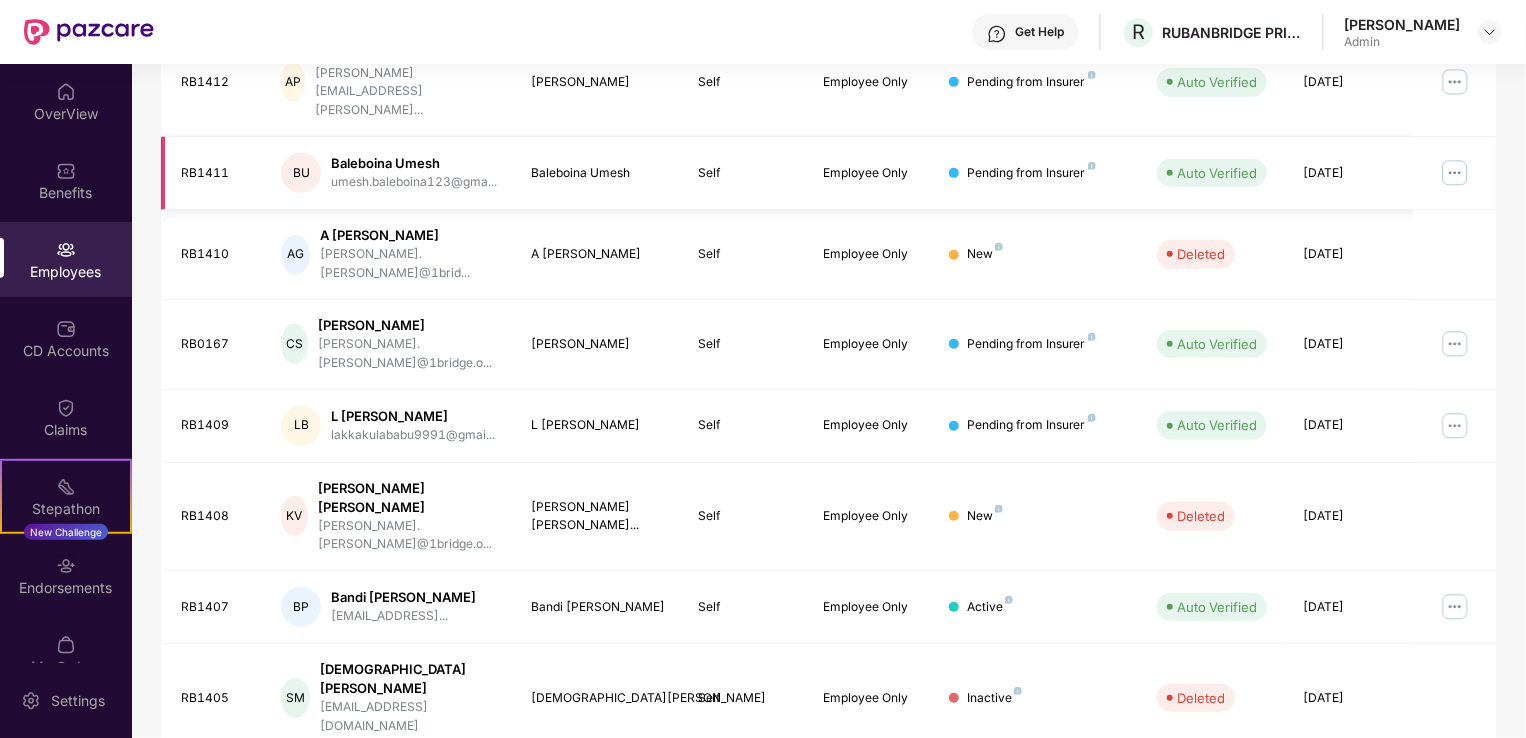 scroll, scrollTop: 487, scrollLeft: 0, axis: vertical 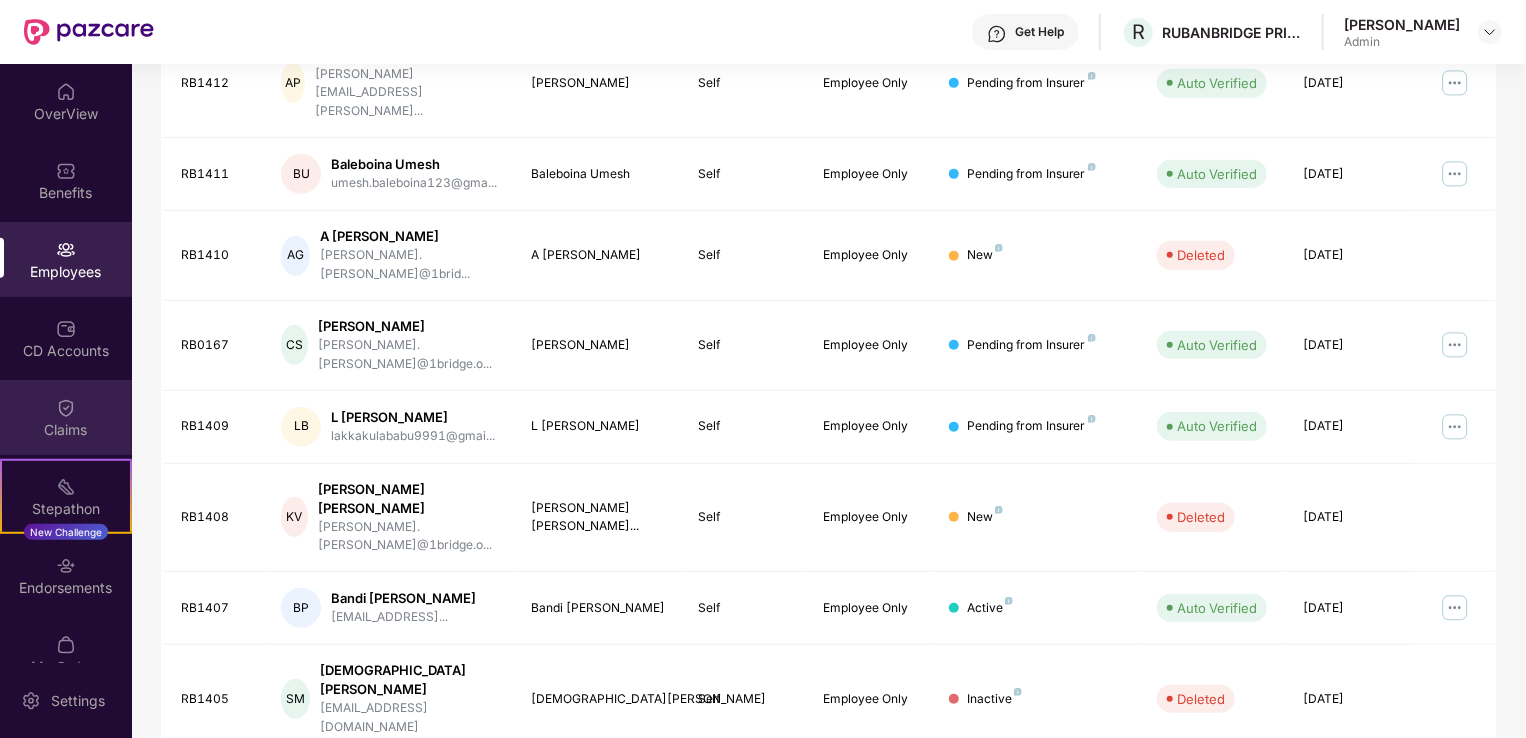 click at bounding box center [66, 408] 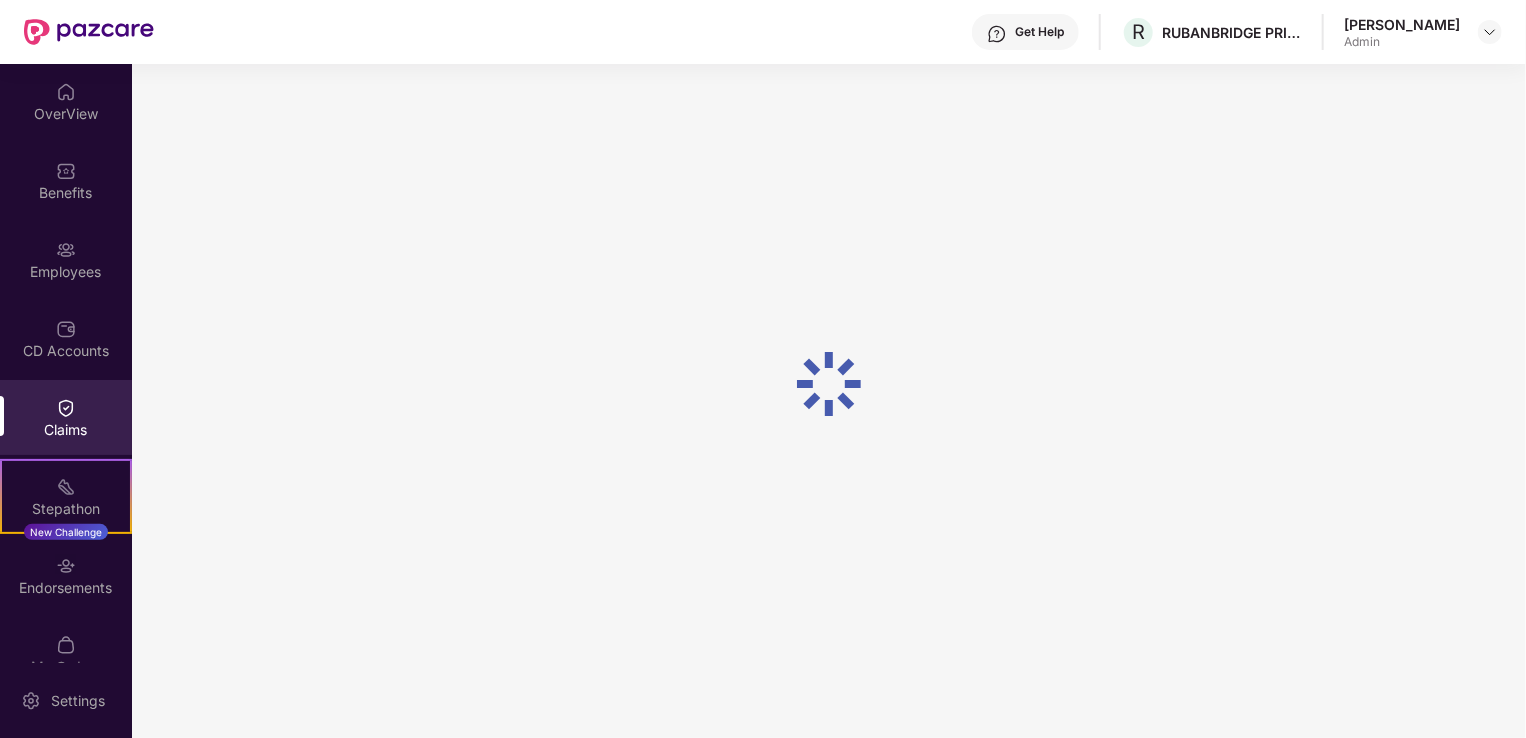 scroll, scrollTop: 0, scrollLeft: 0, axis: both 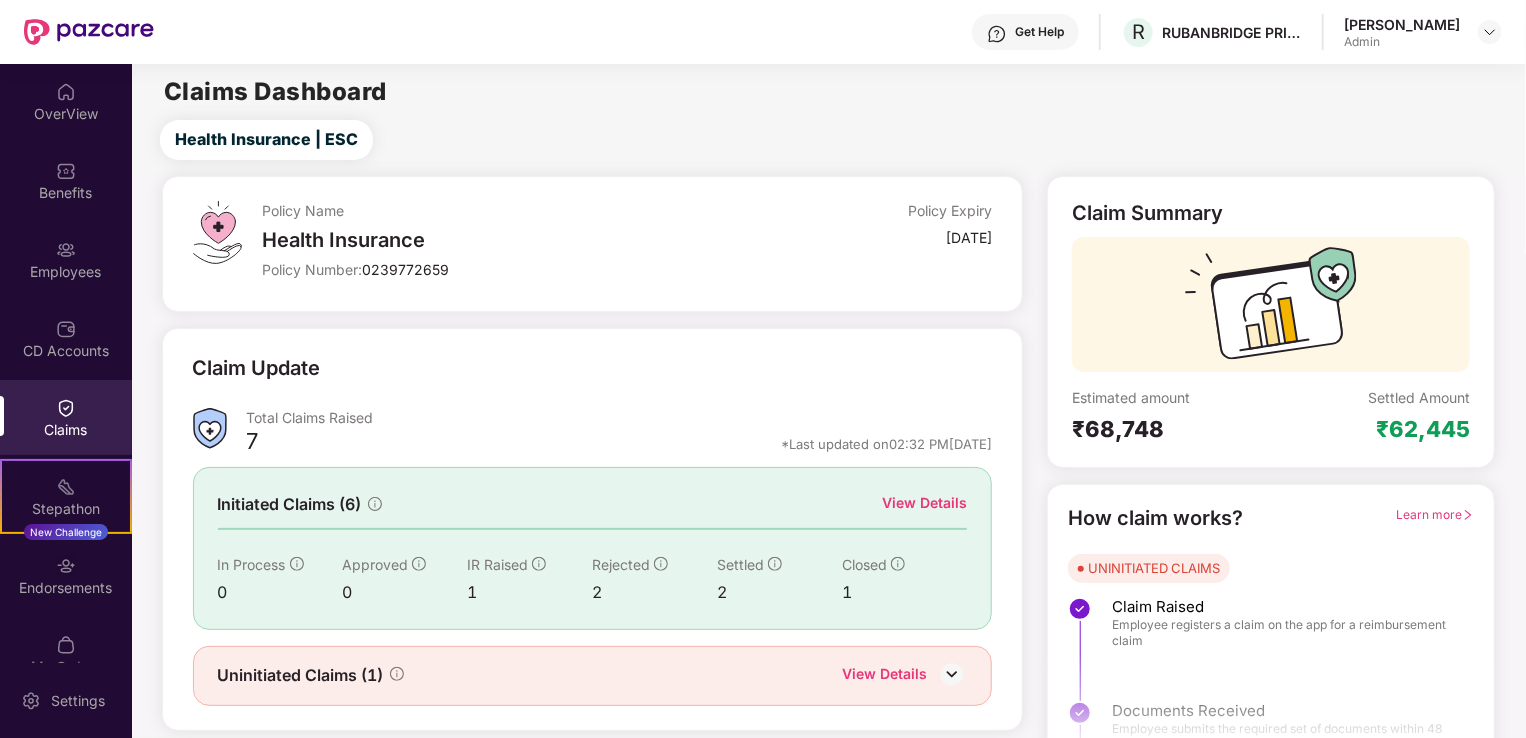 click on "View Details" at bounding box center [924, 503] 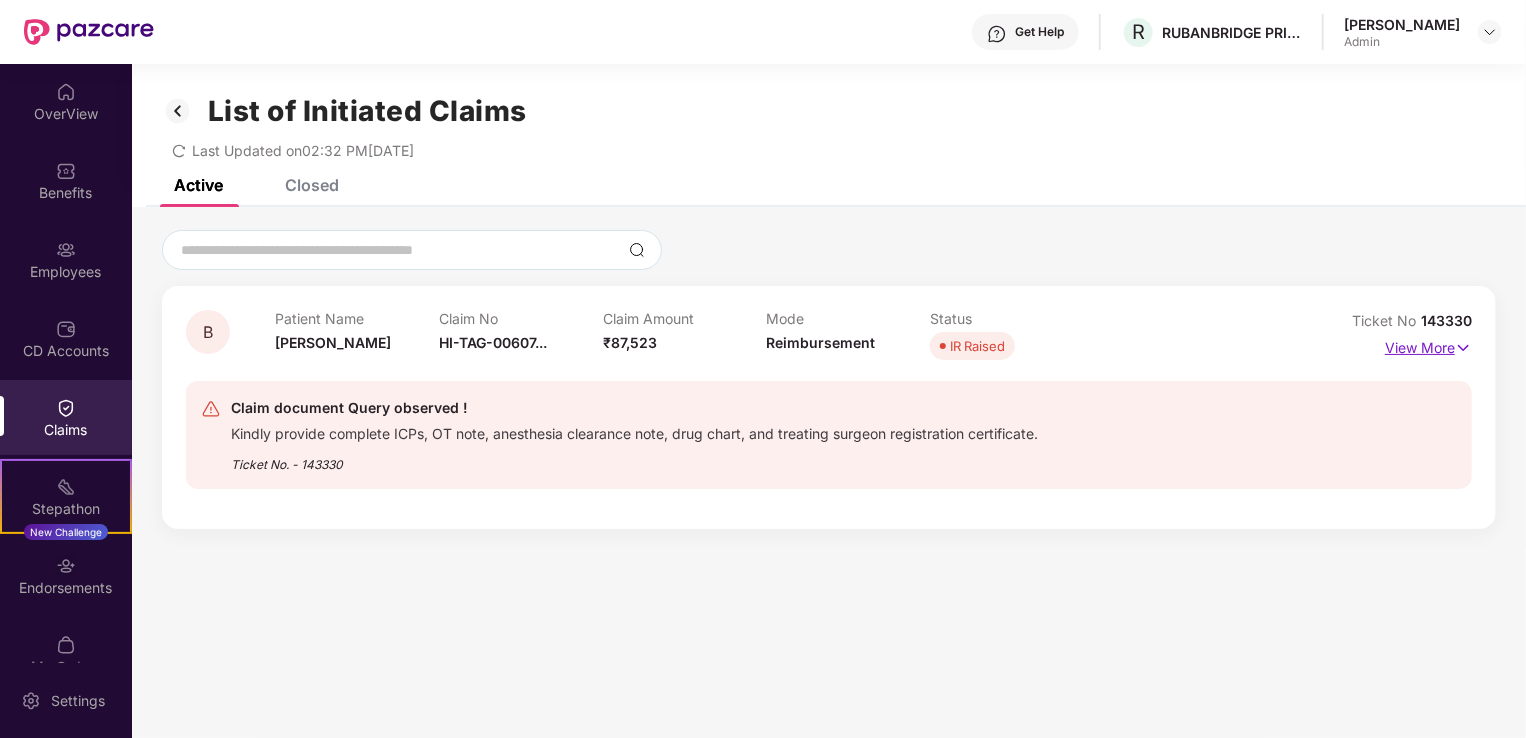 click on "View More" at bounding box center (1428, 345) 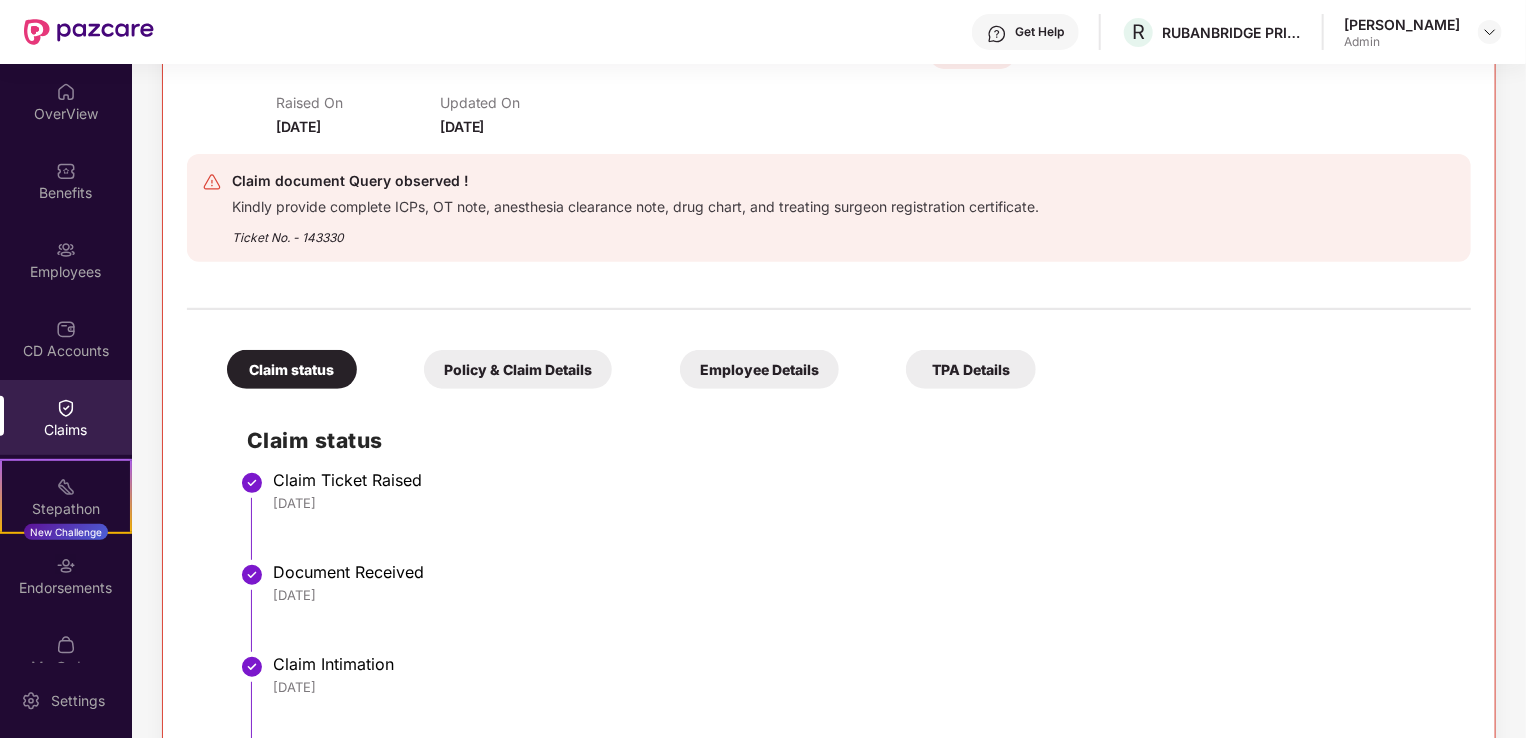 scroll, scrollTop: 291, scrollLeft: 0, axis: vertical 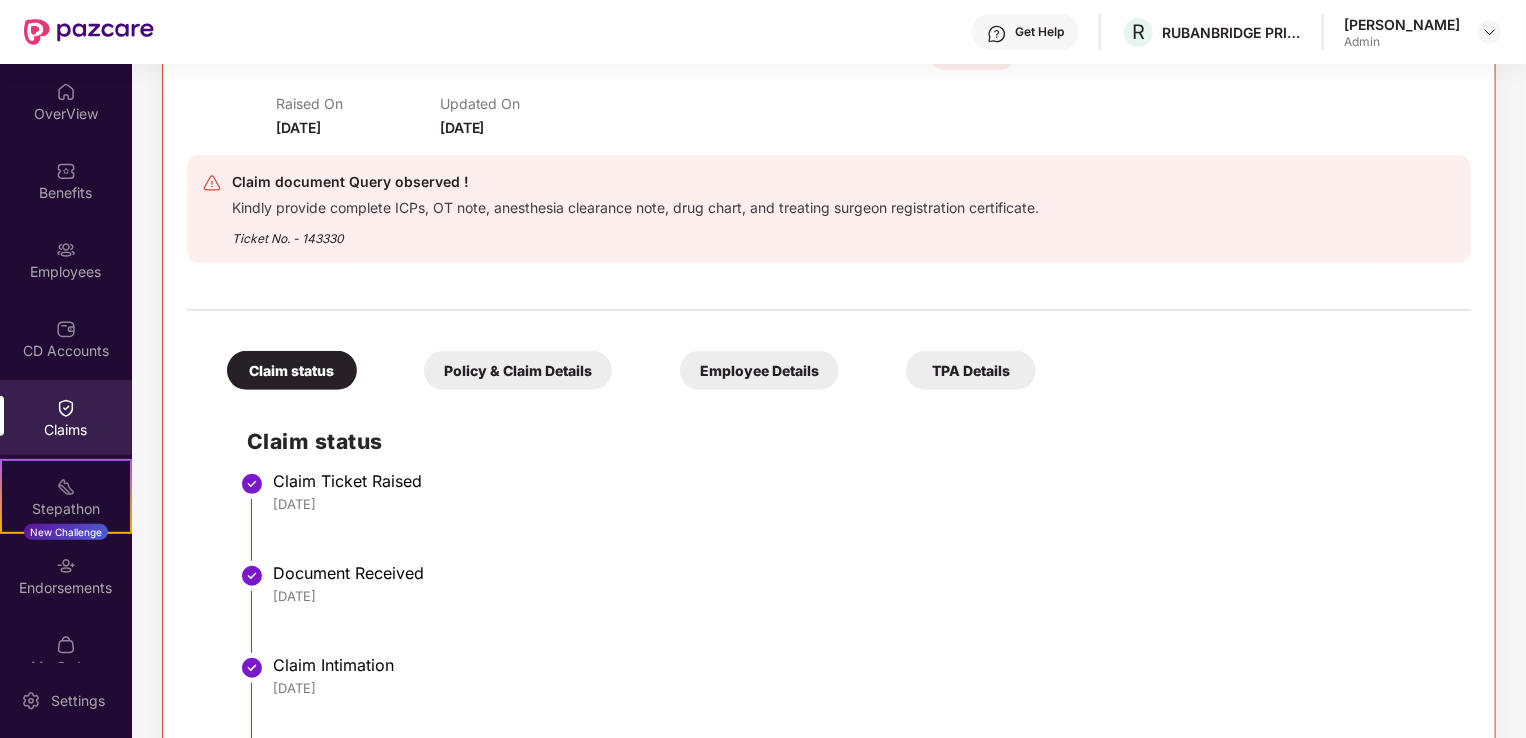 click on "Employee Details" at bounding box center [759, 370] 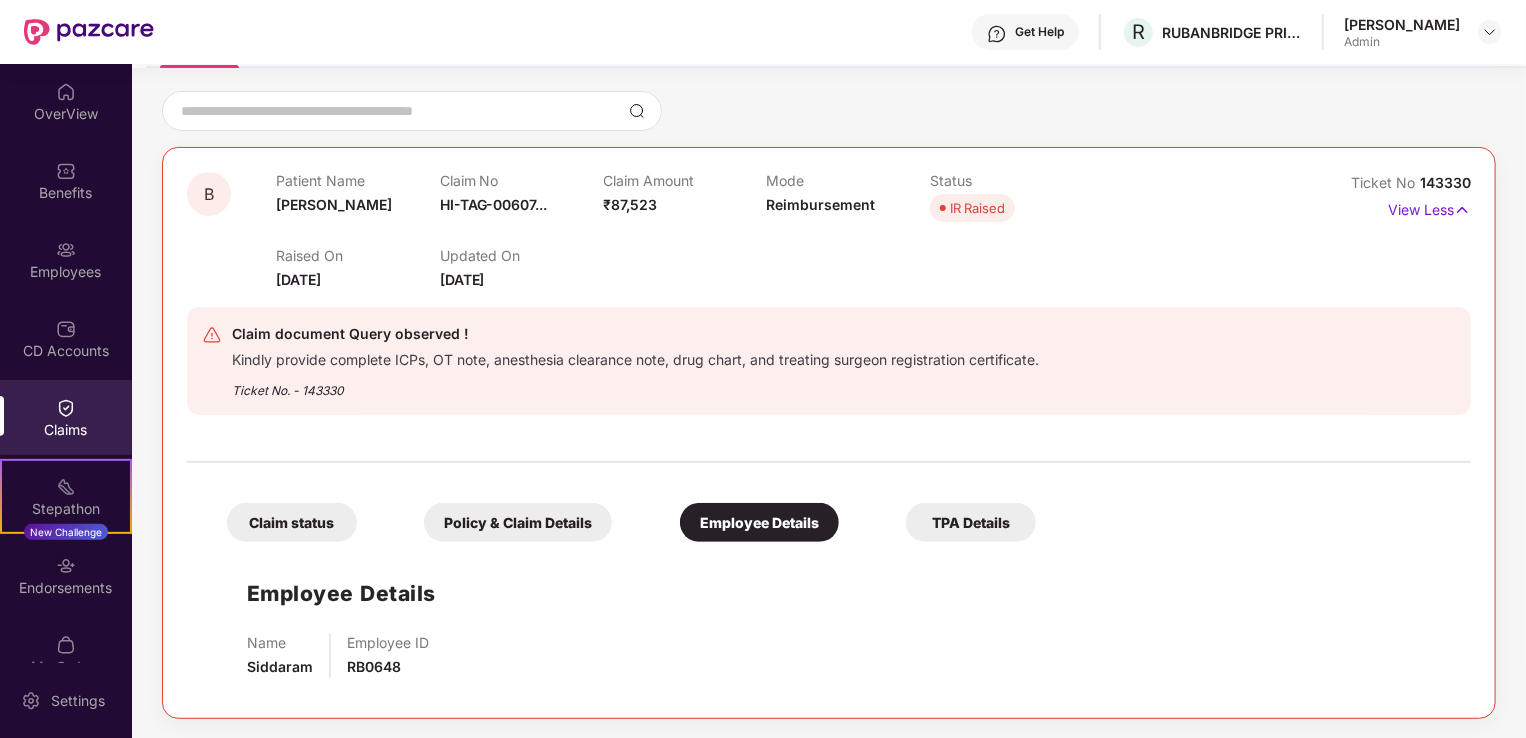 scroll, scrollTop: 0, scrollLeft: 0, axis: both 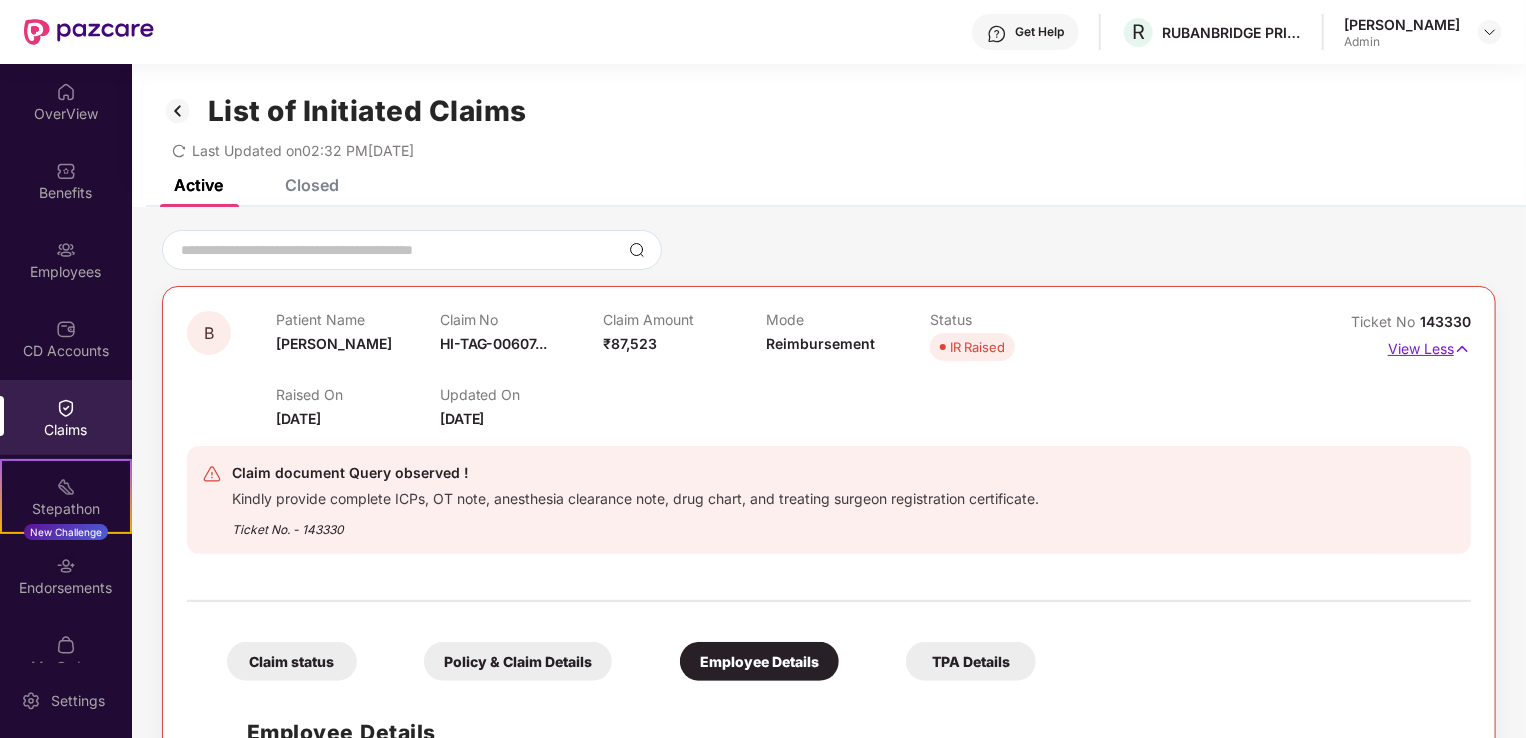 click on "View Less" at bounding box center [1429, 346] 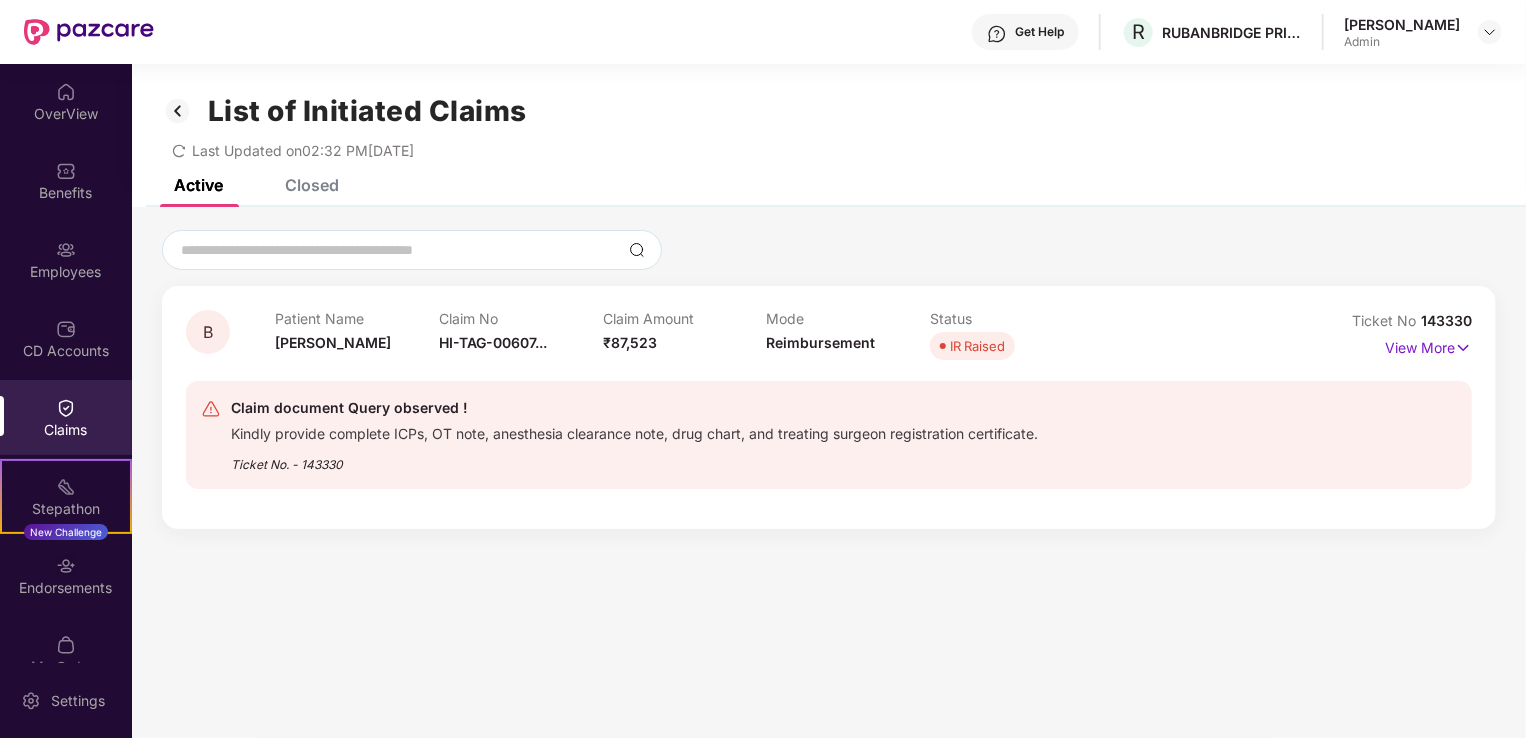 click on "Closed" at bounding box center [312, 185] 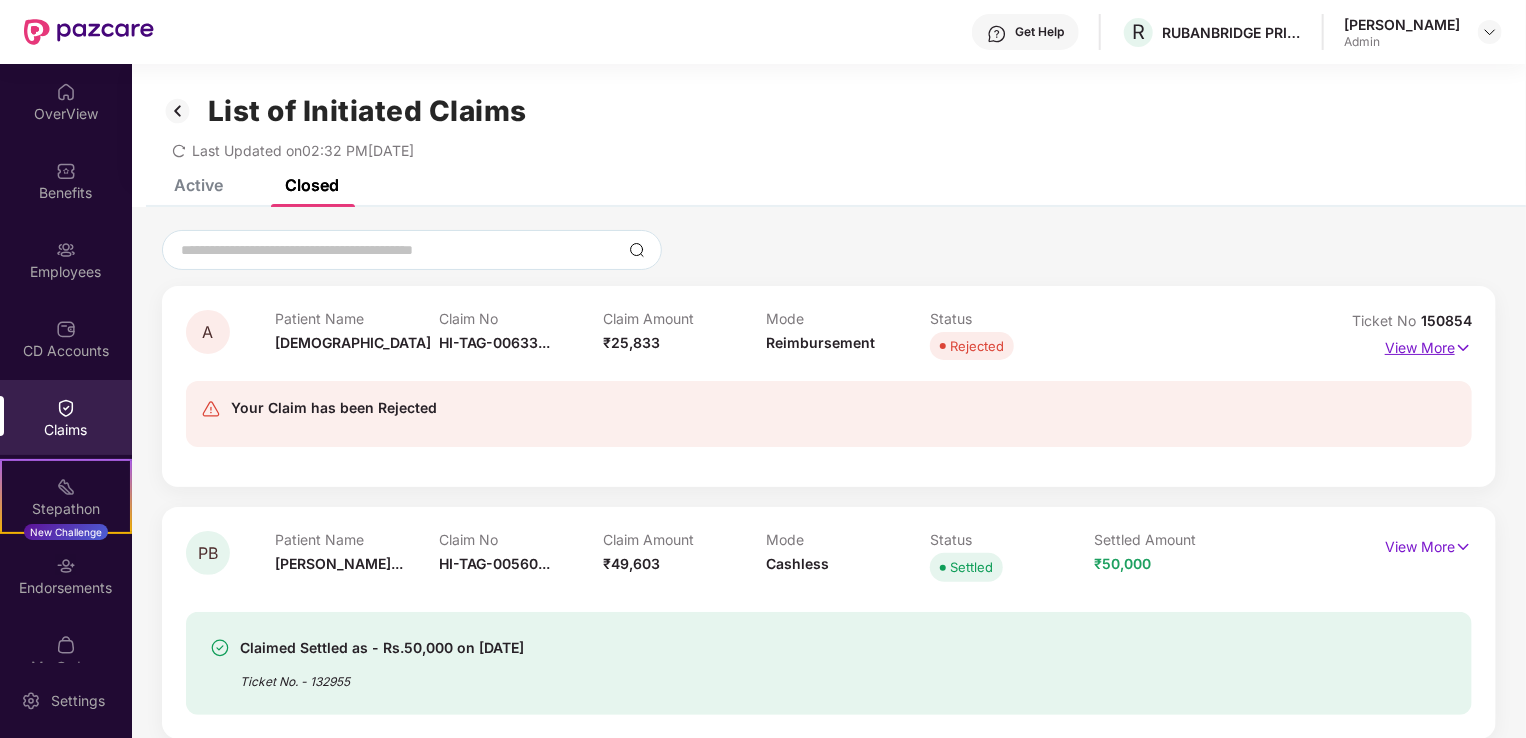click on "View More" at bounding box center (1428, 345) 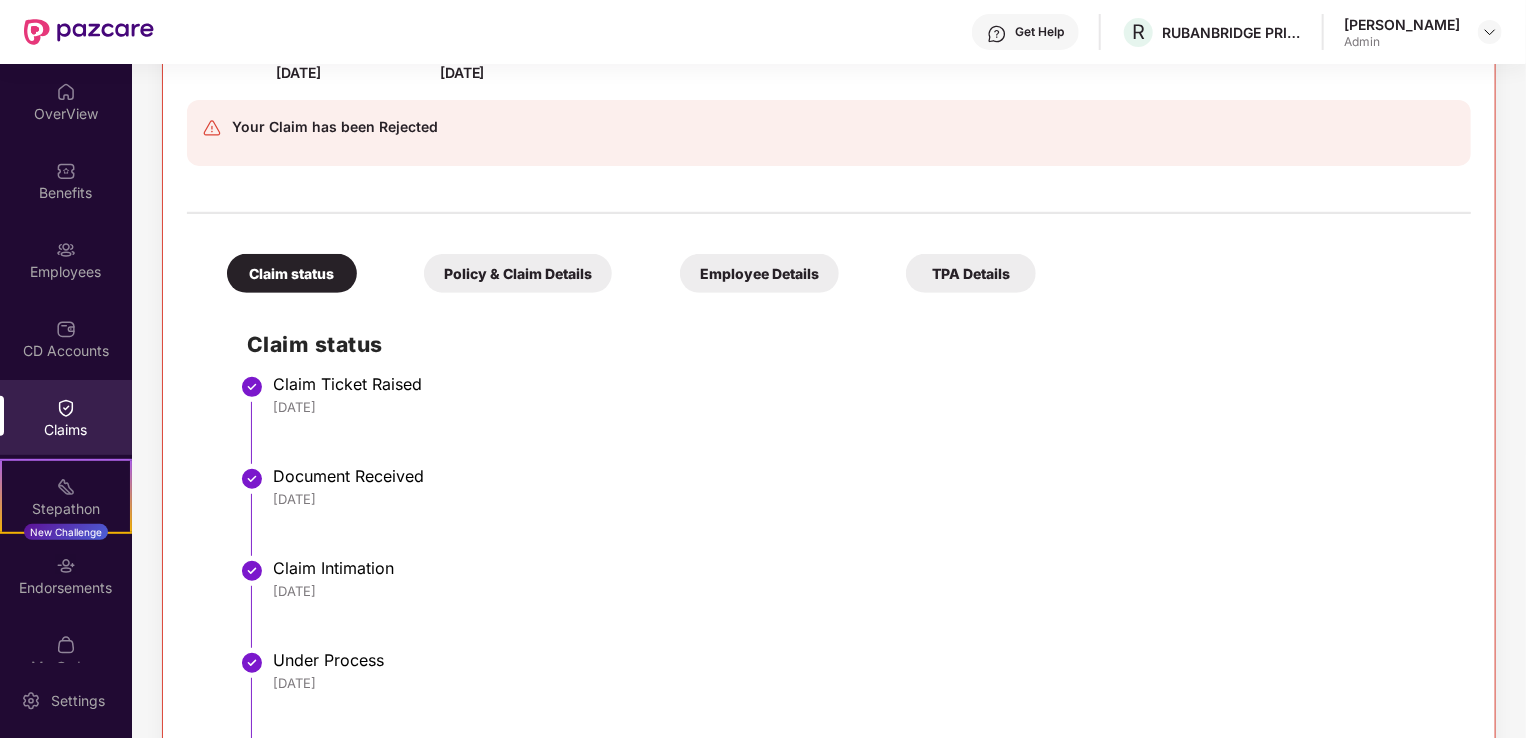 scroll, scrollTop: 344, scrollLeft: 0, axis: vertical 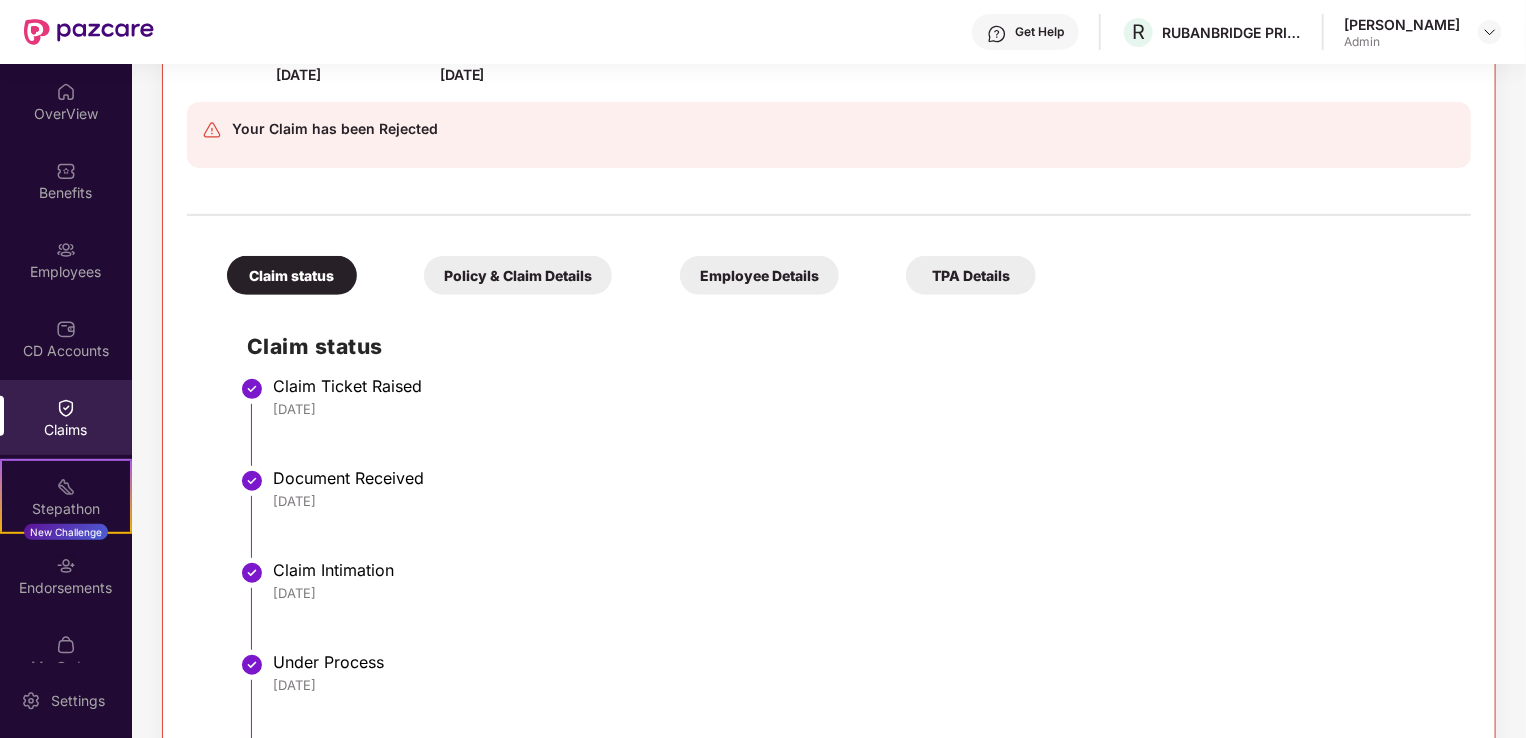 click on "Employee Details" at bounding box center [759, 275] 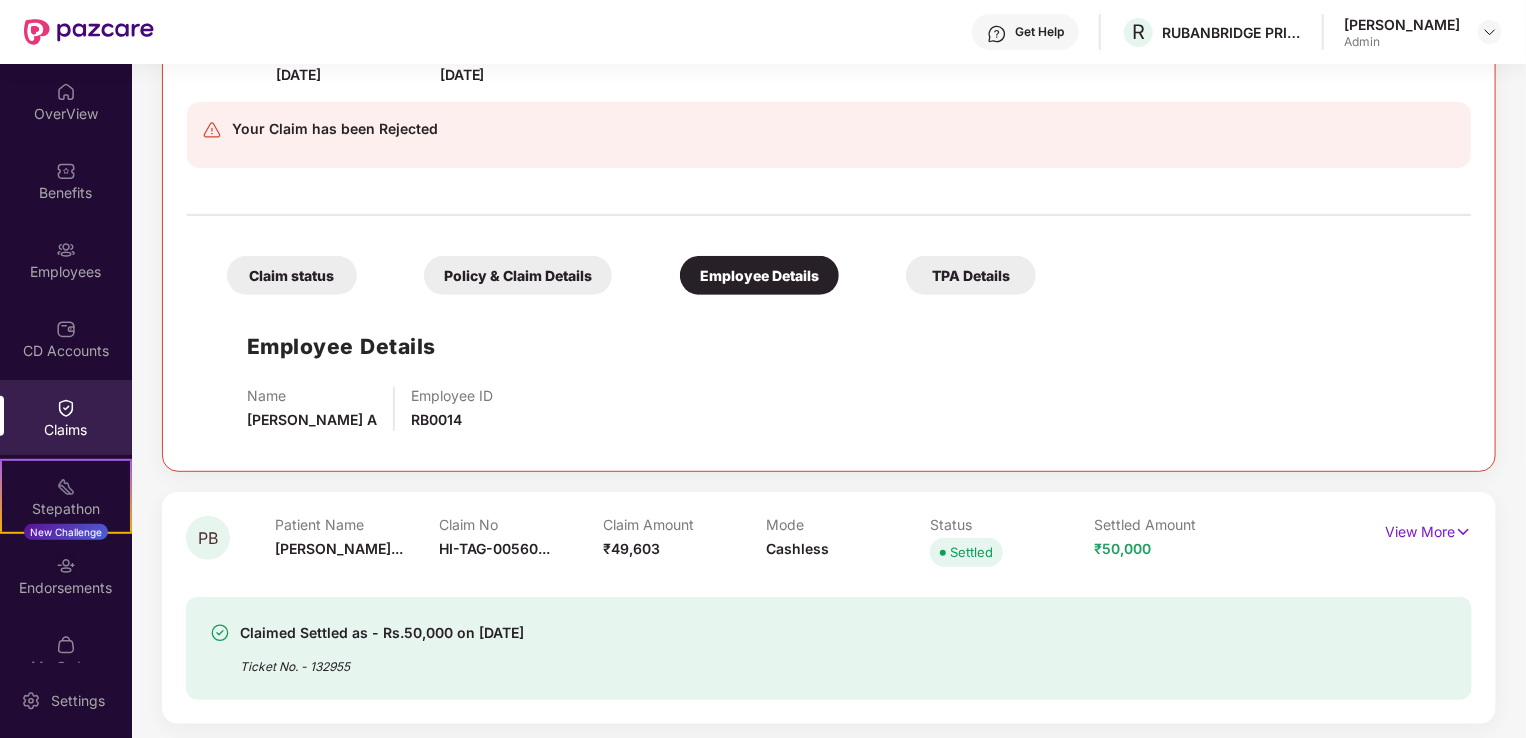 click on "Policy & Claim Details" at bounding box center [518, 275] 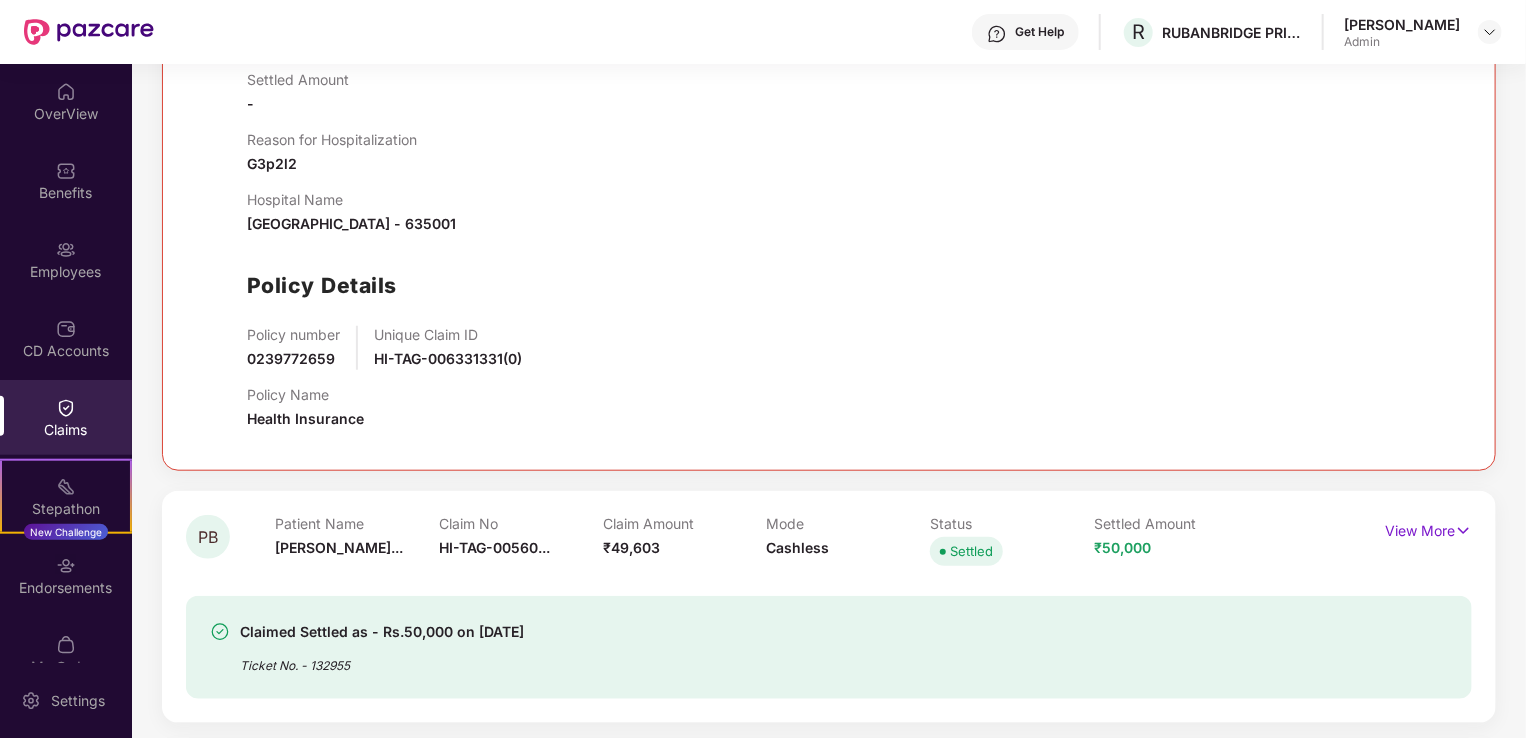 scroll, scrollTop: 804, scrollLeft: 0, axis: vertical 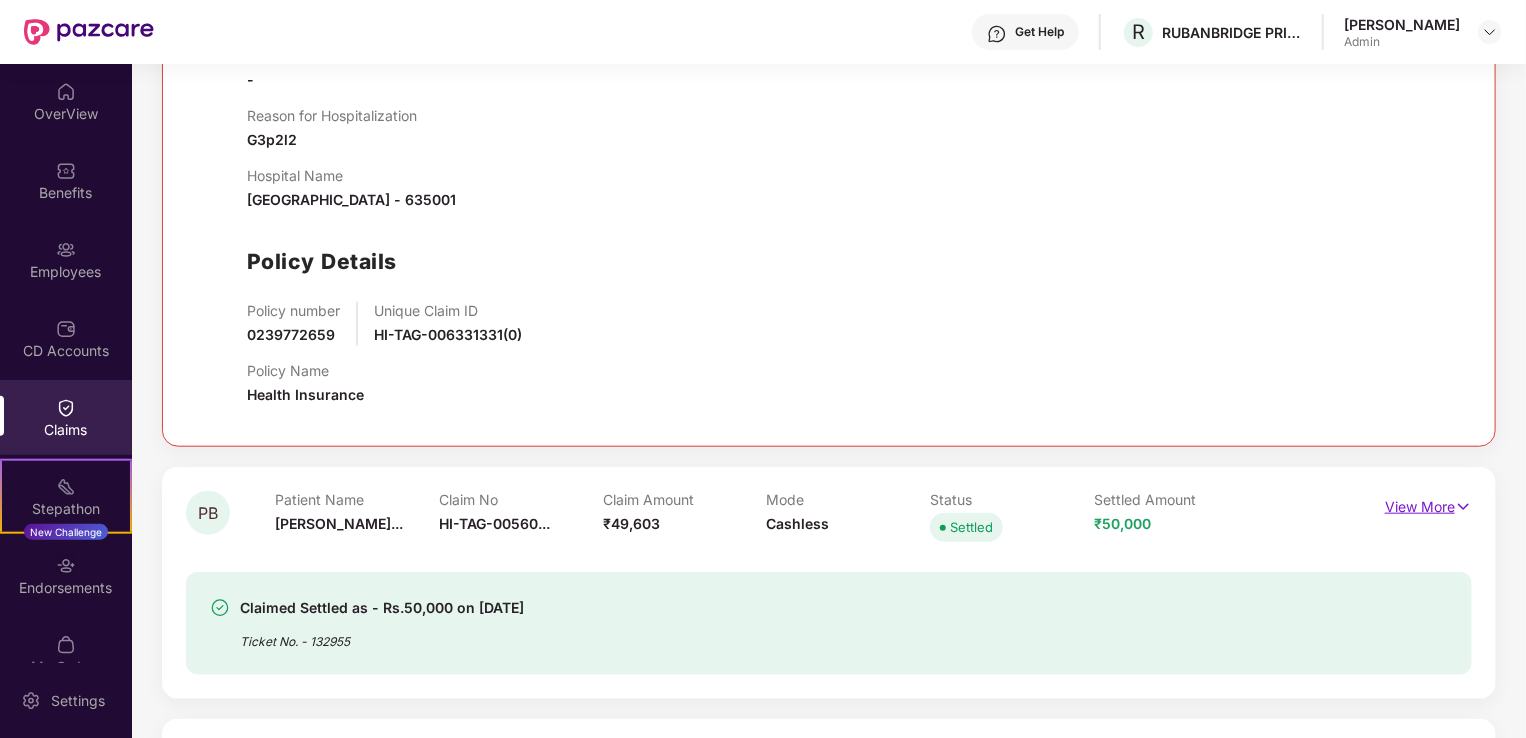 click on "View More" at bounding box center (1428, 504) 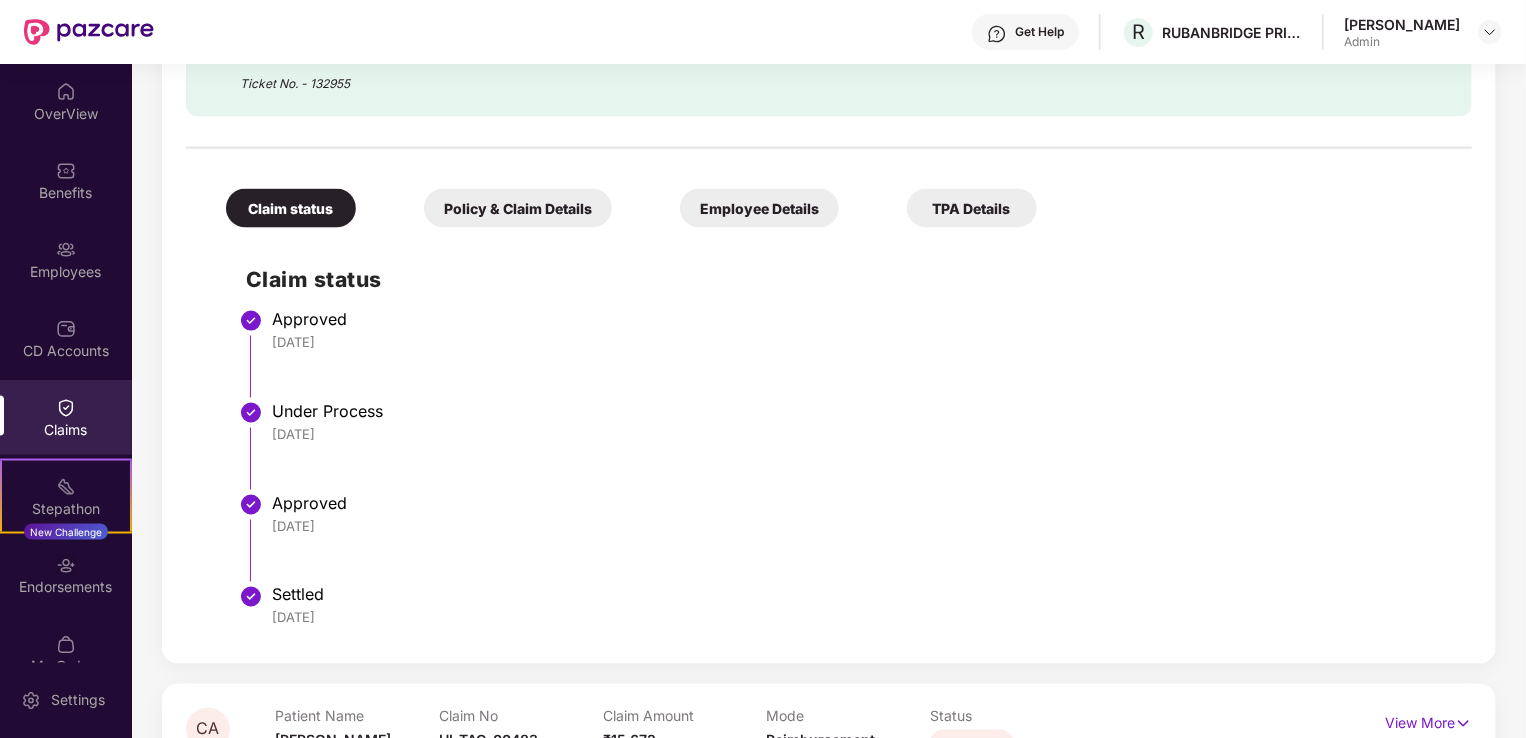 scroll, scrollTop: 1431, scrollLeft: 0, axis: vertical 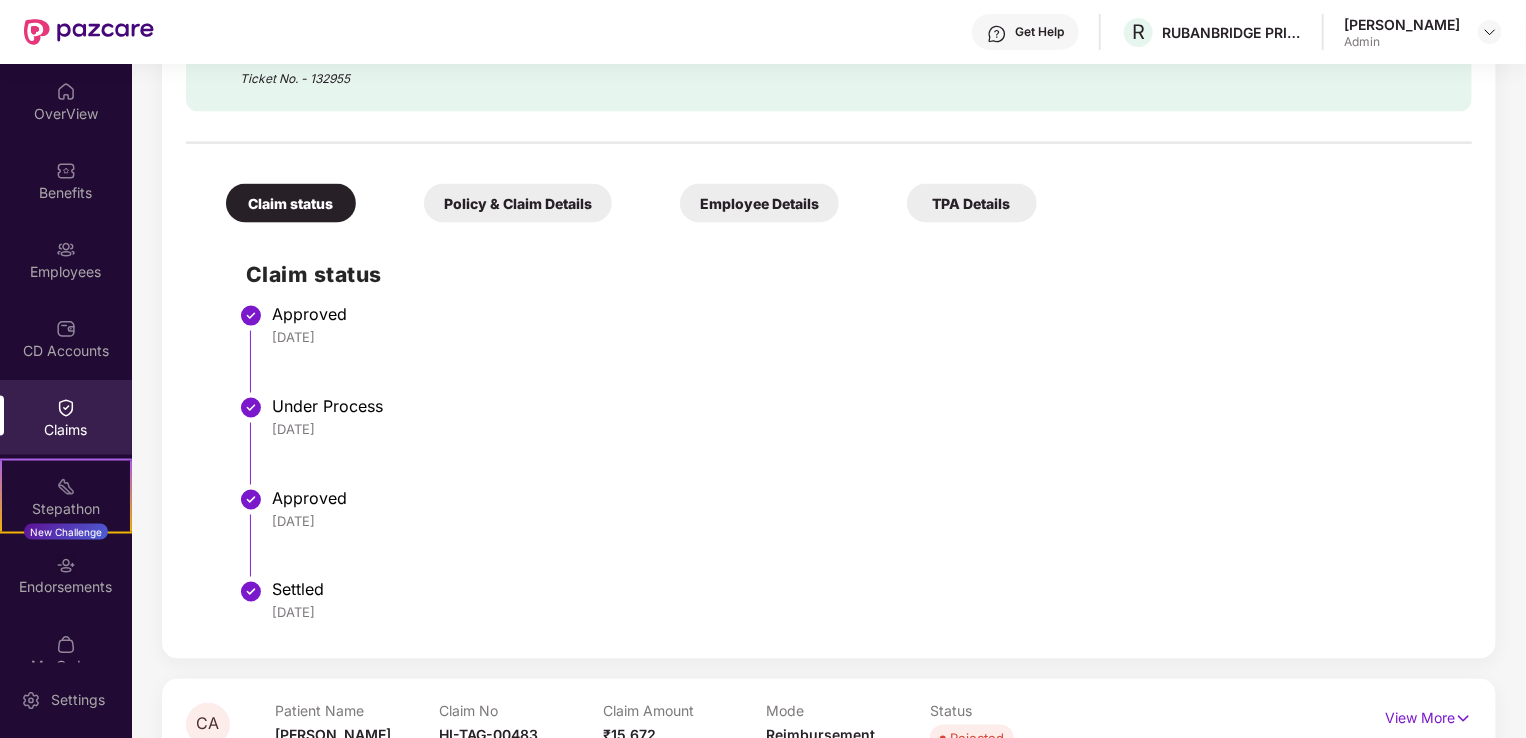 click on "Policy & Claim Details" at bounding box center (518, 203) 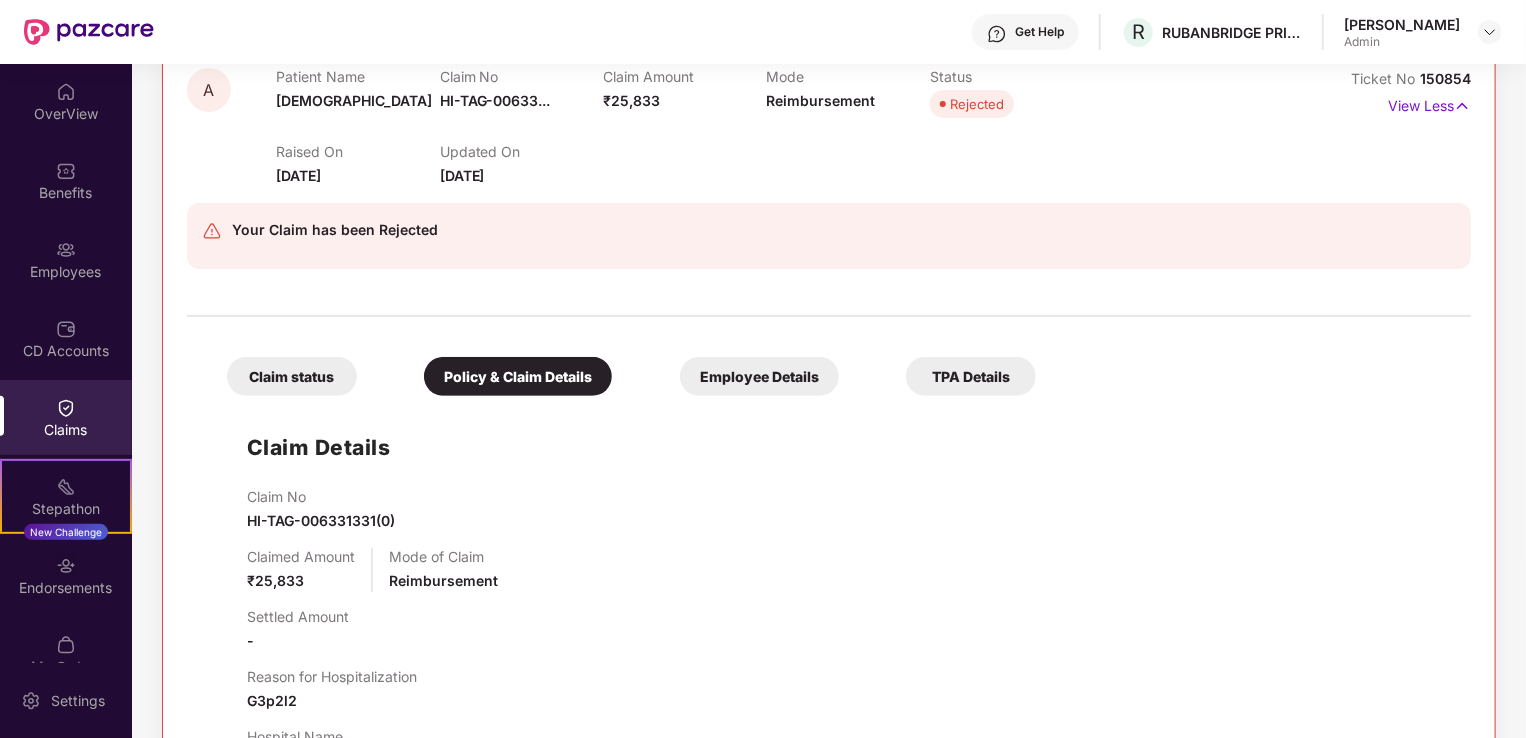 scroll, scrollTop: 0, scrollLeft: 0, axis: both 